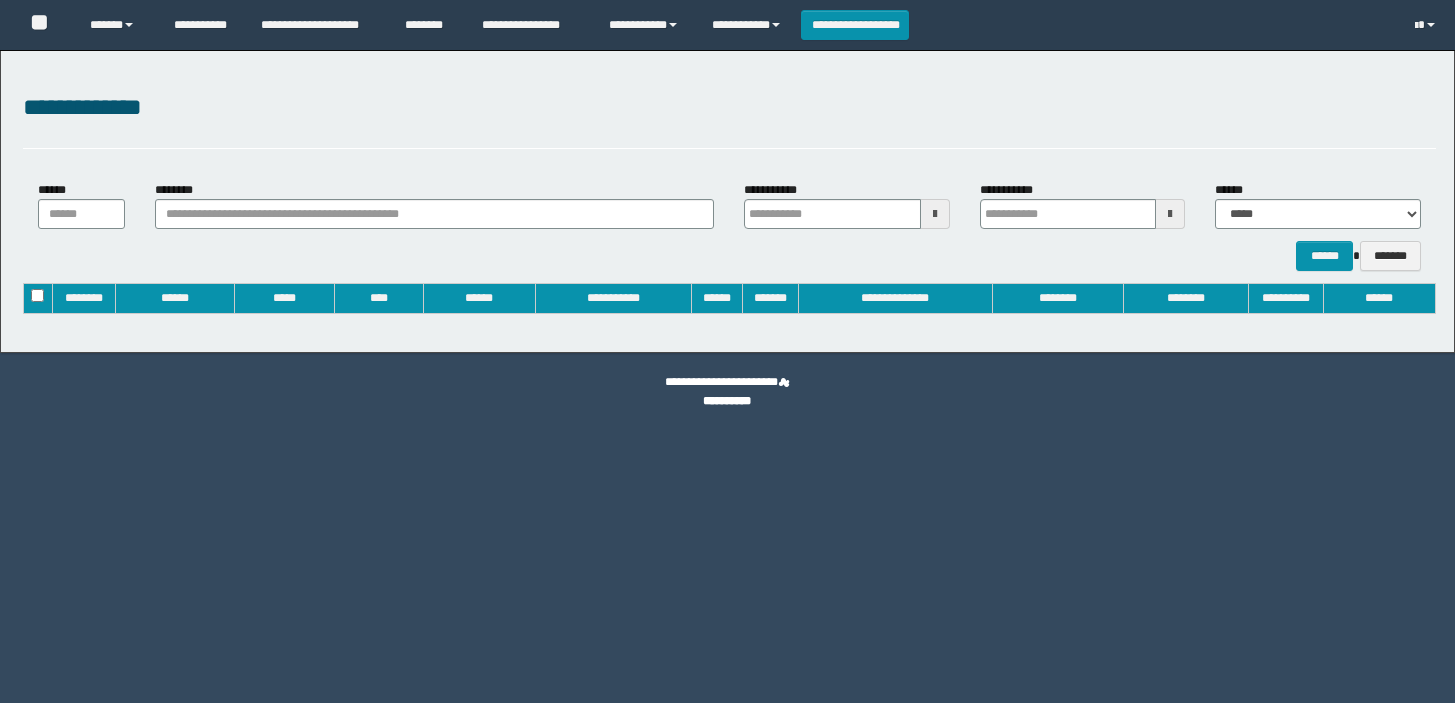 type on "**********" 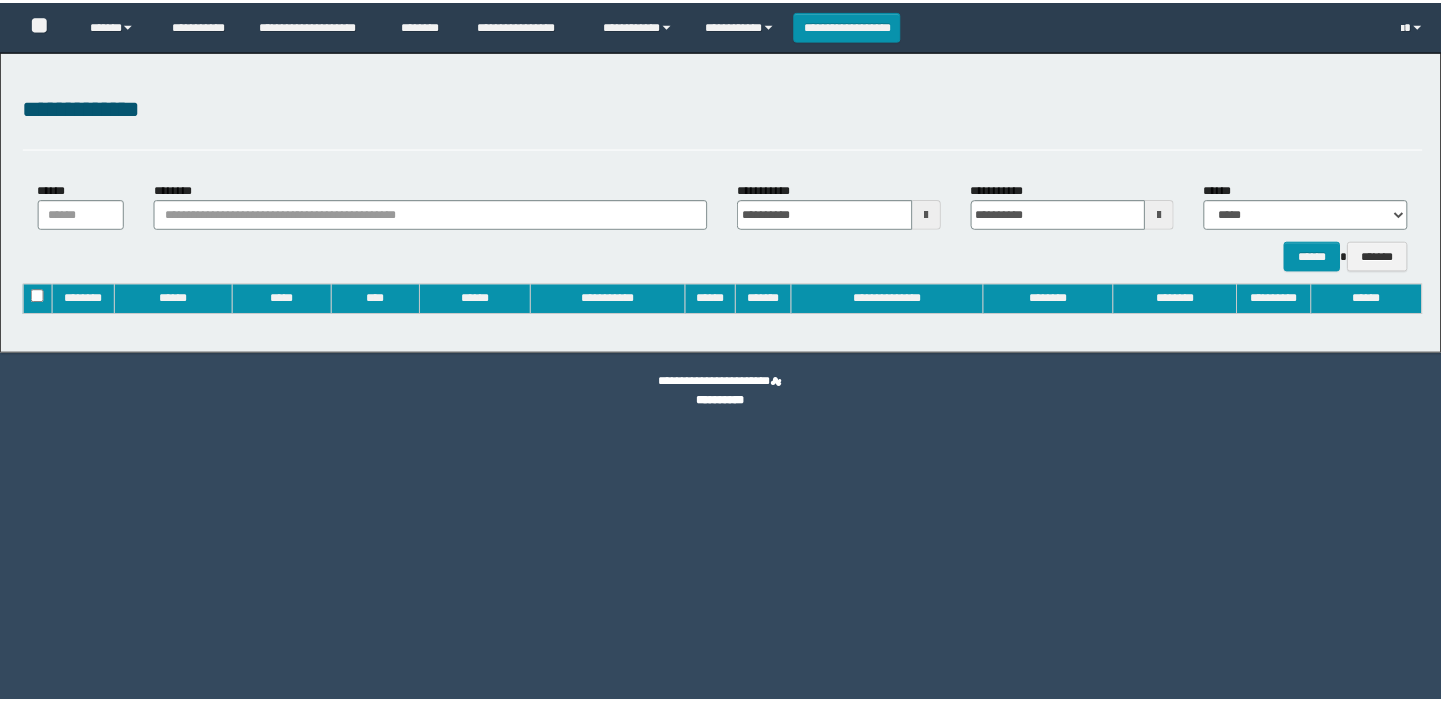 scroll, scrollTop: 0, scrollLeft: 0, axis: both 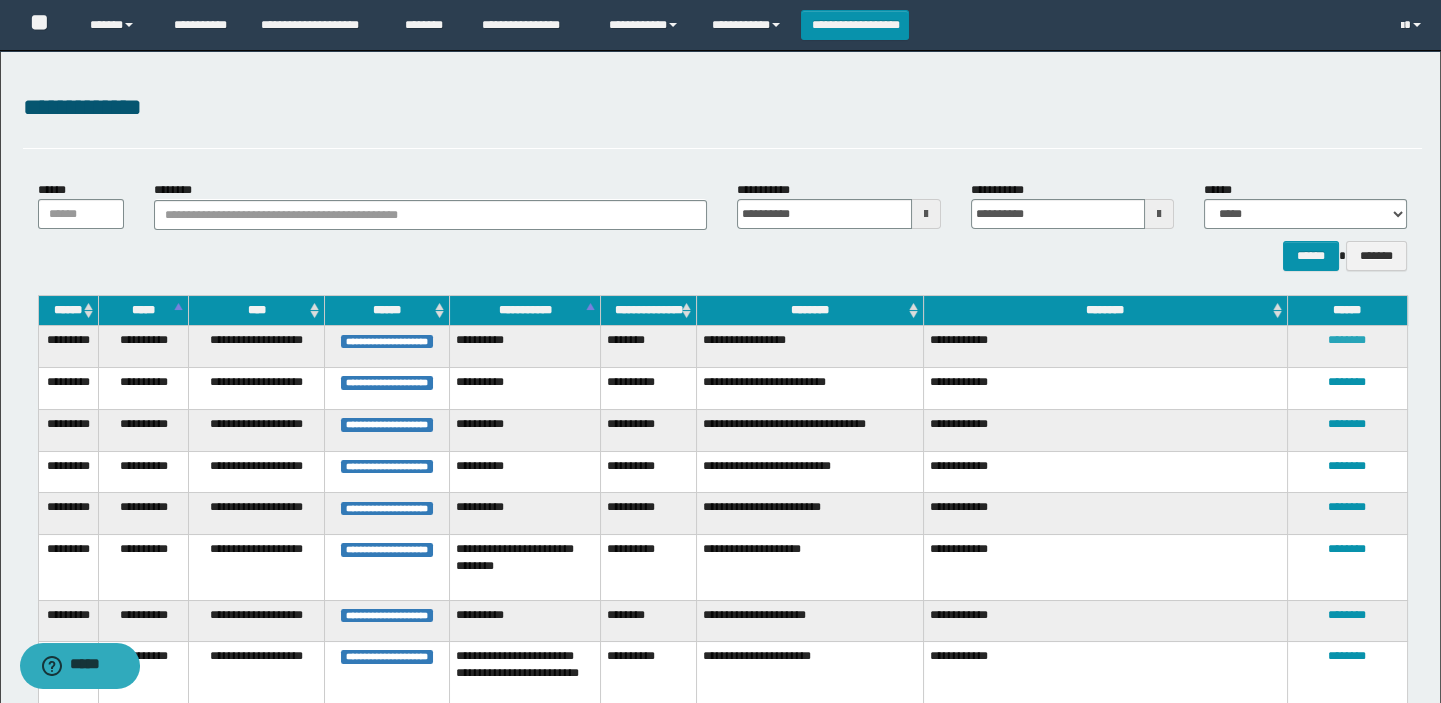 click on "********" at bounding box center [1347, 340] 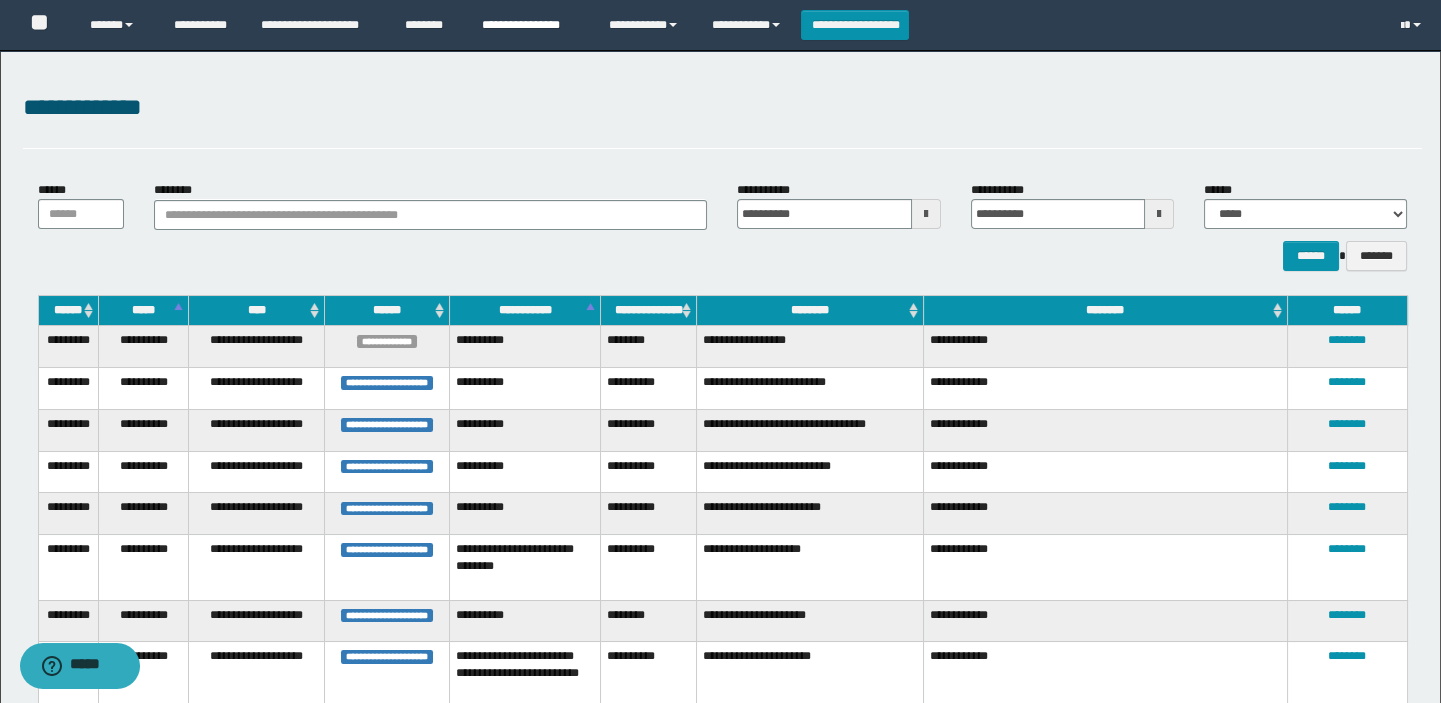 click on "**********" at bounding box center [530, 25] 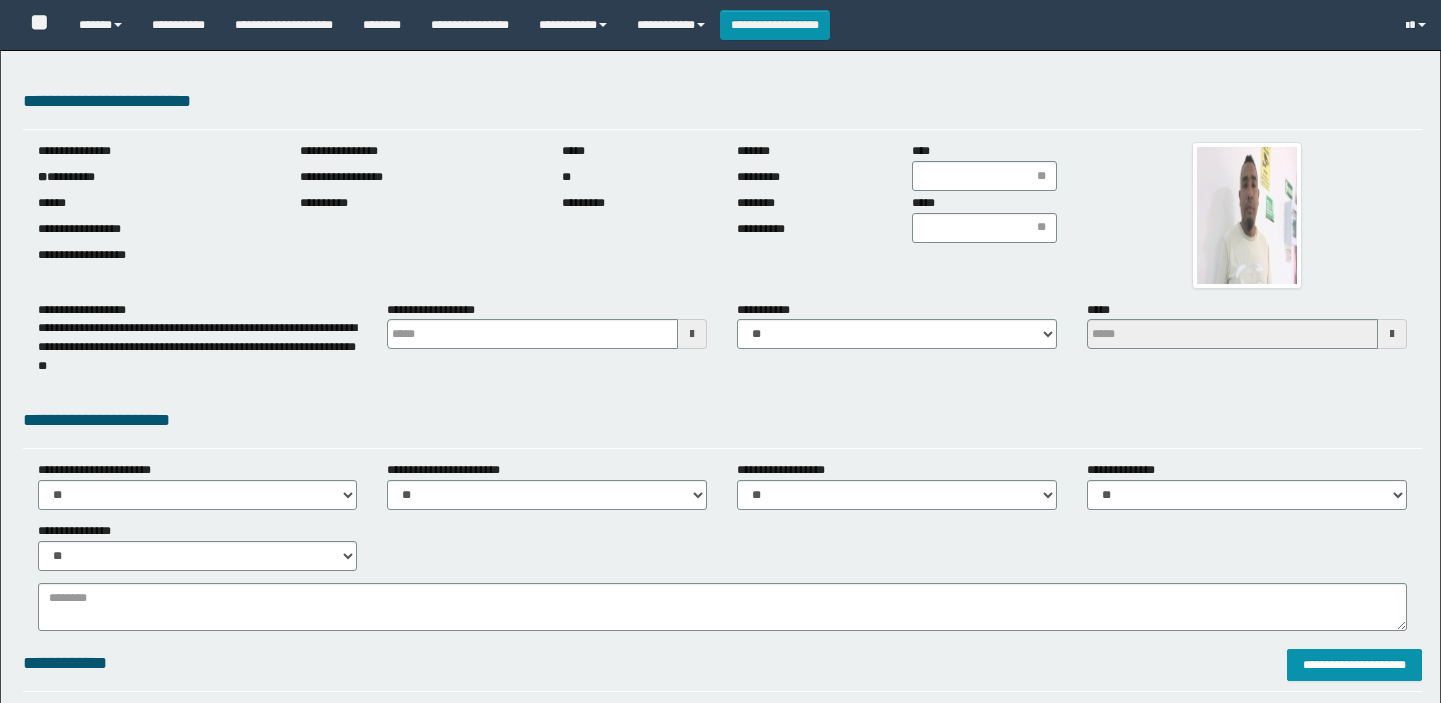 click on "**********" at bounding box center (154, 177) 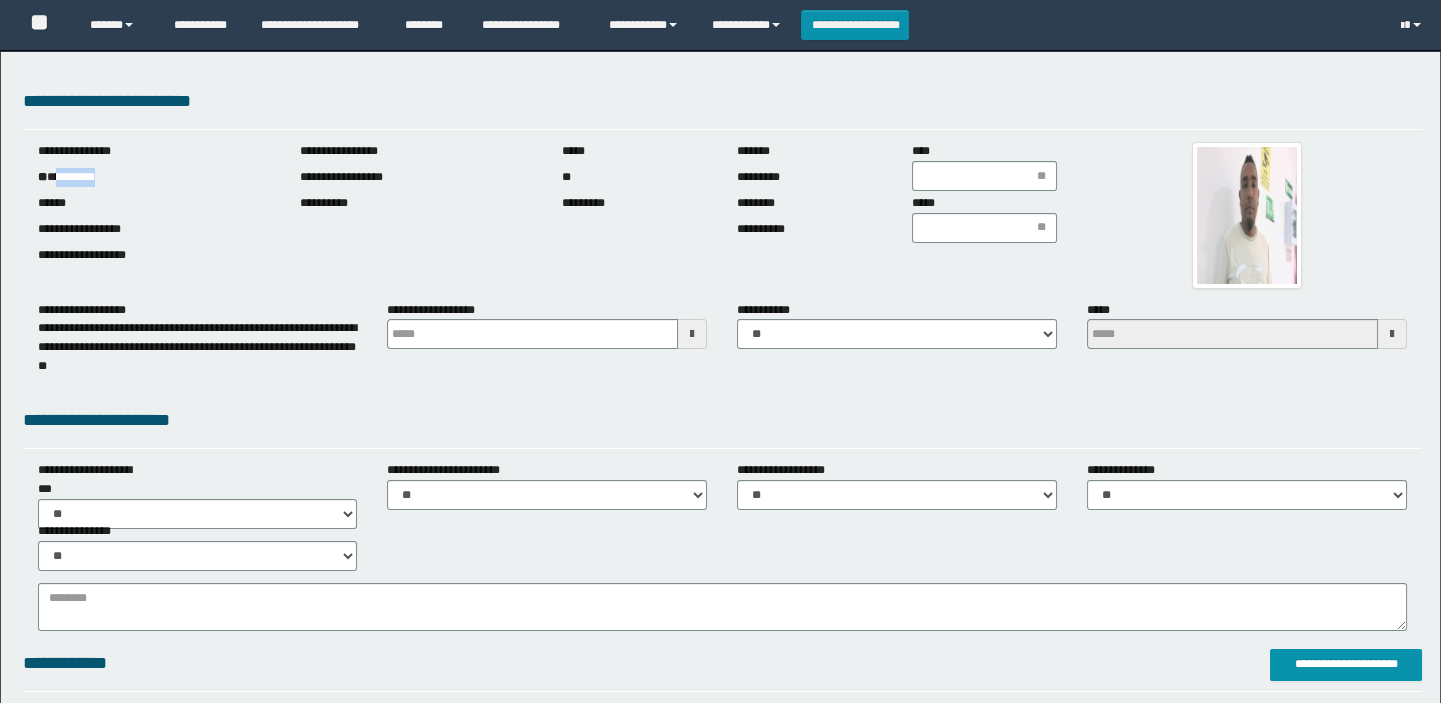 scroll, scrollTop: 0, scrollLeft: 0, axis: both 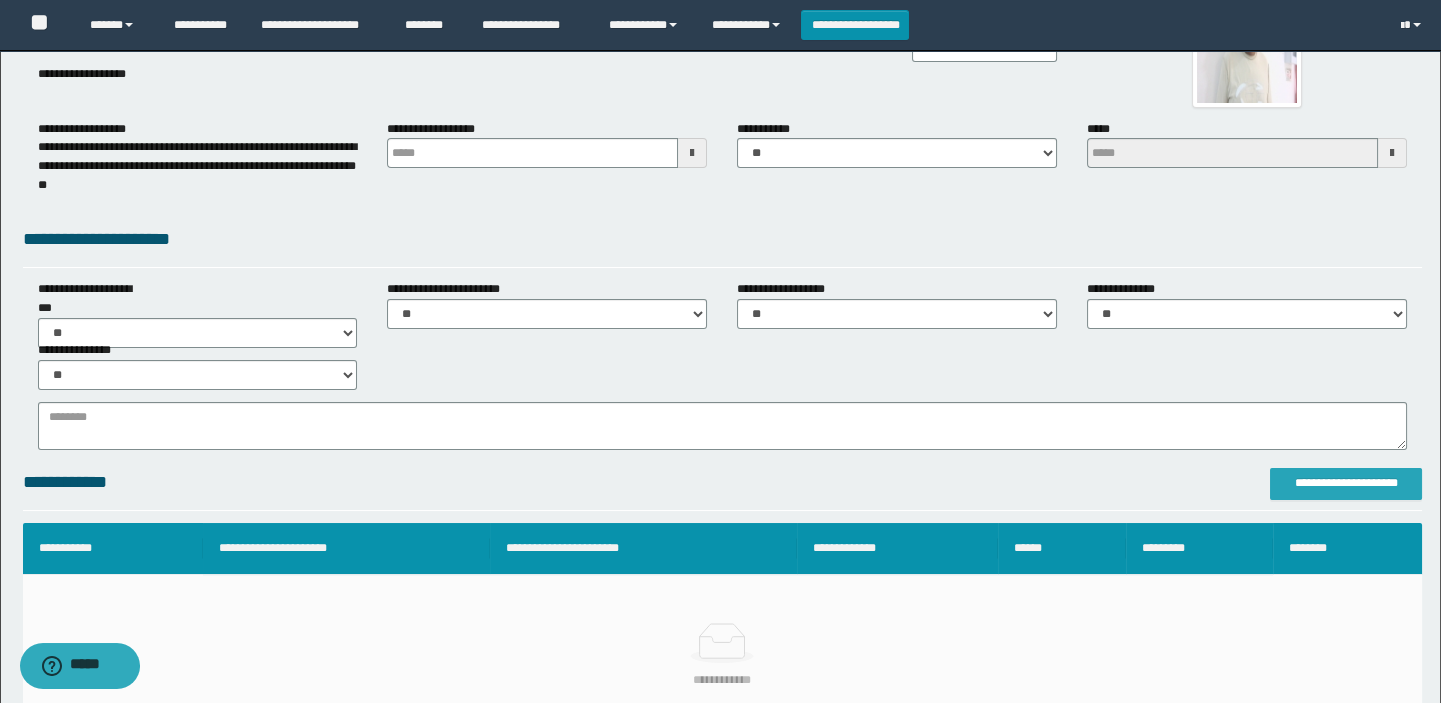 click on "**********" at bounding box center [1346, 483] 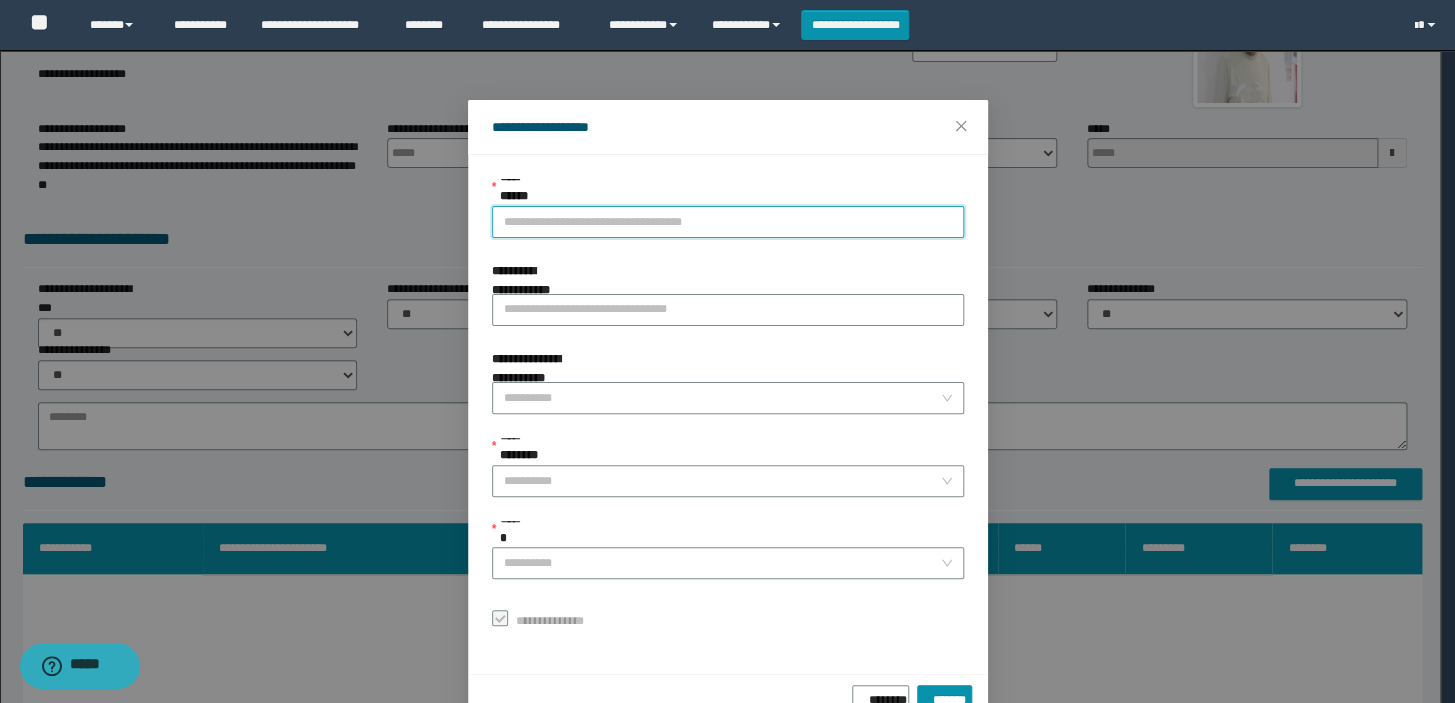 click on "**********" at bounding box center (728, 222) 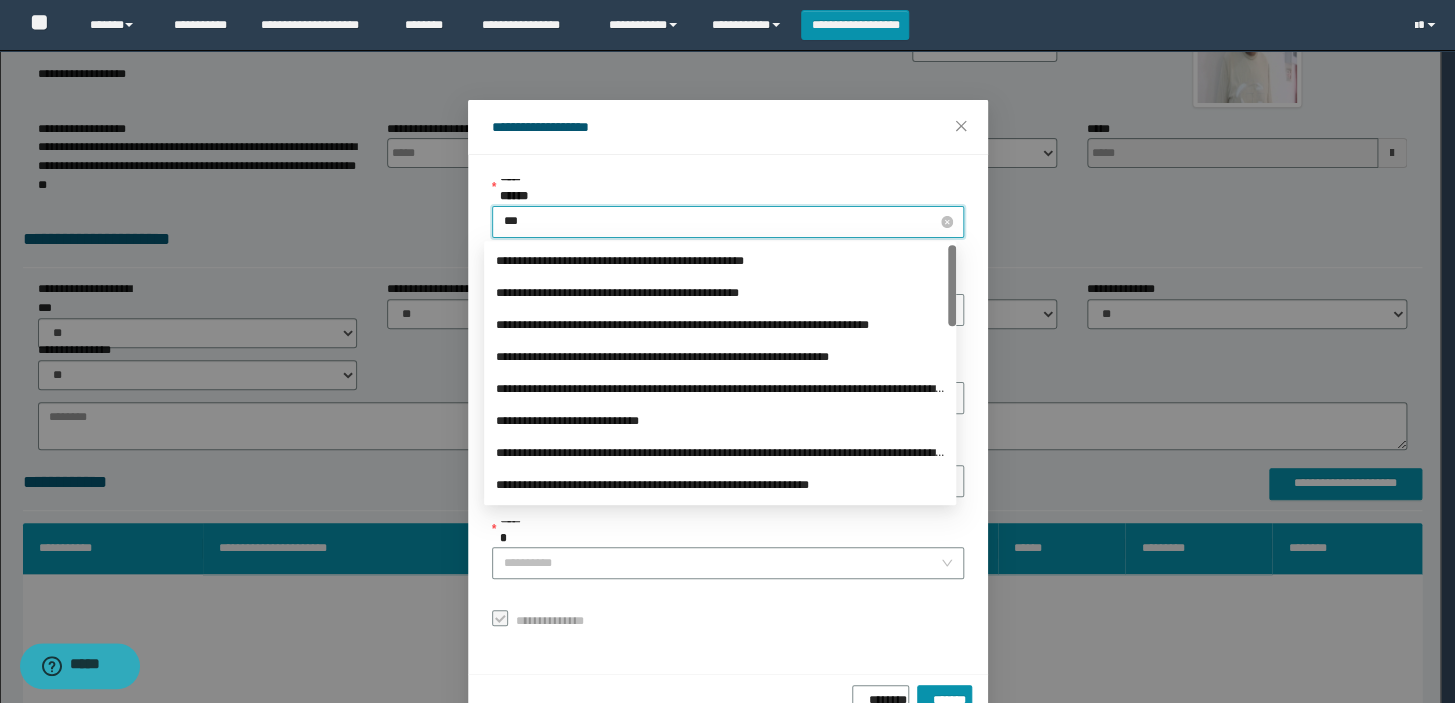 type on "****" 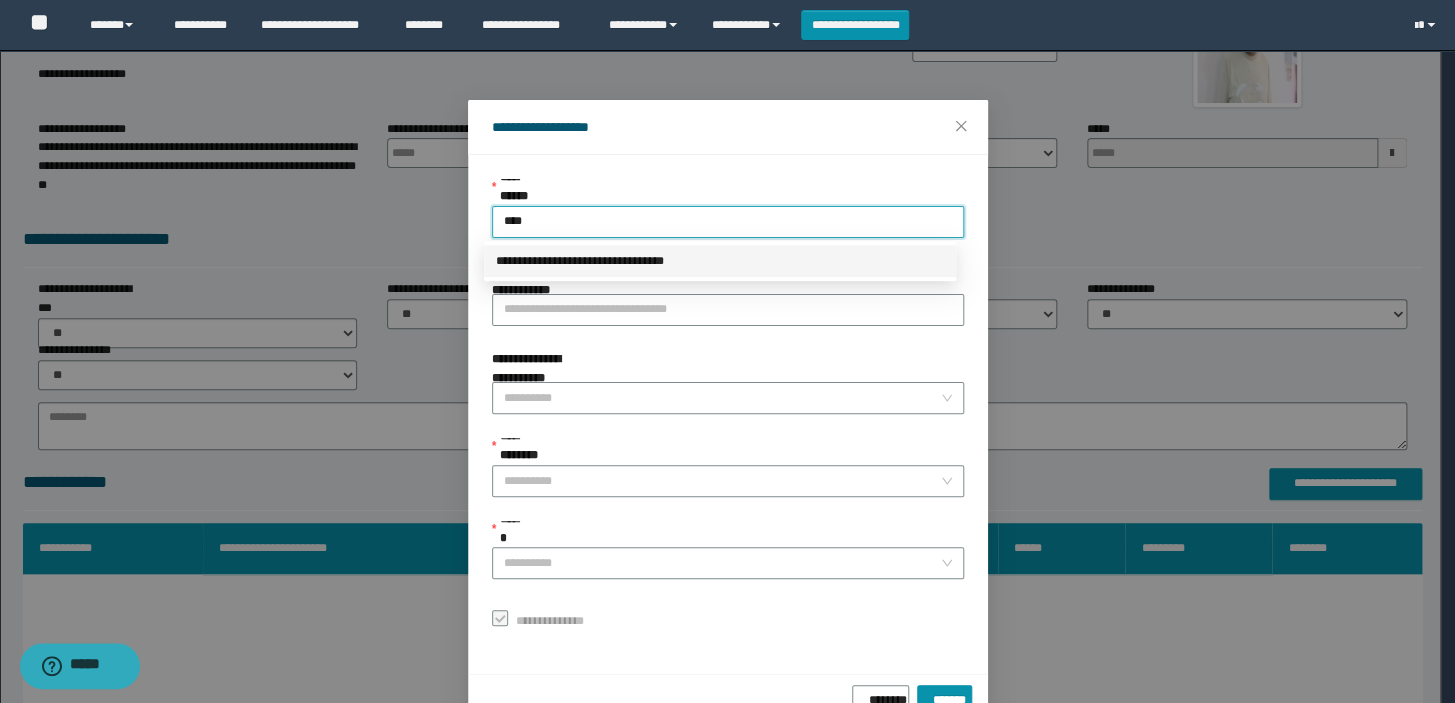 click on "**********" at bounding box center [720, 261] 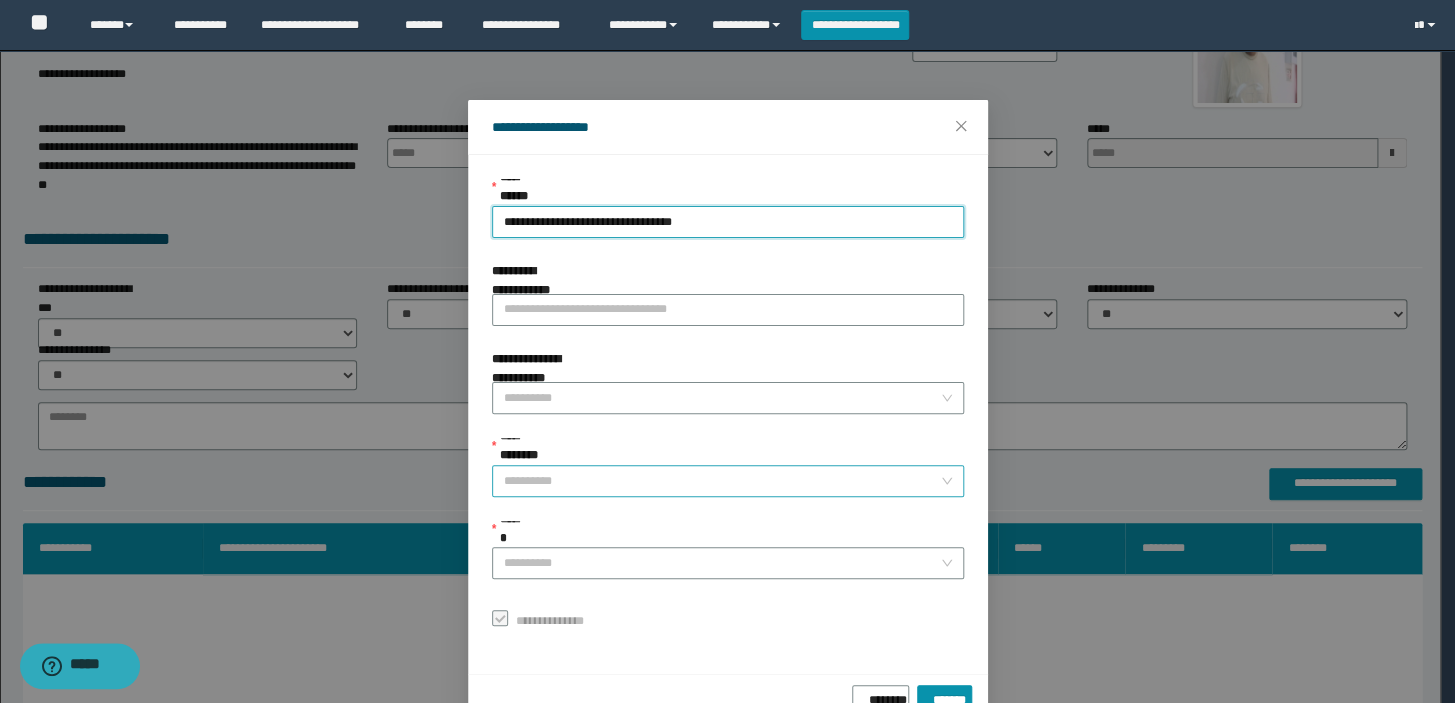click on "**********" at bounding box center [722, 481] 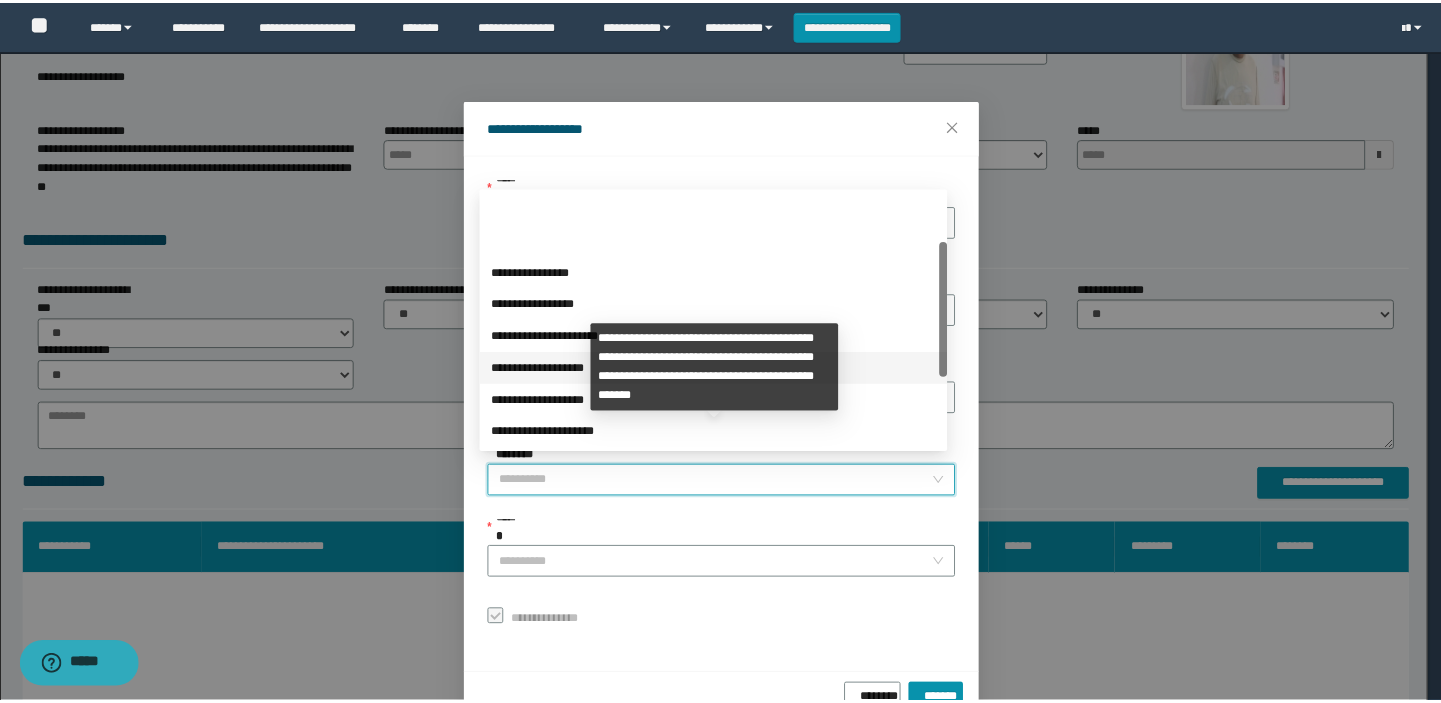 scroll, scrollTop: 223, scrollLeft: 0, axis: vertical 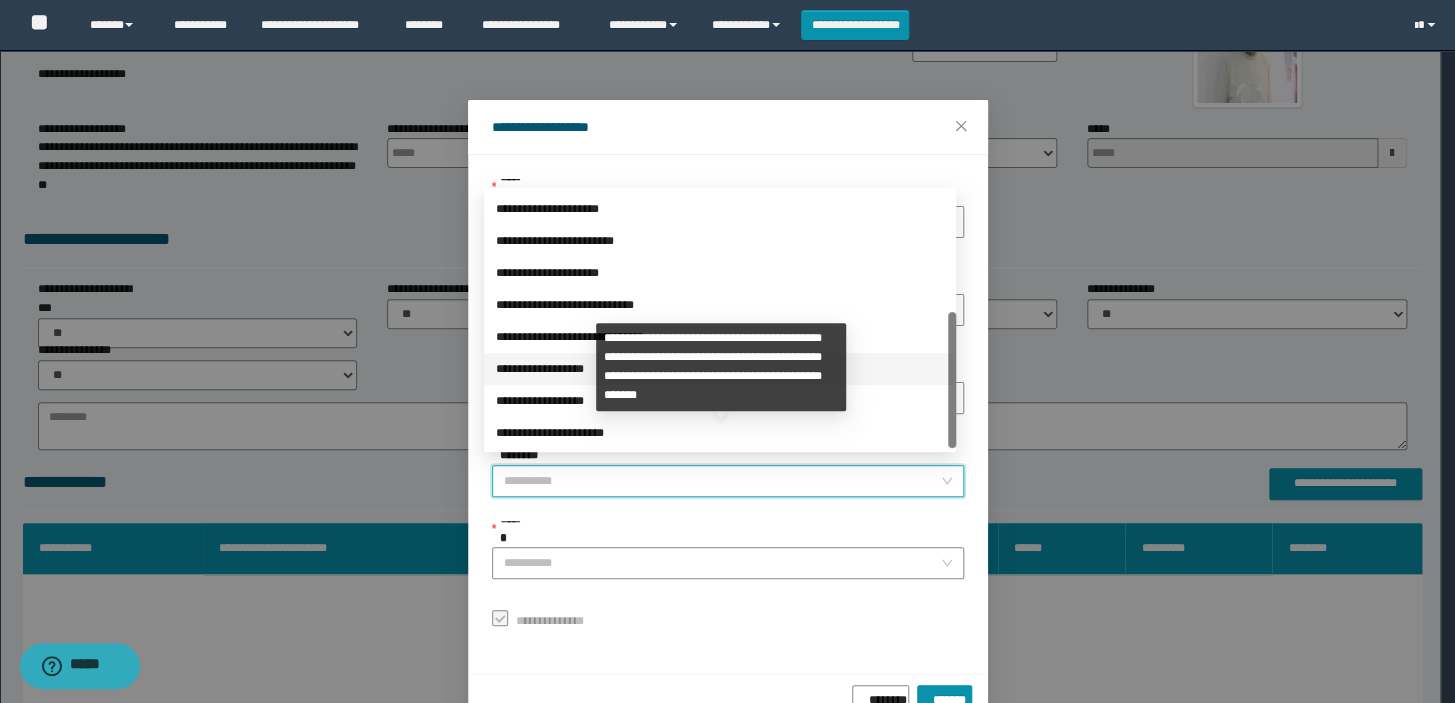 click on "**********" at bounding box center [720, 369] 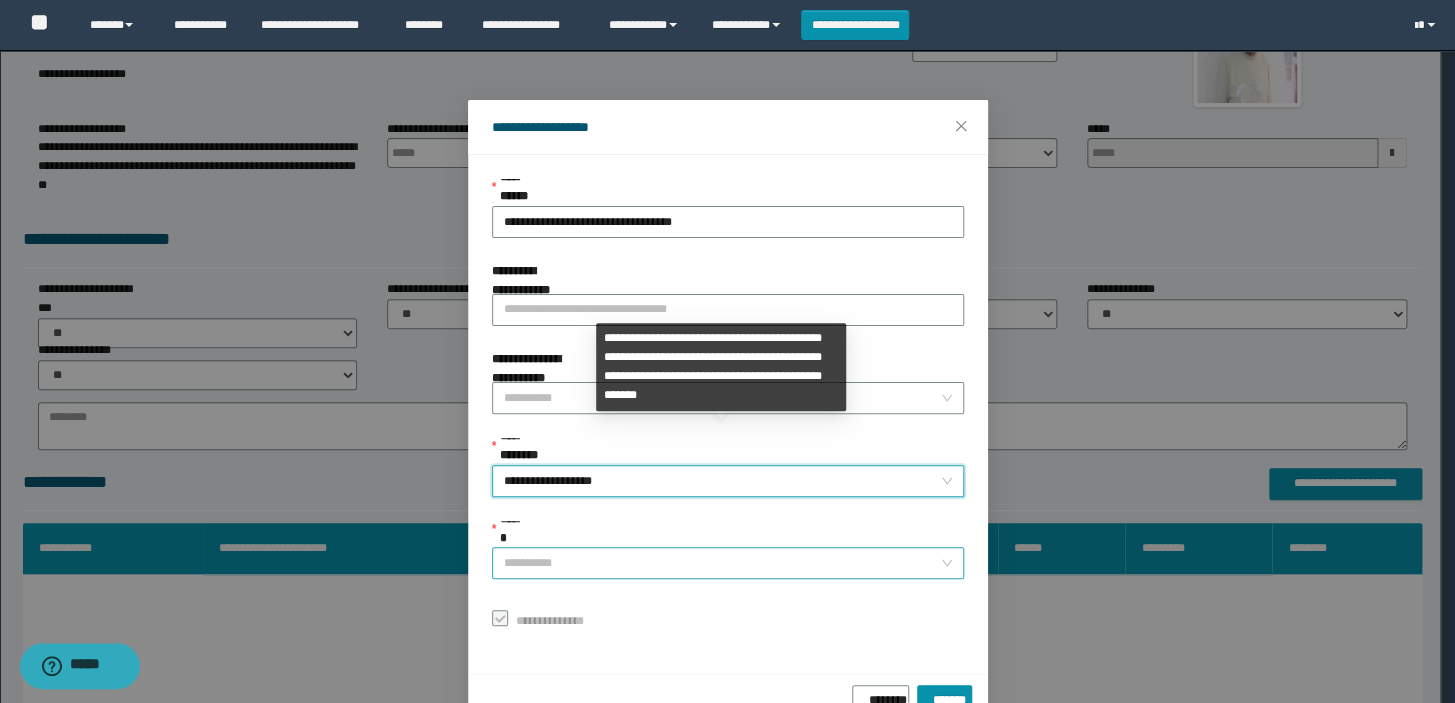 click on "******" at bounding box center (722, 563) 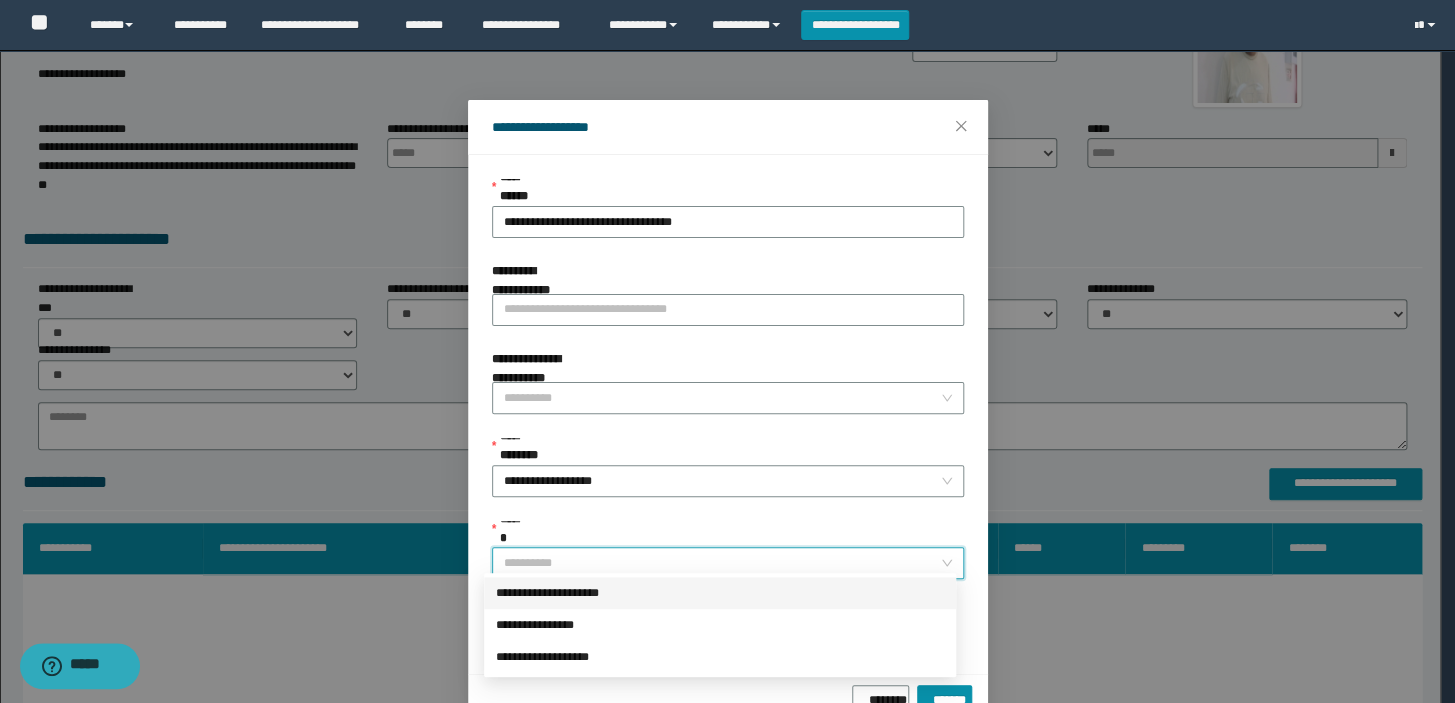 click on "**********" at bounding box center (720, 593) 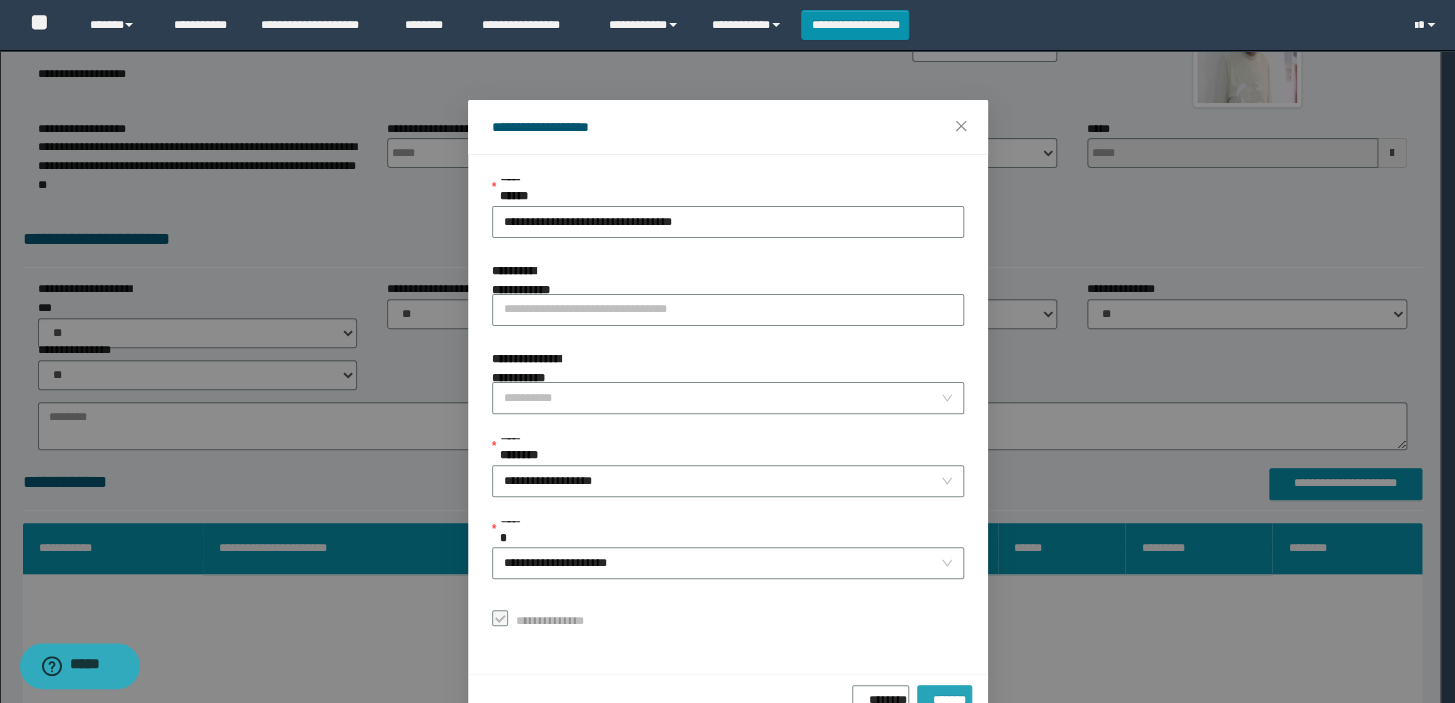 click on "*******" at bounding box center [944, 701] 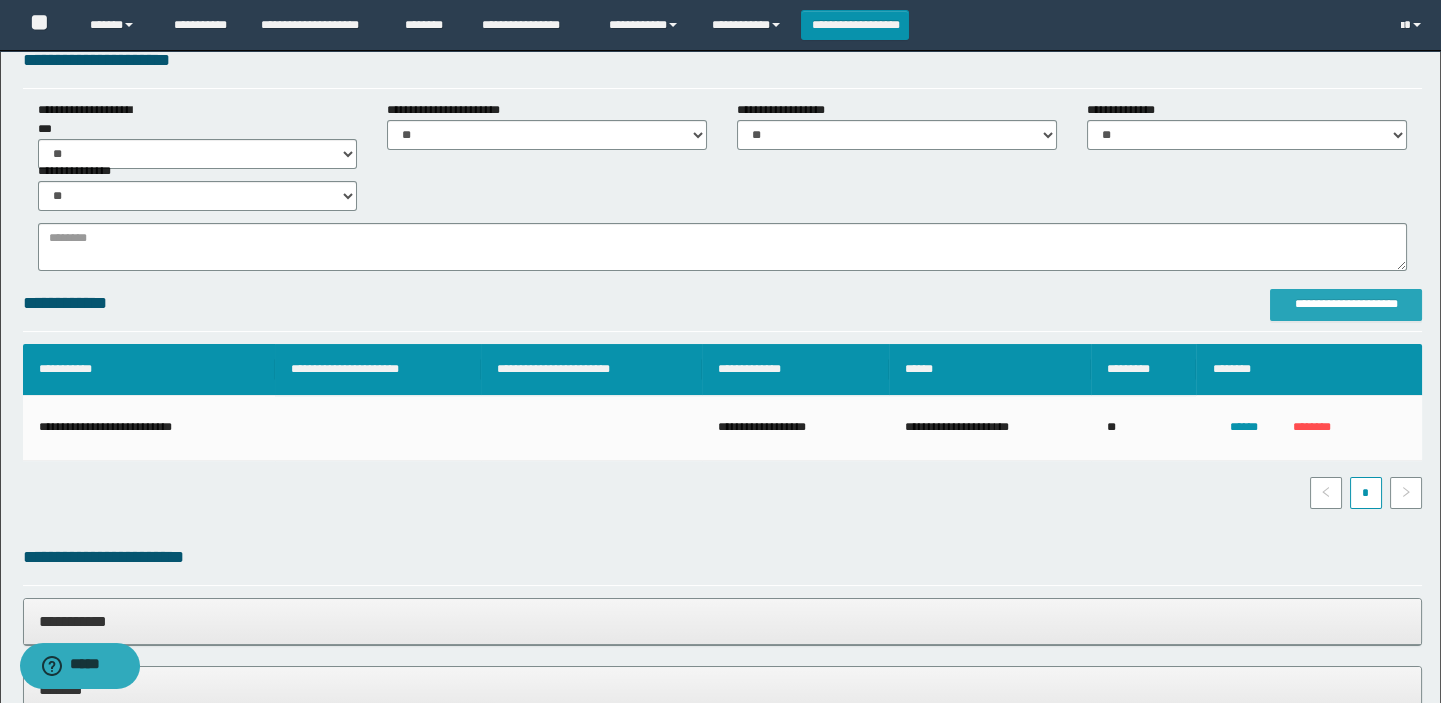 scroll, scrollTop: 90, scrollLeft: 0, axis: vertical 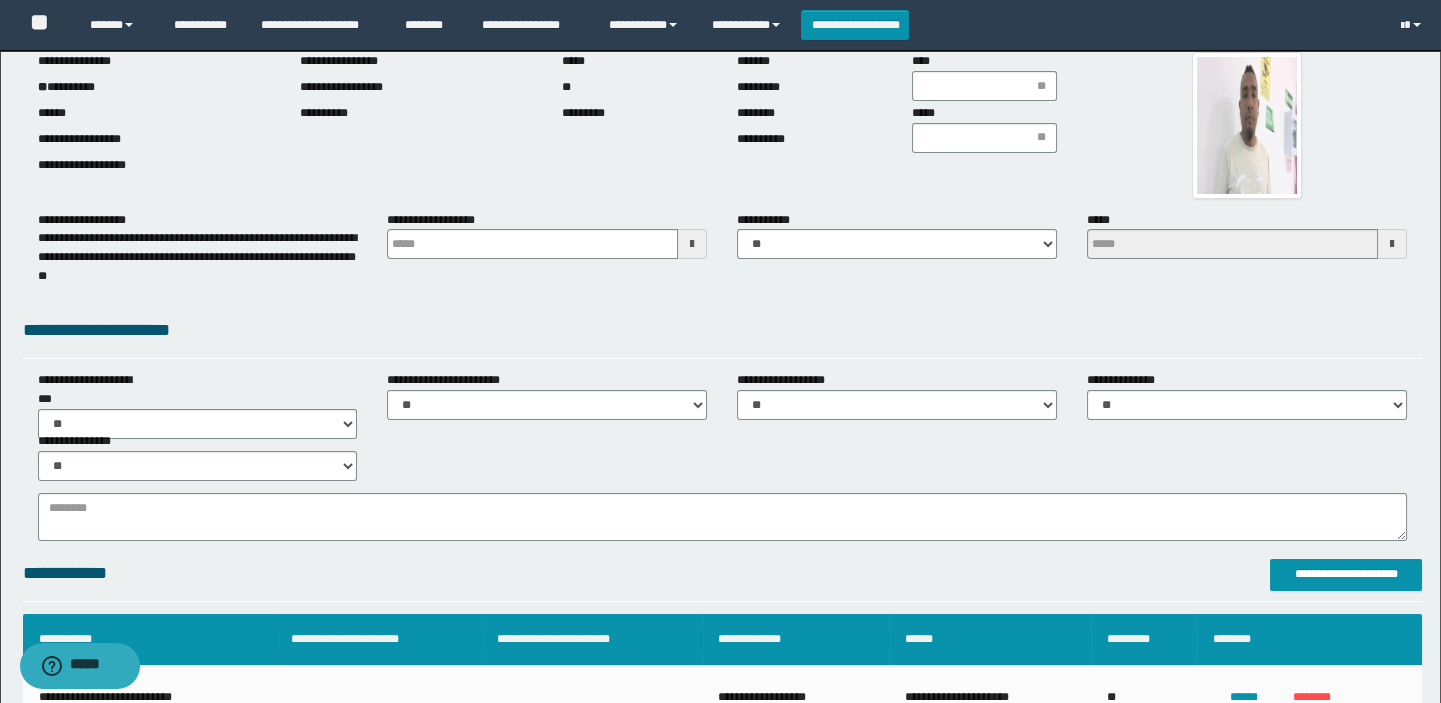 click on "**********" at bounding box center [723, 254] 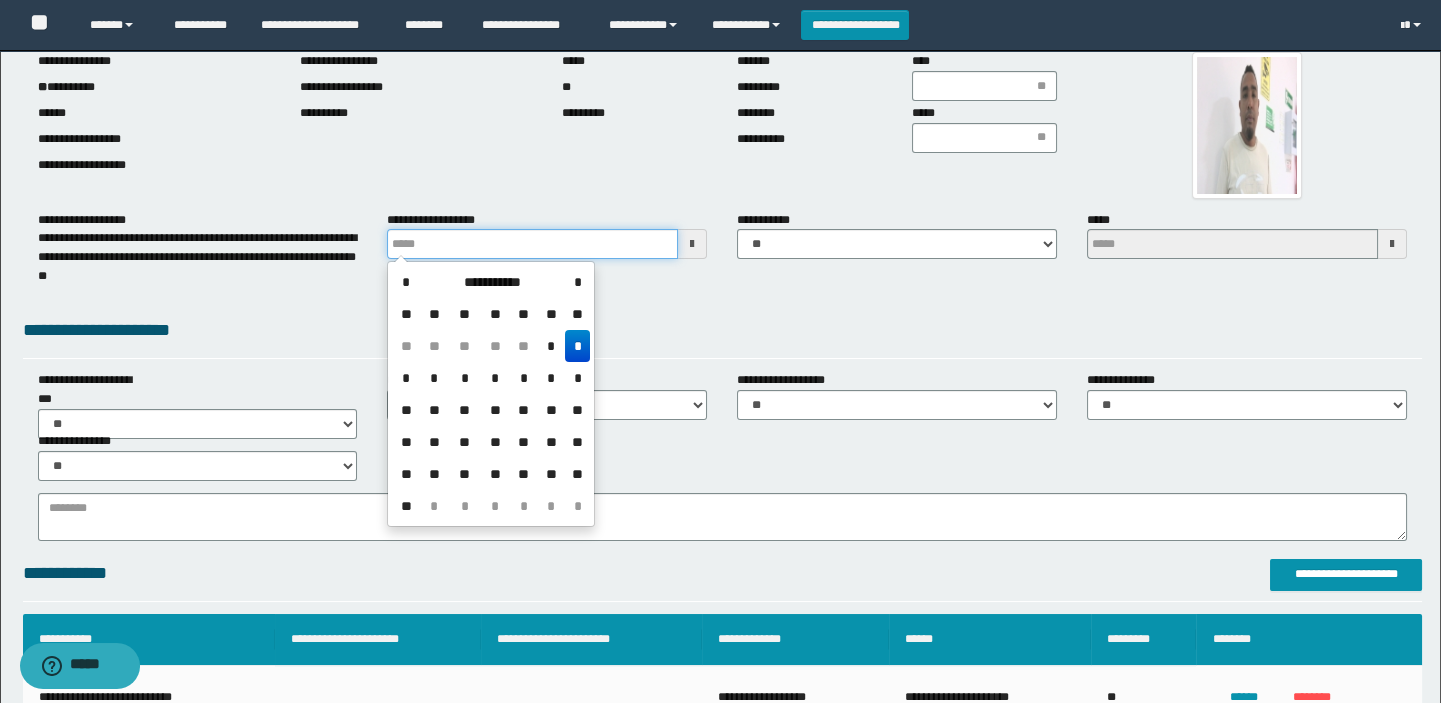 drag, startPoint x: 540, startPoint y: 247, endPoint x: 526, endPoint y: 258, distance: 17.804493 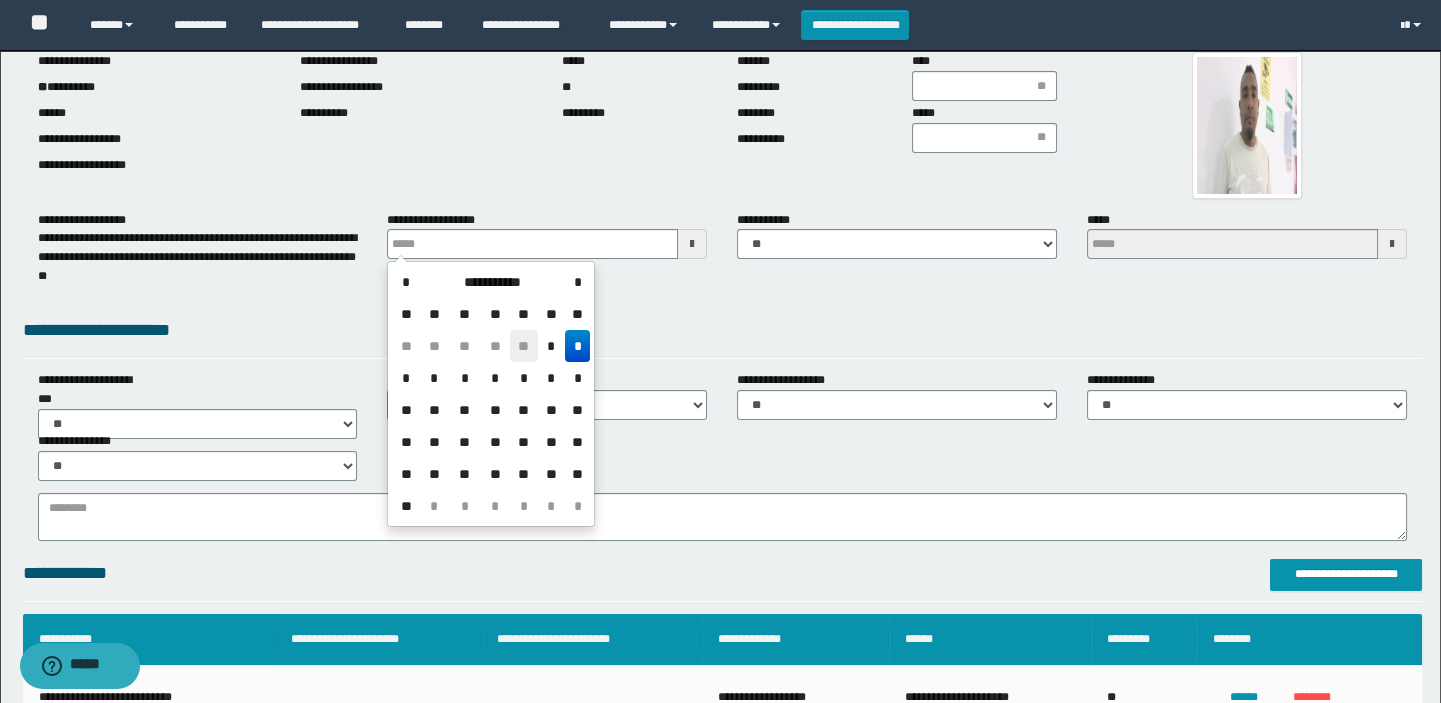 click on "**" at bounding box center [524, 346] 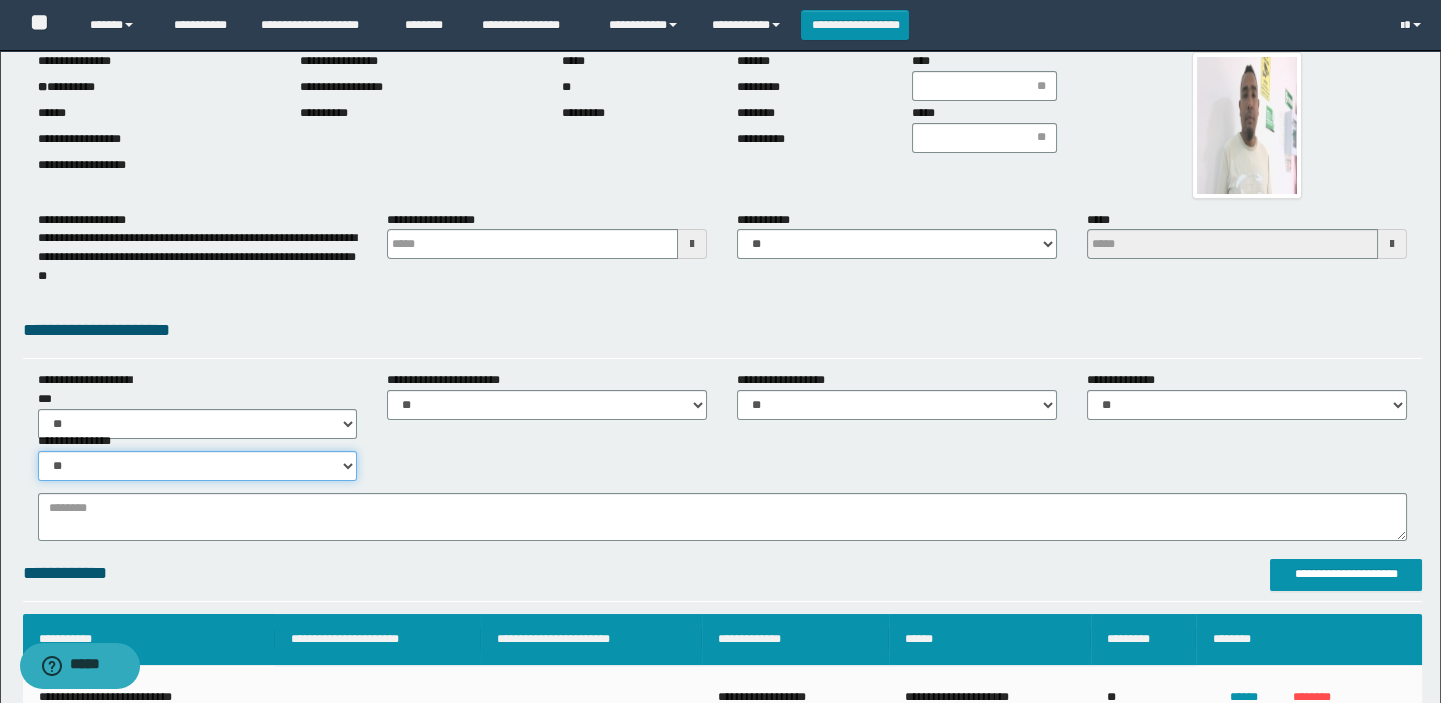 click on "**
**" at bounding box center (198, 466) 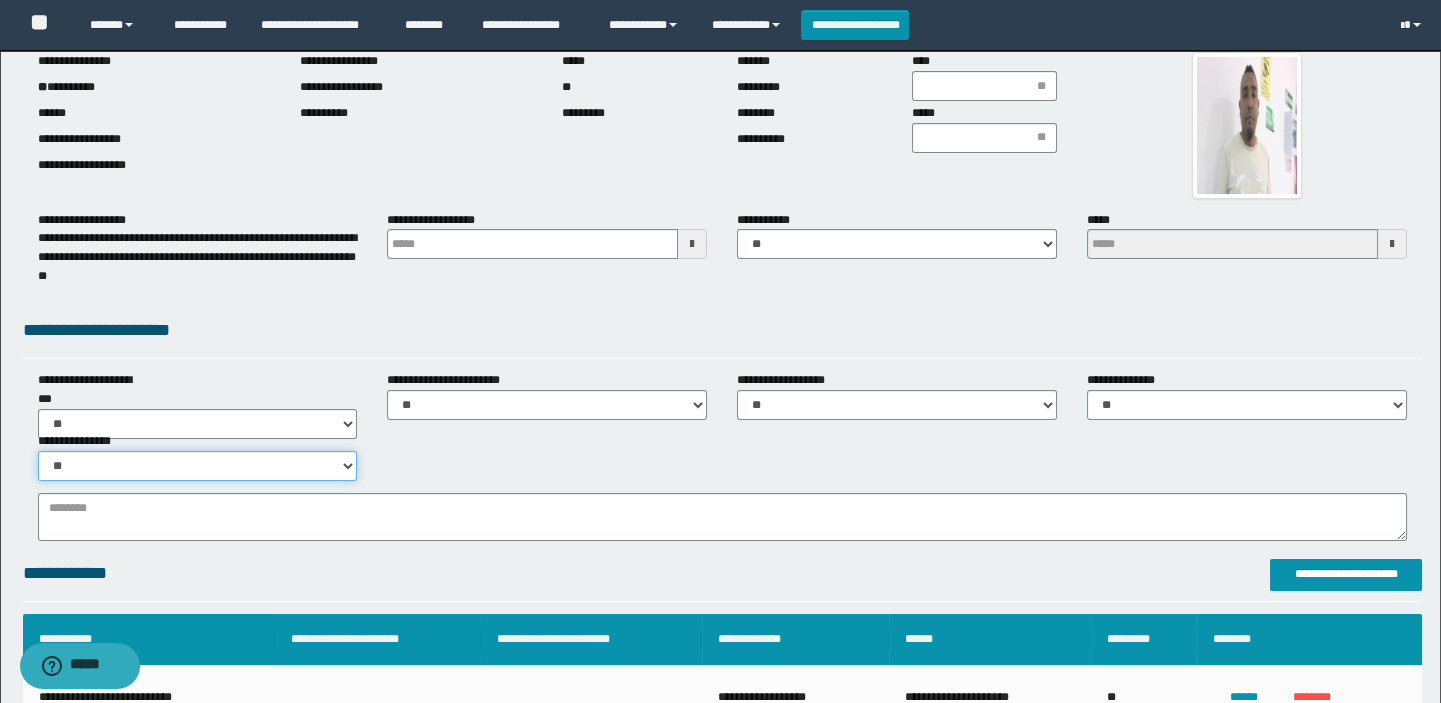 click on "**
**" at bounding box center [198, 466] 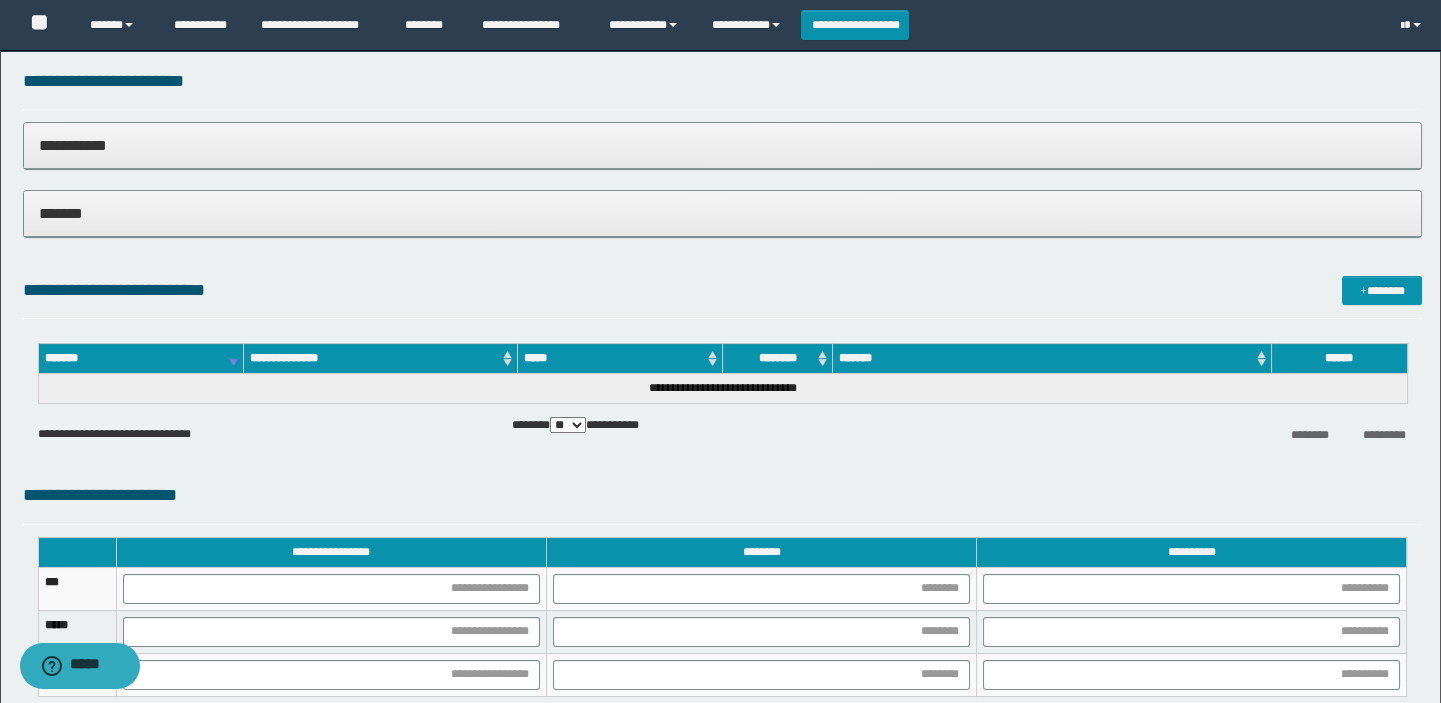 scroll, scrollTop: 727, scrollLeft: 0, axis: vertical 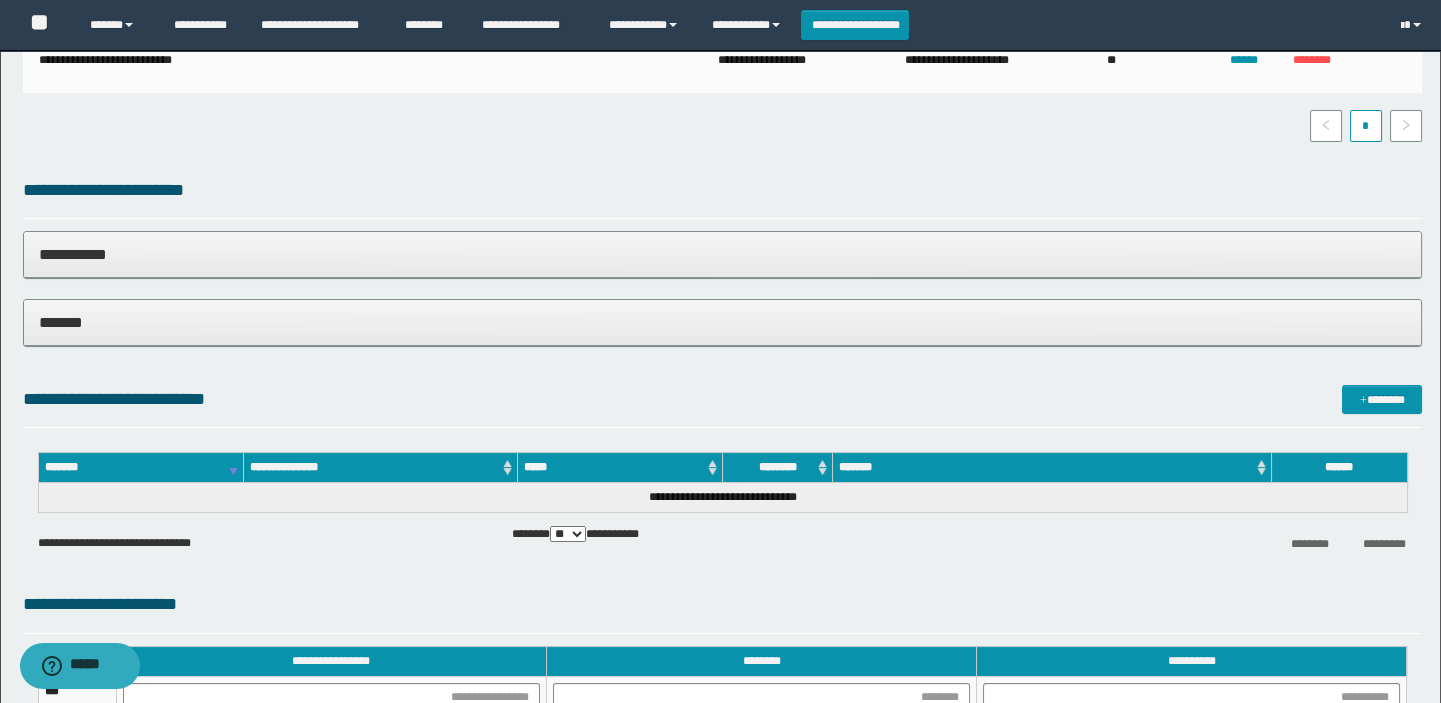 click on "**********" at bounding box center [723, 197] 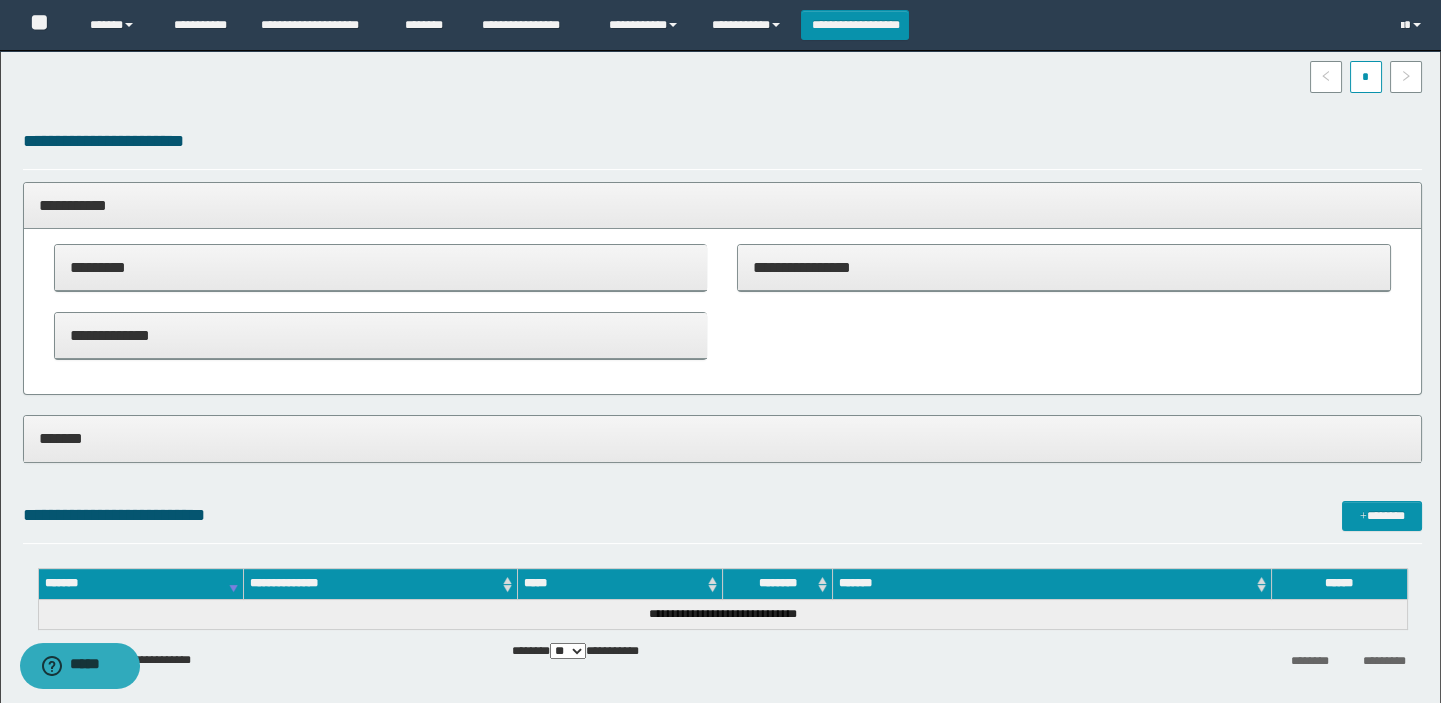 scroll, scrollTop: 909, scrollLeft: 0, axis: vertical 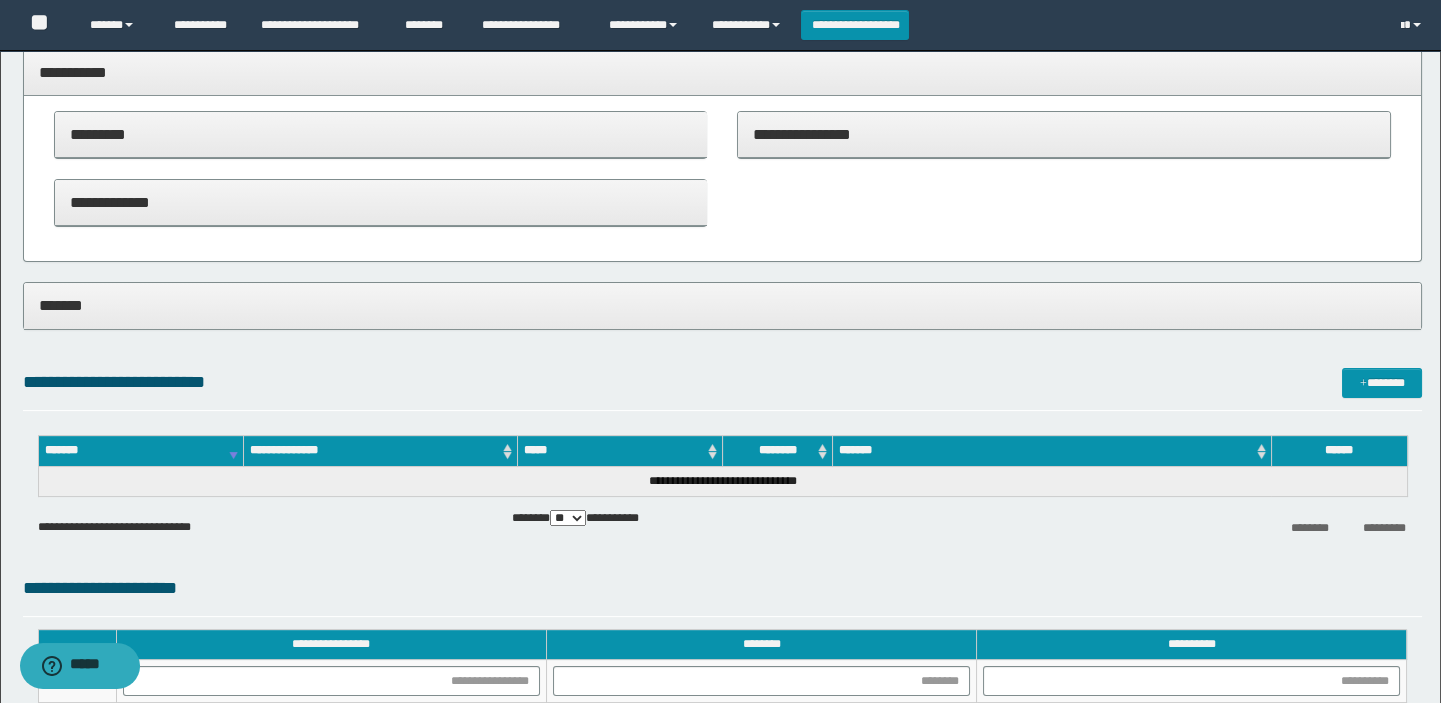 click on "*******" at bounding box center (723, 305) 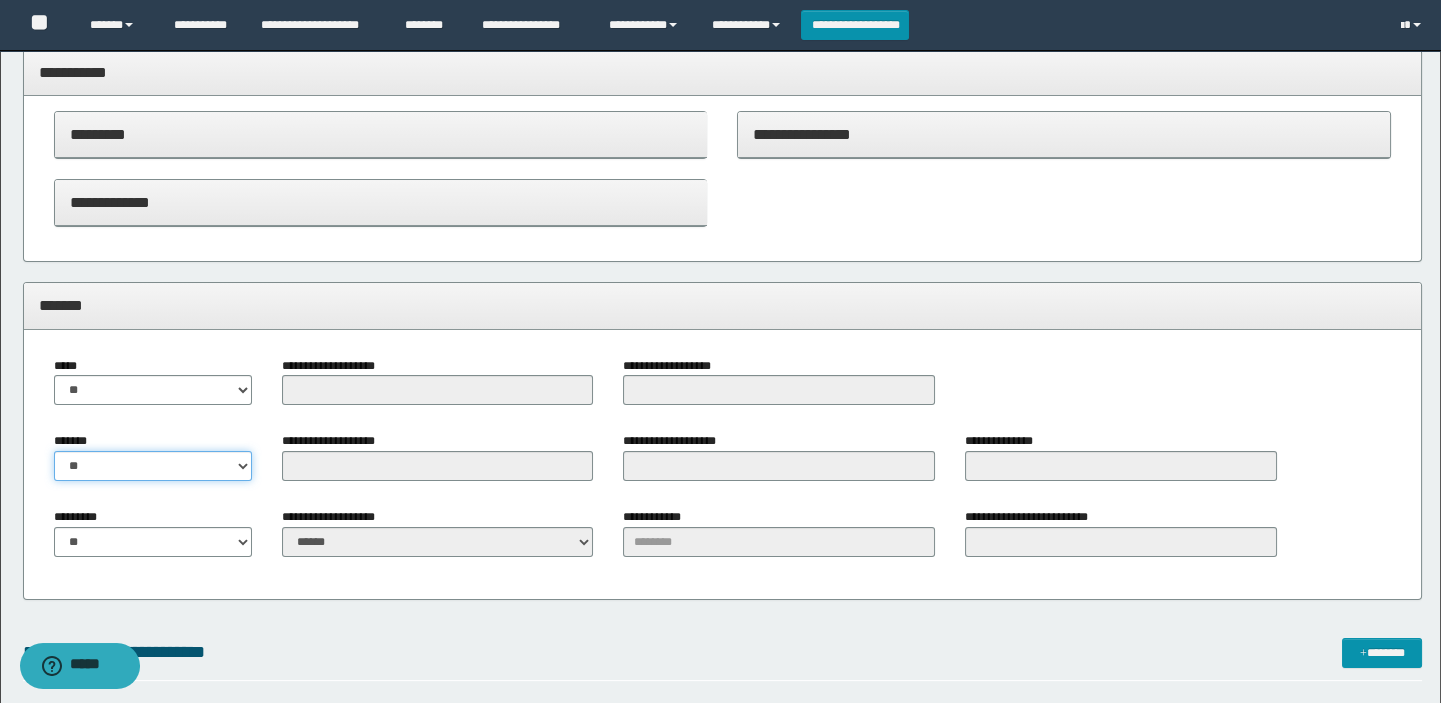 click on "**
**" at bounding box center (153, 466) 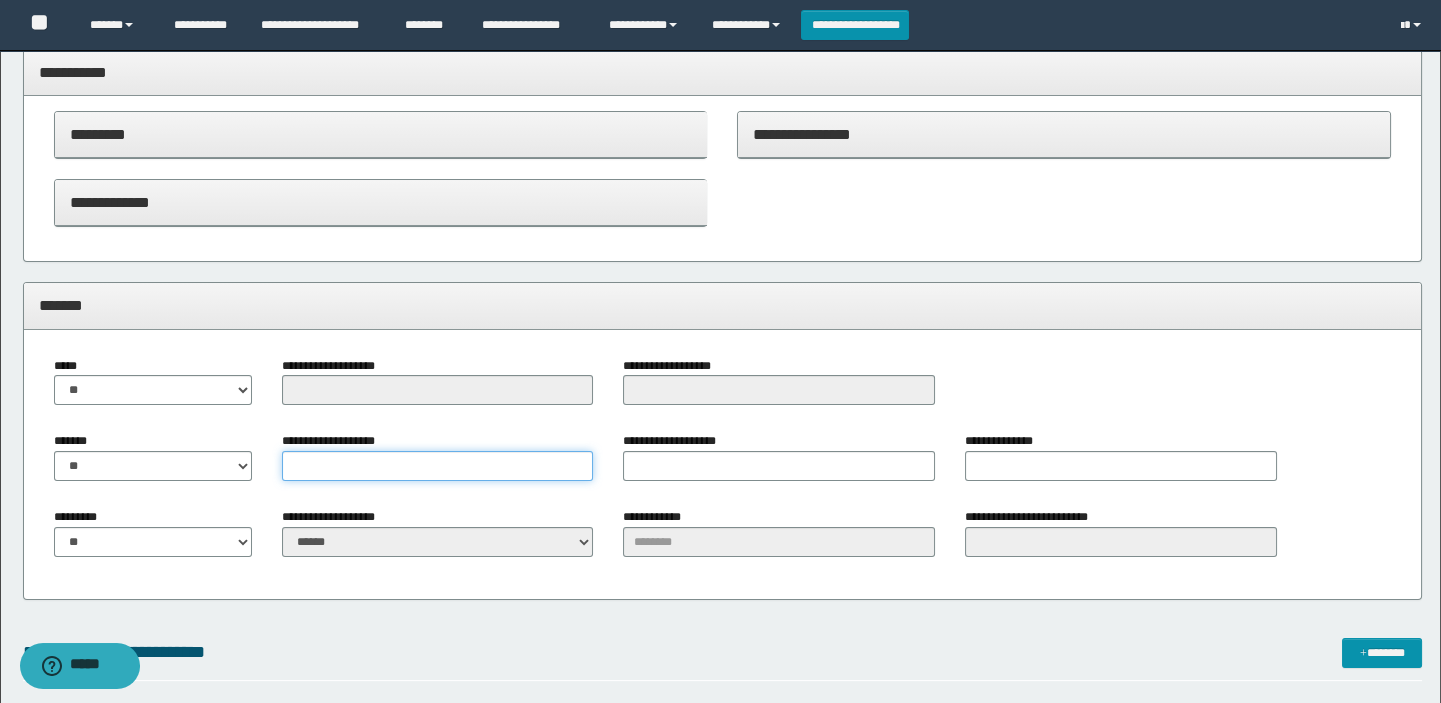 click on "**********" at bounding box center [438, 466] 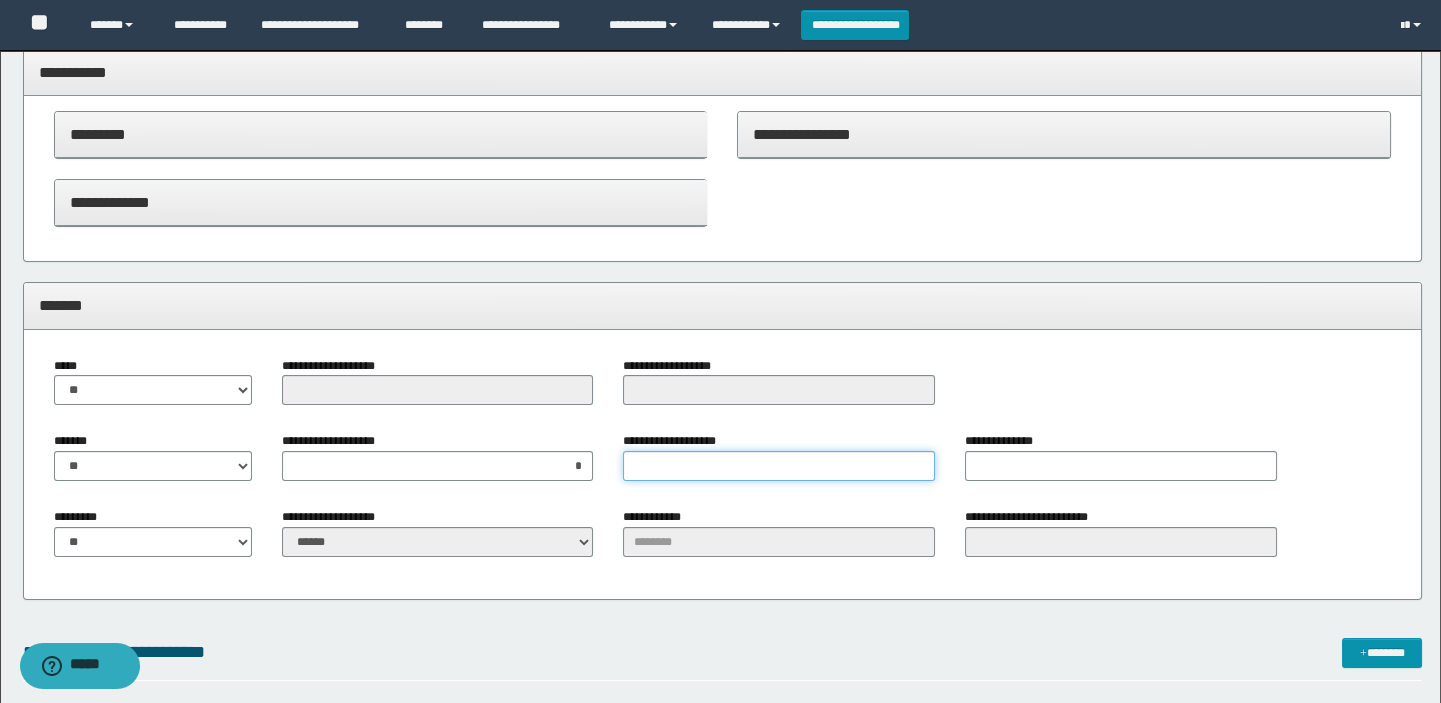 click on "**********" at bounding box center (779, 466) 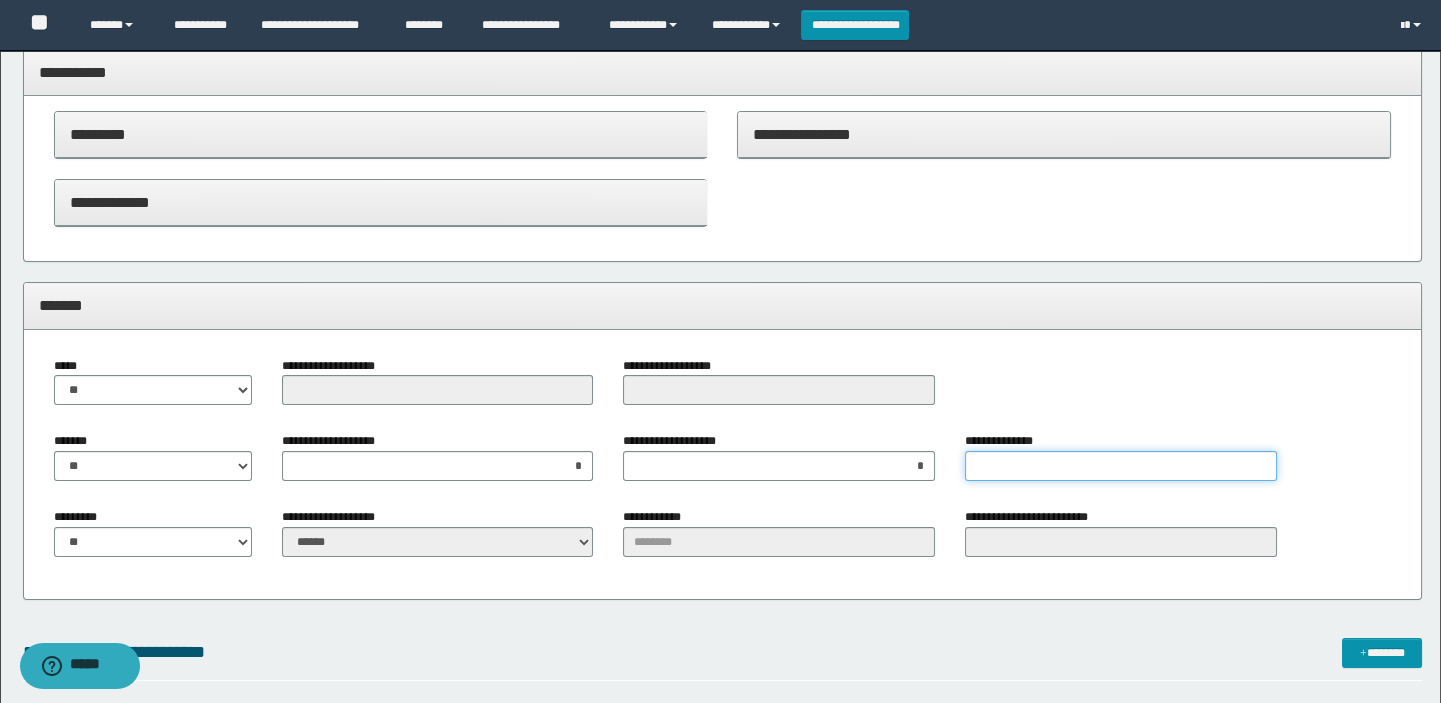 click on "**********" at bounding box center (1121, 466) 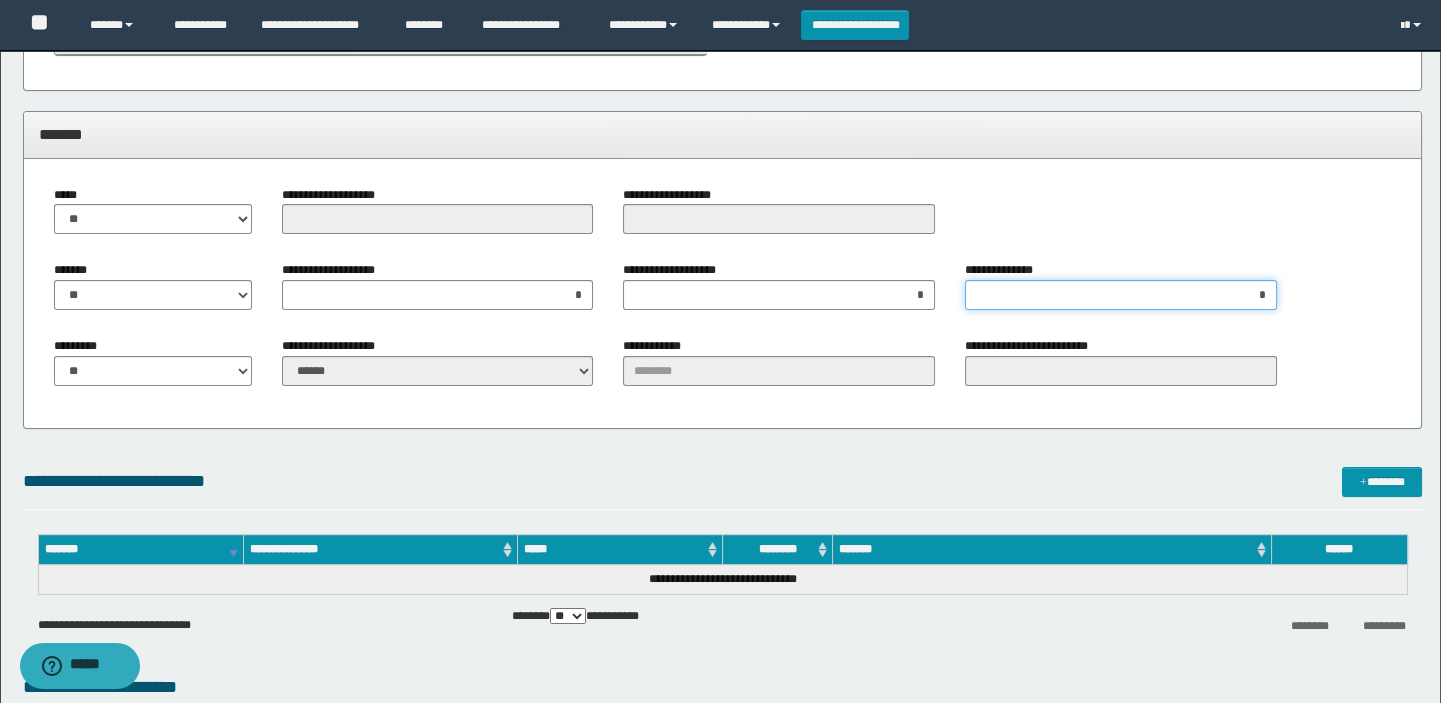 scroll, scrollTop: 1272, scrollLeft: 0, axis: vertical 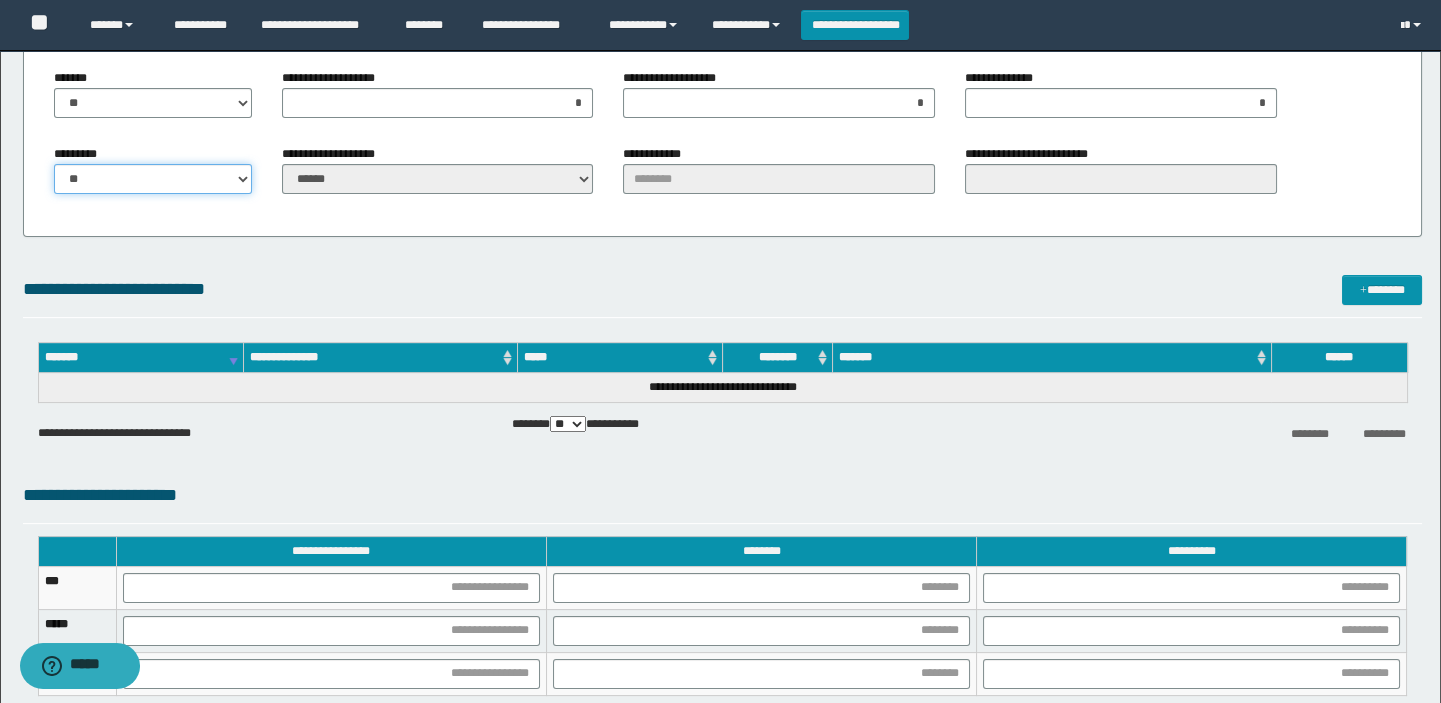 click on "**
**" at bounding box center [153, 179] 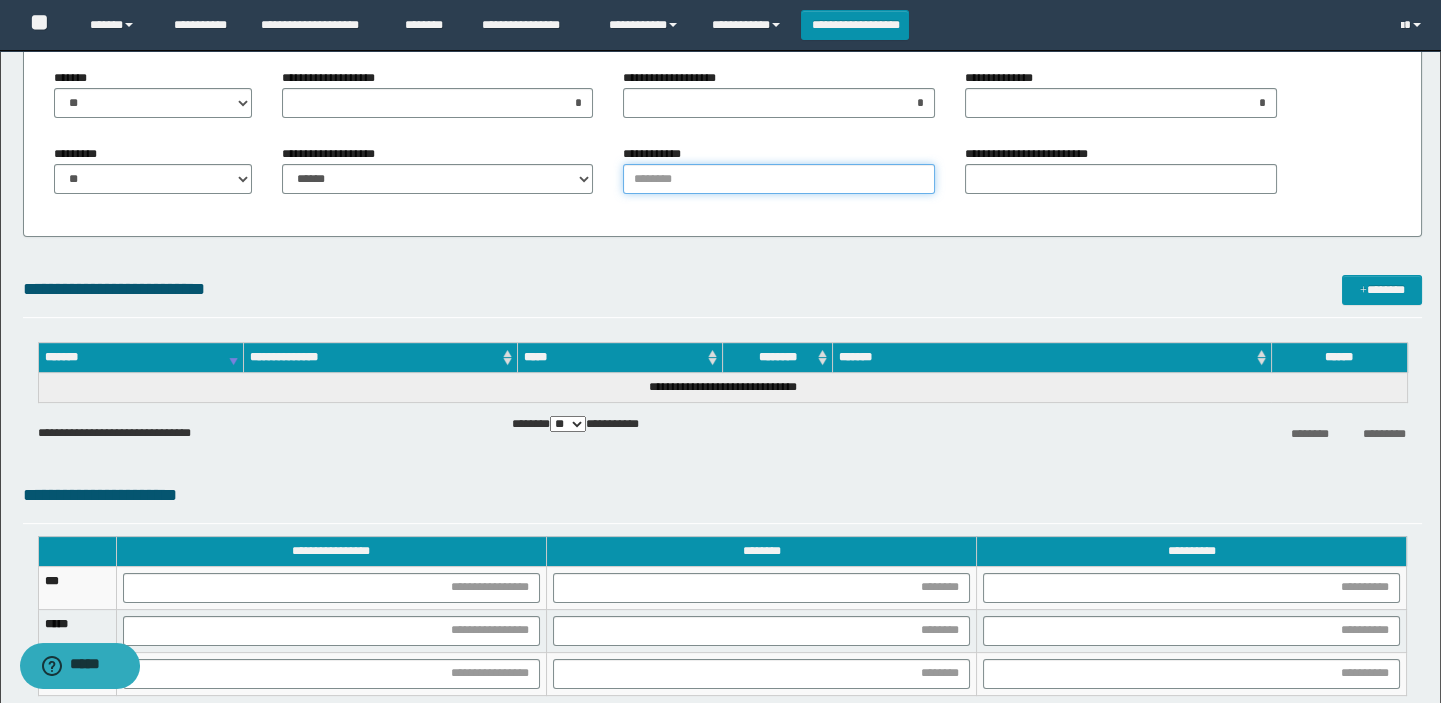 click on "**********" at bounding box center [779, 179] 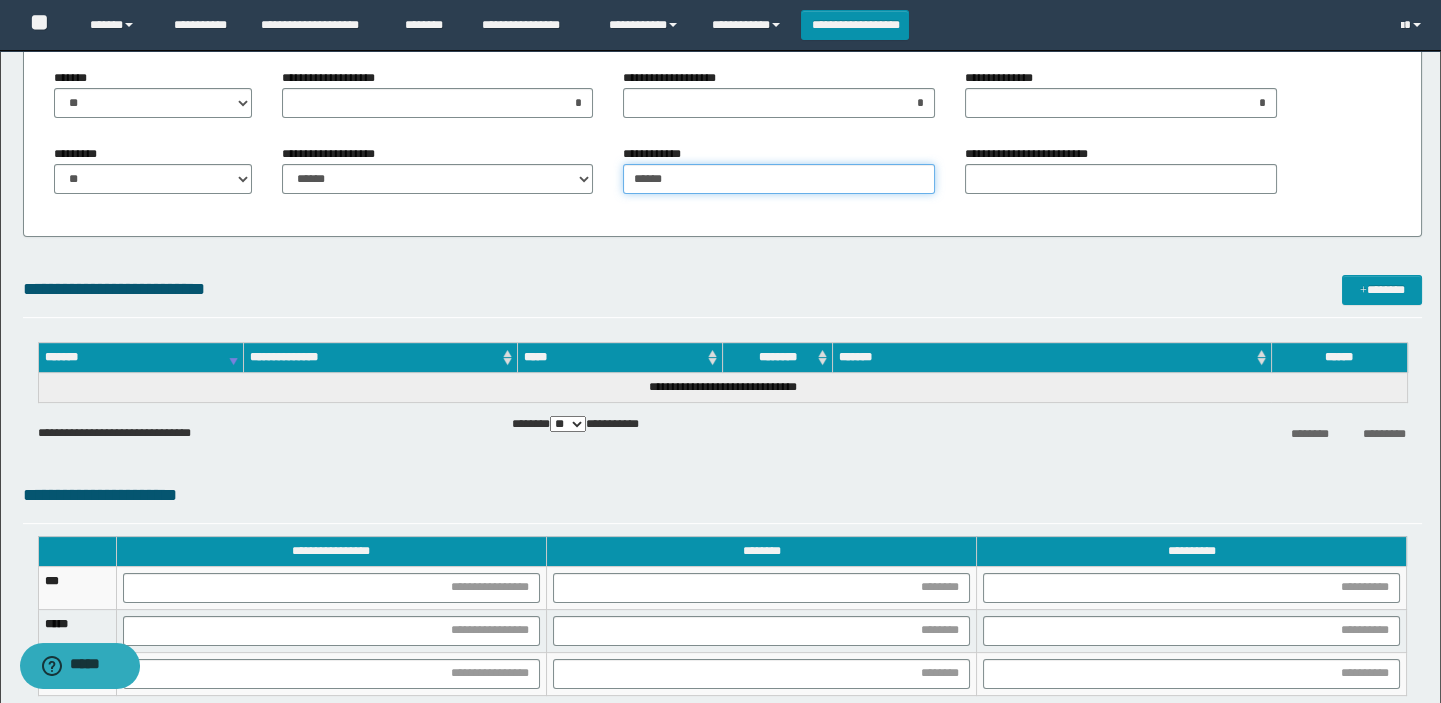 type on "******" 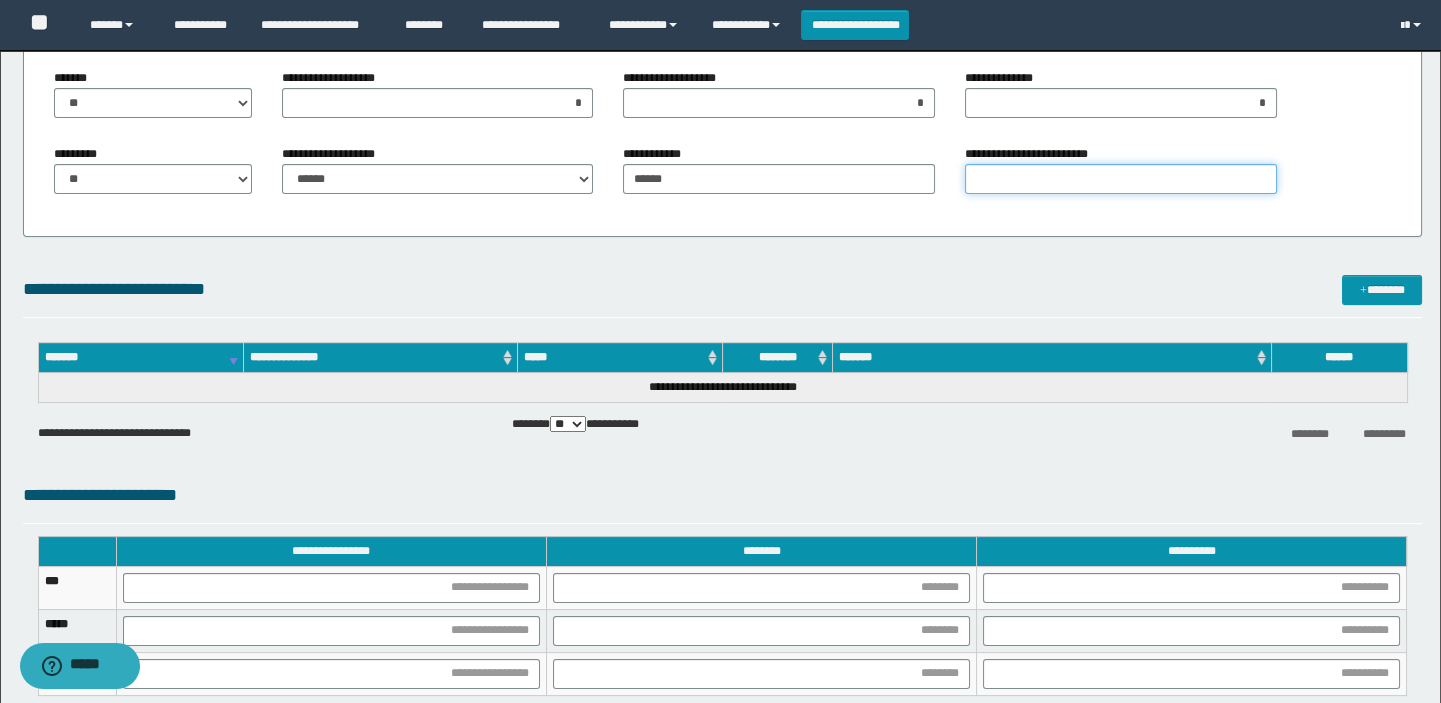 click on "**********" at bounding box center [1121, 179] 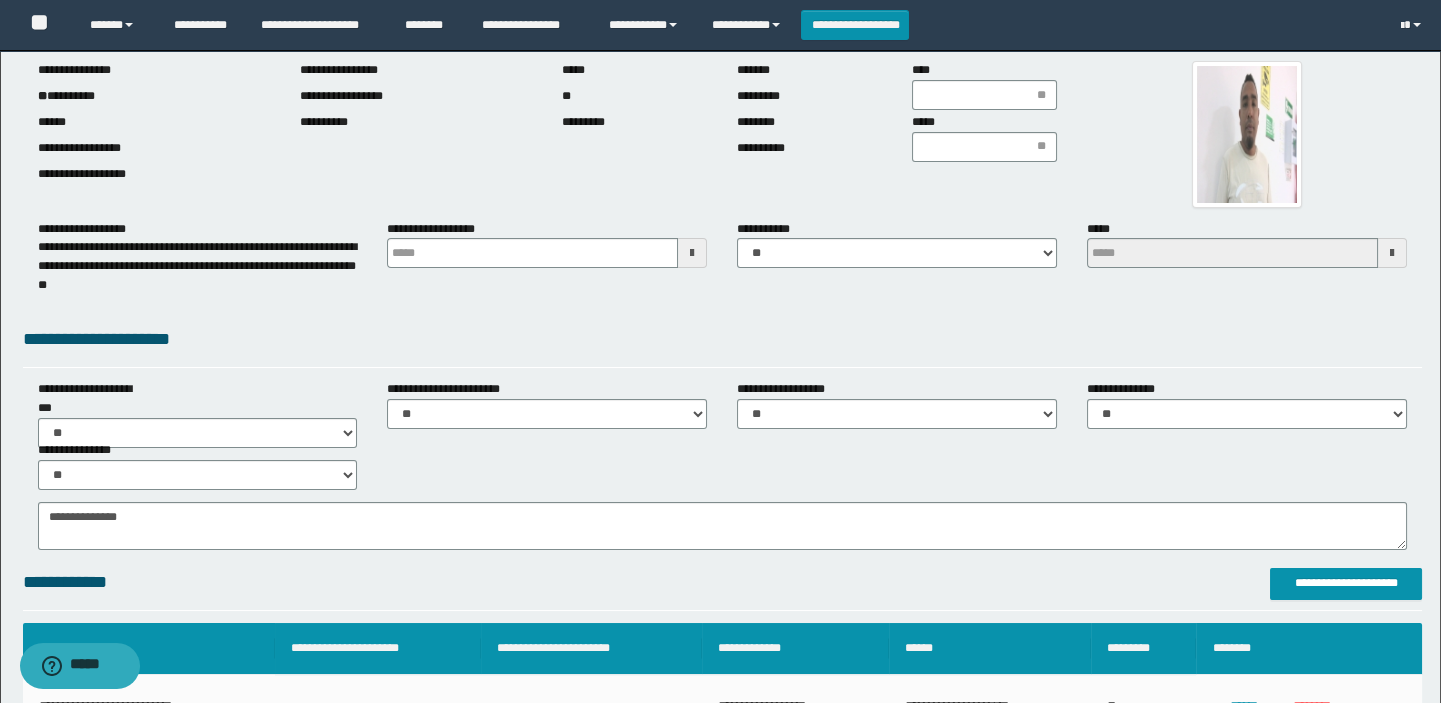 scroll, scrollTop: 0, scrollLeft: 0, axis: both 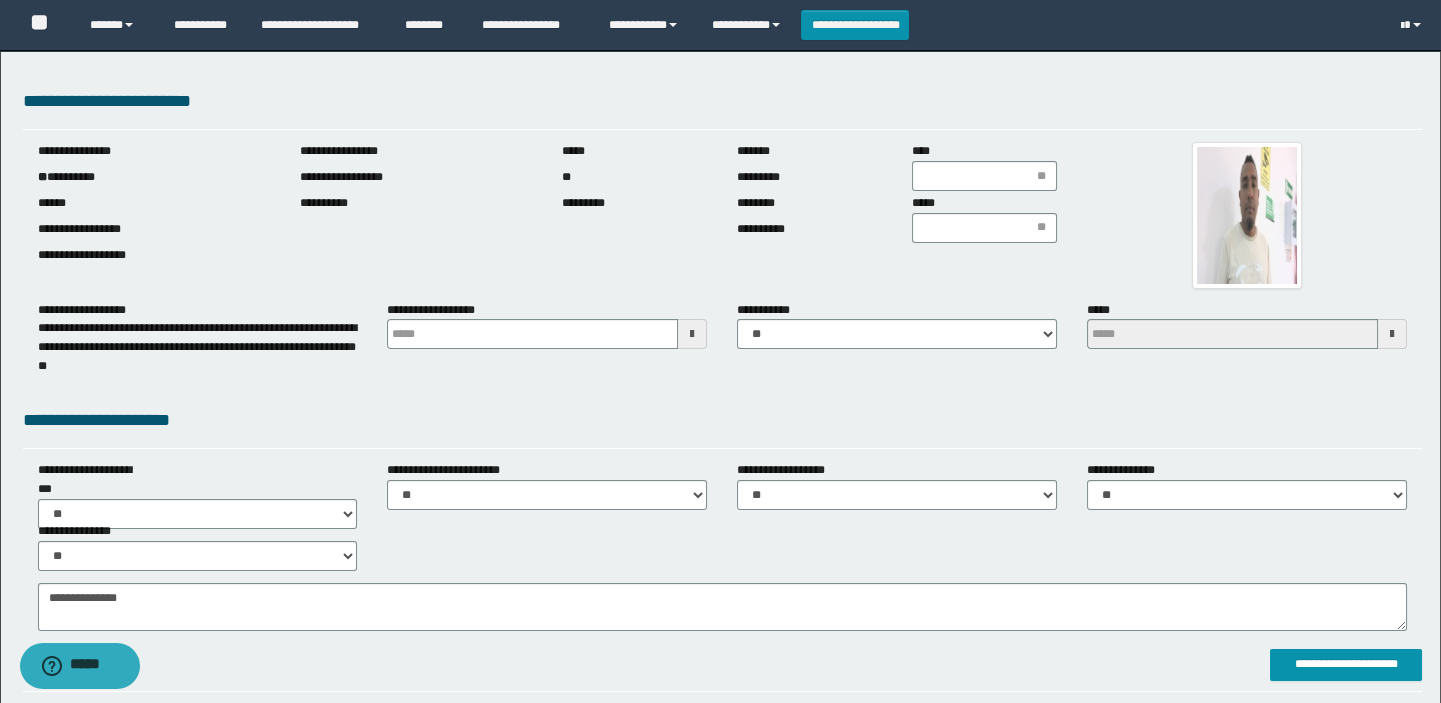 click on "**********" at bounding box center (548, 262) 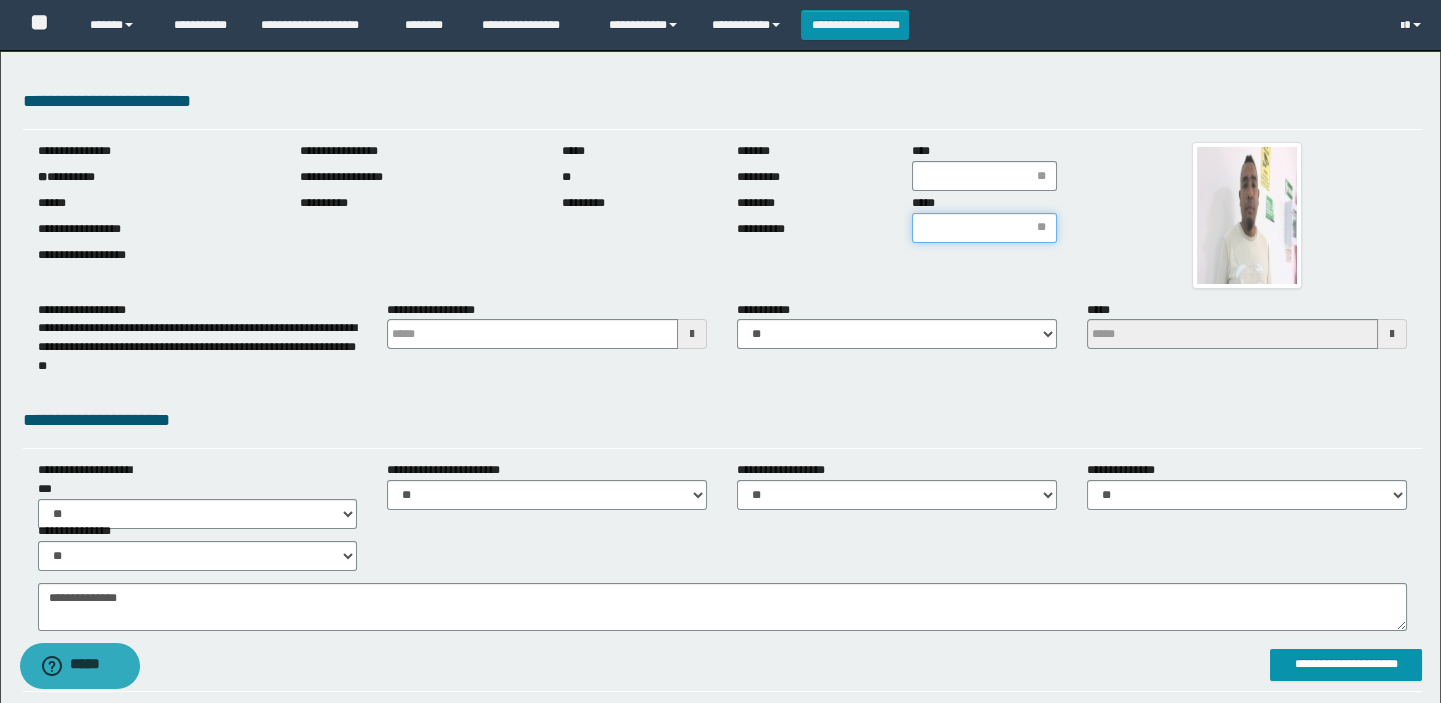 click on "*****" at bounding box center (984, 228) 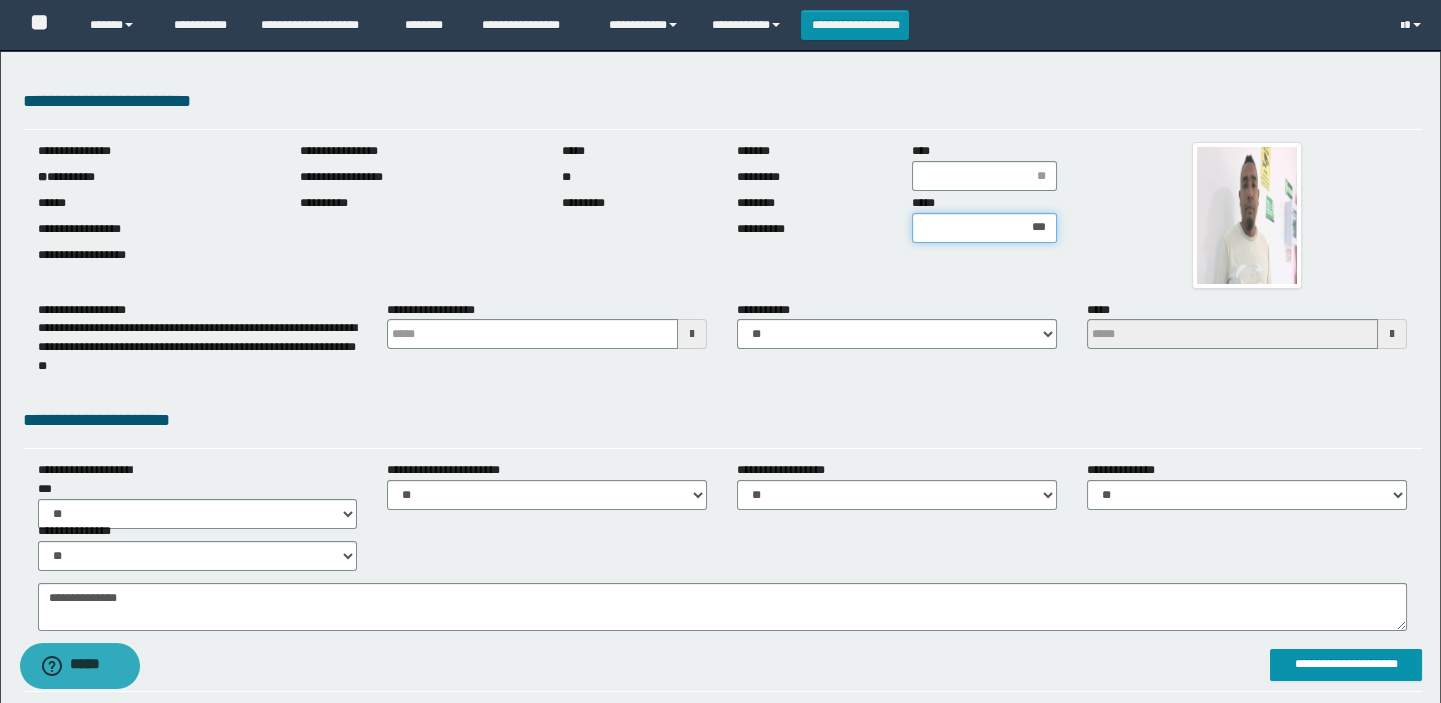 type on "****" 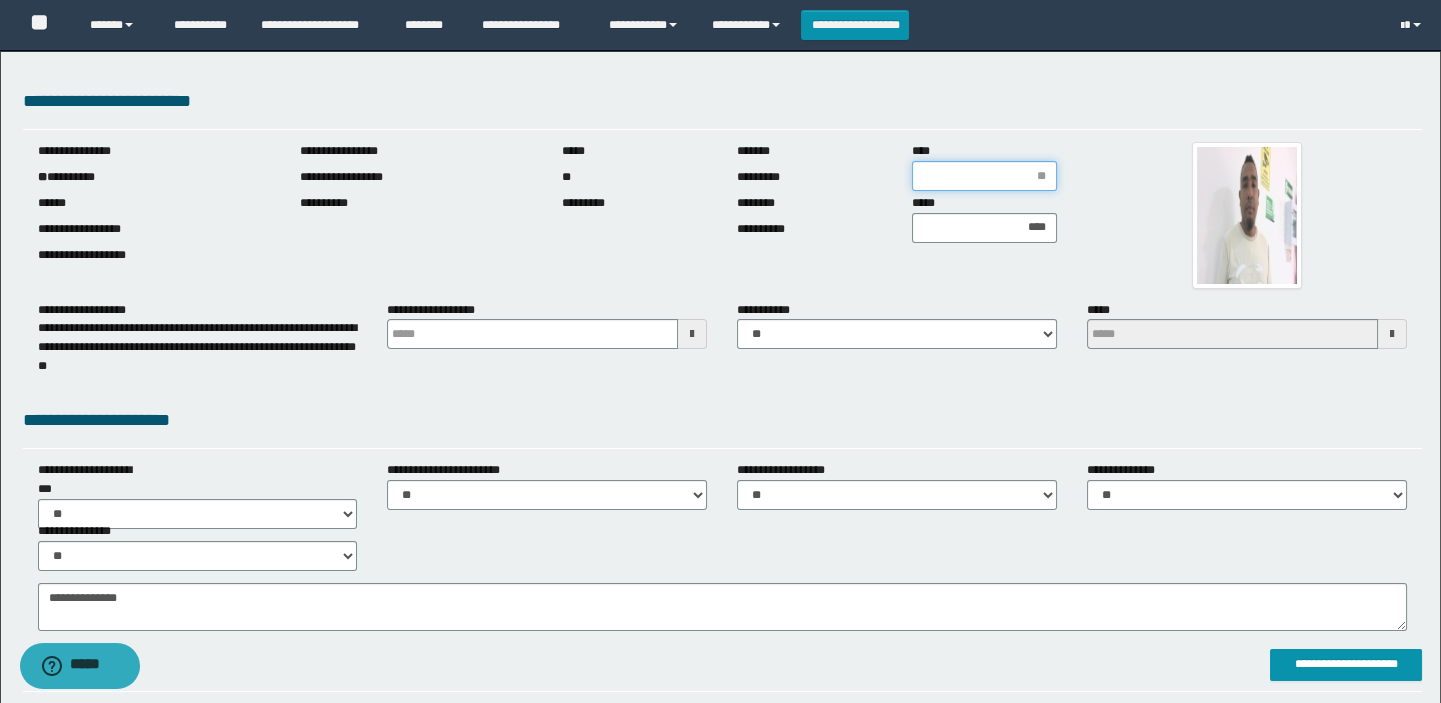 click on "****" at bounding box center [984, 176] 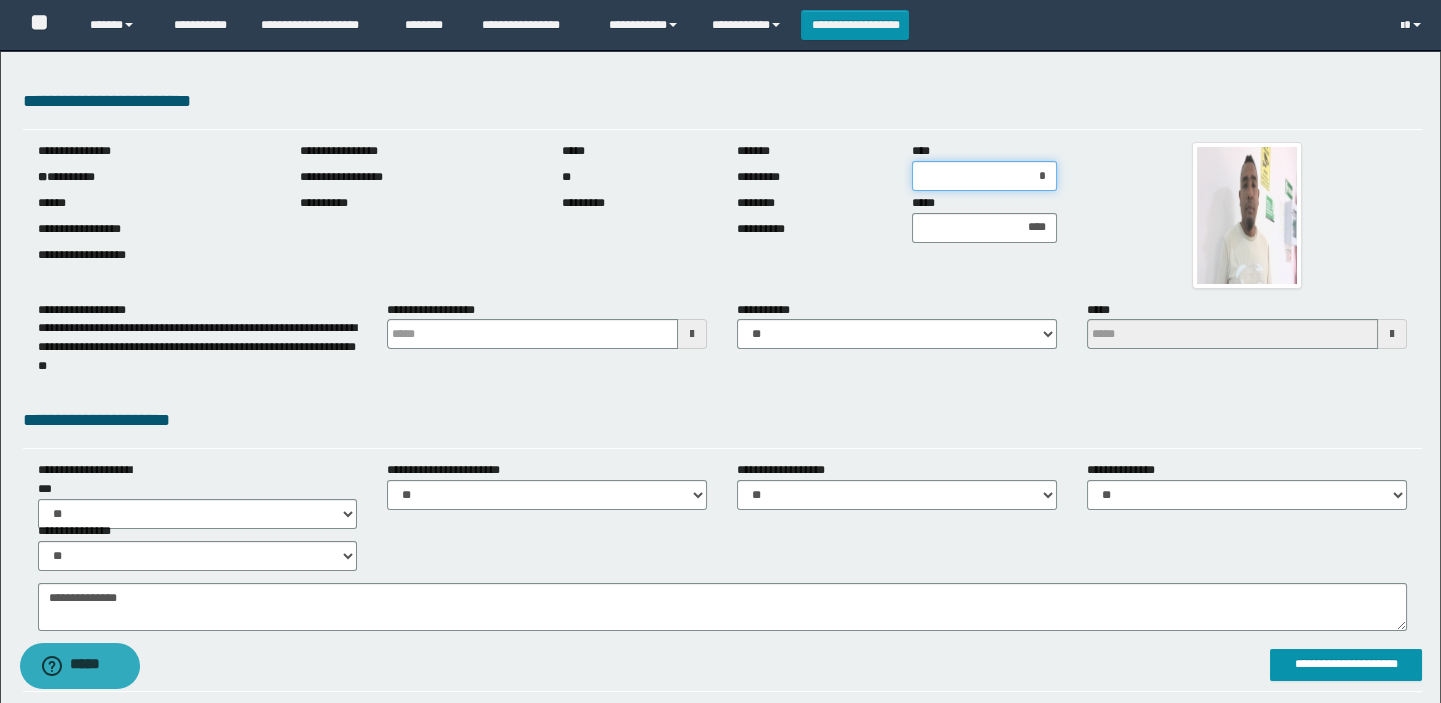 type on "**" 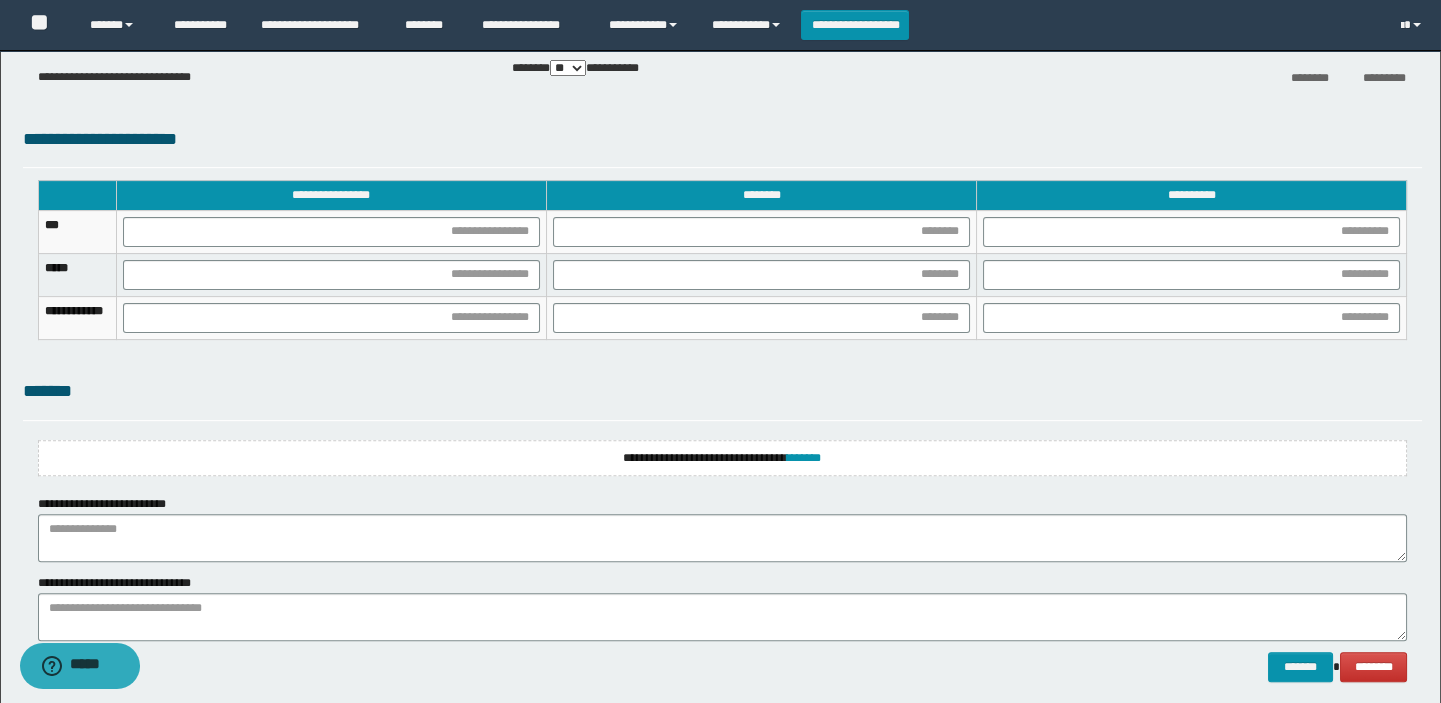 scroll, scrollTop: 1636, scrollLeft: 0, axis: vertical 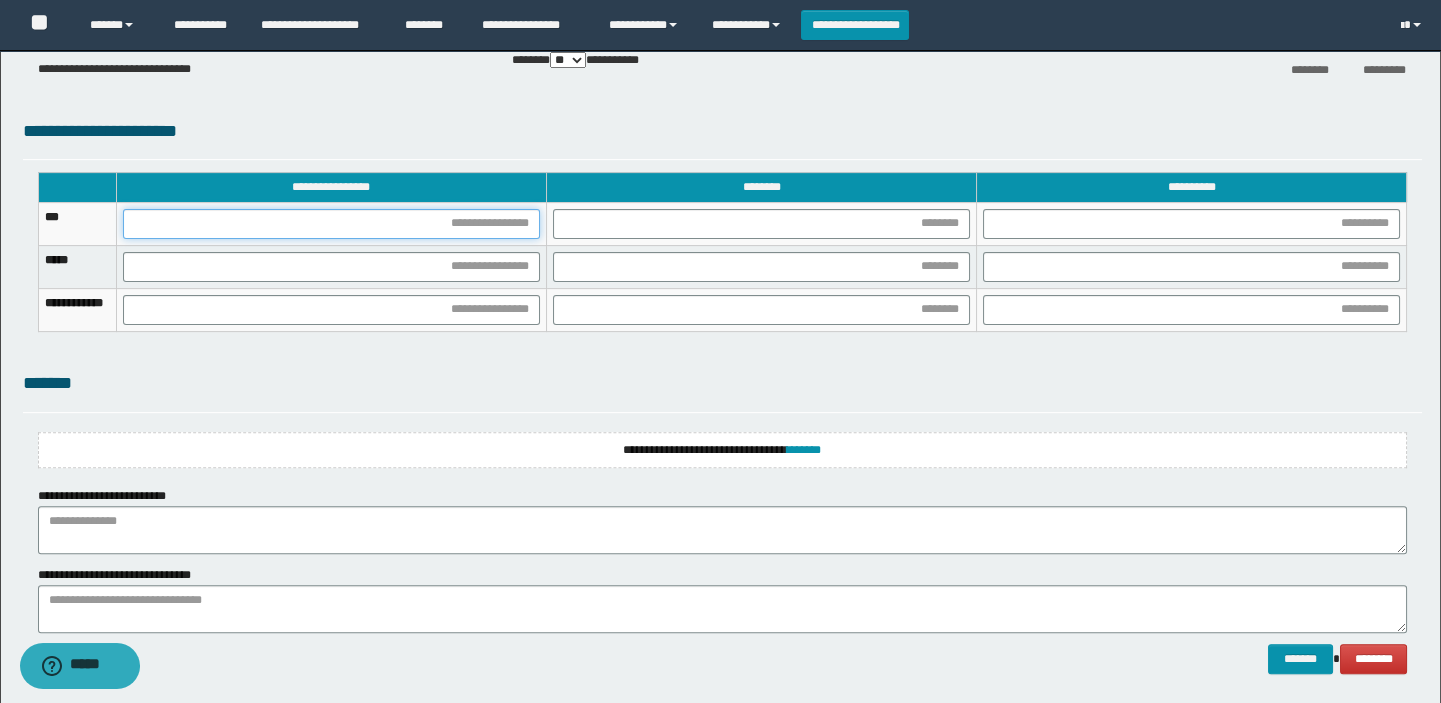 click at bounding box center [331, 224] 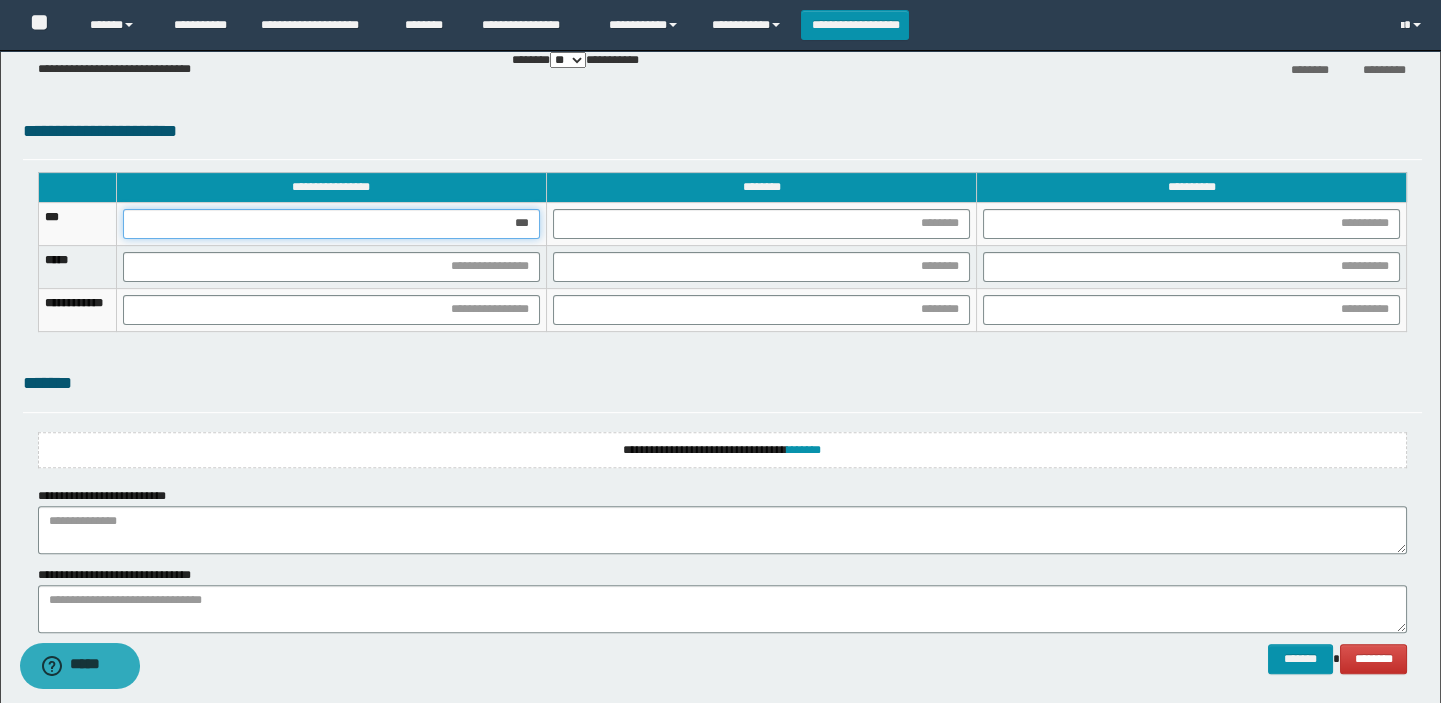 type on "****" 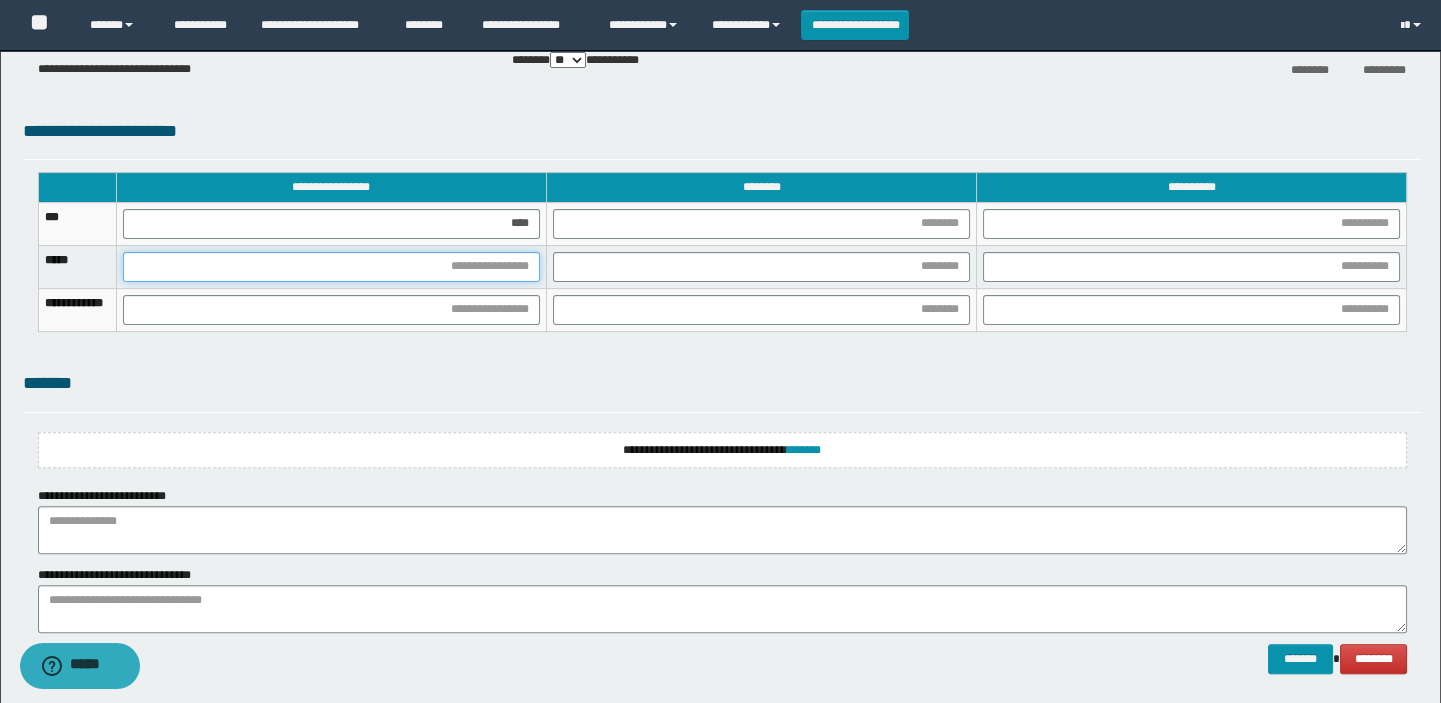 click at bounding box center (331, 267) 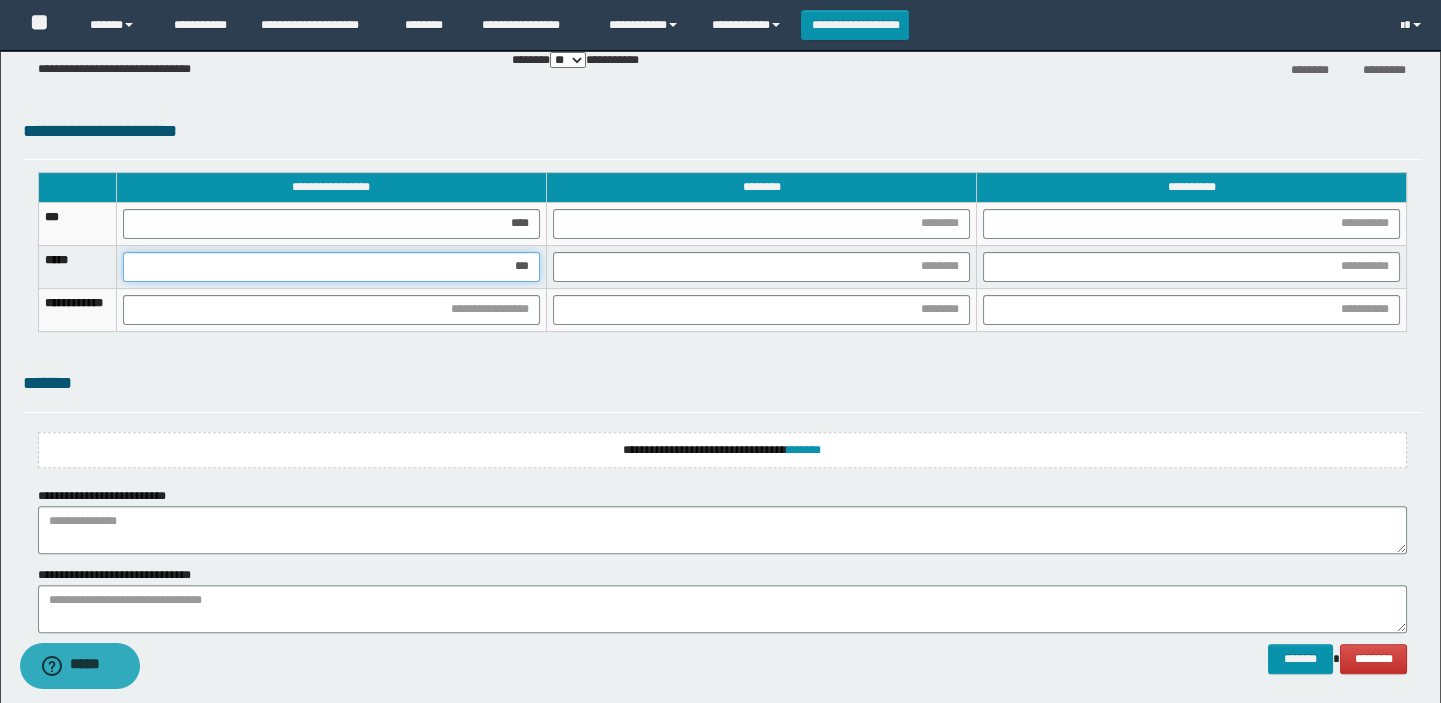 type on "****" 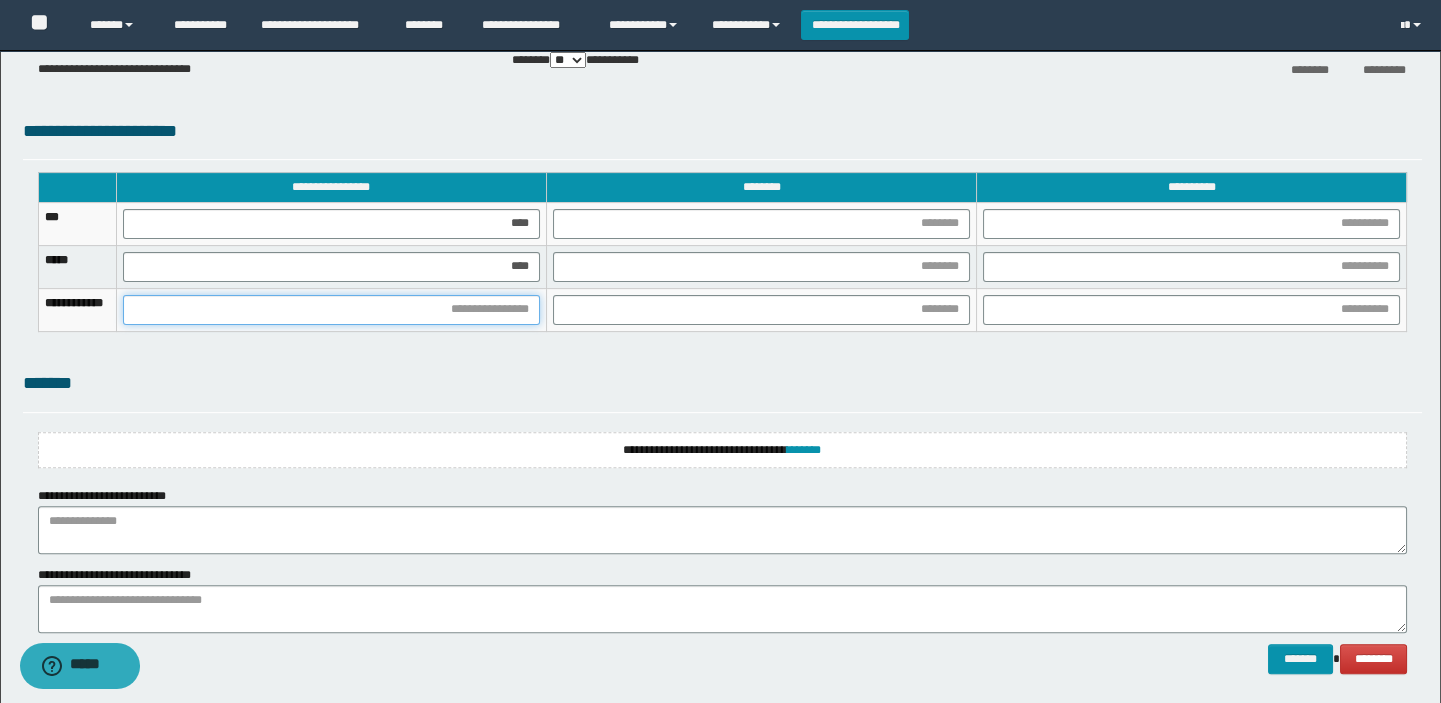 click at bounding box center [331, 310] 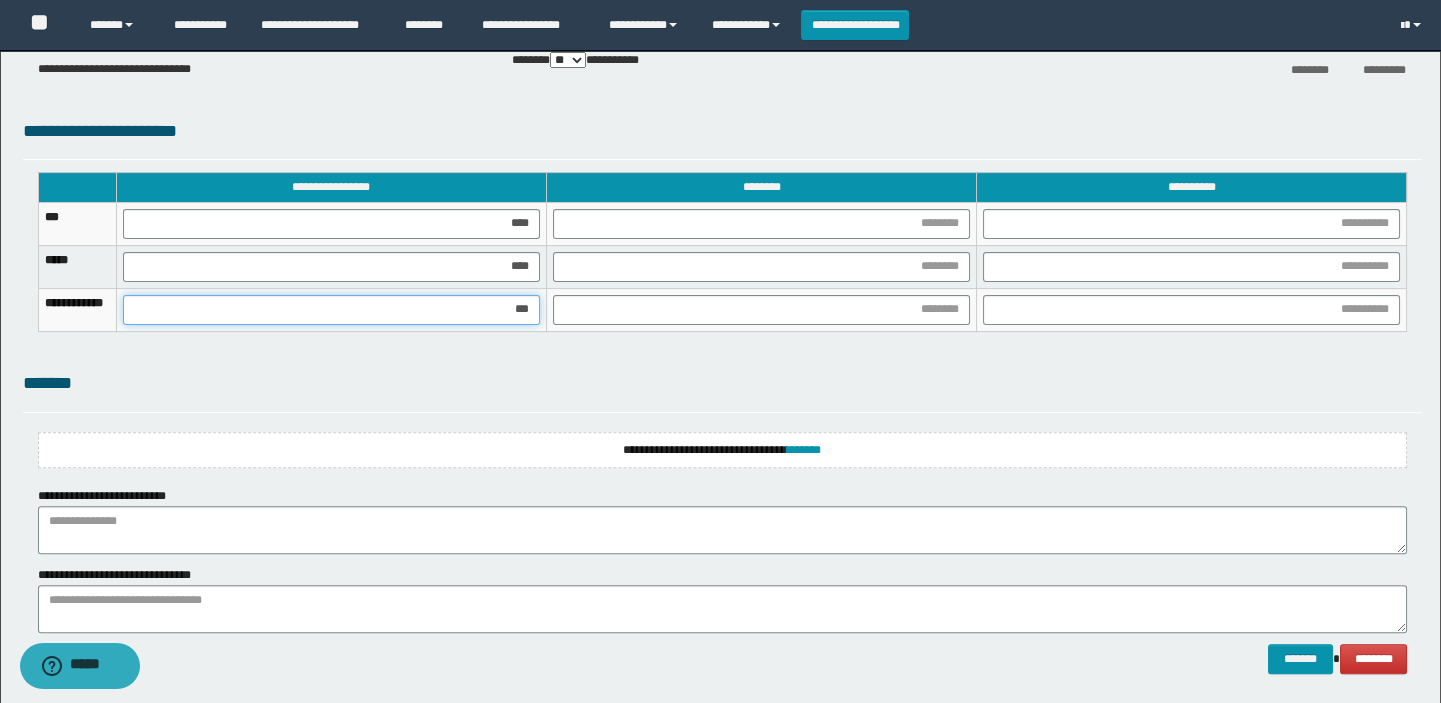 type on "****" 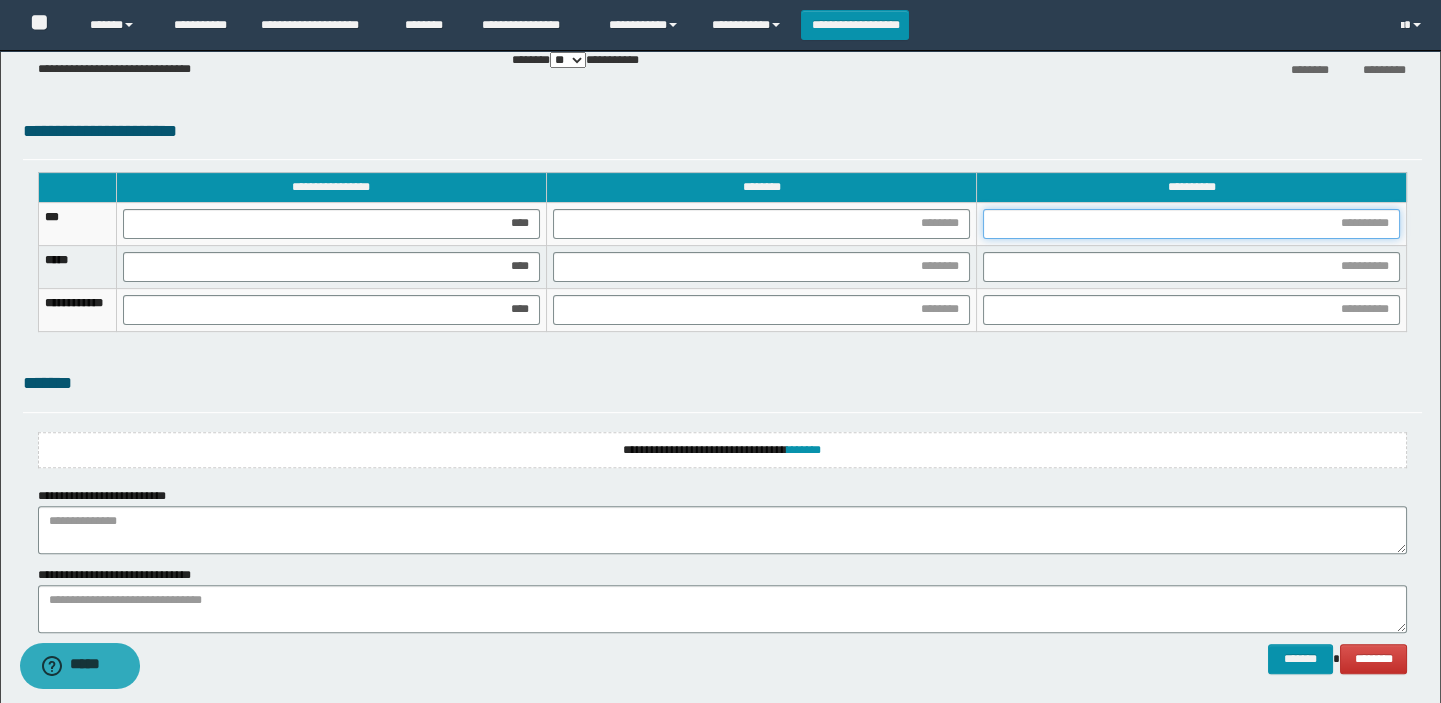 click at bounding box center [1191, 224] 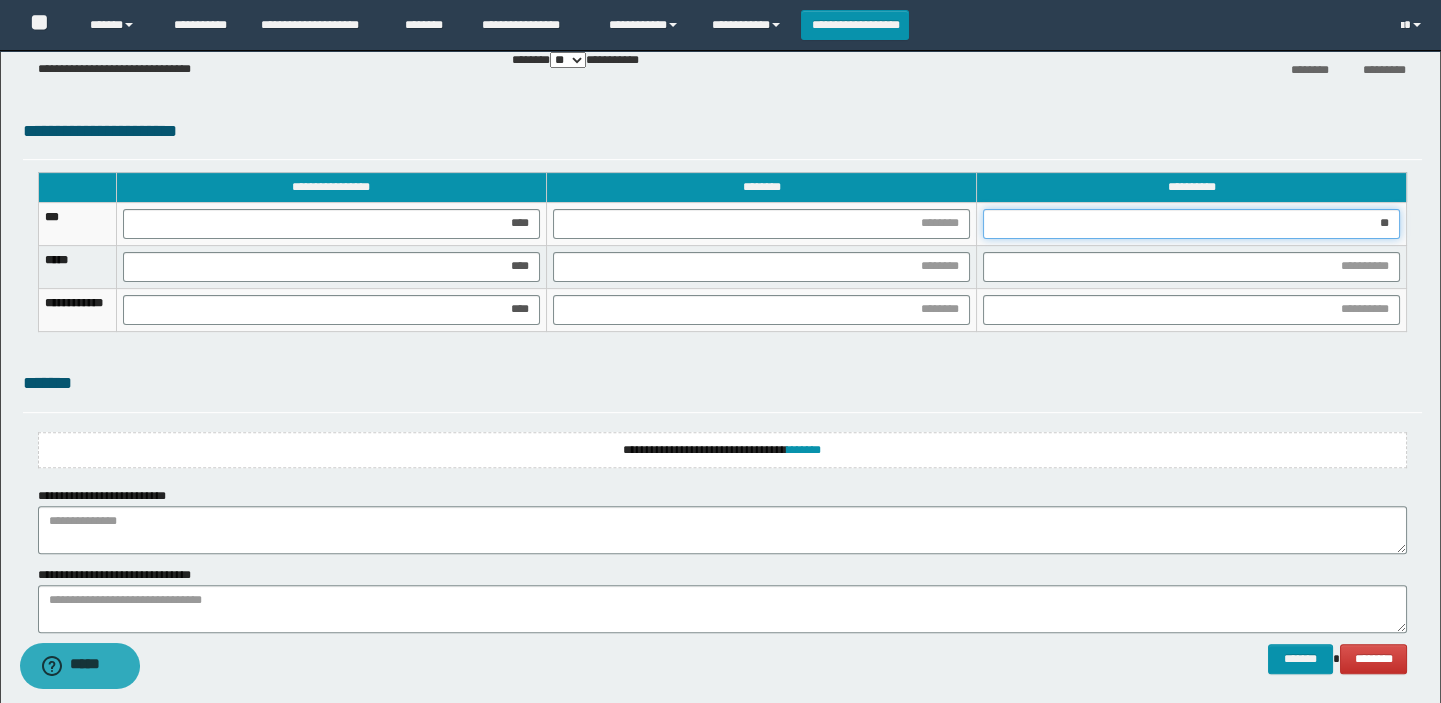 type on "***" 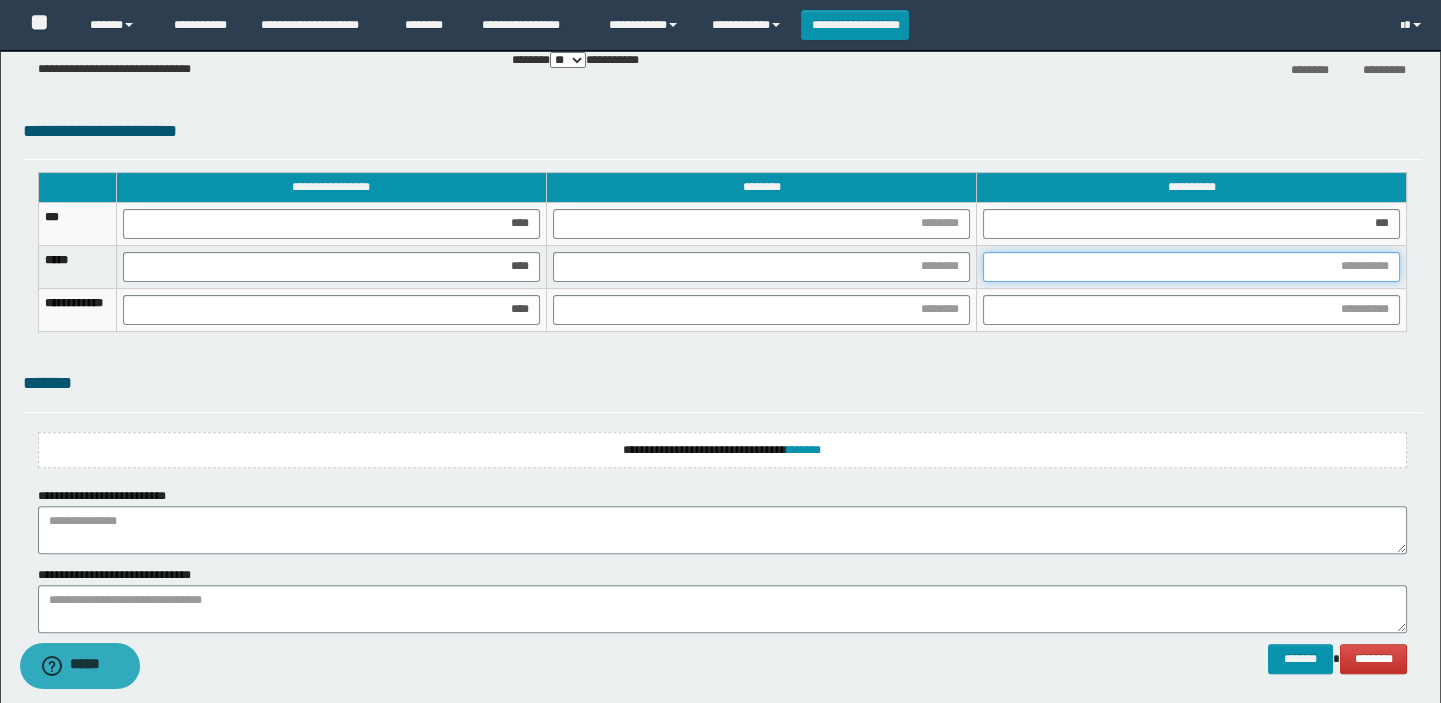 click at bounding box center [1191, 267] 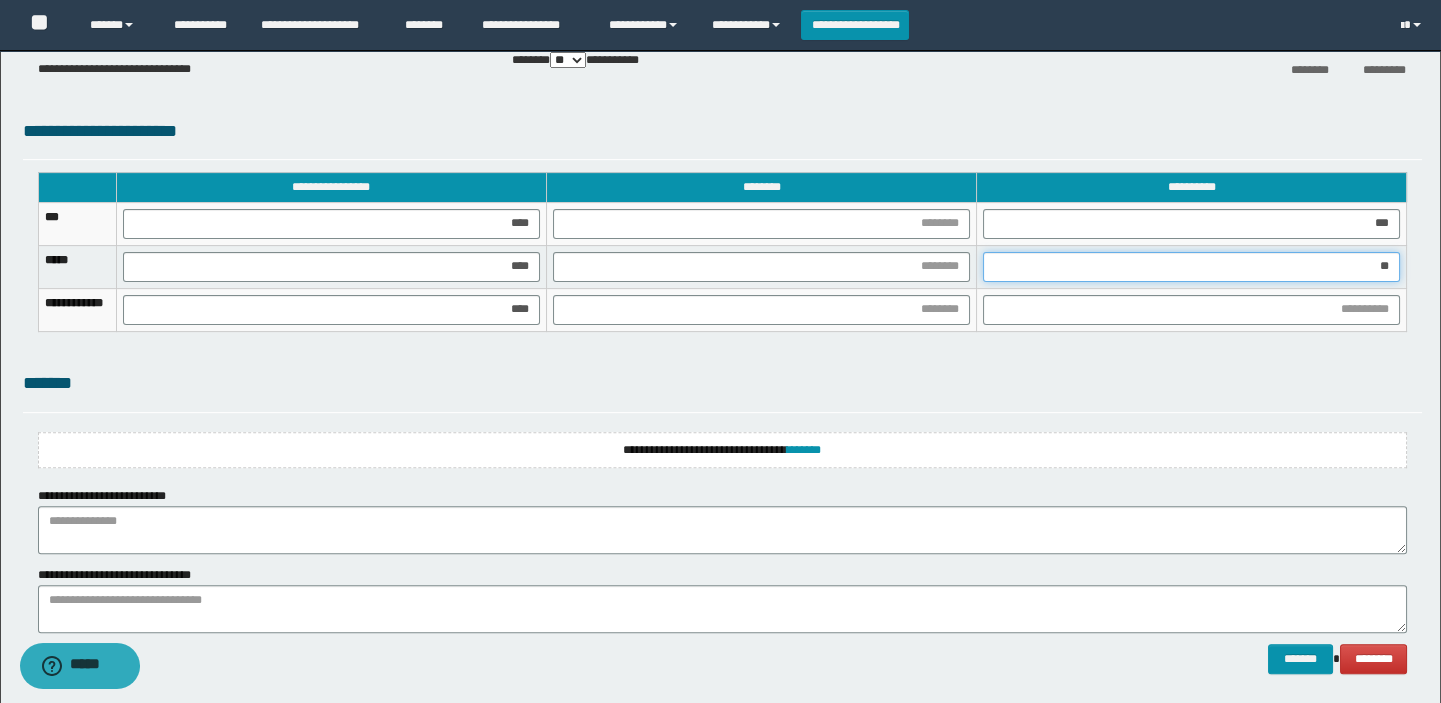 type on "***" 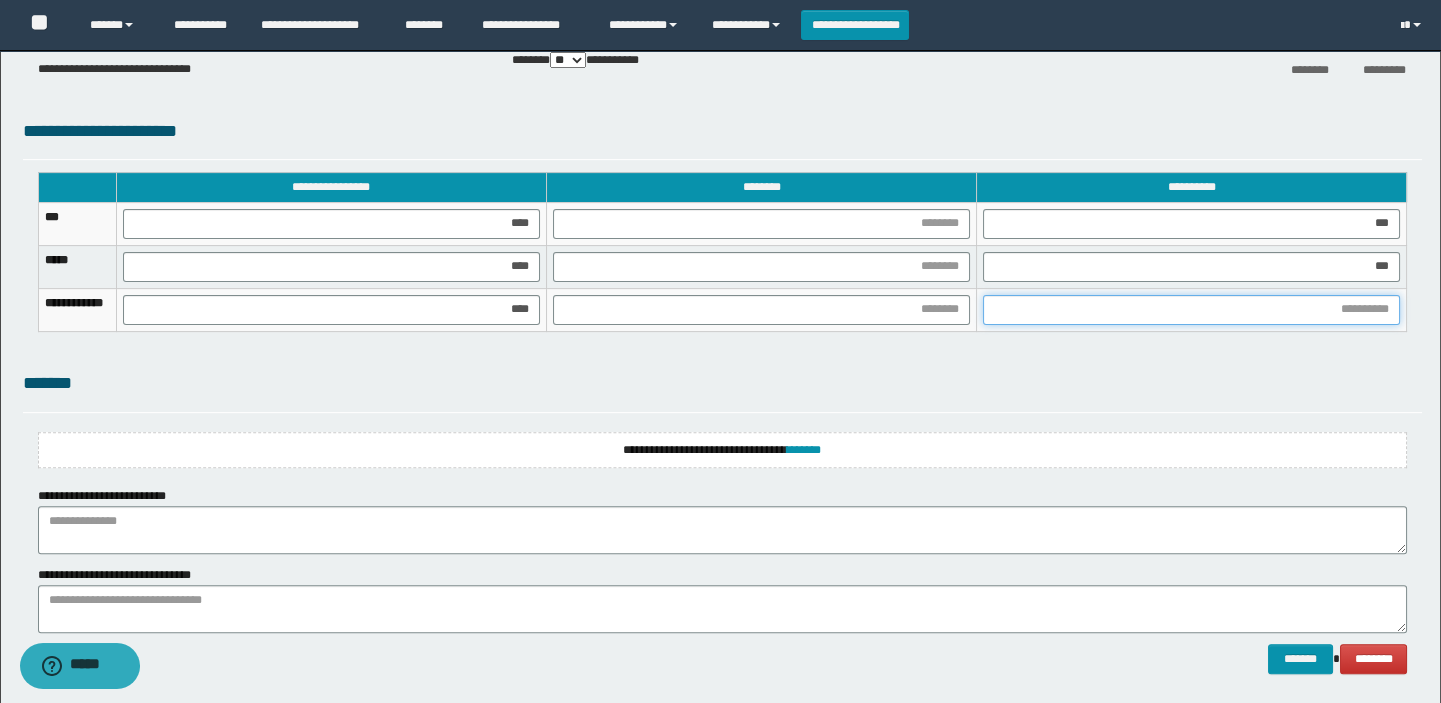 click at bounding box center [1191, 310] 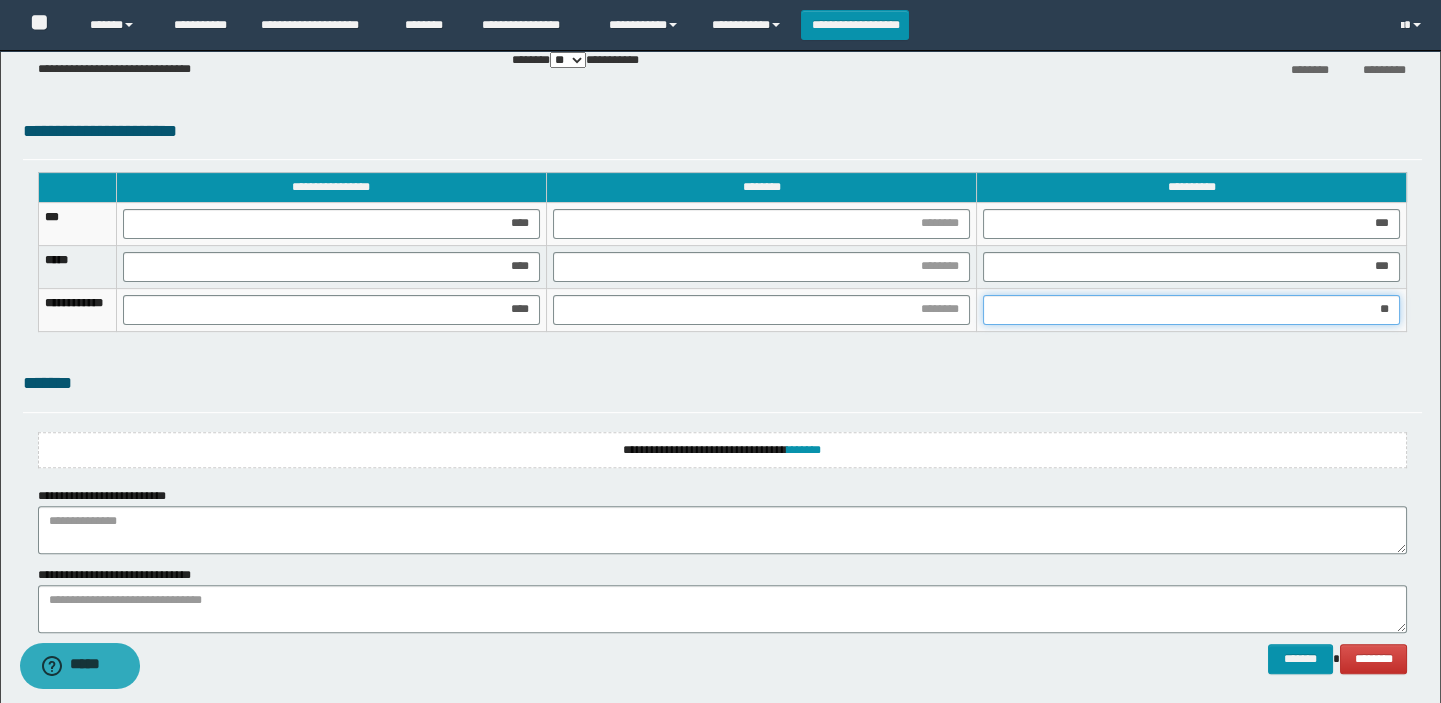type on "***" 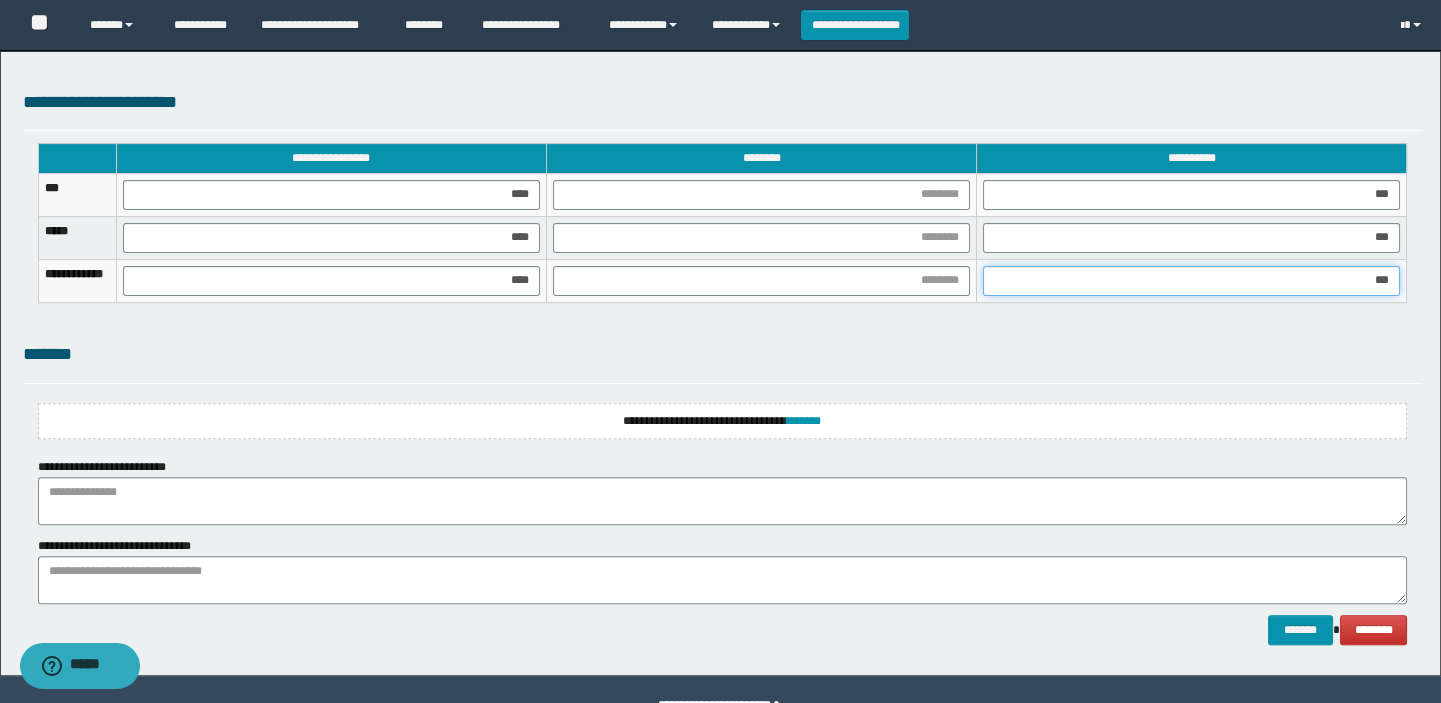 scroll, scrollTop: 1715, scrollLeft: 0, axis: vertical 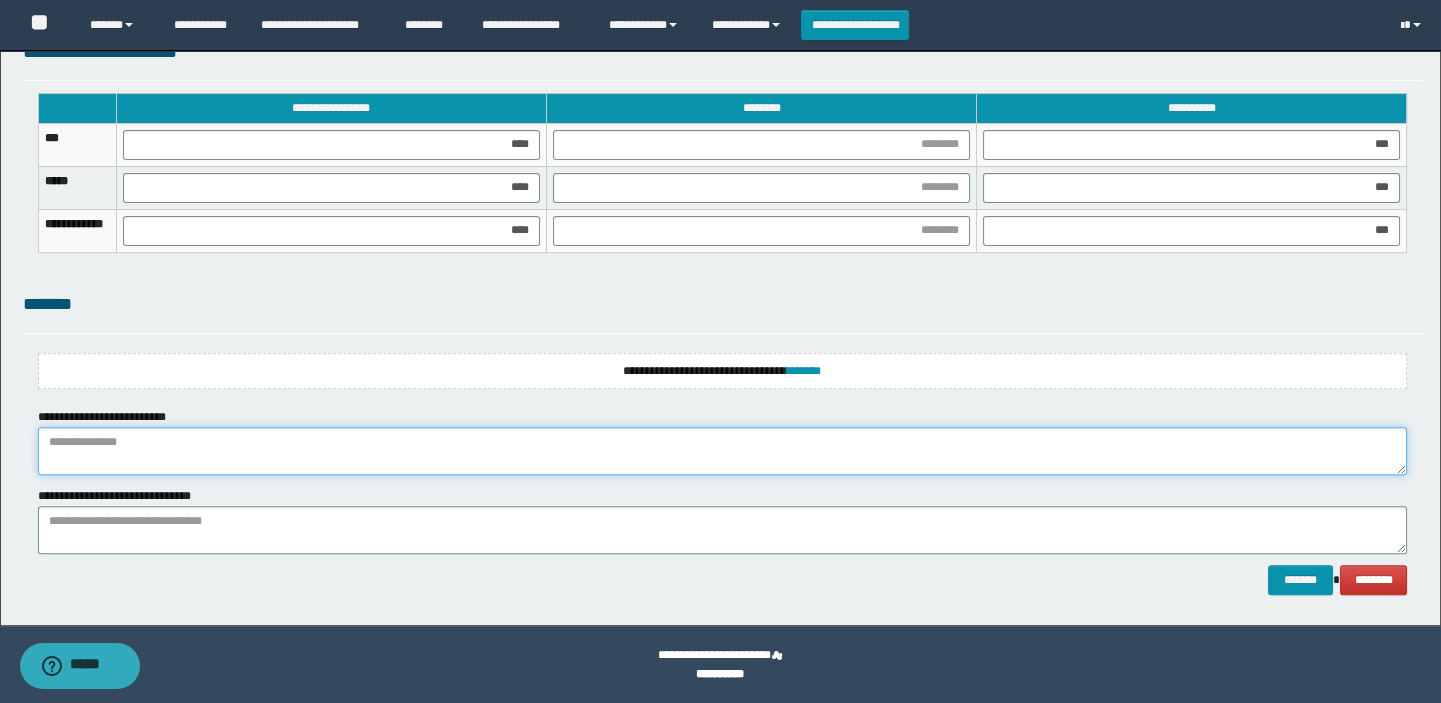 click at bounding box center (723, 451) 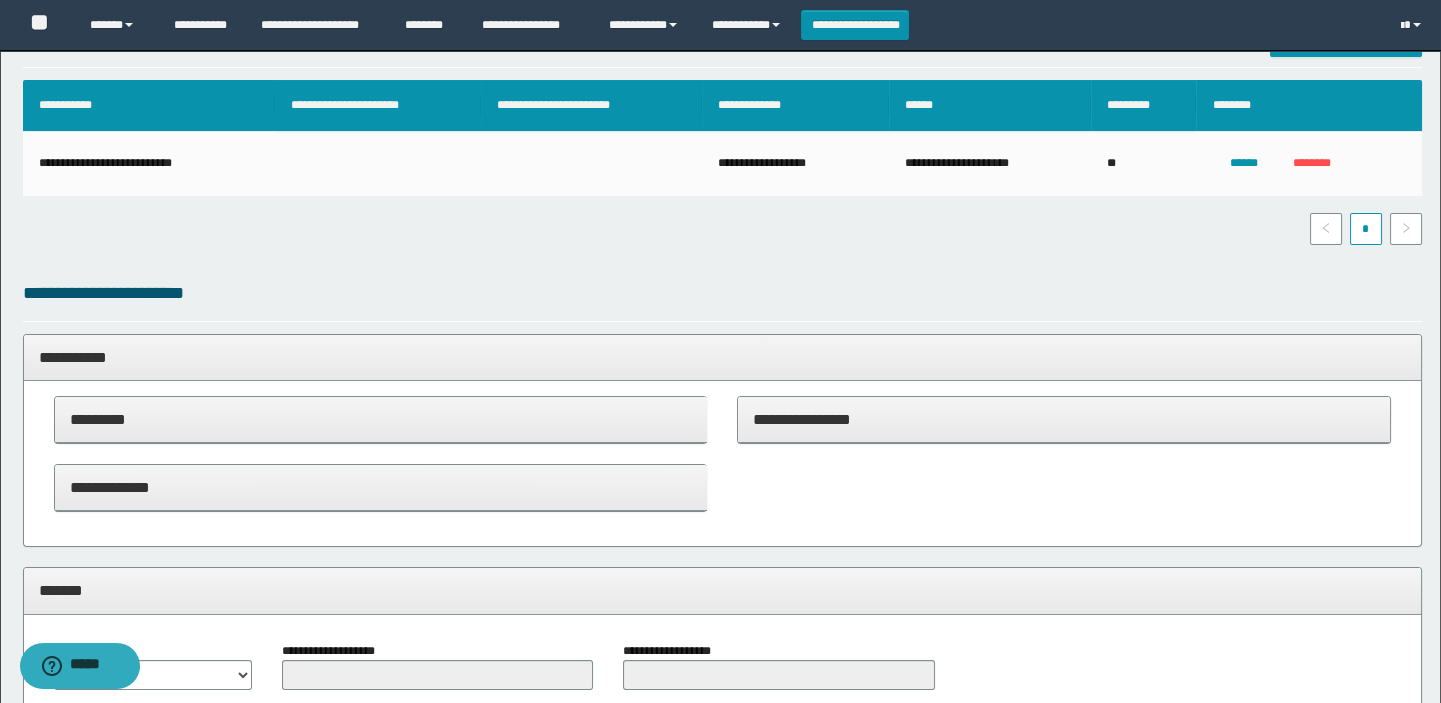 type on "**********" 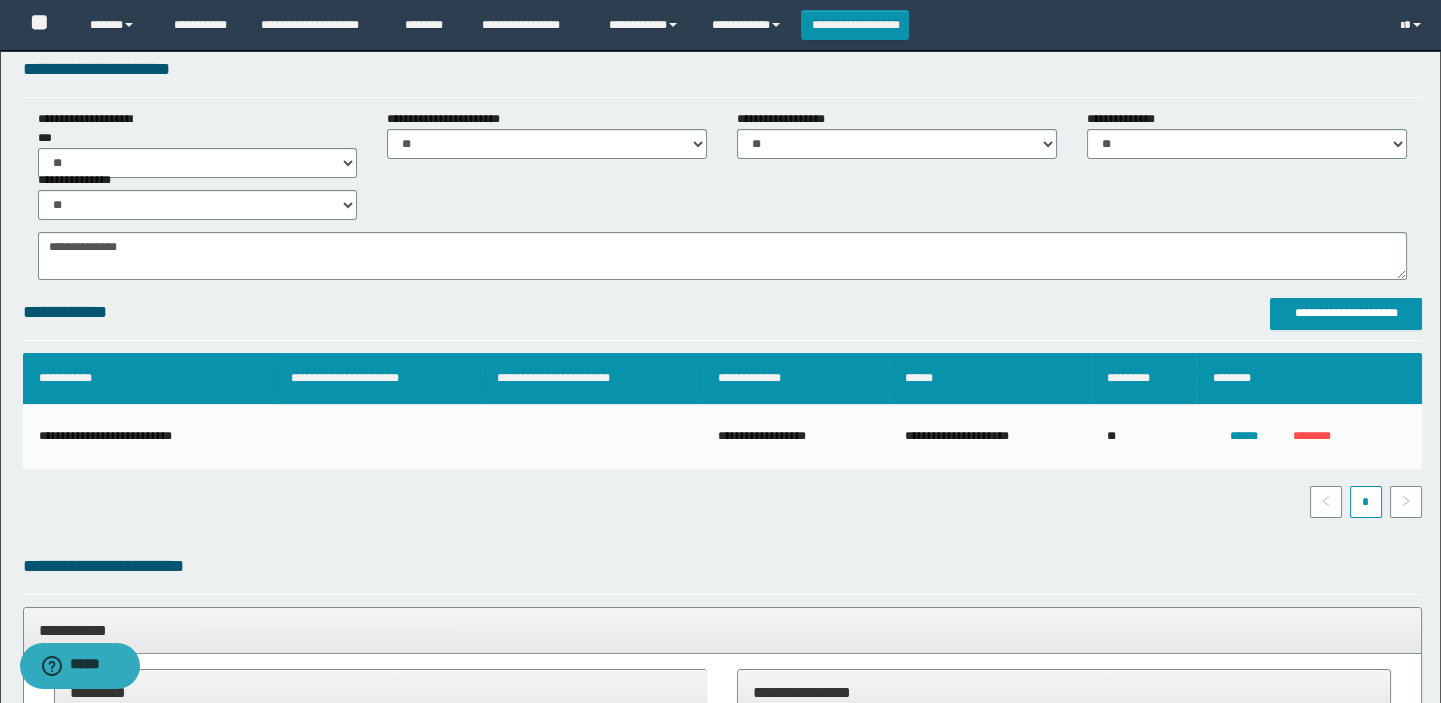 scroll, scrollTop: 0, scrollLeft: 0, axis: both 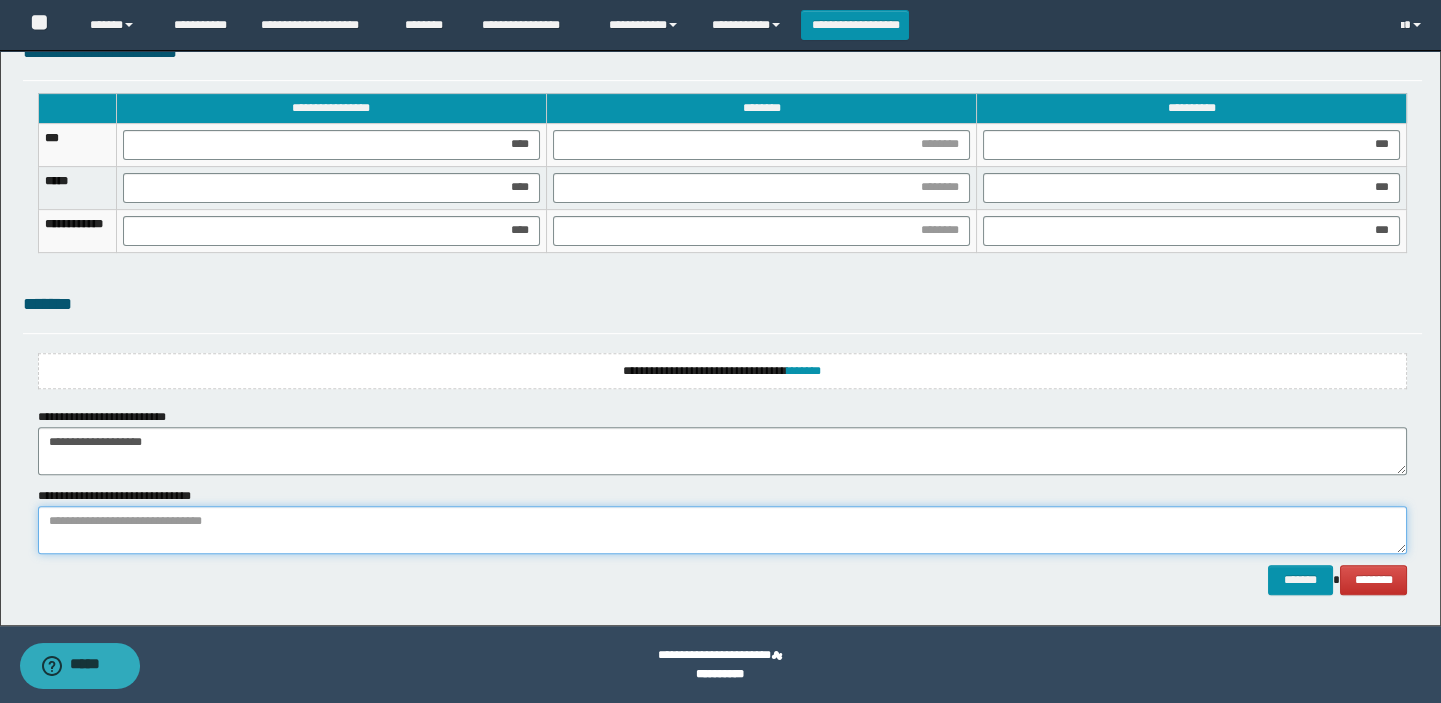 click at bounding box center (723, 530) 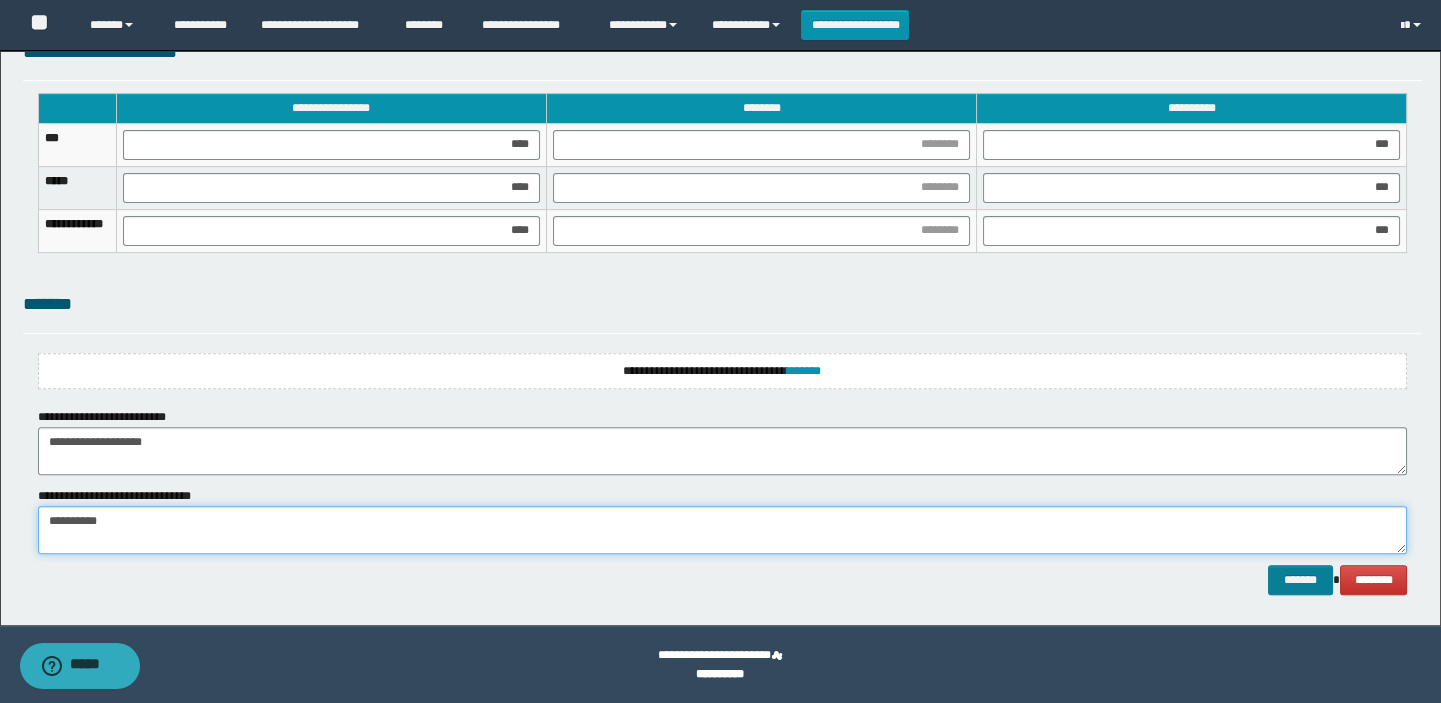 type on "**********" 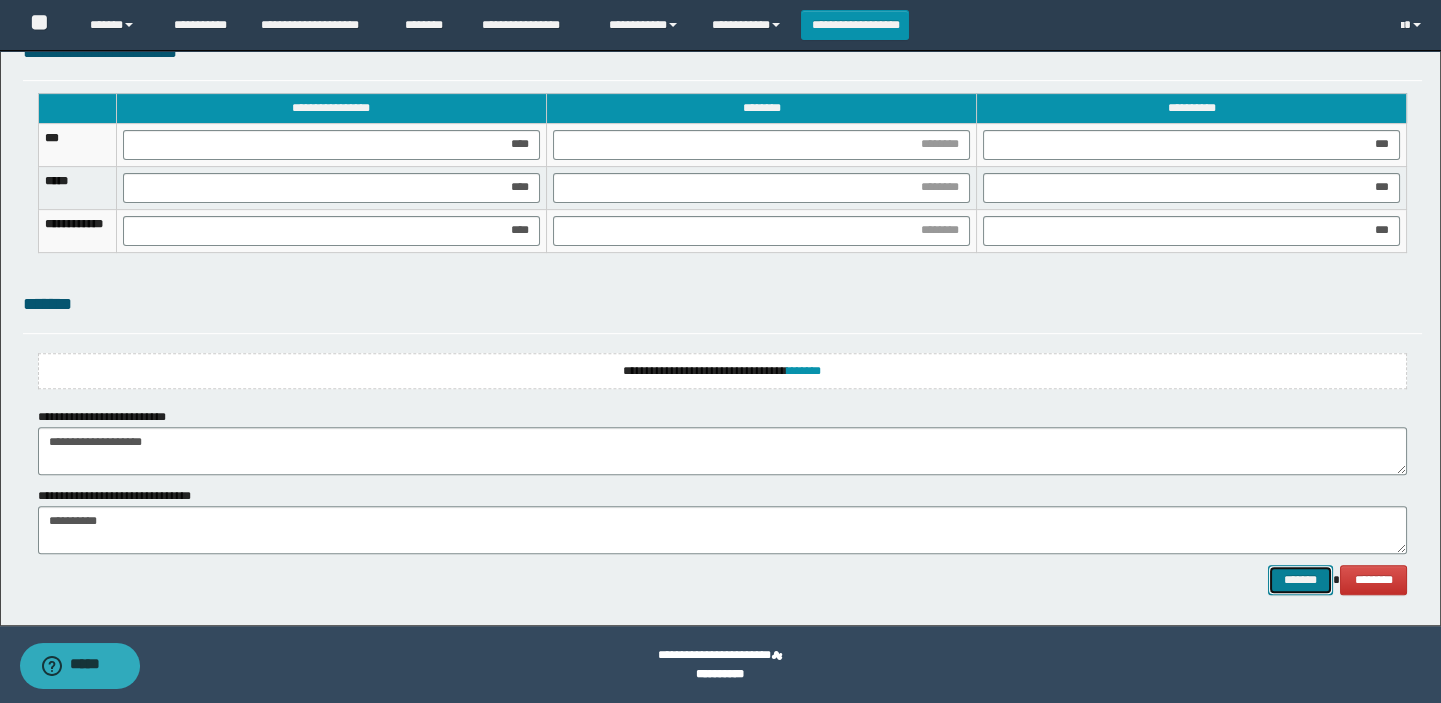 click on "*******" at bounding box center (1300, 580) 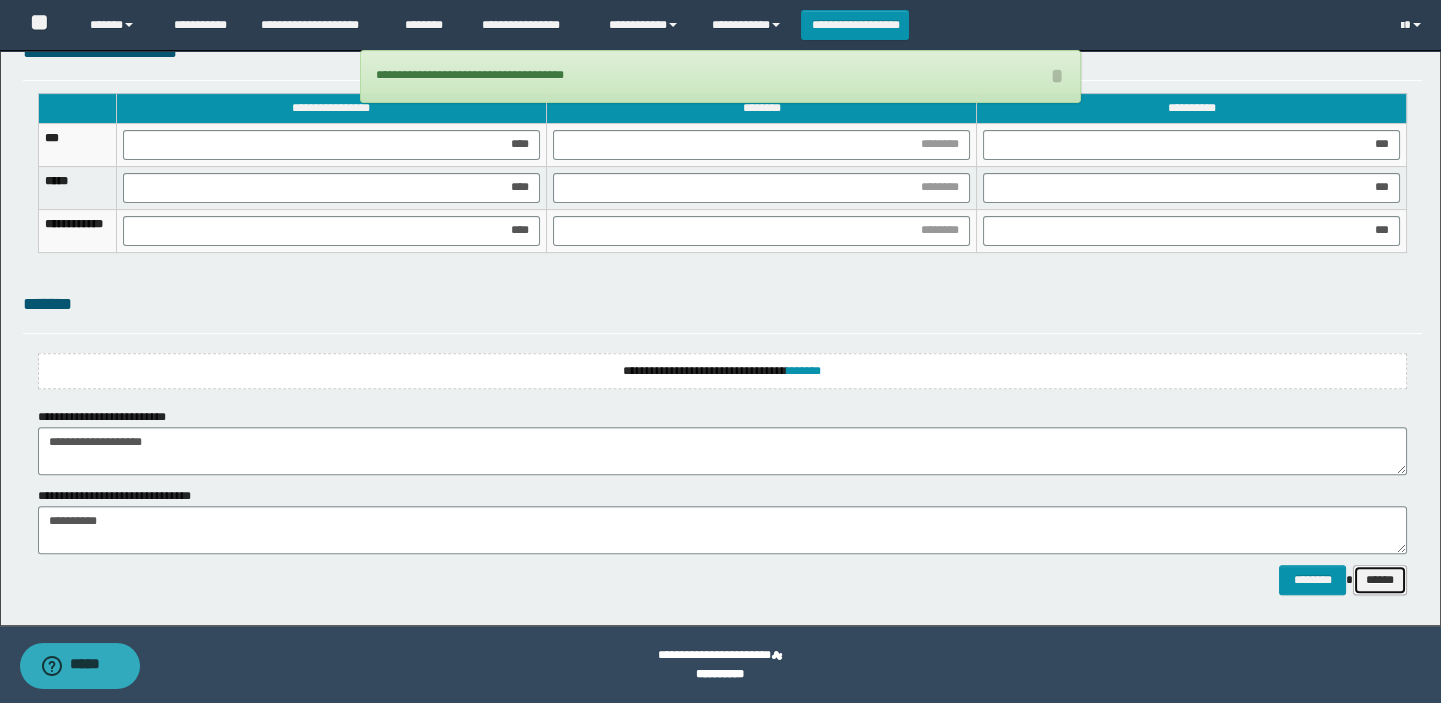 click on "******" at bounding box center (1380, 580) 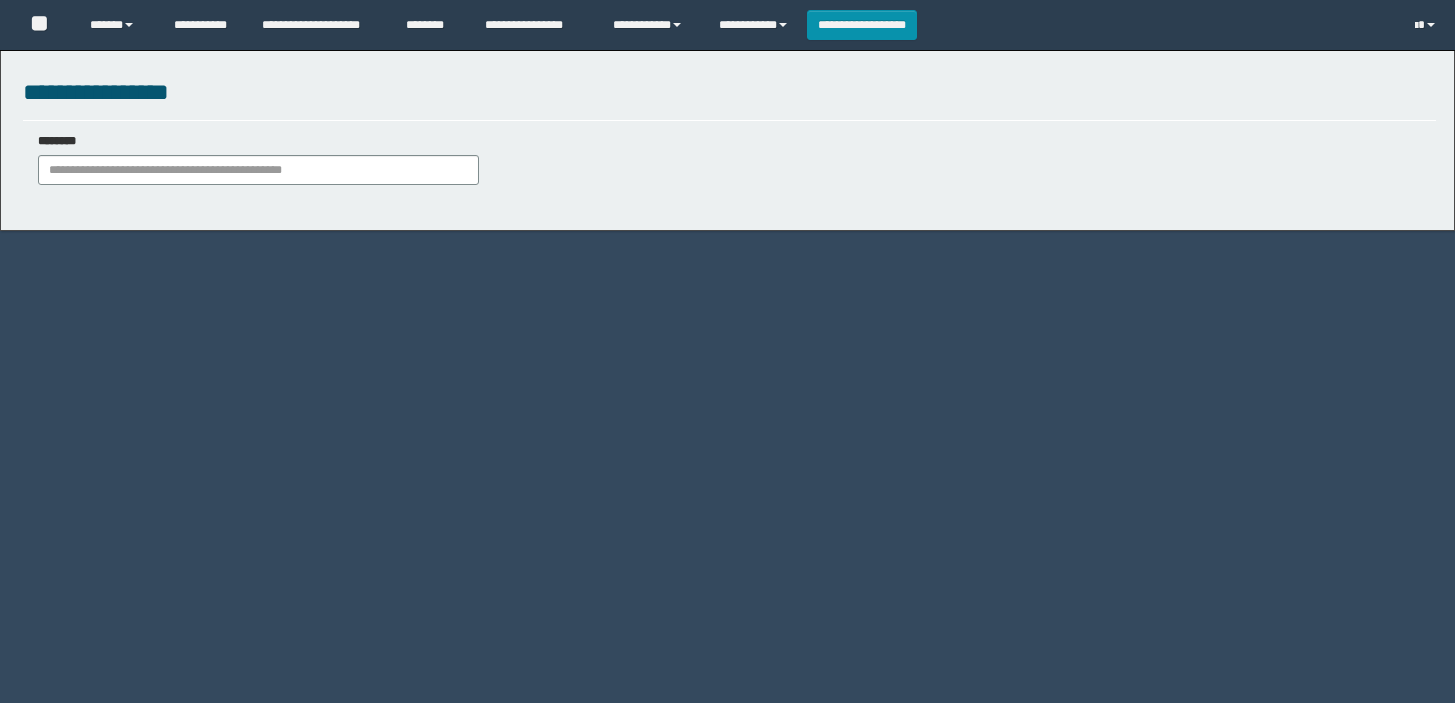 scroll, scrollTop: 0, scrollLeft: 0, axis: both 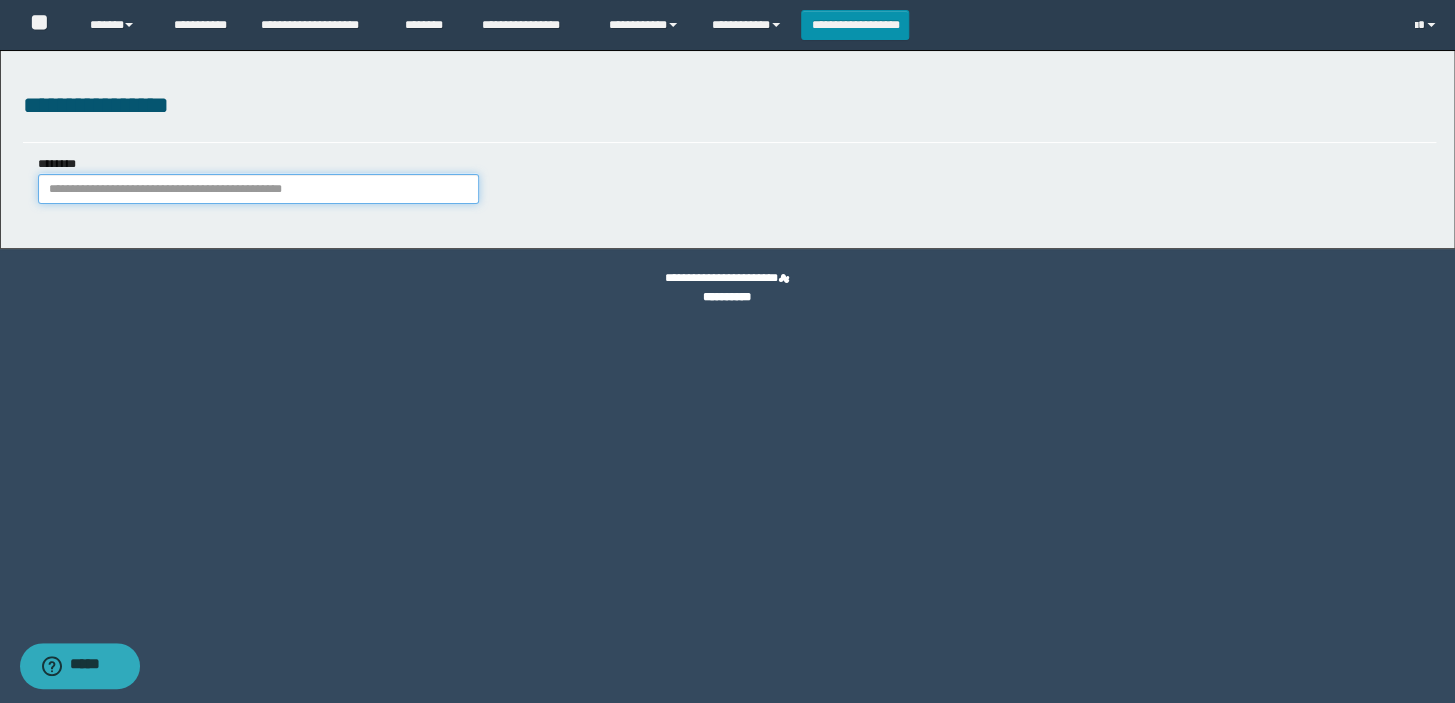 click on "********" at bounding box center [258, 189] 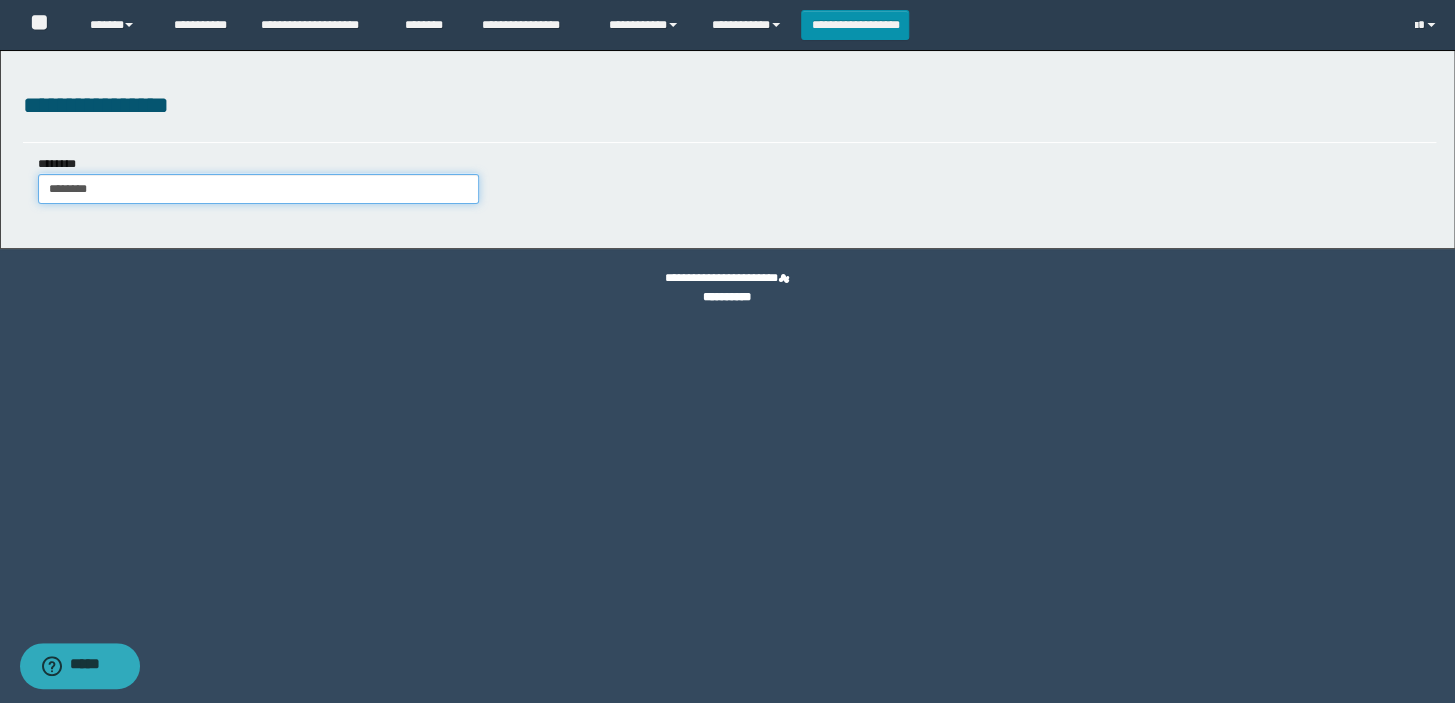 type on "********" 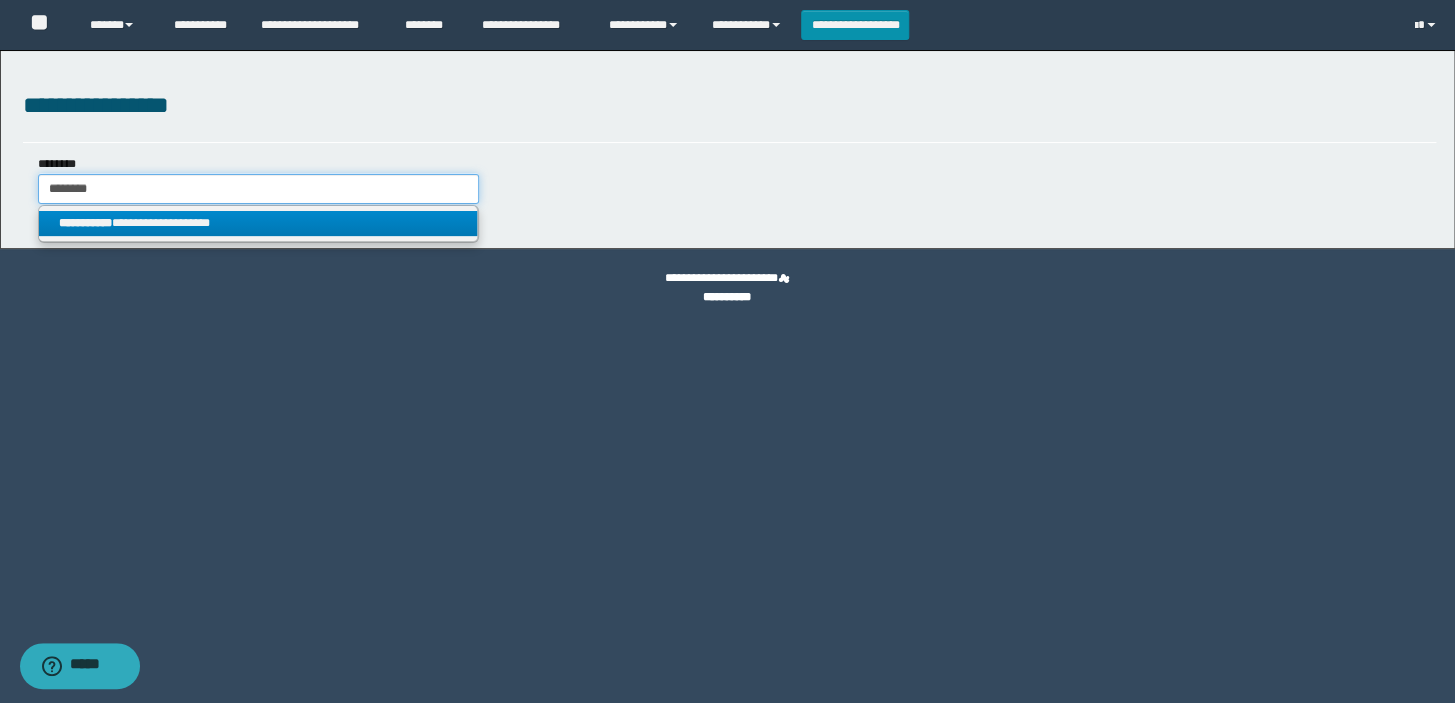 type on "********" 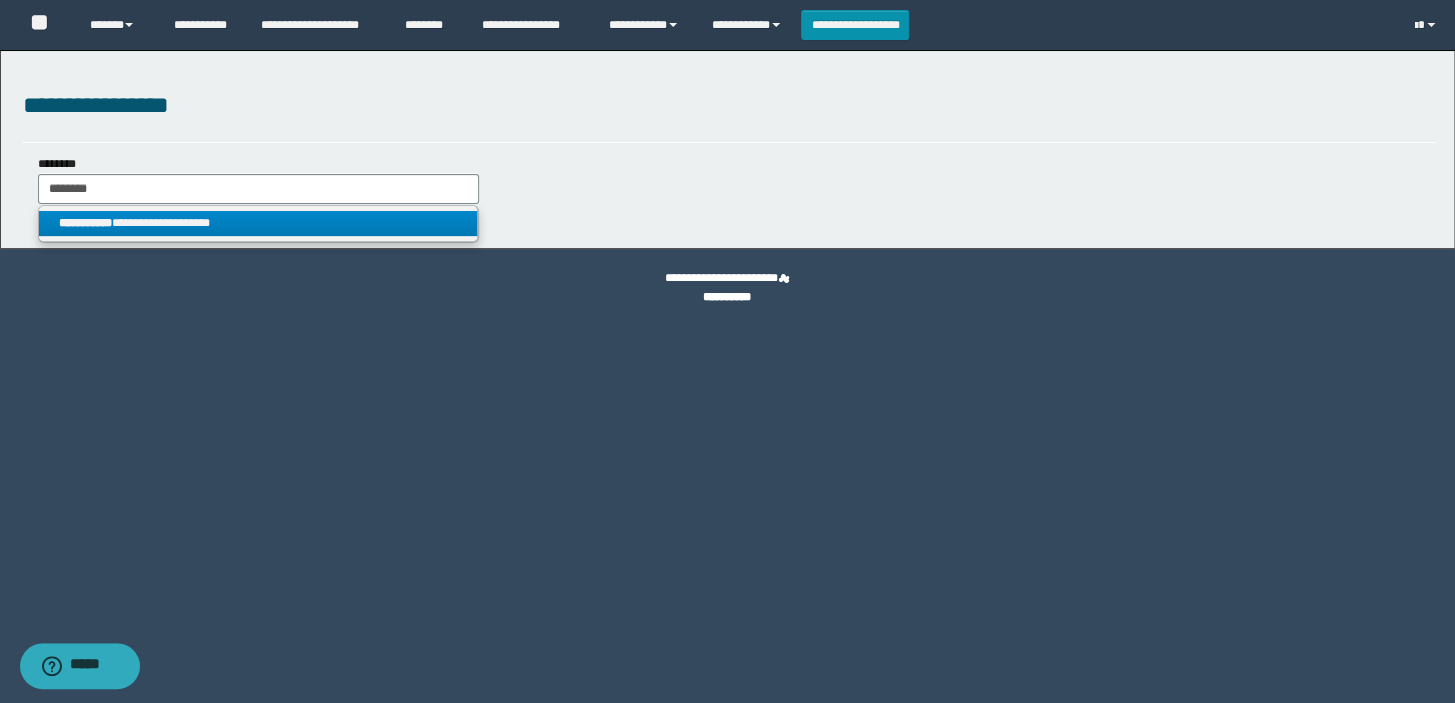 click on "**********" at bounding box center (258, 223) 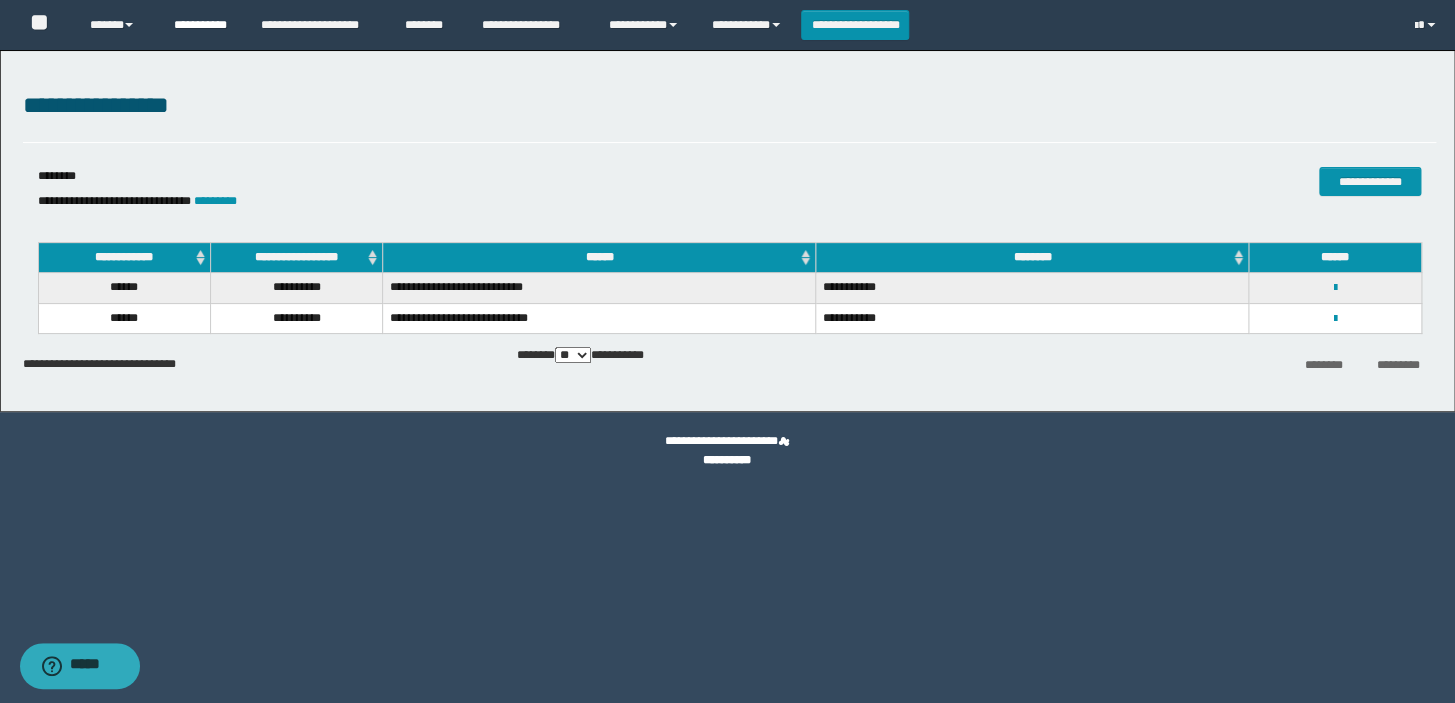 click on "**********" at bounding box center [202, 25] 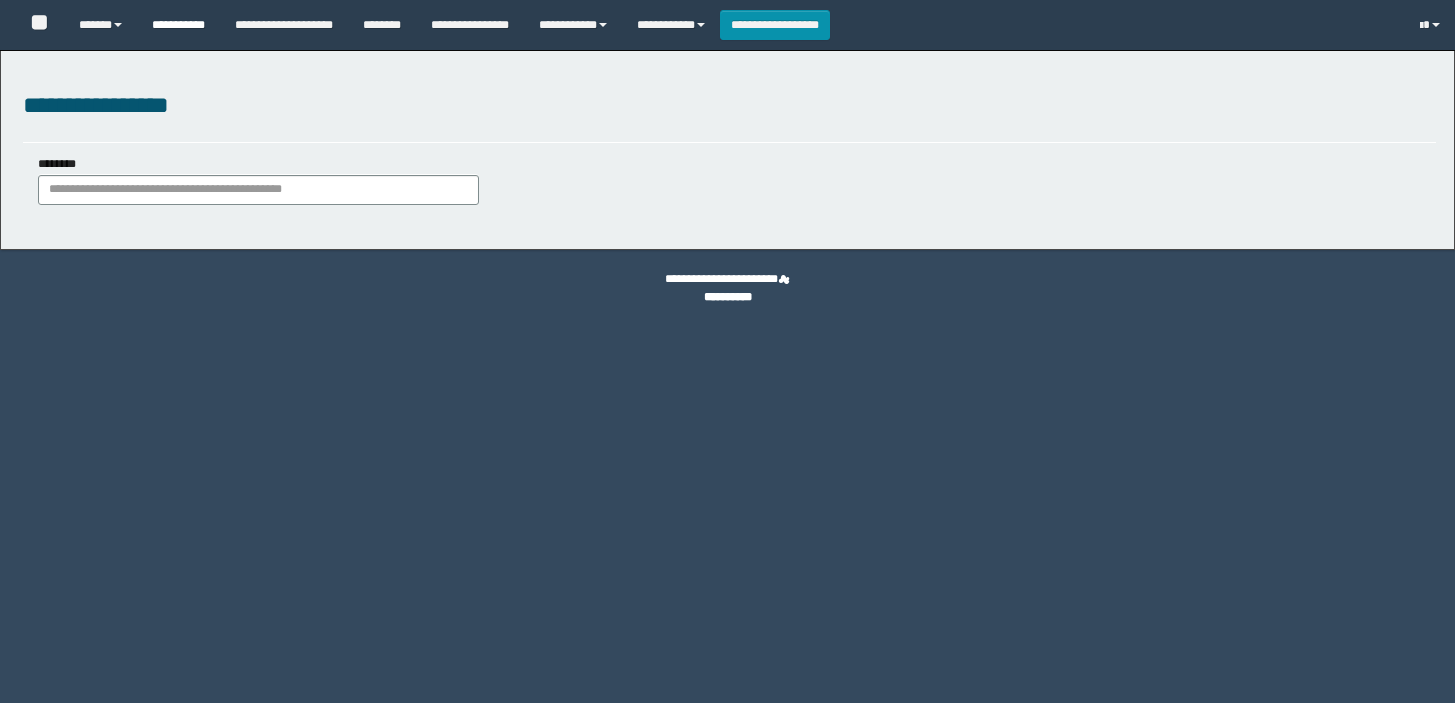 scroll, scrollTop: 0, scrollLeft: 0, axis: both 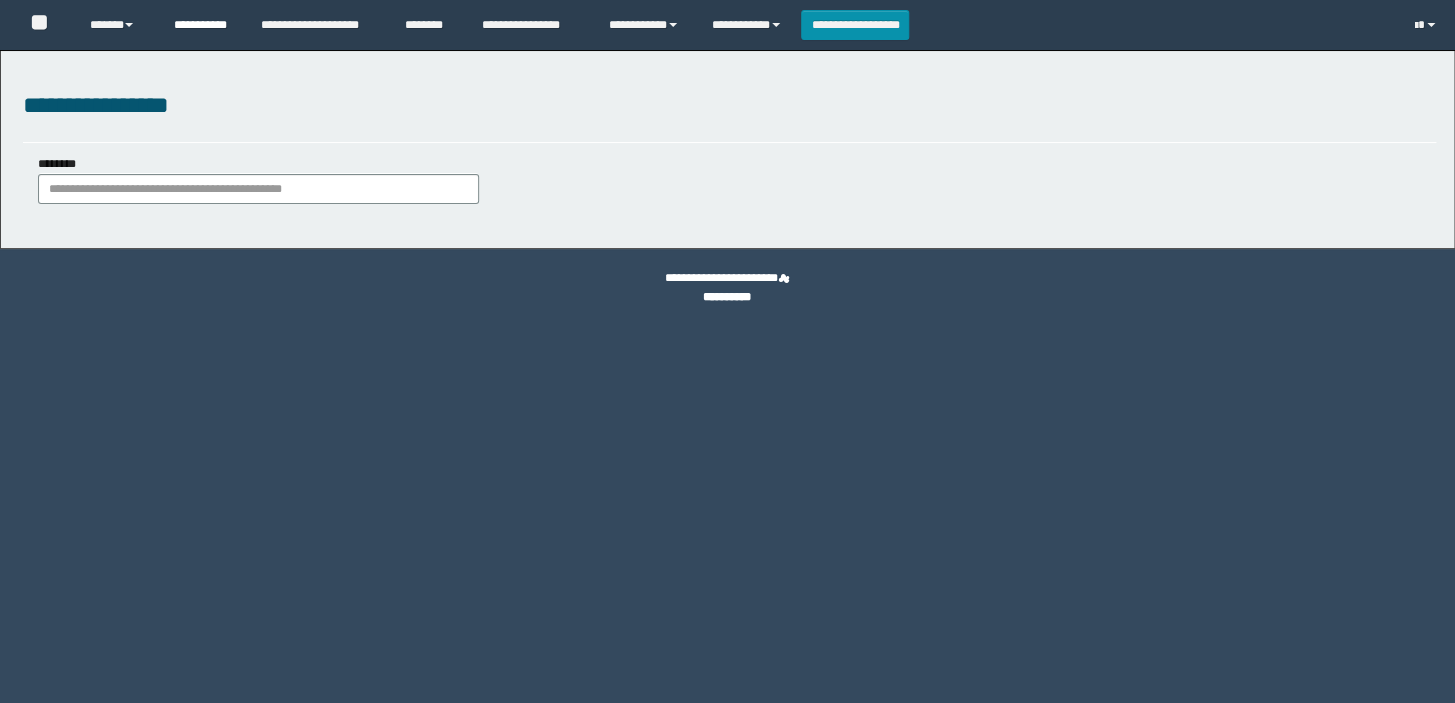 click on "**********" at bounding box center (202, 25) 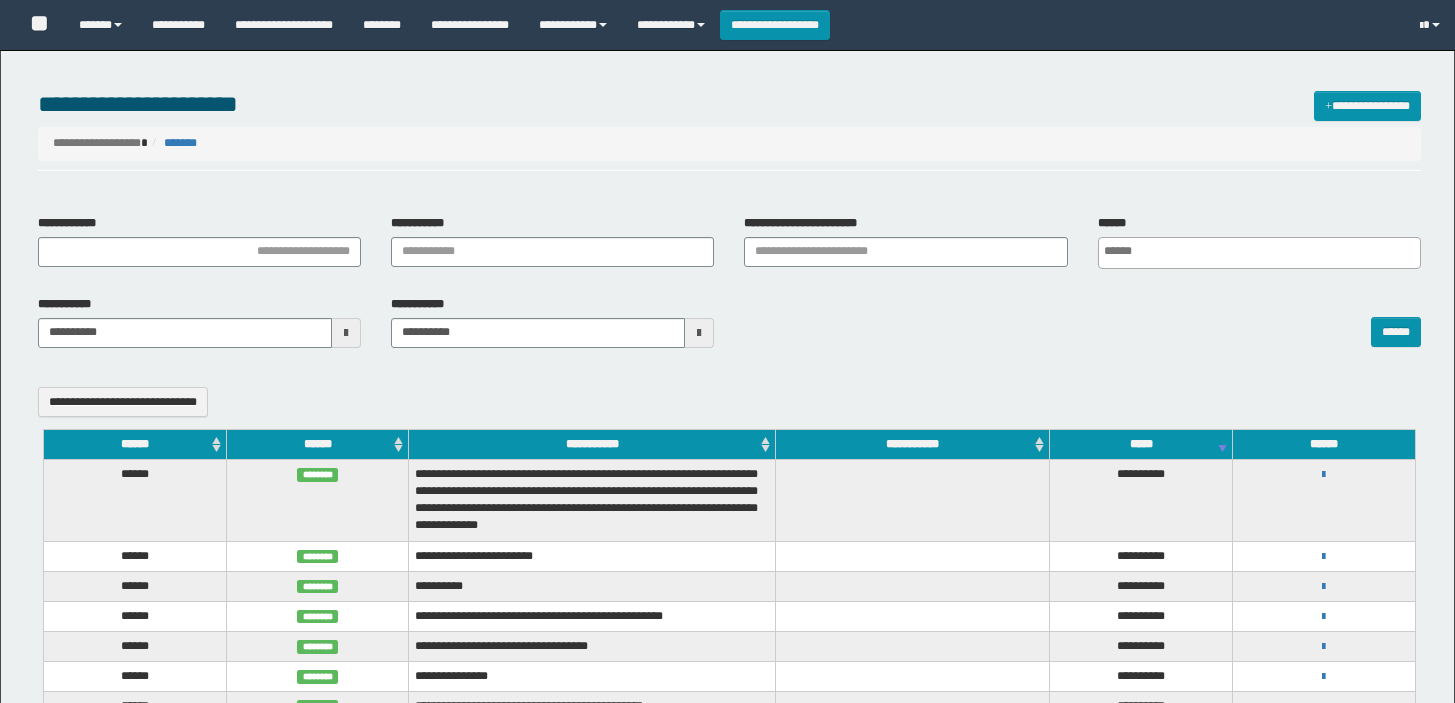 select 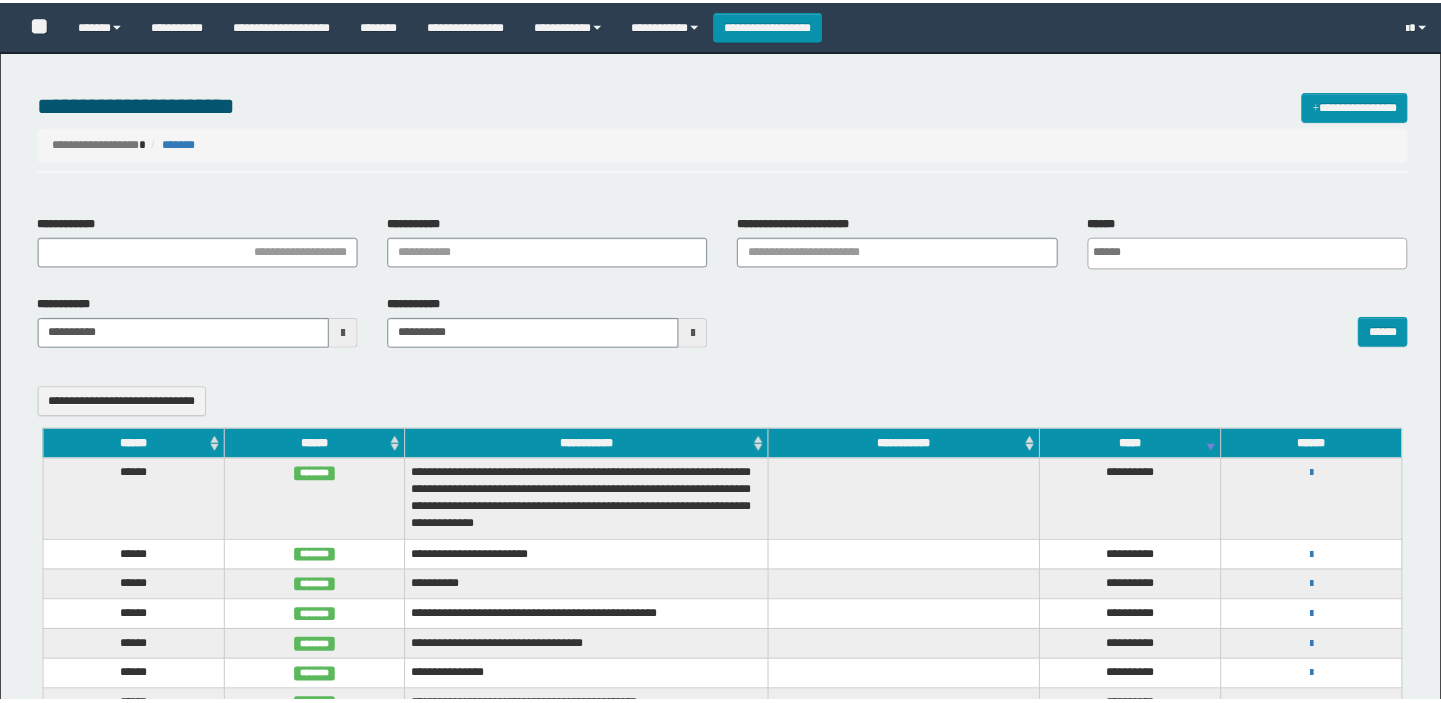 scroll, scrollTop: 0, scrollLeft: 0, axis: both 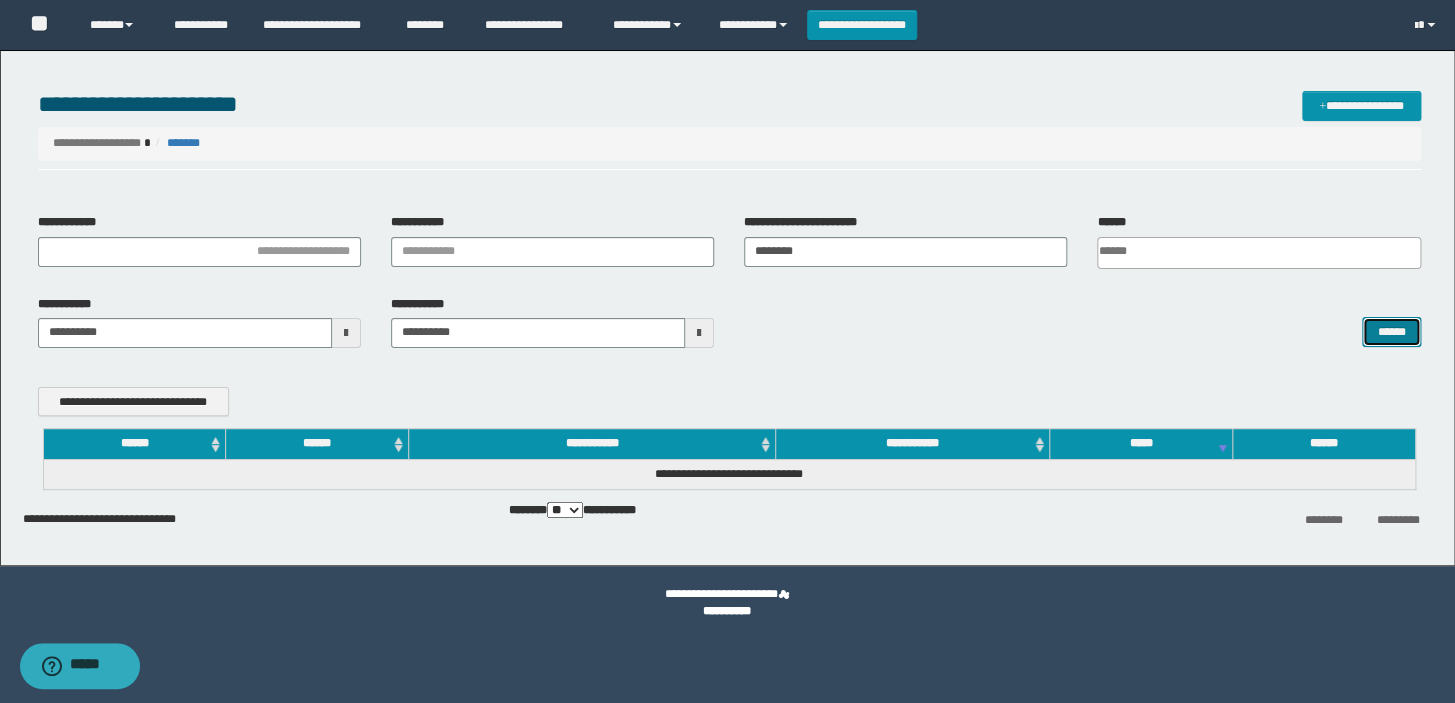 click on "******" at bounding box center (1391, 332) 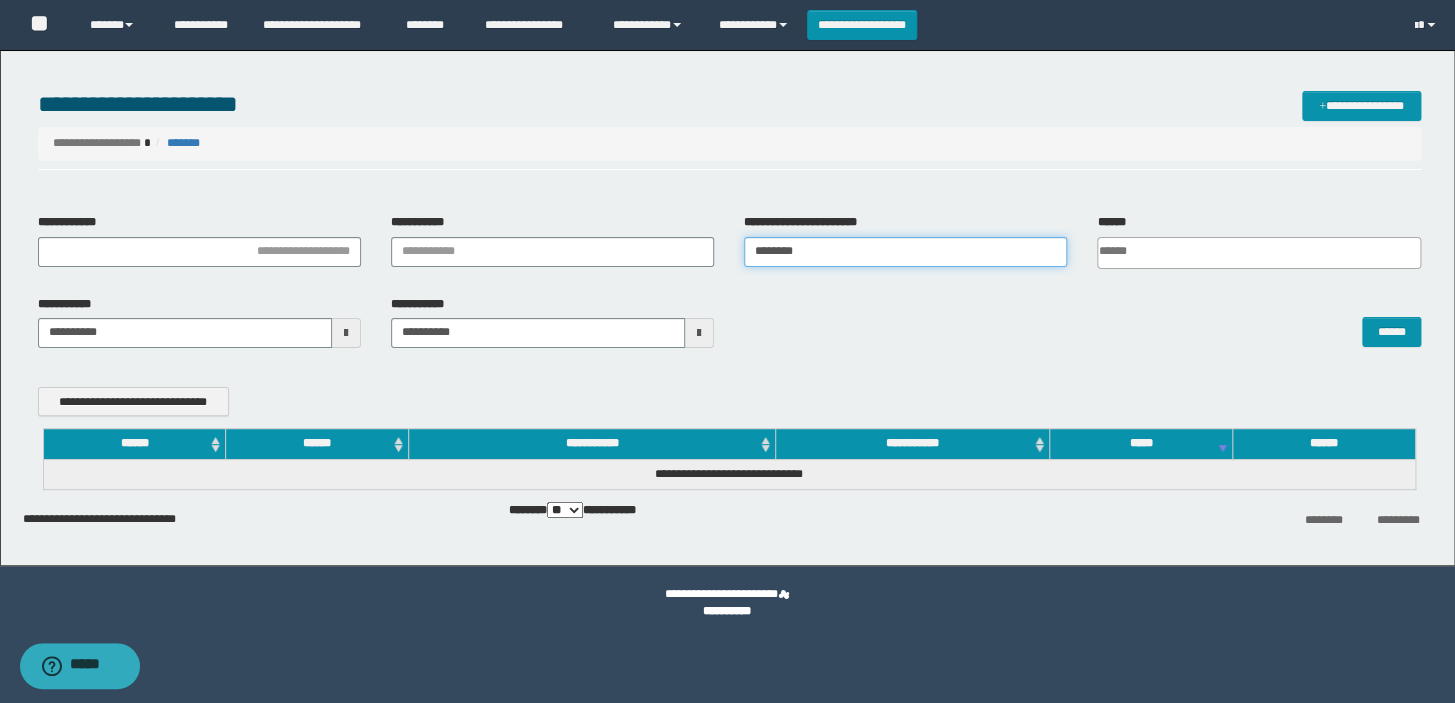 click on "********" at bounding box center (905, 252) 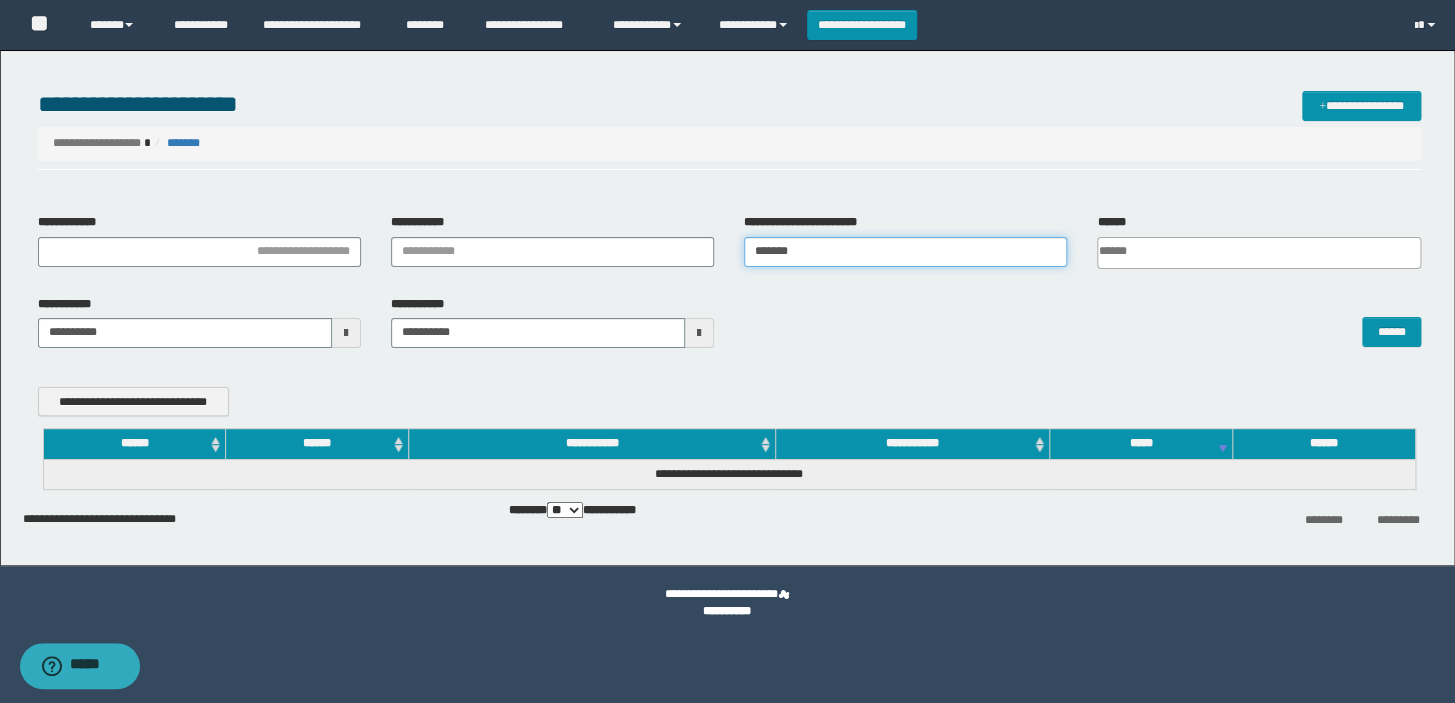 type on "********" 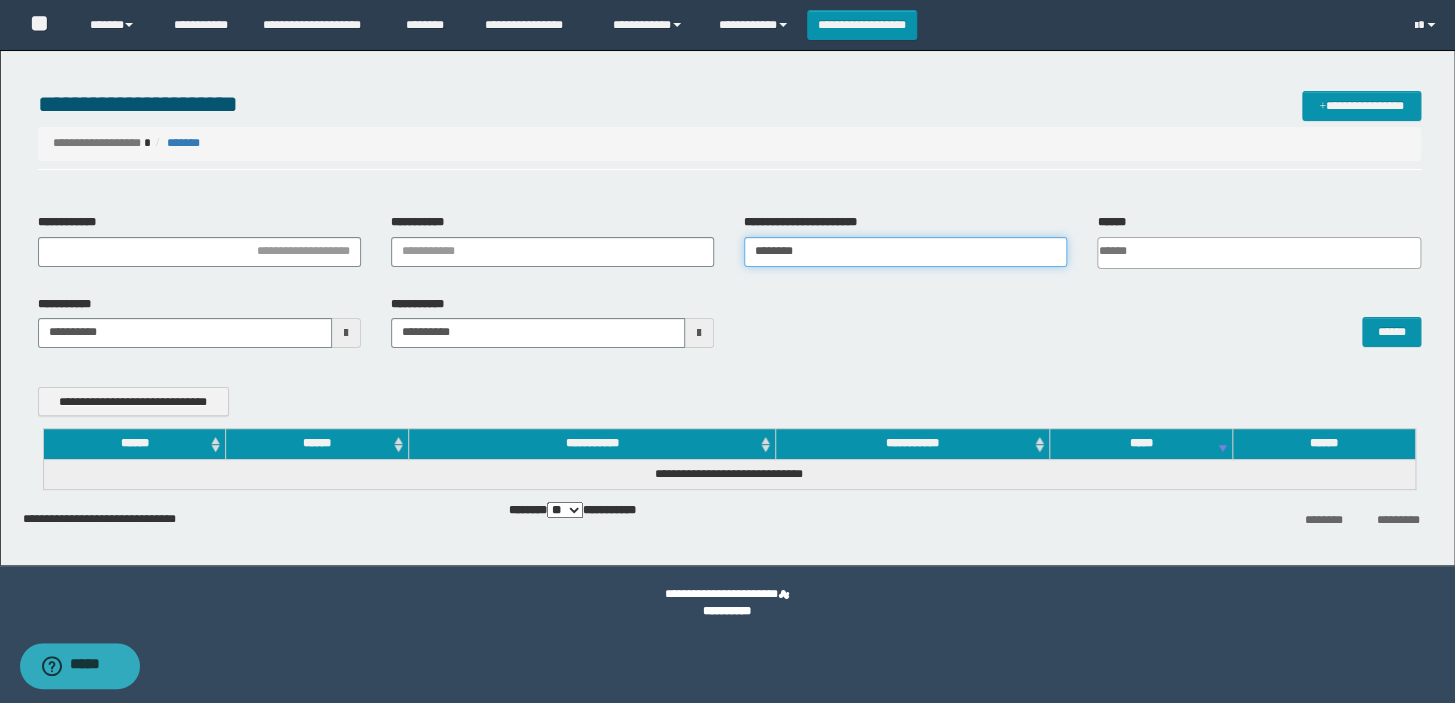 drag, startPoint x: 820, startPoint y: 249, endPoint x: 683, endPoint y: 263, distance: 137.71347 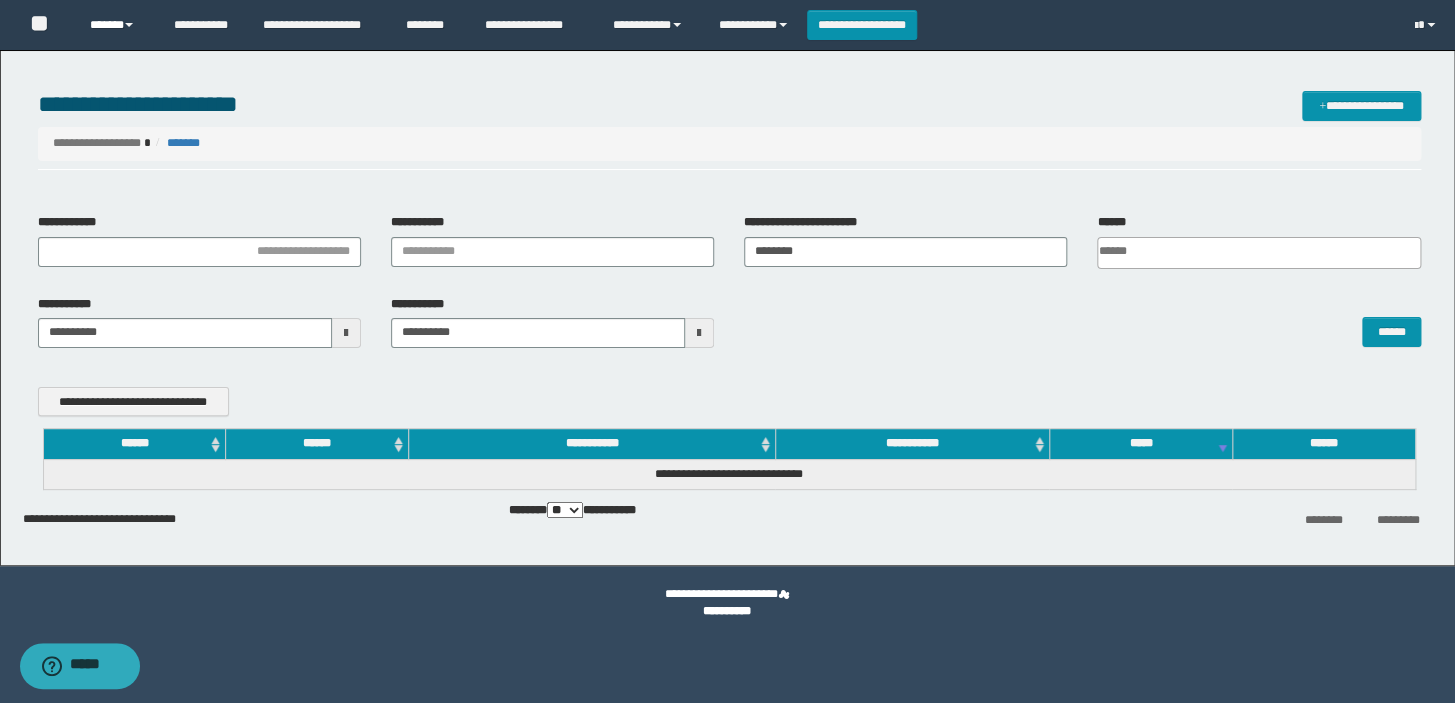 click on "******" at bounding box center (117, 25) 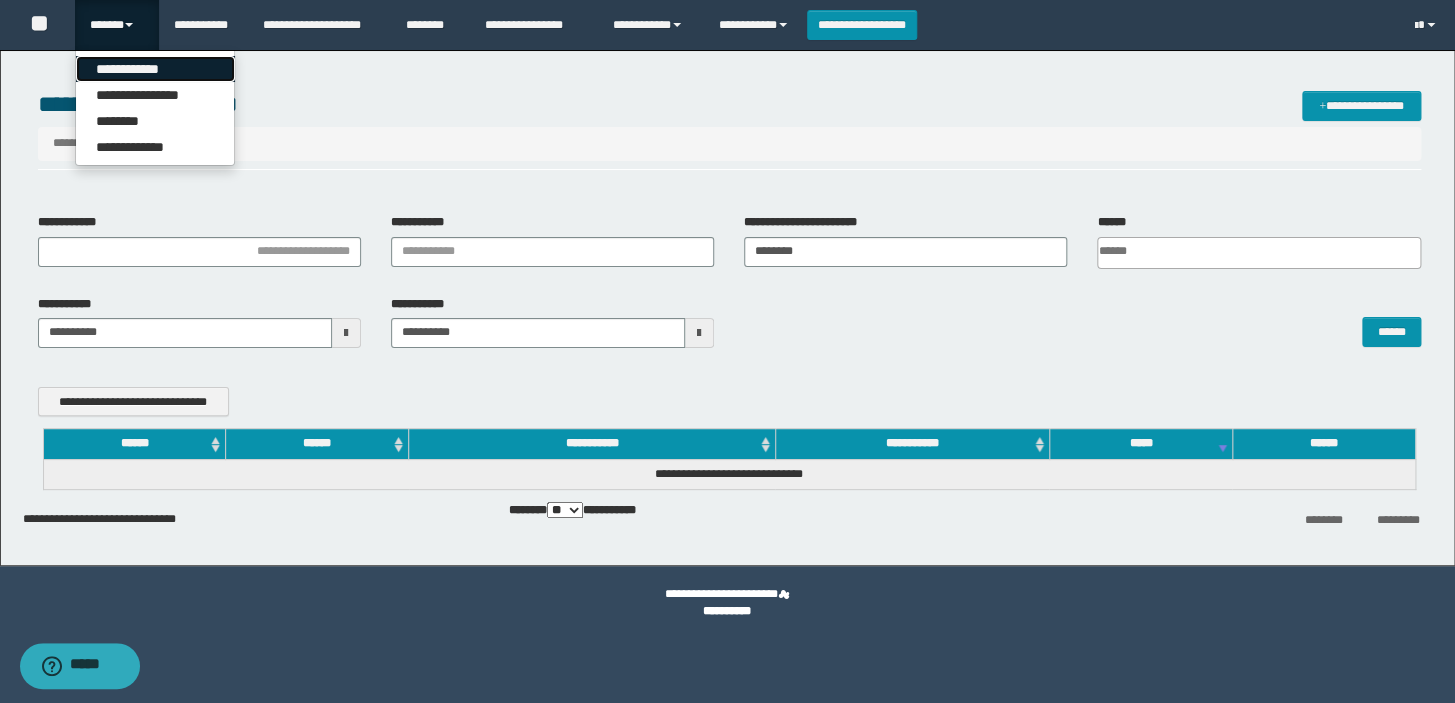 click on "**********" at bounding box center [155, 69] 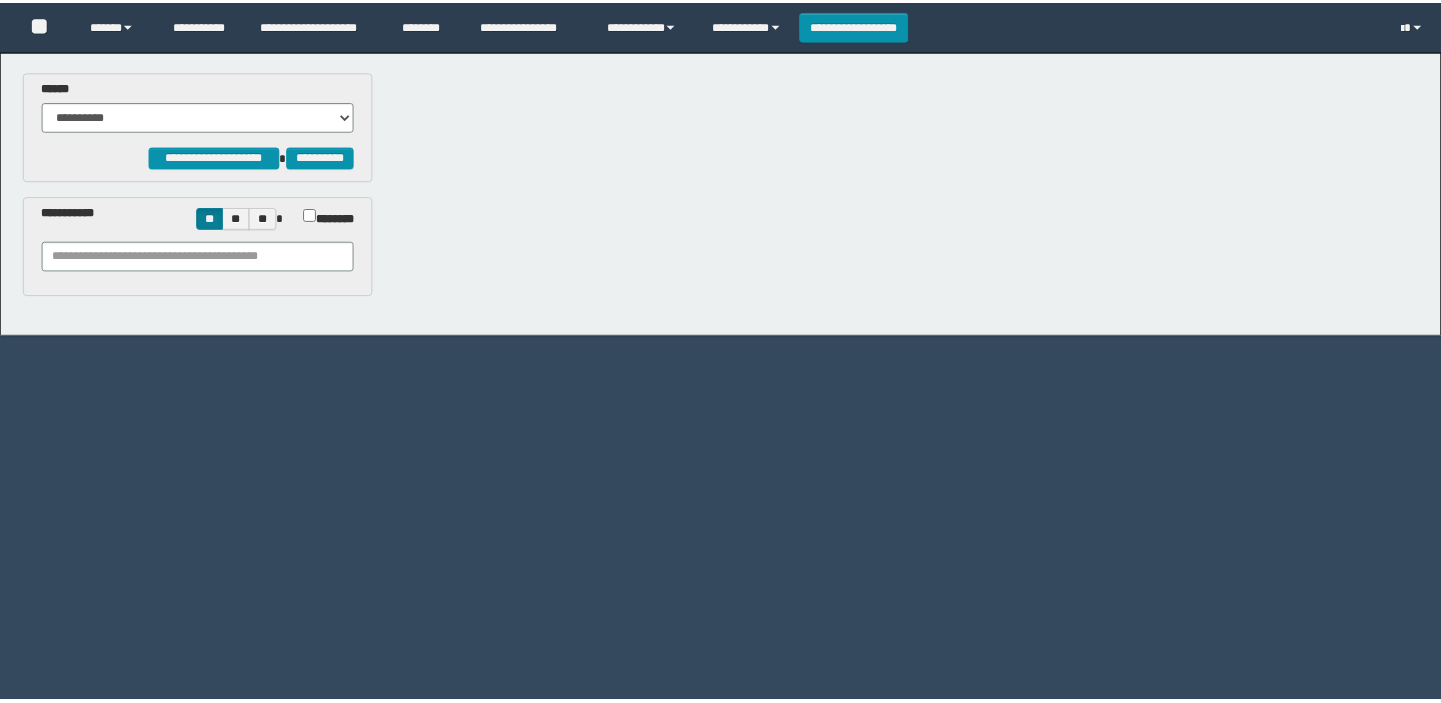 scroll, scrollTop: 0, scrollLeft: 0, axis: both 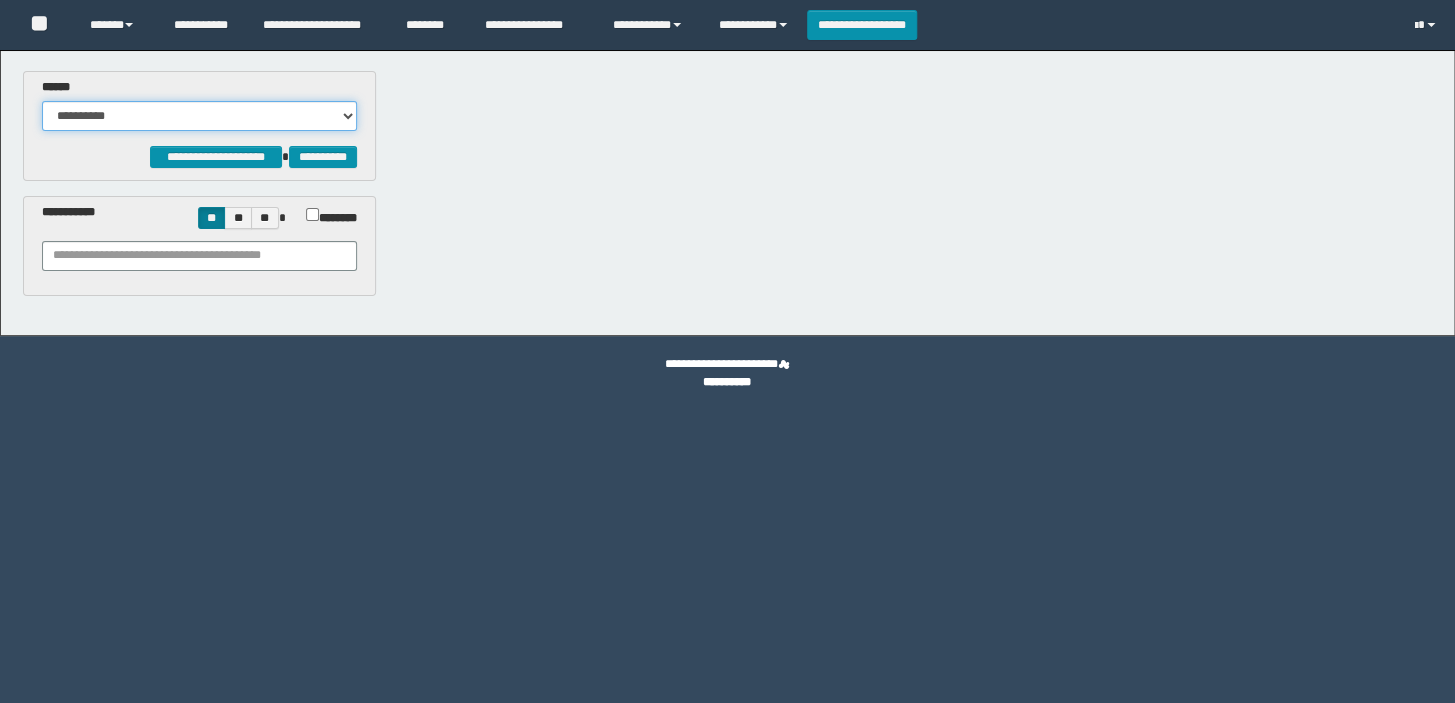 click on "**********" at bounding box center (199, 116) 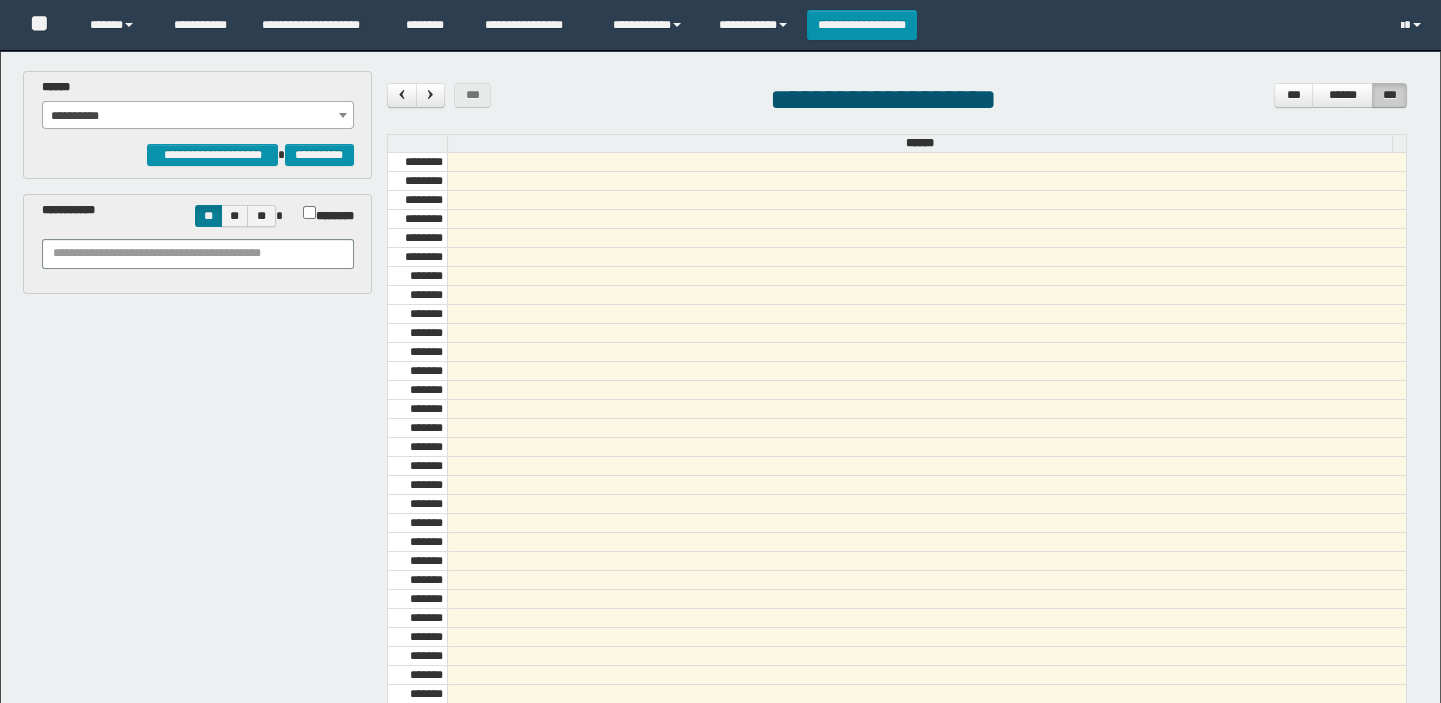 scroll, scrollTop: 681, scrollLeft: 0, axis: vertical 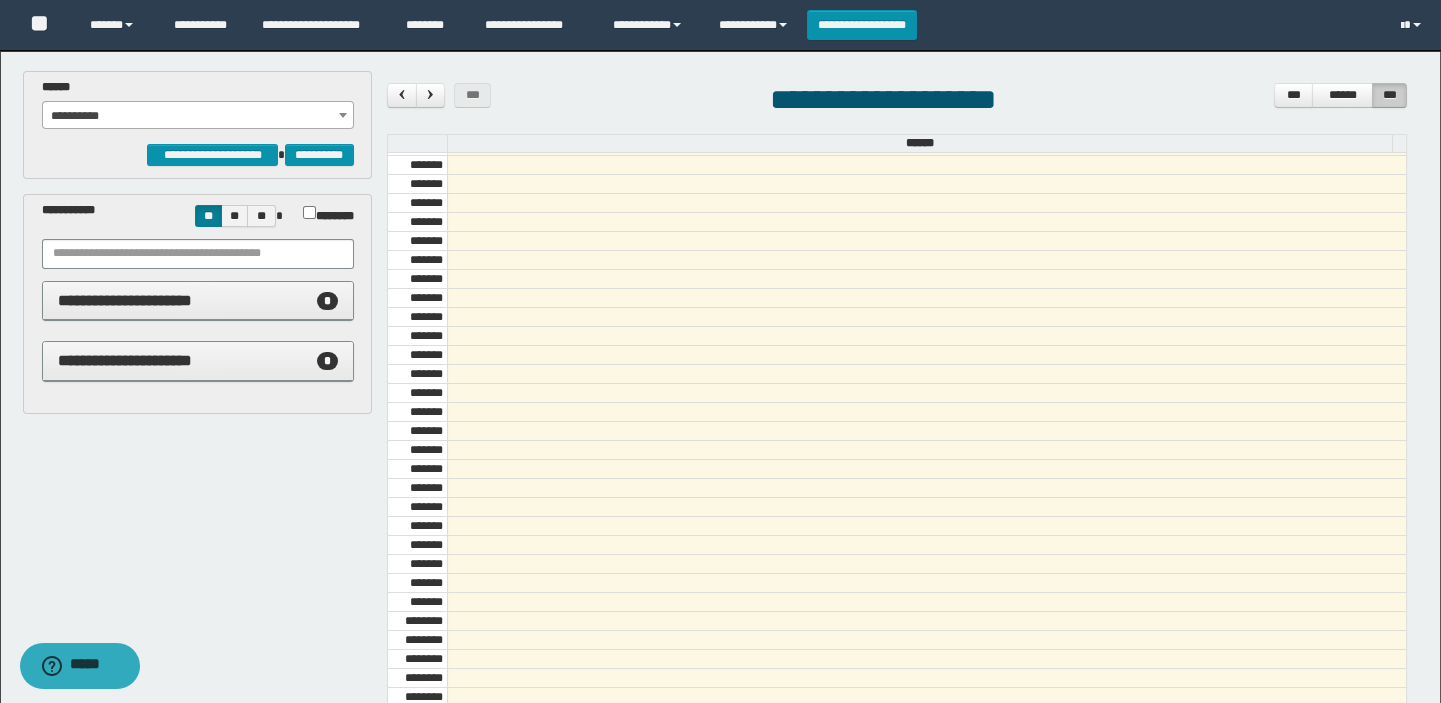 select on "******" 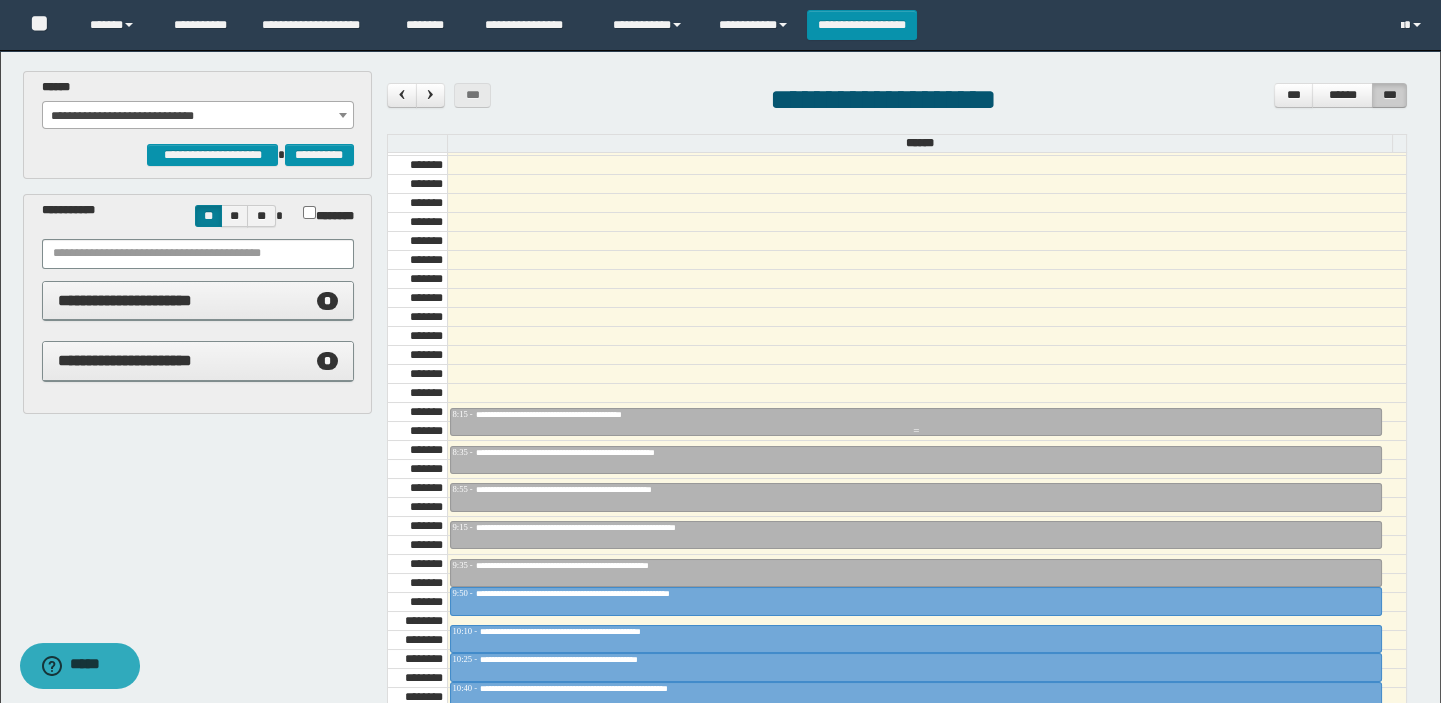 click on "**********" at bounding box center [585, 414] 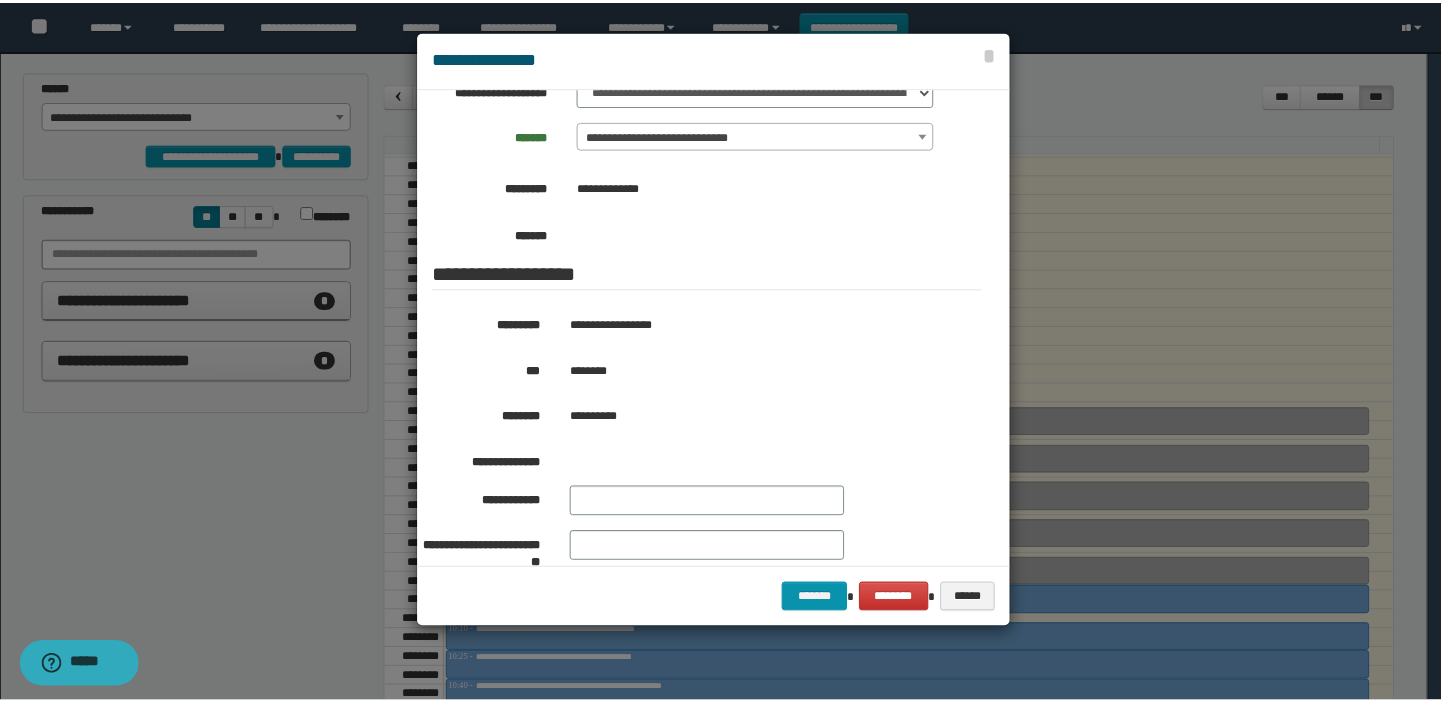 scroll, scrollTop: 363, scrollLeft: 0, axis: vertical 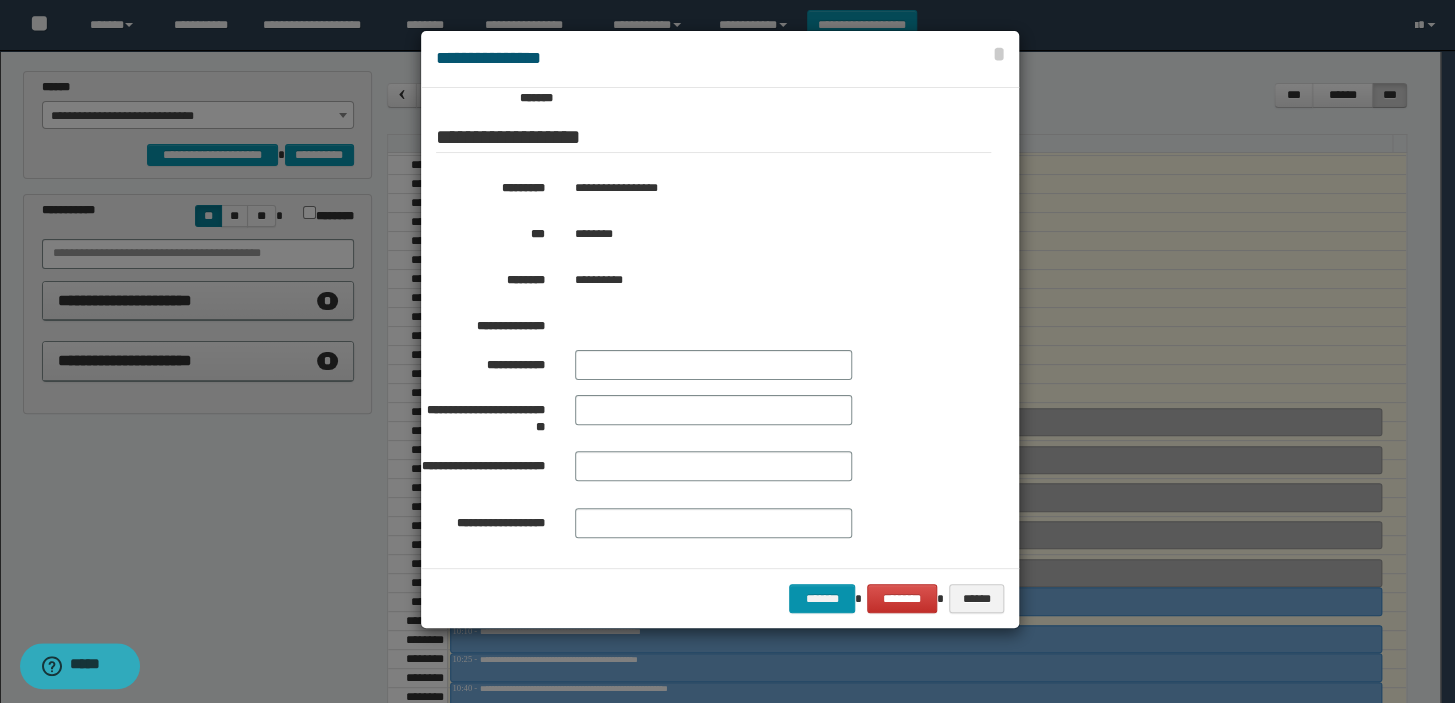 click on "********" at bounding box center [765, 234] 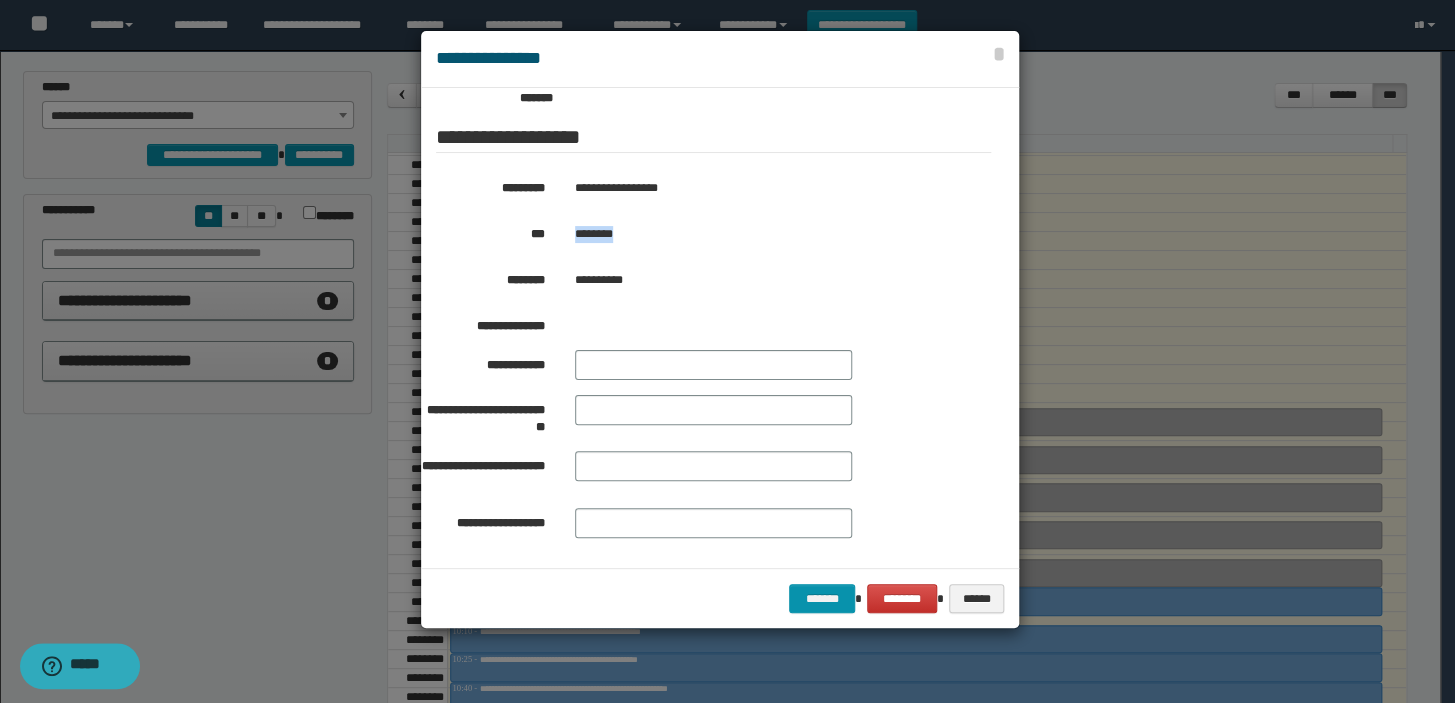 click on "********" at bounding box center (765, 234) 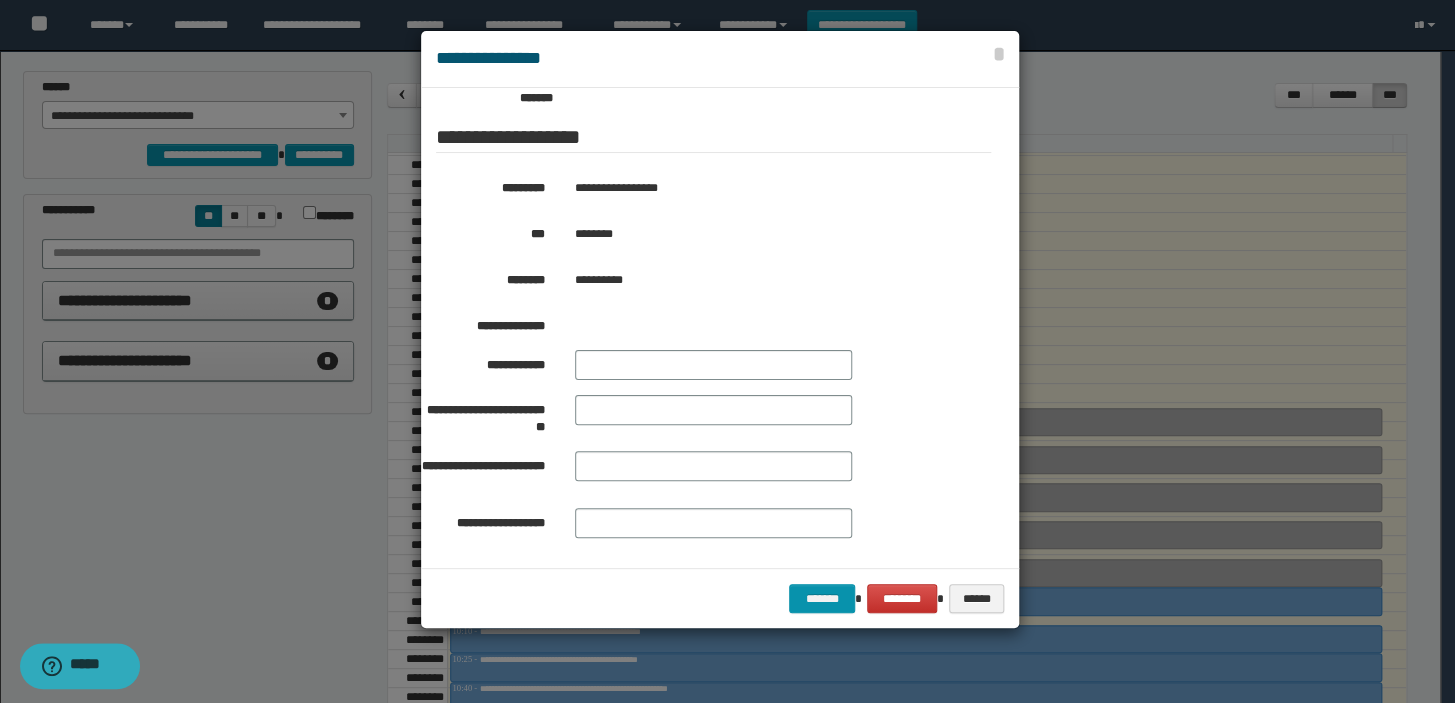 click at bounding box center [727, 351] 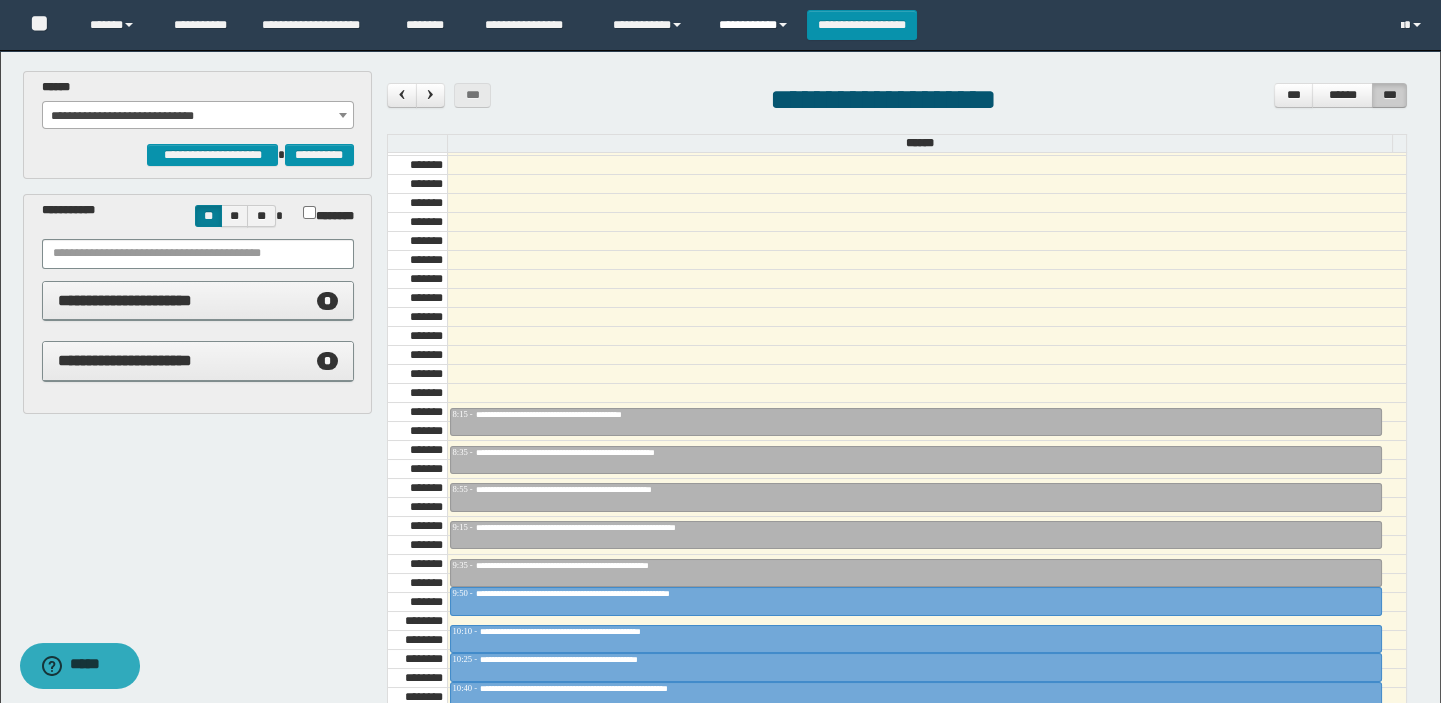 click on "**********" at bounding box center [755, 25] 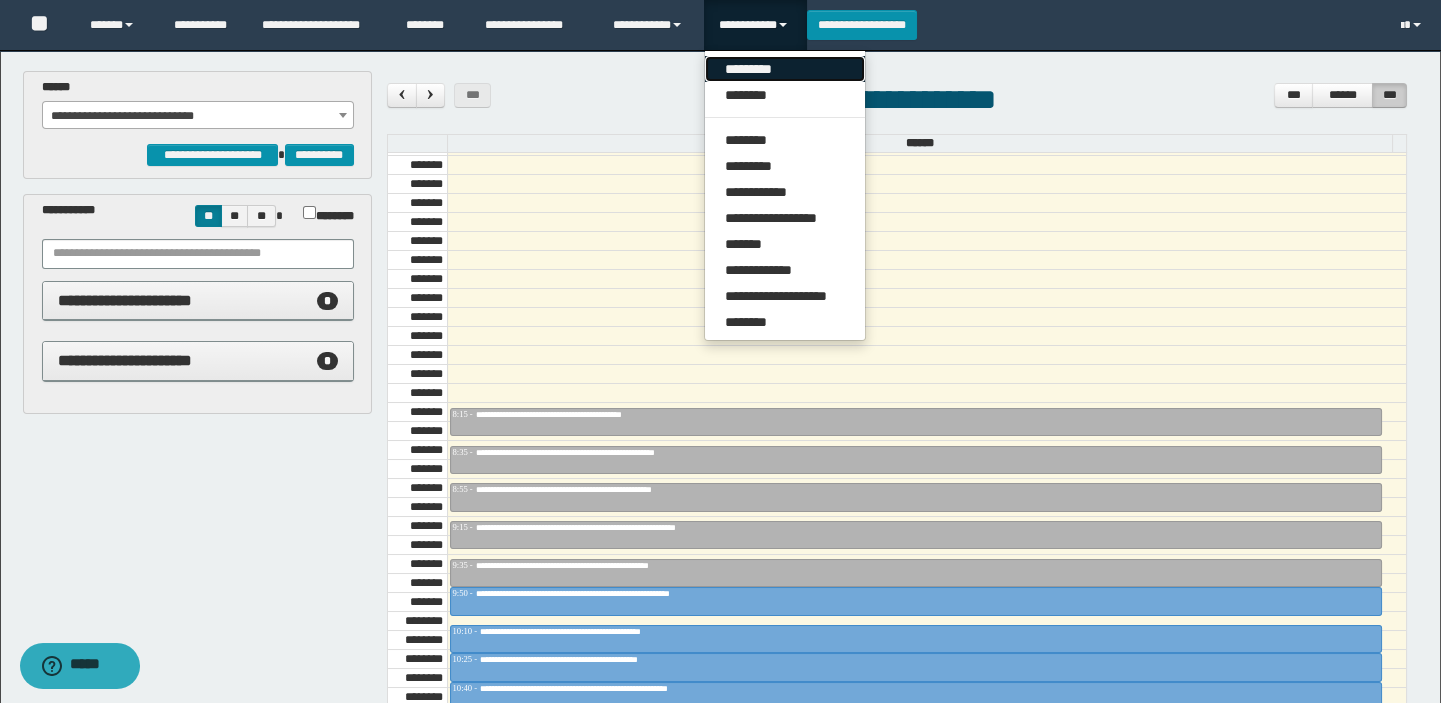 click on "*********" at bounding box center [785, 69] 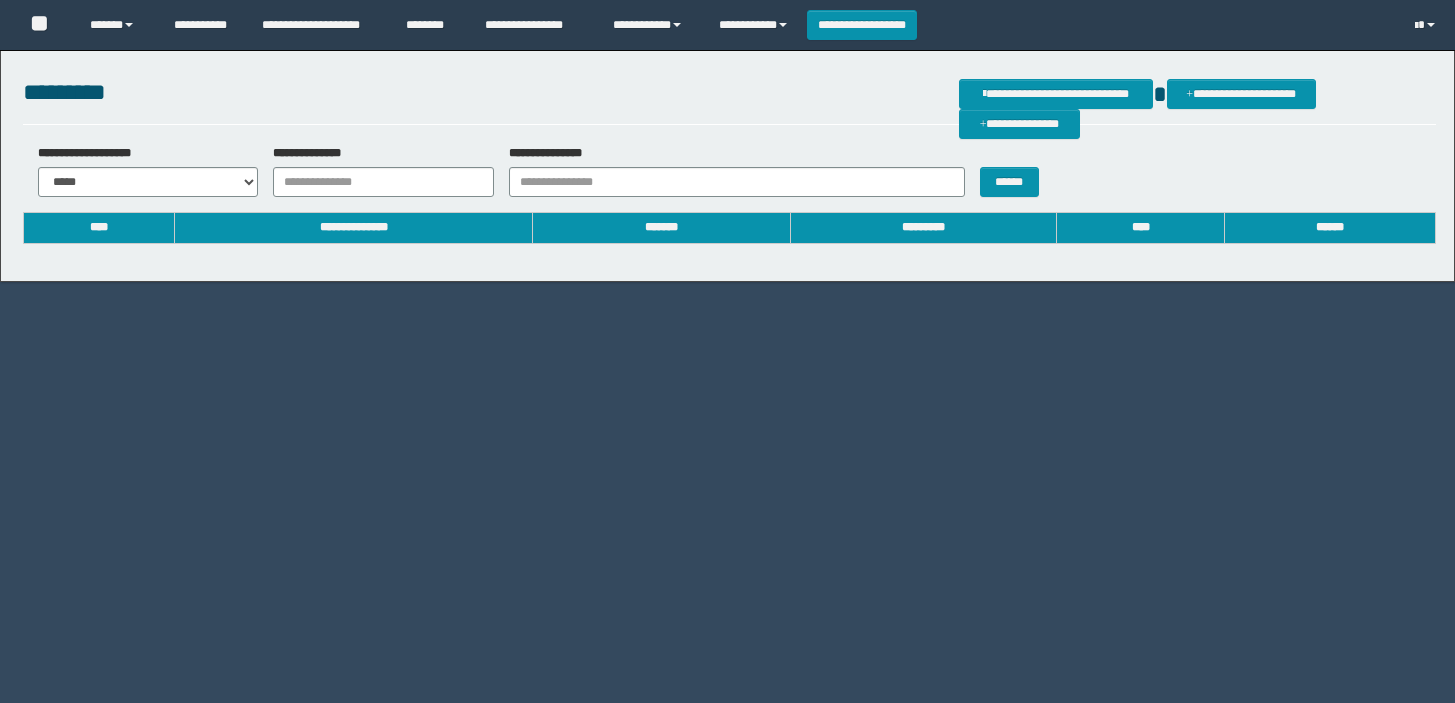 scroll, scrollTop: 0, scrollLeft: 0, axis: both 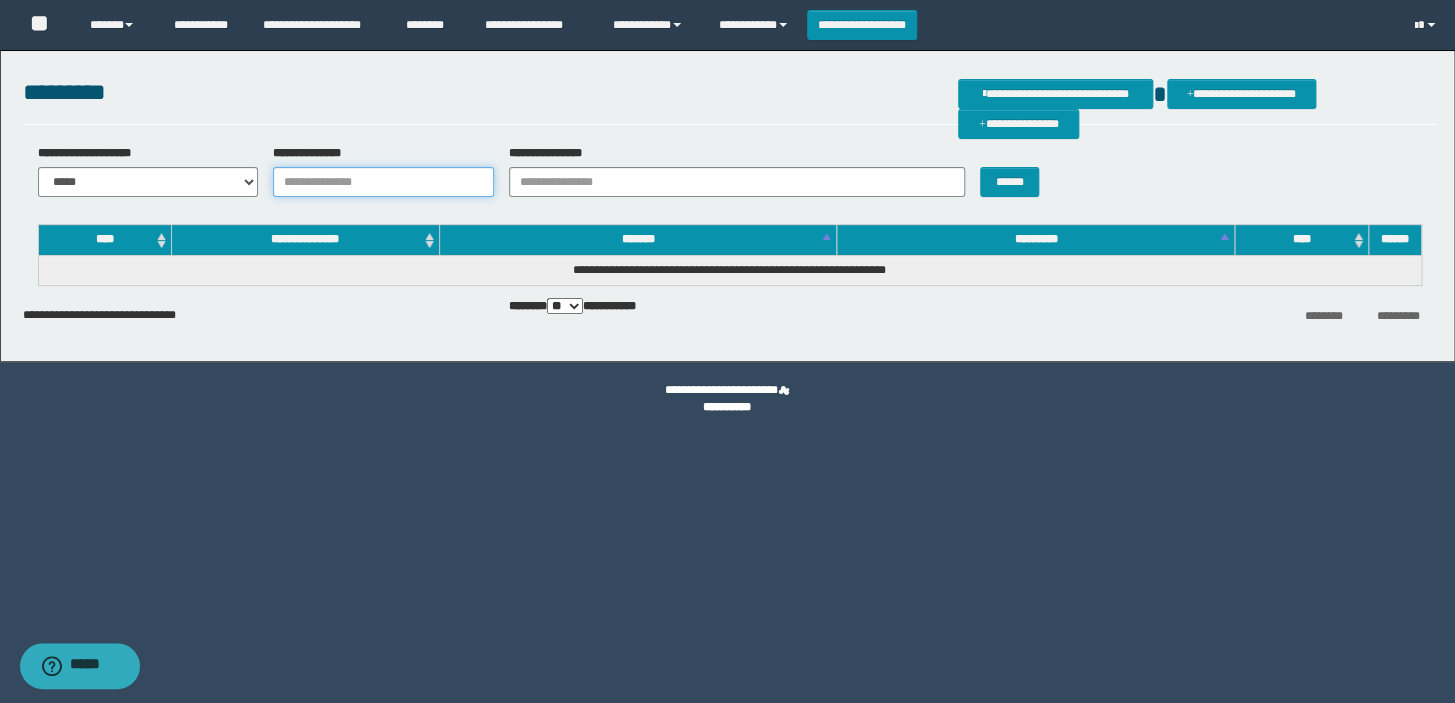 paste on "********" 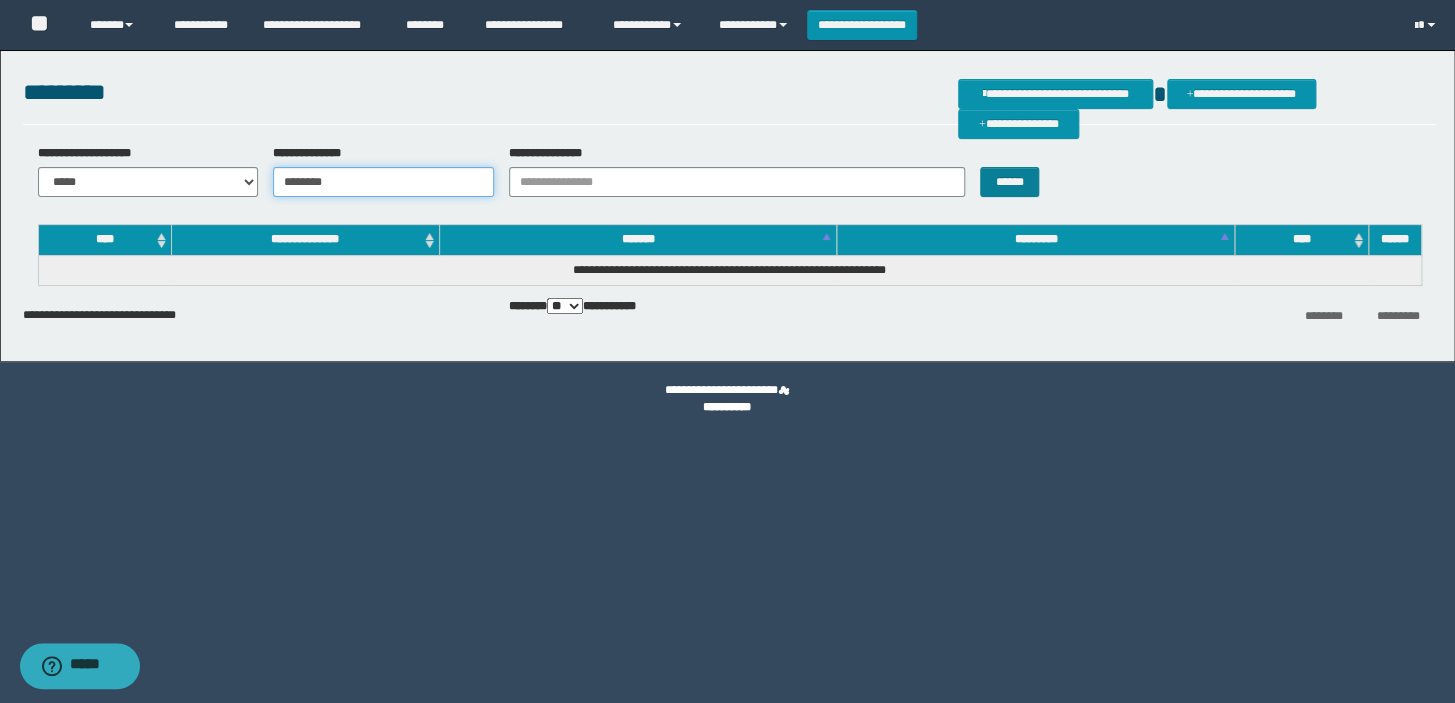 type on "********" 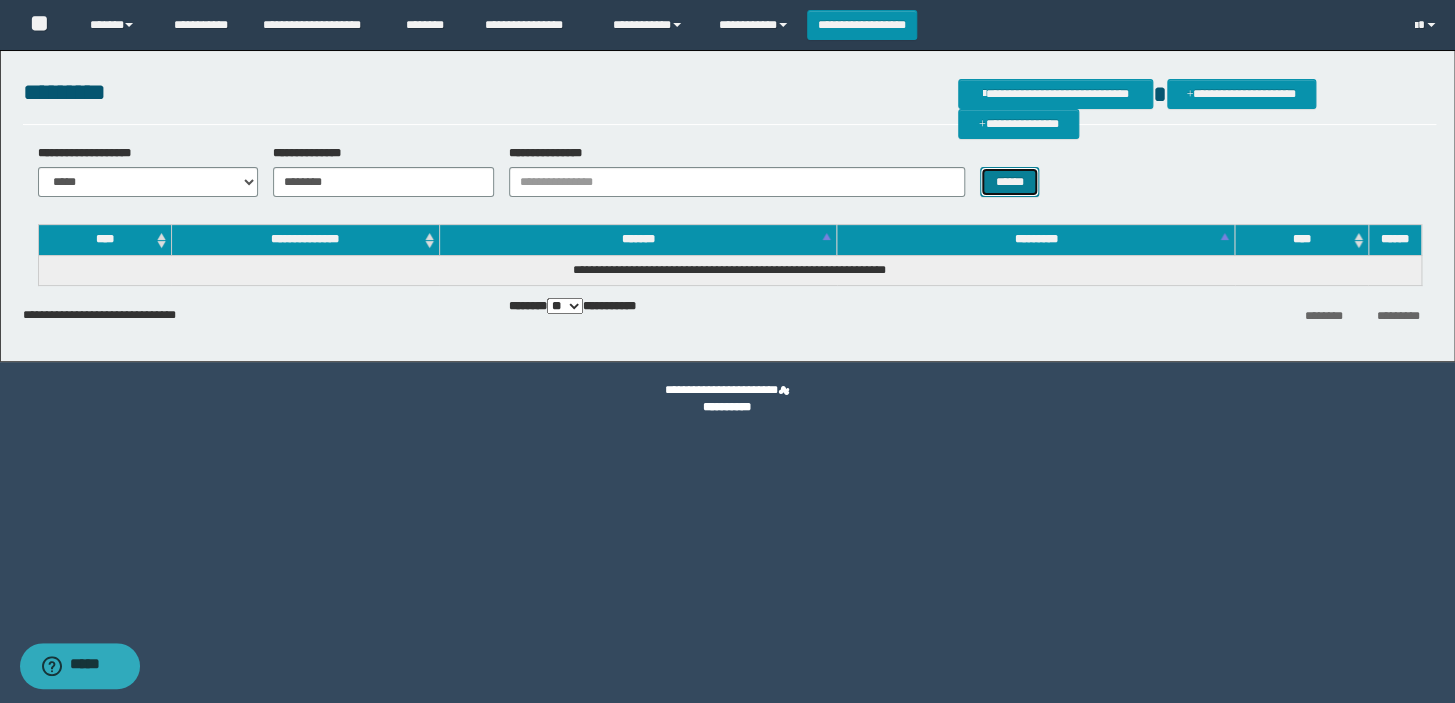 click on "******" at bounding box center (1009, 182) 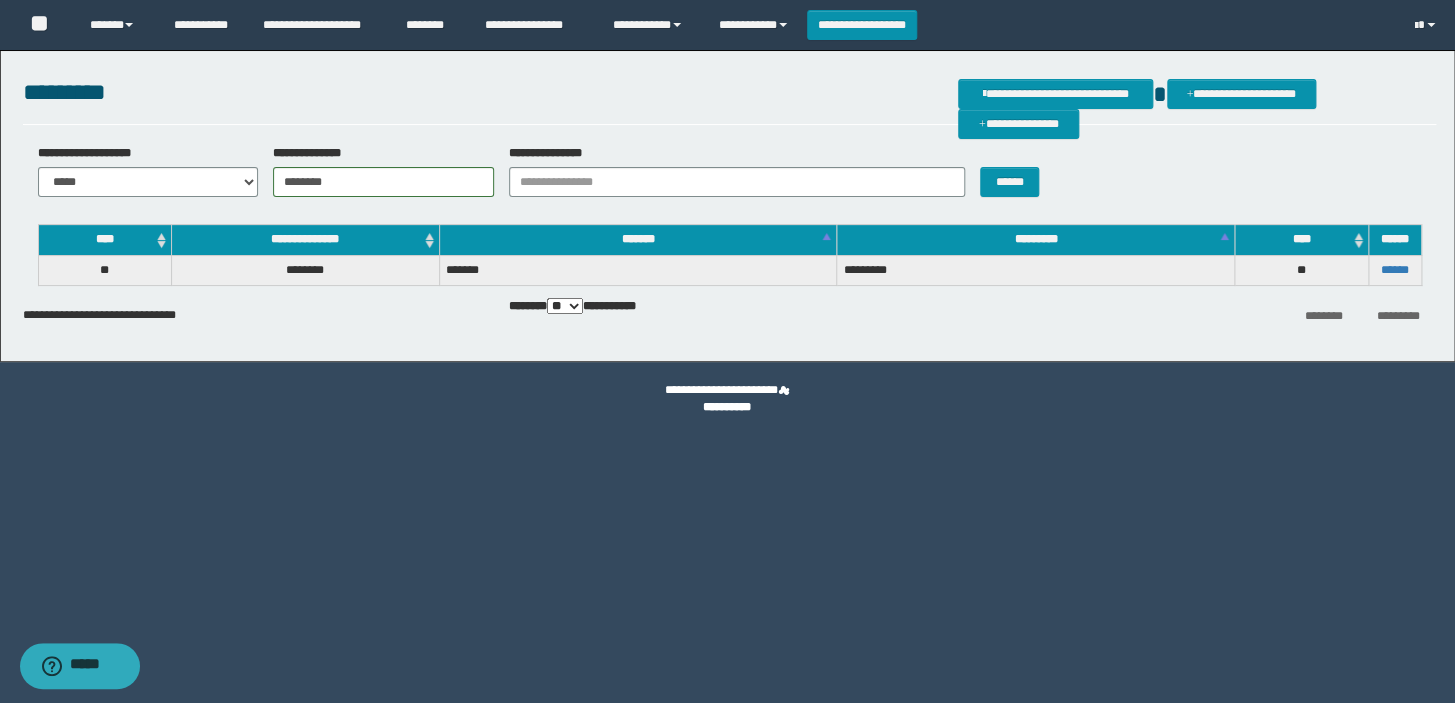 click on "******" at bounding box center (1394, 270) 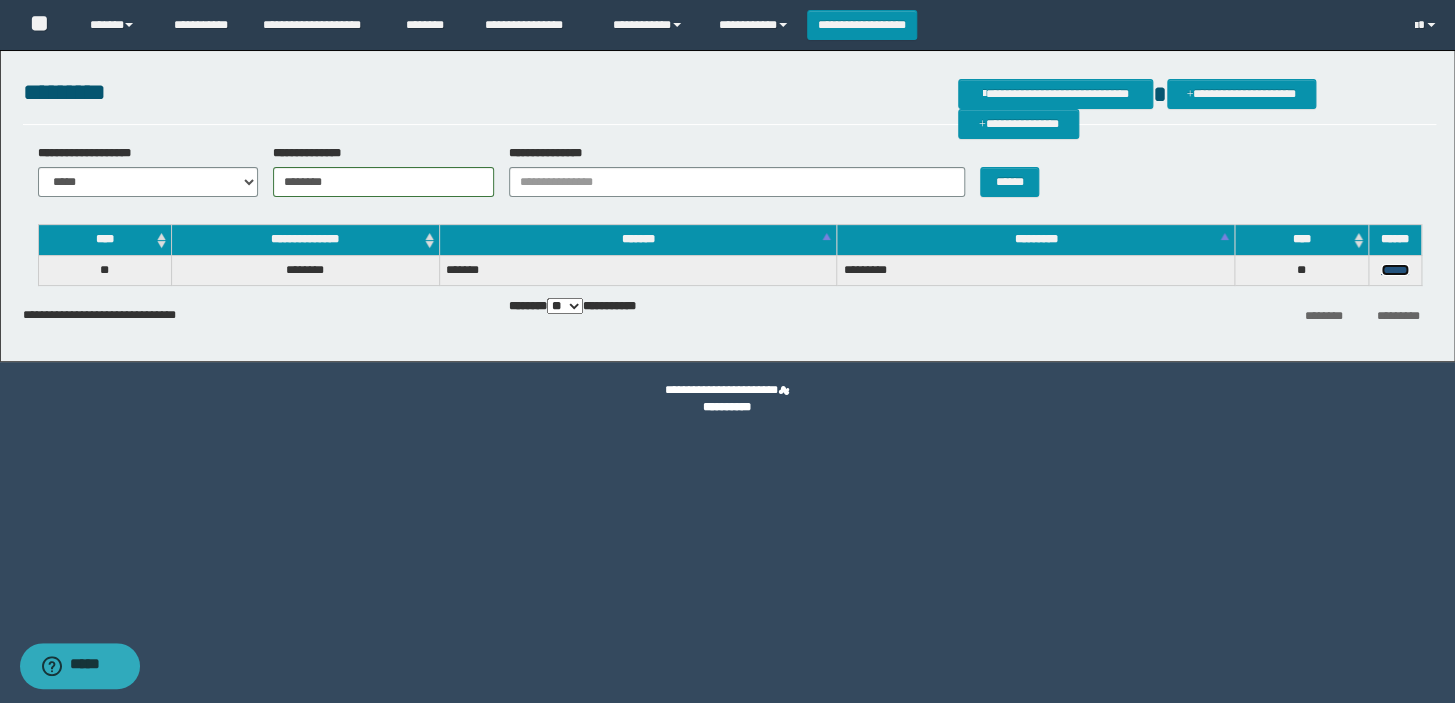 click on "******" at bounding box center (1395, 270) 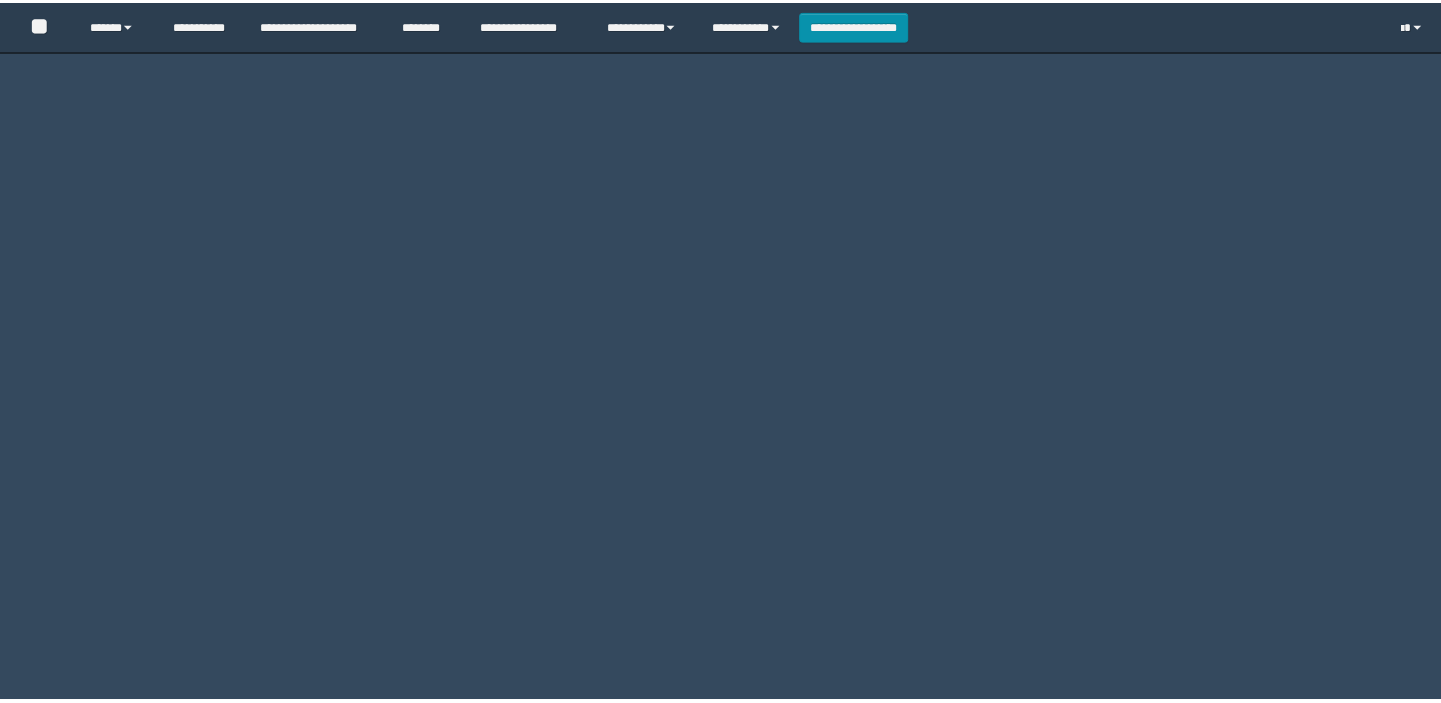 scroll, scrollTop: 0, scrollLeft: 0, axis: both 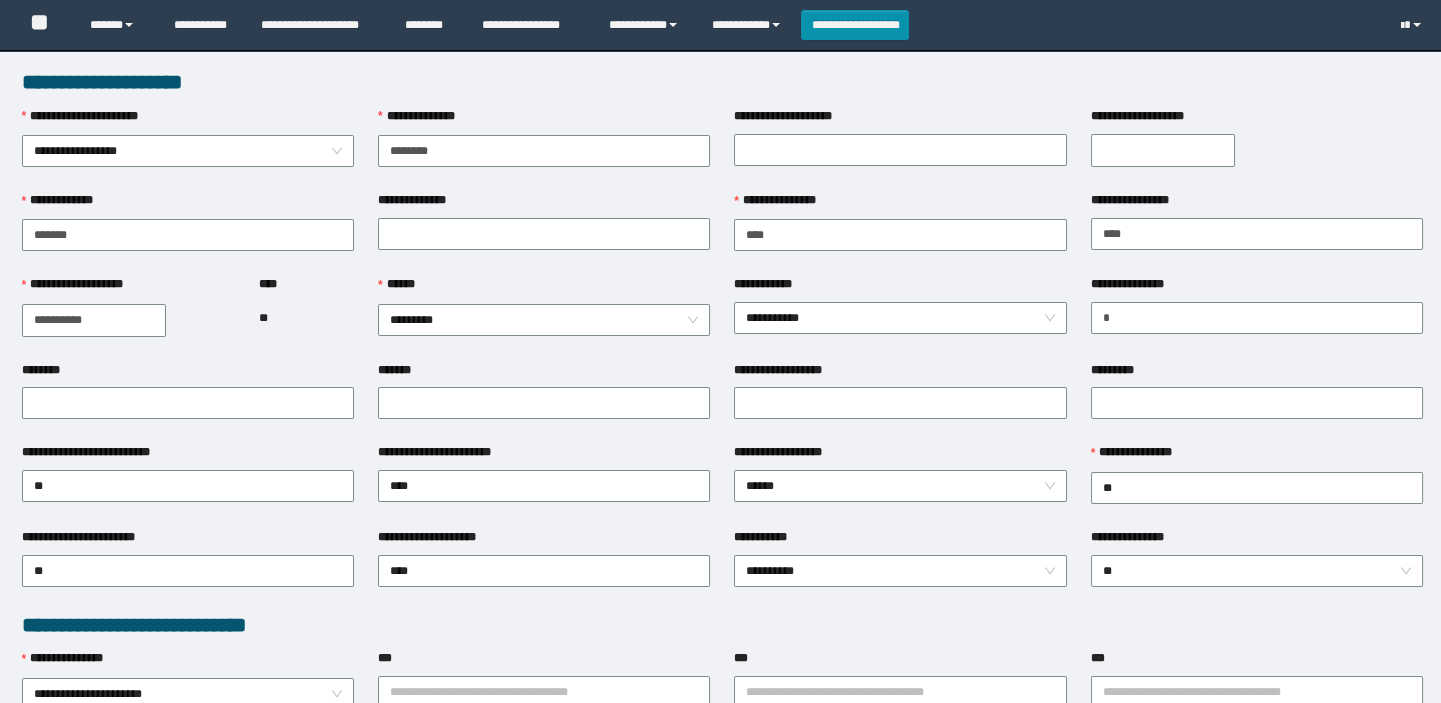 type on "********" 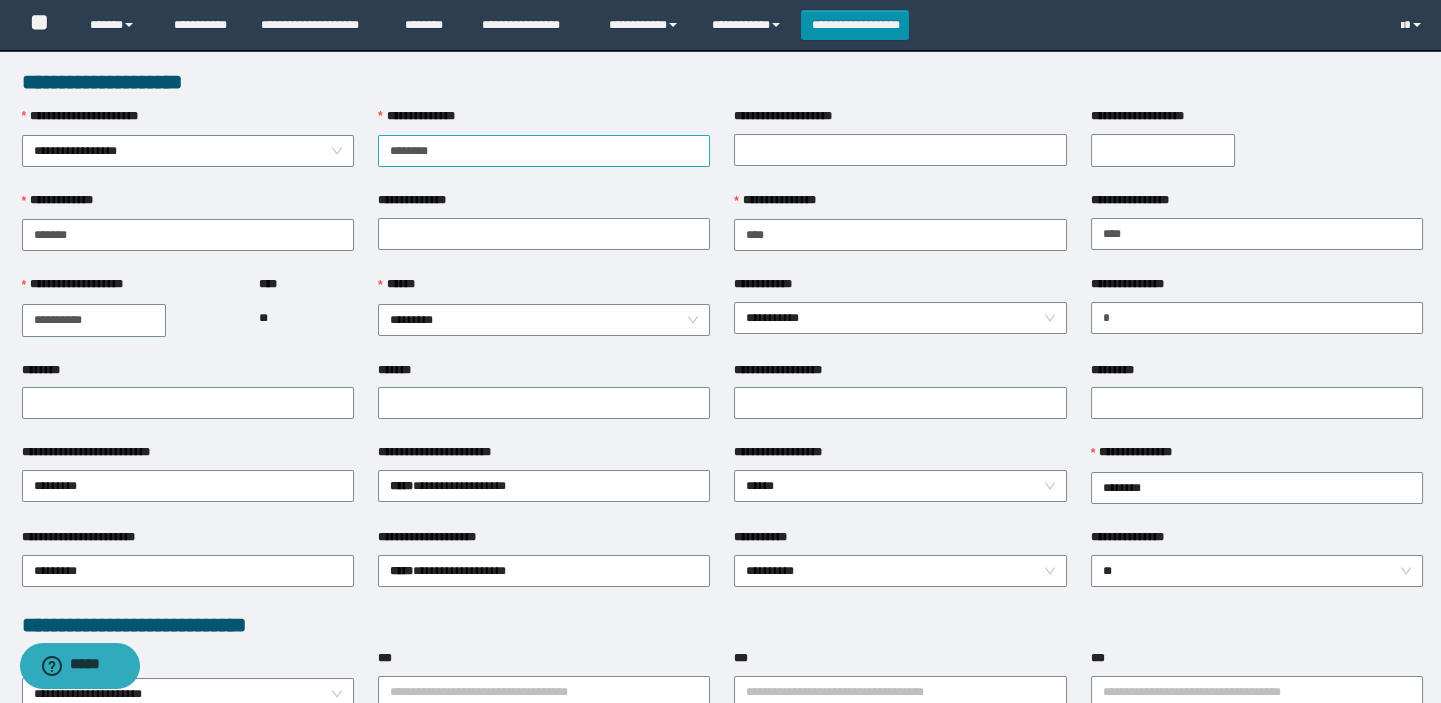 scroll, scrollTop: 0, scrollLeft: 0, axis: both 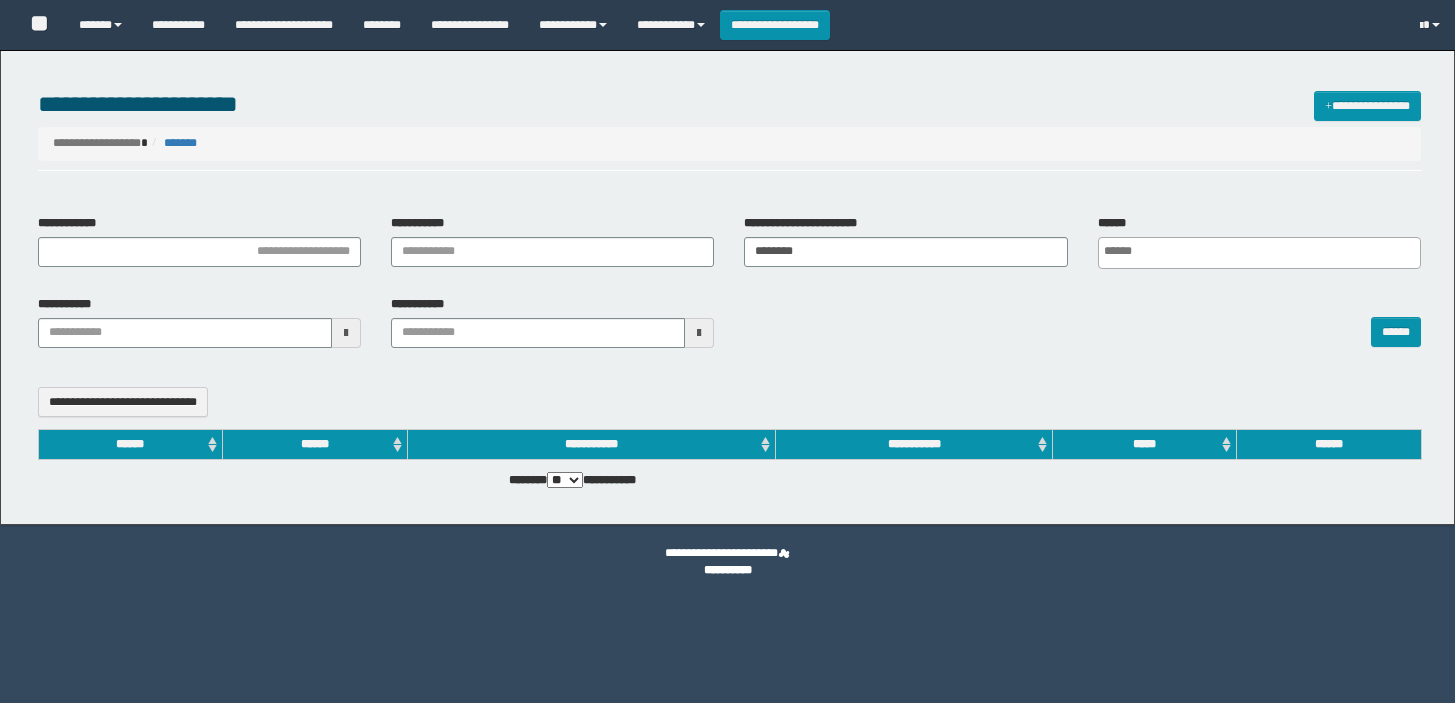 select 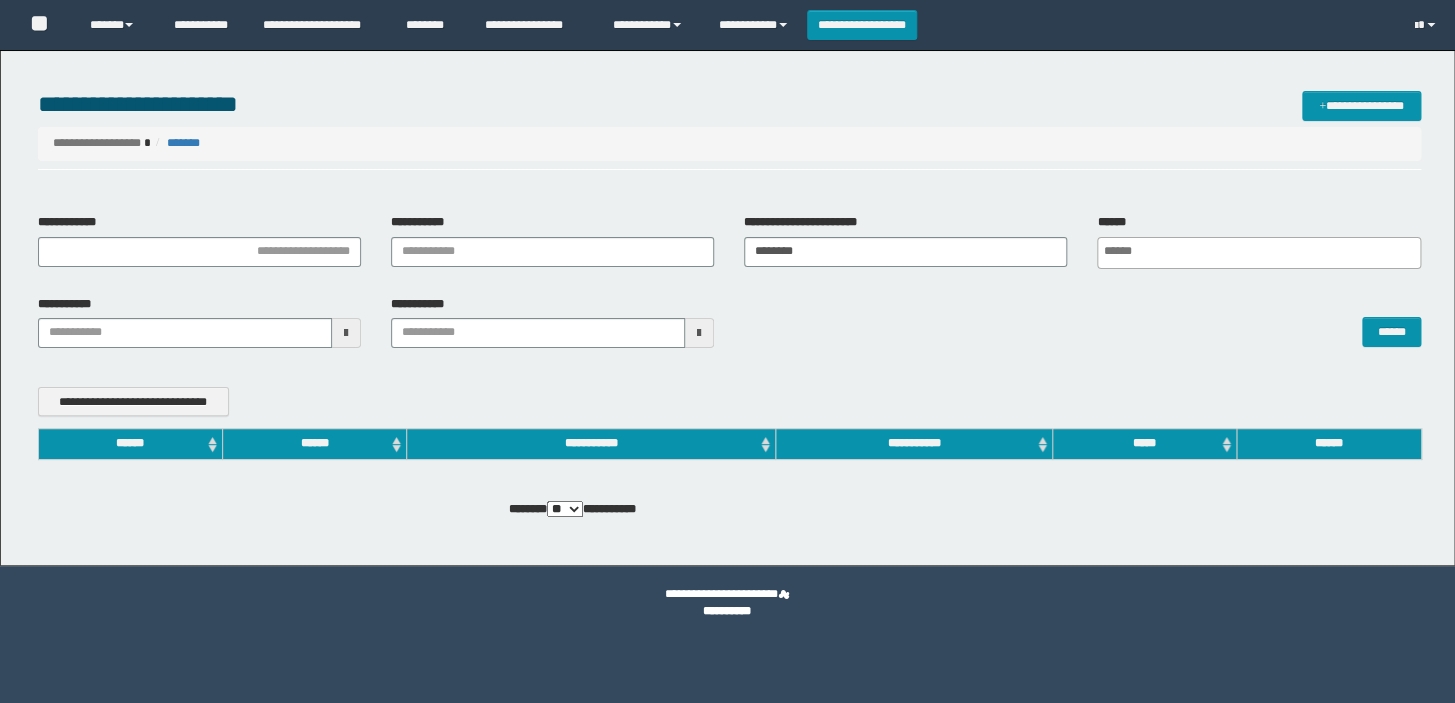scroll, scrollTop: 0, scrollLeft: 0, axis: both 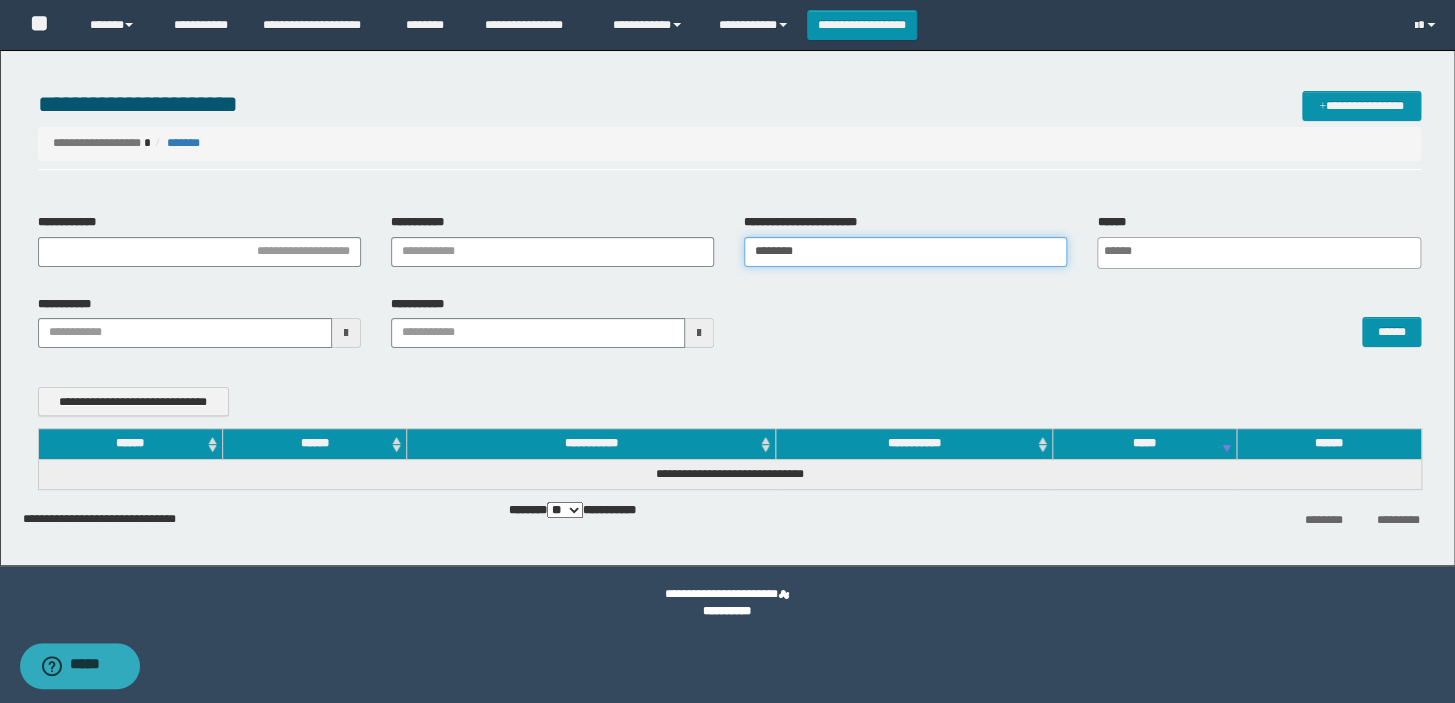 click on "********" at bounding box center (905, 252) 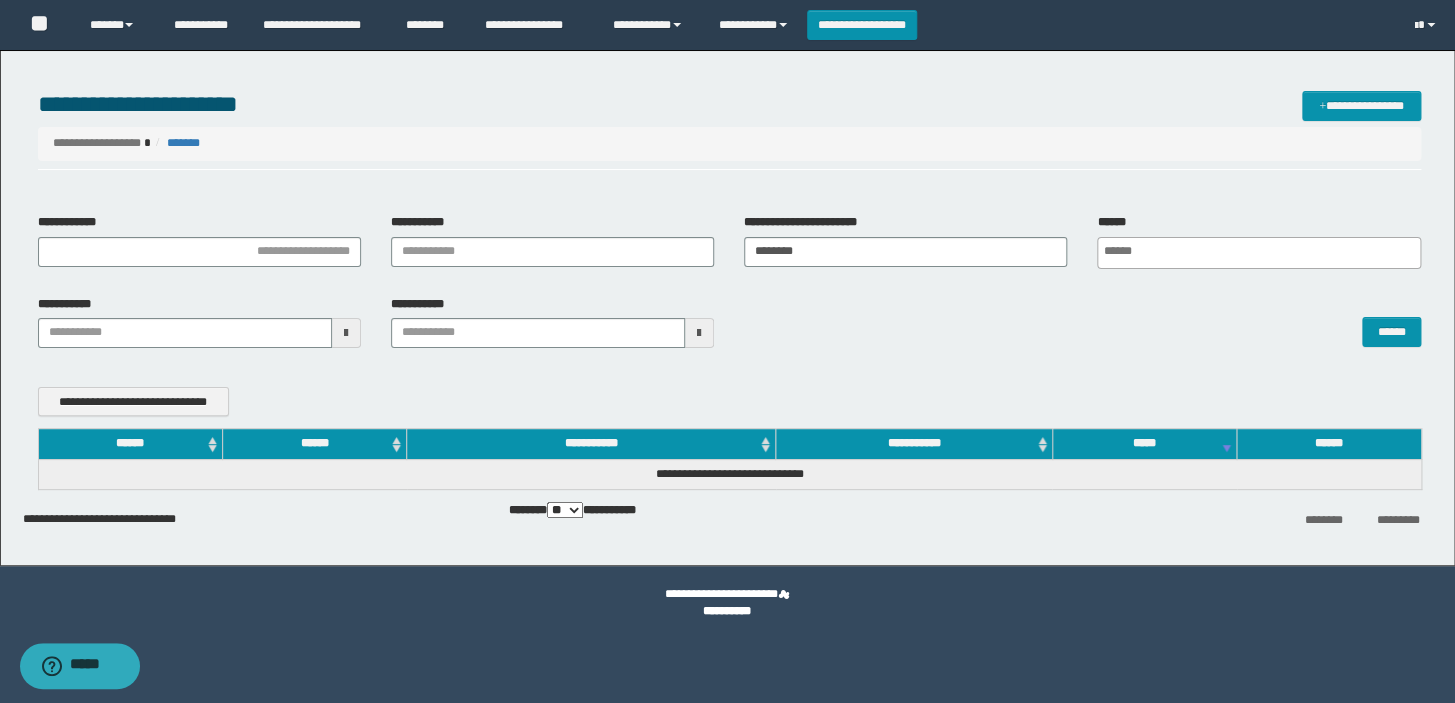 scroll, scrollTop: 0, scrollLeft: 5, axis: horizontal 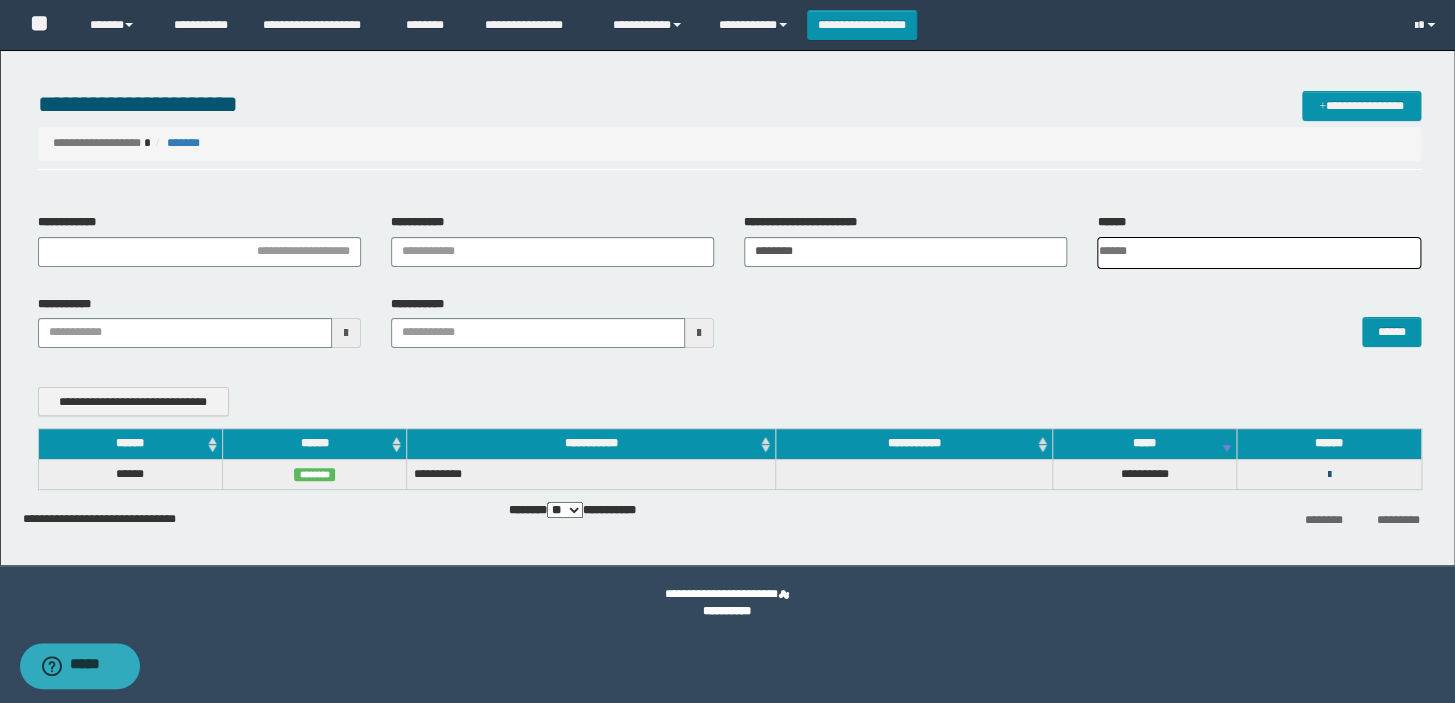 click at bounding box center [1328, 475] 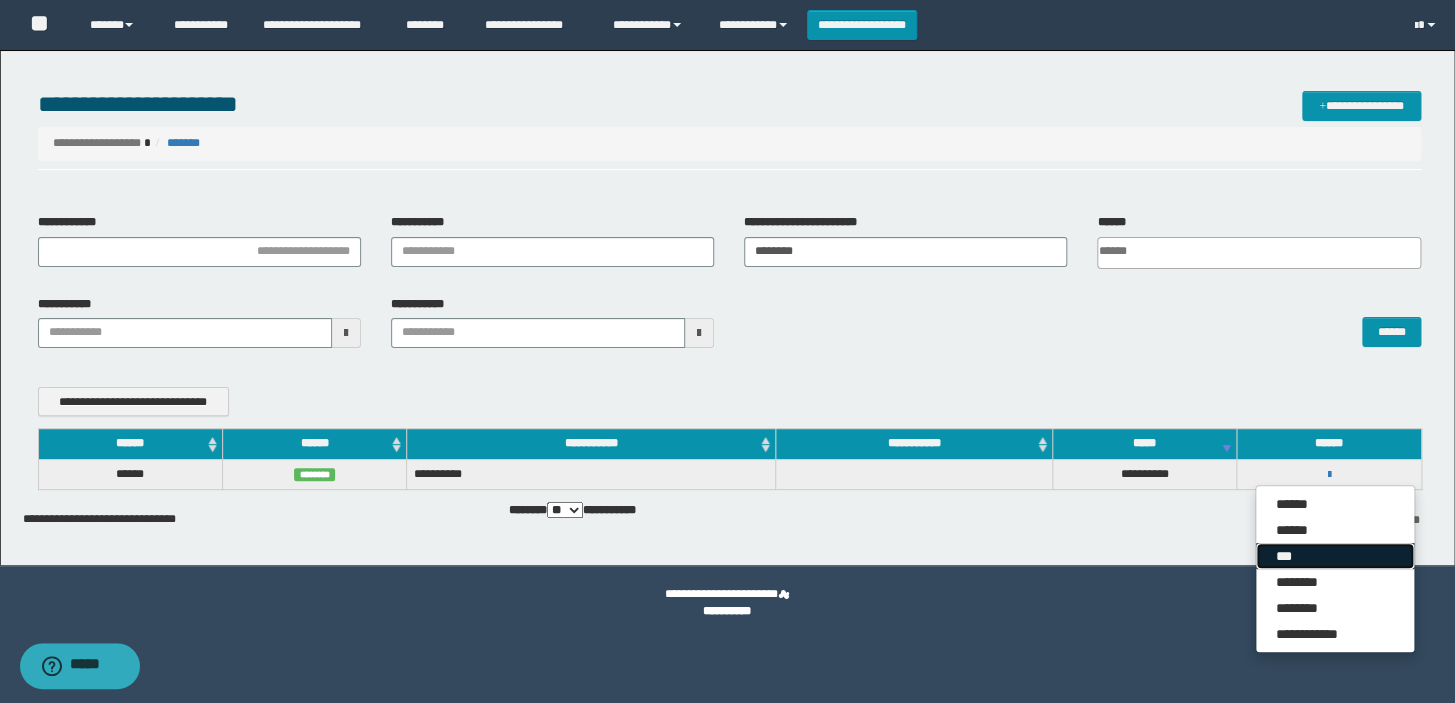 click on "***" at bounding box center (1335, 556) 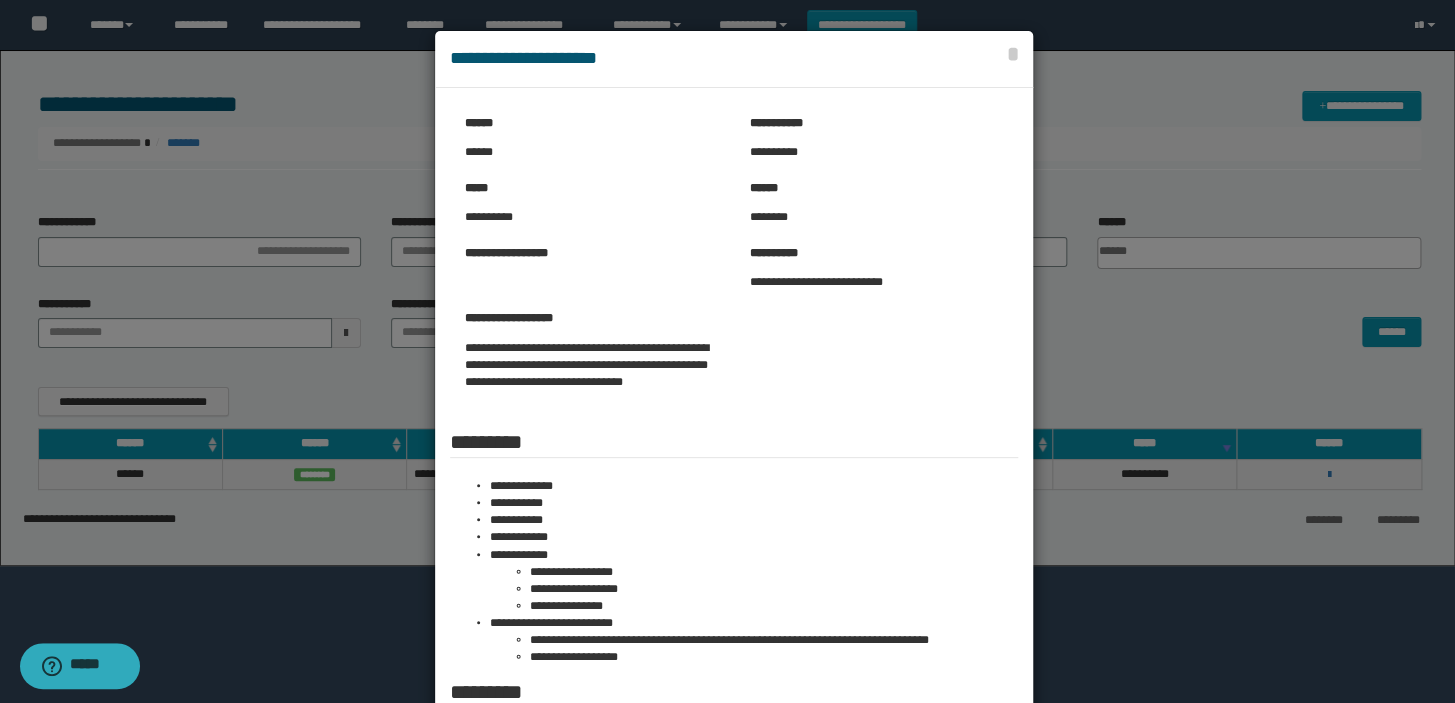 scroll, scrollTop: 363, scrollLeft: 0, axis: vertical 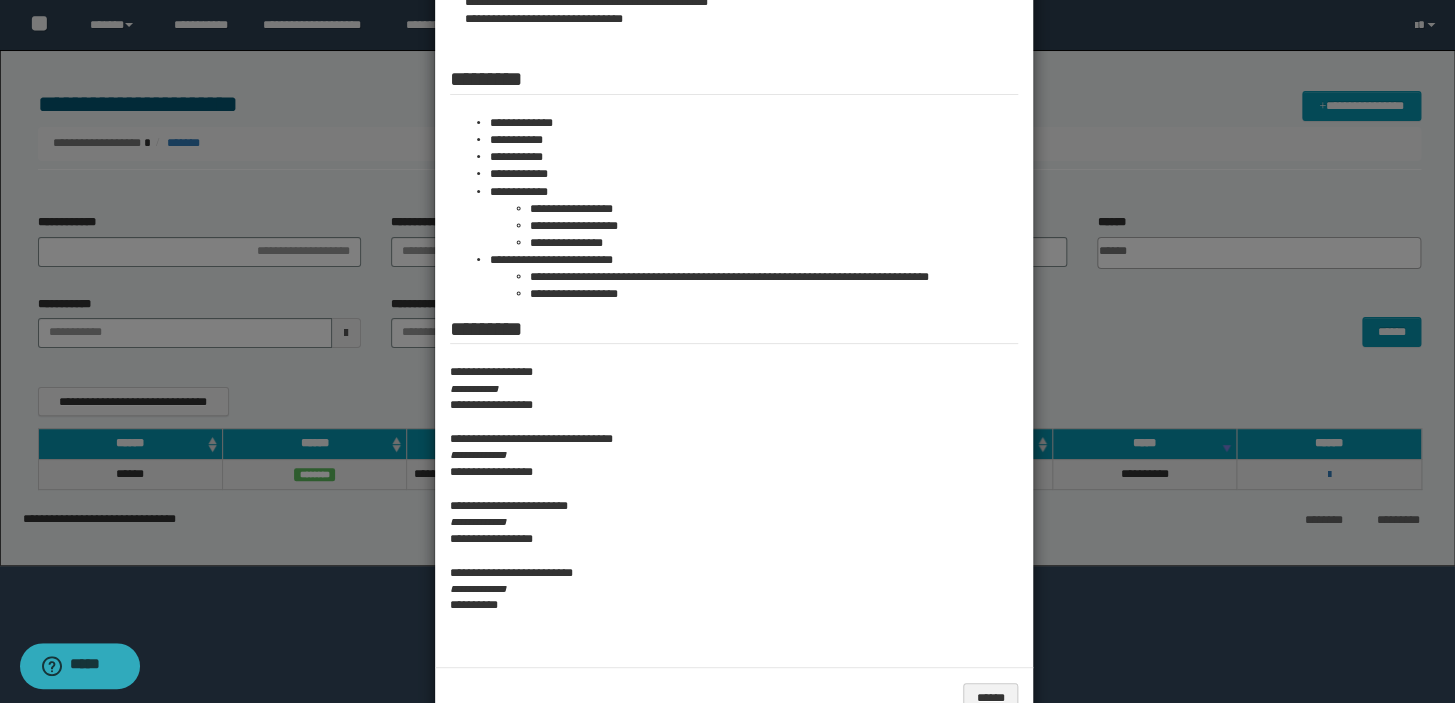 click at bounding box center (727, 197) 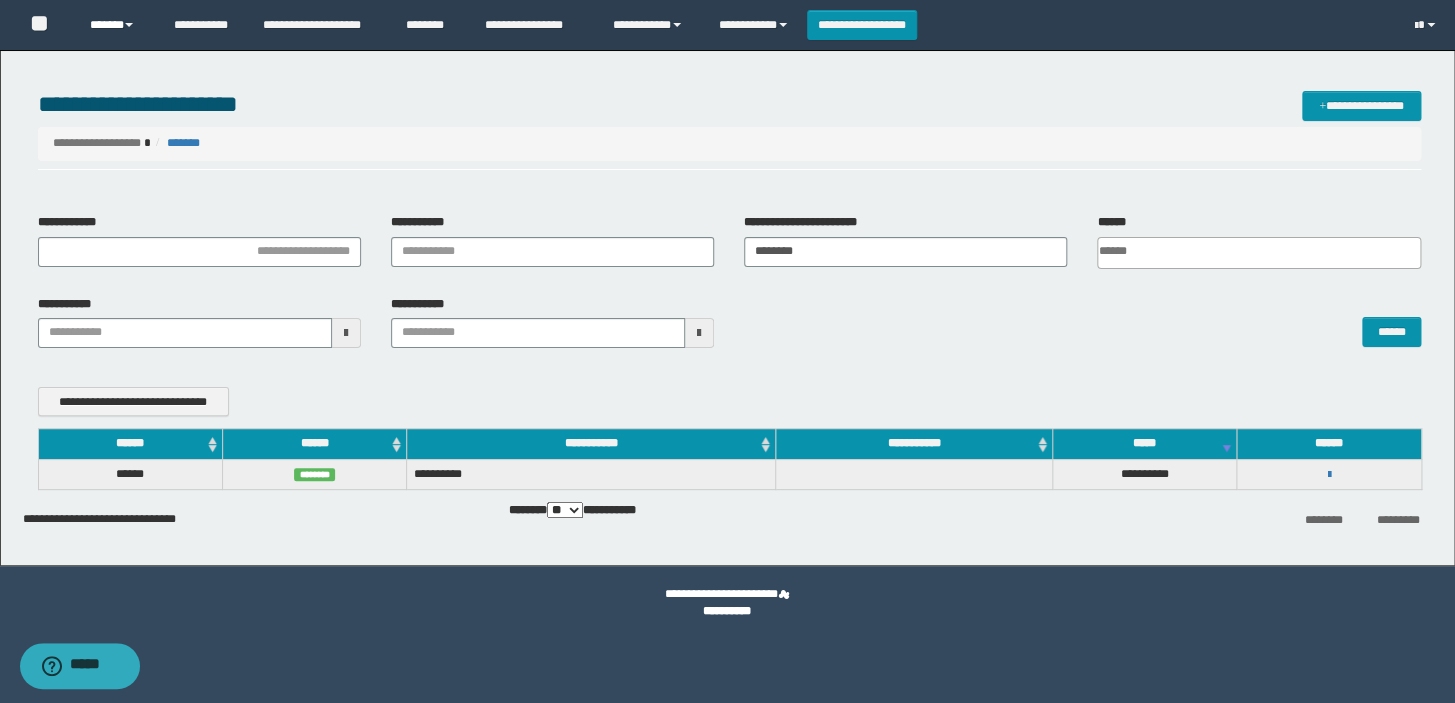 click on "******" at bounding box center (117, 25) 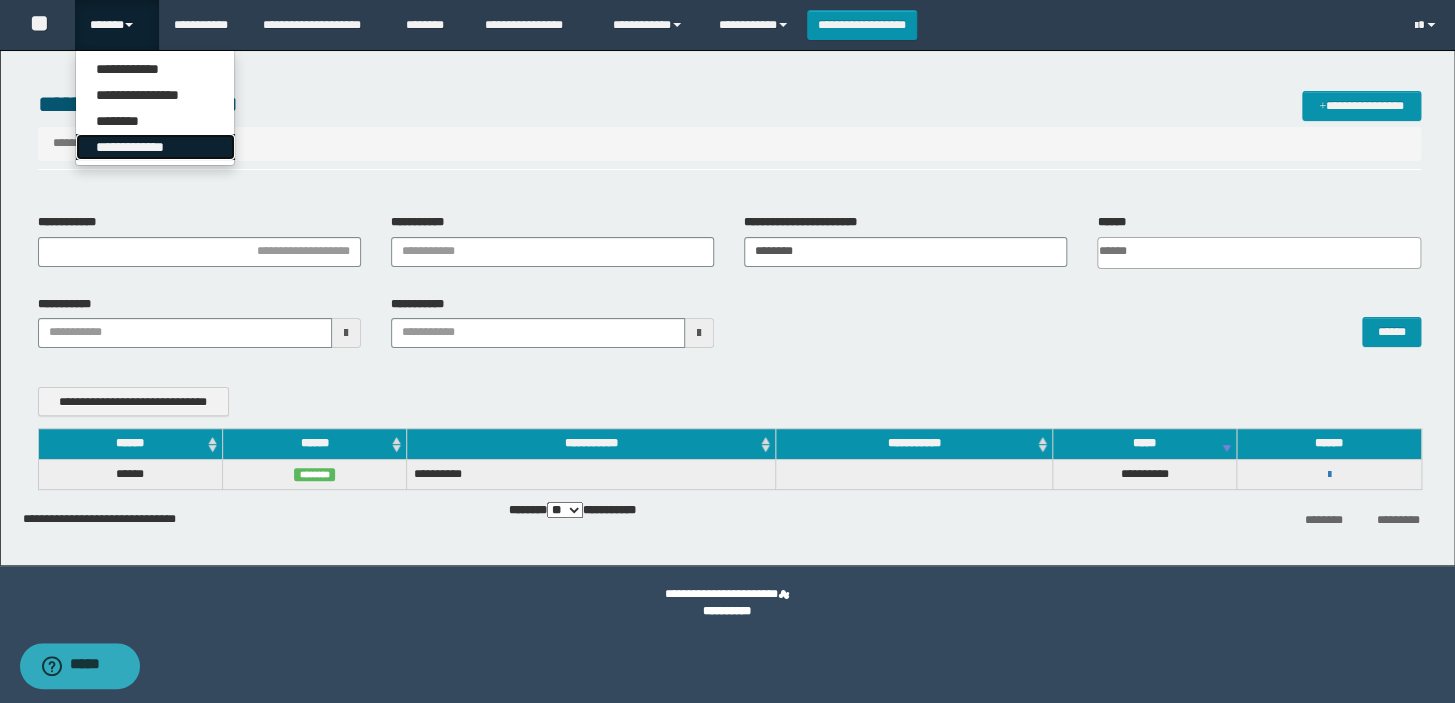 click on "**********" at bounding box center (155, 147) 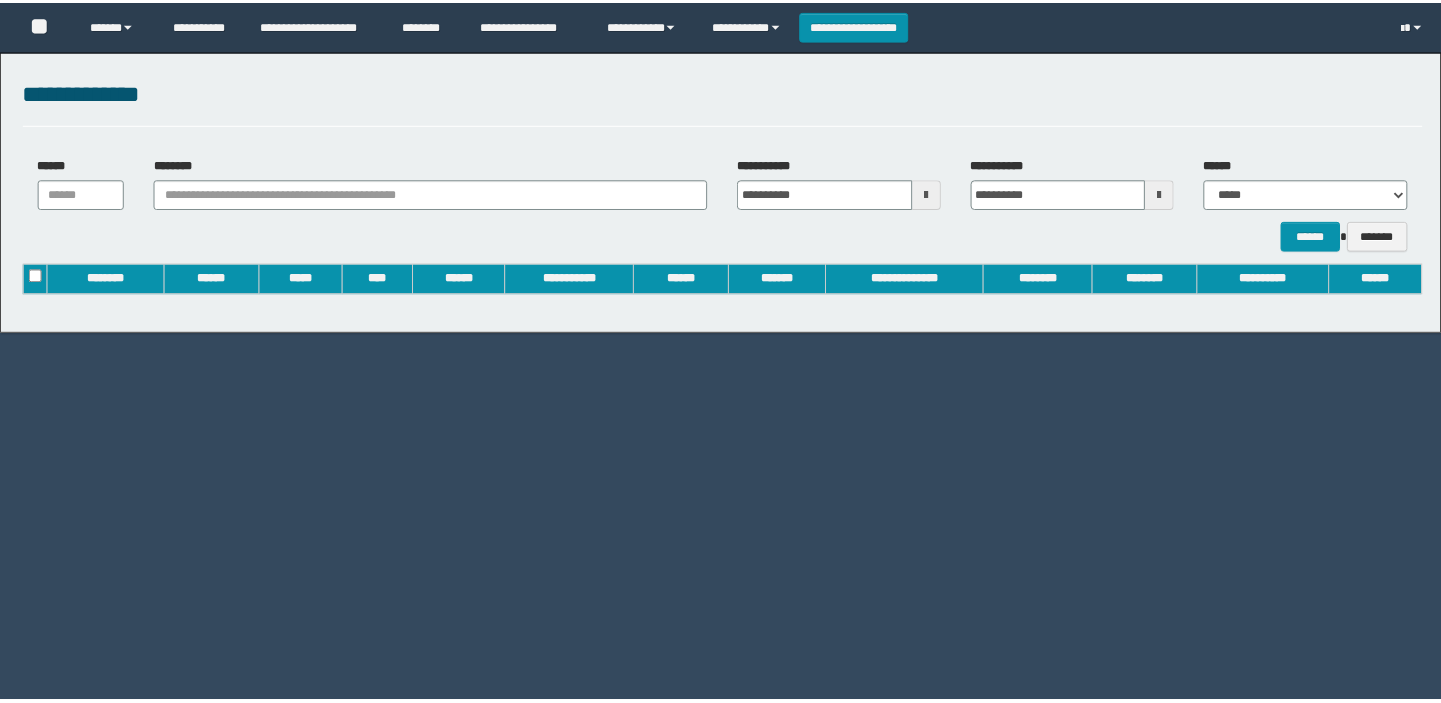 scroll, scrollTop: 0, scrollLeft: 0, axis: both 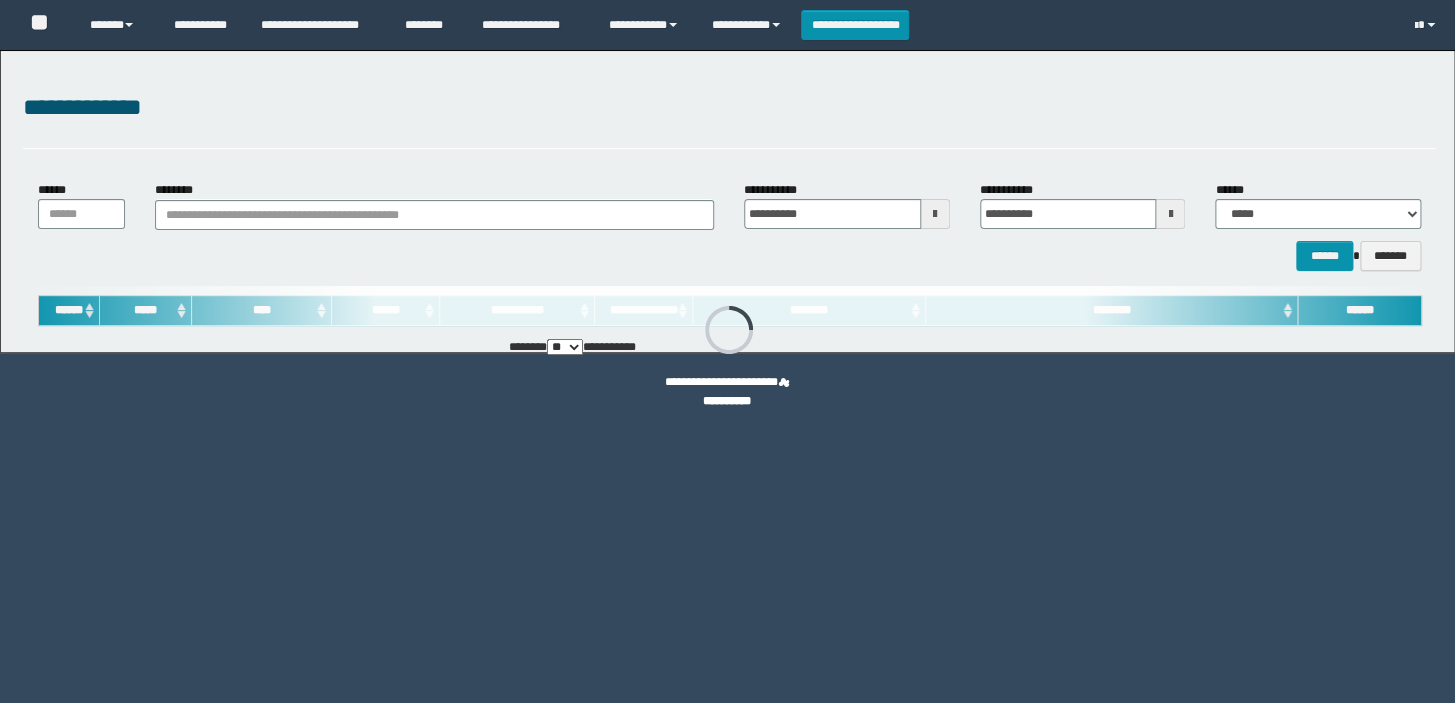 type on "**********" 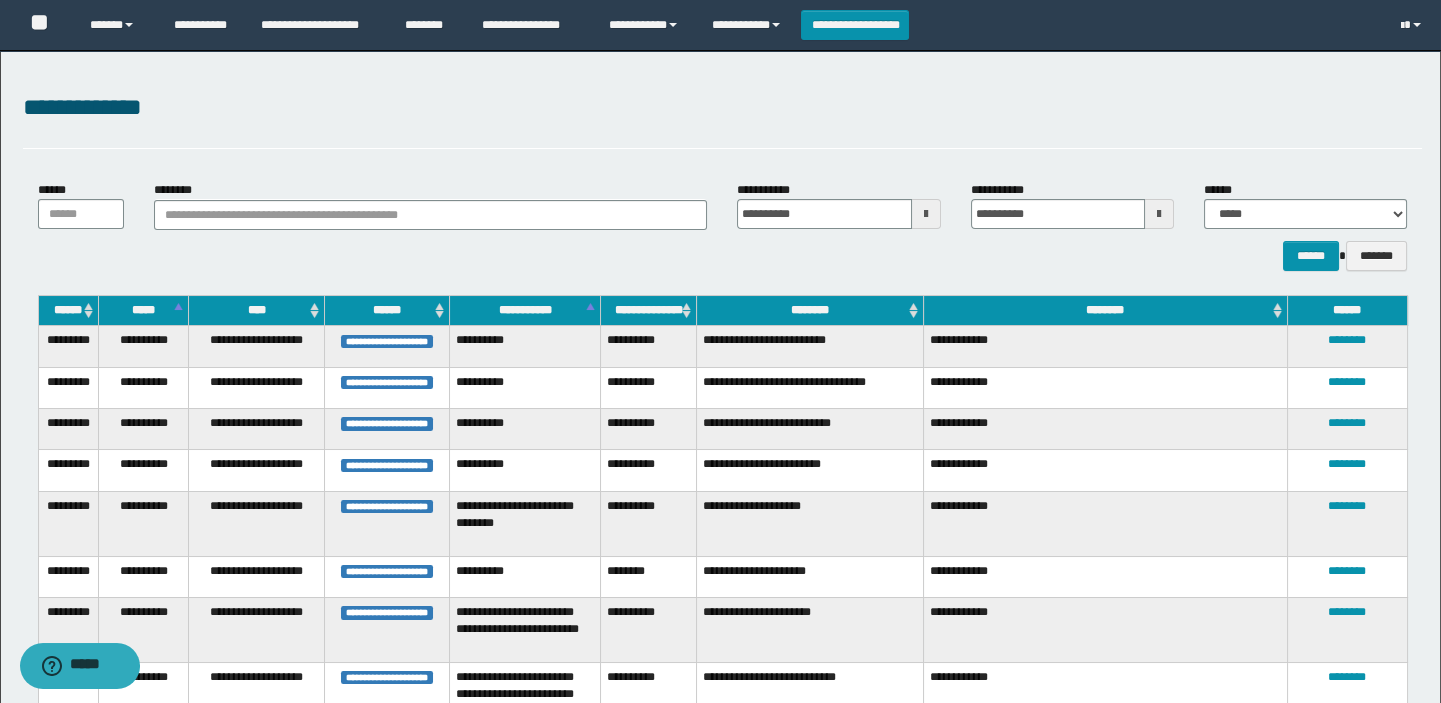 scroll, scrollTop: 0, scrollLeft: 0, axis: both 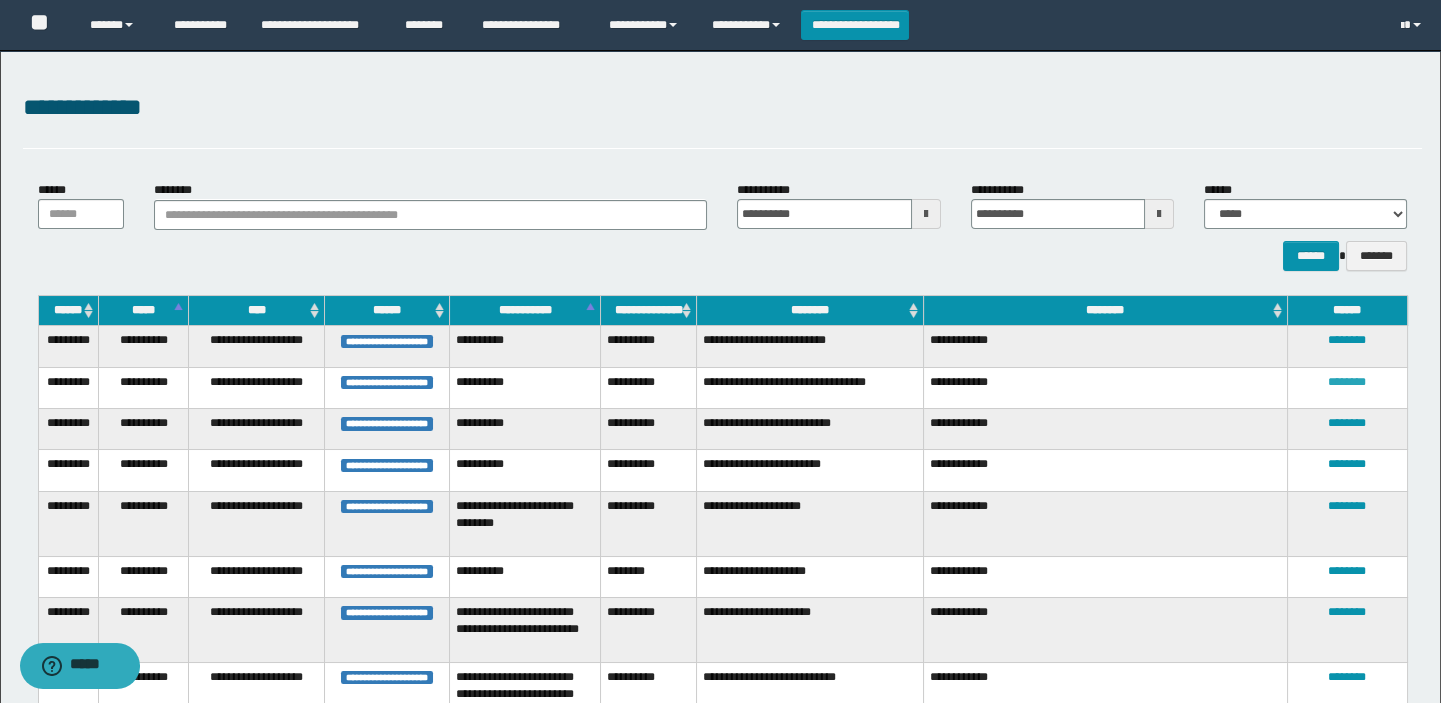 click on "********" at bounding box center [1347, 382] 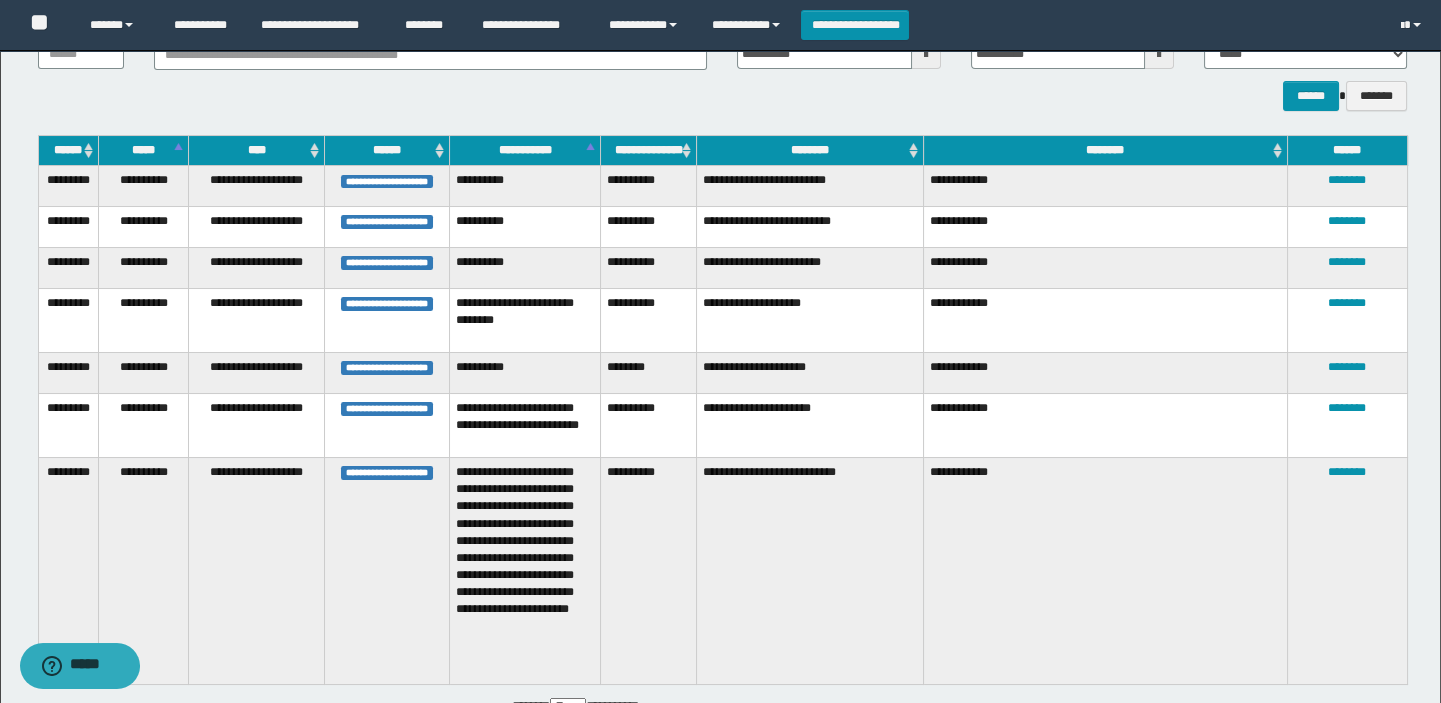 scroll, scrollTop: 0, scrollLeft: 0, axis: both 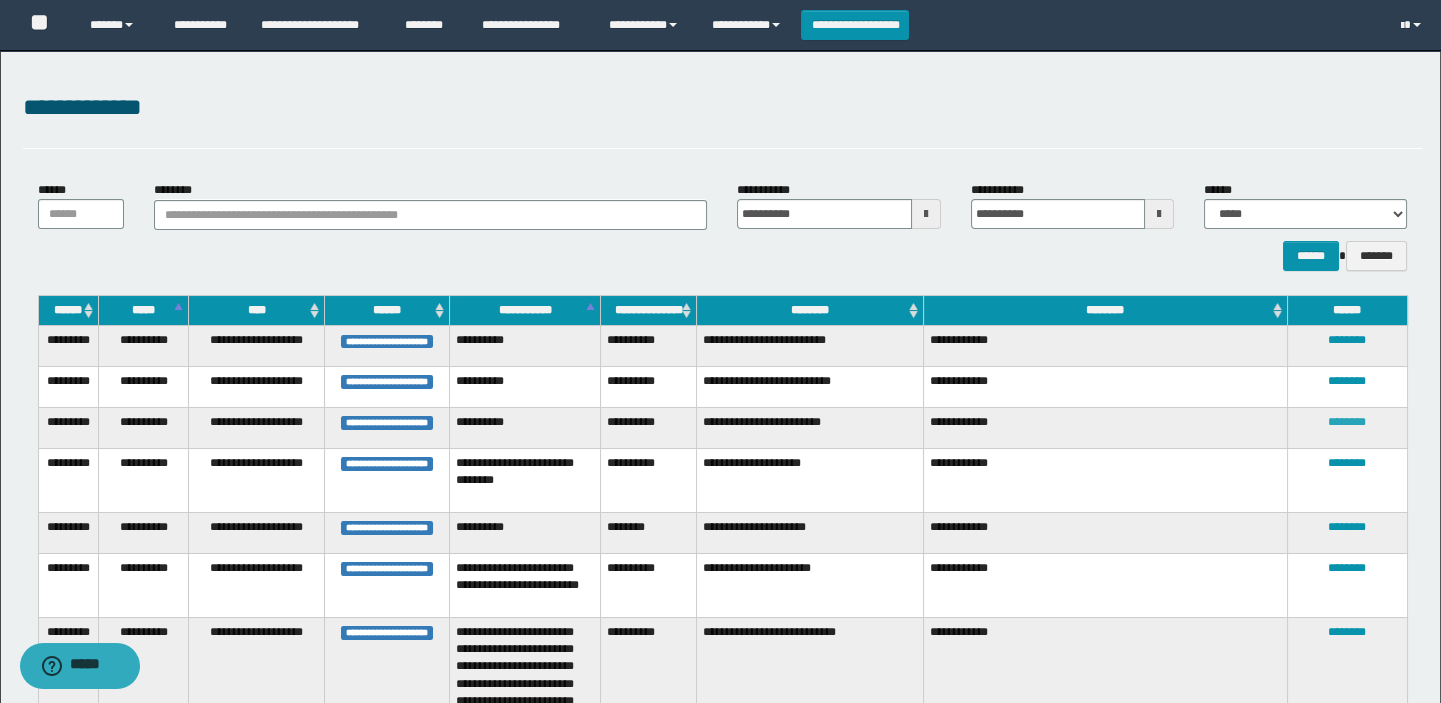 click on "********" at bounding box center (1347, 428) 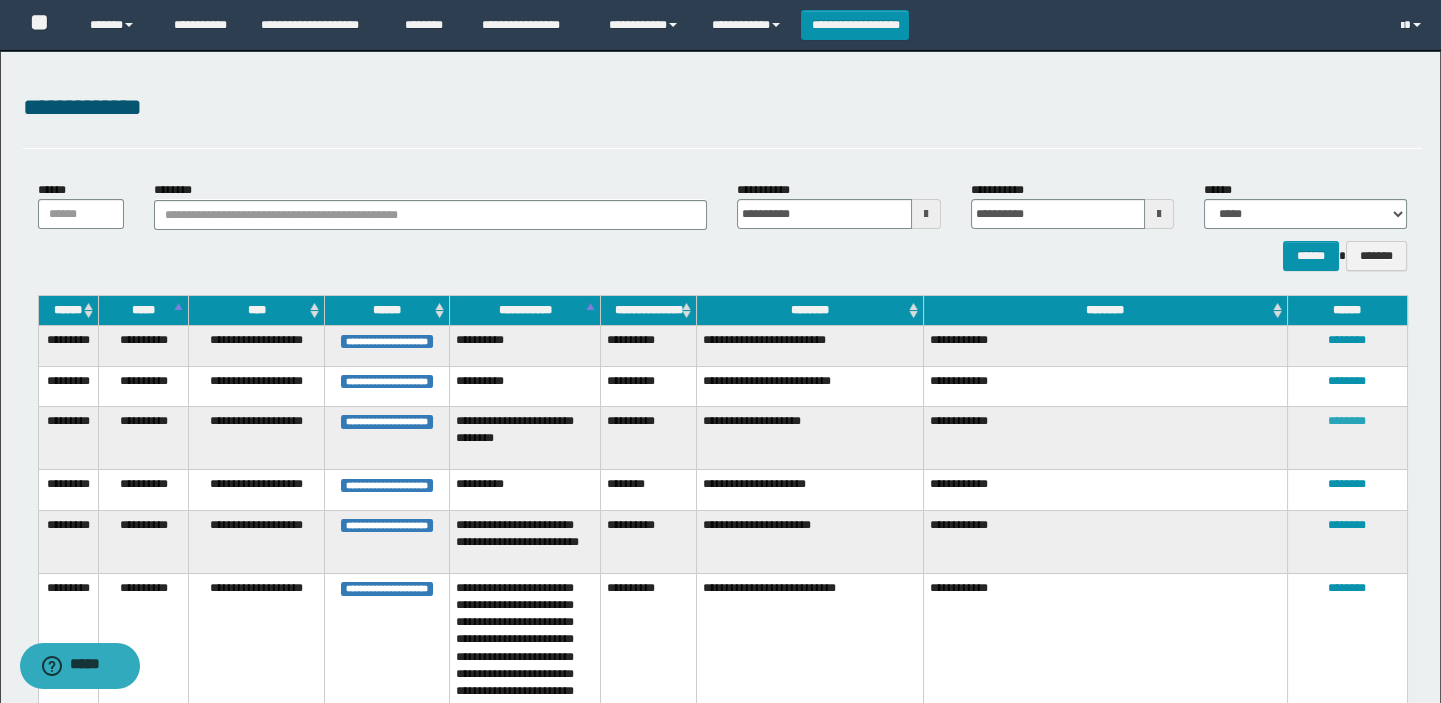 click on "********" at bounding box center [1347, 421] 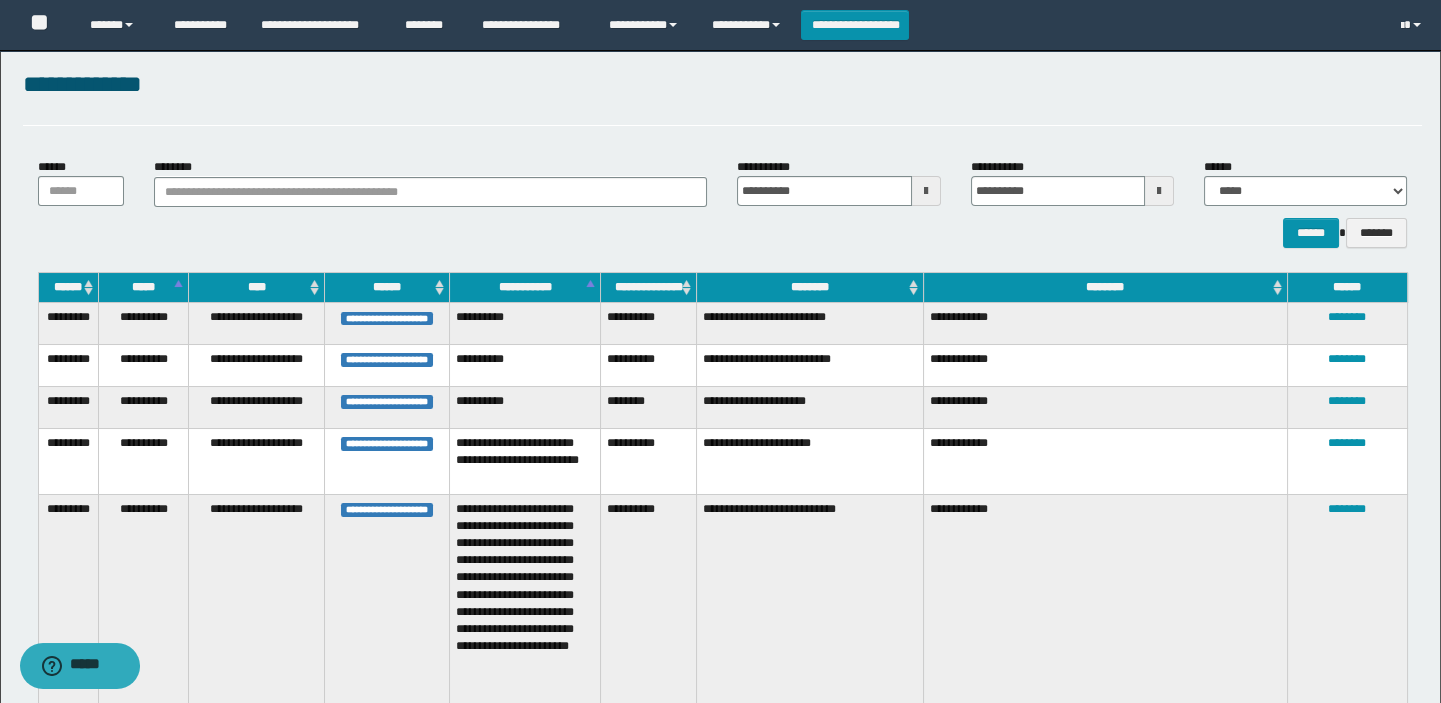 scroll, scrollTop: 22, scrollLeft: 0, axis: vertical 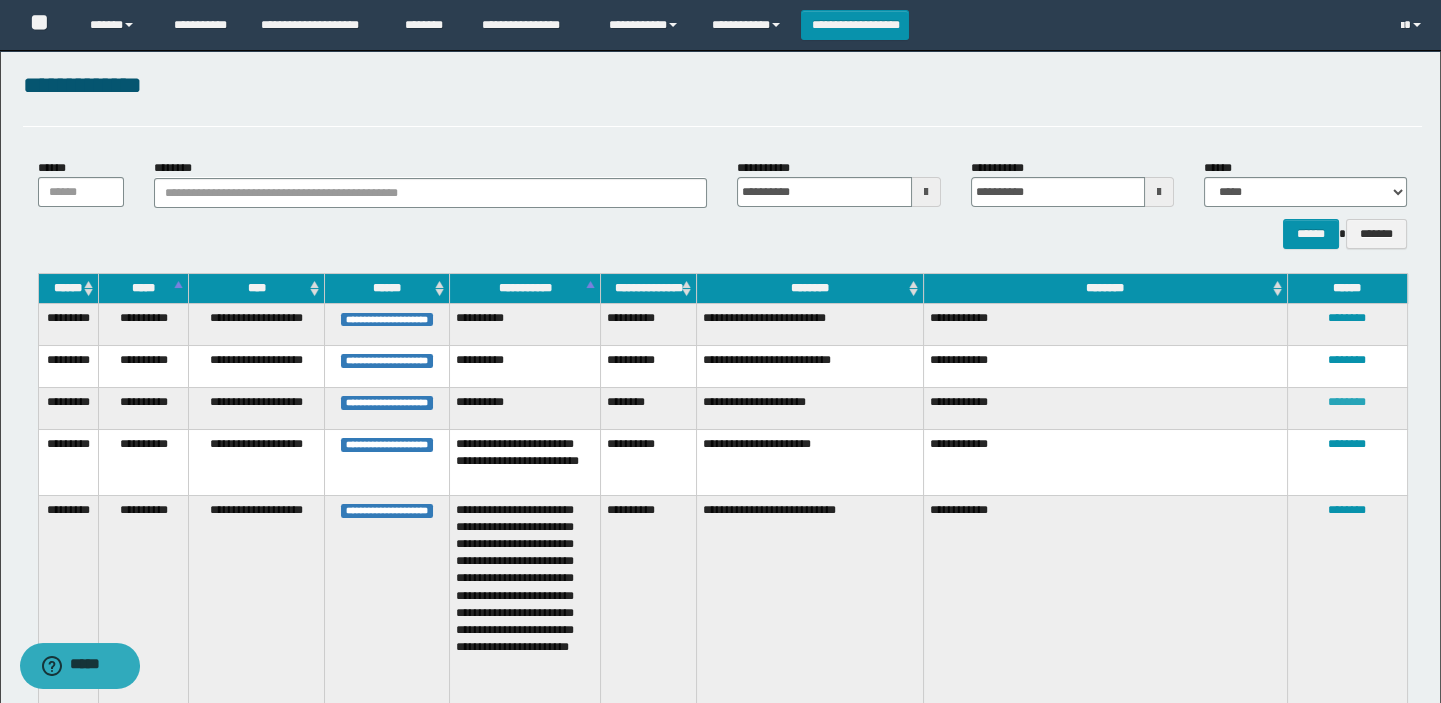 click on "********" at bounding box center (1347, 402) 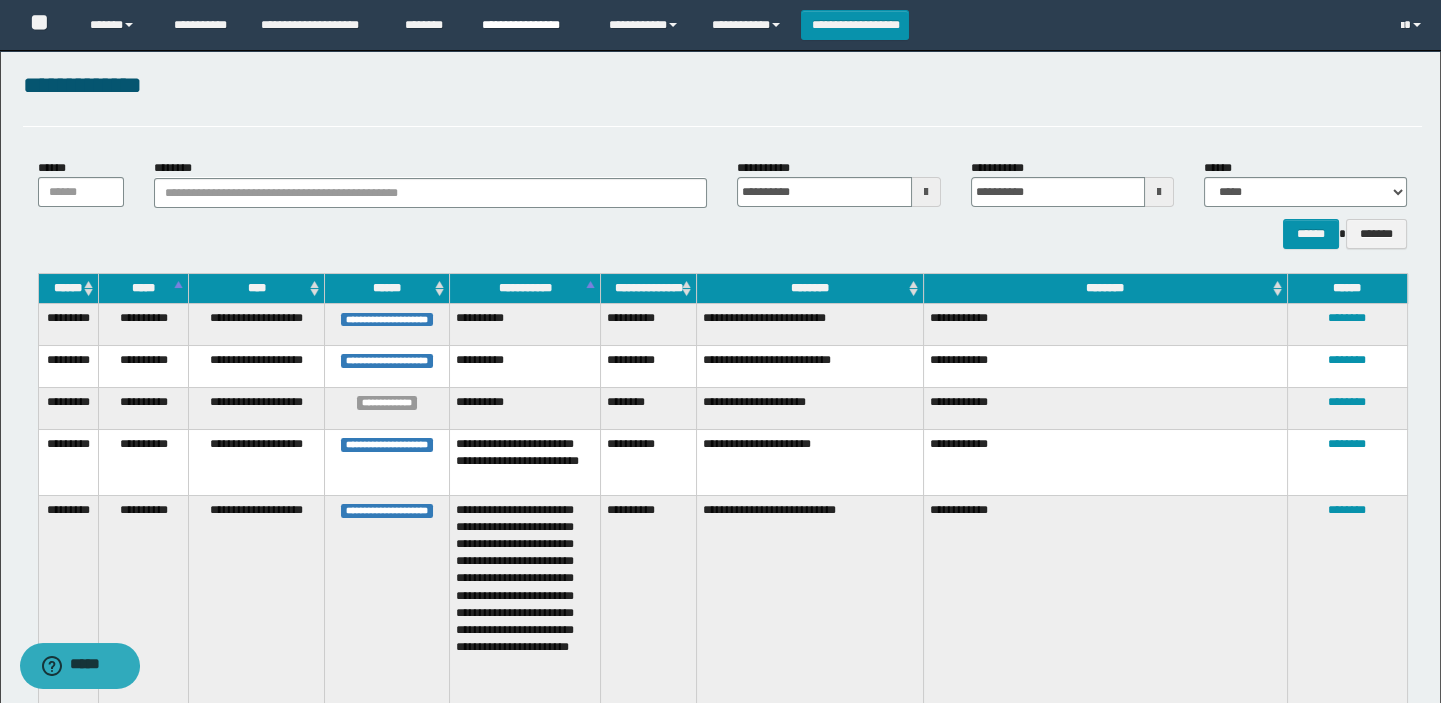 click on "**********" at bounding box center [530, 25] 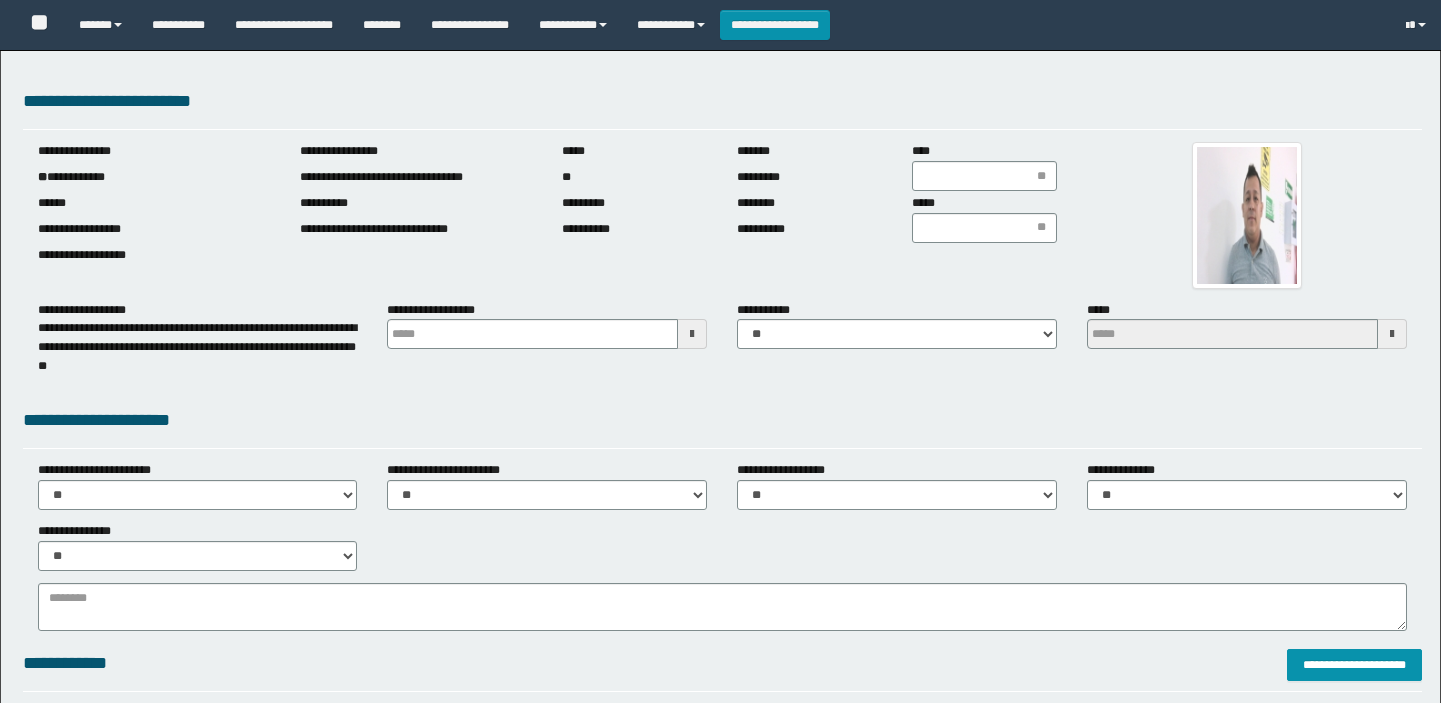 click on "**********" at bounding box center [154, 177] 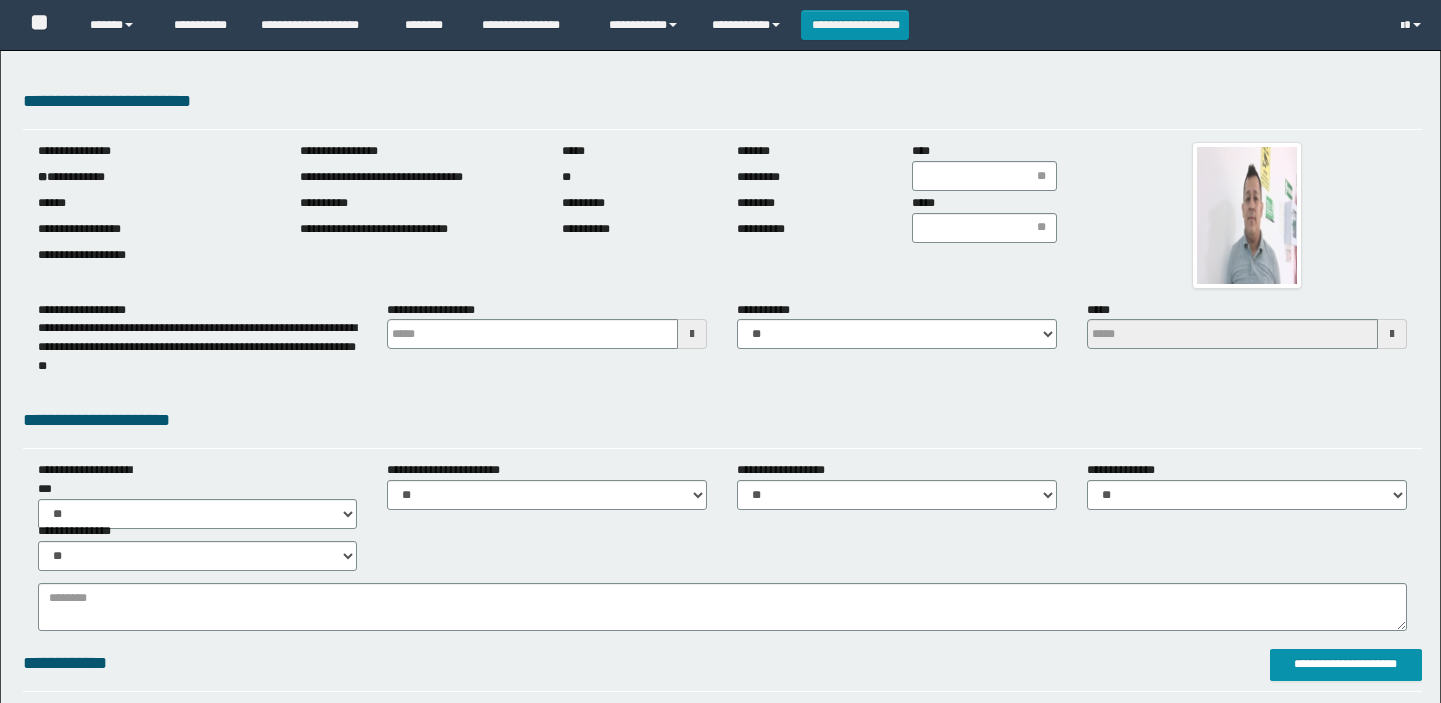 scroll, scrollTop: 0, scrollLeft: 0, axis: both 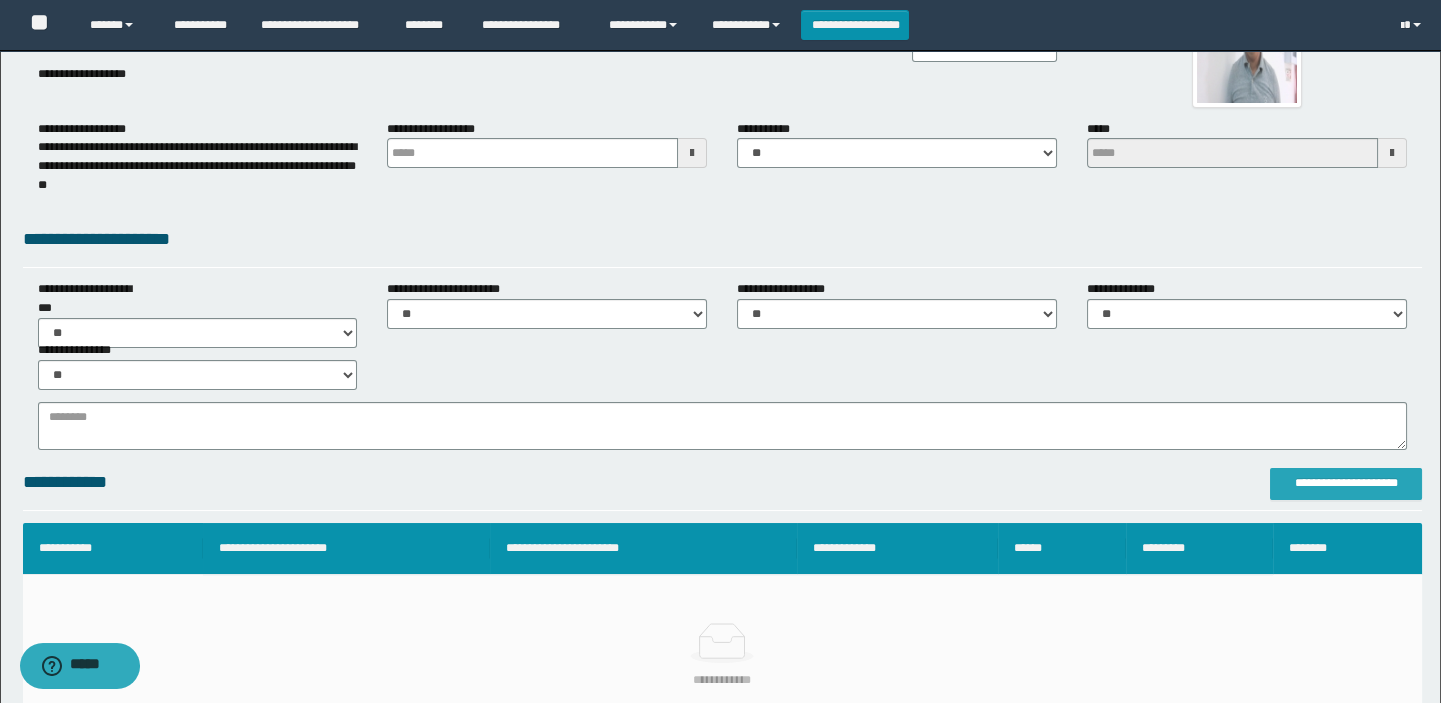 click on "**********" at bounding box center (1346, 483) 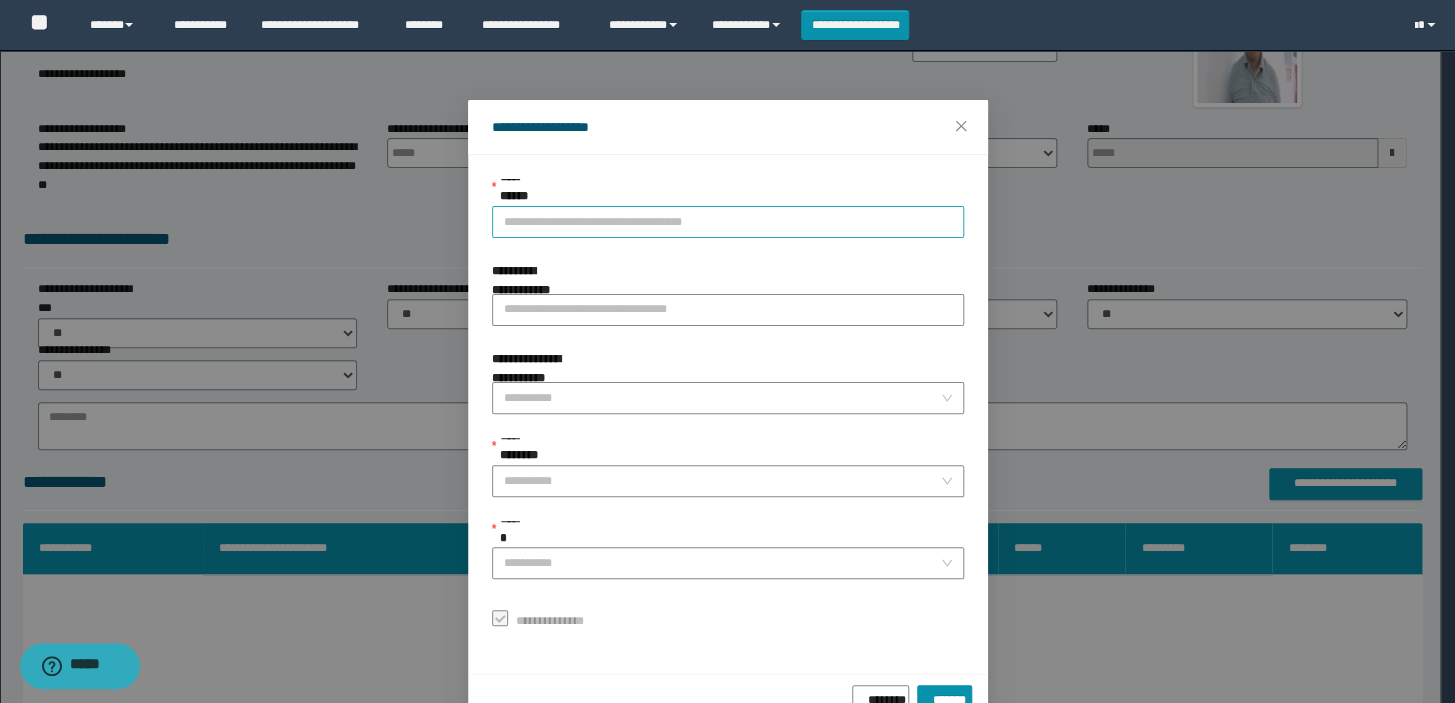 click on "**********" at bounding box center [728, 222] 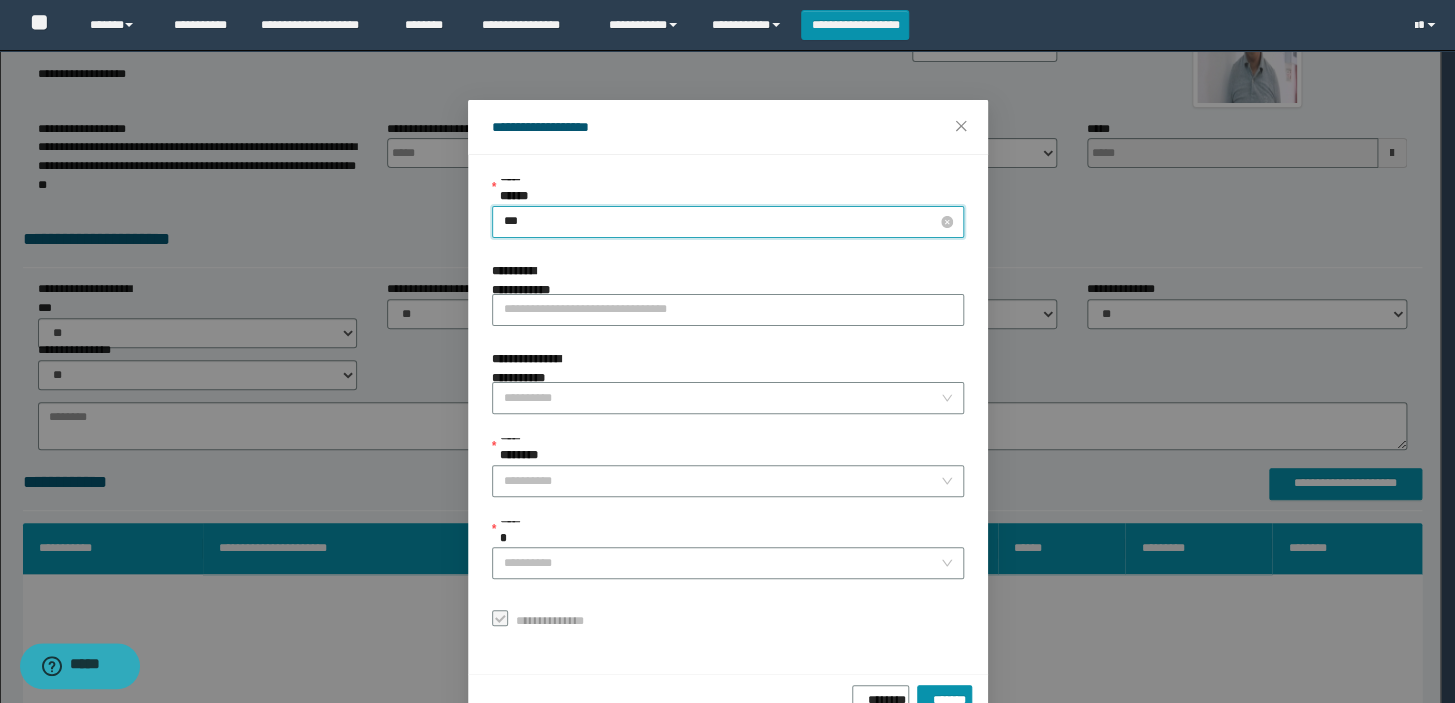 type on "****" 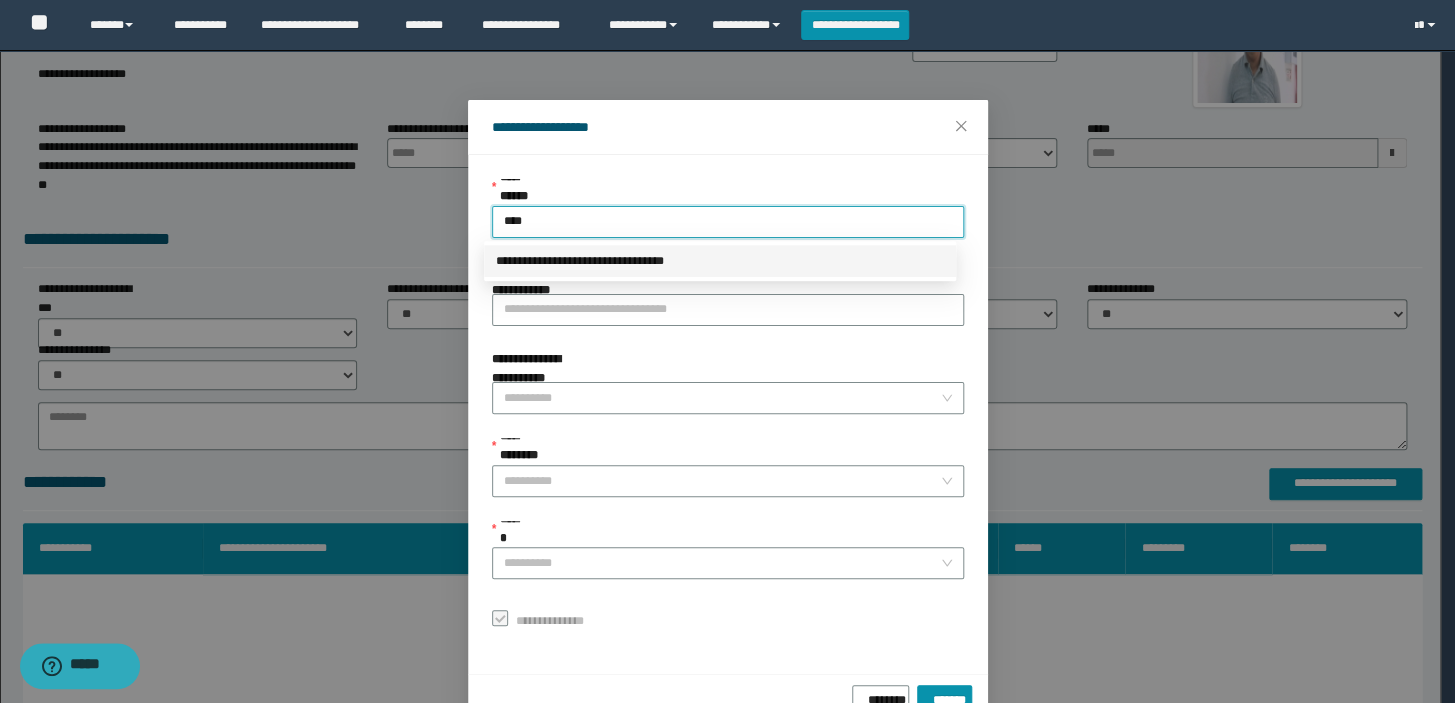 click on "**********" at bounding box center [720, 261] 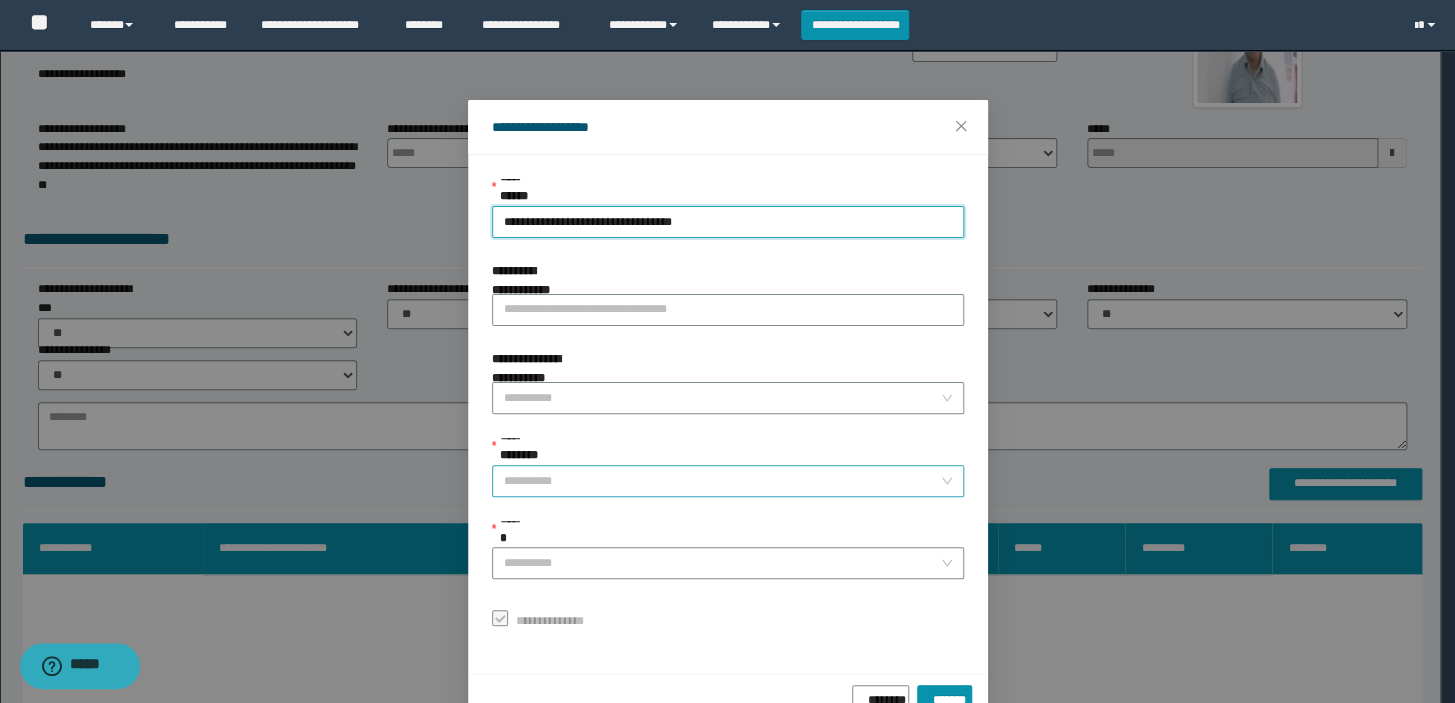 click on "**********" at bounding box center [722, 481] 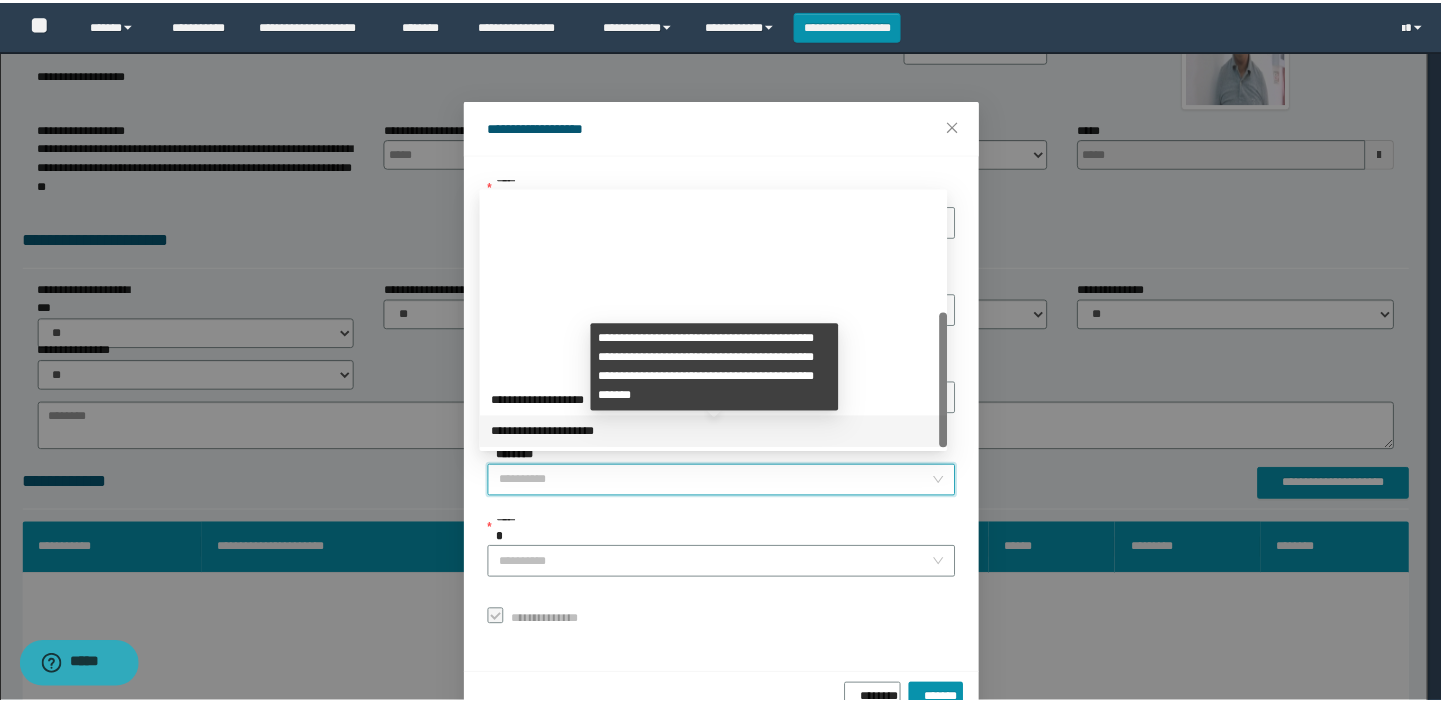 scroll, scrollTop: 223, scrollLeft: 0, axis: vertical 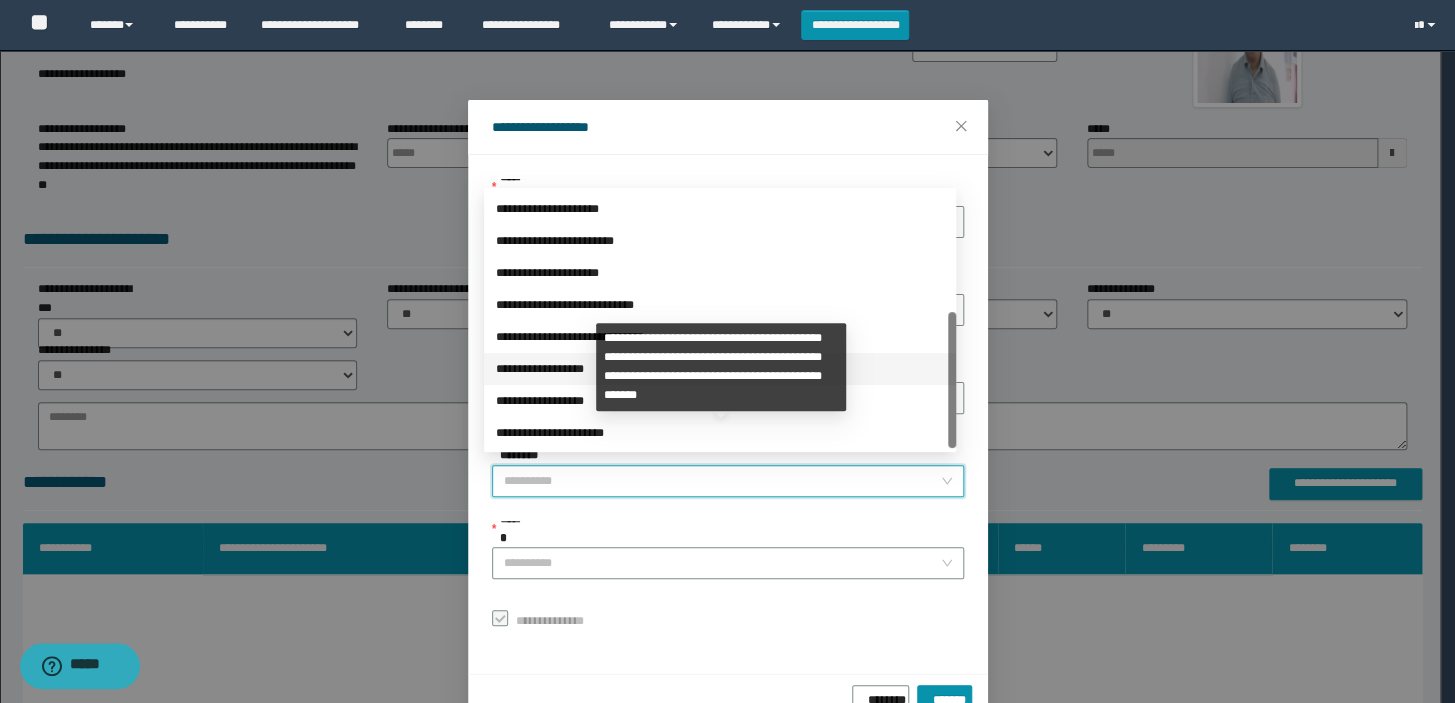 click on "**********" at bounding box center [720, 369] 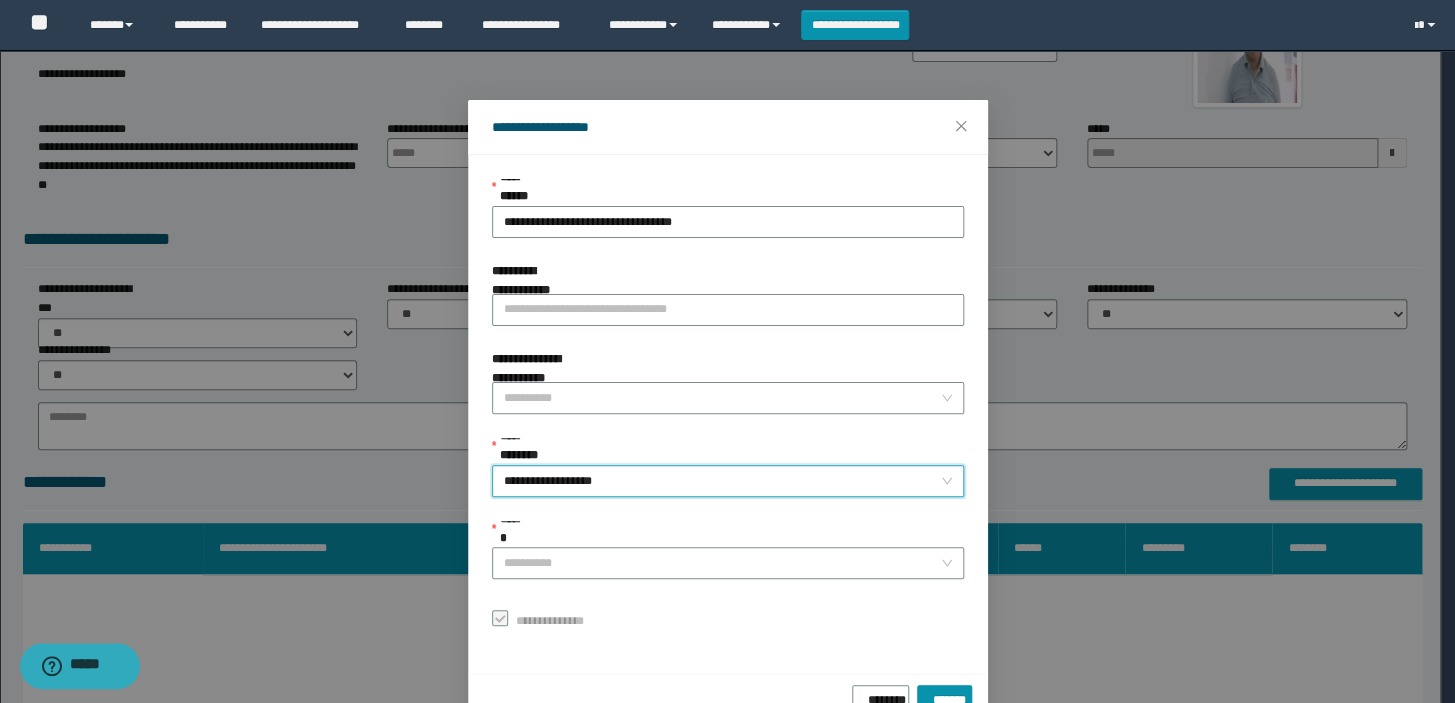click on "**********" at bounding box center [728, 407] 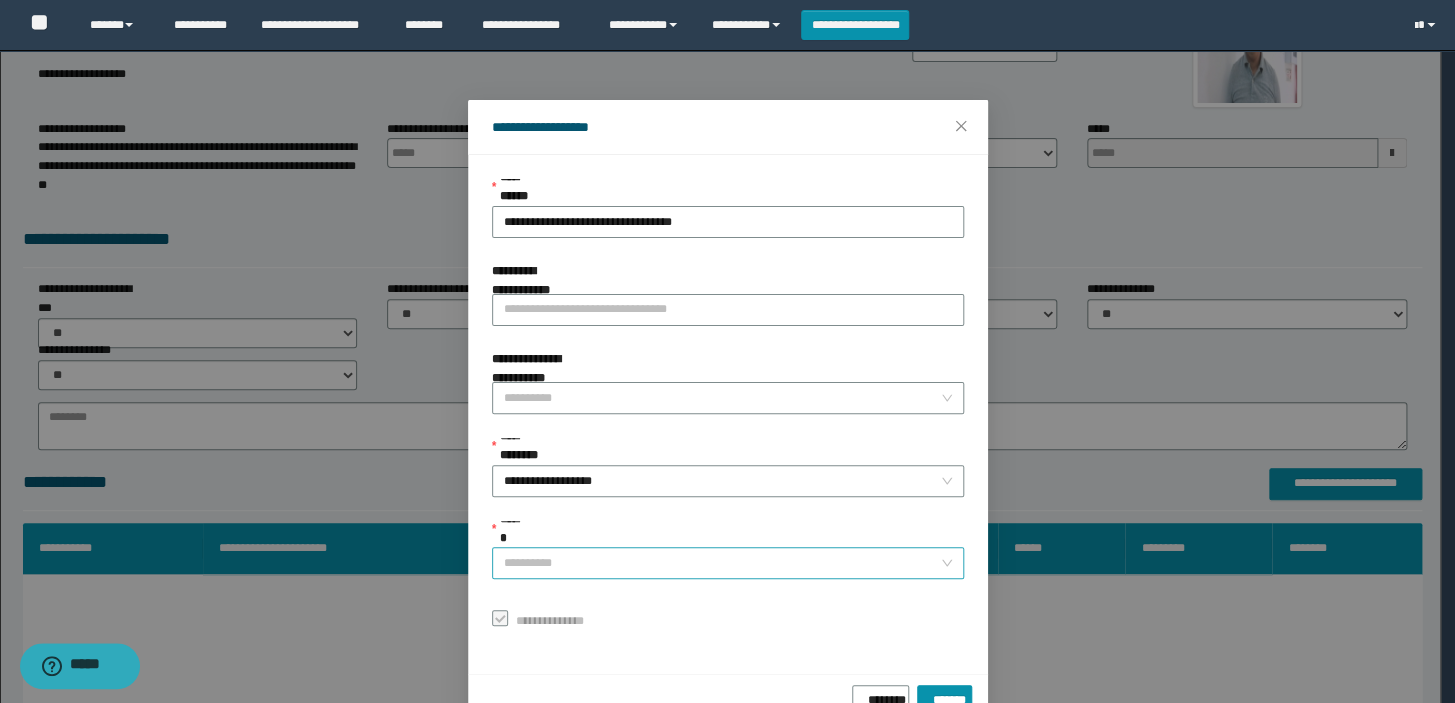 click on "******" at bounding box center [722, 563] 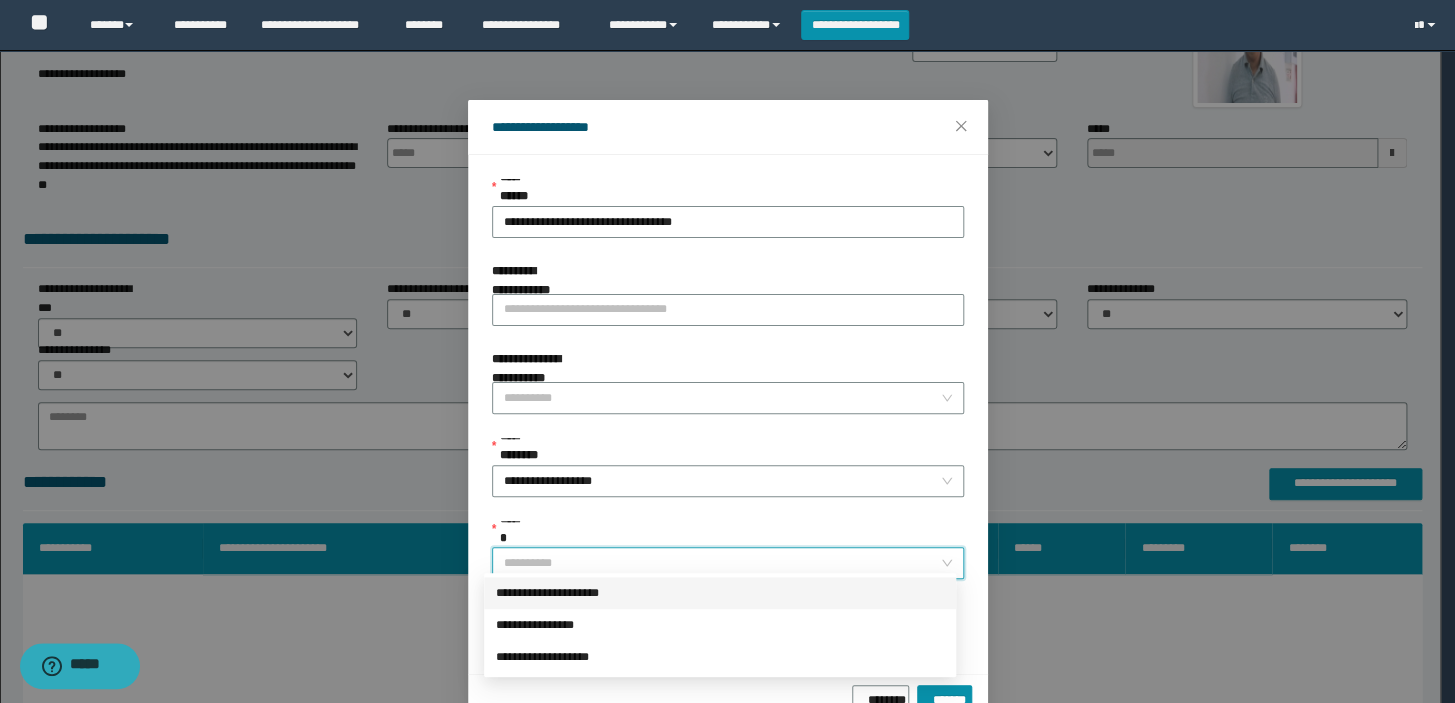 click on "**********" at bounding box center [720, 593] 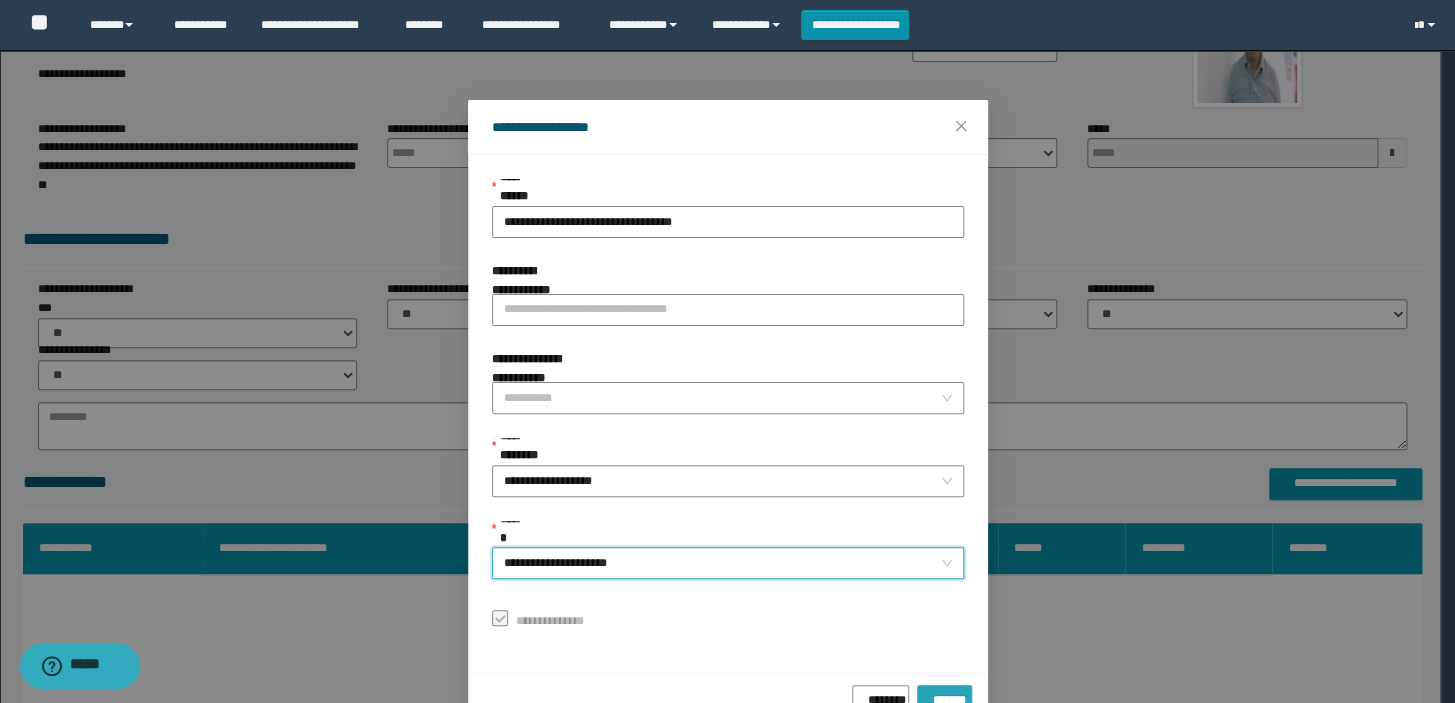 click on "*******" at bounding box center [944, 701] 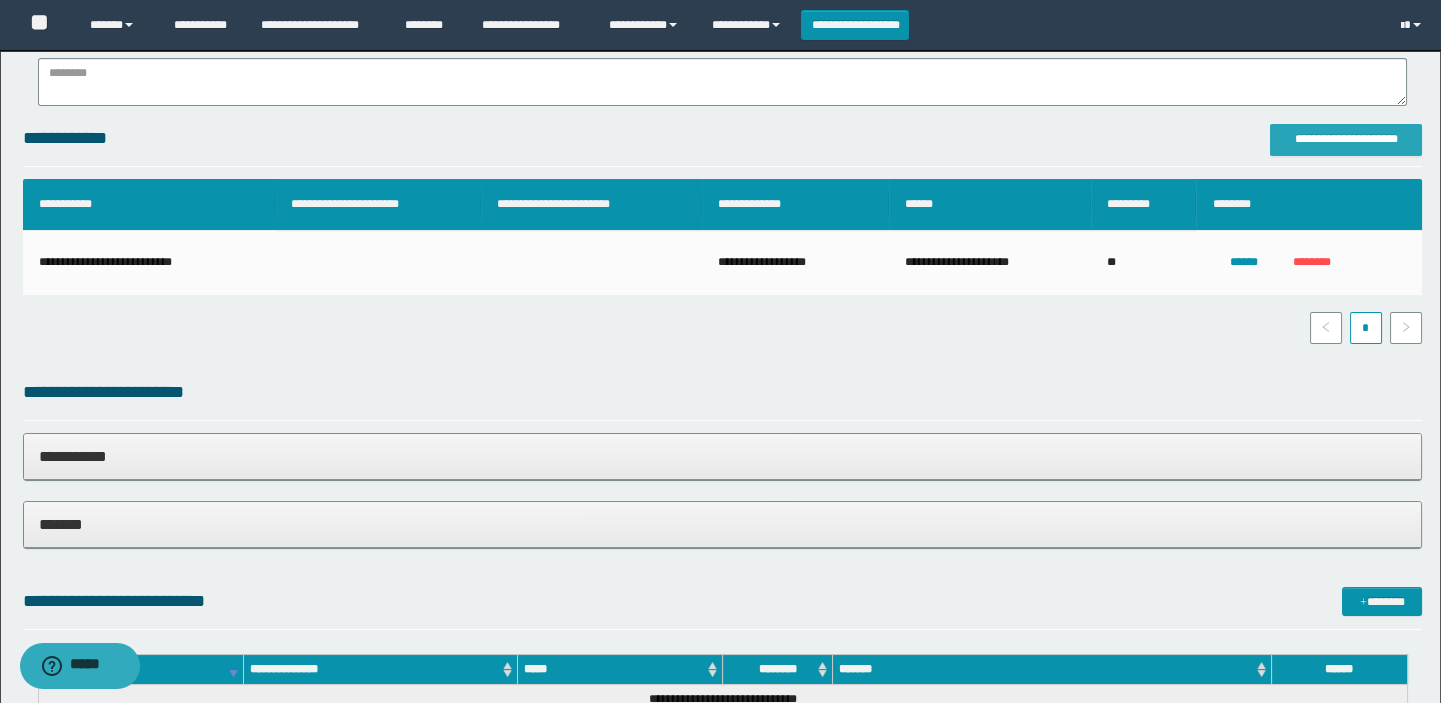 scroll, scrollTop: 727, scrollLeft: 0, axis: vertical 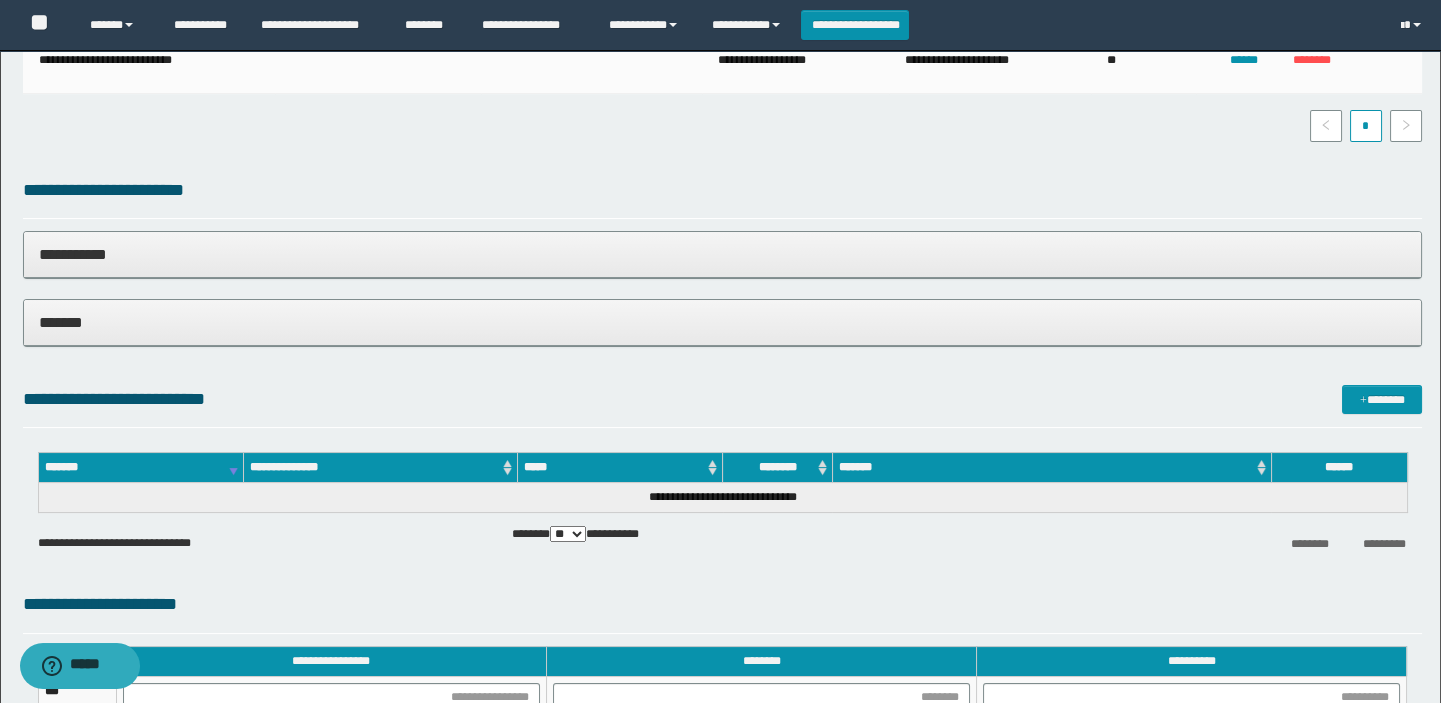 click on "*******" at bounding box center (723, 322) 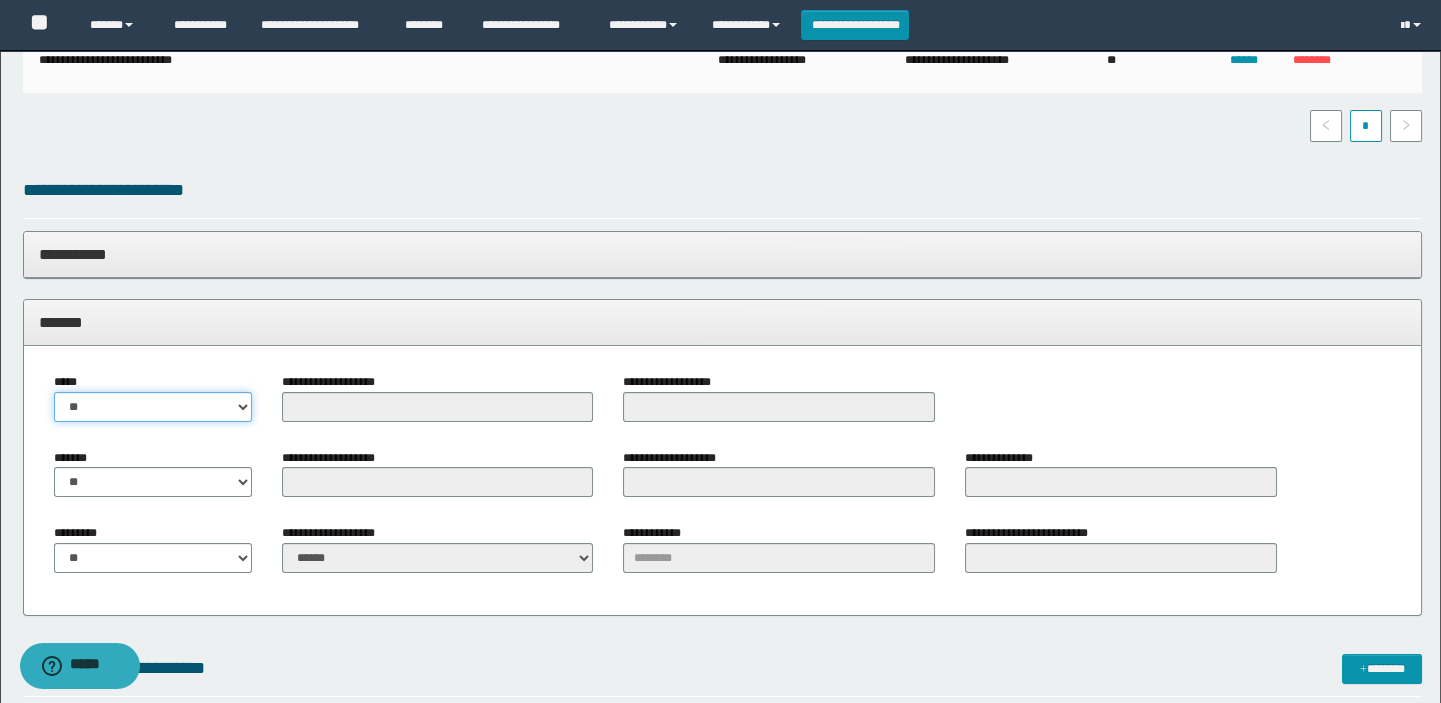 click on "**
**" at bounding box center (153, 407) 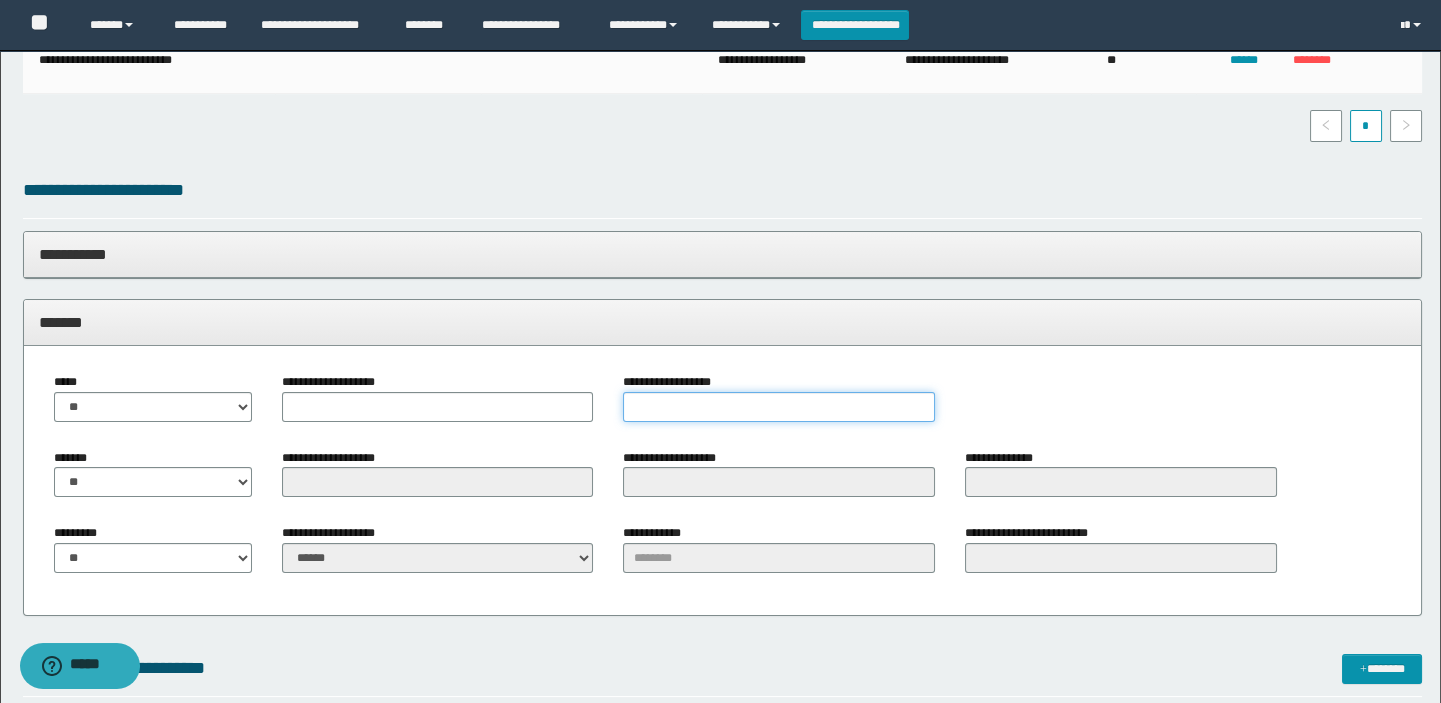click on "**********" at bounding box center [779, 407] 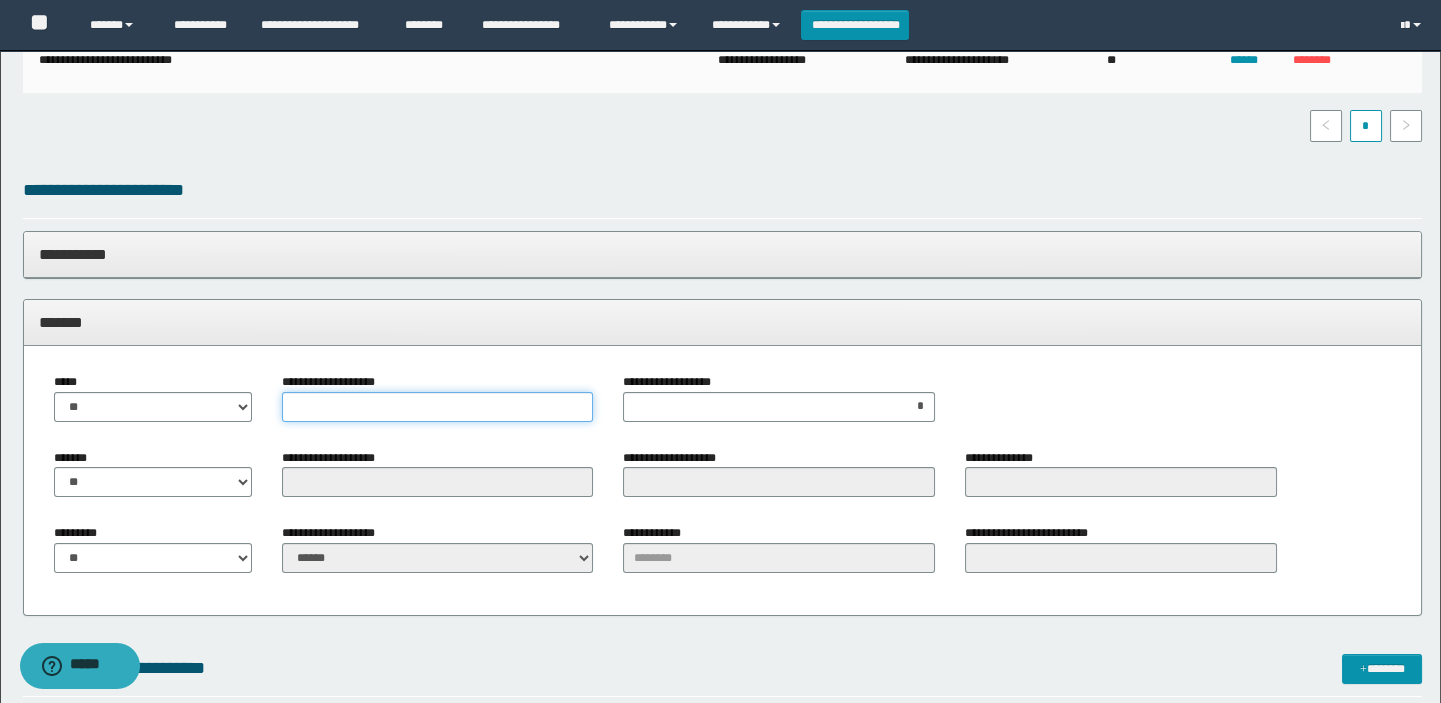 click on "**********" at bounding box center [438, 407] 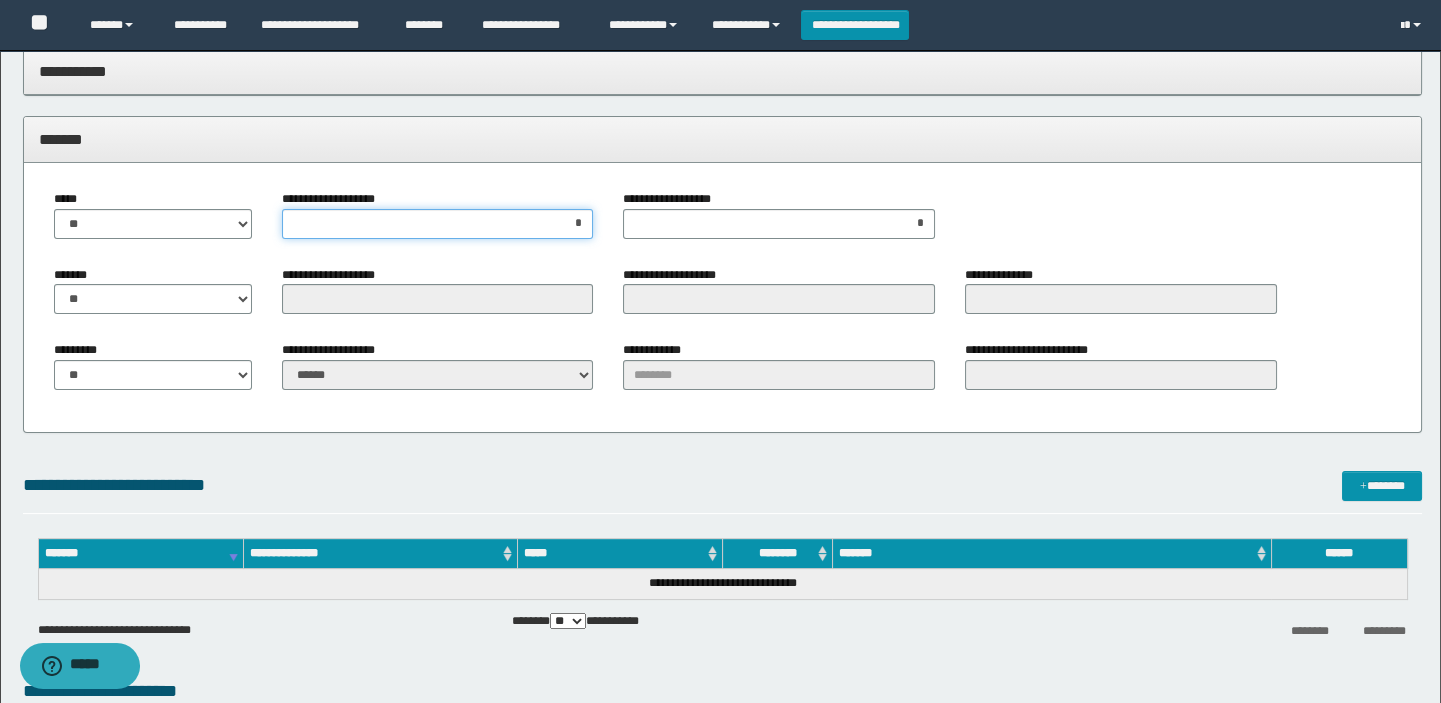 scroll, scrollTop: 909, scrollLeft: 0, axis: vertical 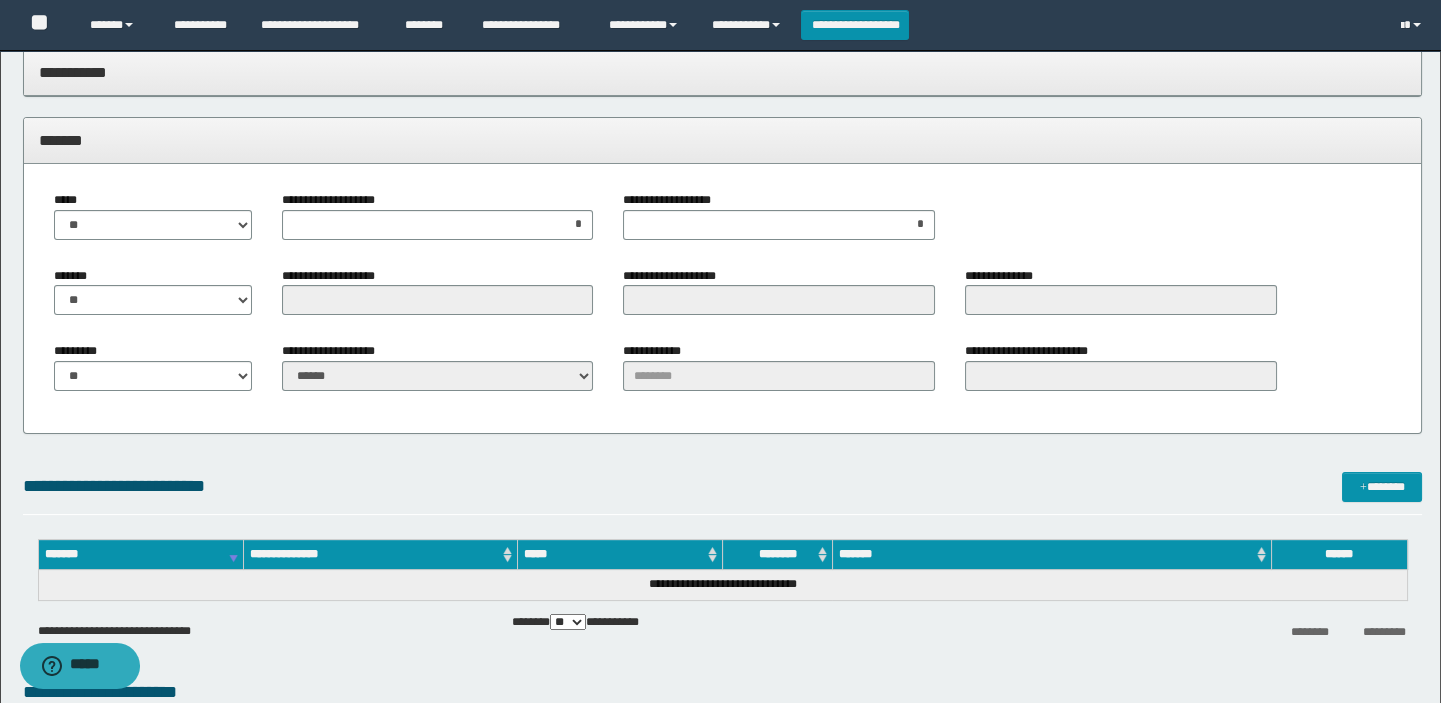 click on "**********" at bounding box center [723, 299] 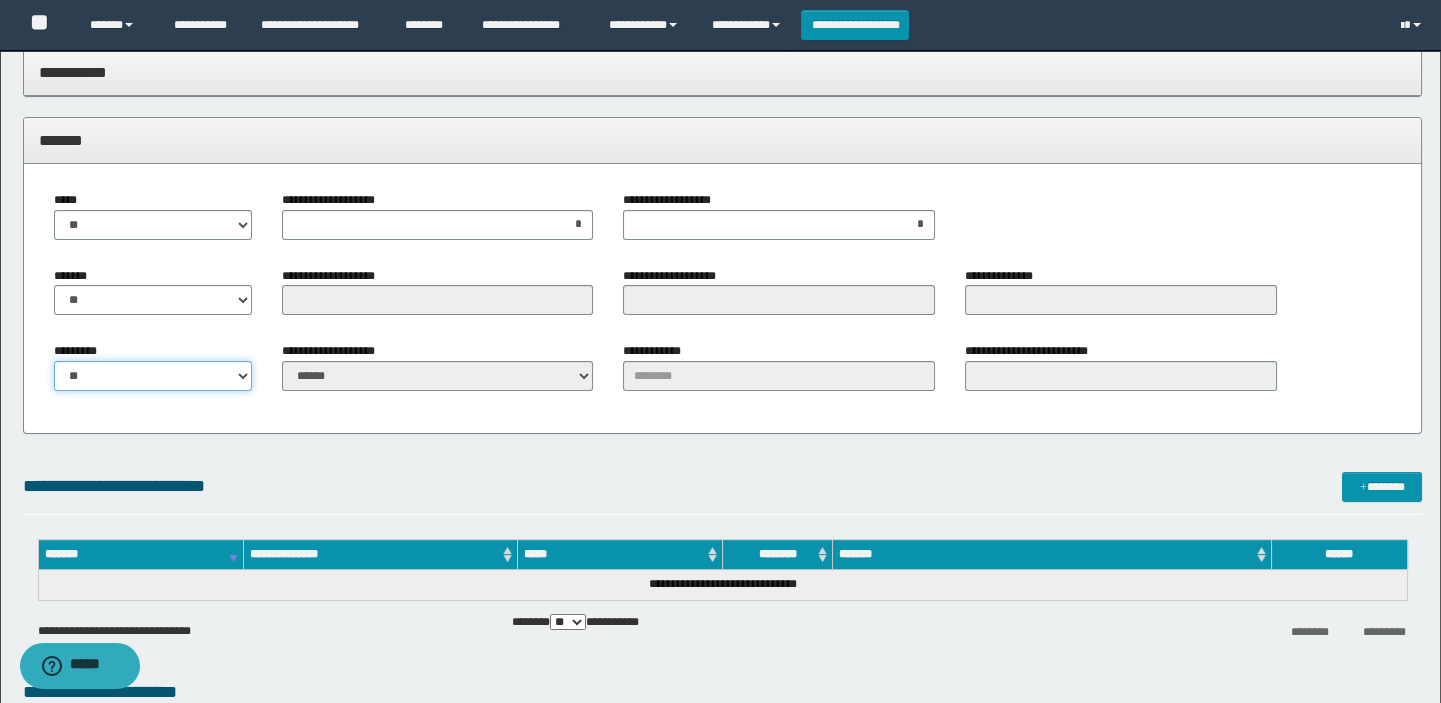 click on "**
**" at bounding box center [153, 376] 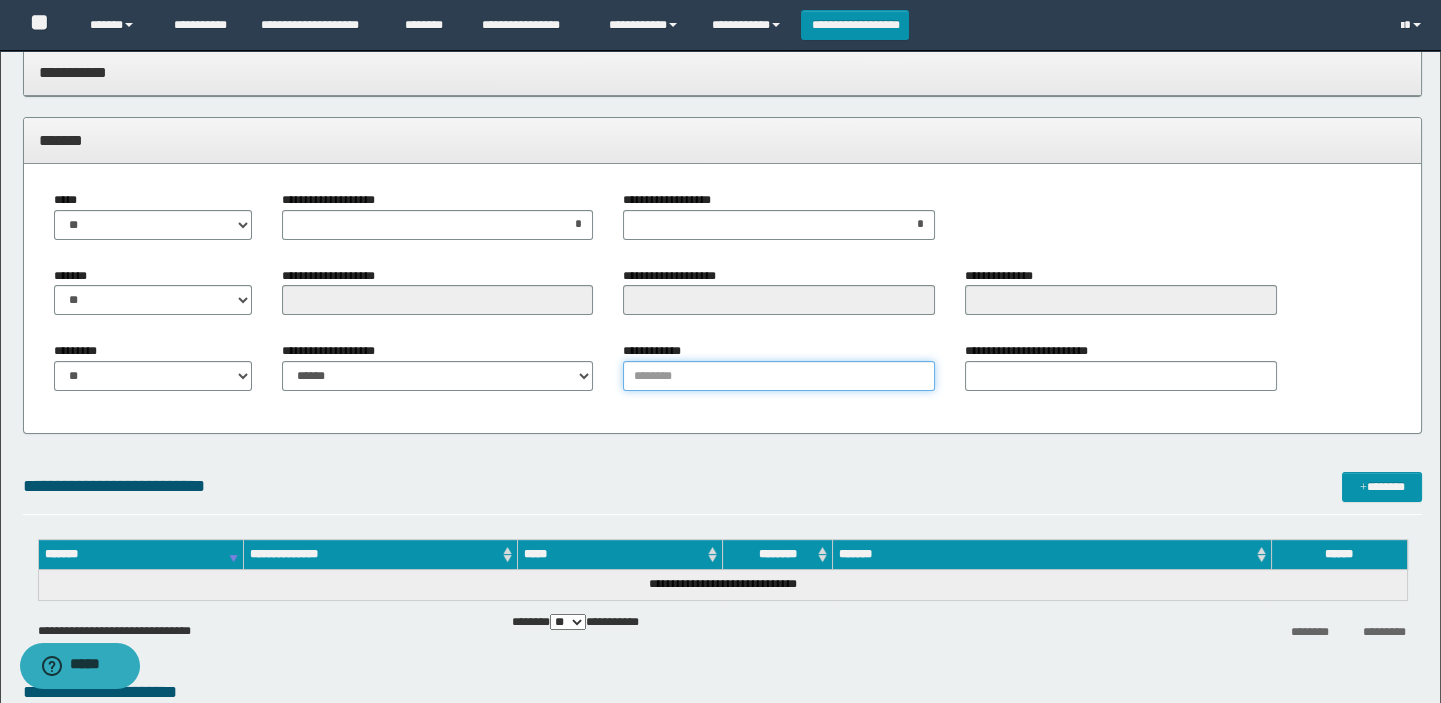 click on "**********" at bounding box center [779, 376] 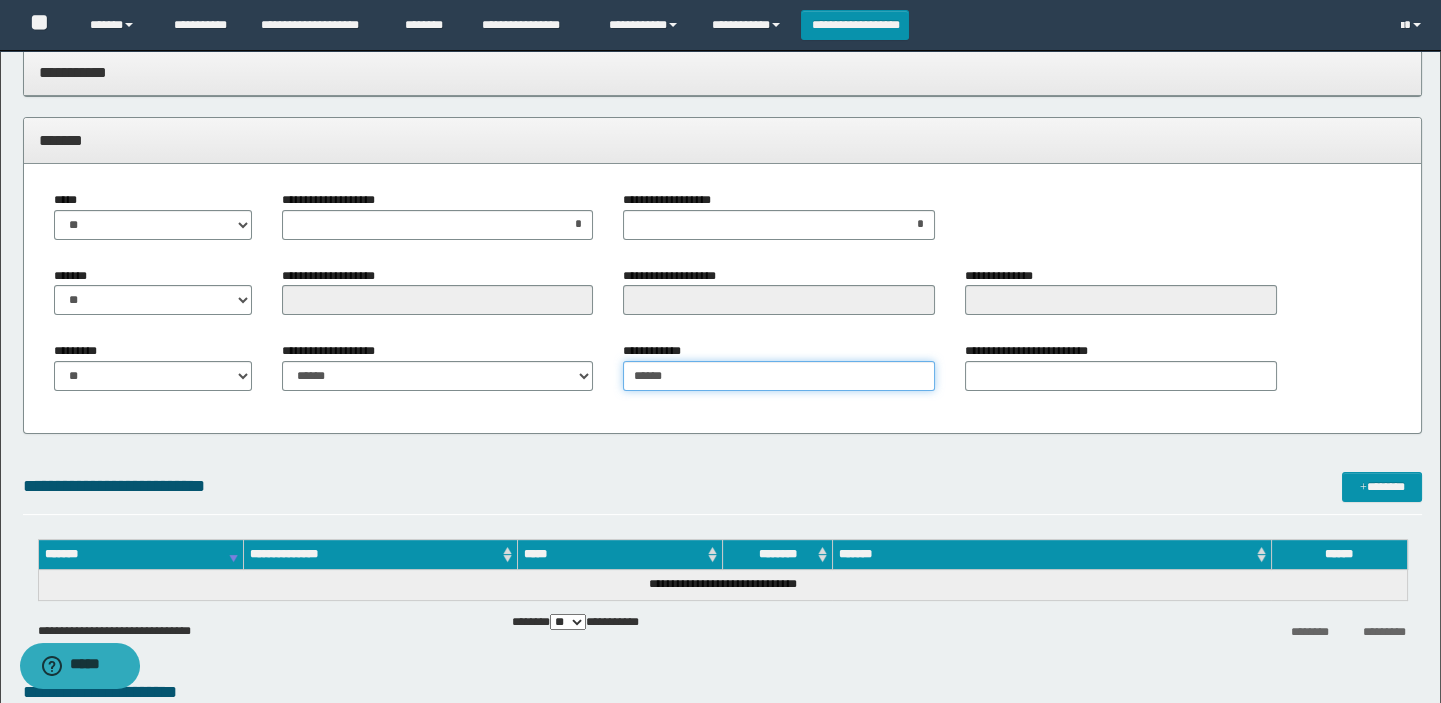 type on "******" 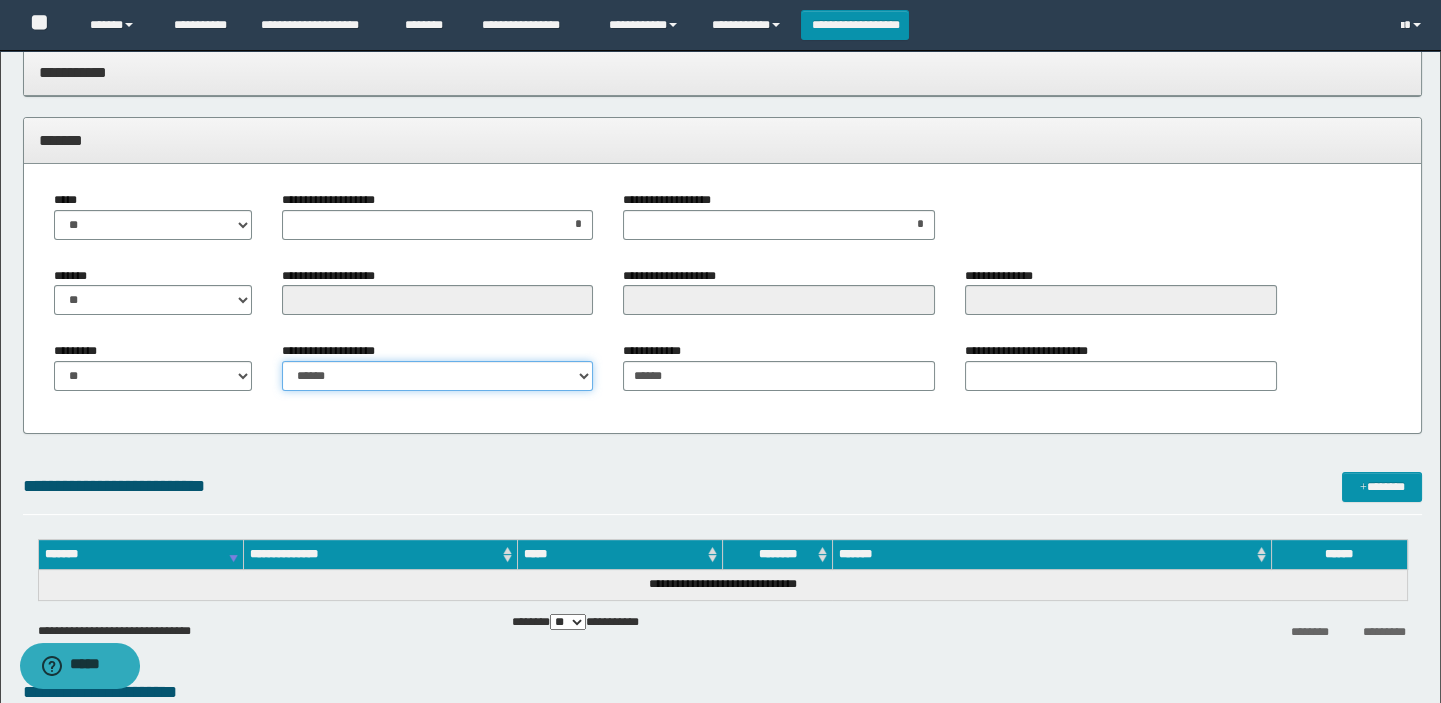 click on "**********" at bounding box center (438, 376) 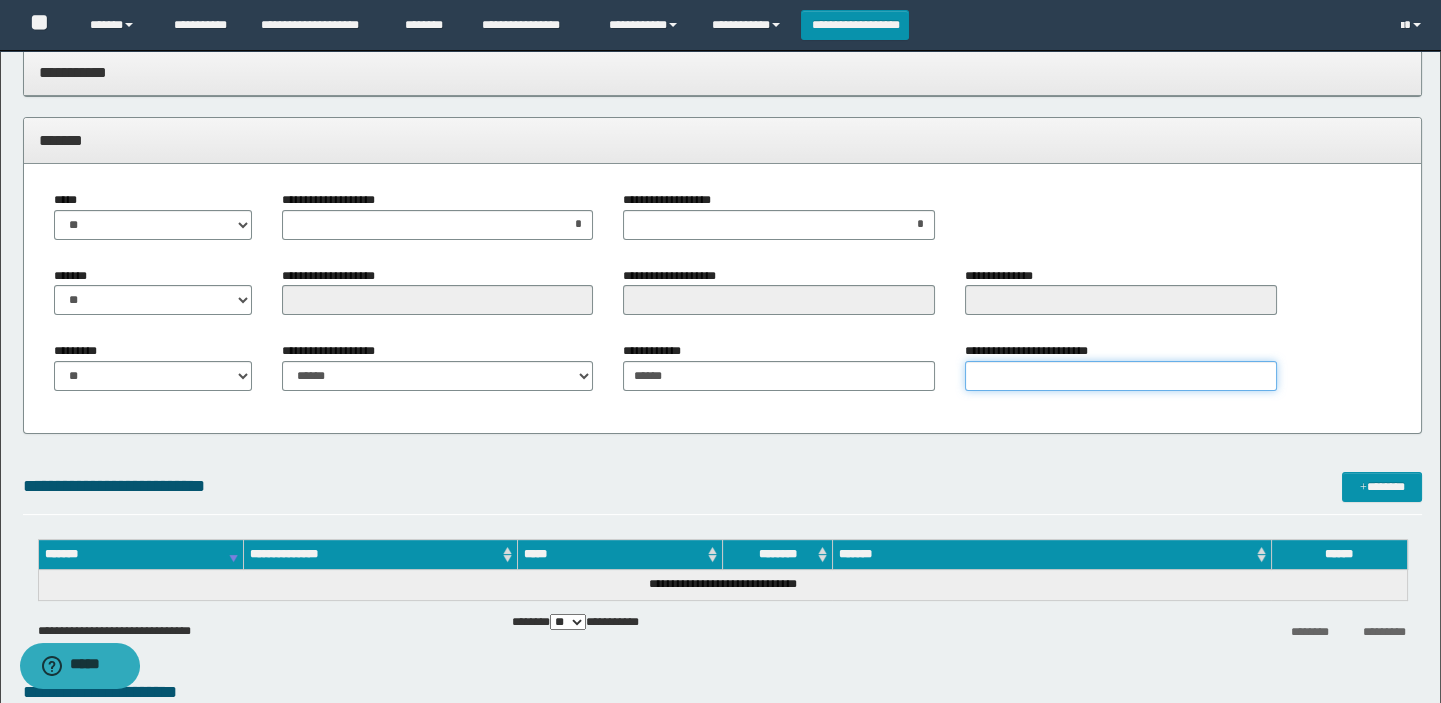 click on "**********" at bounding box center (1121, 376) 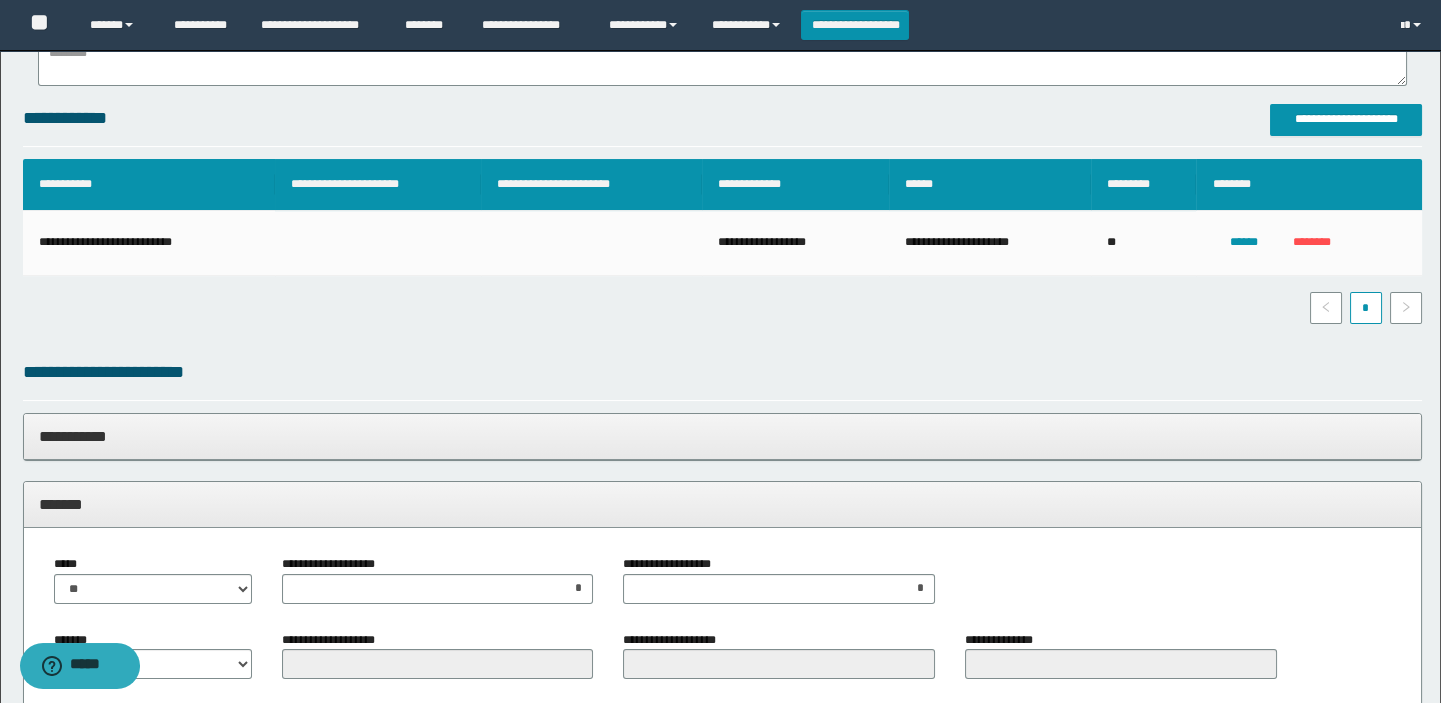 scroll, scrollTop: 0, scrollLeft: 0, axis: both 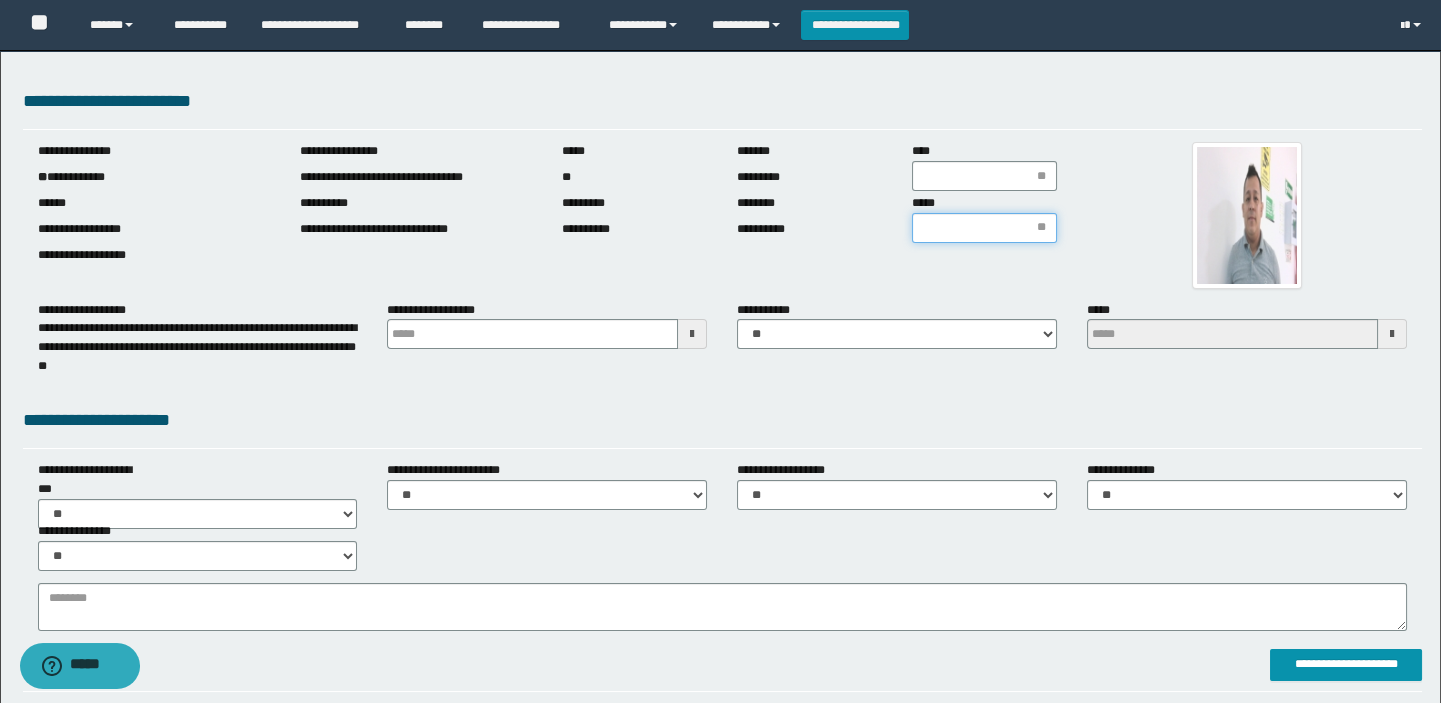 click on "*****" at bounding box center (984, 228) 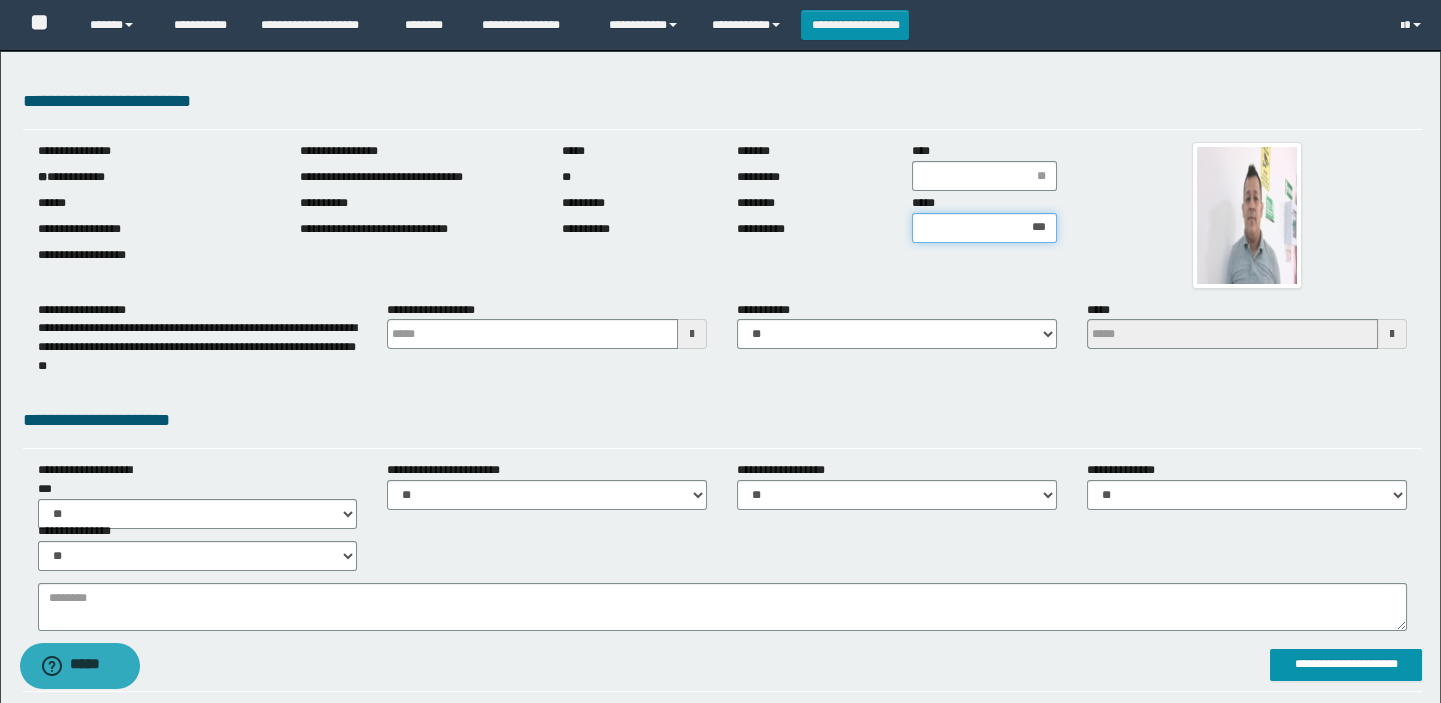 type on "****" 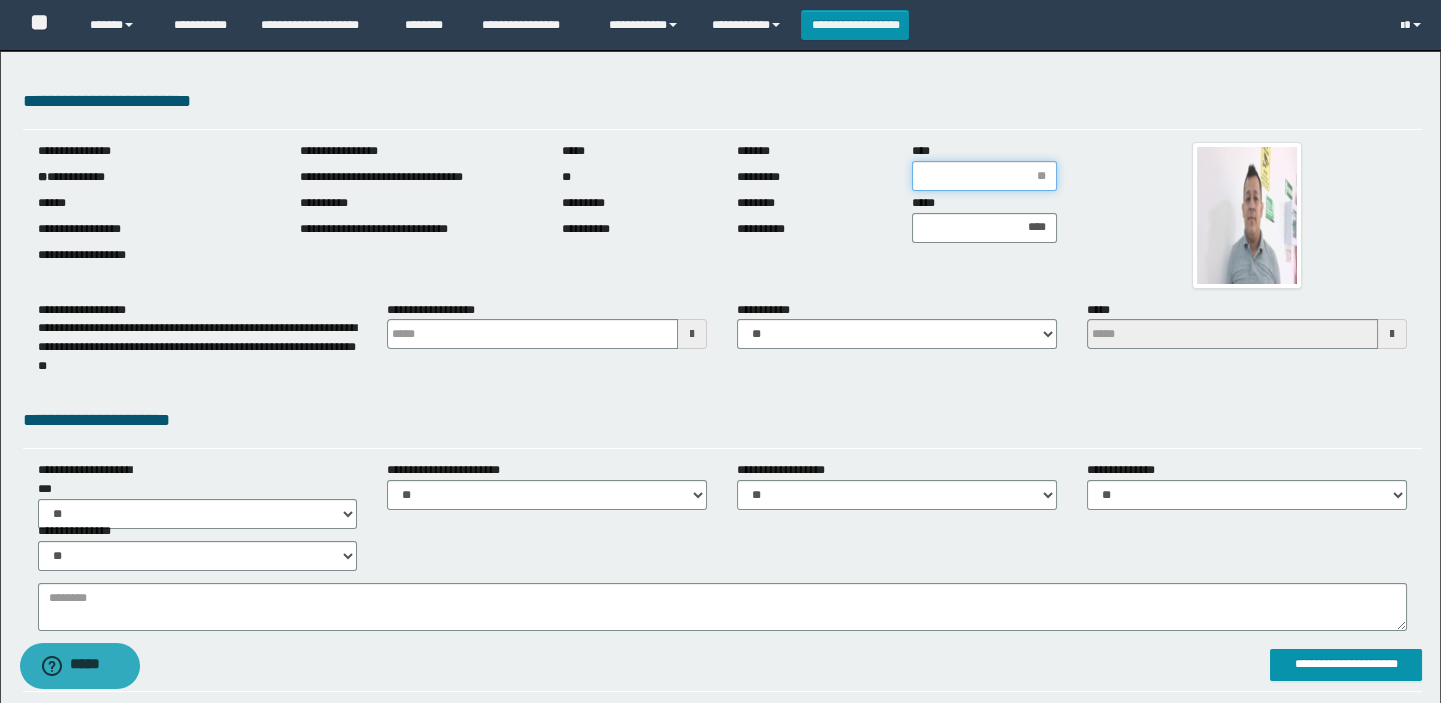 click on "****" at bounding box center (984, 176) 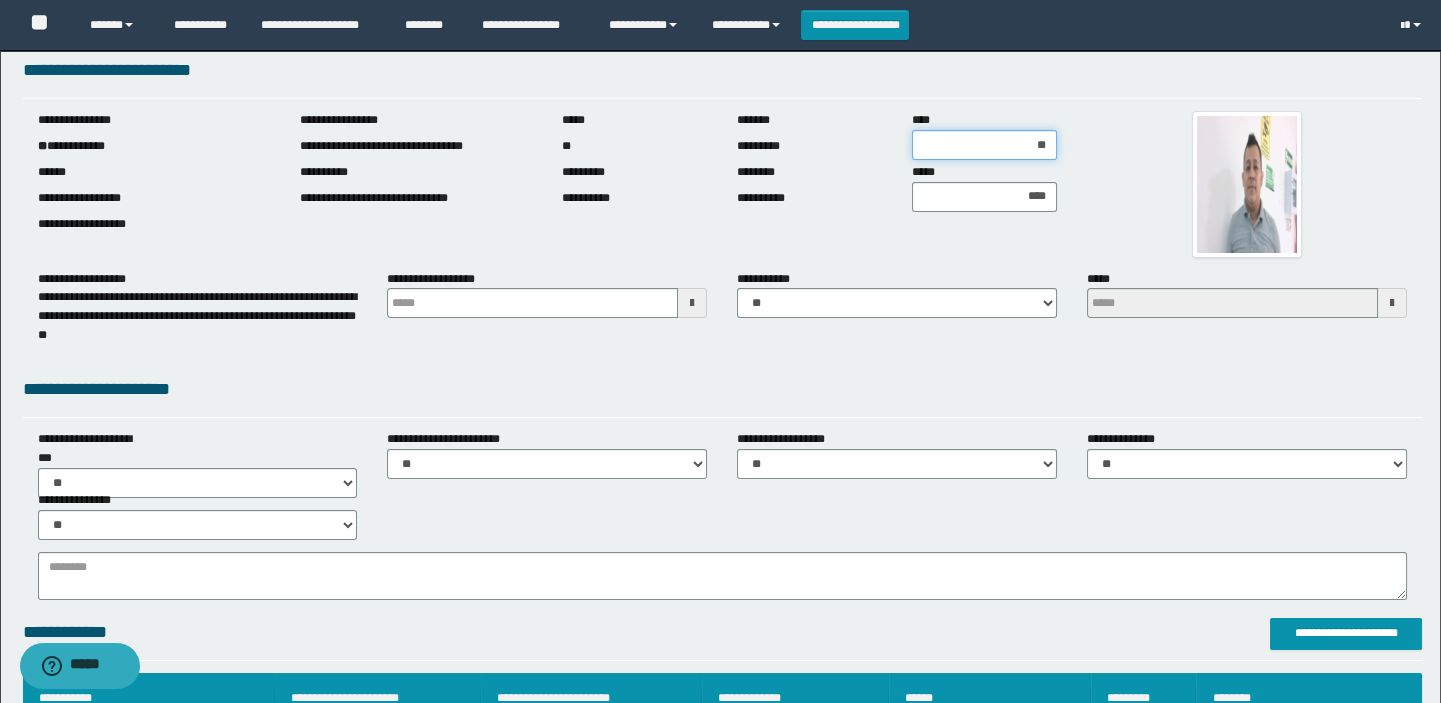 scroll, scrollTop: 0, scrollLeft: 0, axis: both 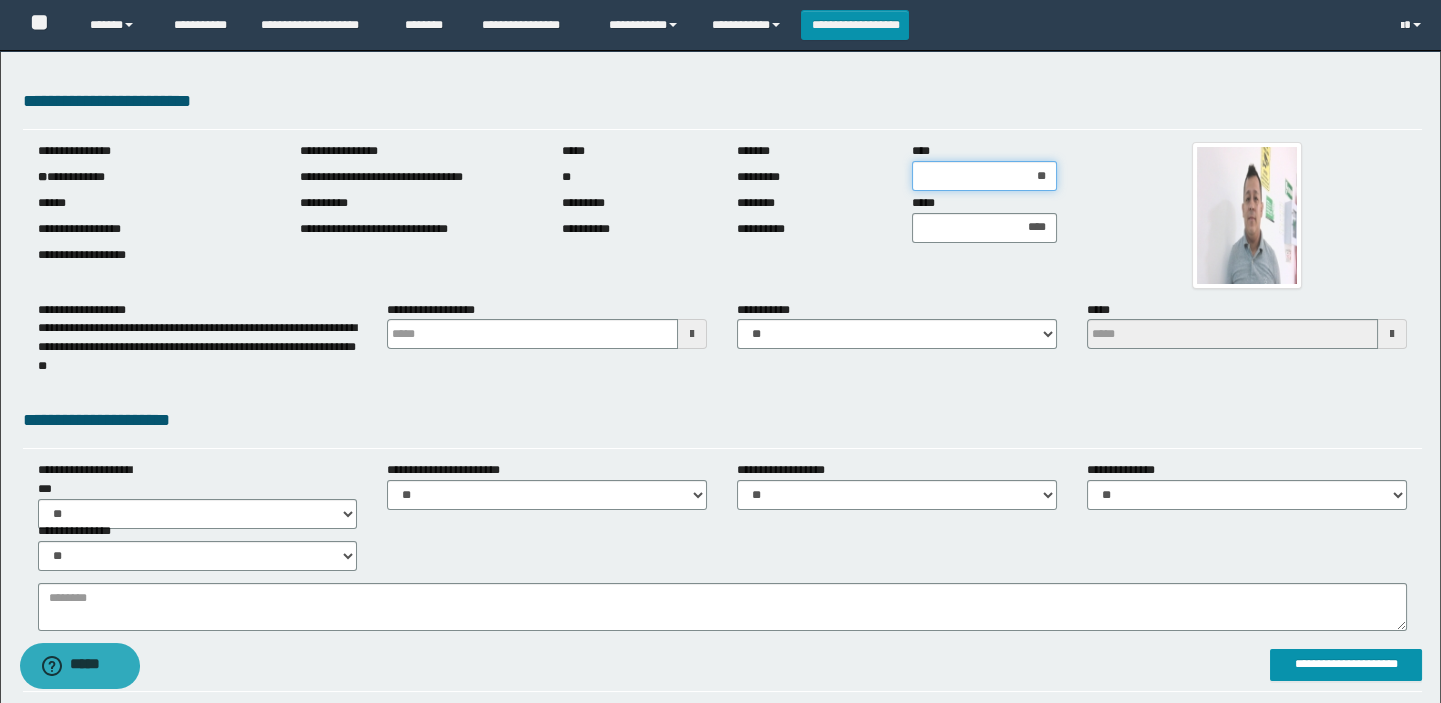 drag, startPoint x: 1038, startPoint y: 174, endPoint x: 1125, endPoint y: 161, distance: 87.965904 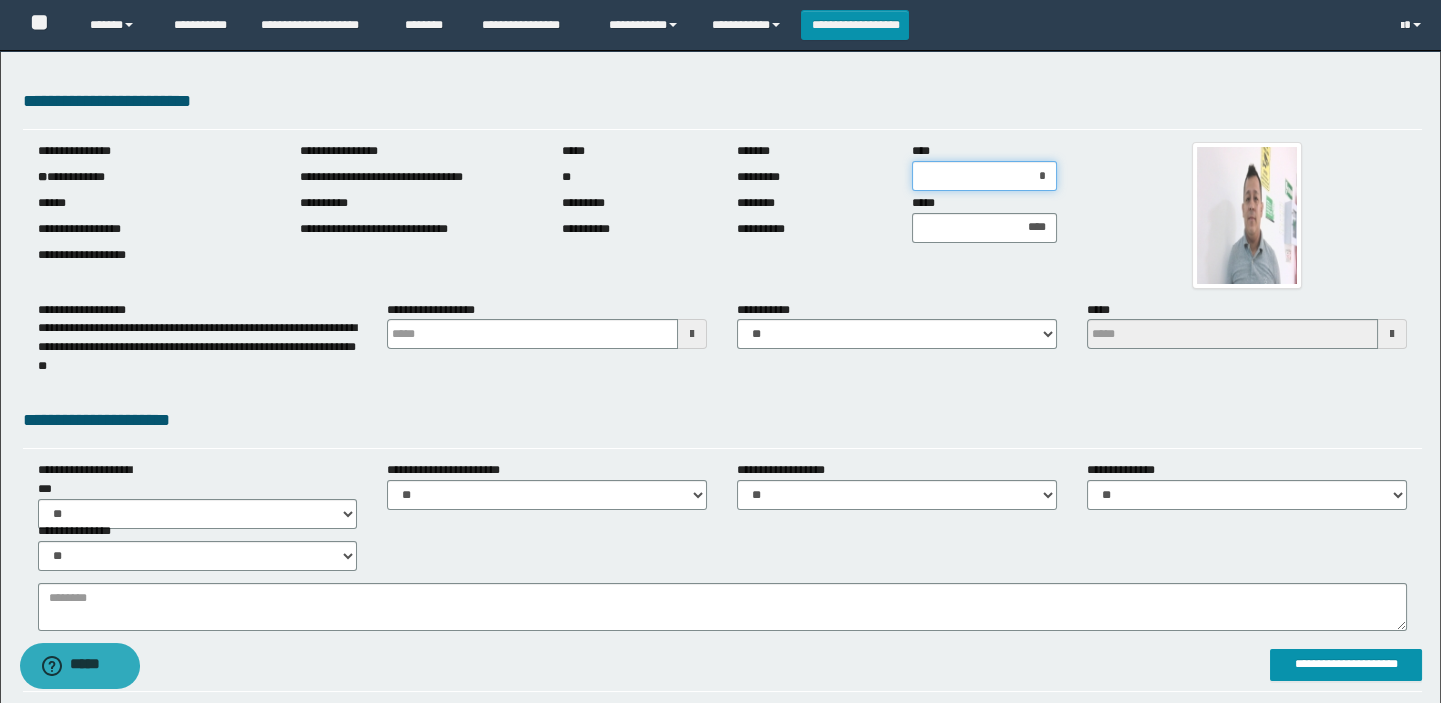 type on "**" 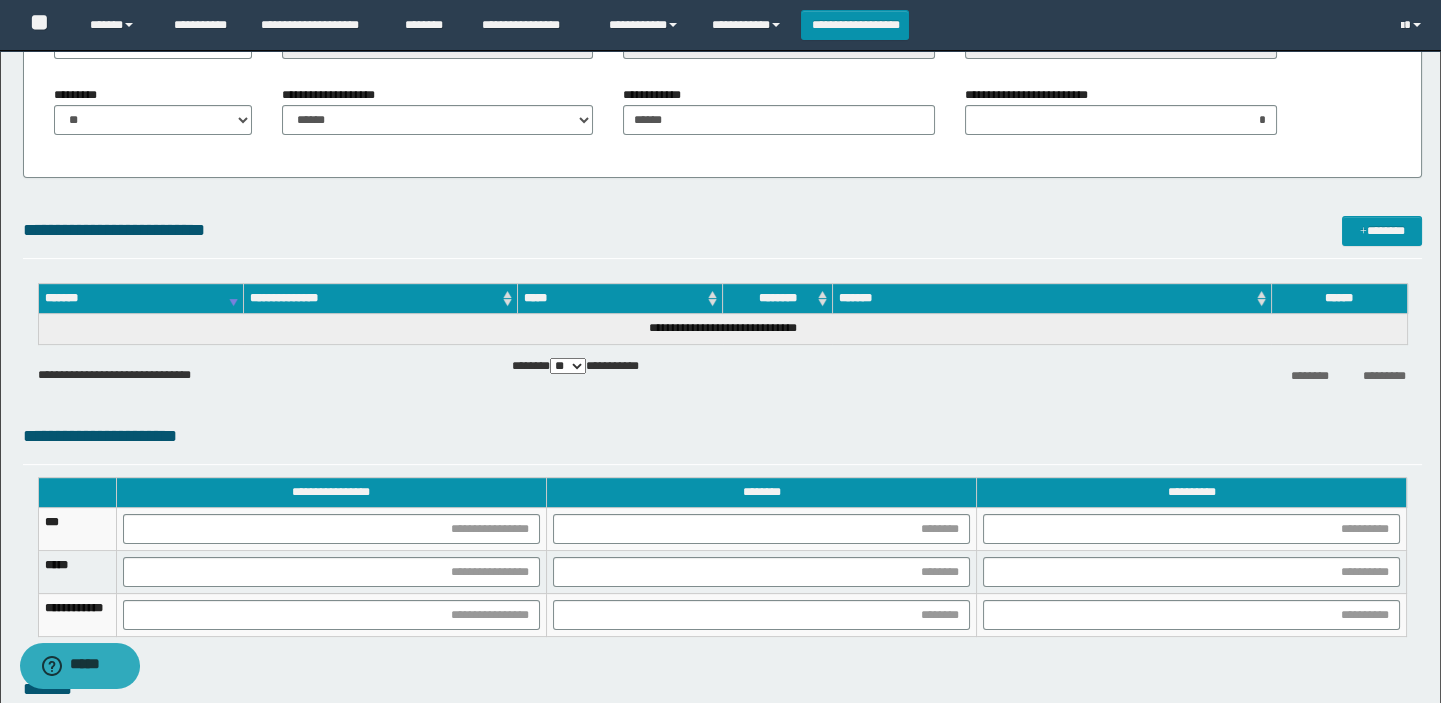 scroll, scrollTop: 1181, scrollLeft: 0, axis: vertical 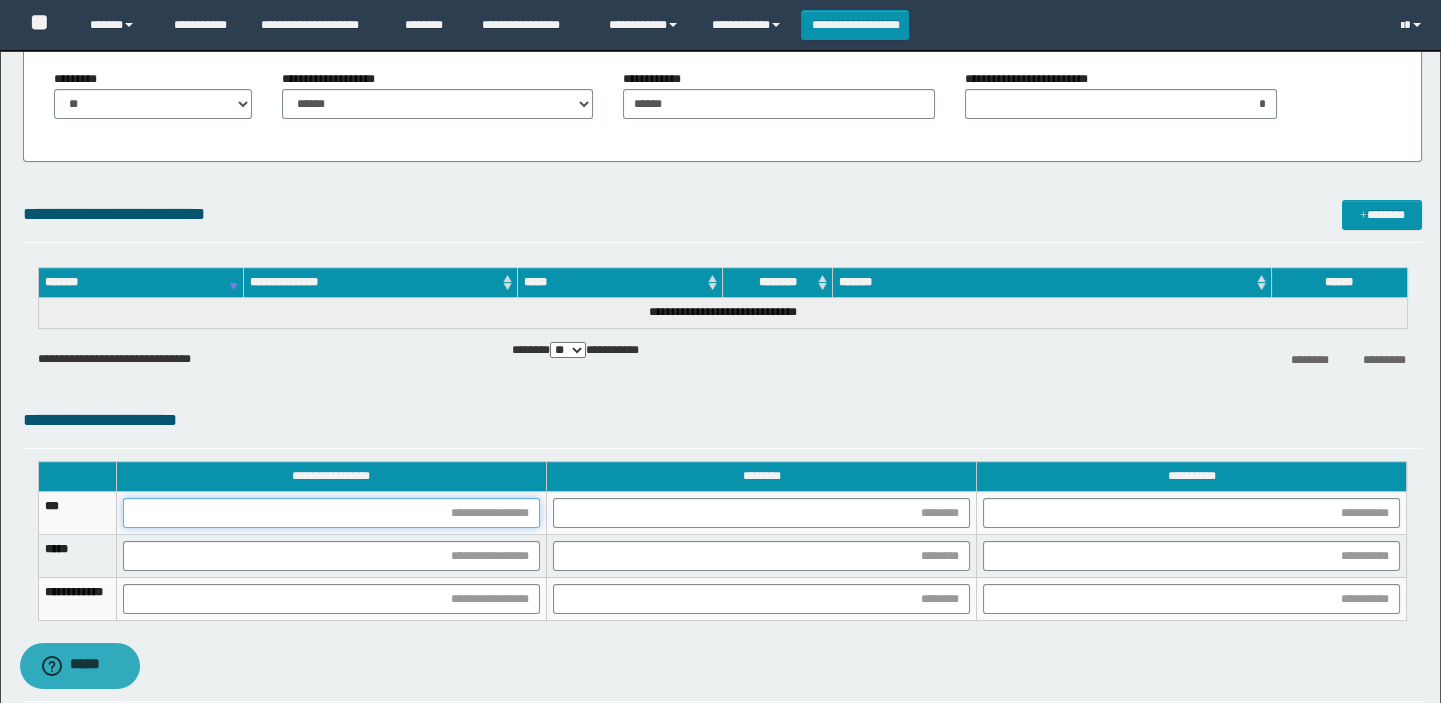 click at bounding box center [331, 513] 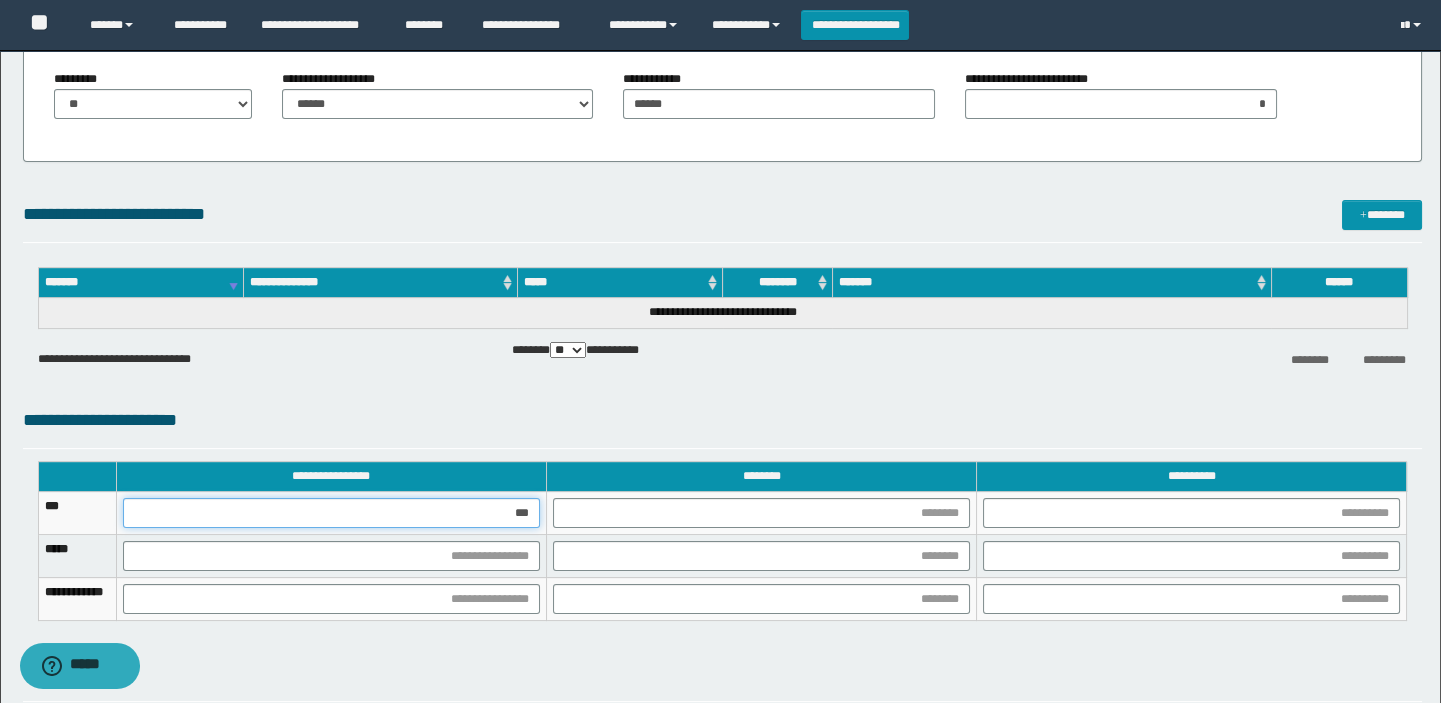 type on "****" 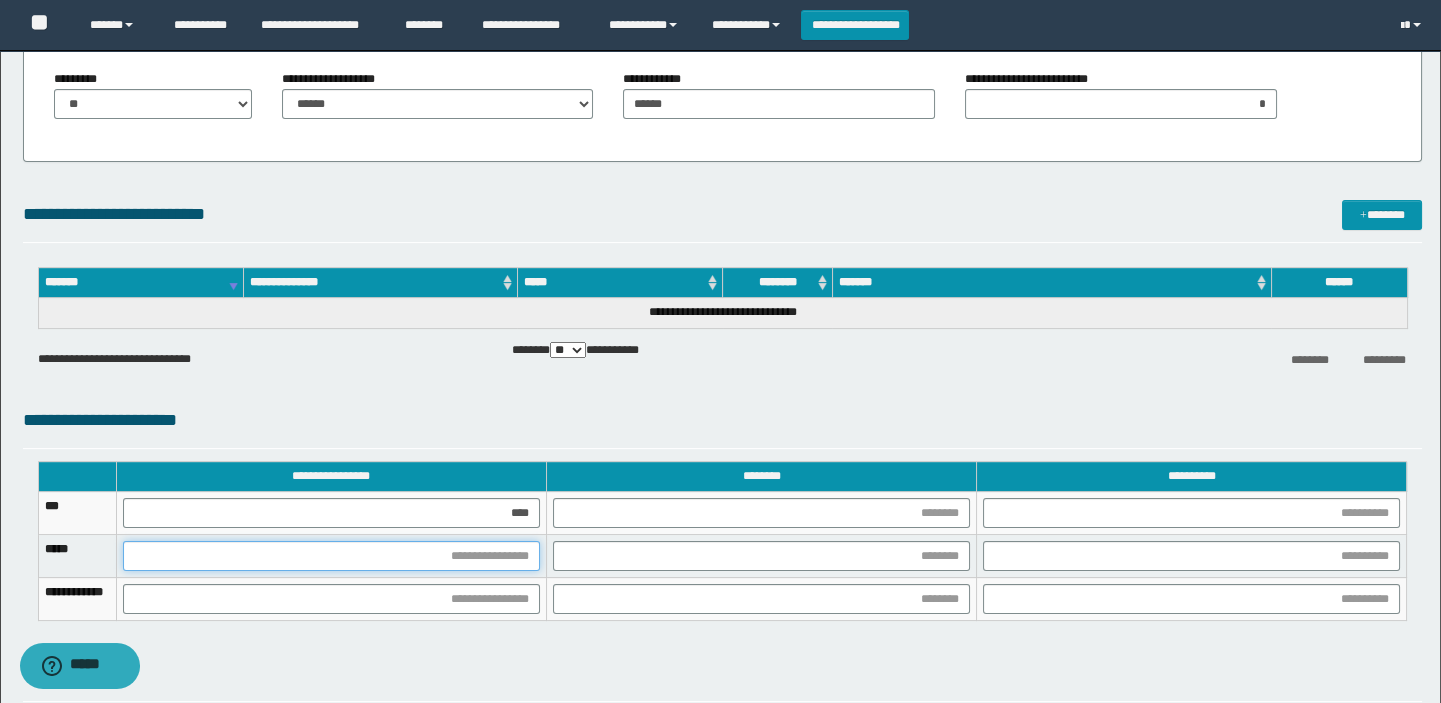click at bounding box center [331, 556] 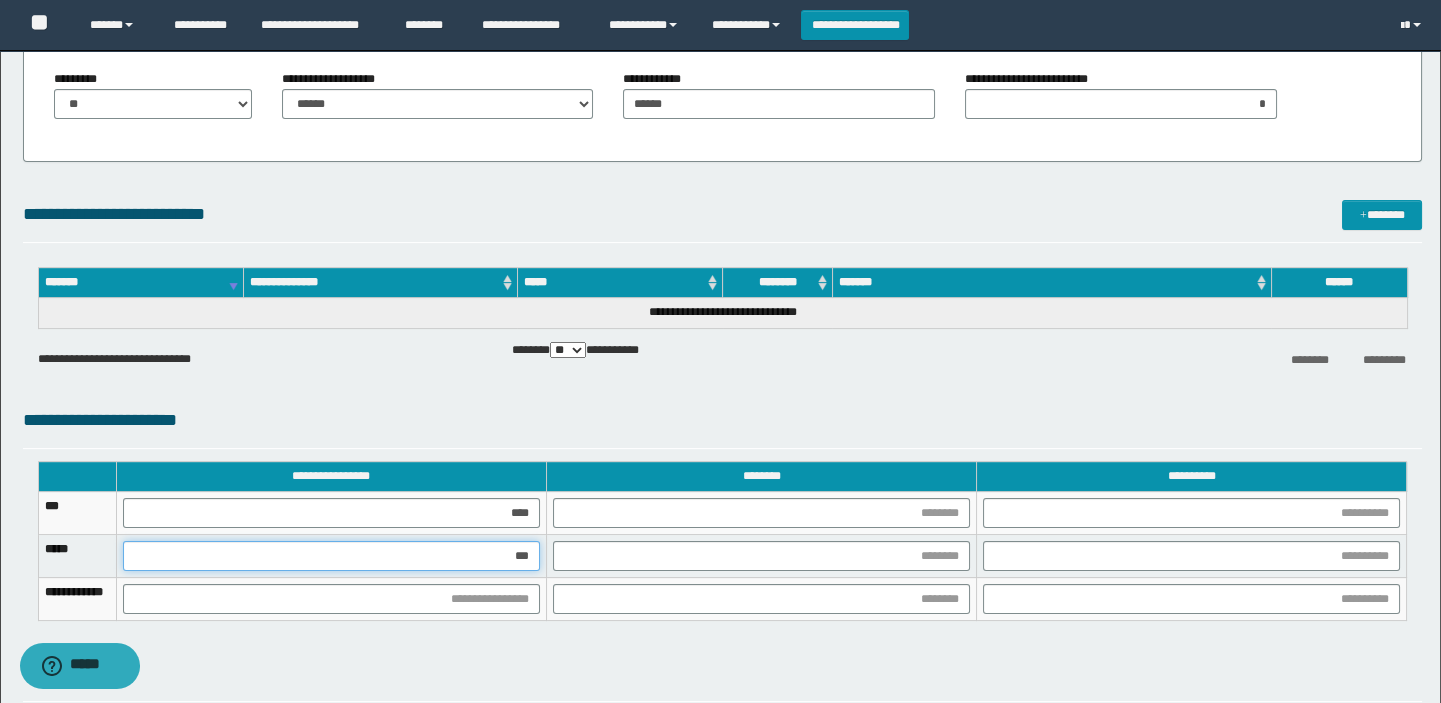 type on "****" 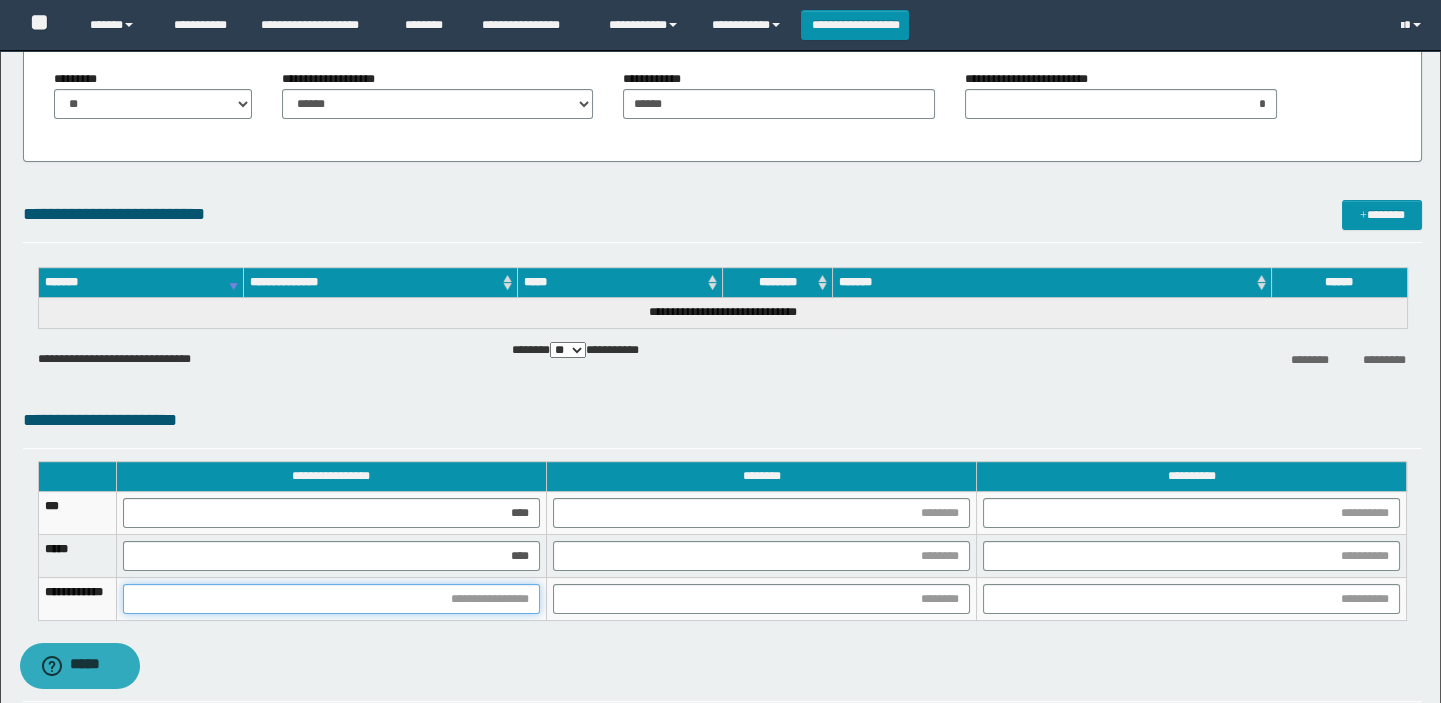 click at bounding box center (331, 599) 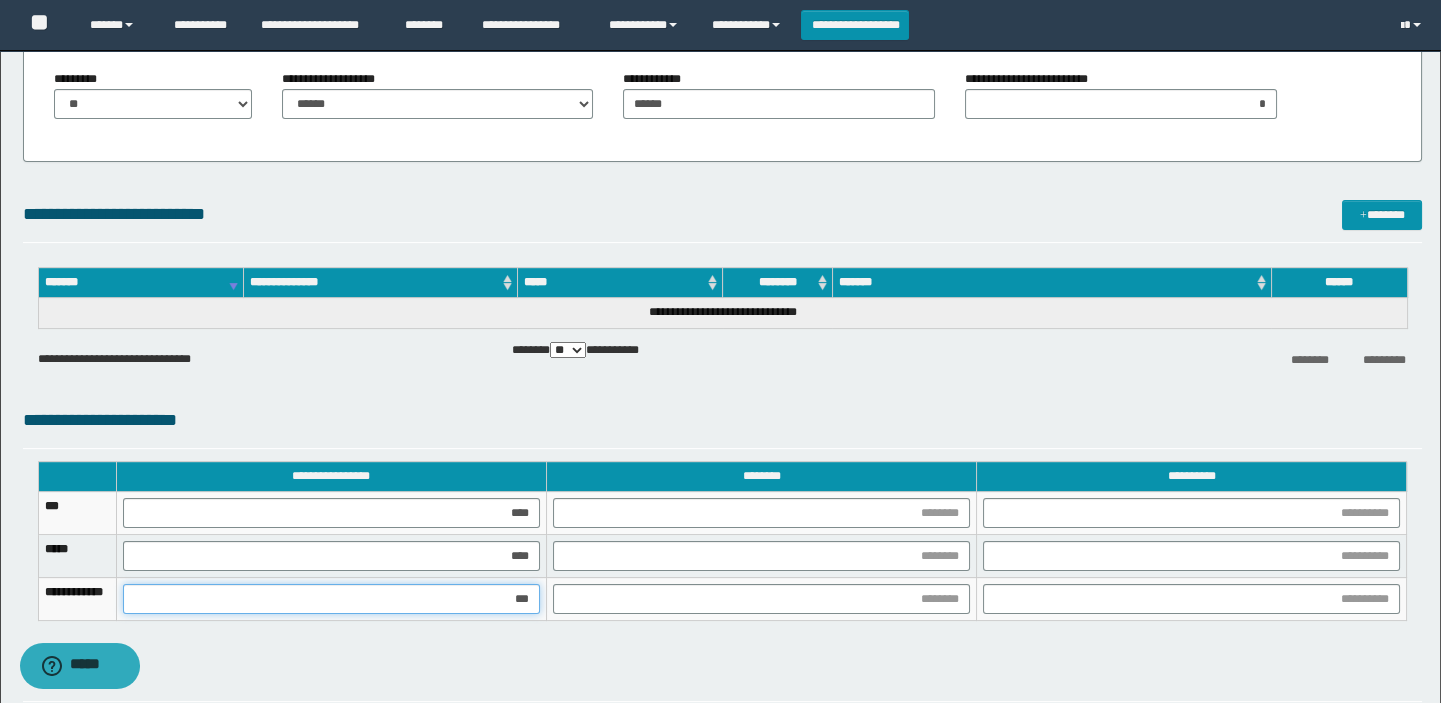 type on "****" 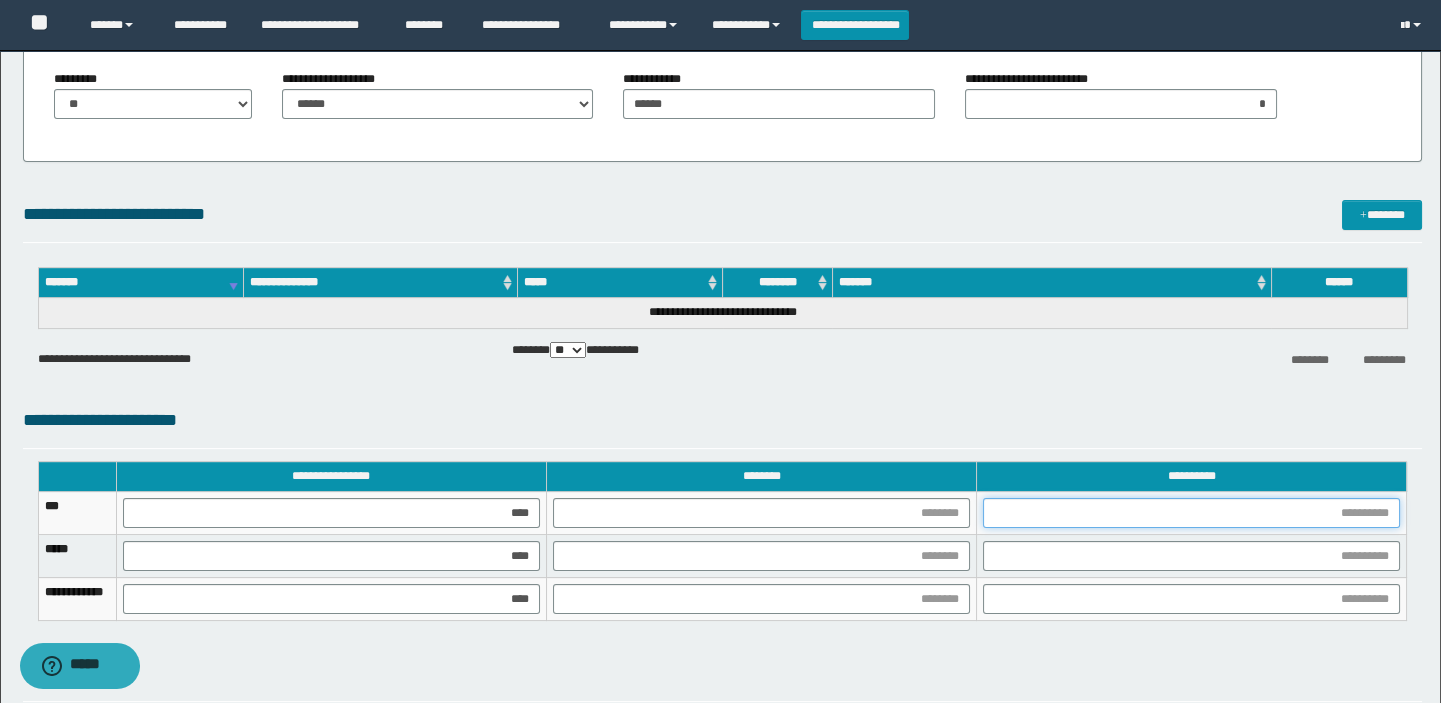click at bounding box center [1191, 513] 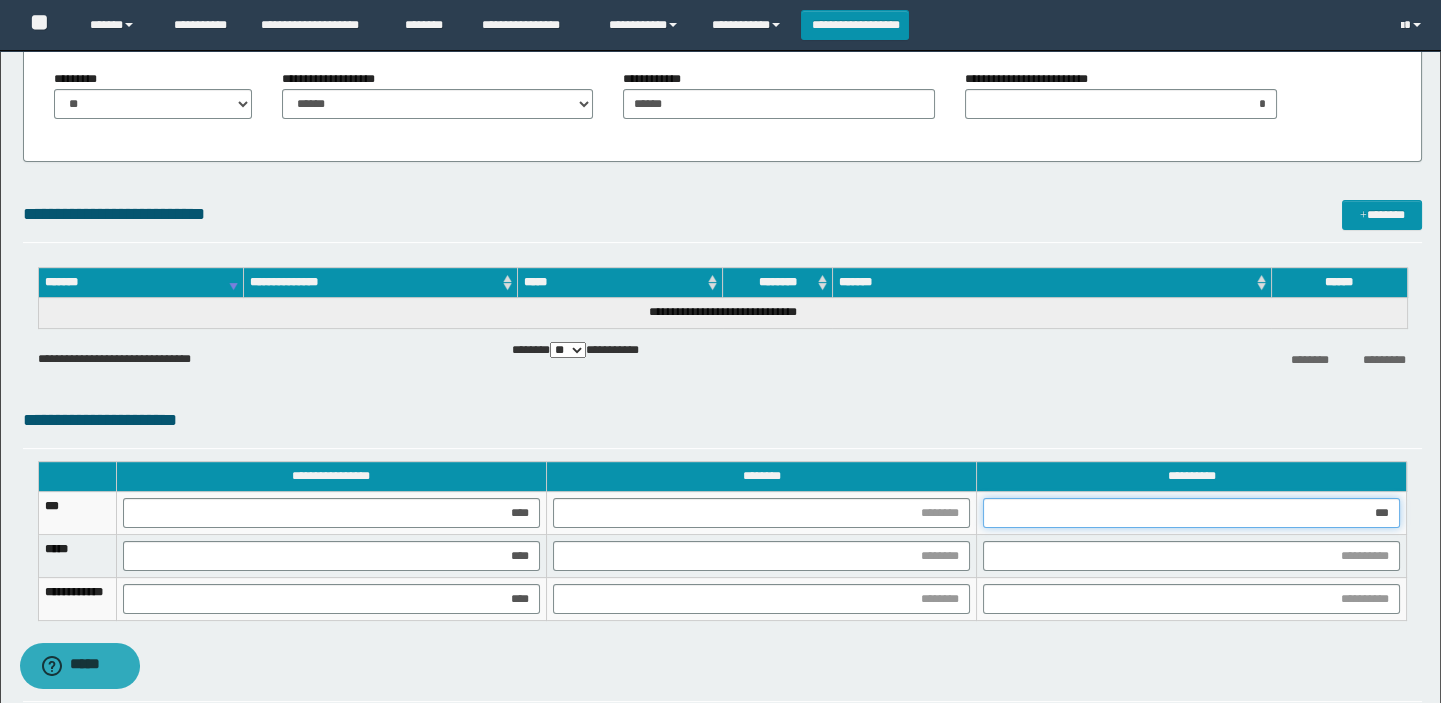 type on "****" 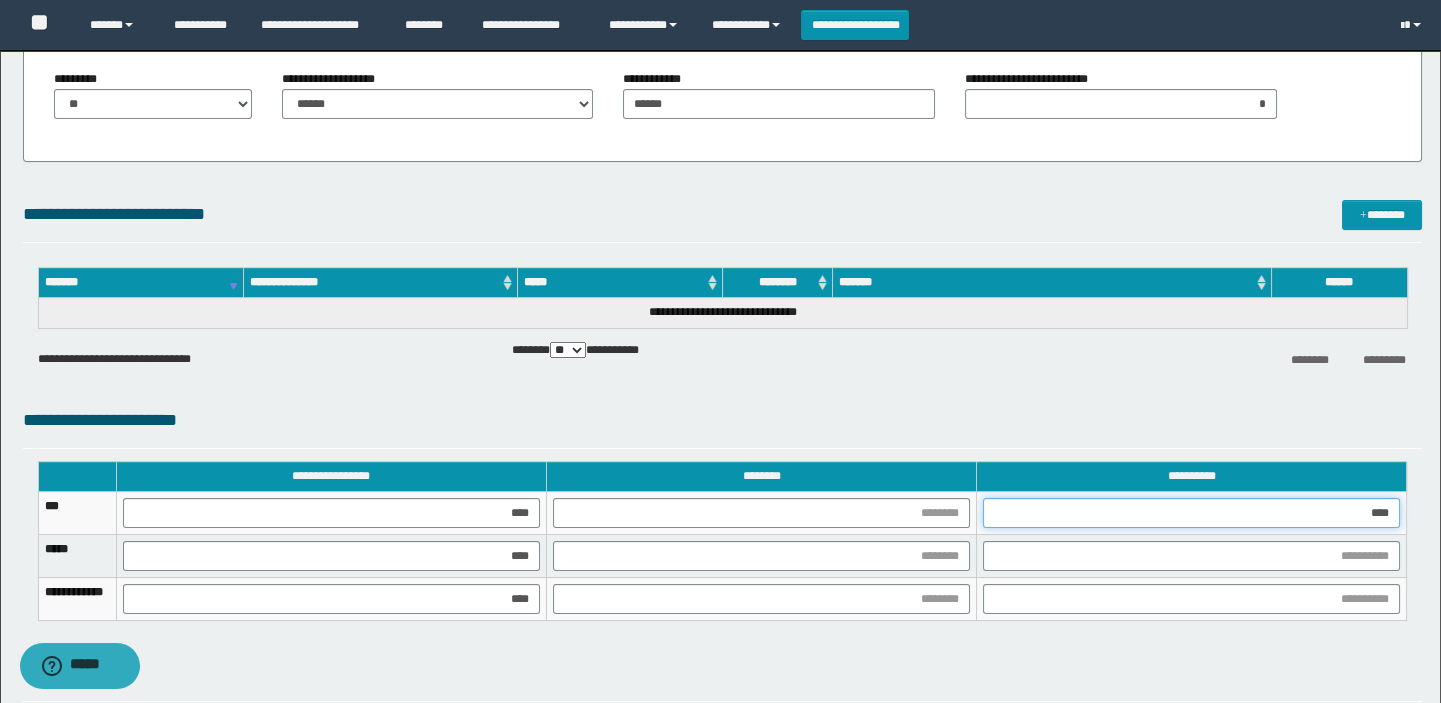 drag, startPoint x: 1327, startPoint y: 519, endPoint x: 1453, endPoint y: 488, distance: 129.75746 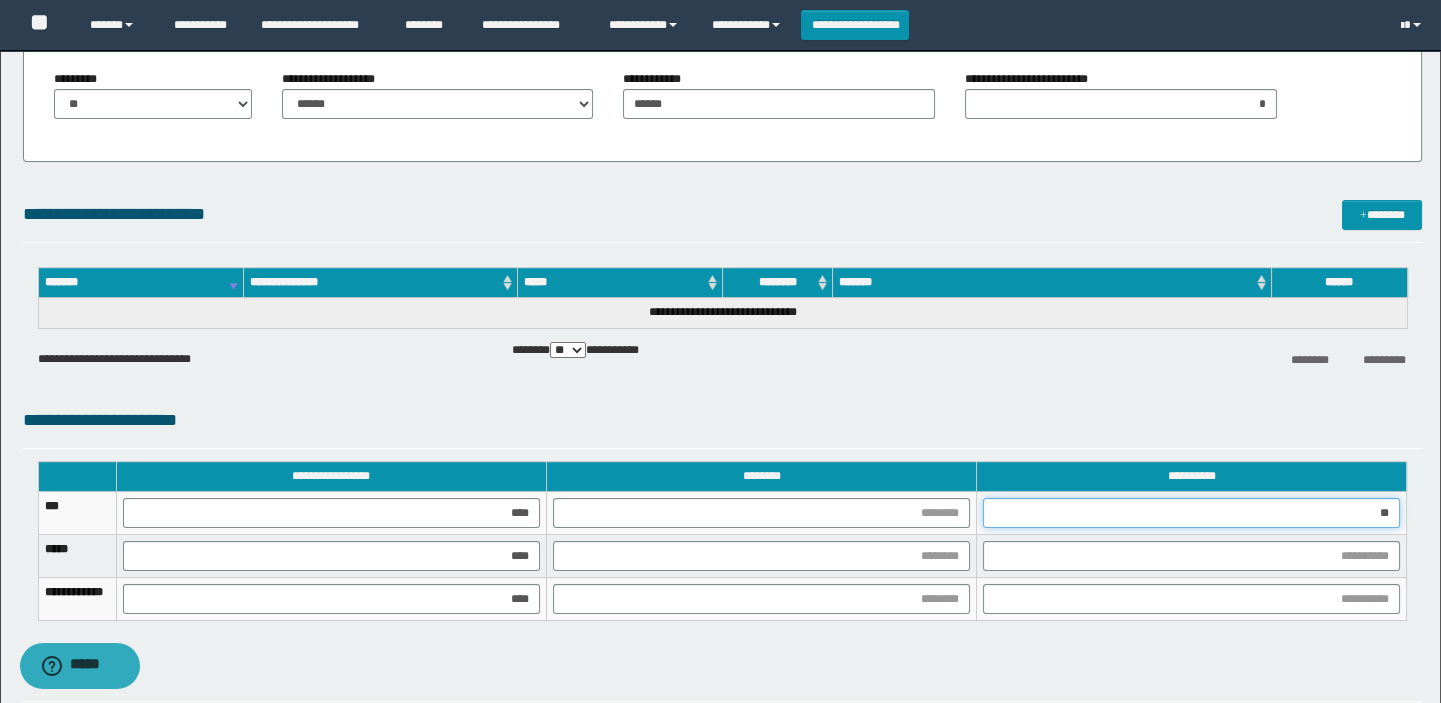 type on "***" 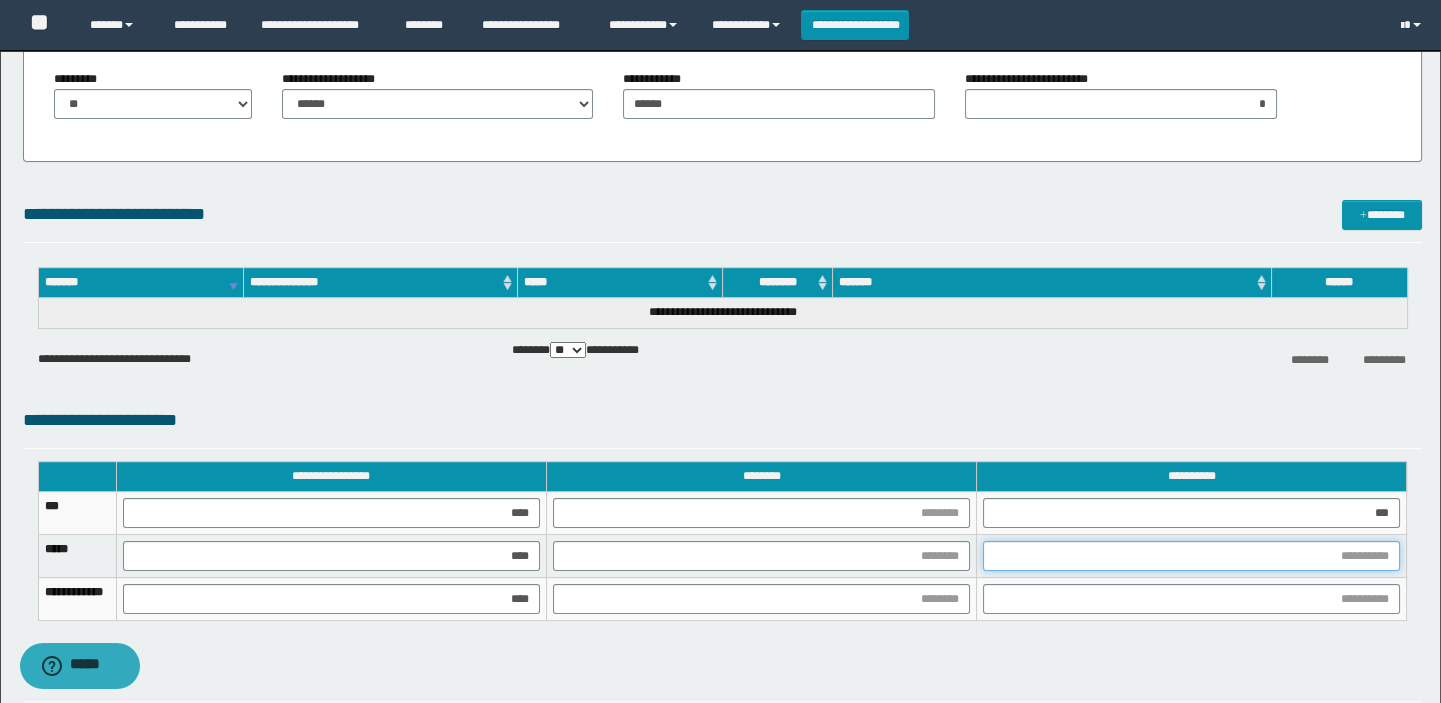 click at bounding box center [1191, 556] 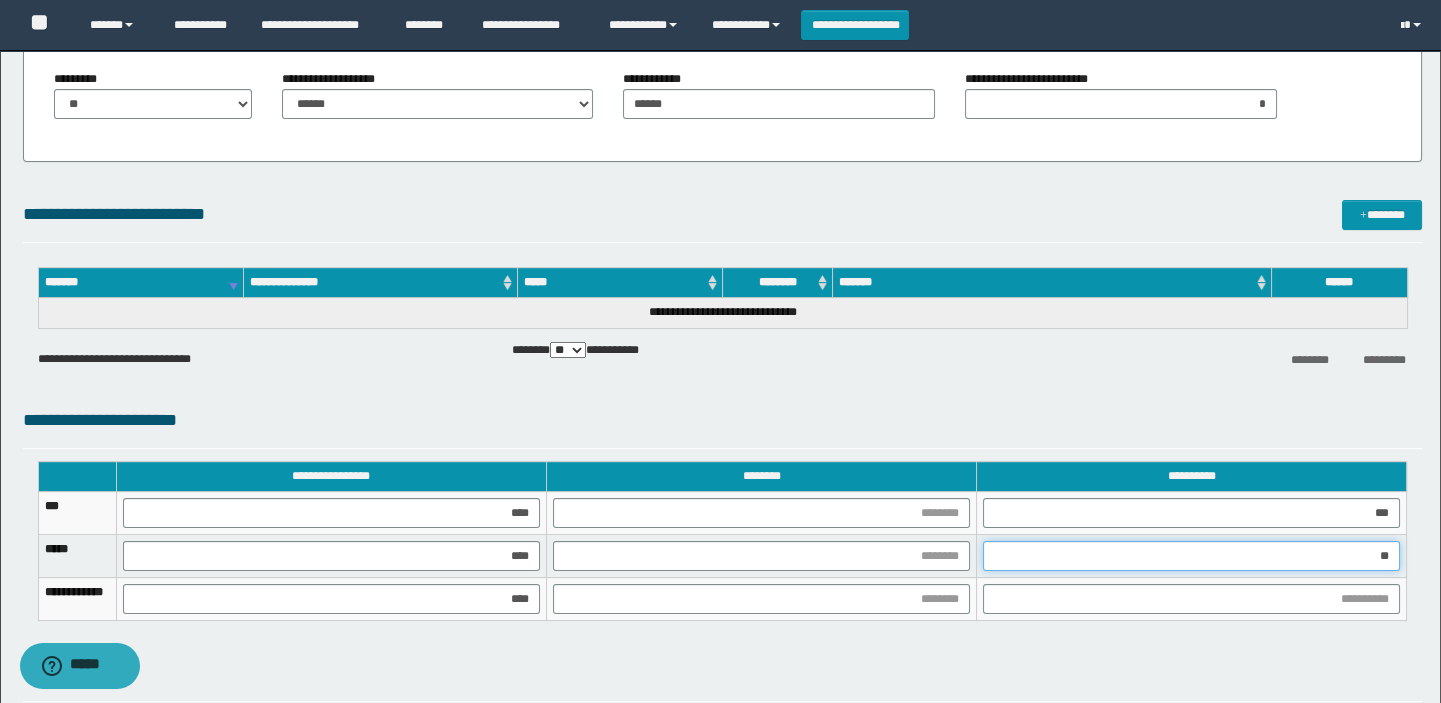type on "***" 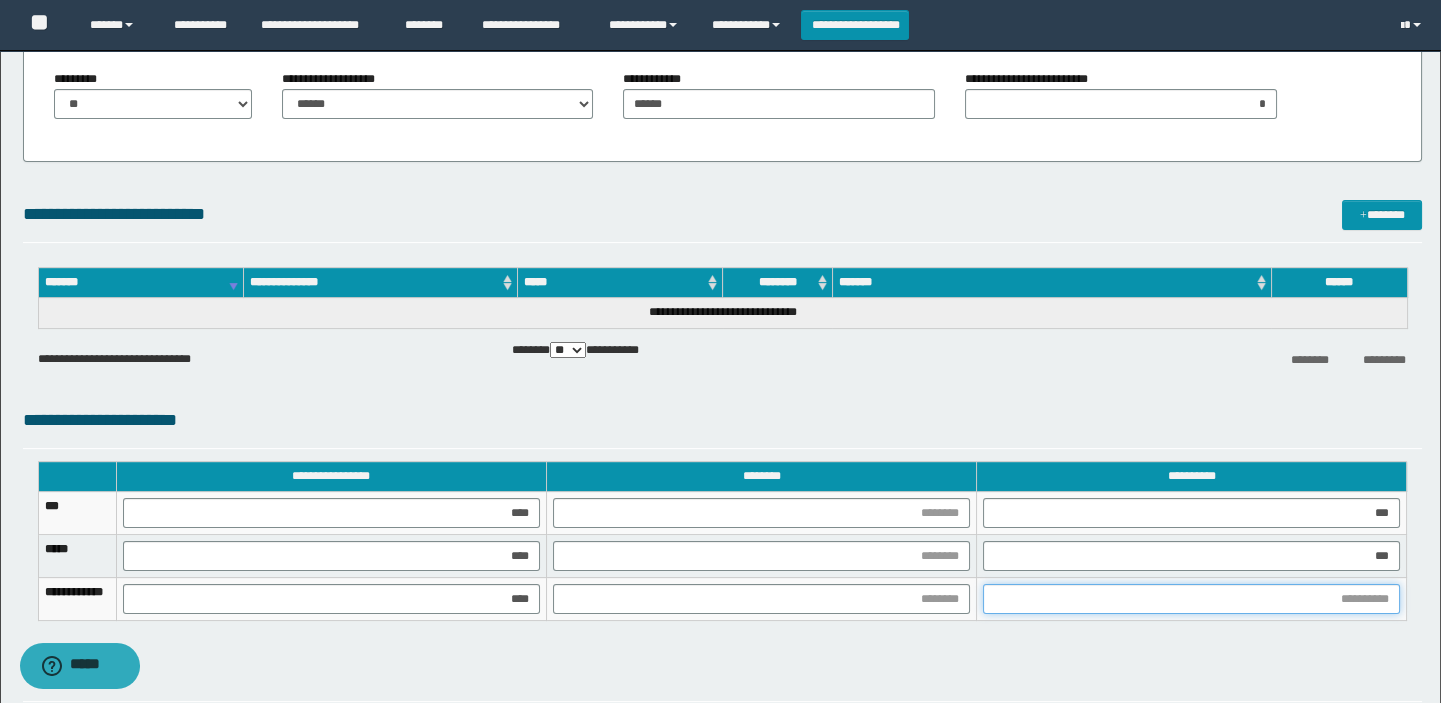 click at bounding box center [1191, 599] 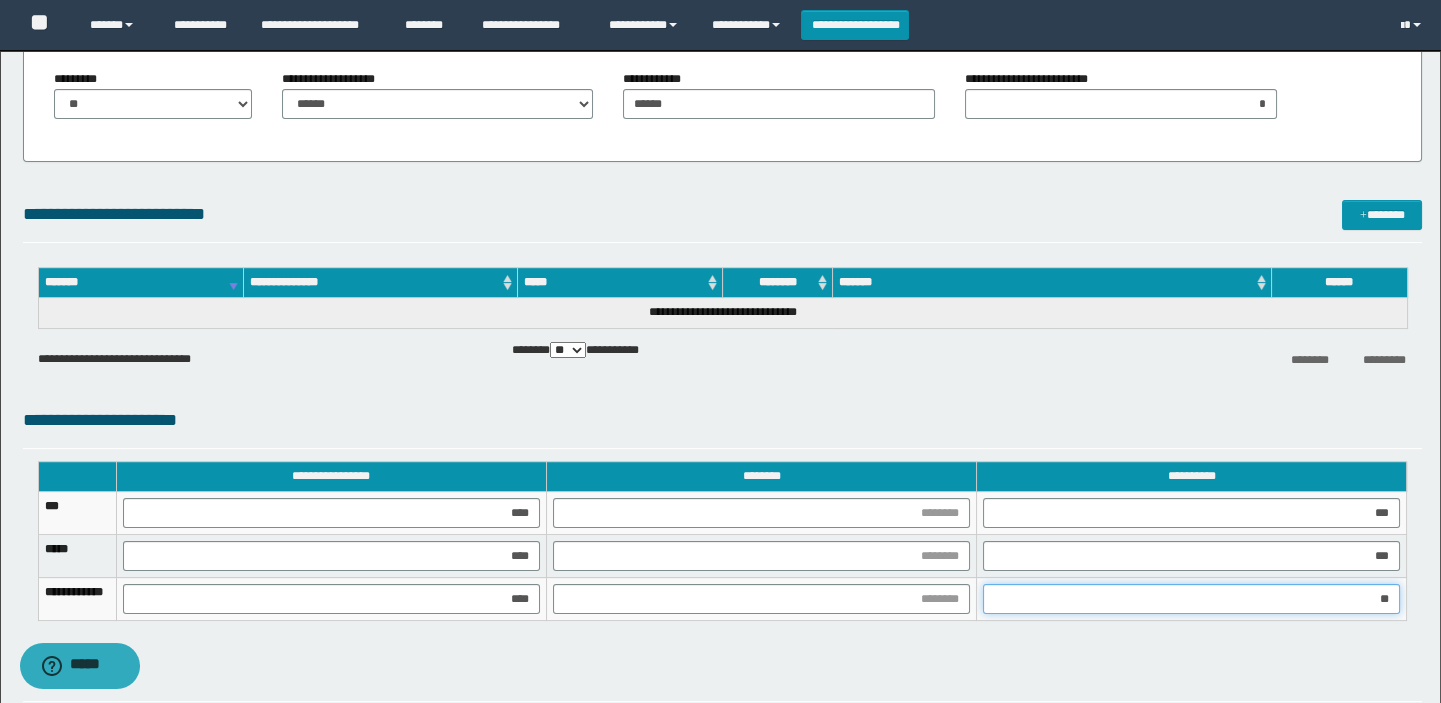 type on "***" 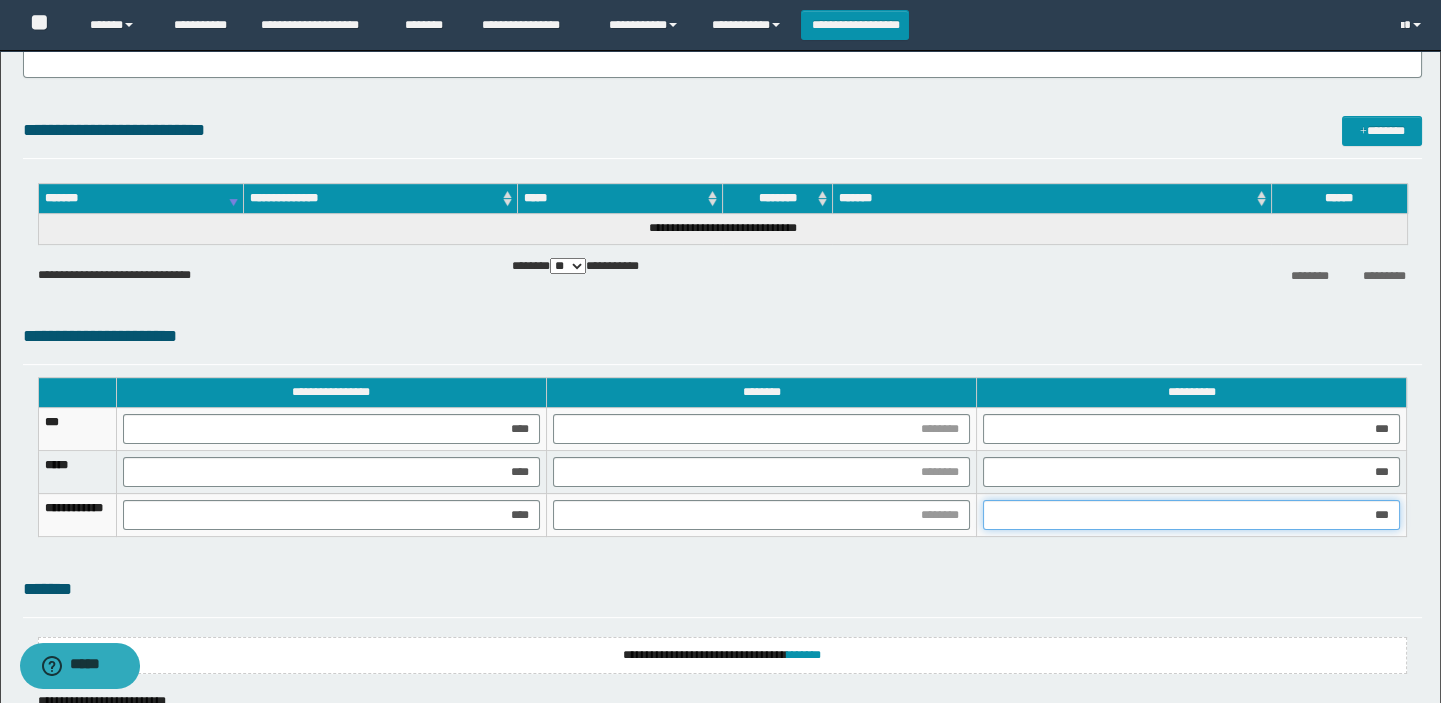 scroll, scrollTop: 1550, scrollLeft: 0, axis: vertical 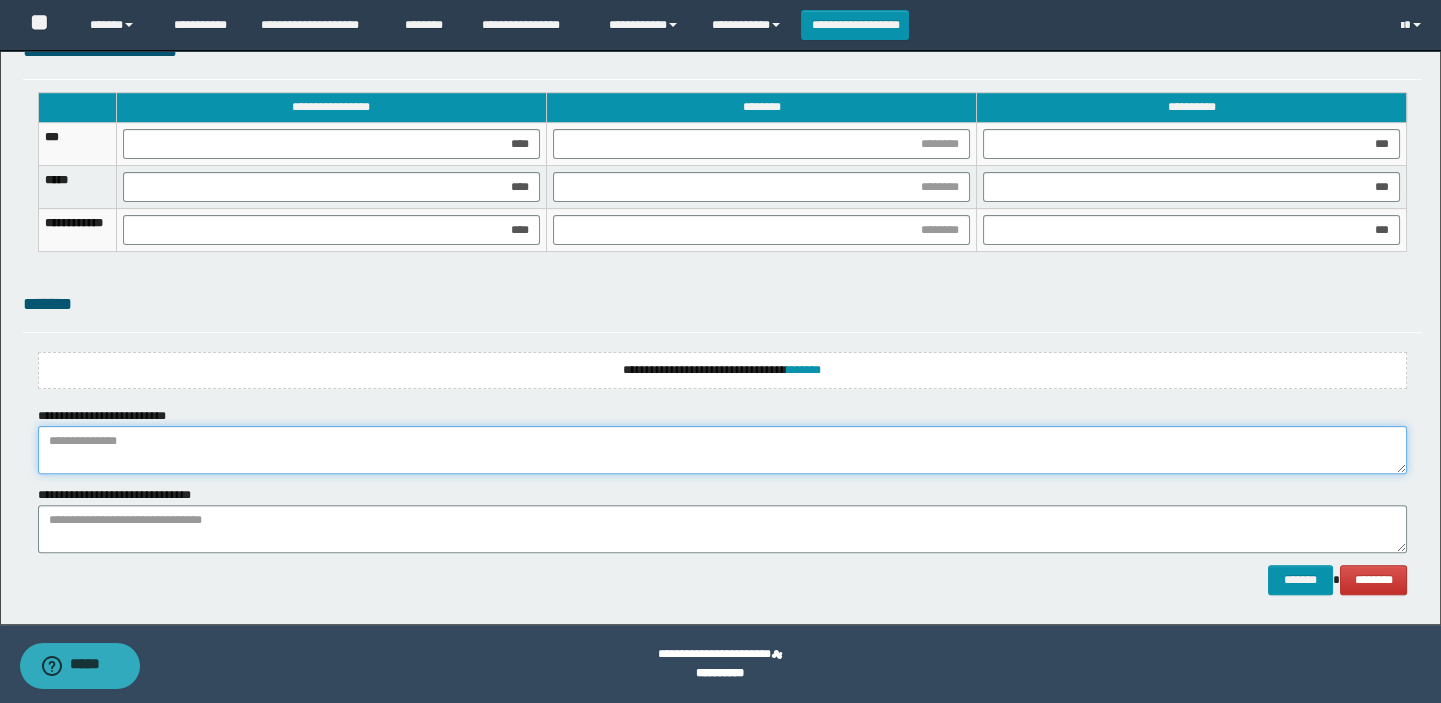 click at bounding box center (723, 450) 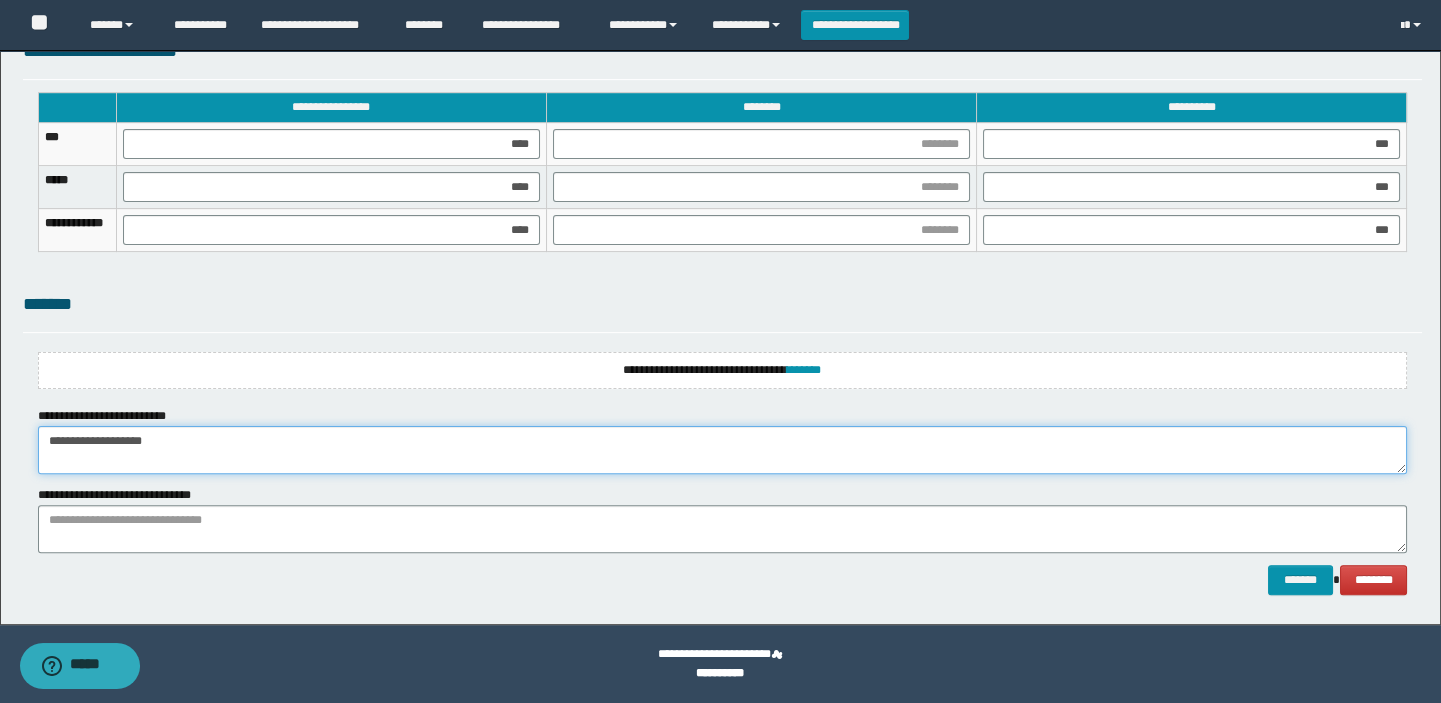 type on "**********" 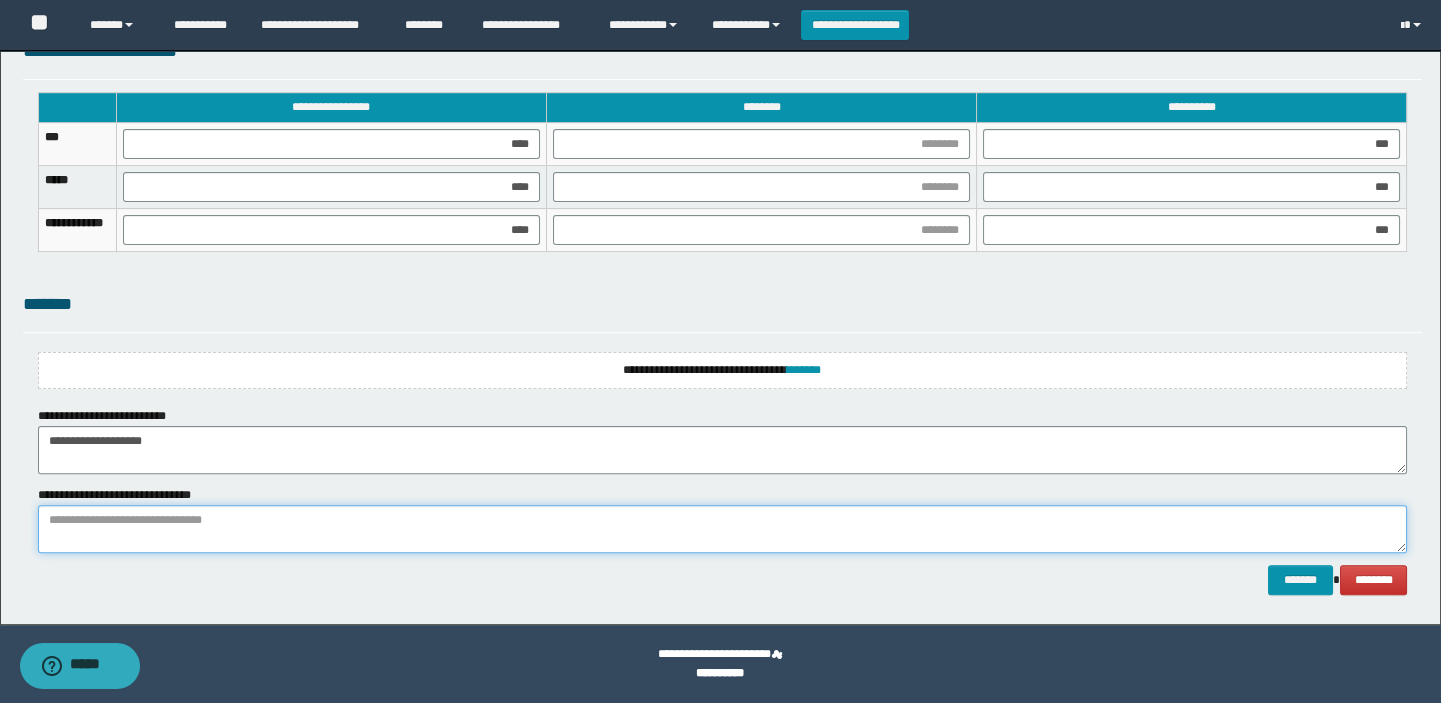 drag, startPoint x: 97, startPoint y: 520, endPoint x: 48, endPoint y: 530, distance: 50.01 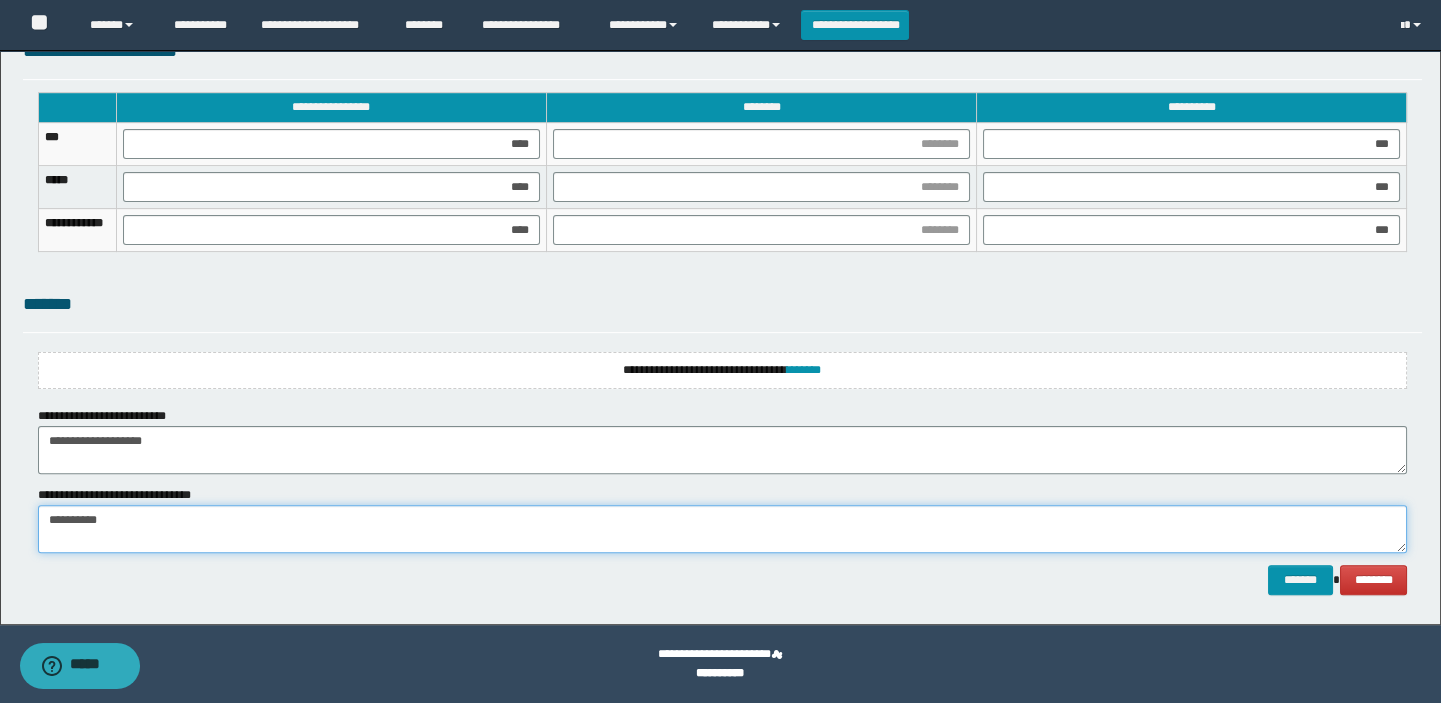 type on "**********" 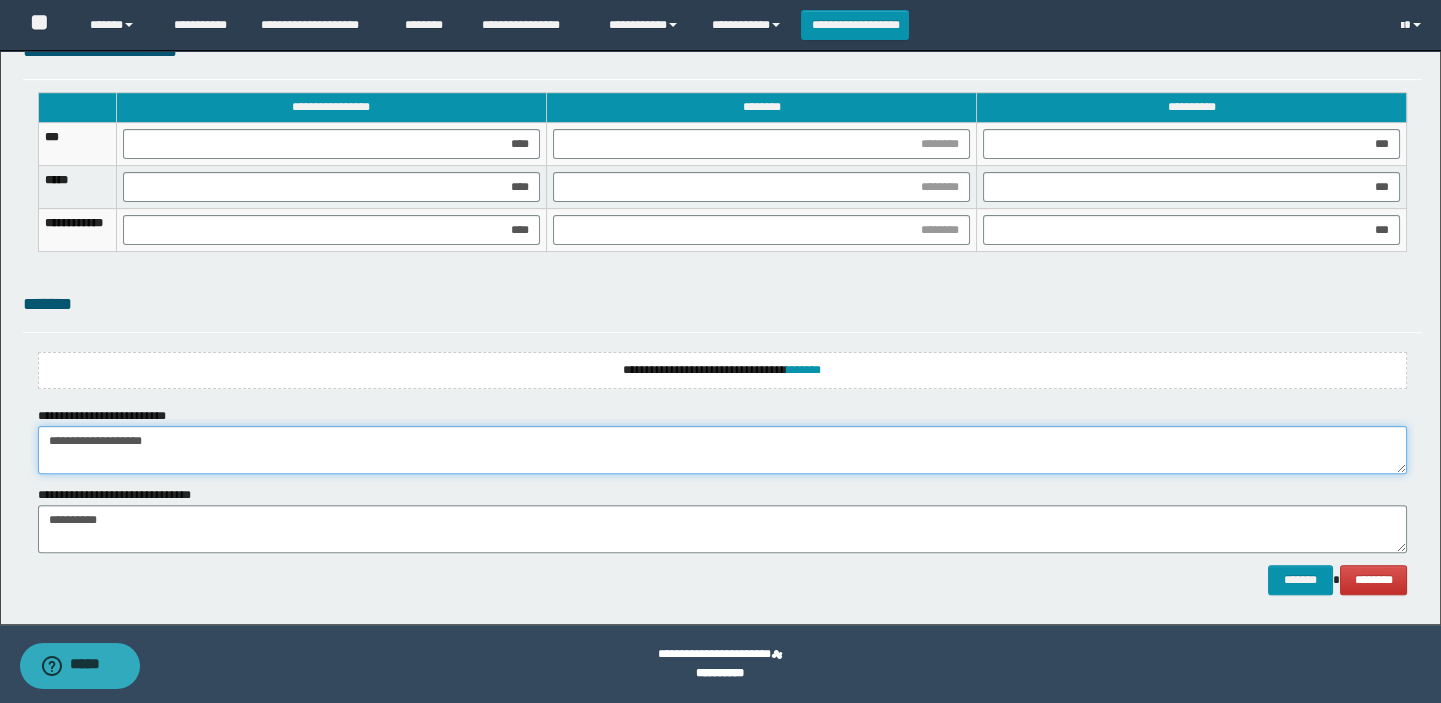 type on "**********" 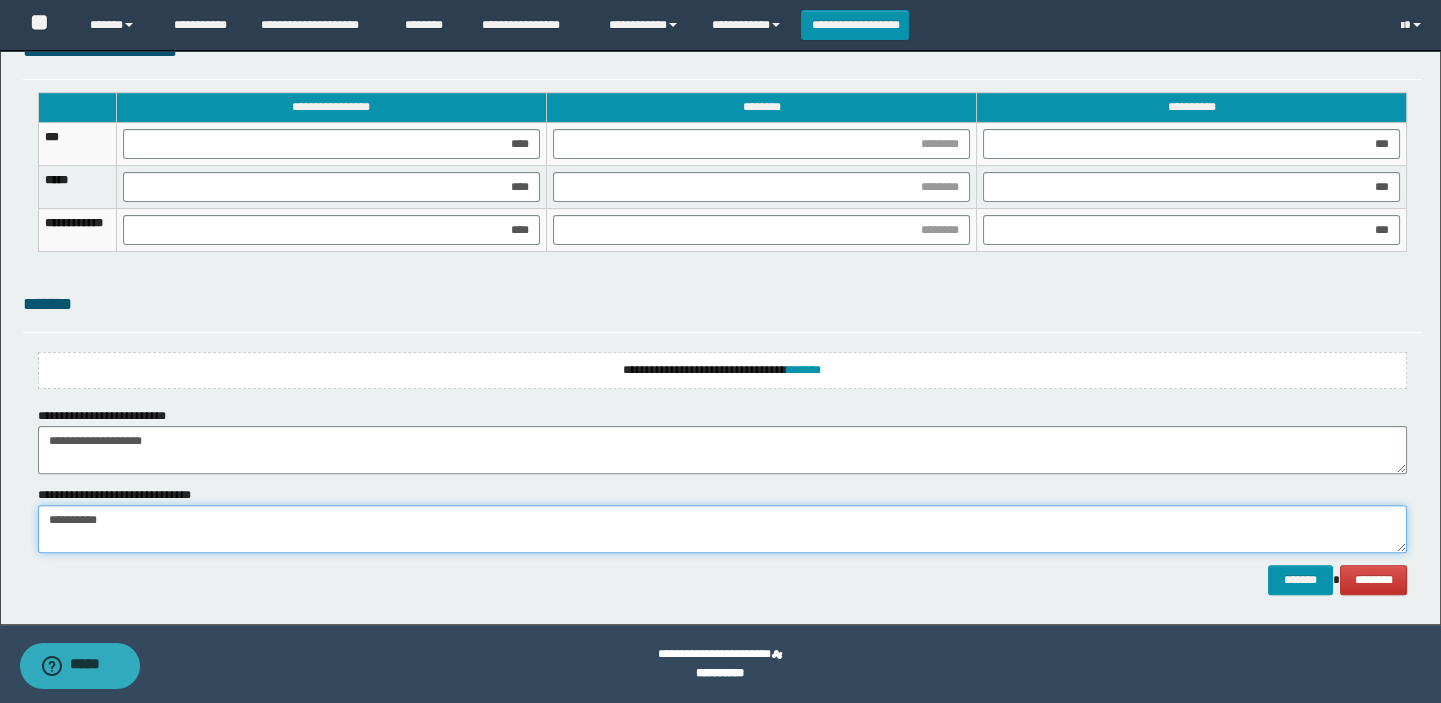 click on "**********" at bounding box center (723, 529) 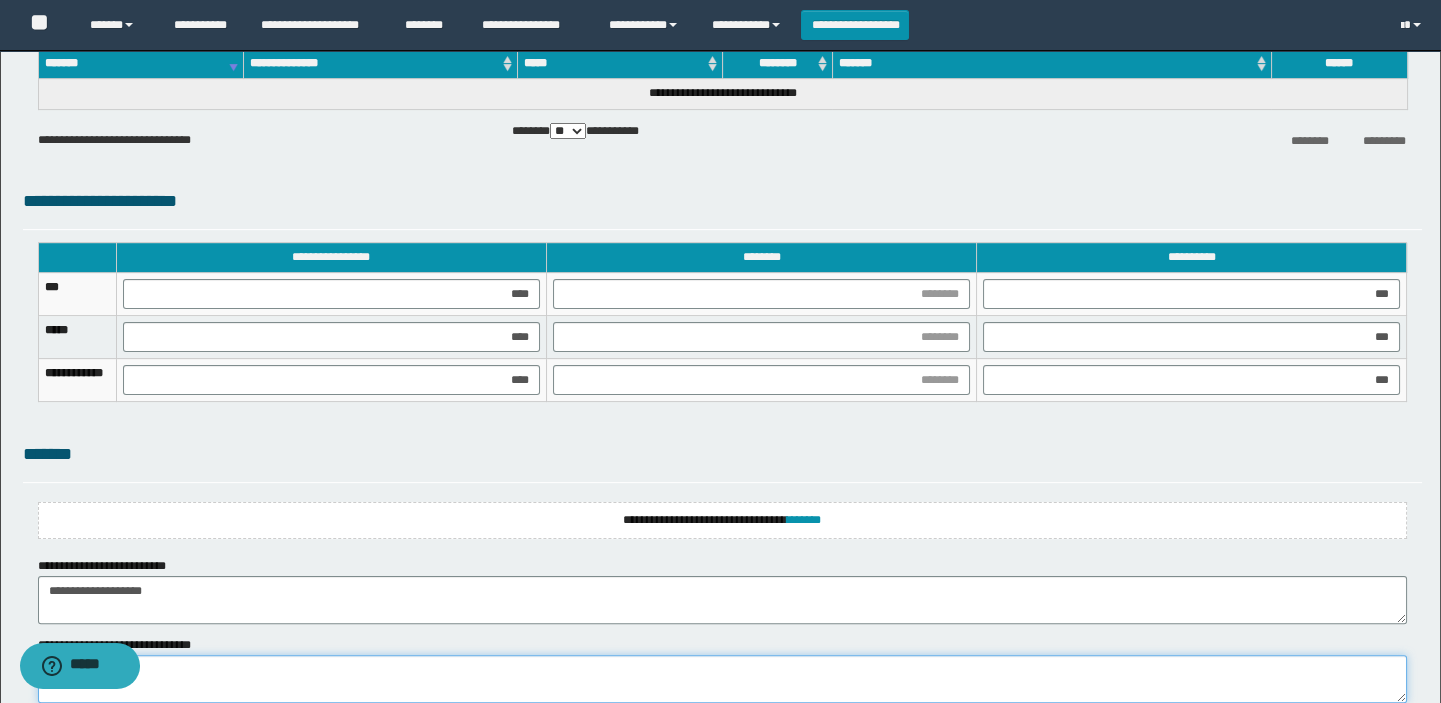 scroll, scrollTop: 1550, scrollLeft: 0, axis: vertical 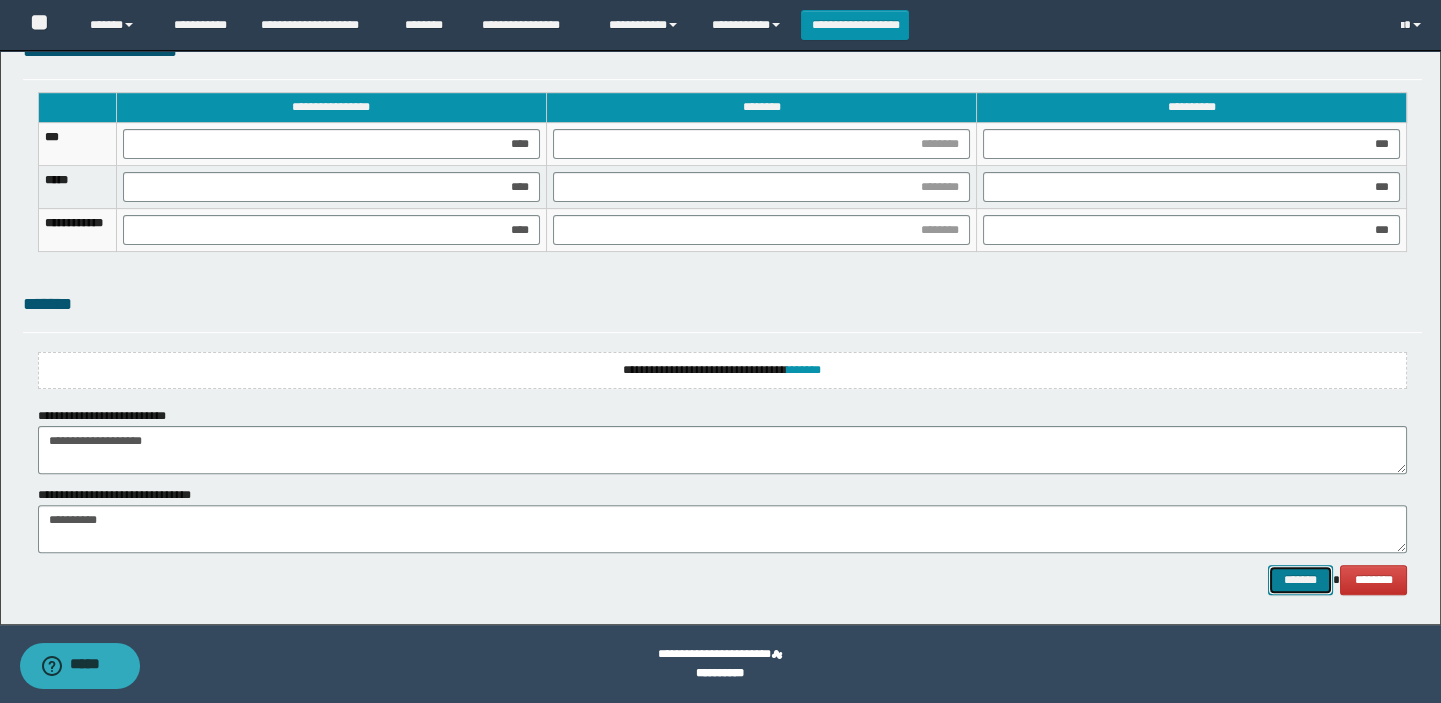 click on "*******" at bounding box center (1300, 580) 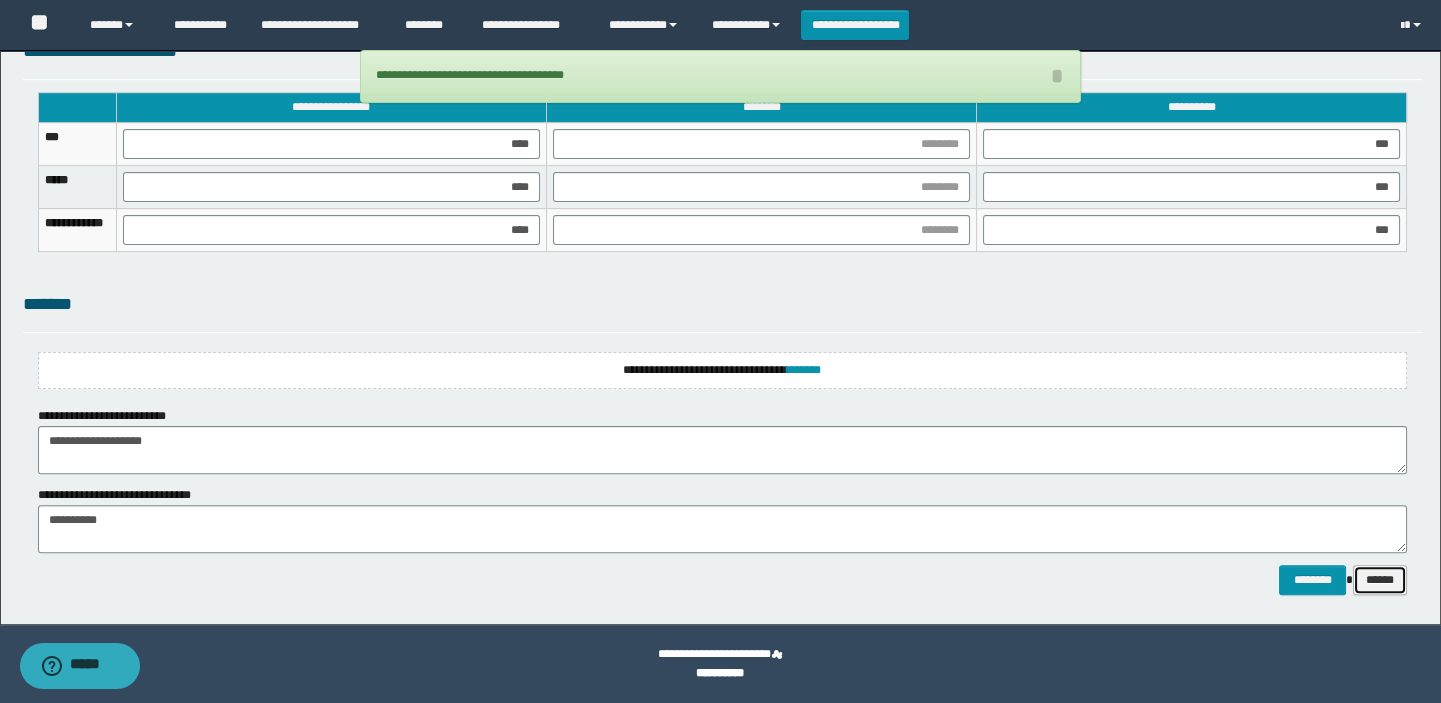 click on "******" at bounding box center (1380, 580) 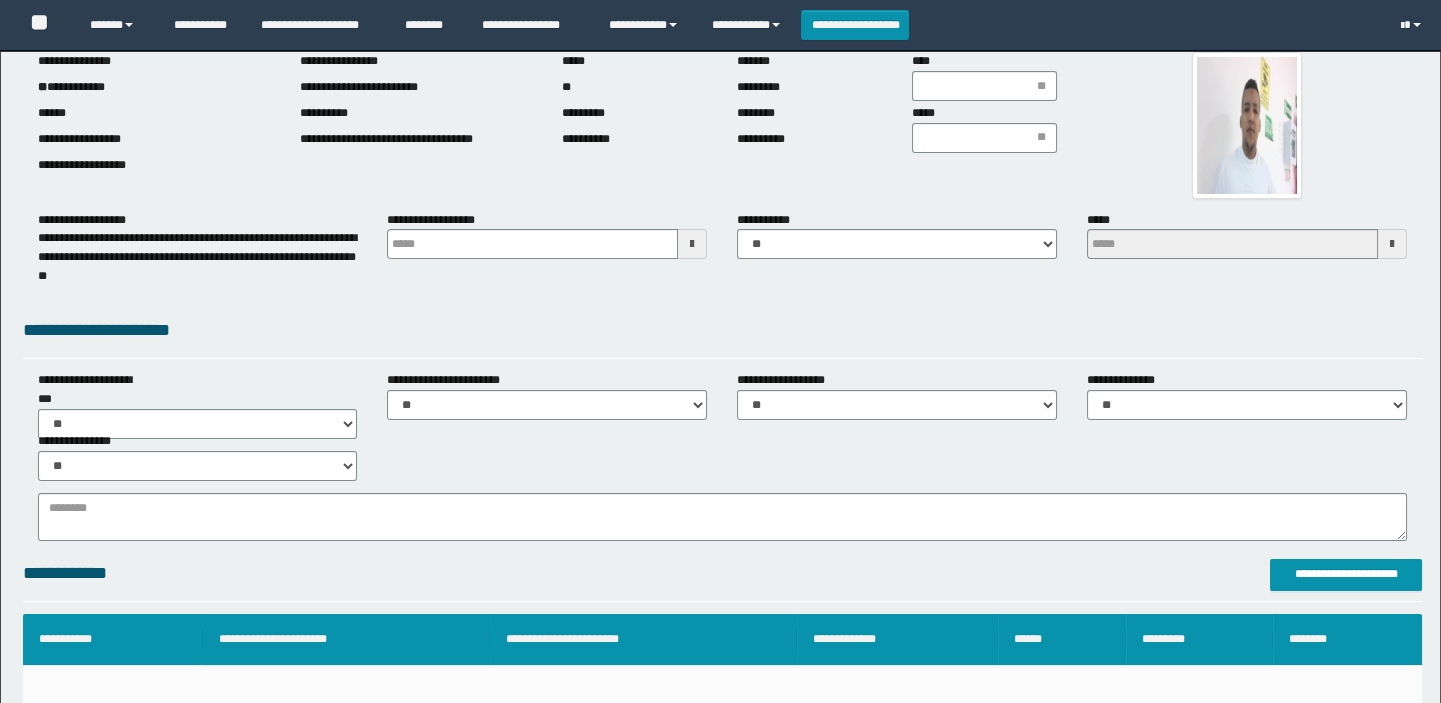 scroll, scrollTop: 90, scrollLeft: 0, axis: vertical 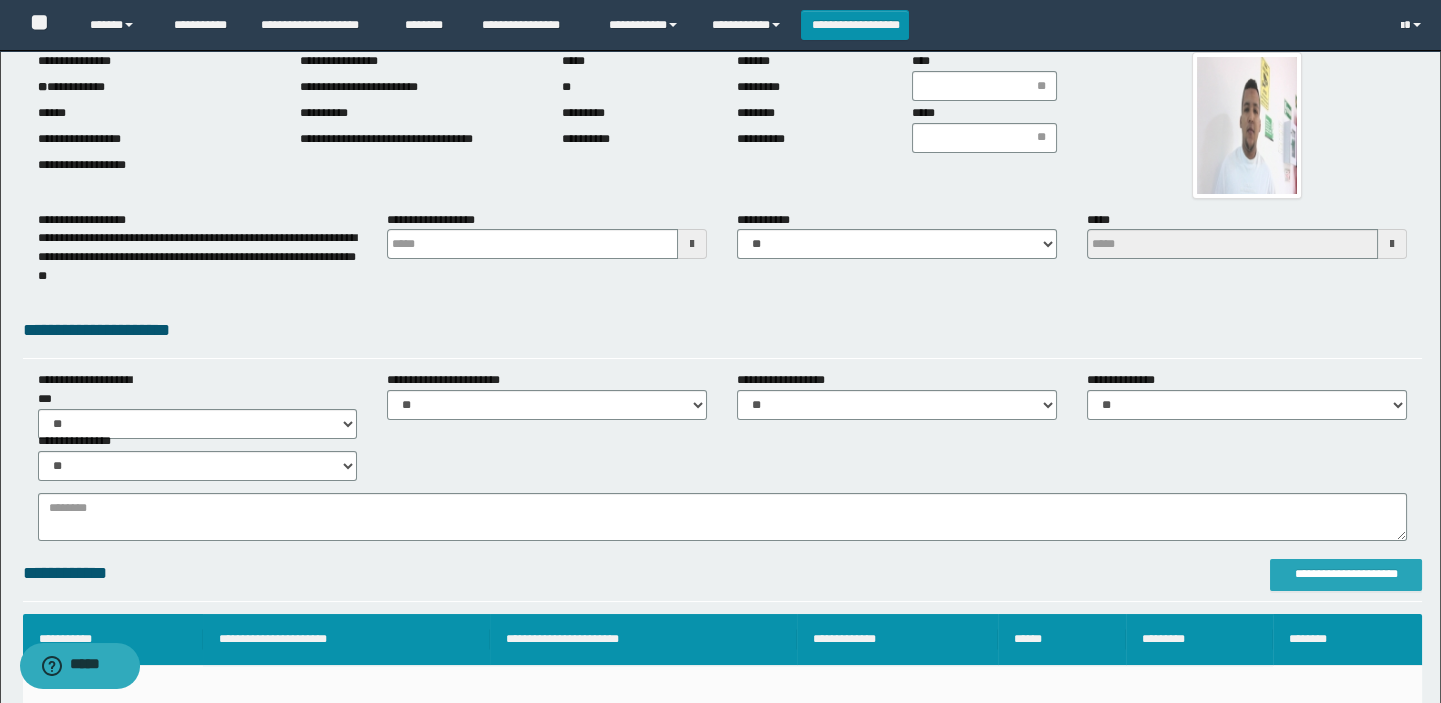 click on "**********" at bounding box center [1346, 575] 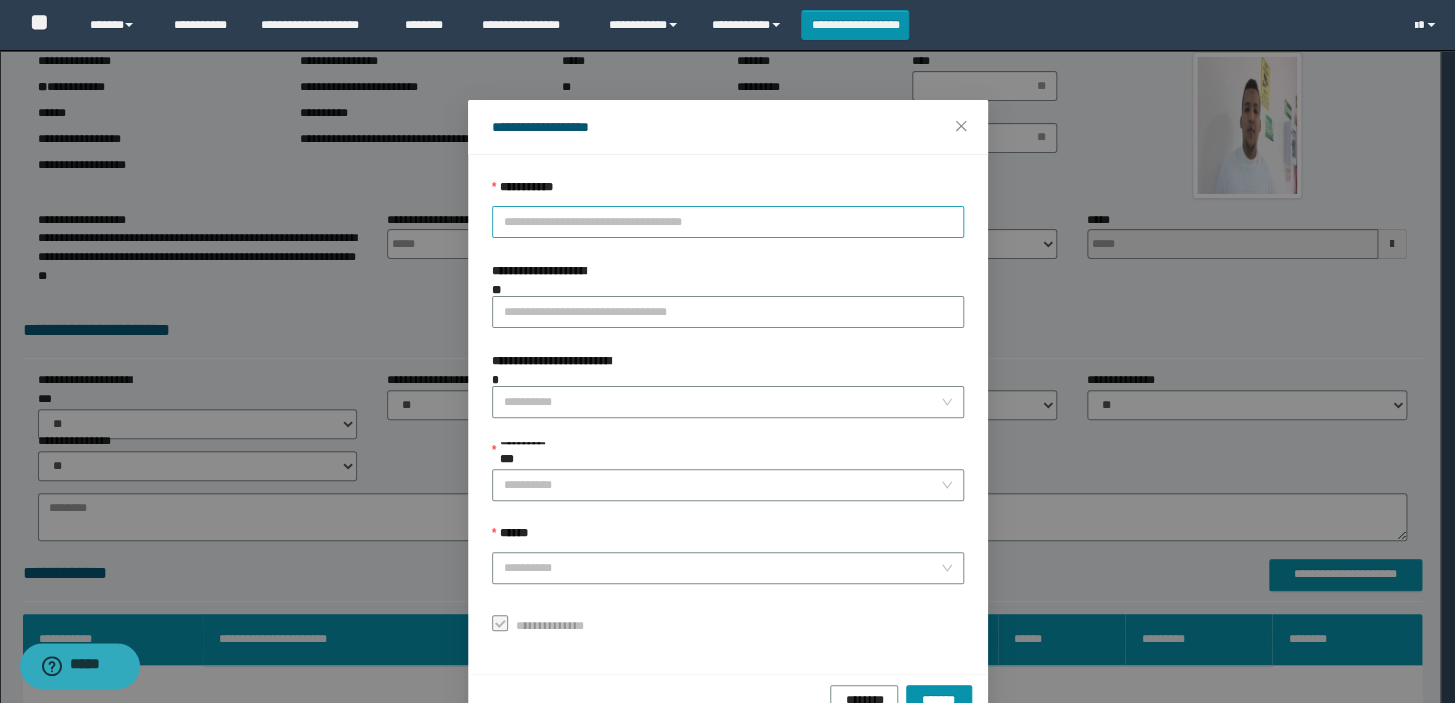 click on "**********" at bounding box center [728, 222] 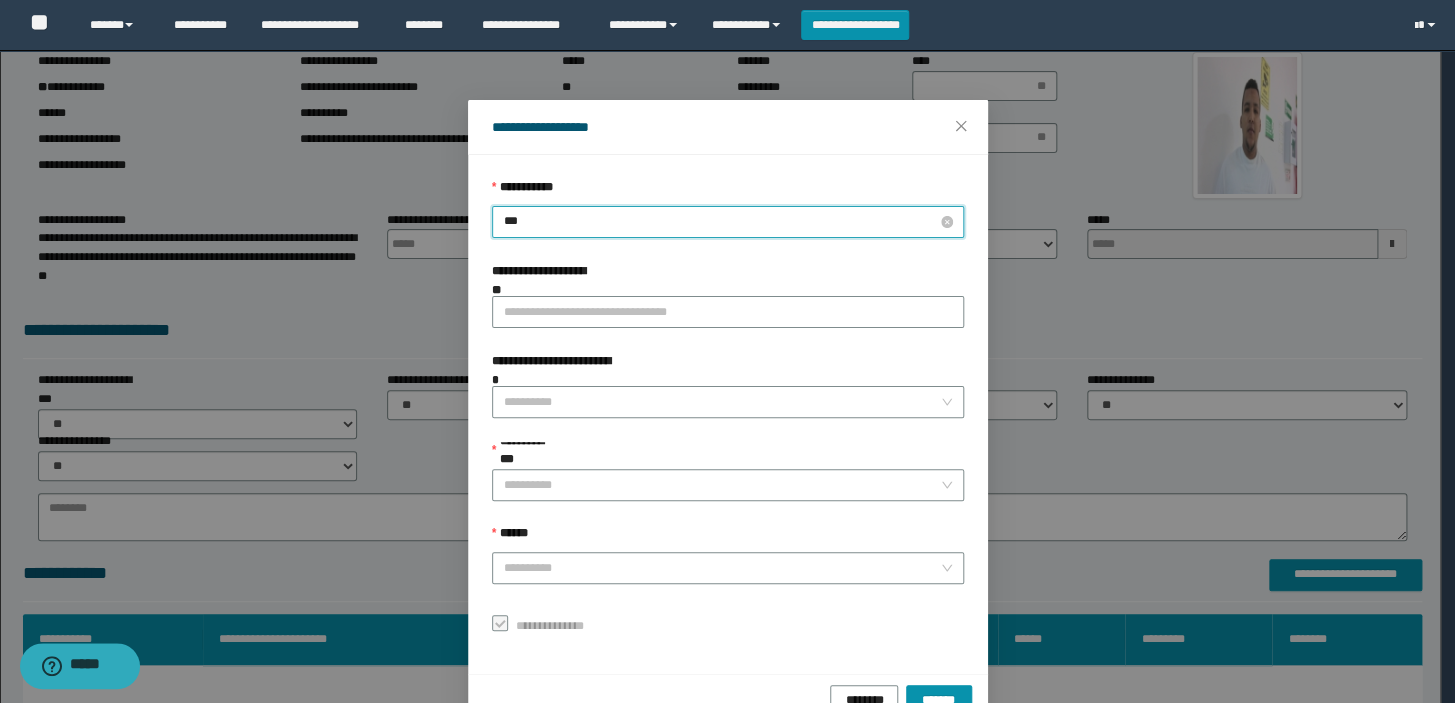 type on "****" 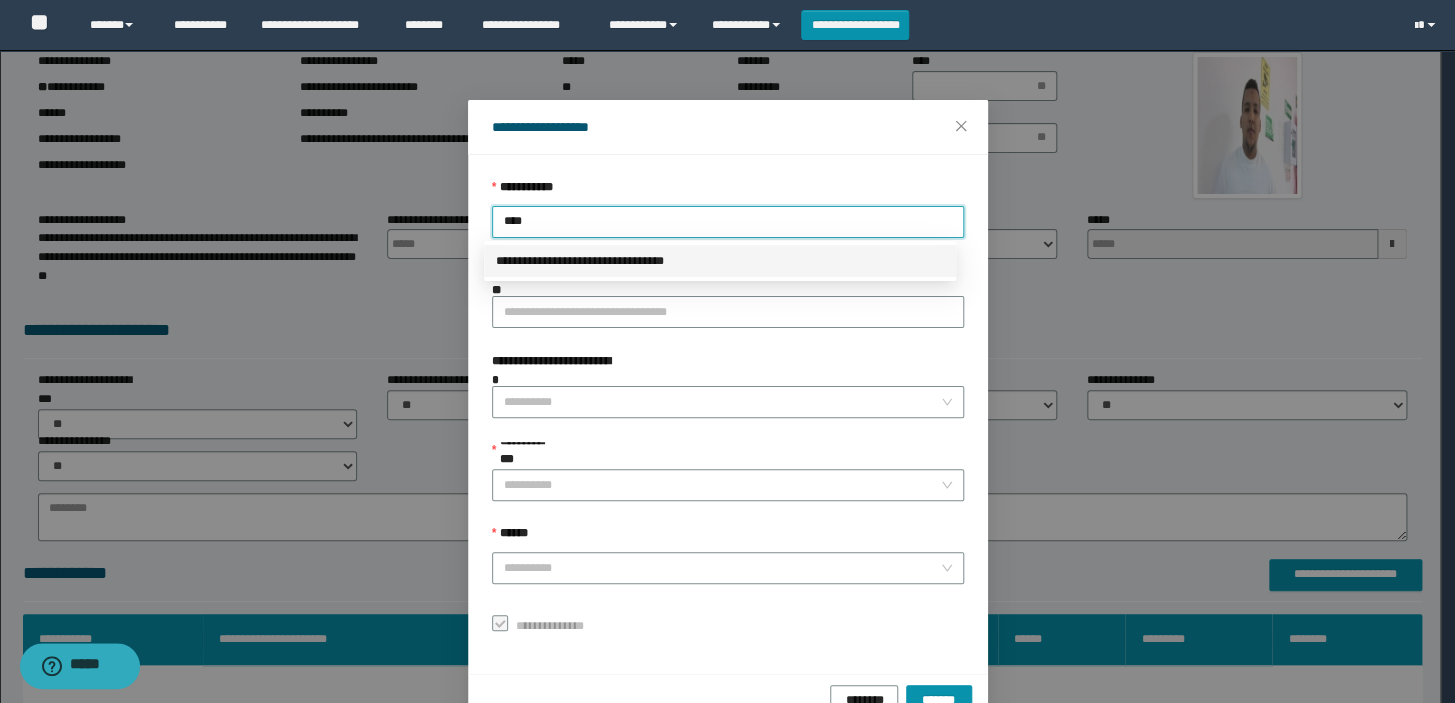 click on "**********" at bounding box center [720, 261] 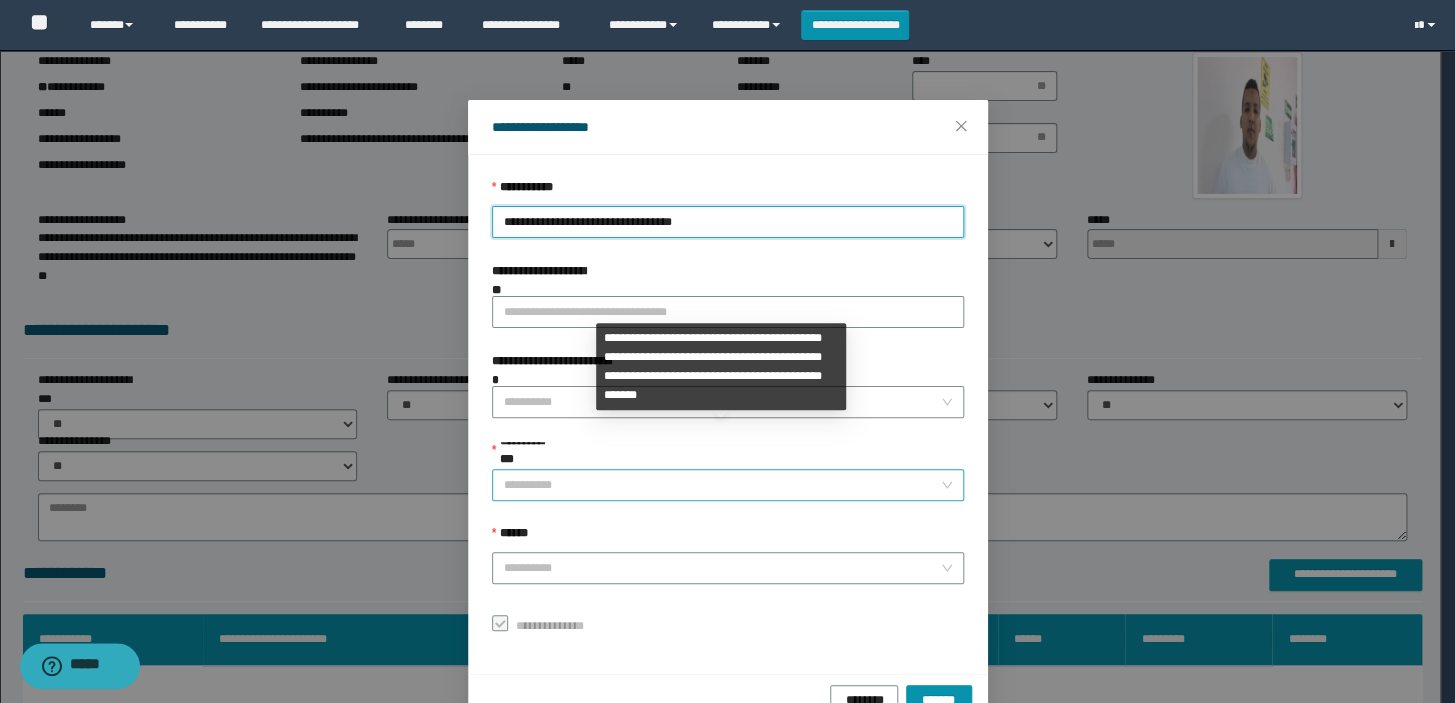click on "**********" at bounding box center [722, 485] 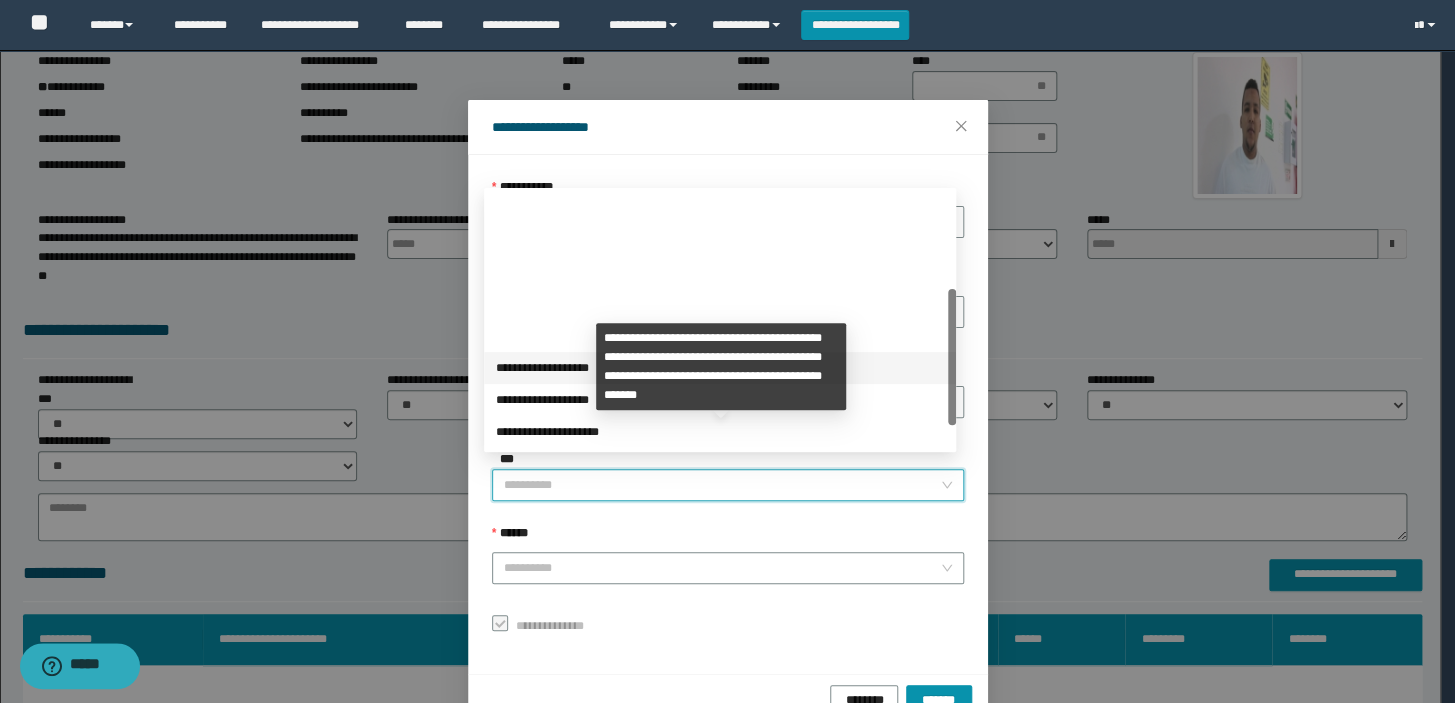 scroll, scrollTop: 181, scrollLeft: 0, axis: vertical 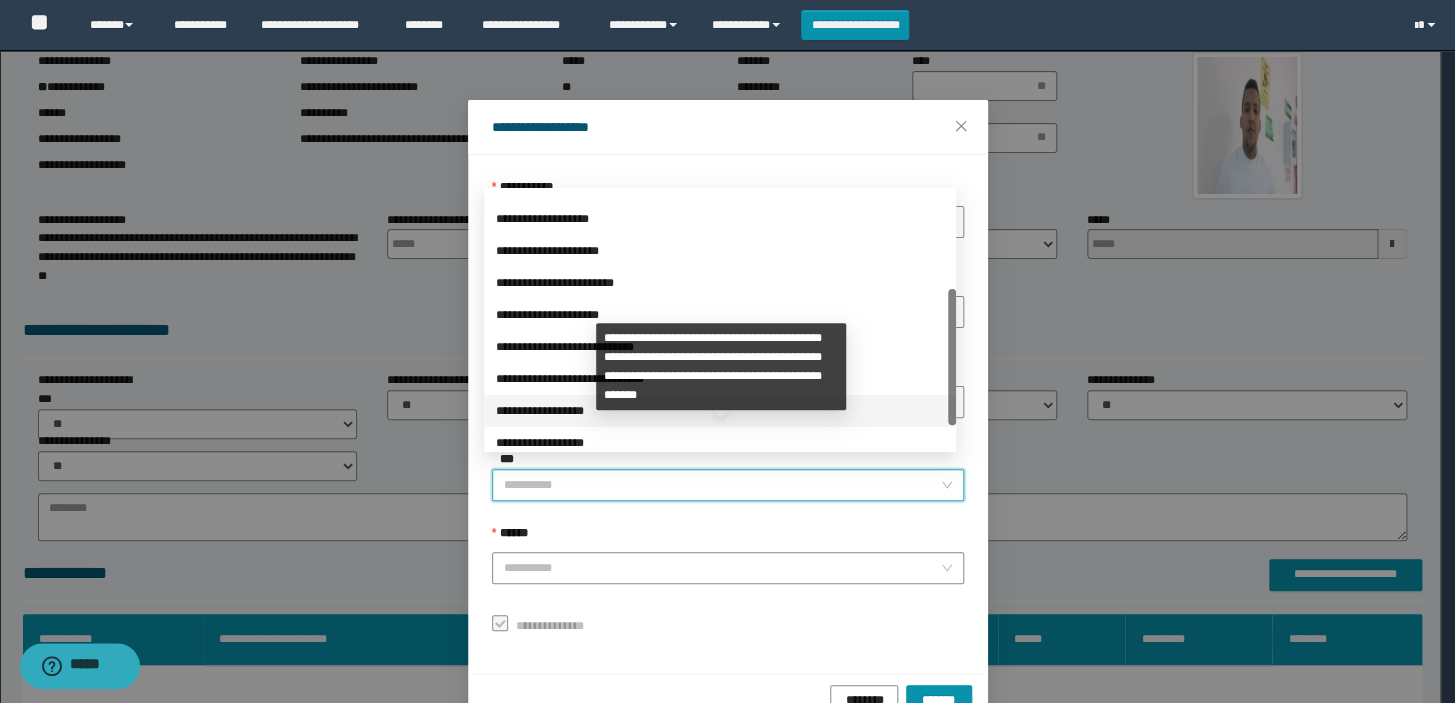click on "**********" at bounding box center [720, 411] 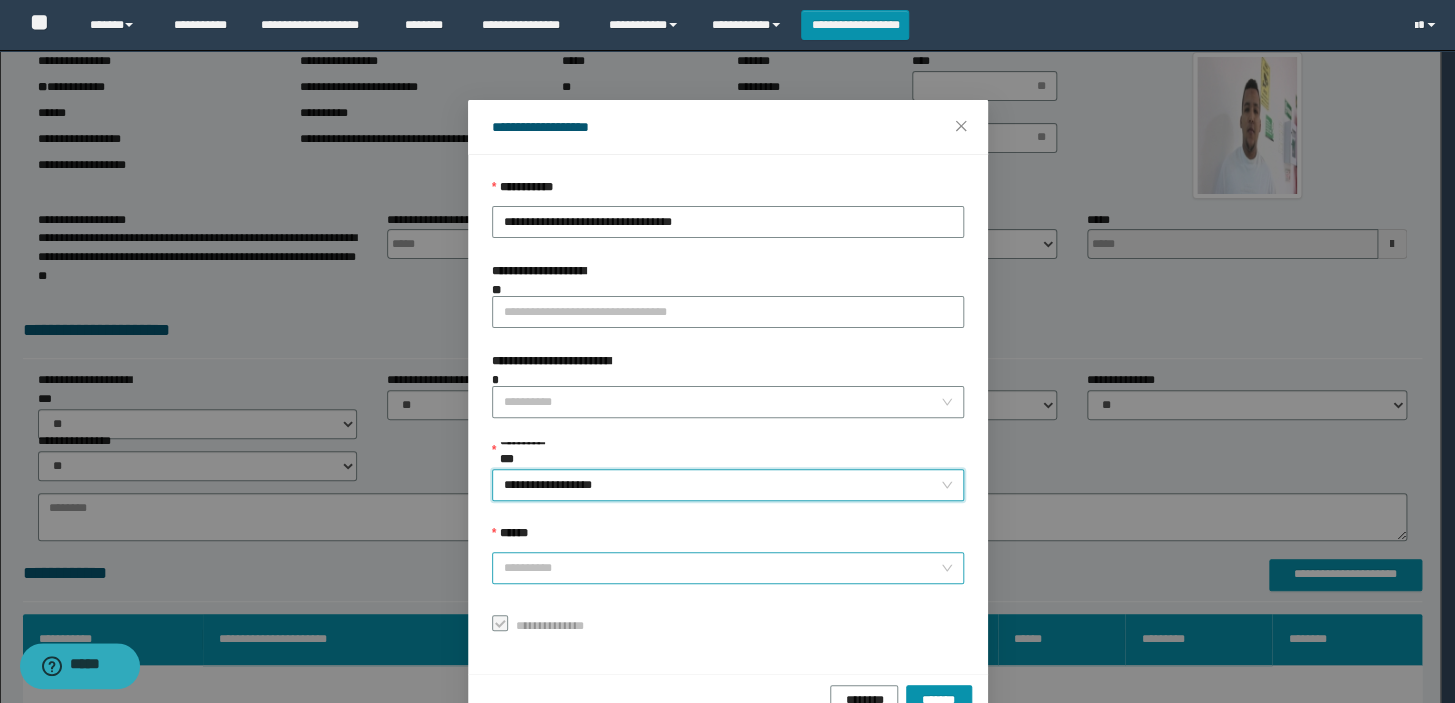 click on "******" at bounding box center (722, 568) 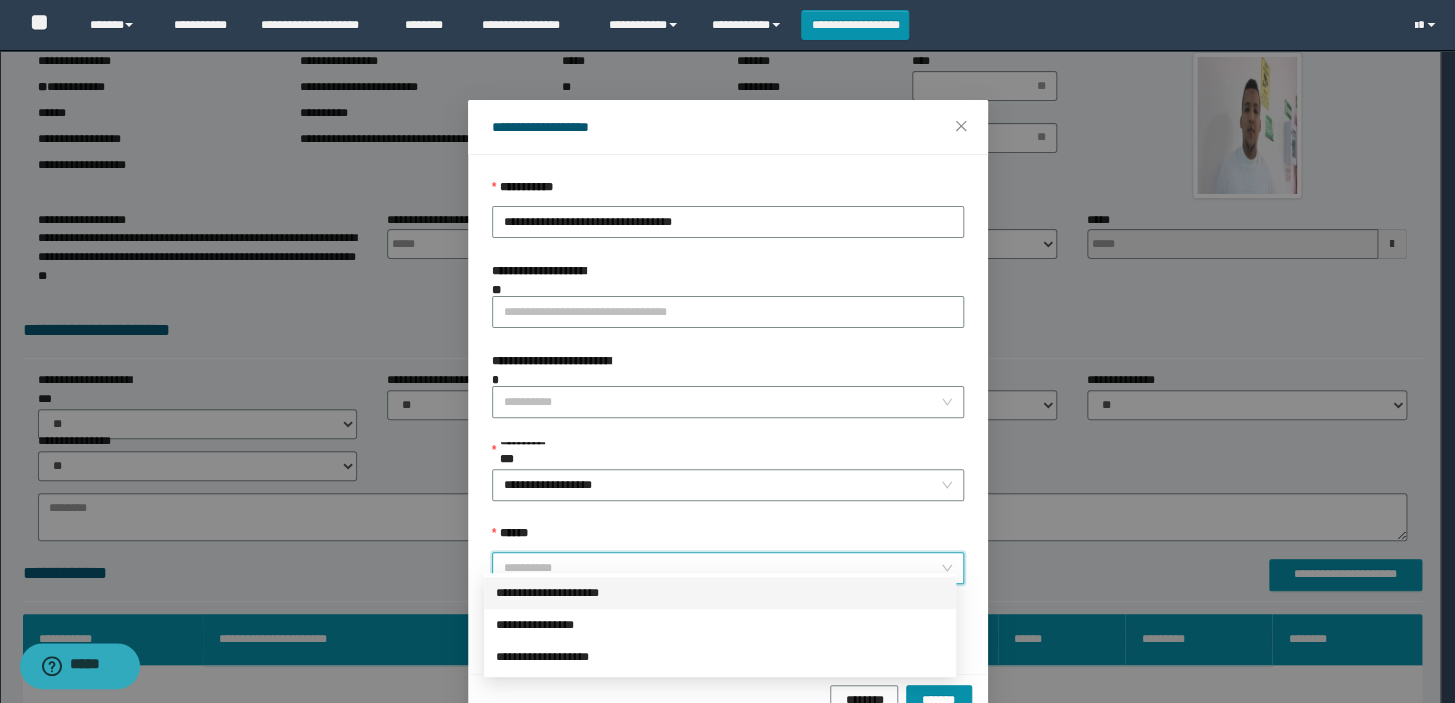 click on "**********" at bounding box center (720, 593) 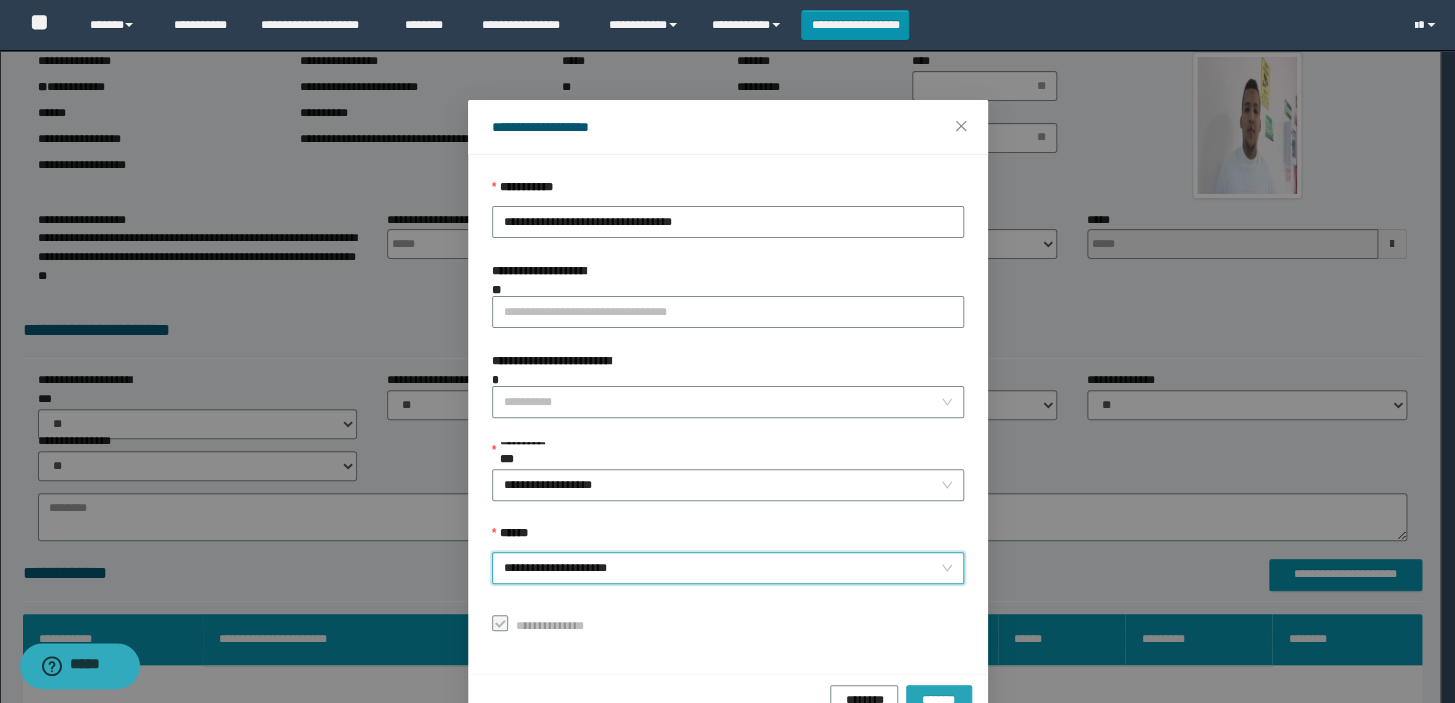 click on "*******" at bounding box center (939, 698) 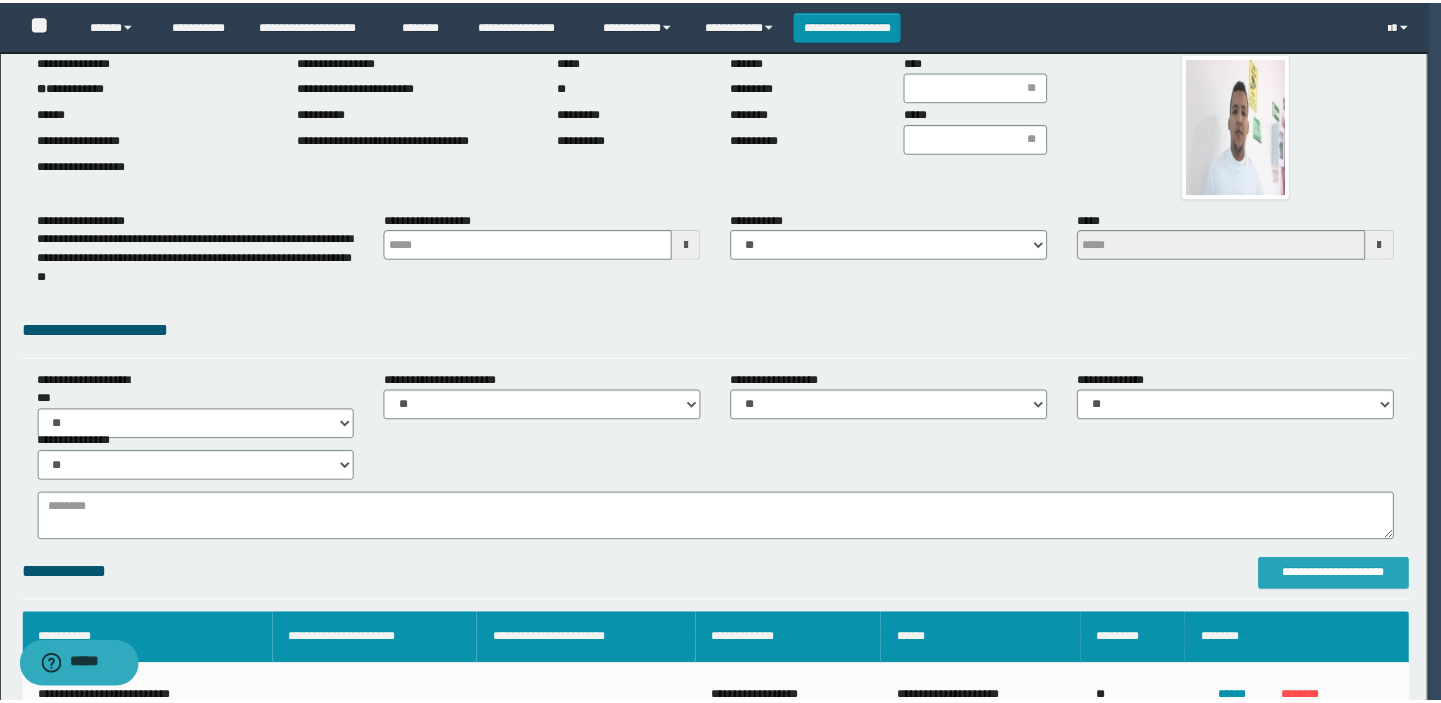 scroll, scrollTop: 0, scrollLeft: 0, axis: both 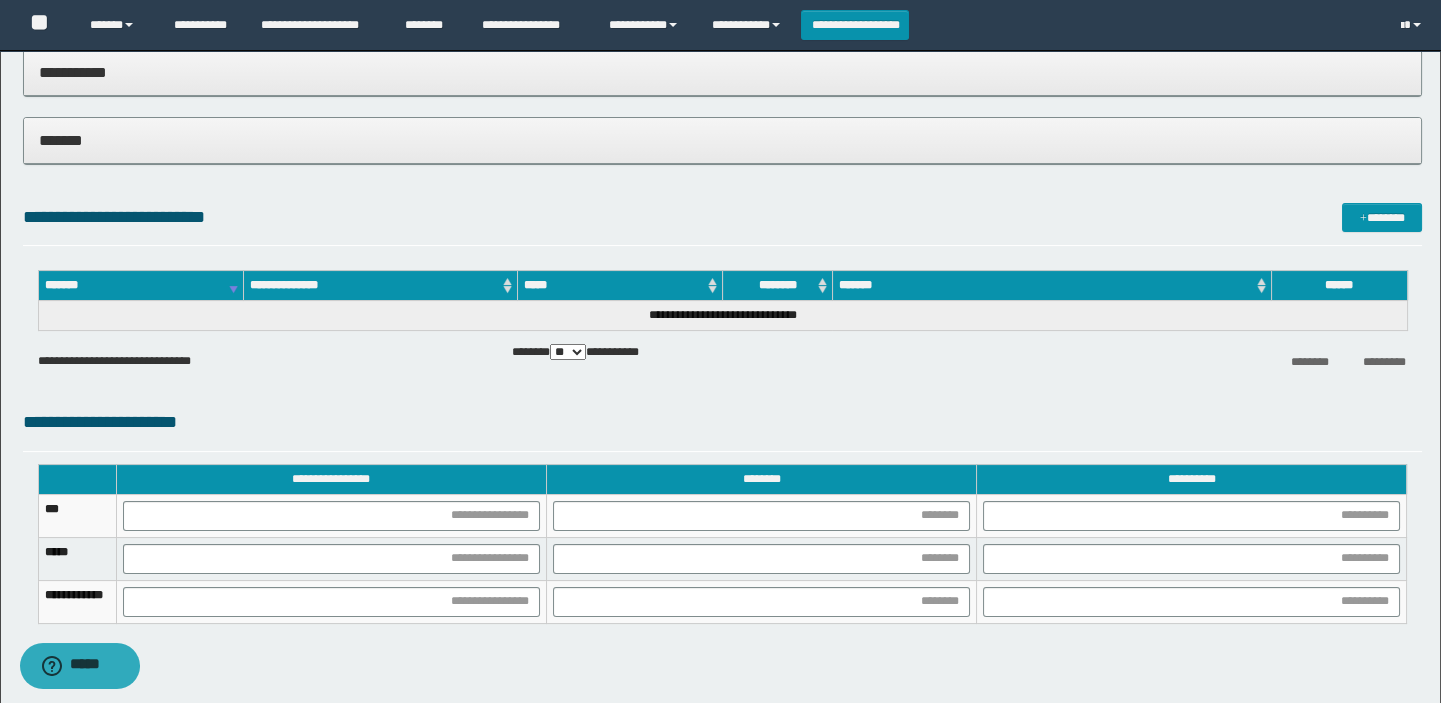 click on "*******" at bounding box center [723, 140] 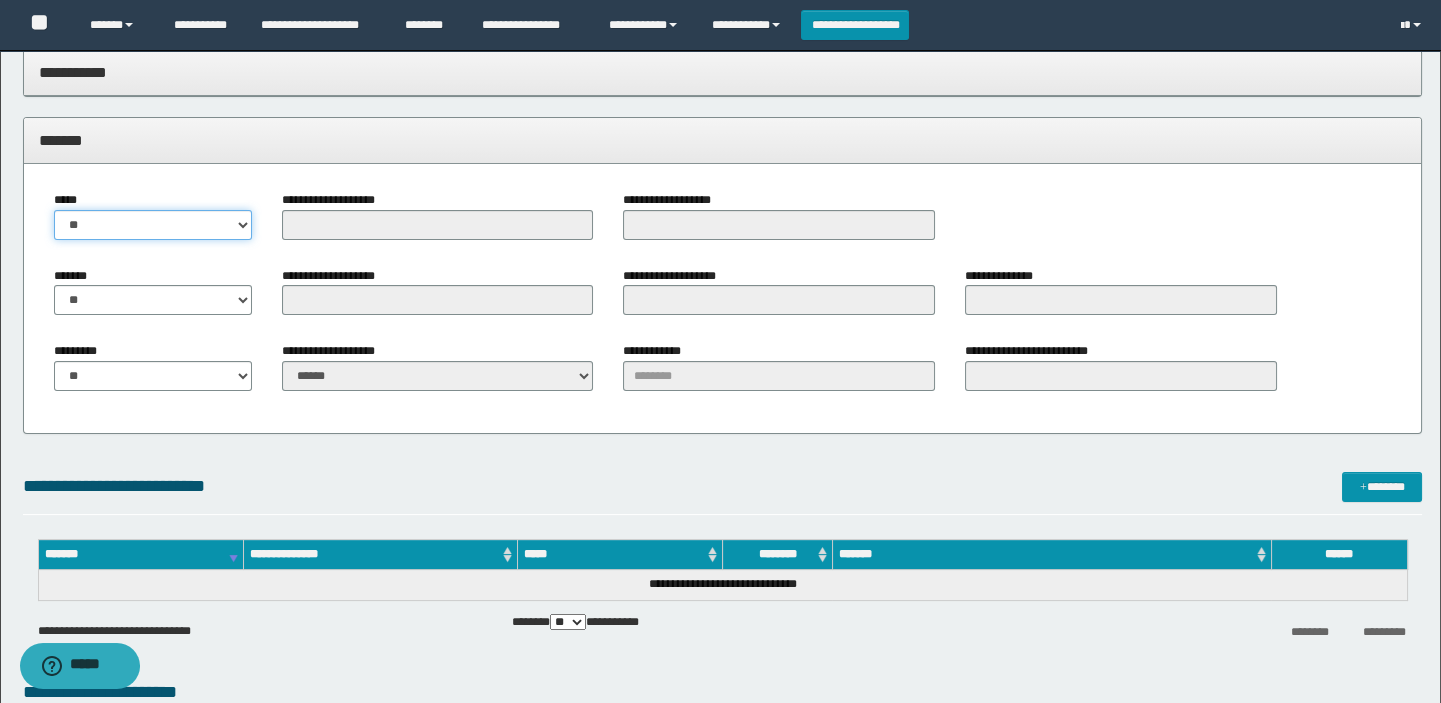 click on "**
**" at bounding box center (153, 225) 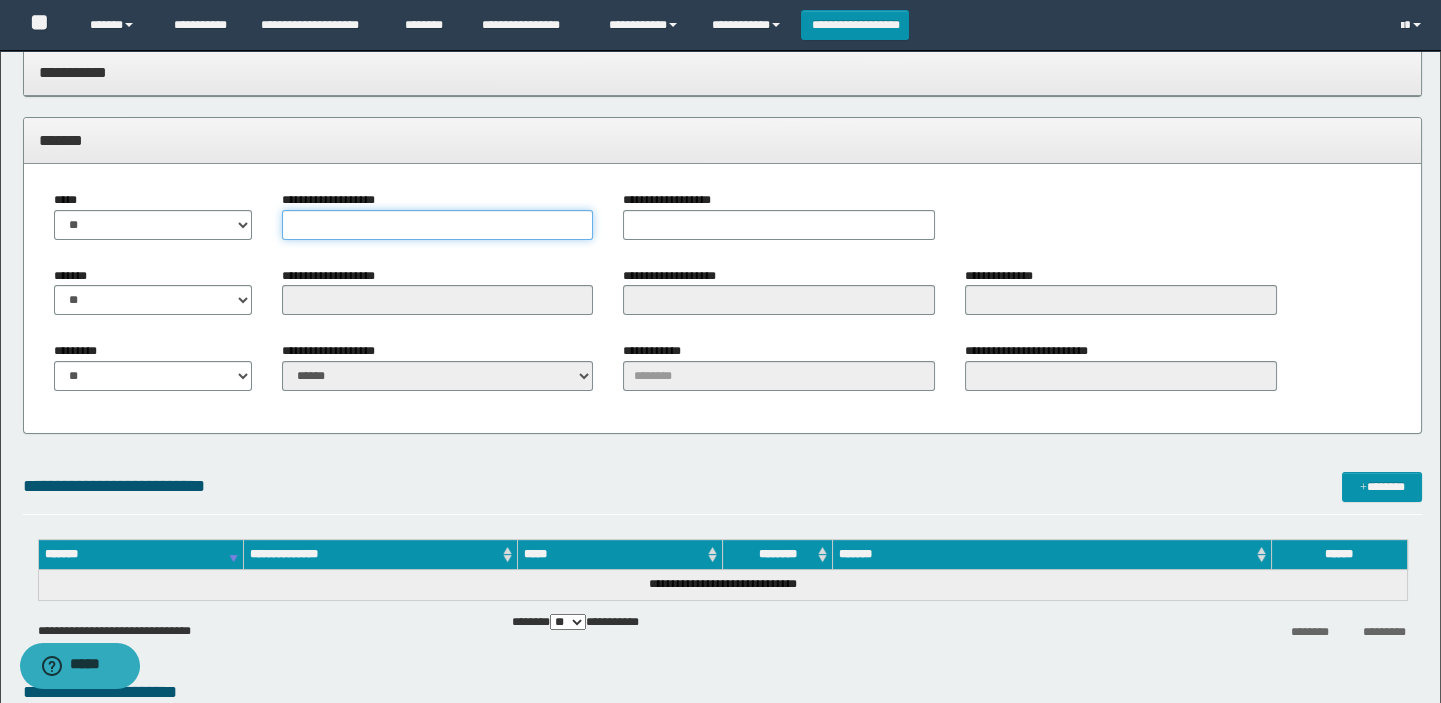 click on "**********" at bounding box center [438, 225] 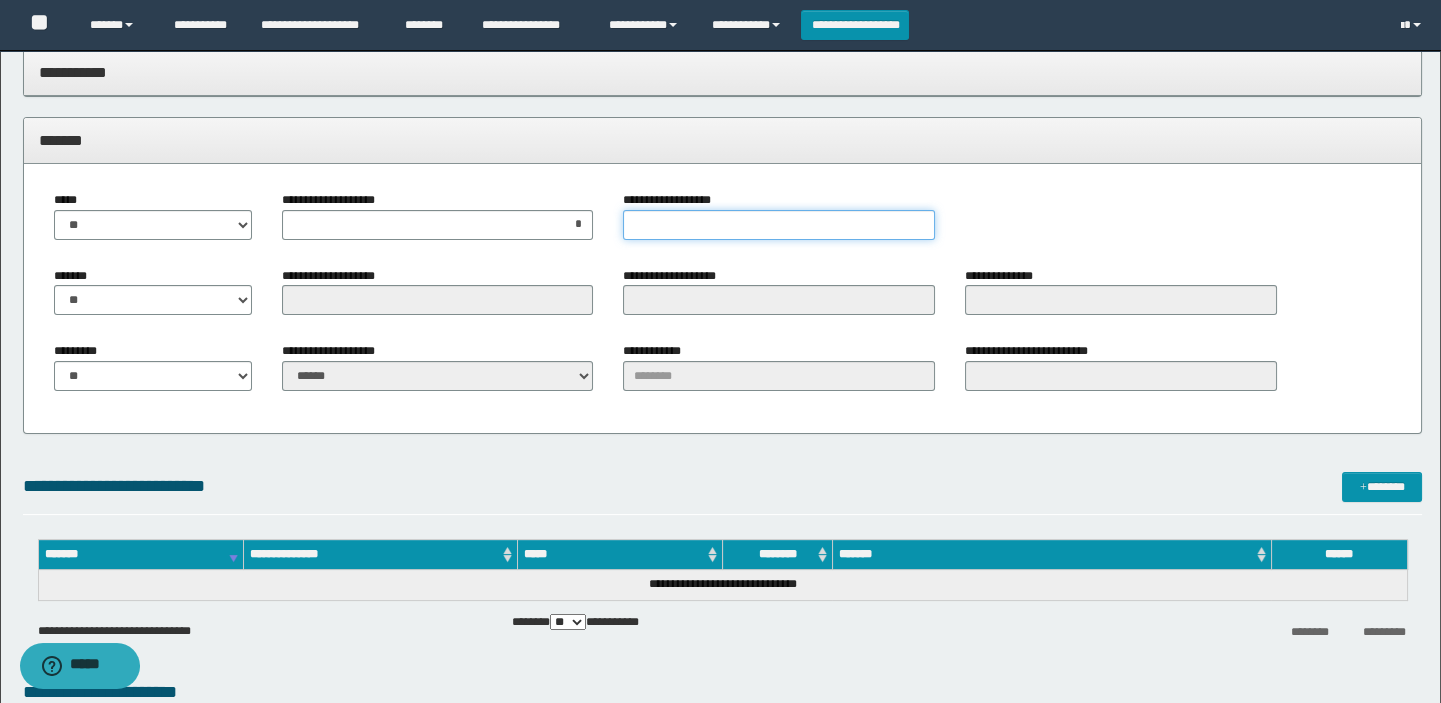 click on "**********" at bounding box center (779, 225) 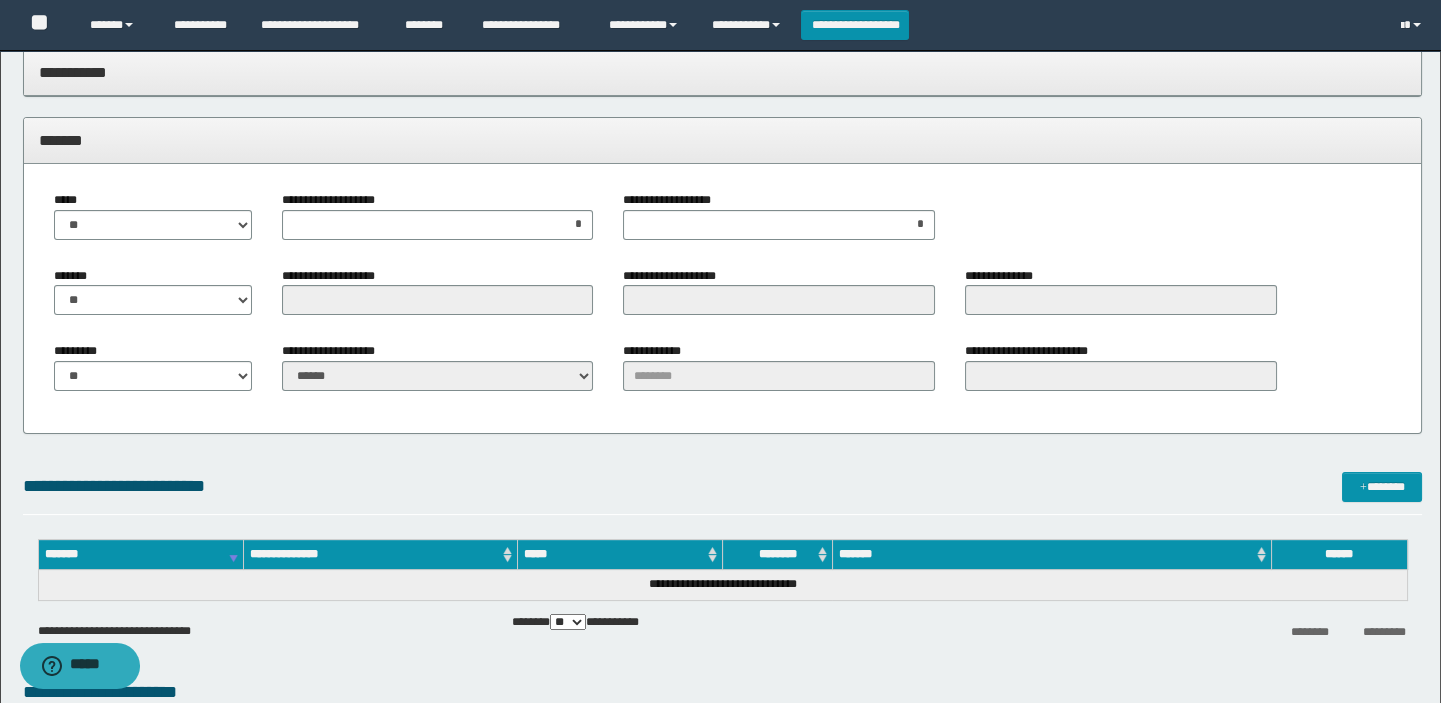 click on "*******
**
**" at bounding box center [153, 299] 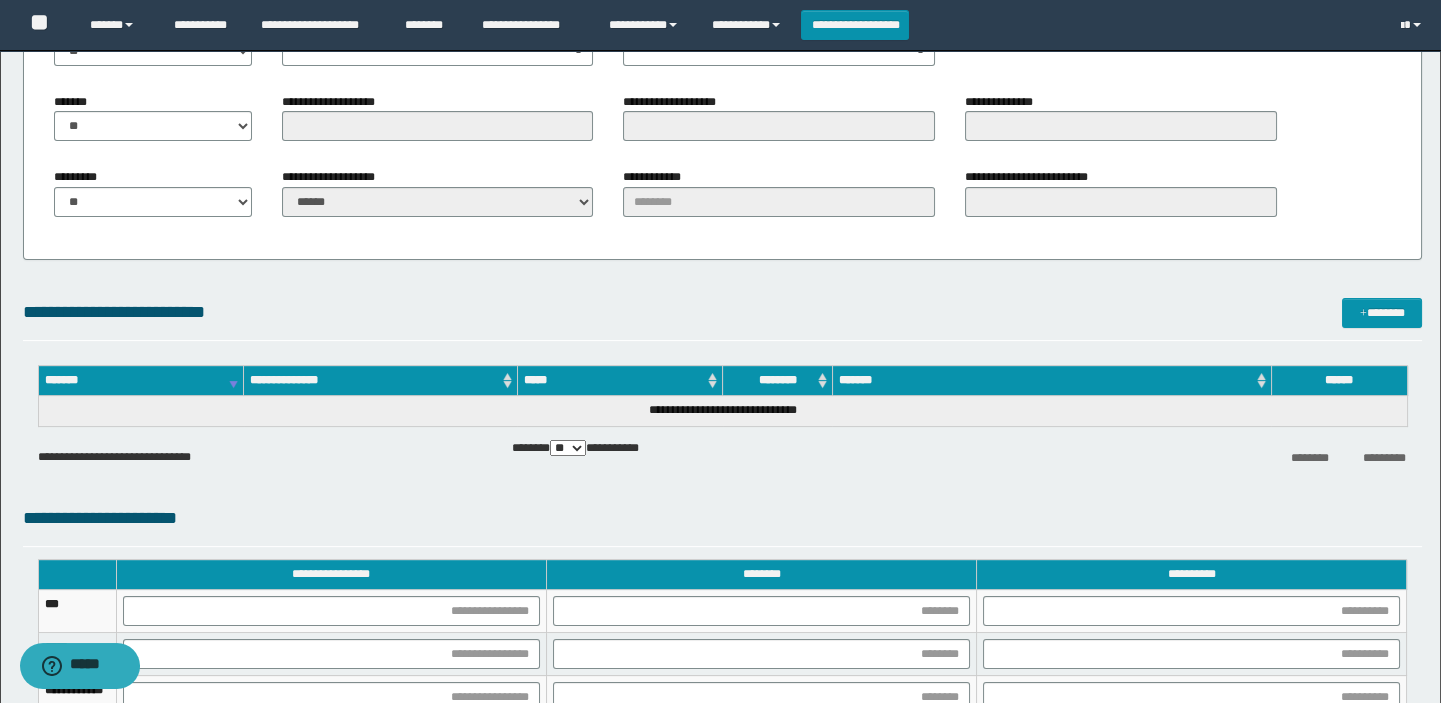 scroll, scrollTop: 1090, scrollLeft: 0, axis: vertical 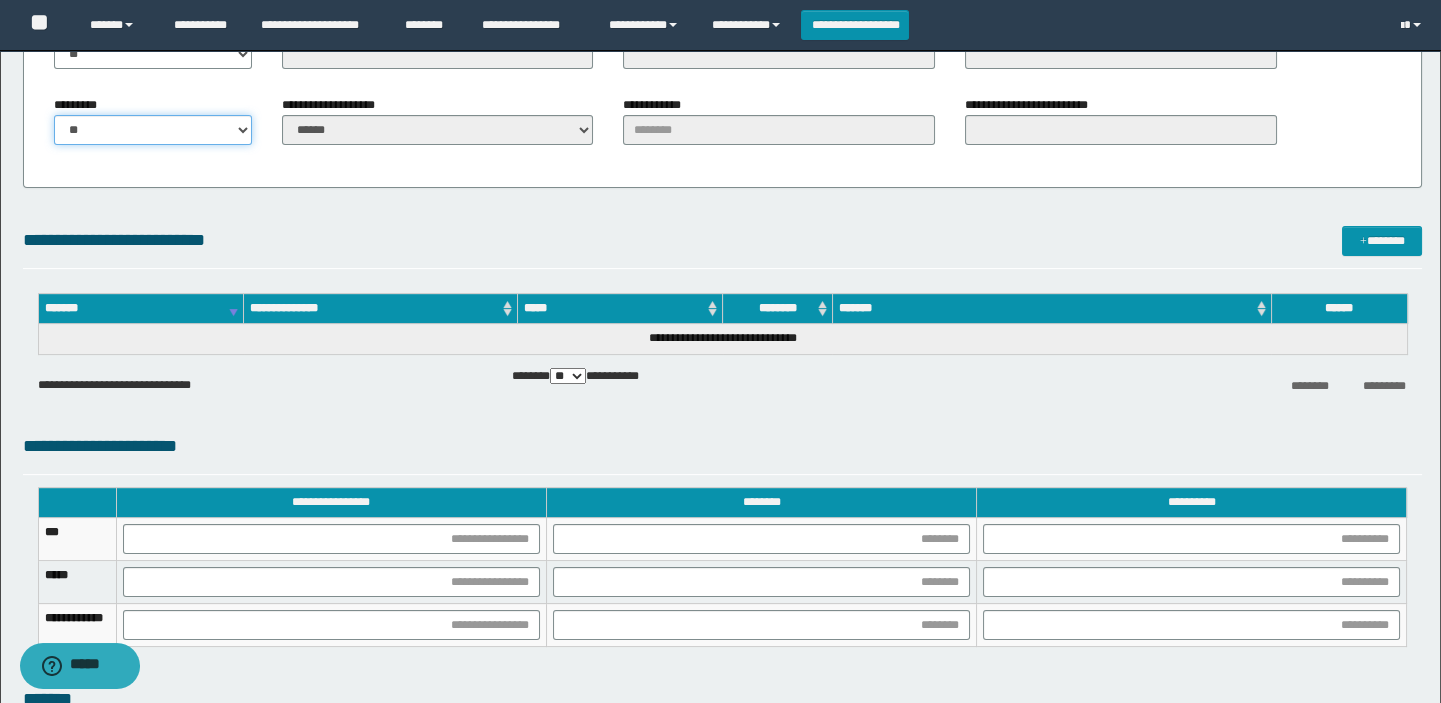 click on "**
**" at bounding box center [153, 130] 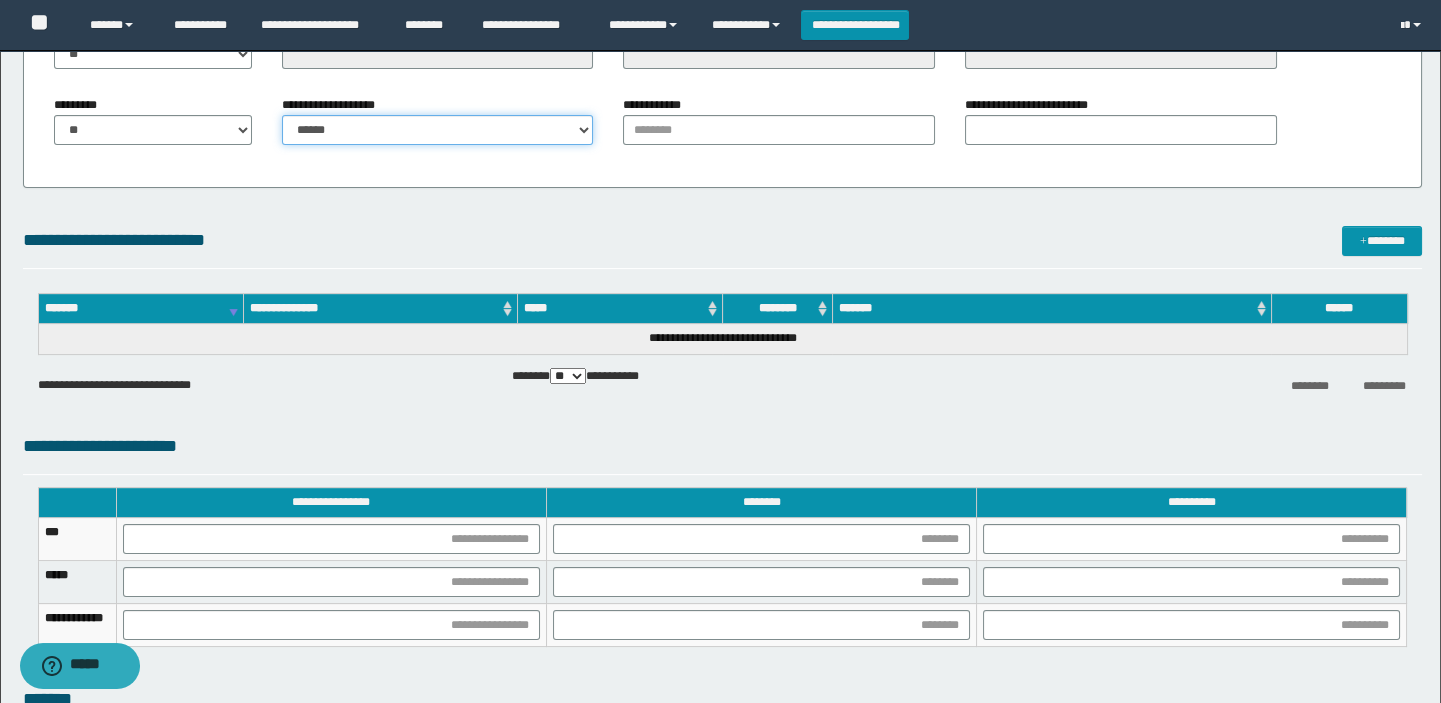 click on "**********" at bounding box center (438, 130) 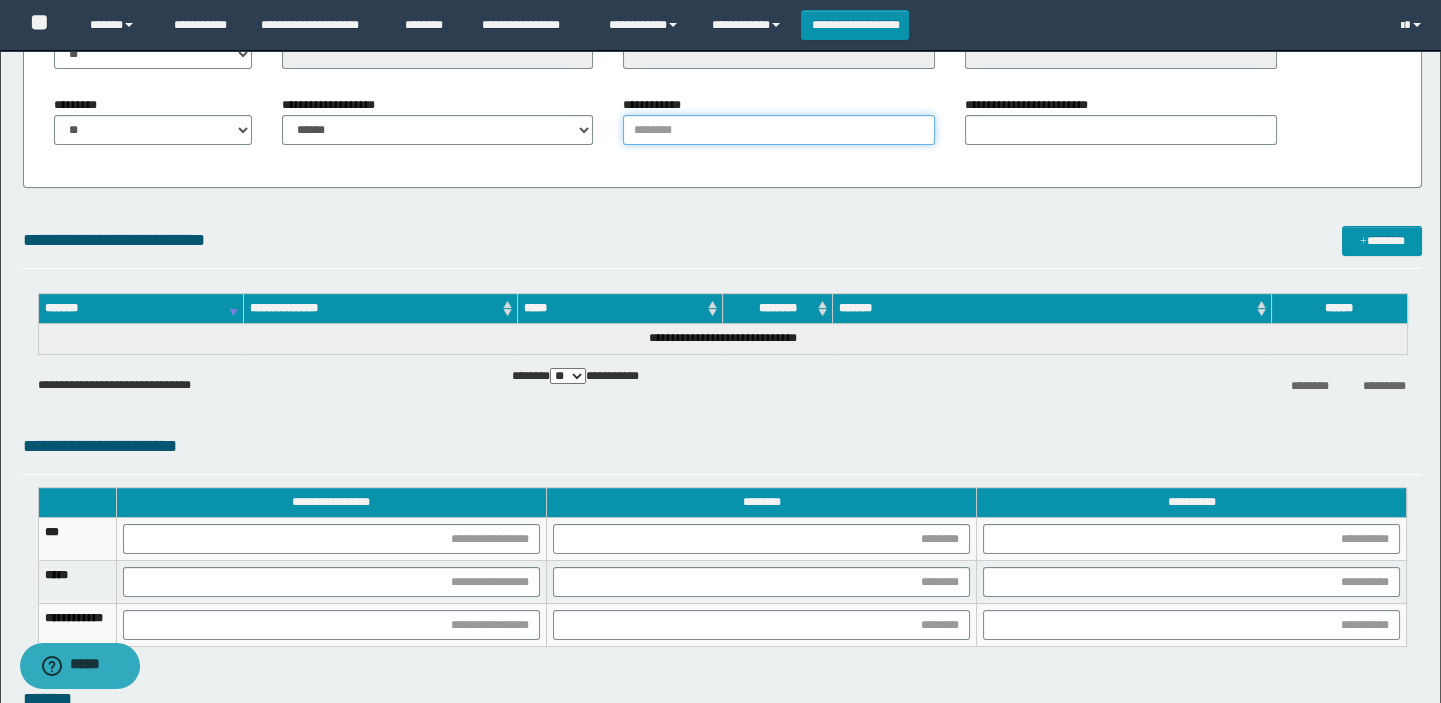 click on "**********" at bounding box center (779, 130) 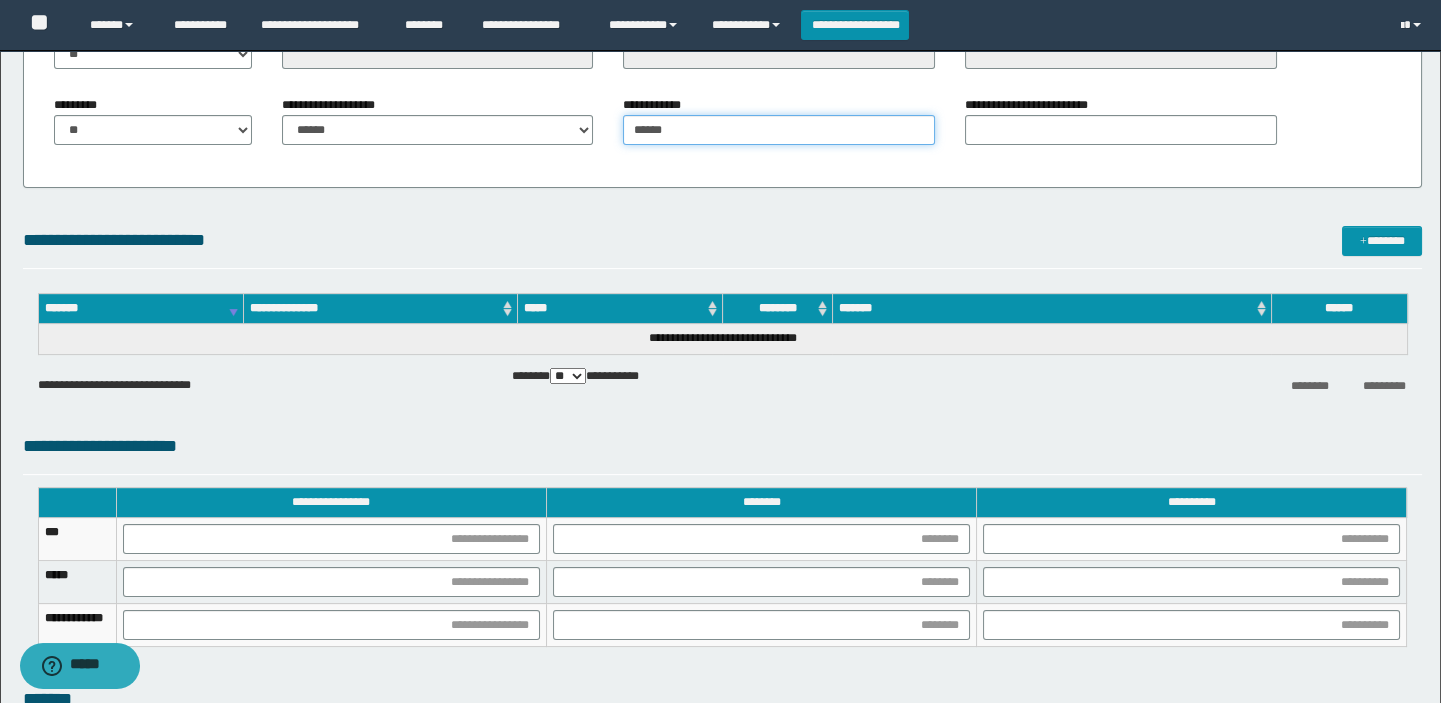 type on "******" 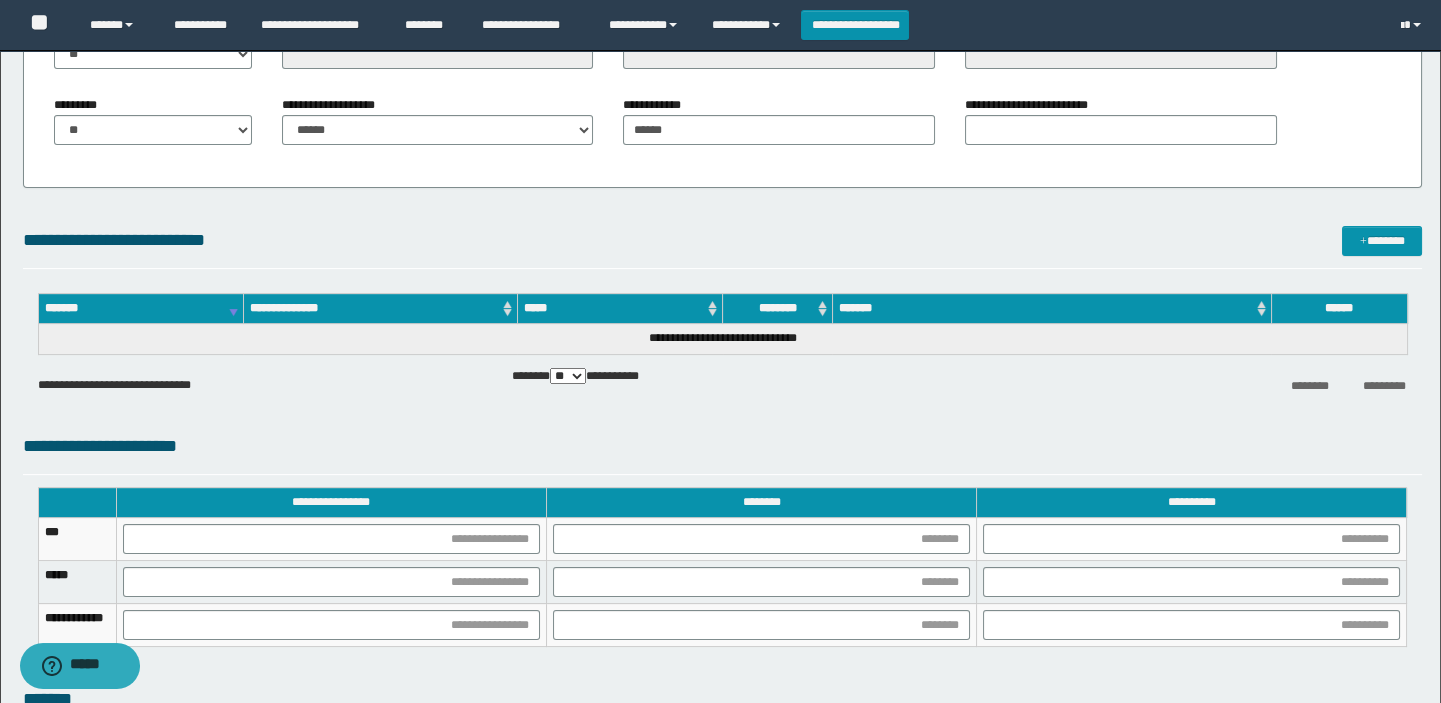 click on "**********" at bounding box center (1121, 128) 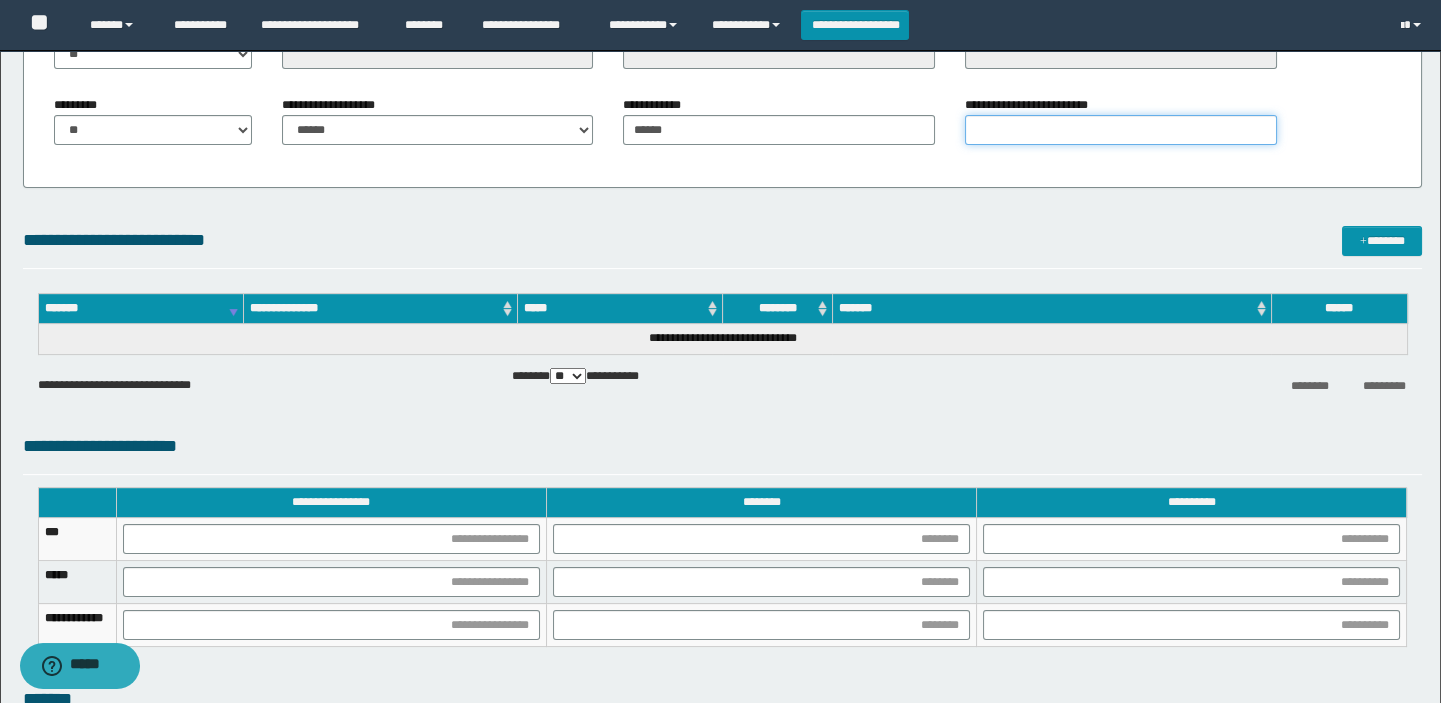 click on "**********" at bounding box center (1121, 130) 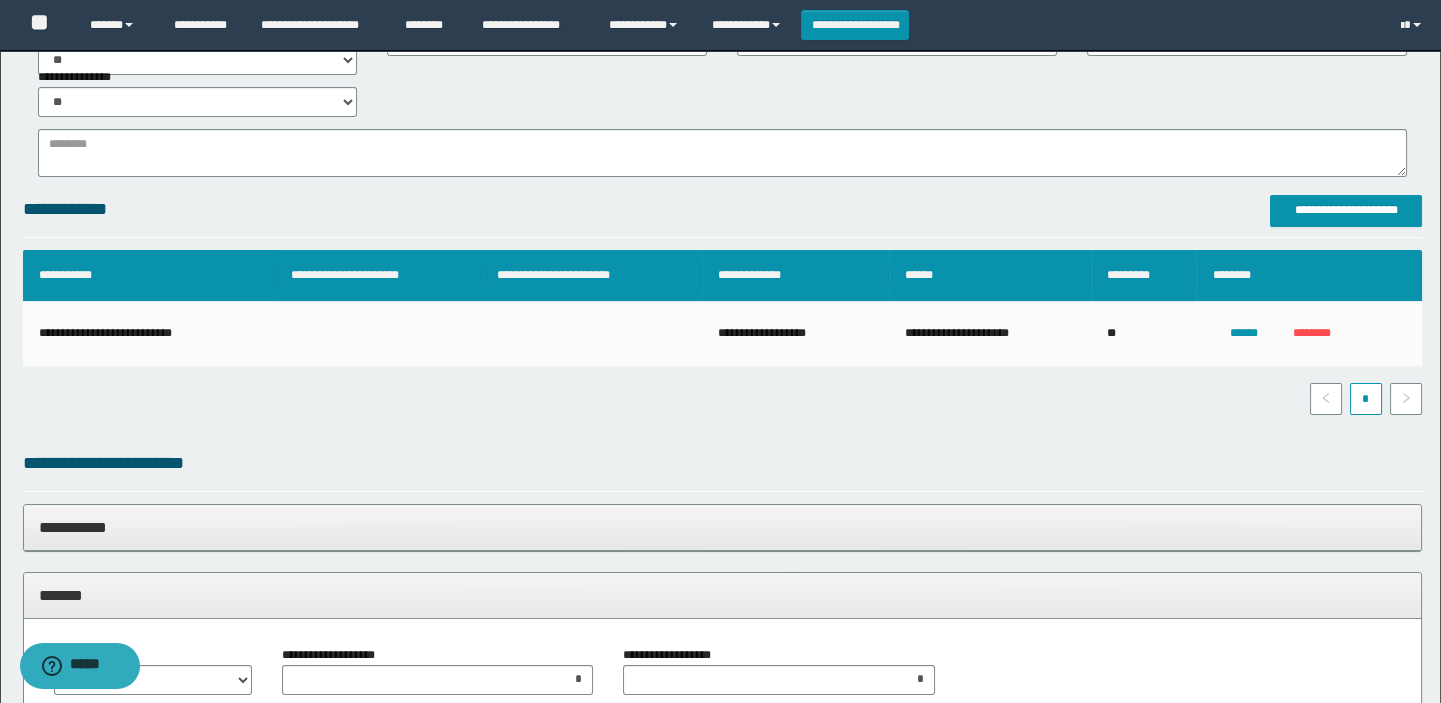 scroll, scrollTop: 1000, scrollLeft: 0, axis: vertical 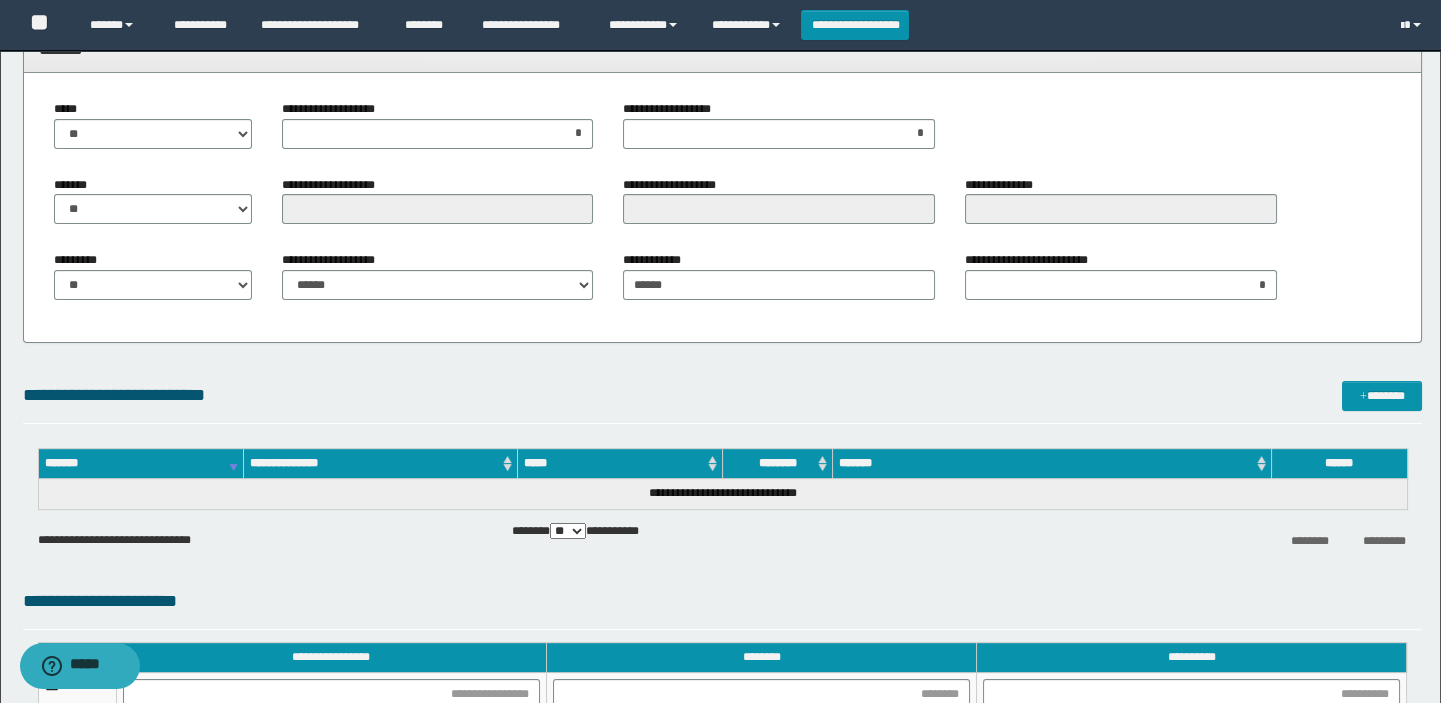 click on "**********" at bounding box center (720, 112) 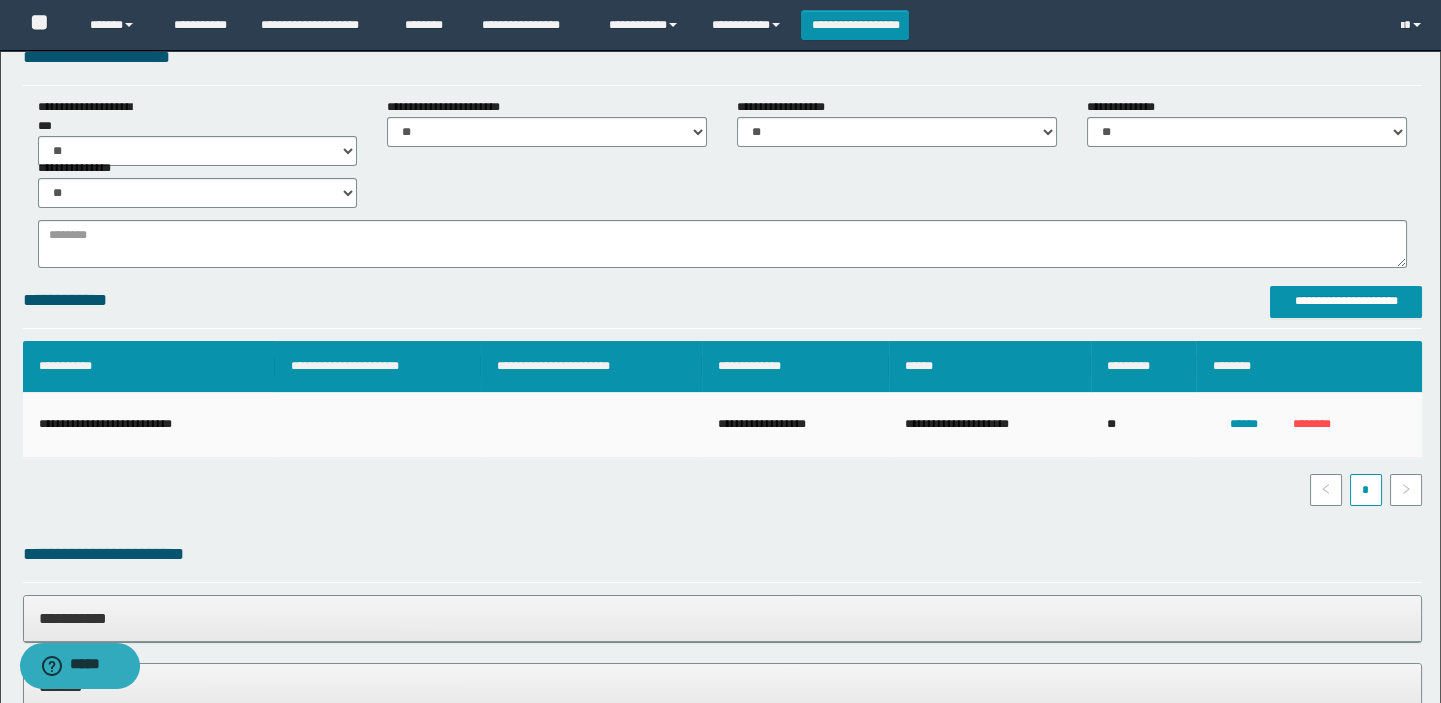 click on "**********" at bounding box center (149, 425) 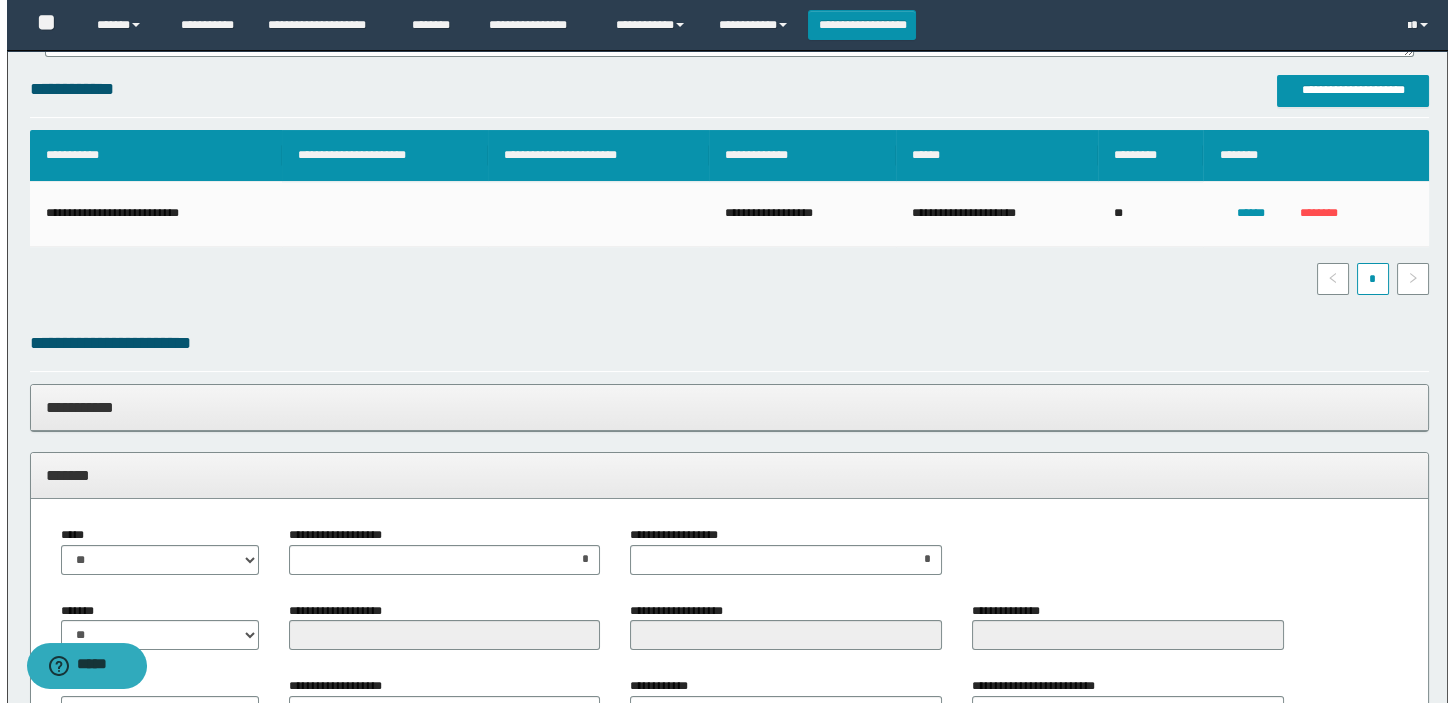 scroll, scrollTop: 454, scrollLeft: 0, axis: vertical 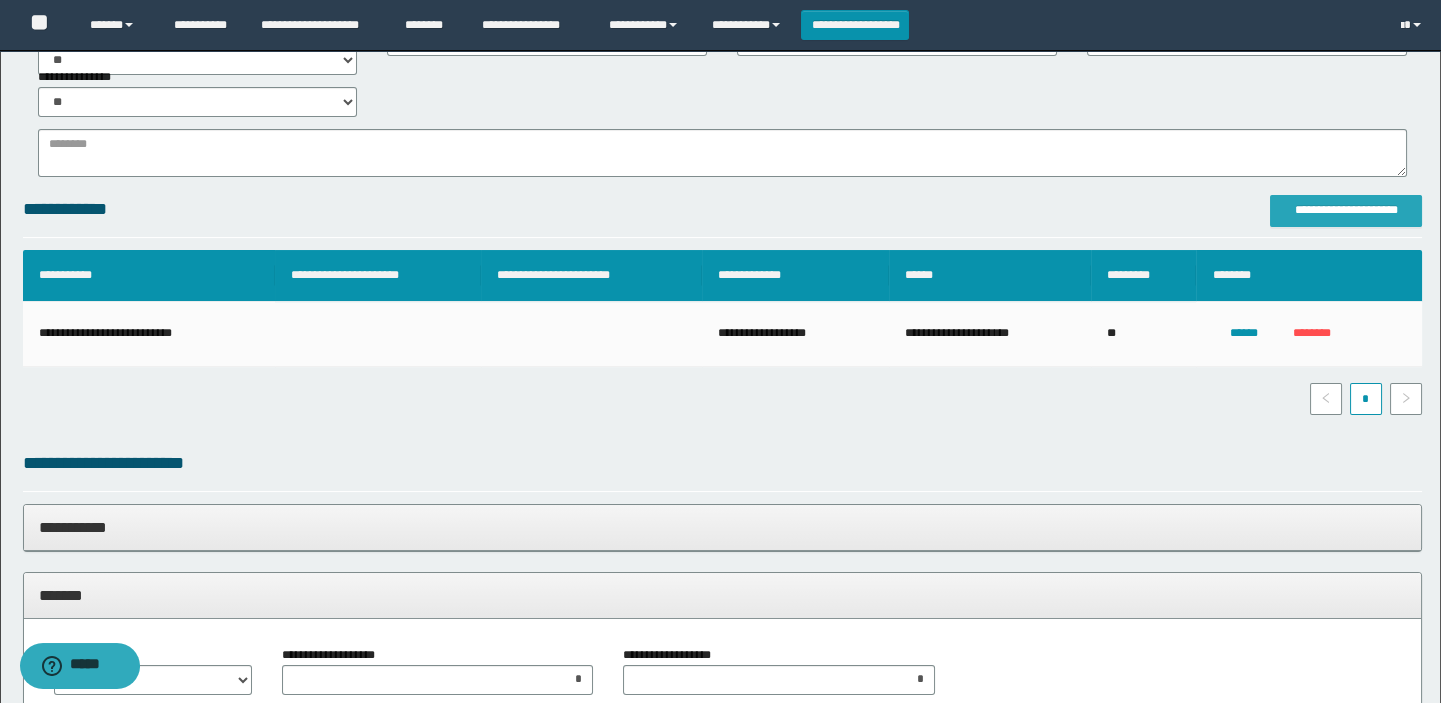 click on "**********" at bounding box center (1346, 210) 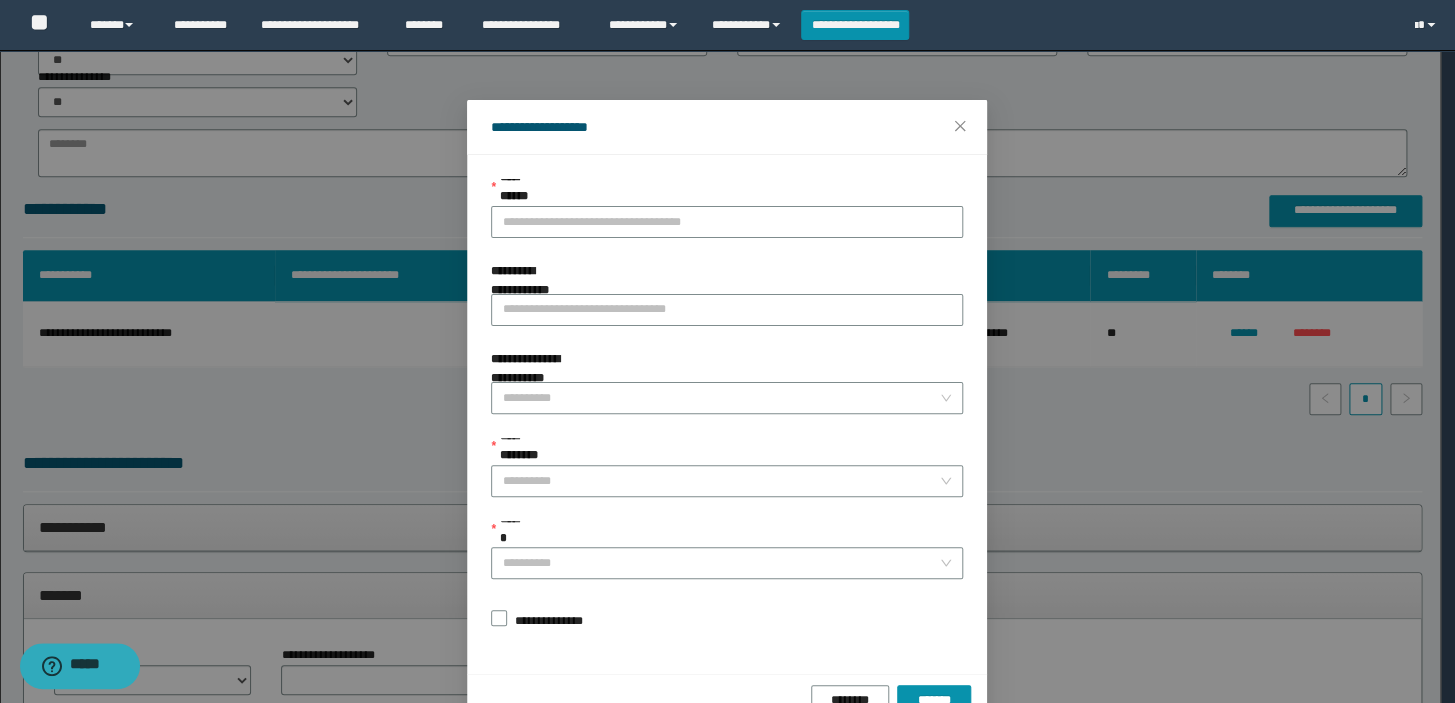 click on "**********" at bounding box center (727, 192) 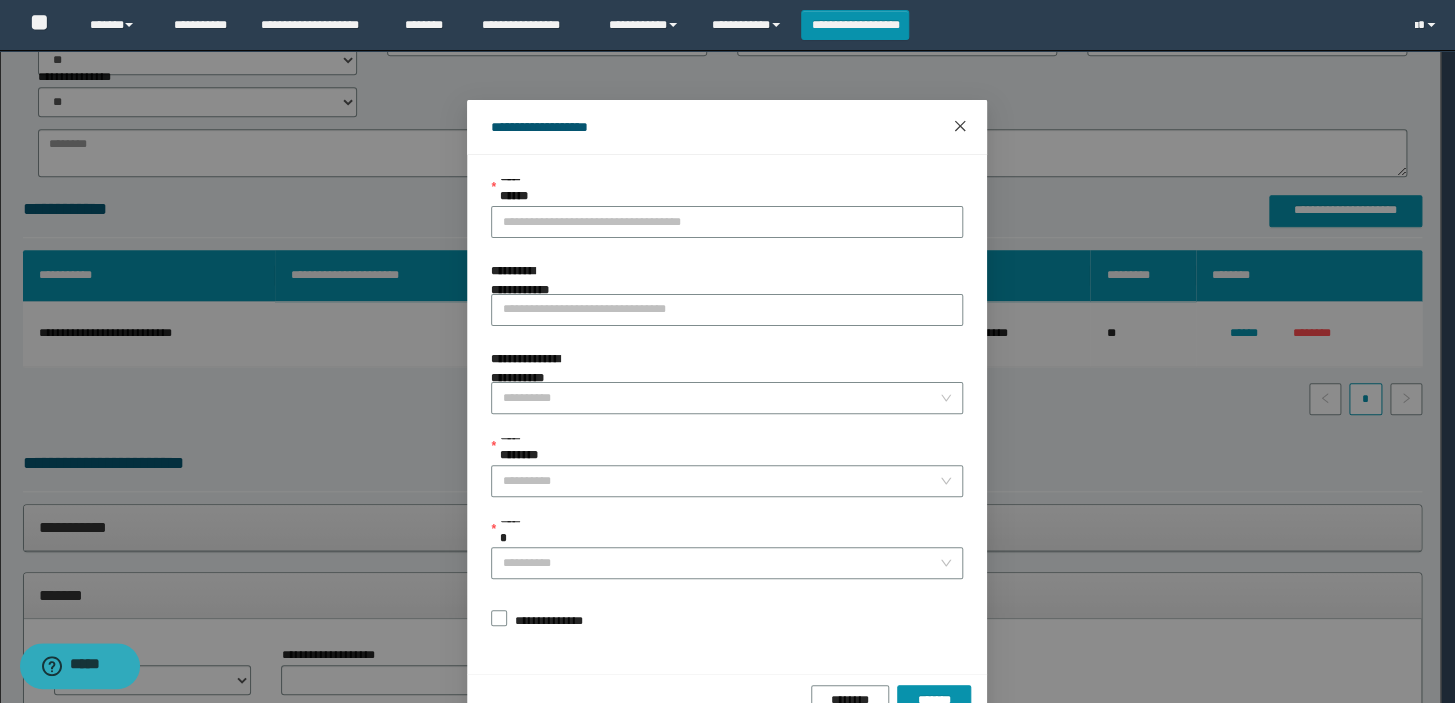 click at bounding box center [960, 127] 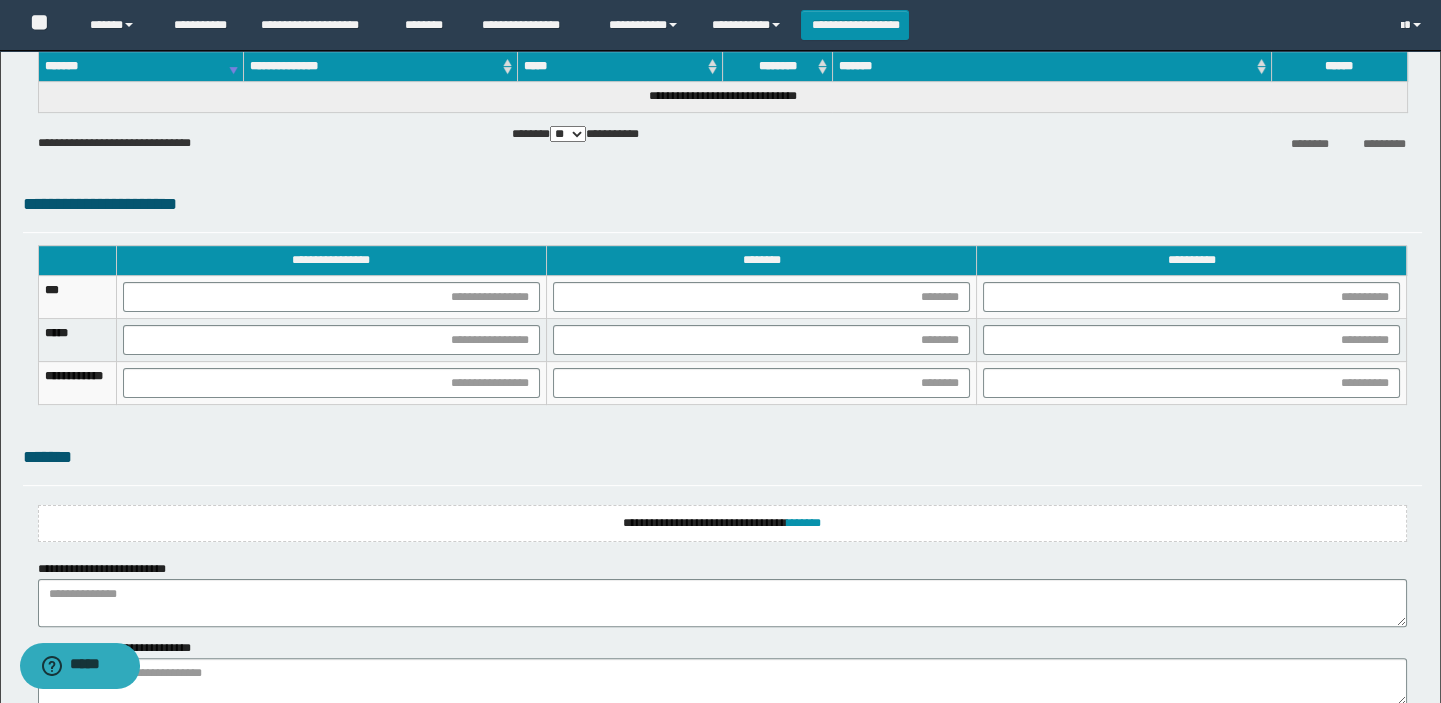 scroll, scrollTop: 1550, scrollLeft: 0, axis: vertical 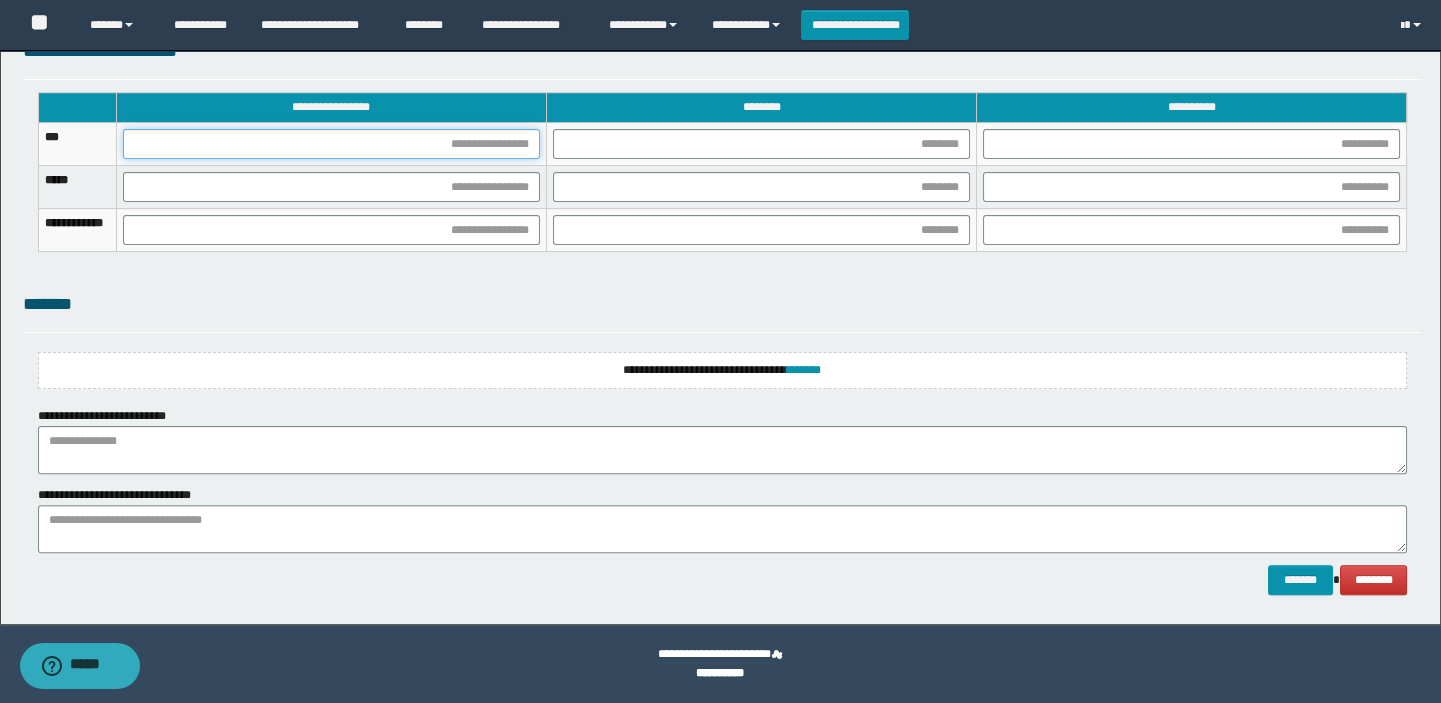 click at bounding box center [331, 144] 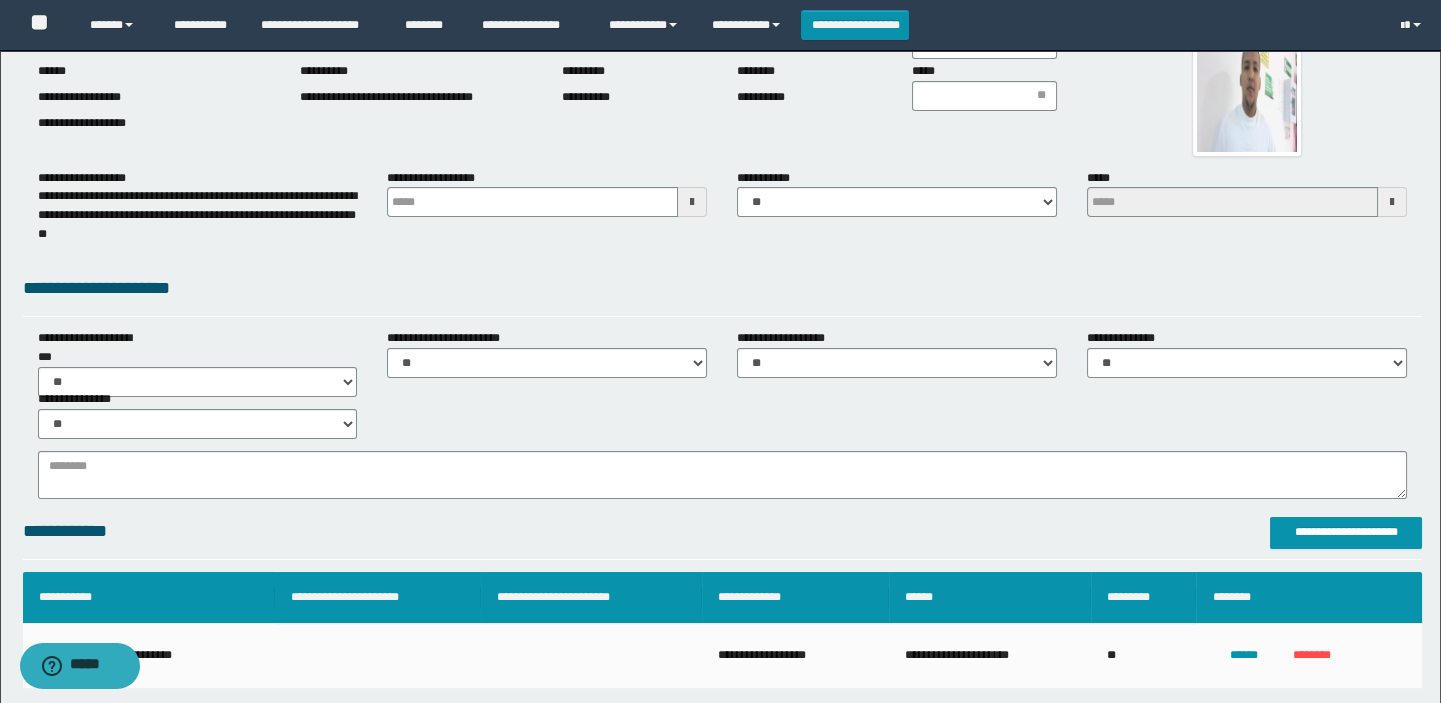 scroll, scrollTop: 0, scrollLeft: 0, axis: both 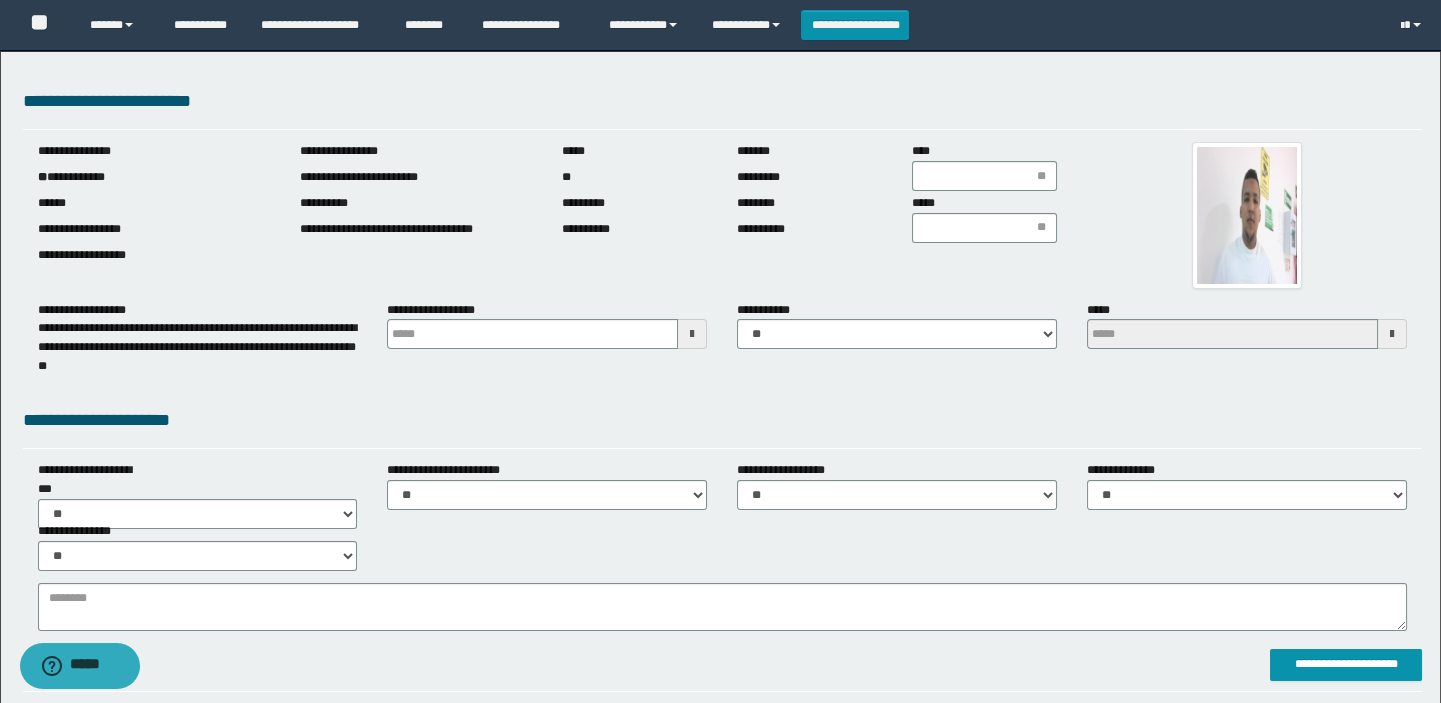 click on "*****" at bounding box center (984, 218) 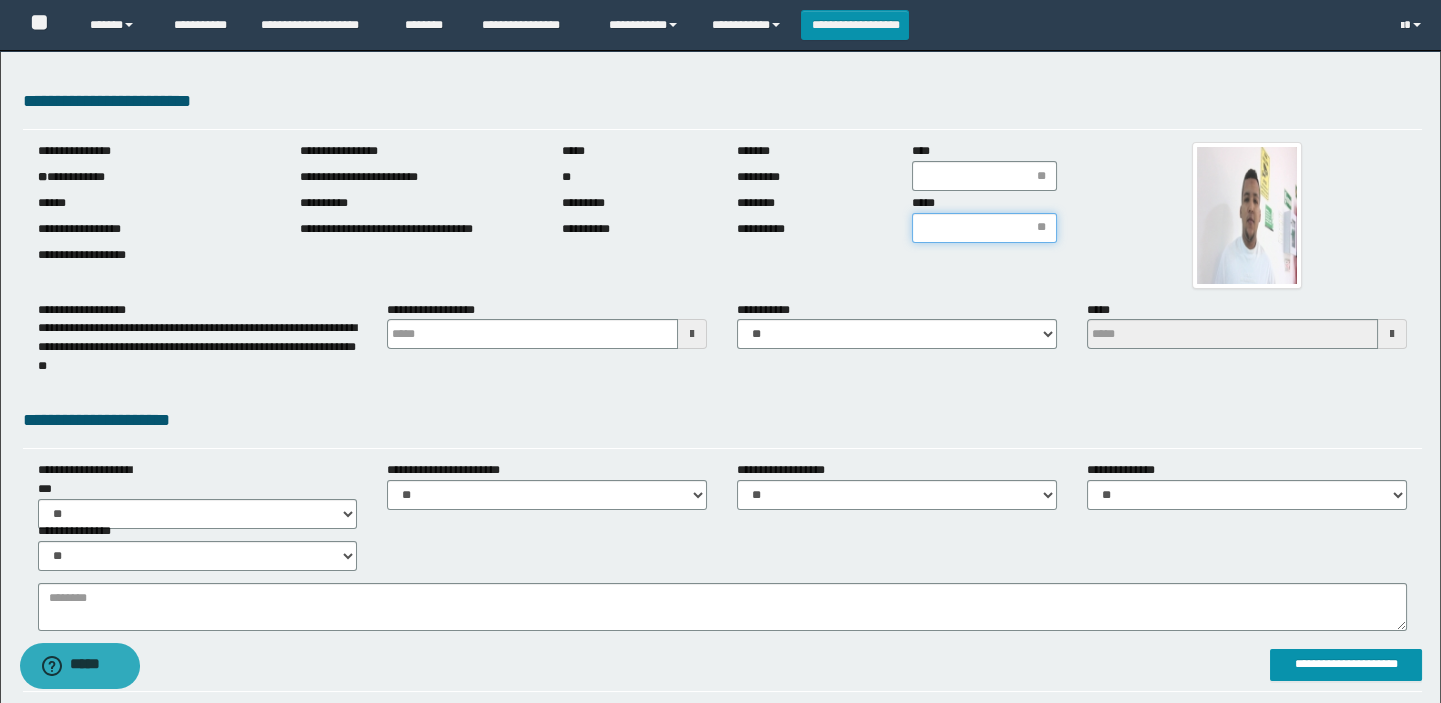 click on "*****" at bounding box center [984, 228] 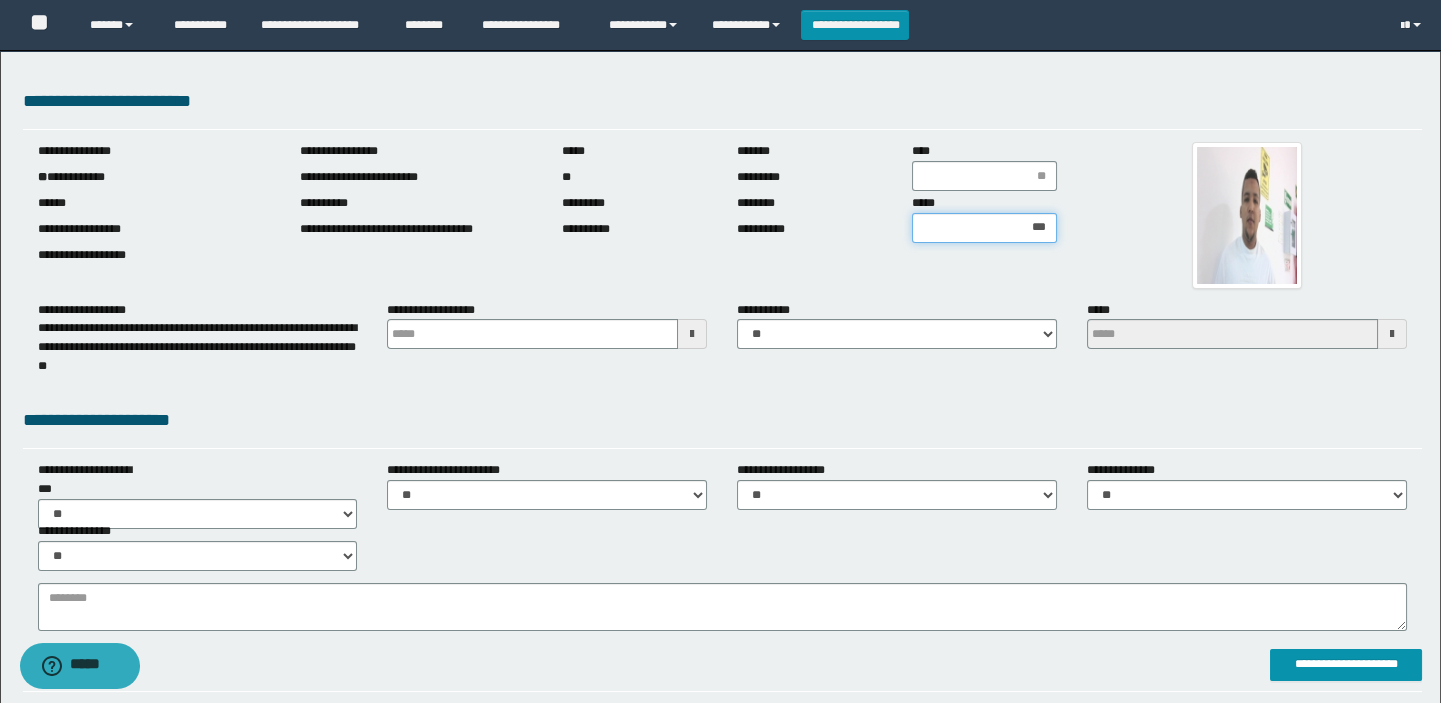 type on "****" 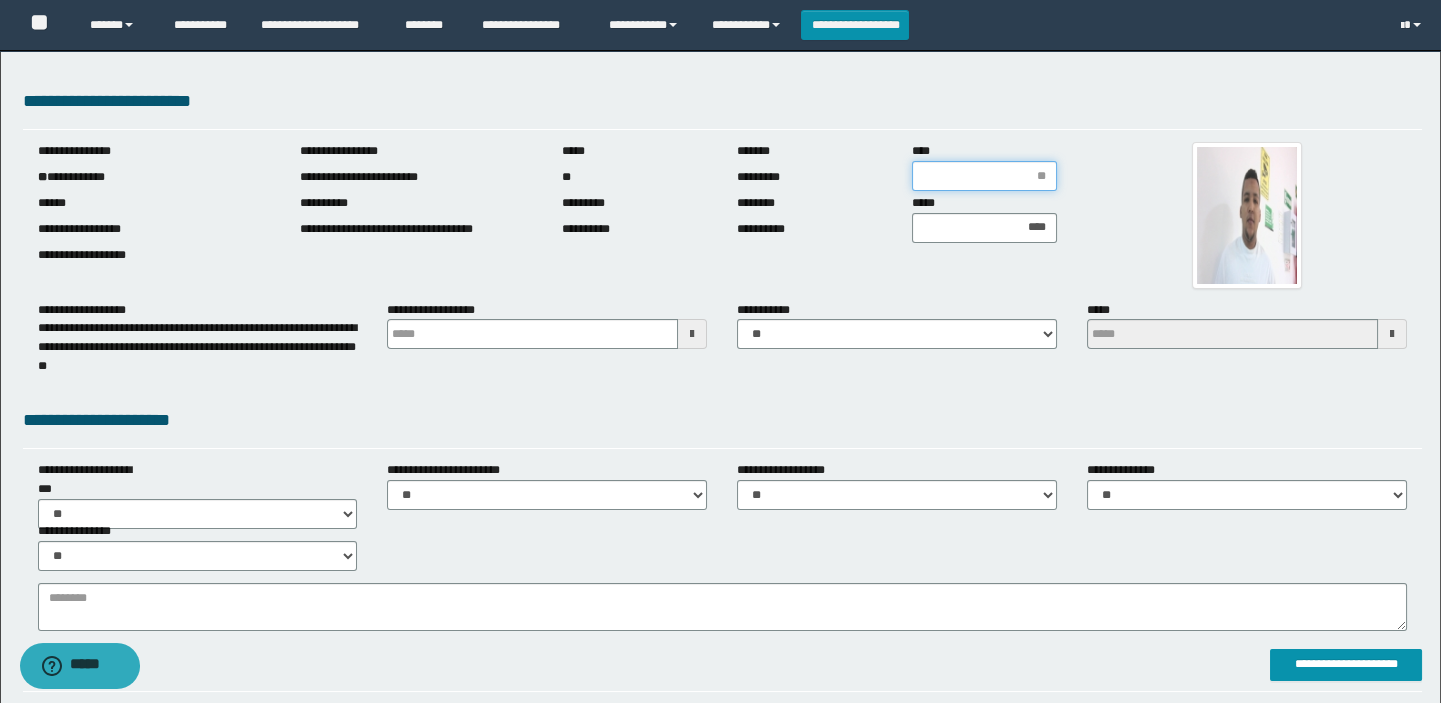 click on "****" at bounding box center (984, 176) 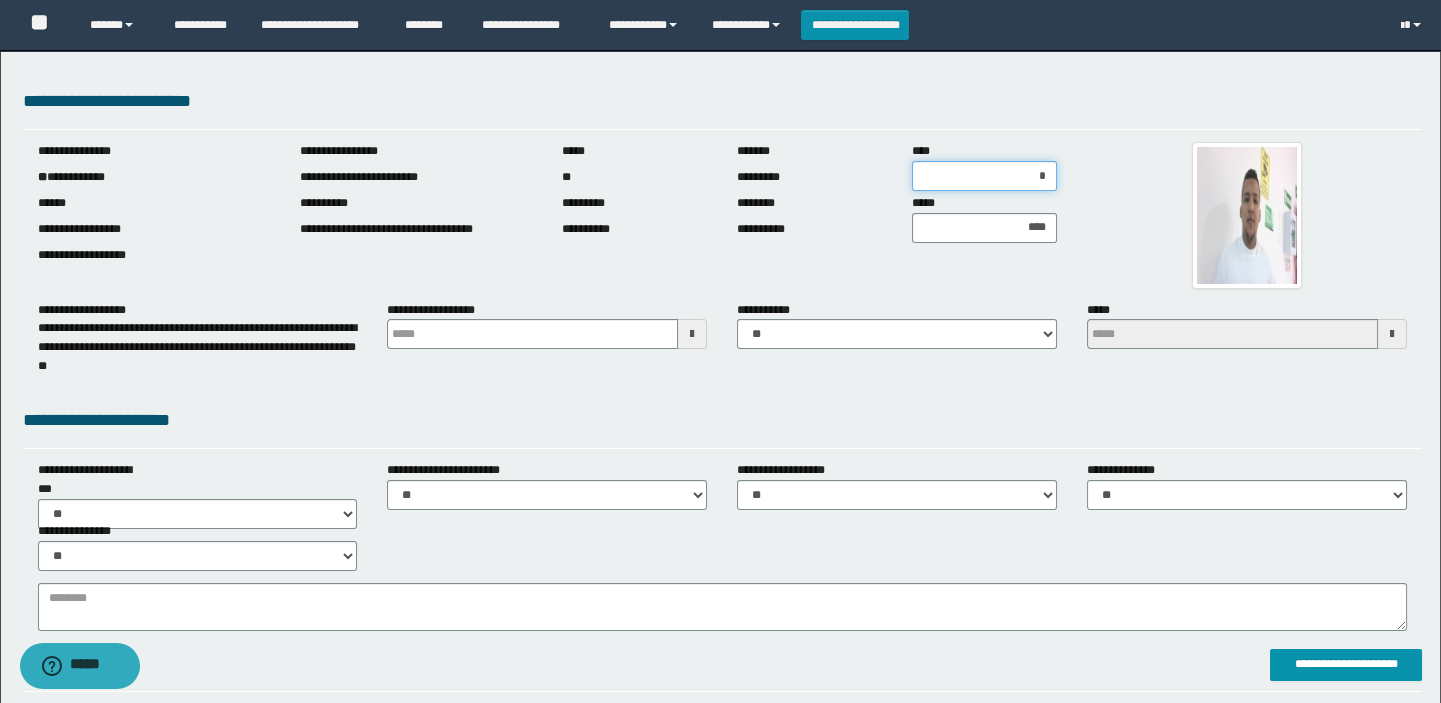 type on "**" 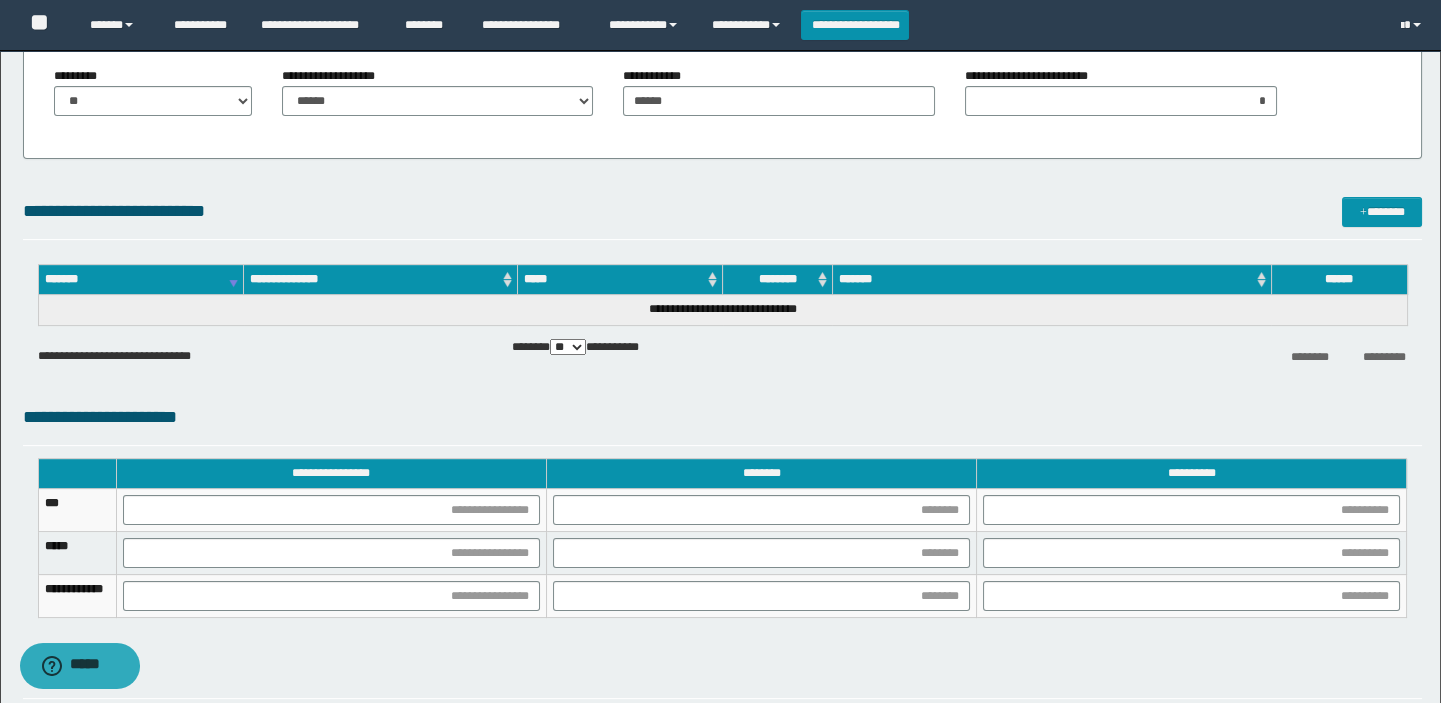 scroll, scrollTop: 1363, scrollLeft: 0, axis: vertical 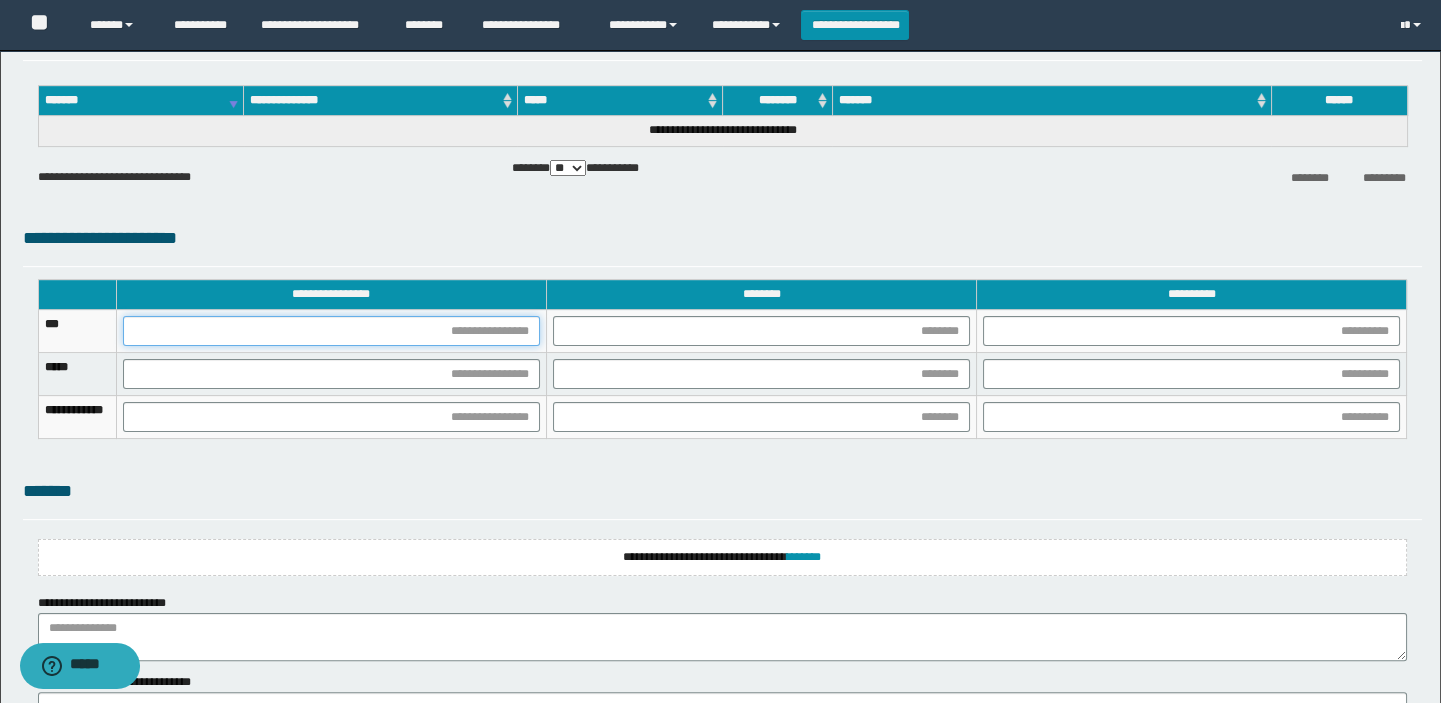 click at bounding box center [331, 331] 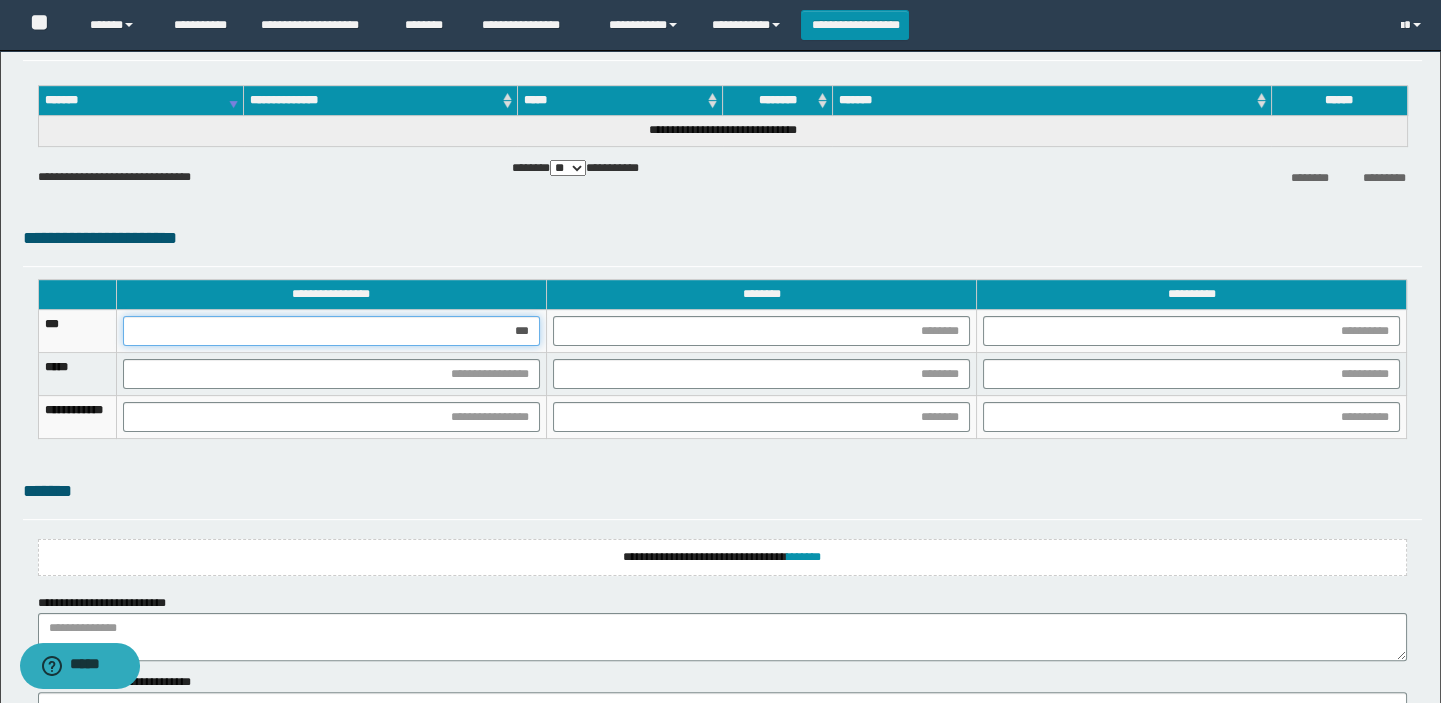 type on "****" 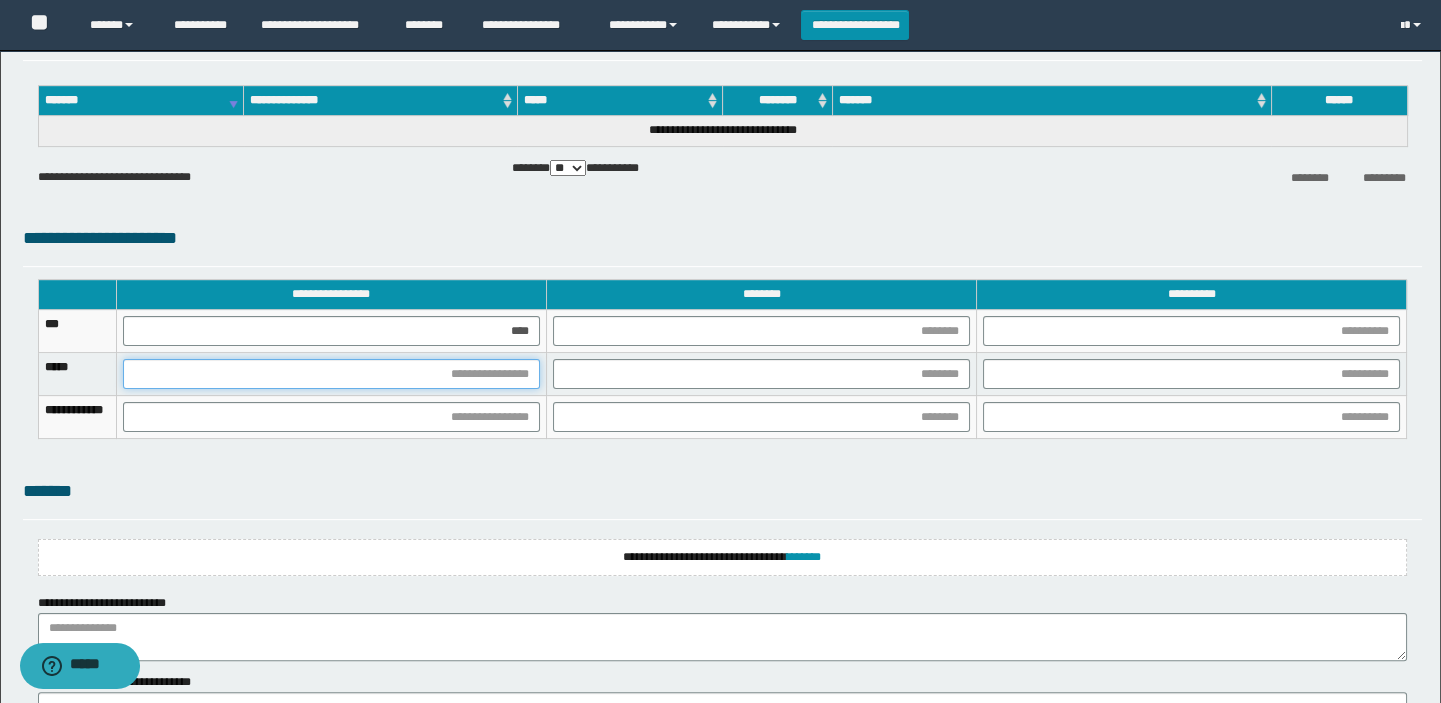 click at bounding box center (331, 374) 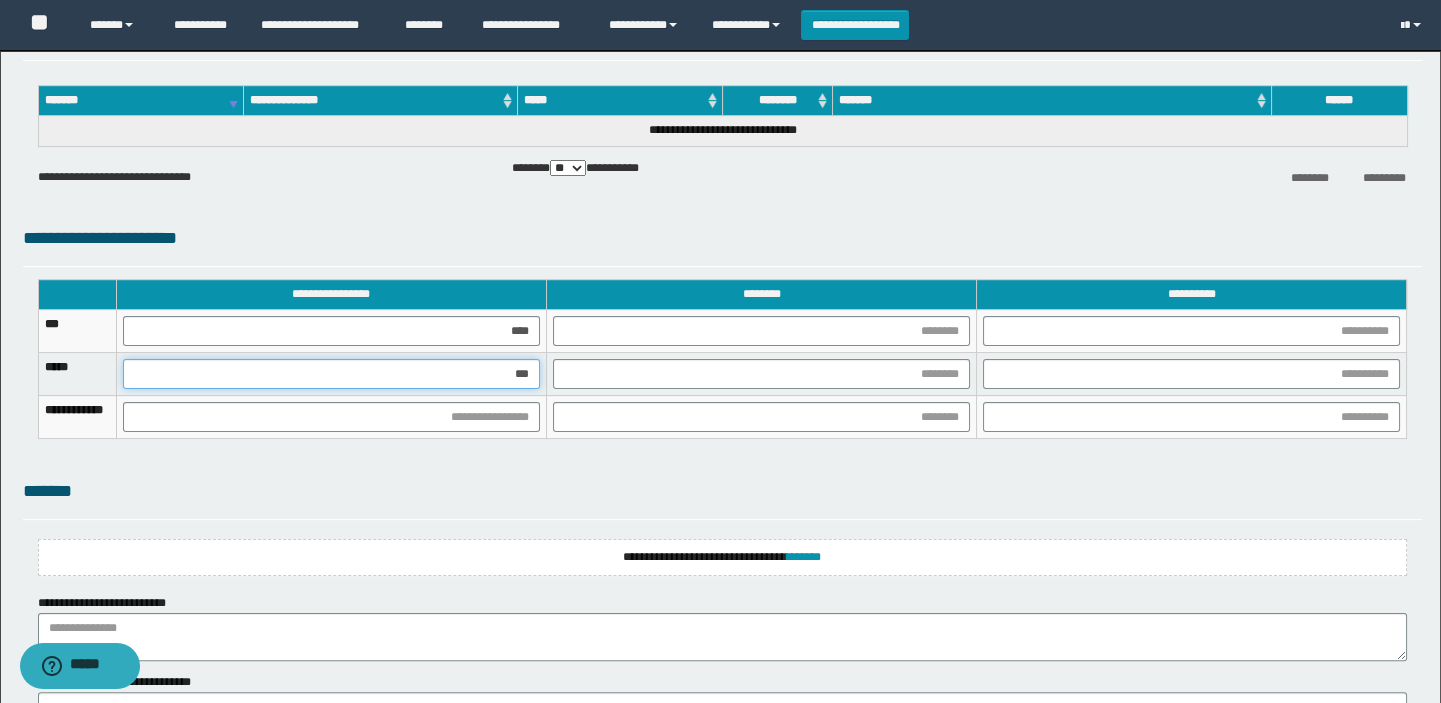 type on "****" 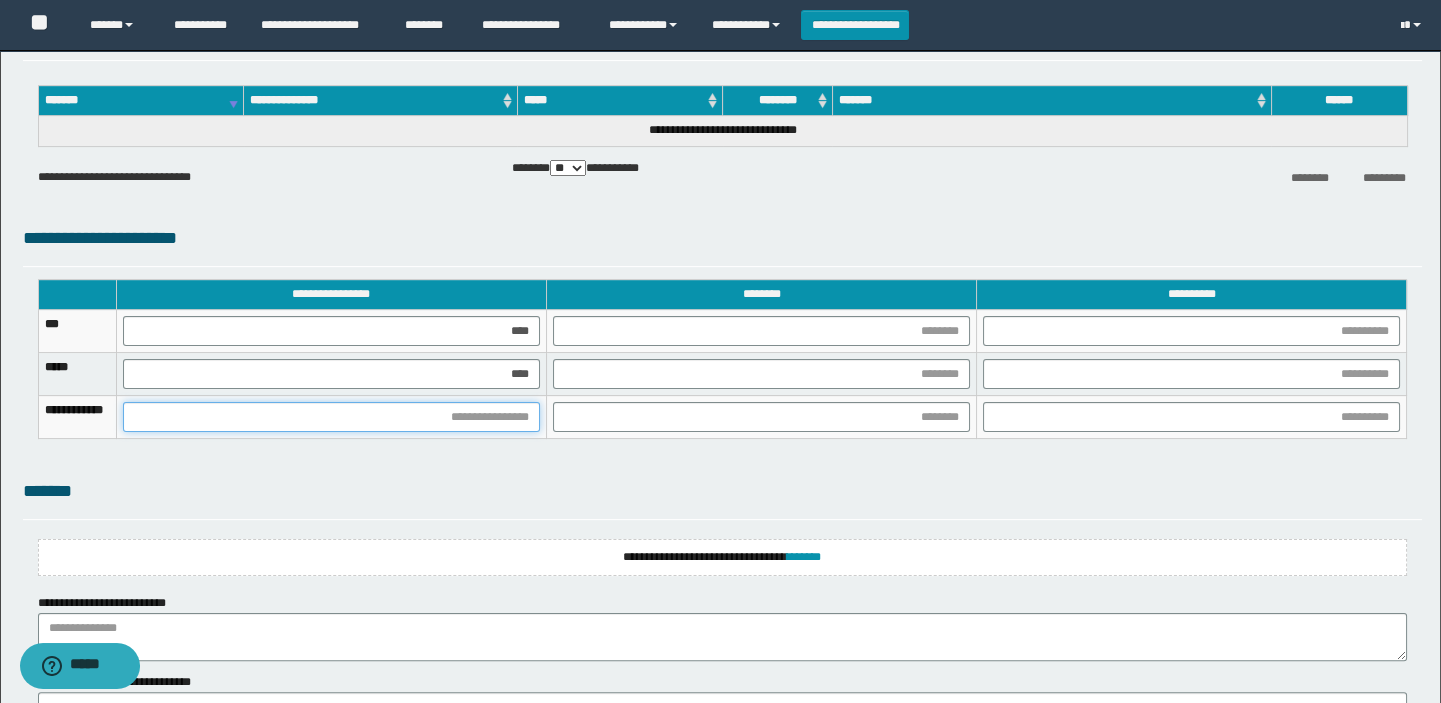 click at bounding box center [331, 417] 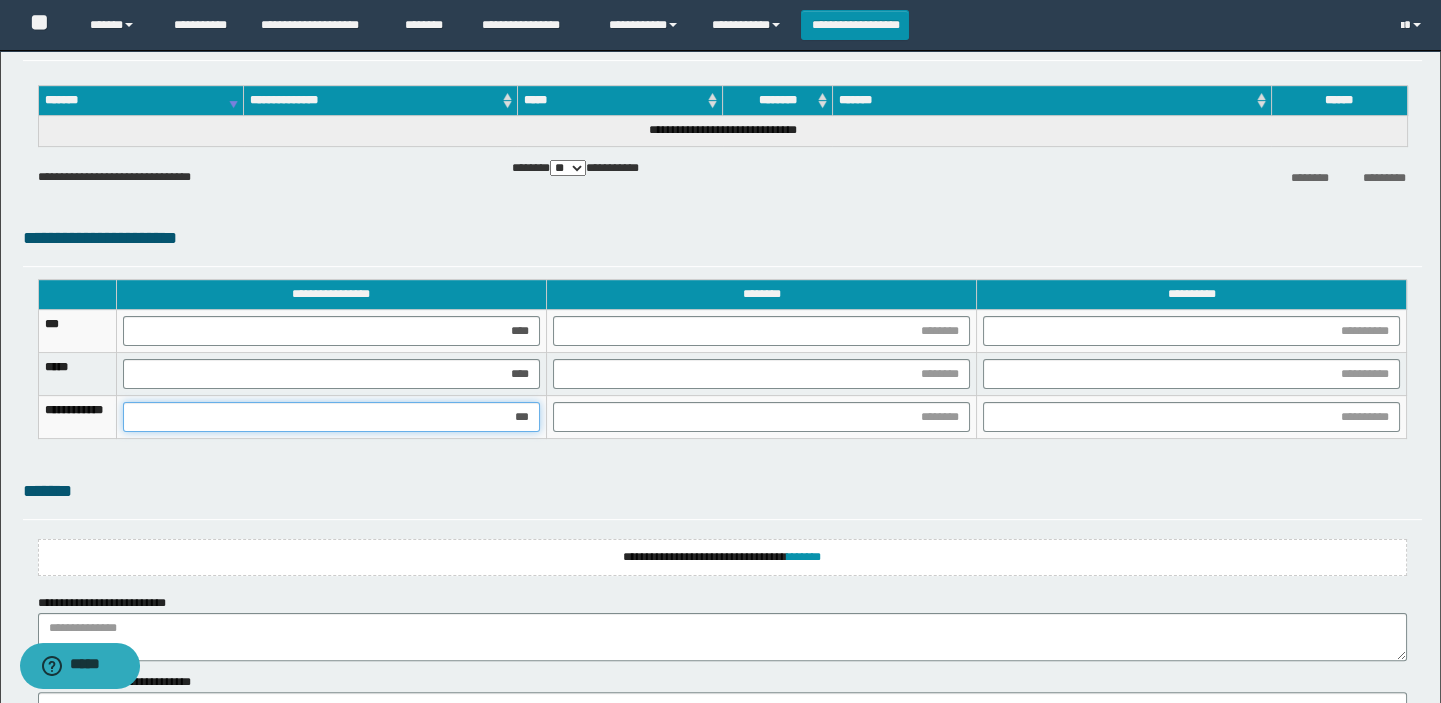 type on "****" 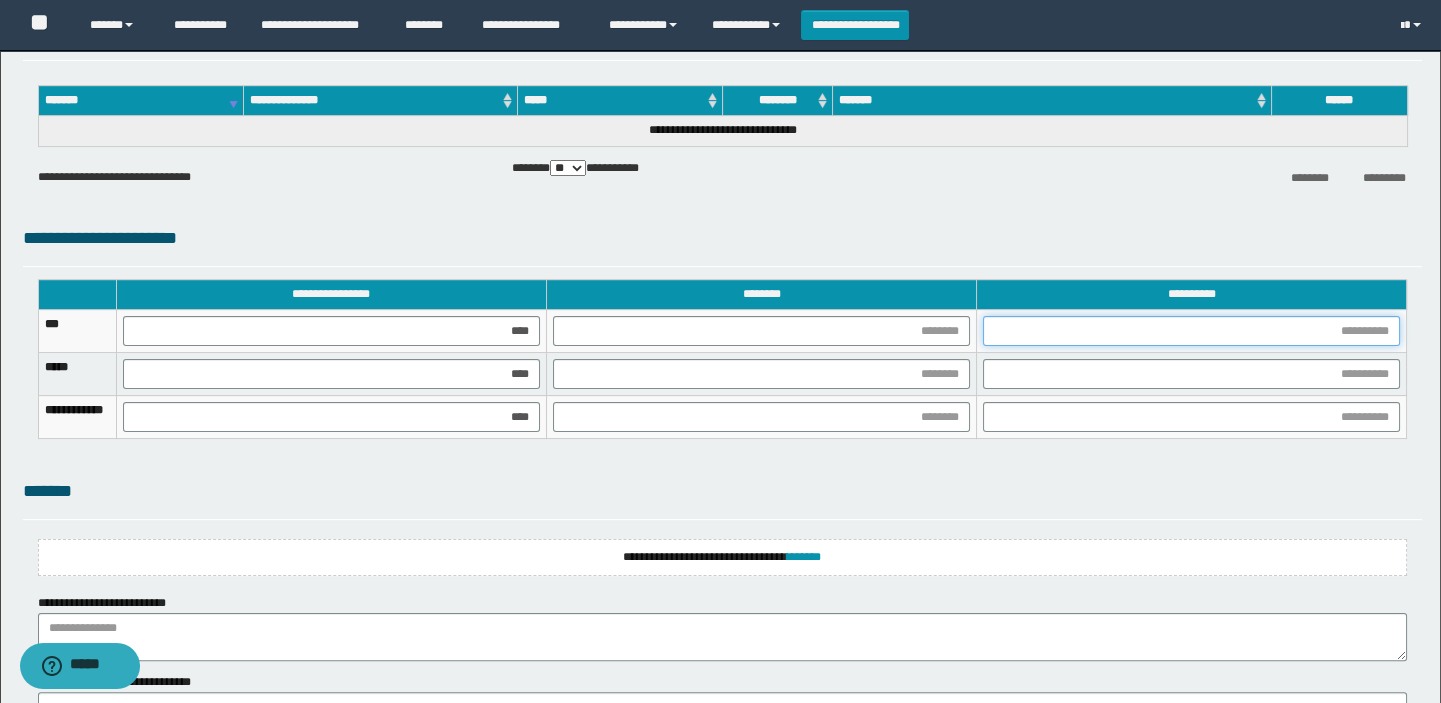 click at bounding box center [1191, 331] 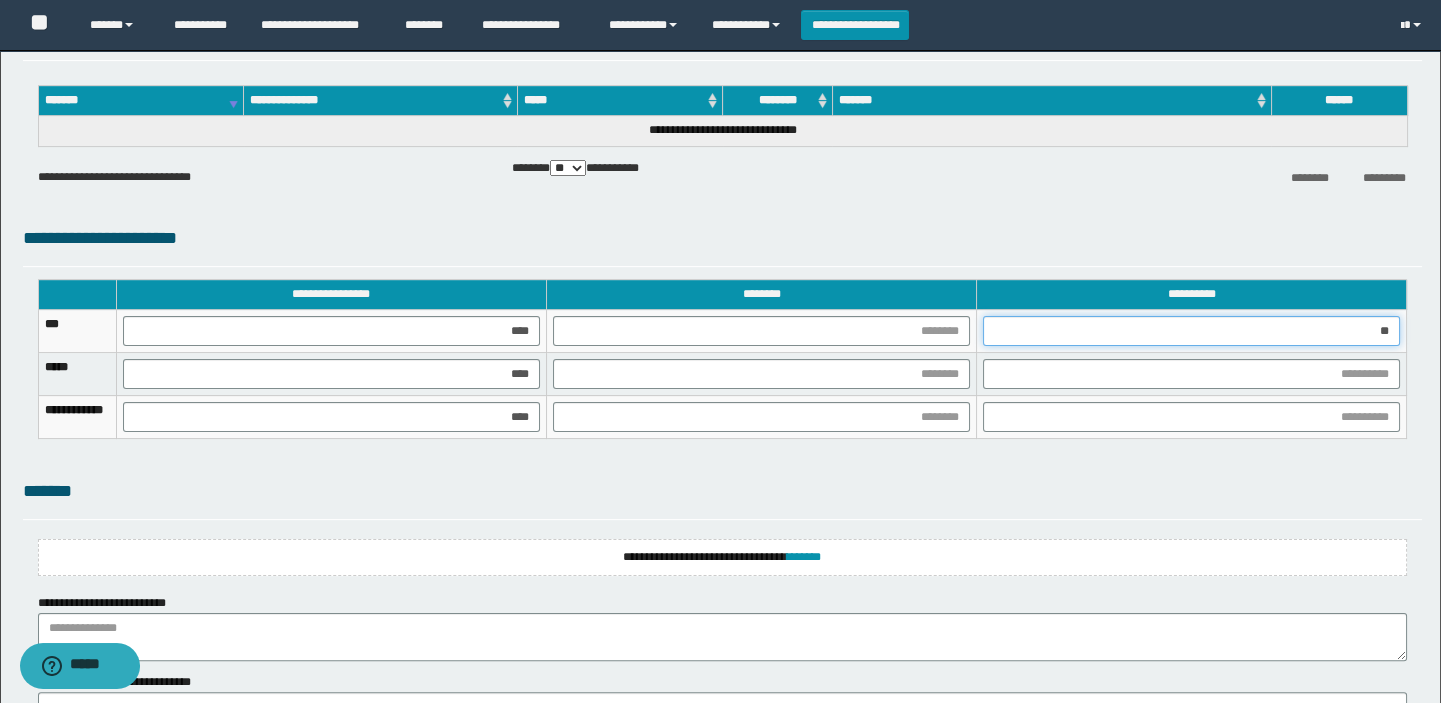 type on "***" 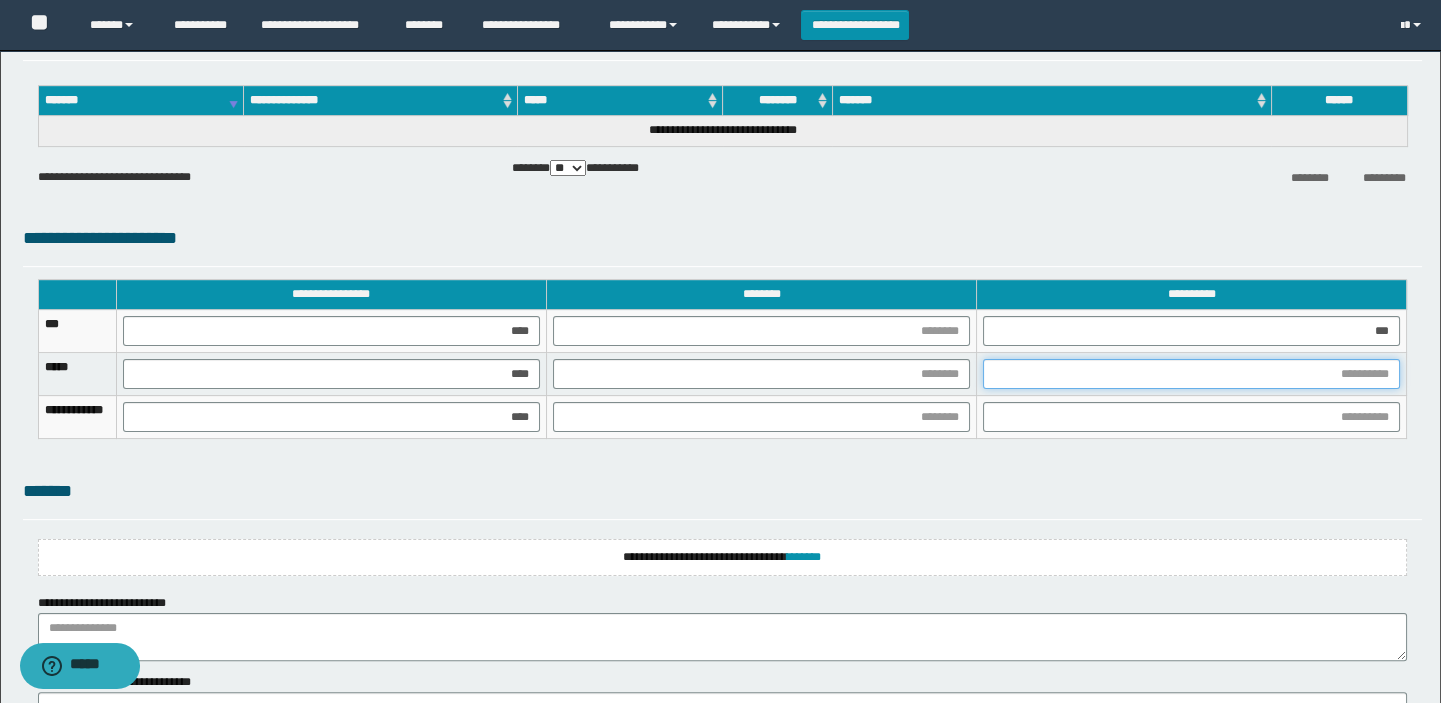 click at bounding box center (1191, 374) 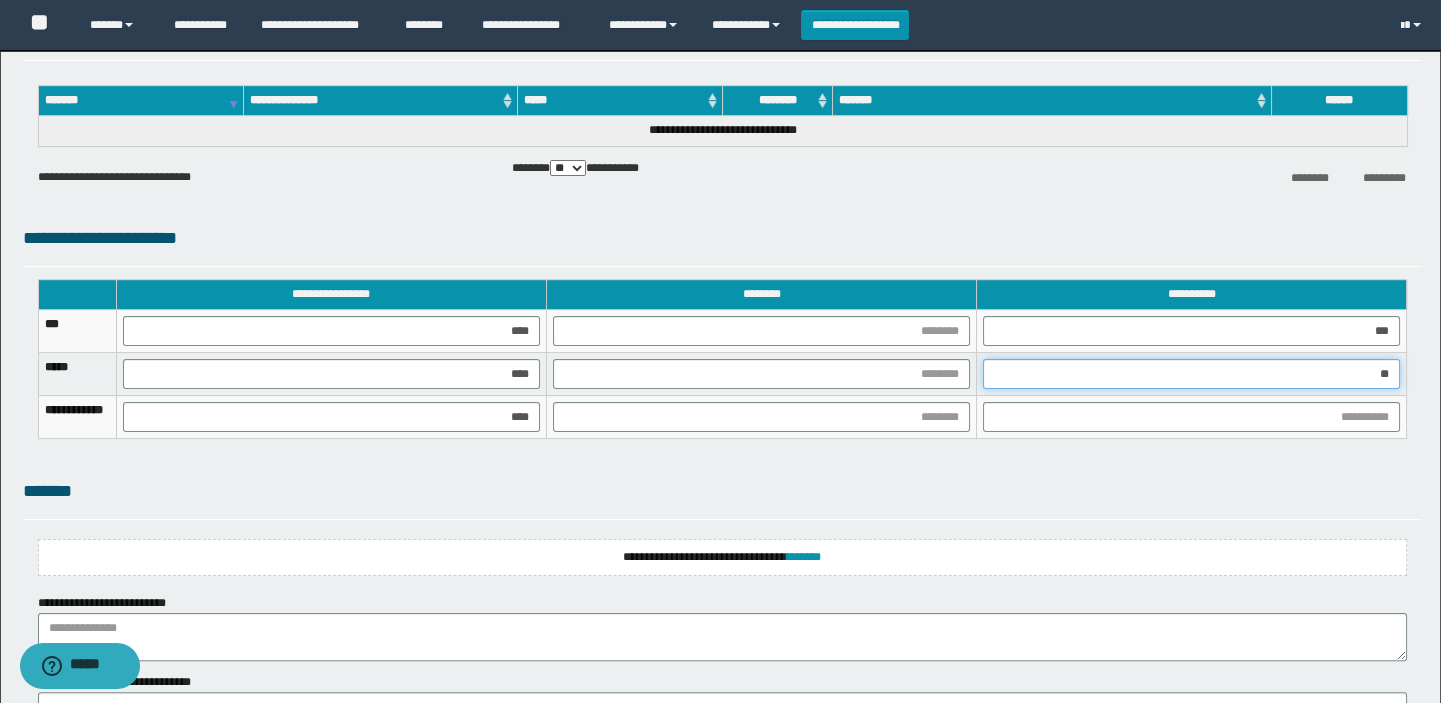 type on "***" 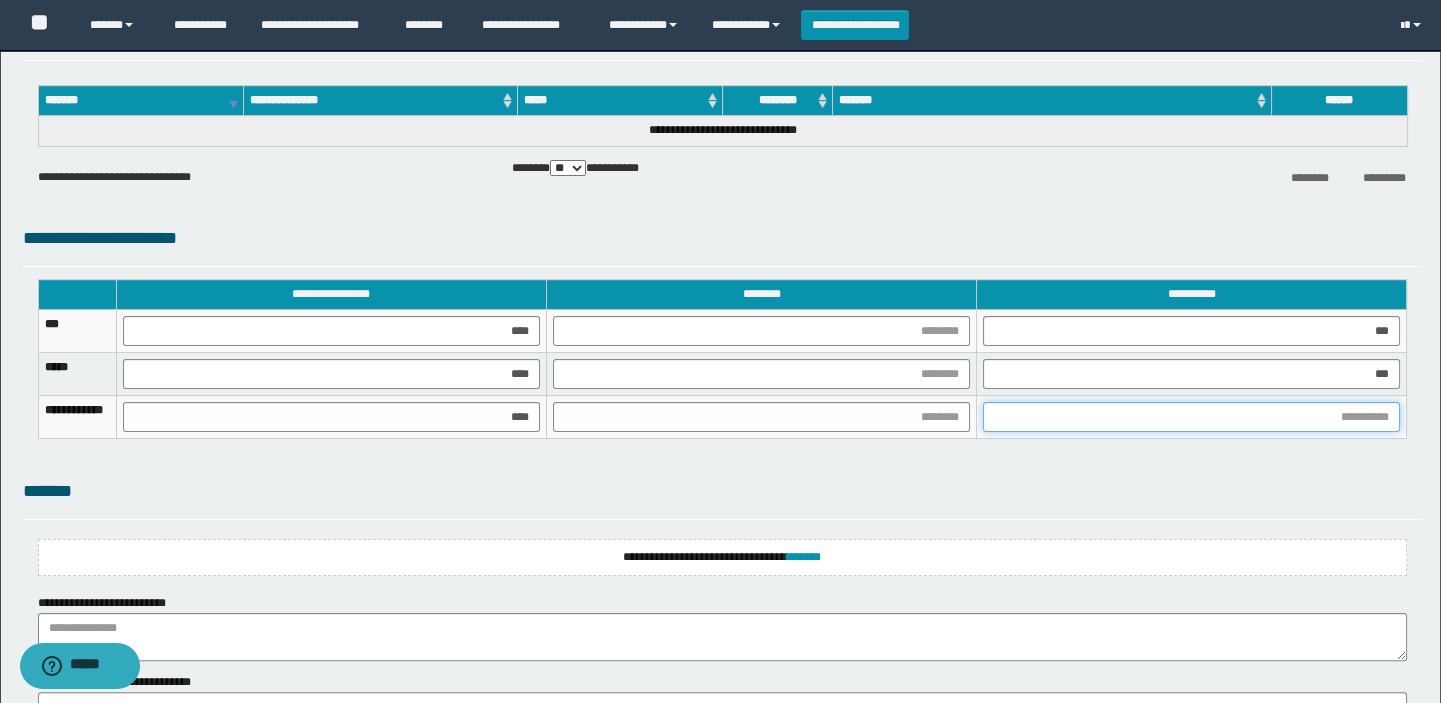 click at bounding box center [1191, 417] 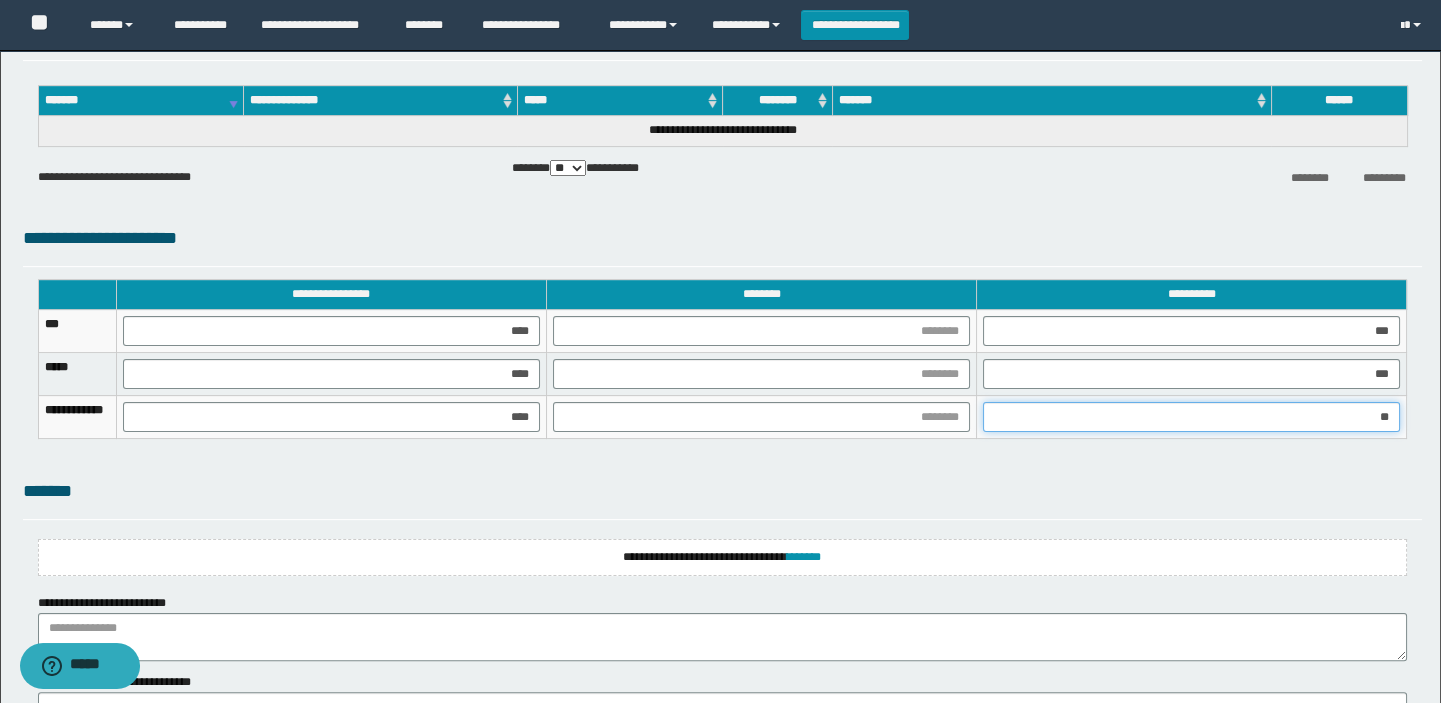 type on "***" 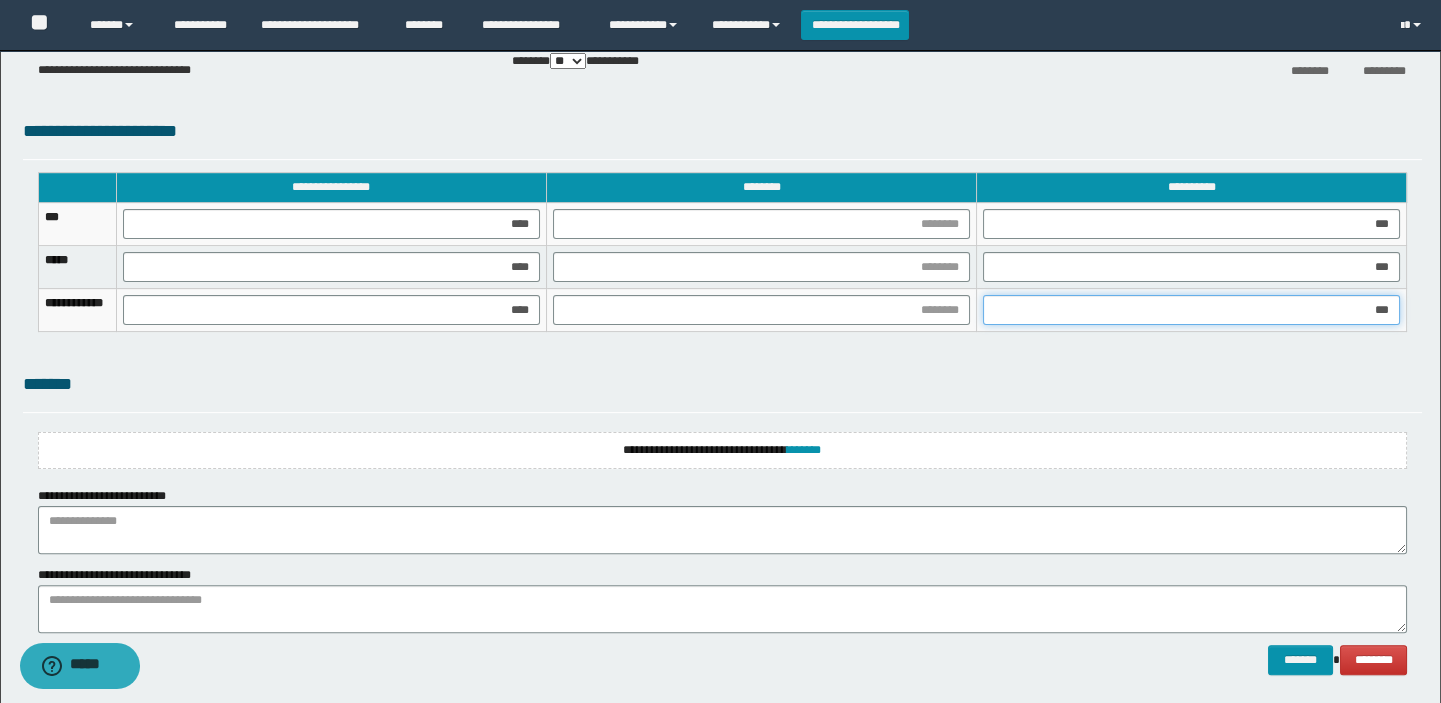 scroll, scrollTop: 1550, scrollLeft: 0, axis: vertical 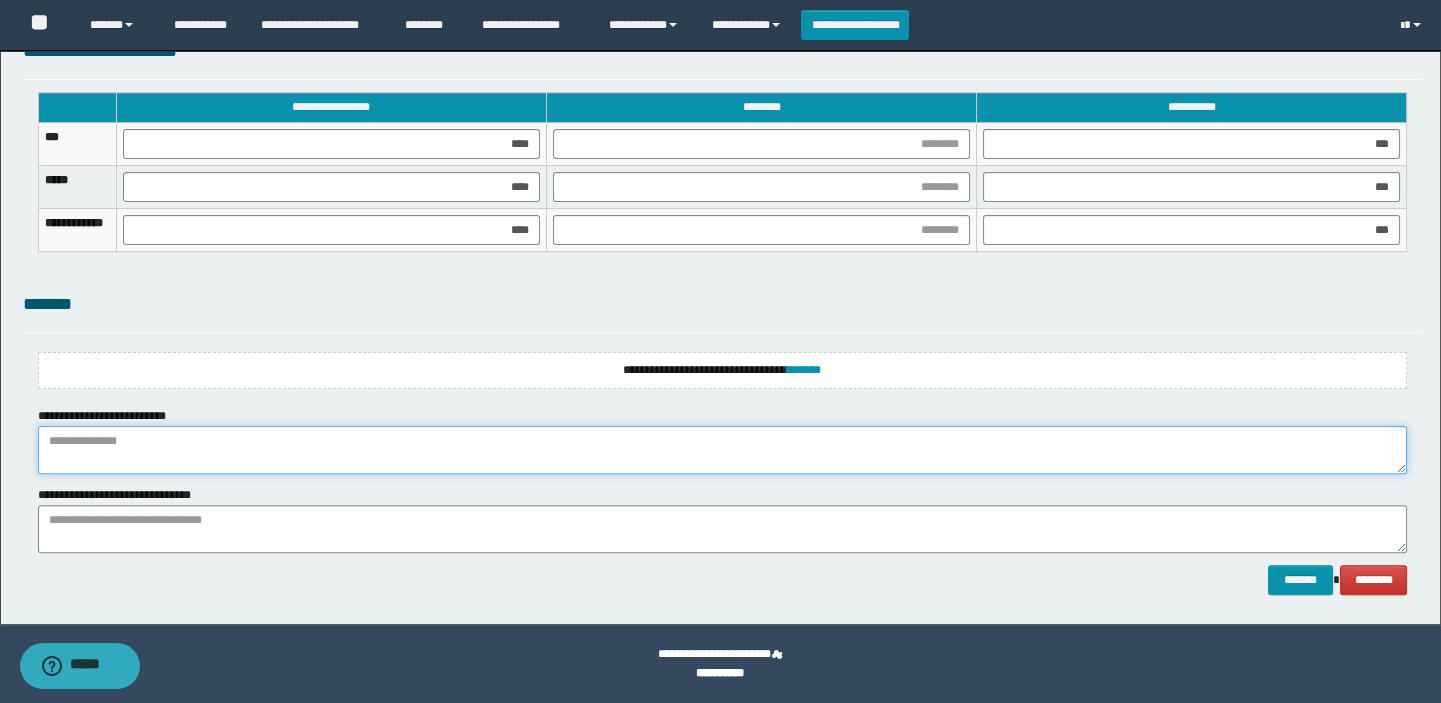 click at bounding box center (723, 450) 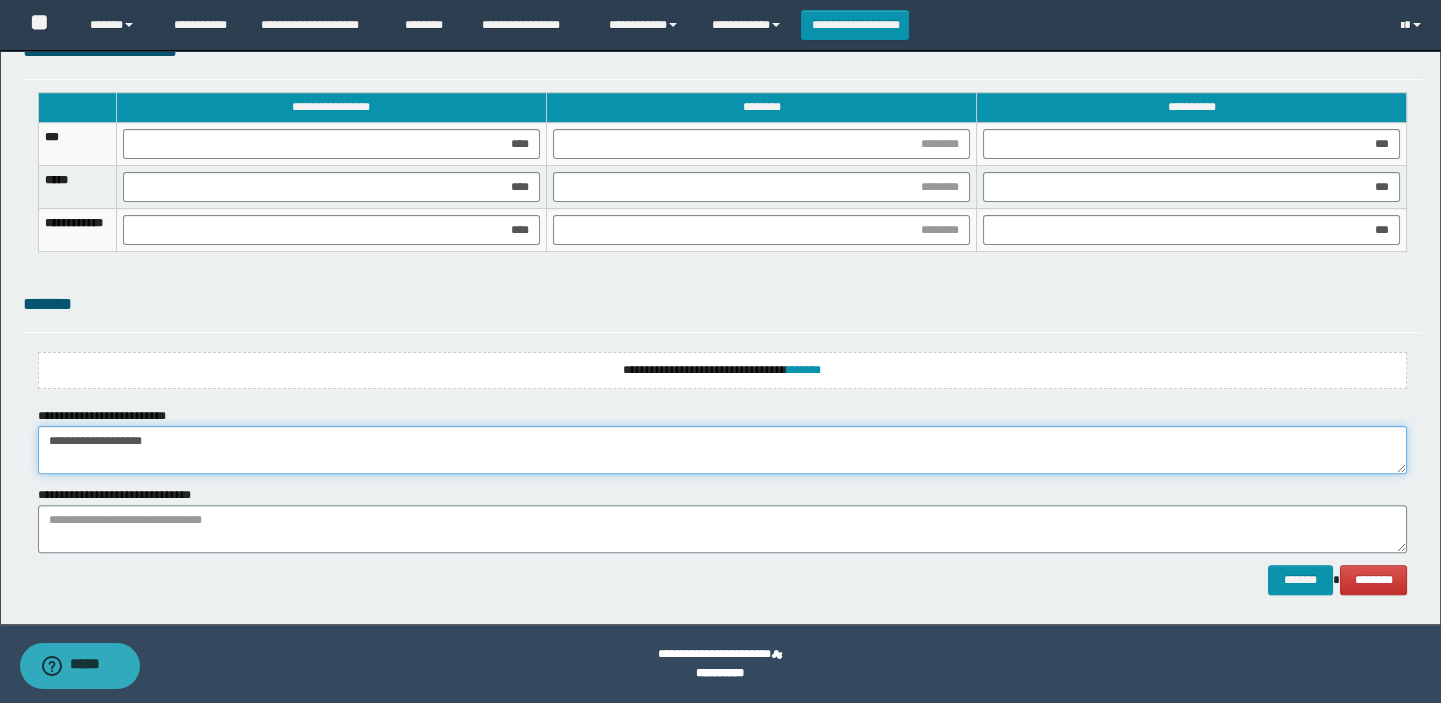 type on "**********" 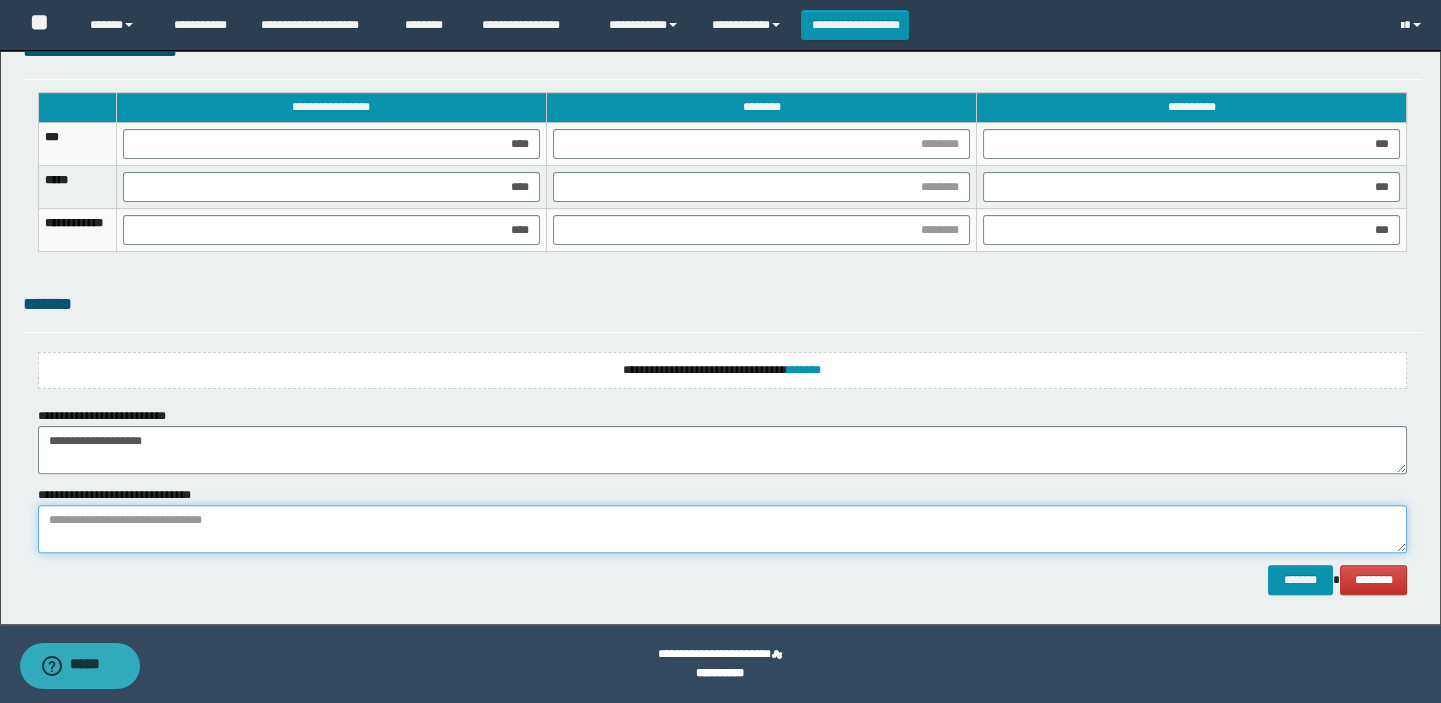 click at bounding box center (723, 529) 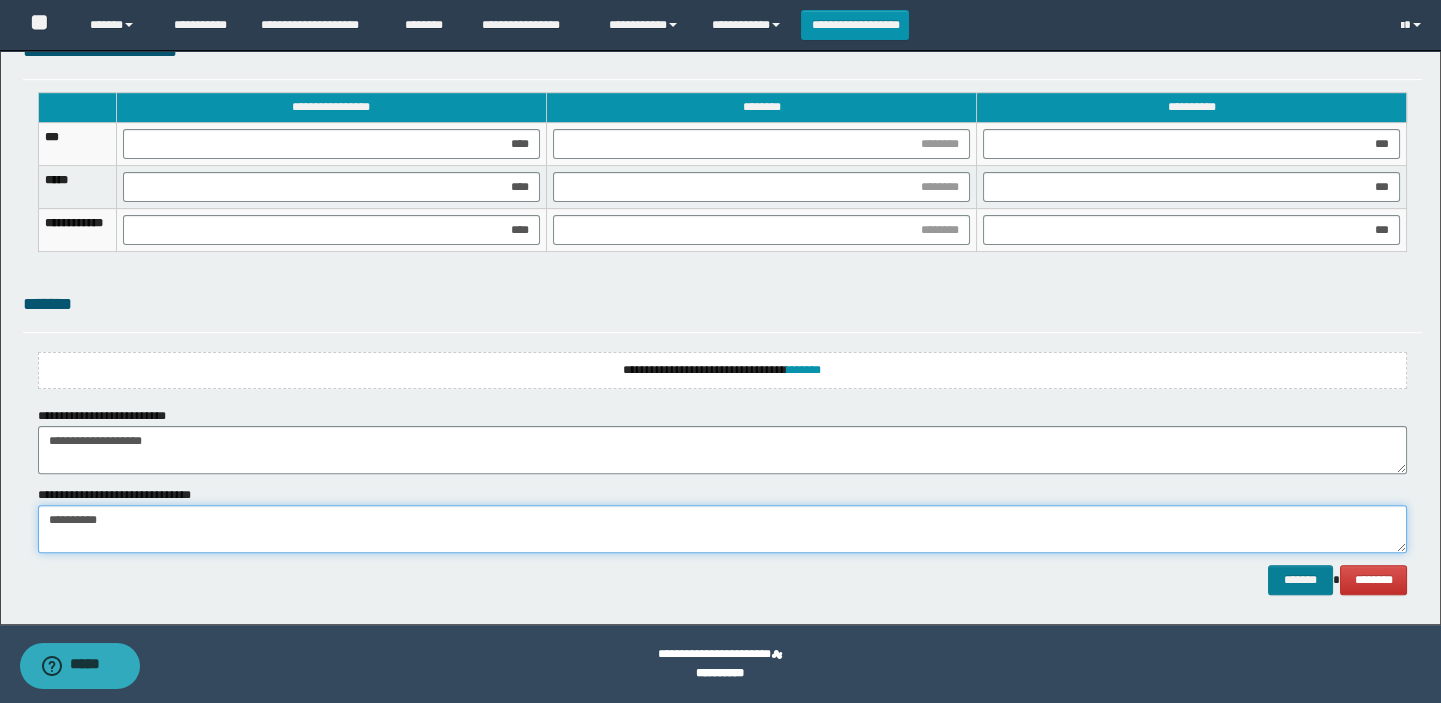 type on "**********" 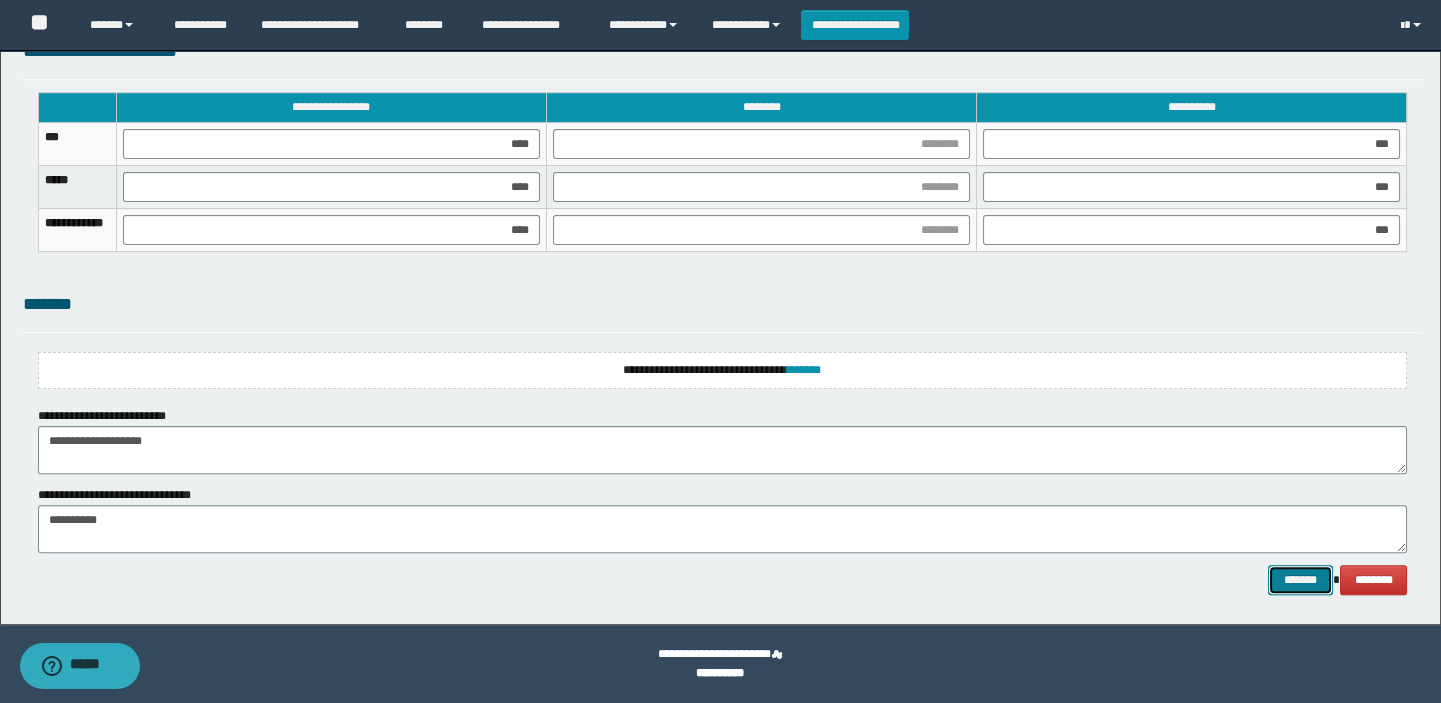 click on "*******" at bounding box center [1300, 580] 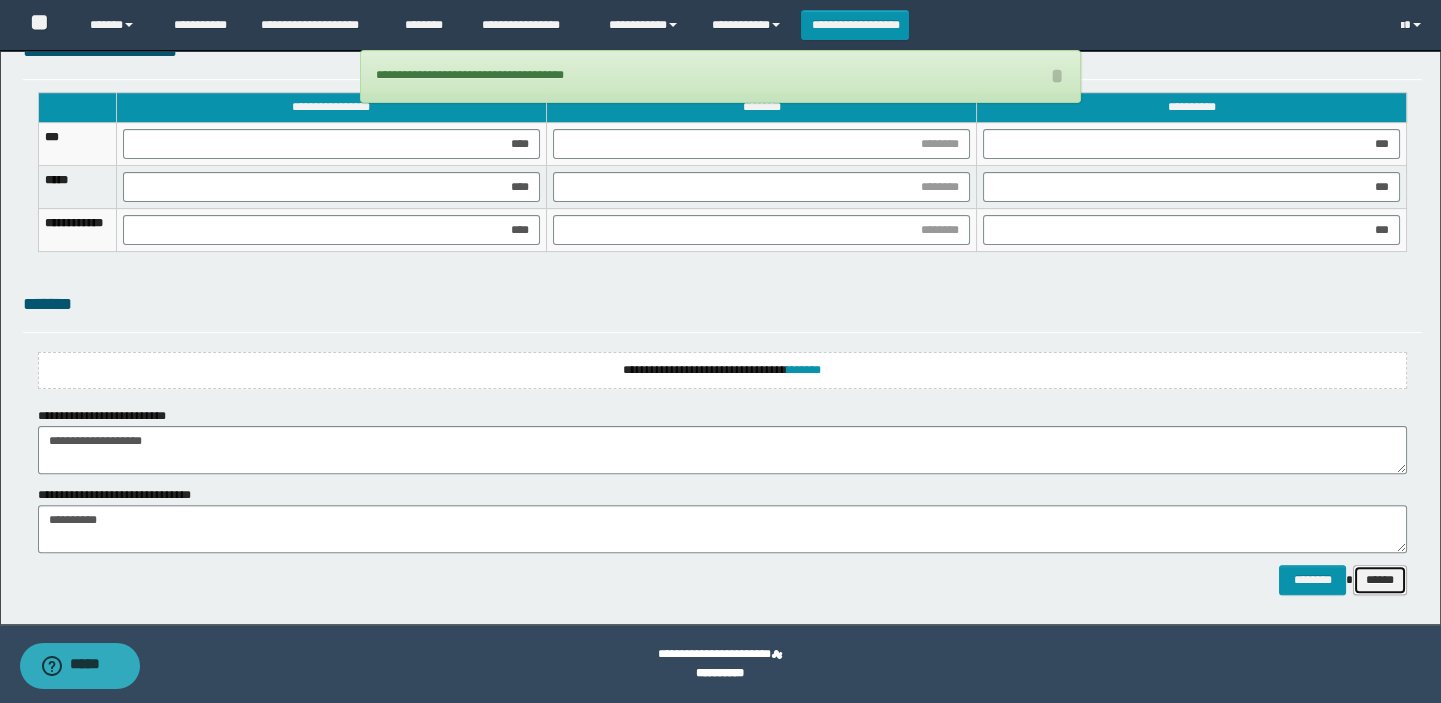 click on "******" at bounding box center (1380, 580) 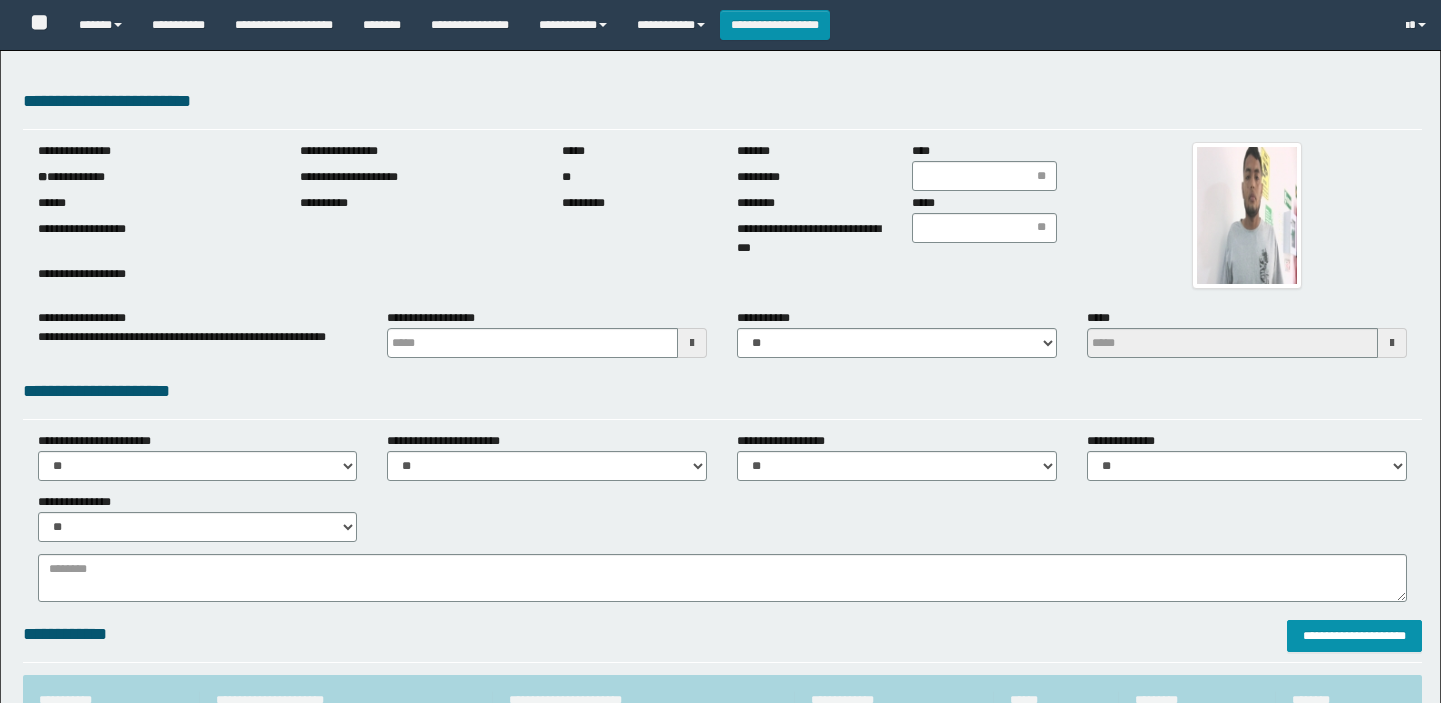 click on "**********" at bounding box center [154, 177] 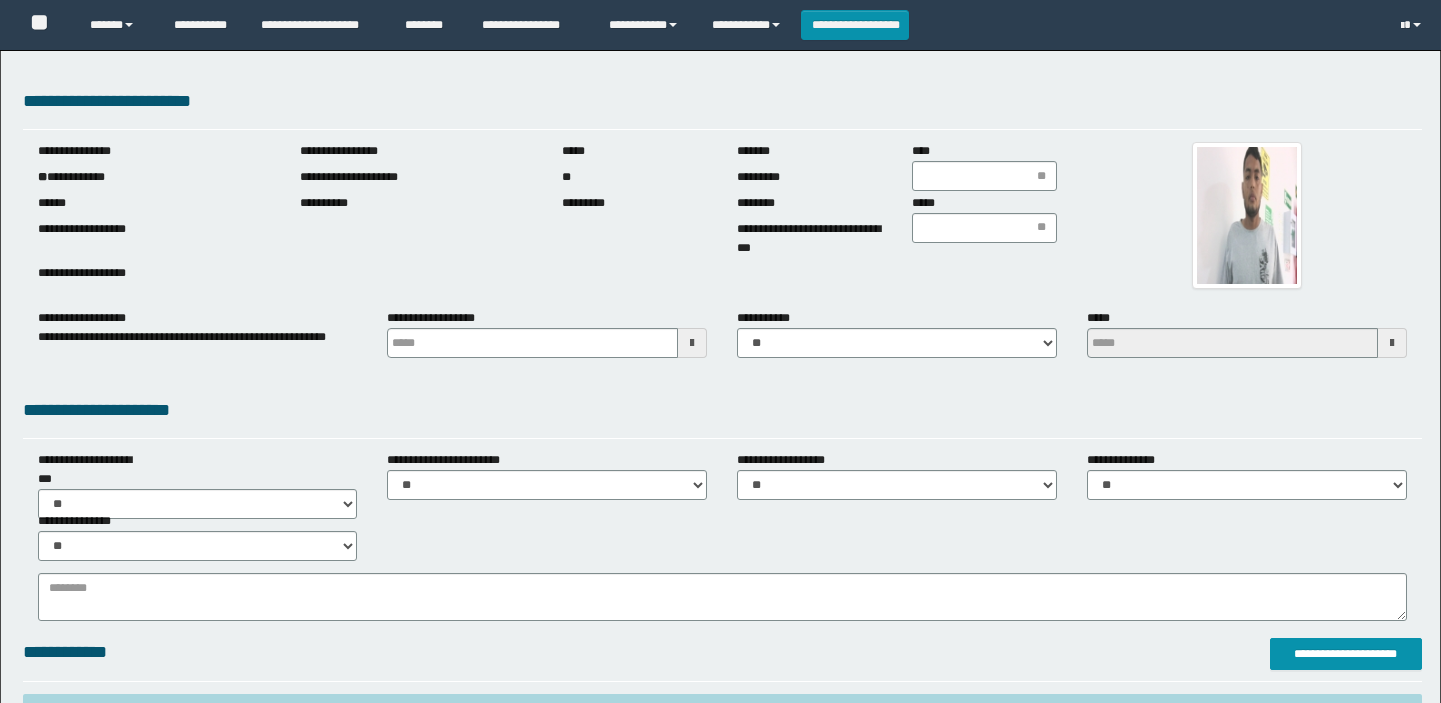 scroll, scrollTop: 0, scrollLeft: 0, axis: both 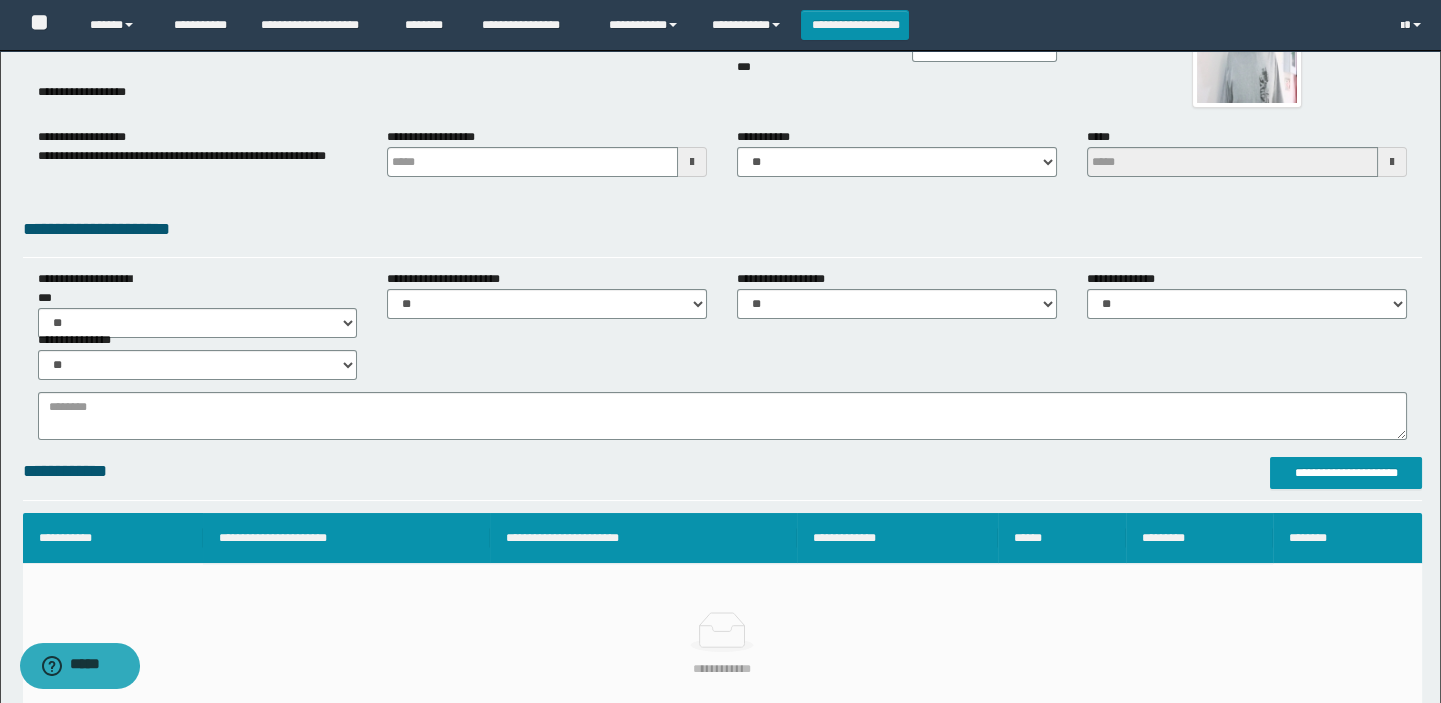 click on "**********" at bounding box center (720, 809) 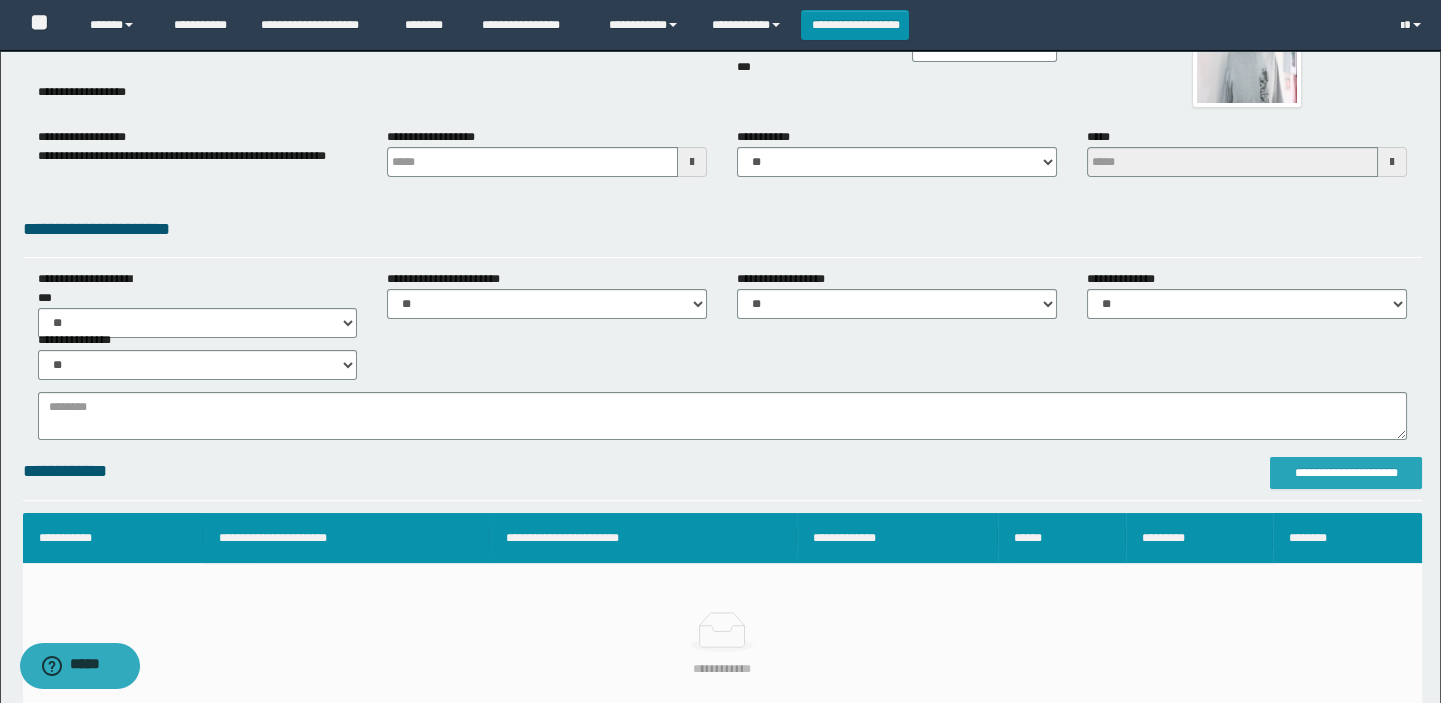 click on "**********" at bounding box center [1346, 473] 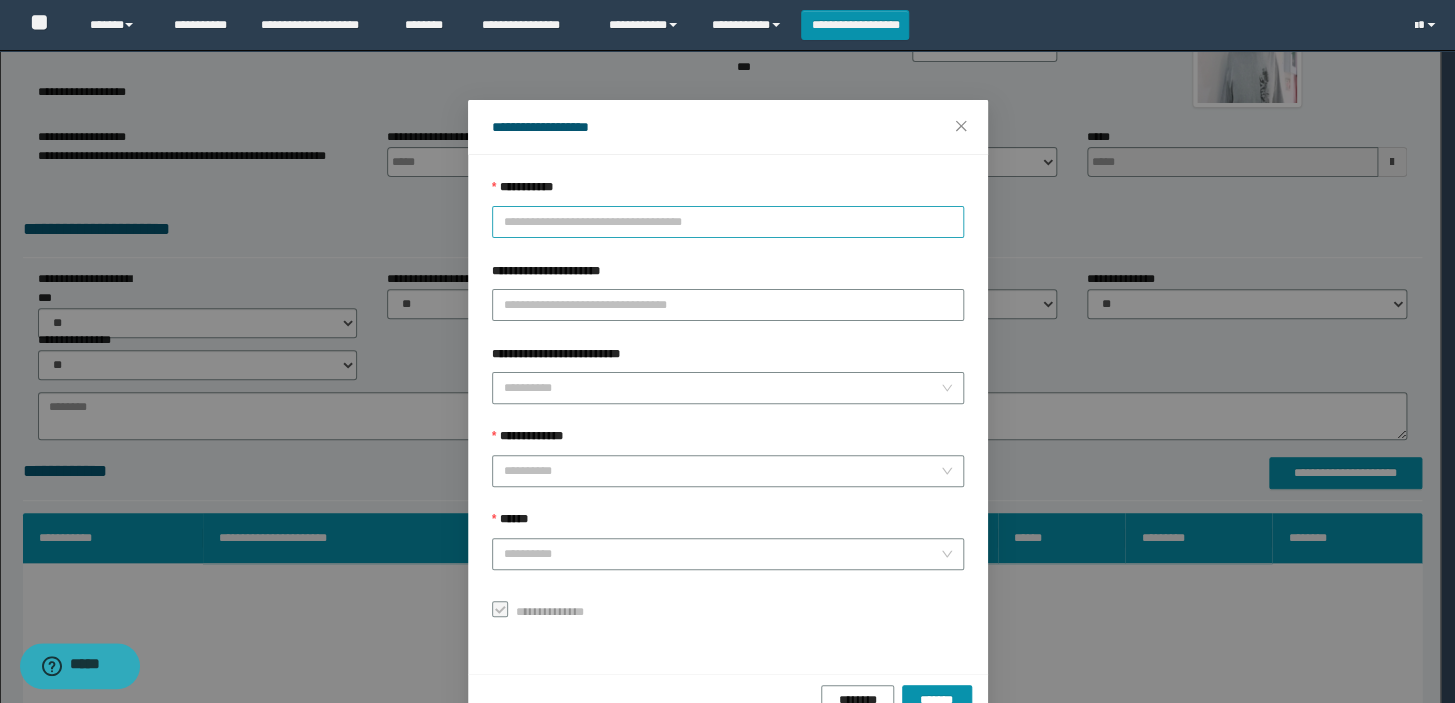 click on "**********" at bounding box center [728, 222] 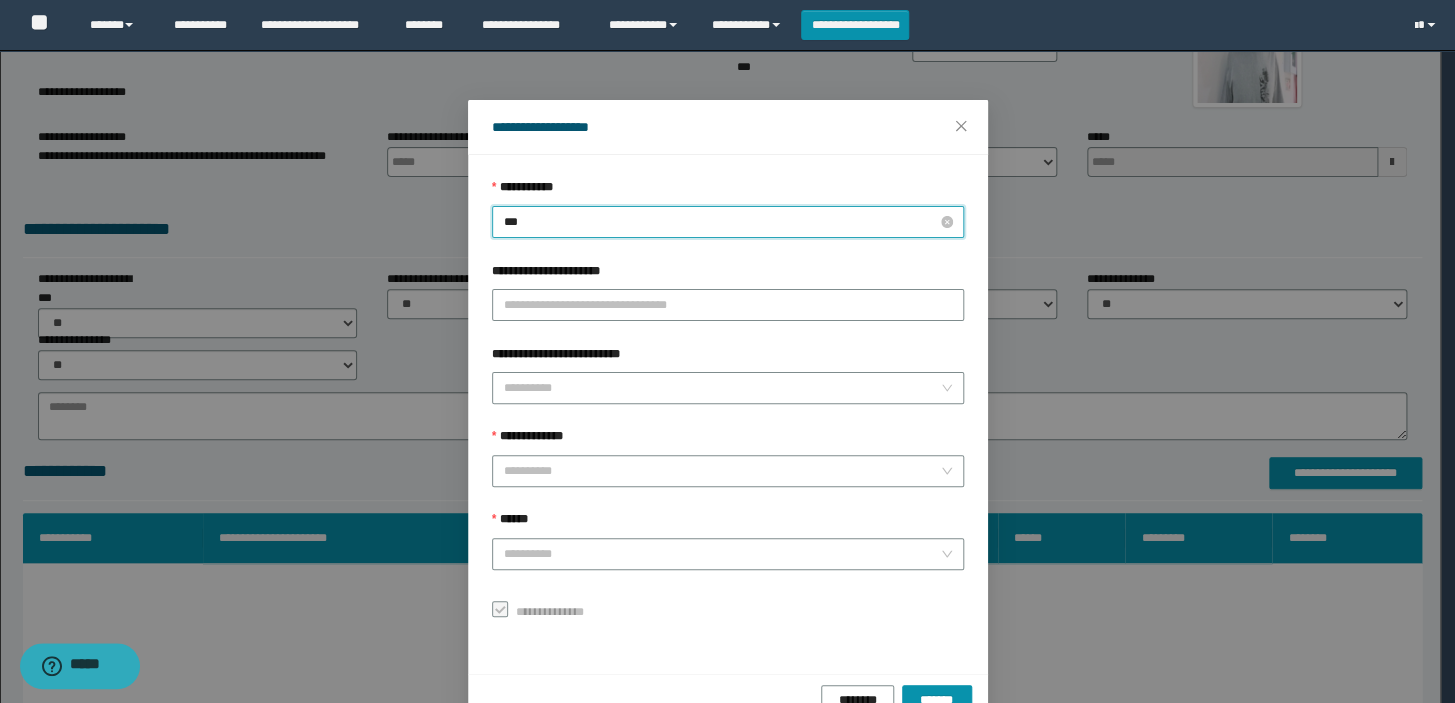 type on "****" 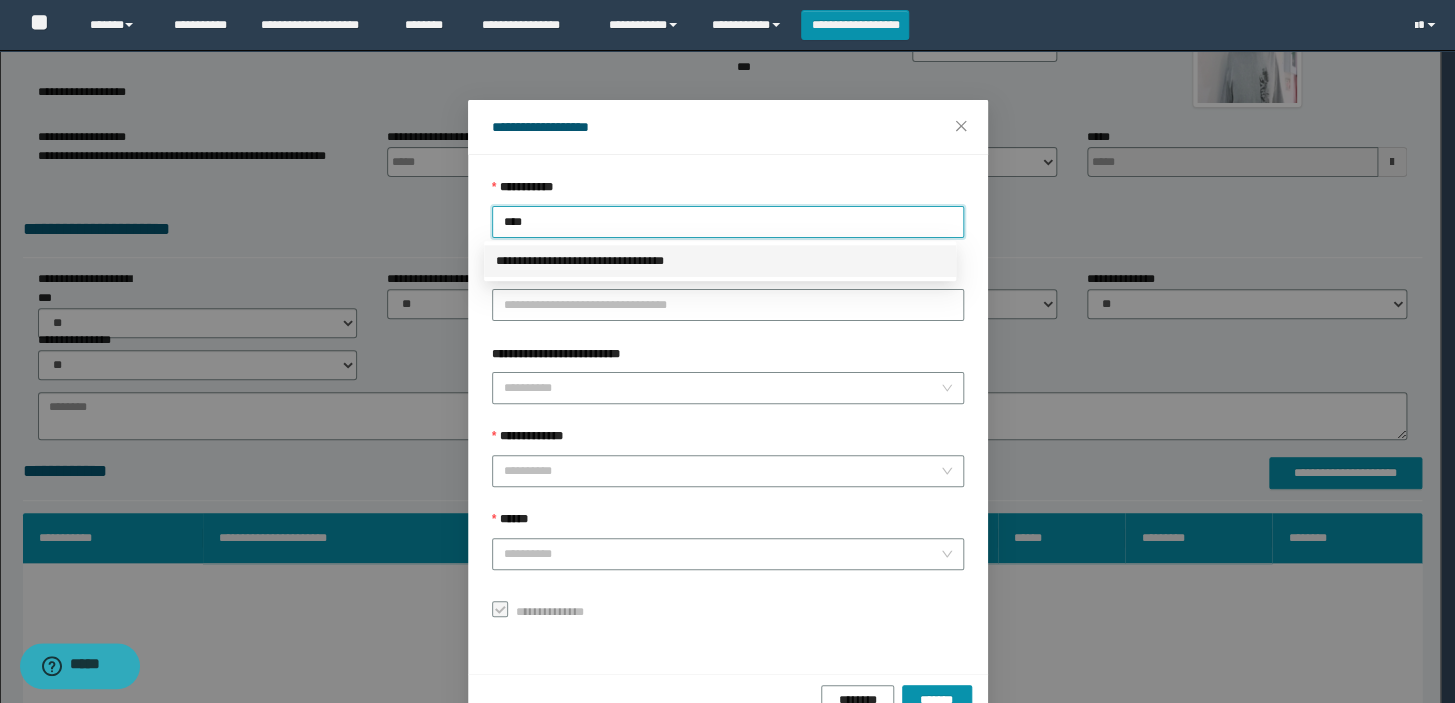 click on "**********" at bounding box center [720, 261] 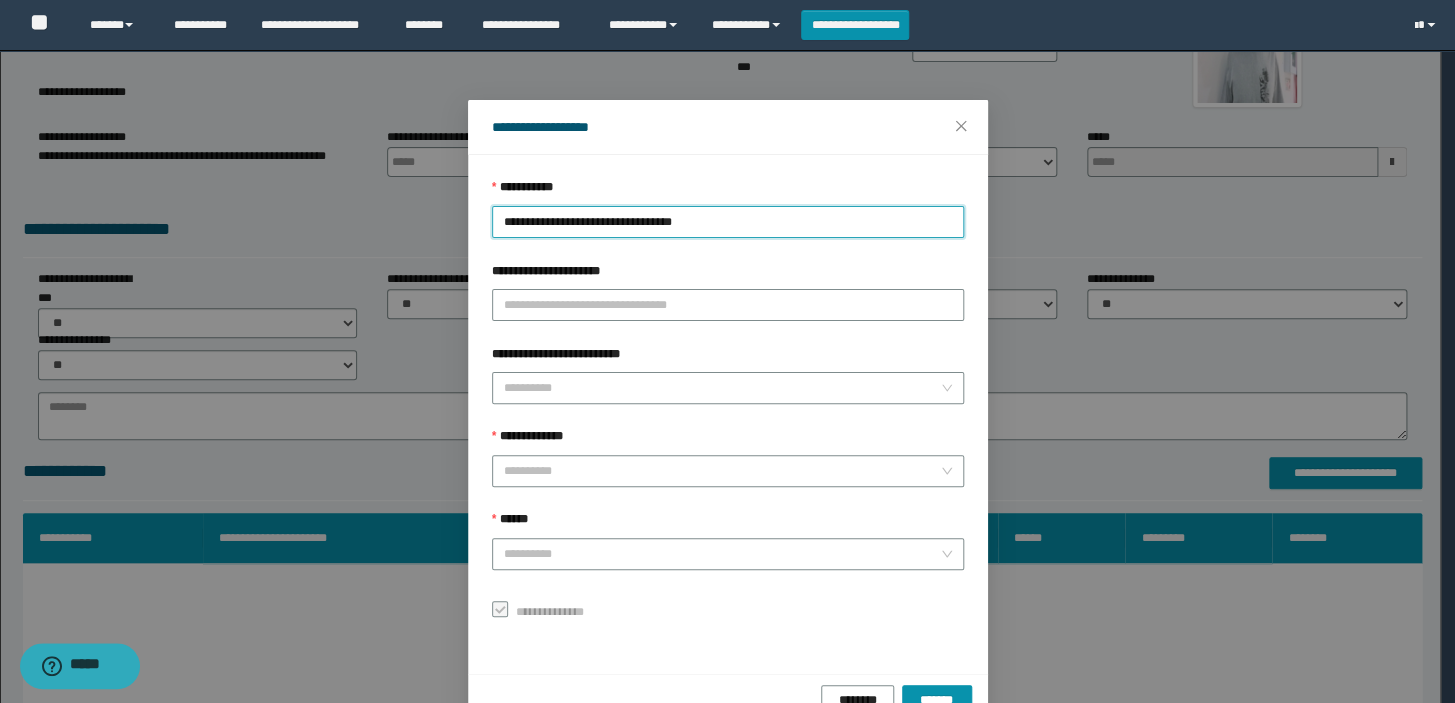 click on "**********" at bounding box center (727, 351) 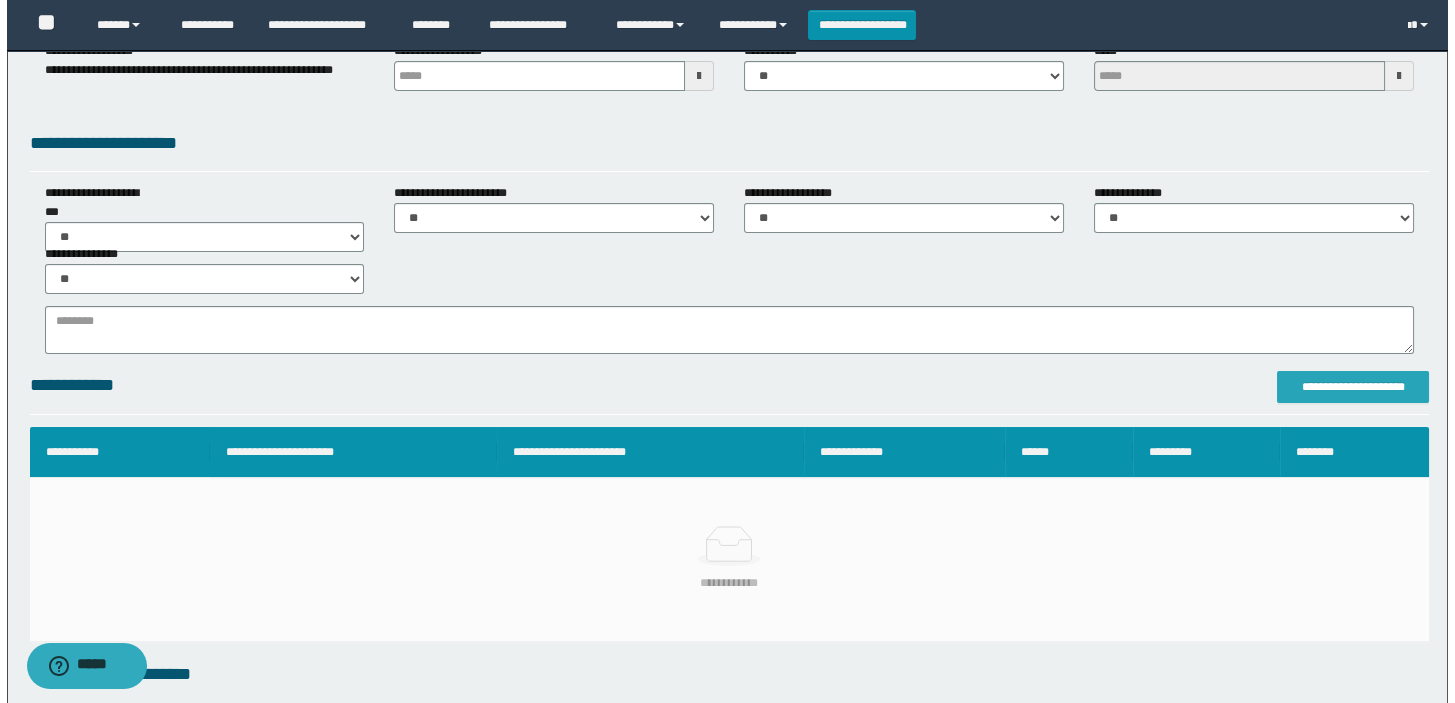 scroll, scrollTop: 272, scrollLeft: 0, axis: vertical 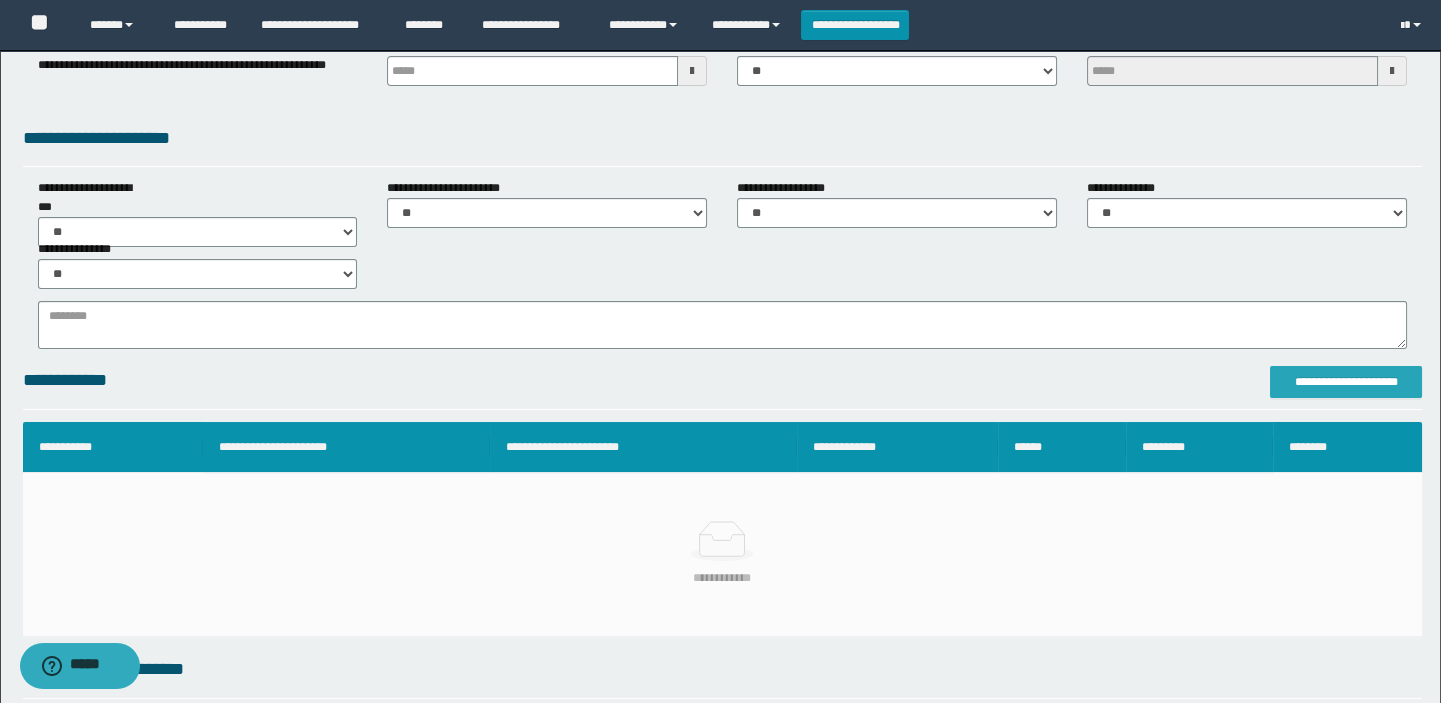 click on "**********" at bounding box center [1346, 382] 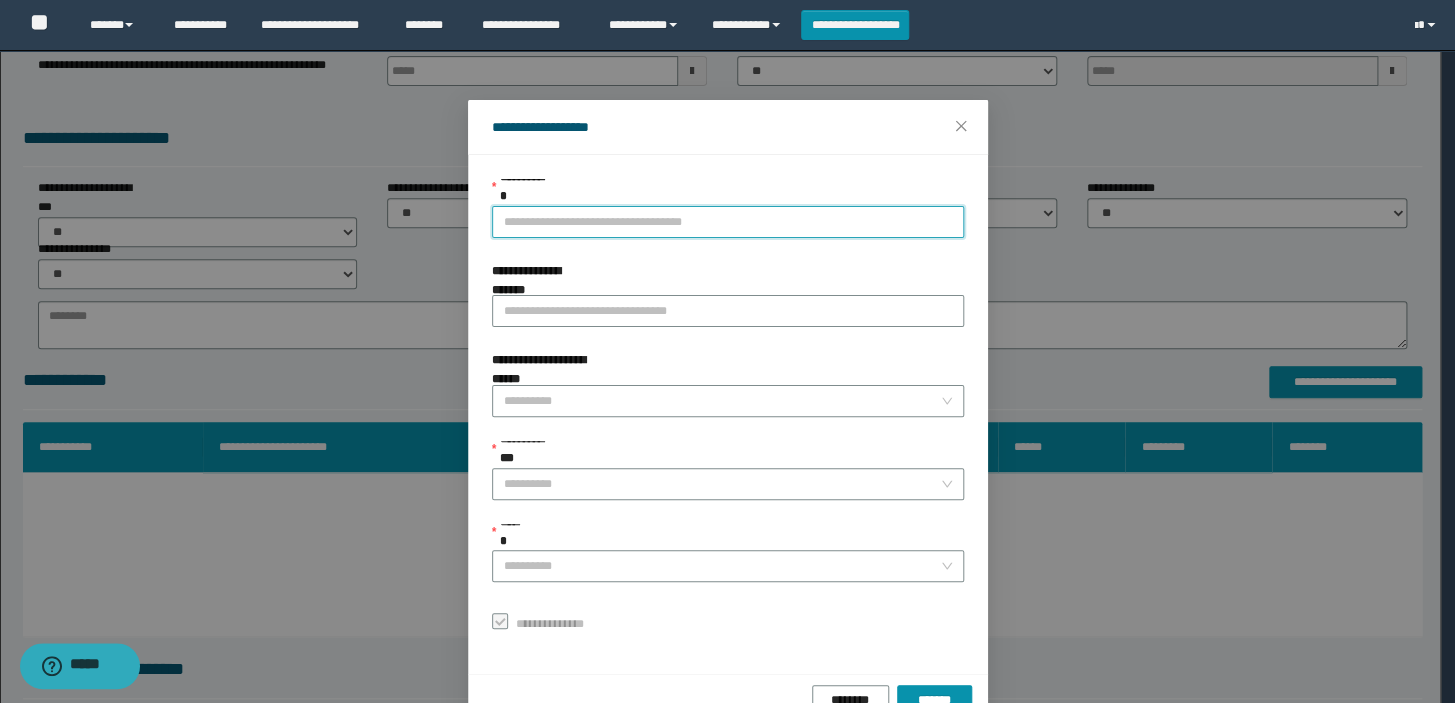 click on "**********" at bounding box center [728, 222] 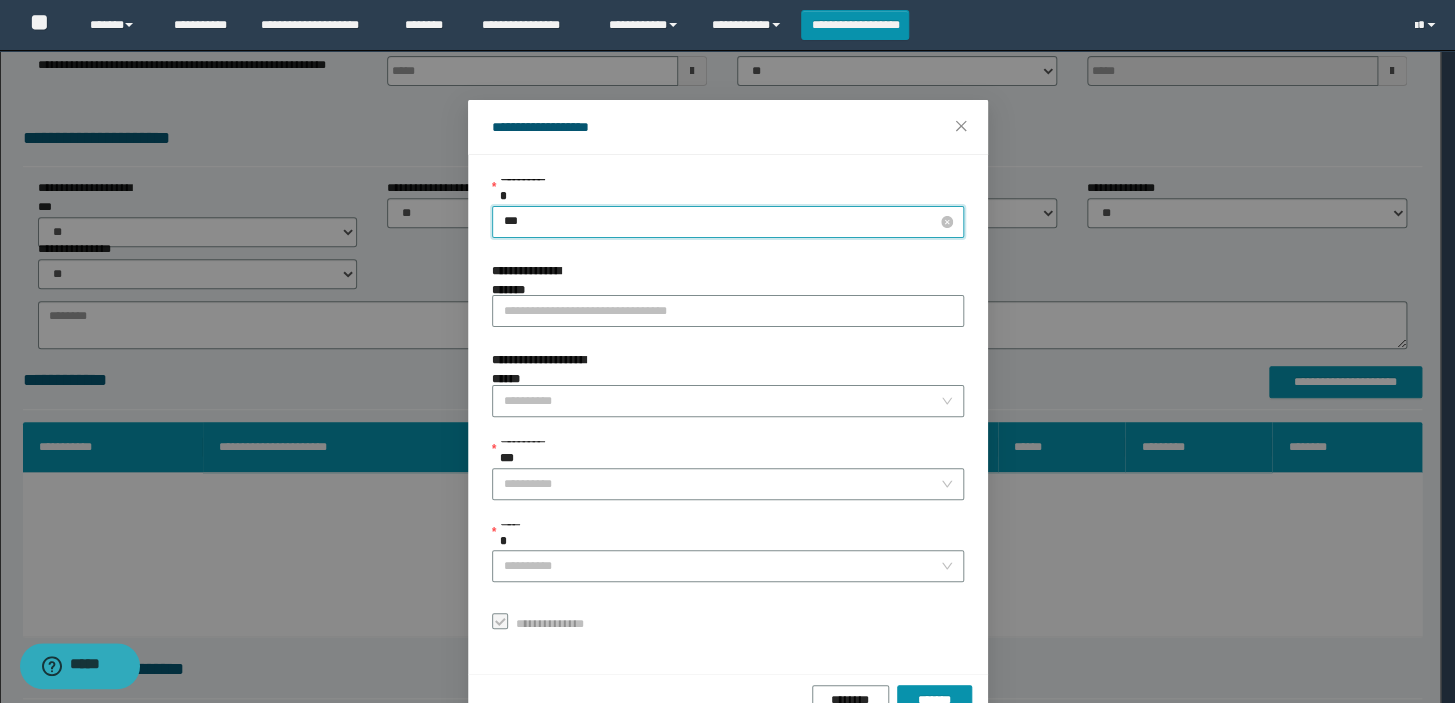 type on "****" 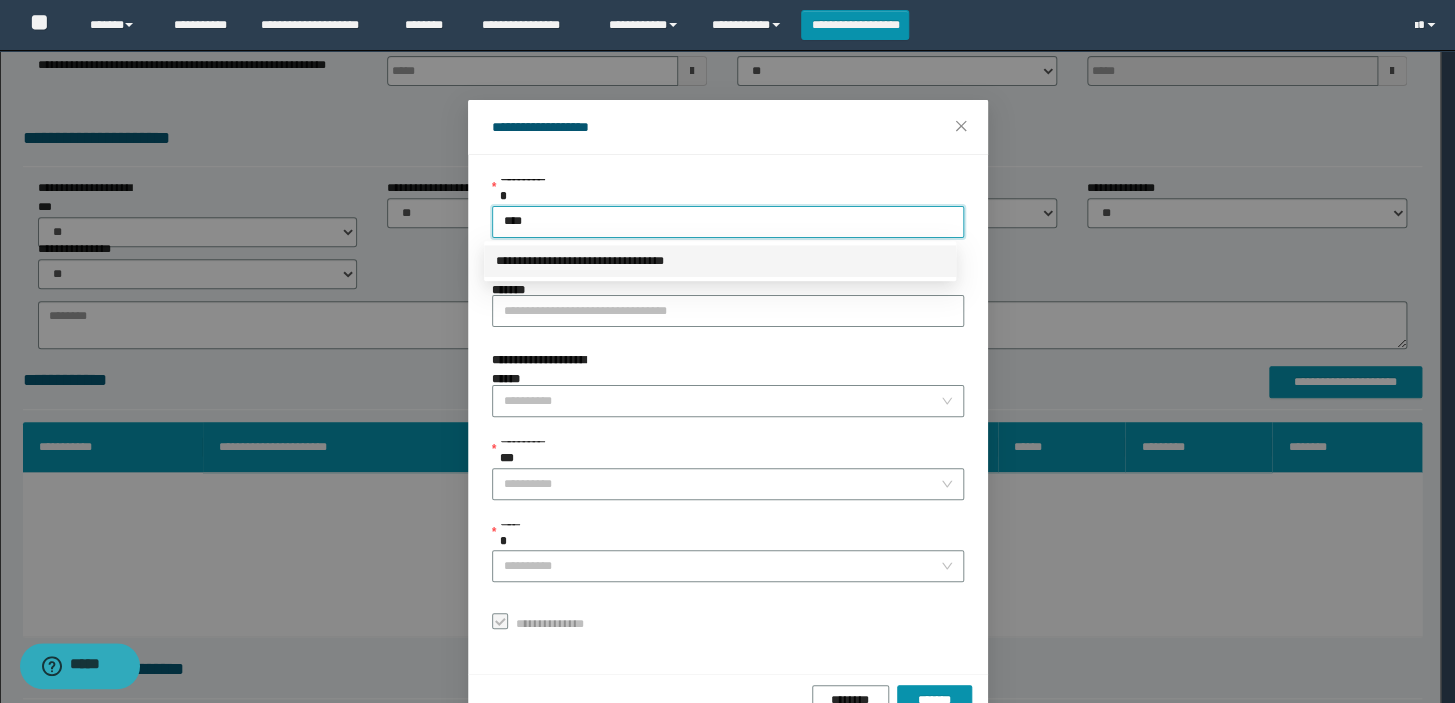 click on "**********" at bounding box center (720, 261) 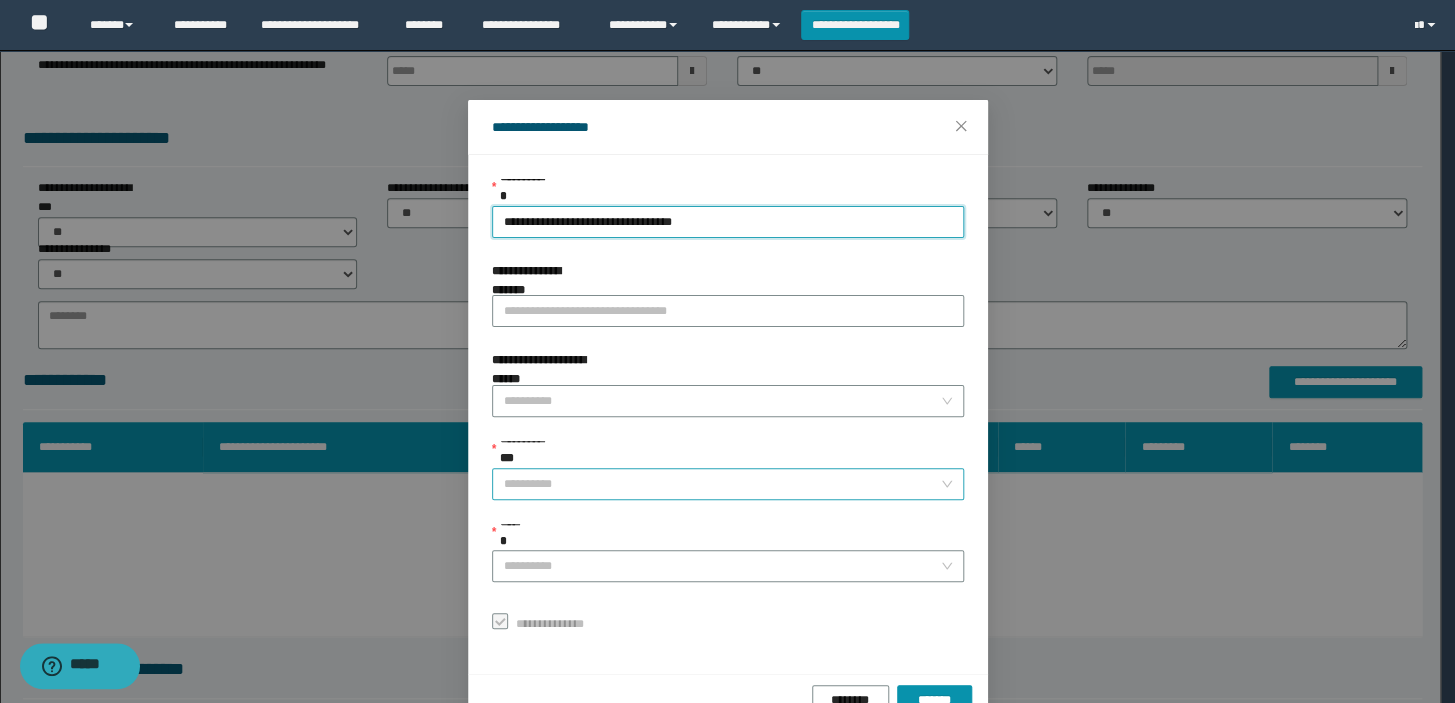 click on "**********" at bounding box center (722, 484) 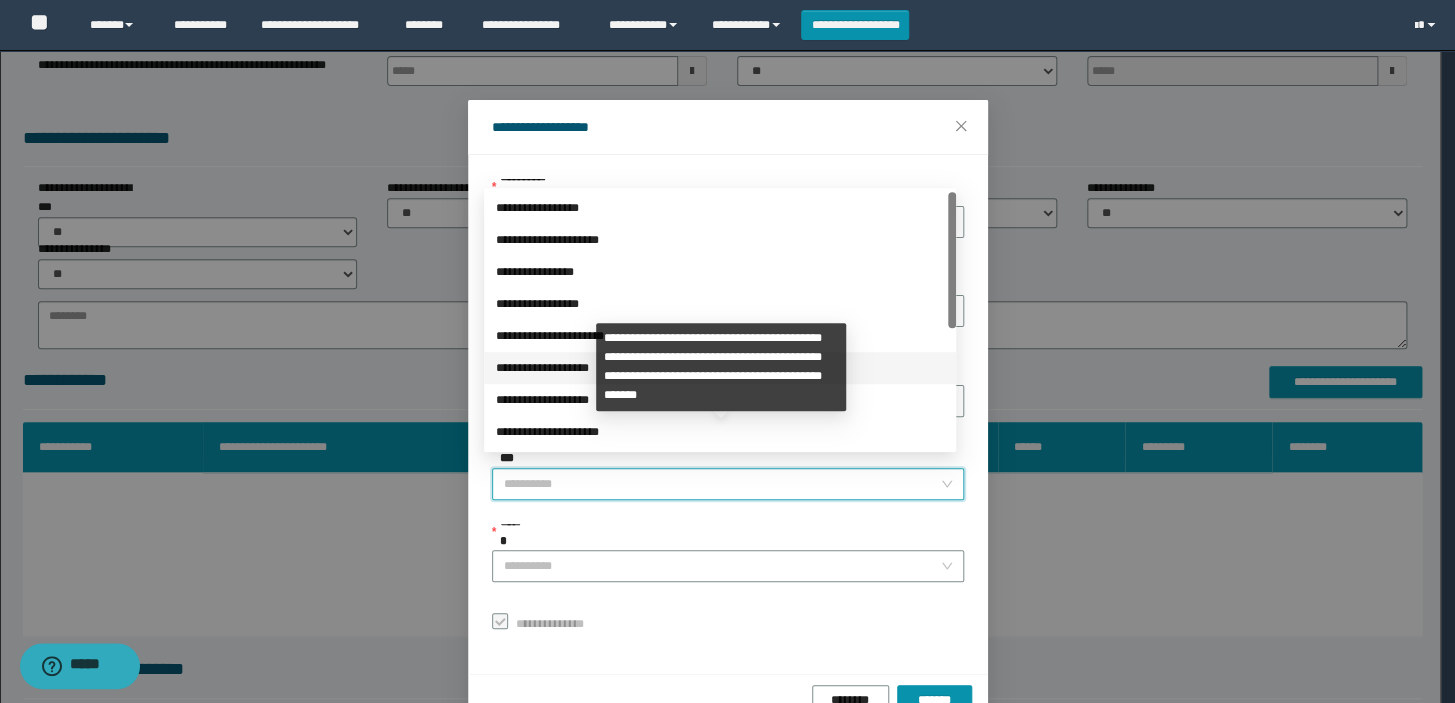scroll, scrollTop: 223, scrollLeft: 0, axis: vertical 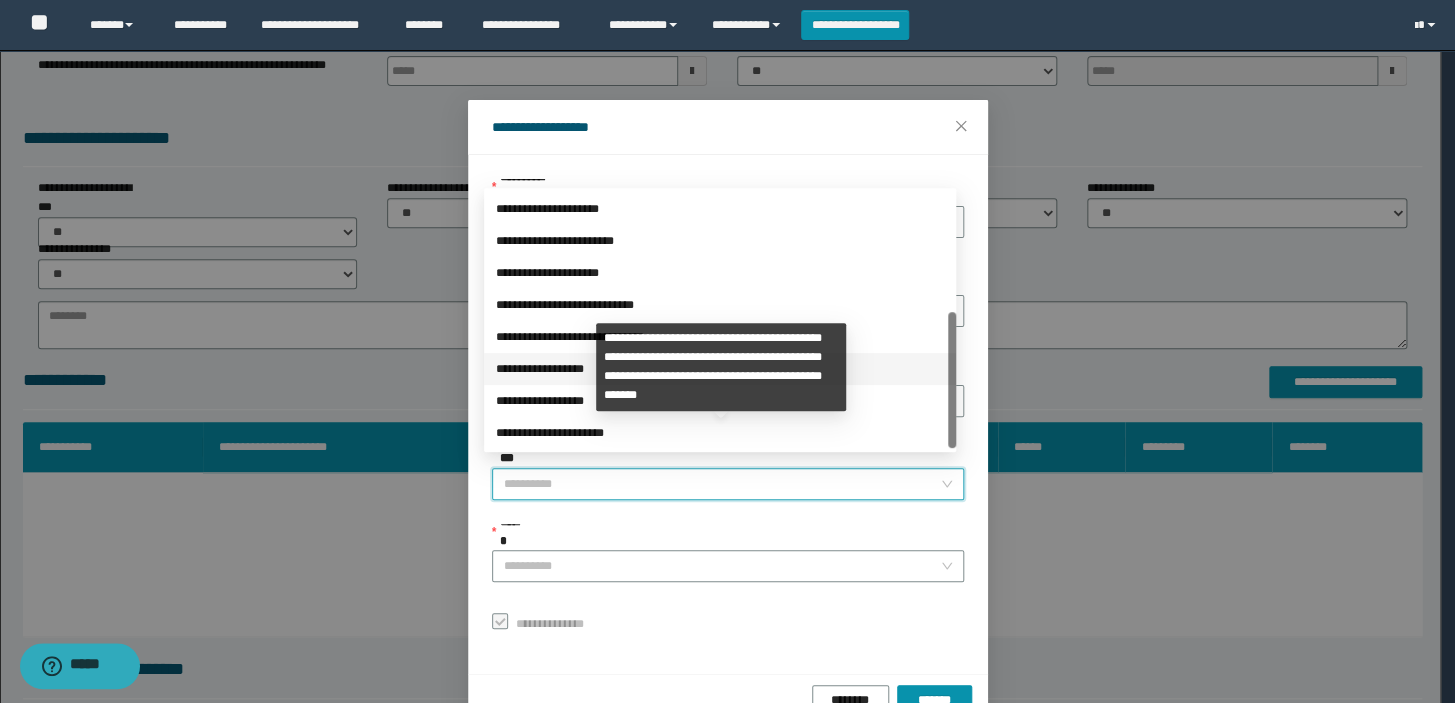 drag, startPoint x: 545, startPoint y: 360, endPoint x: 544, endPoint y: 370, distance: 10.049875 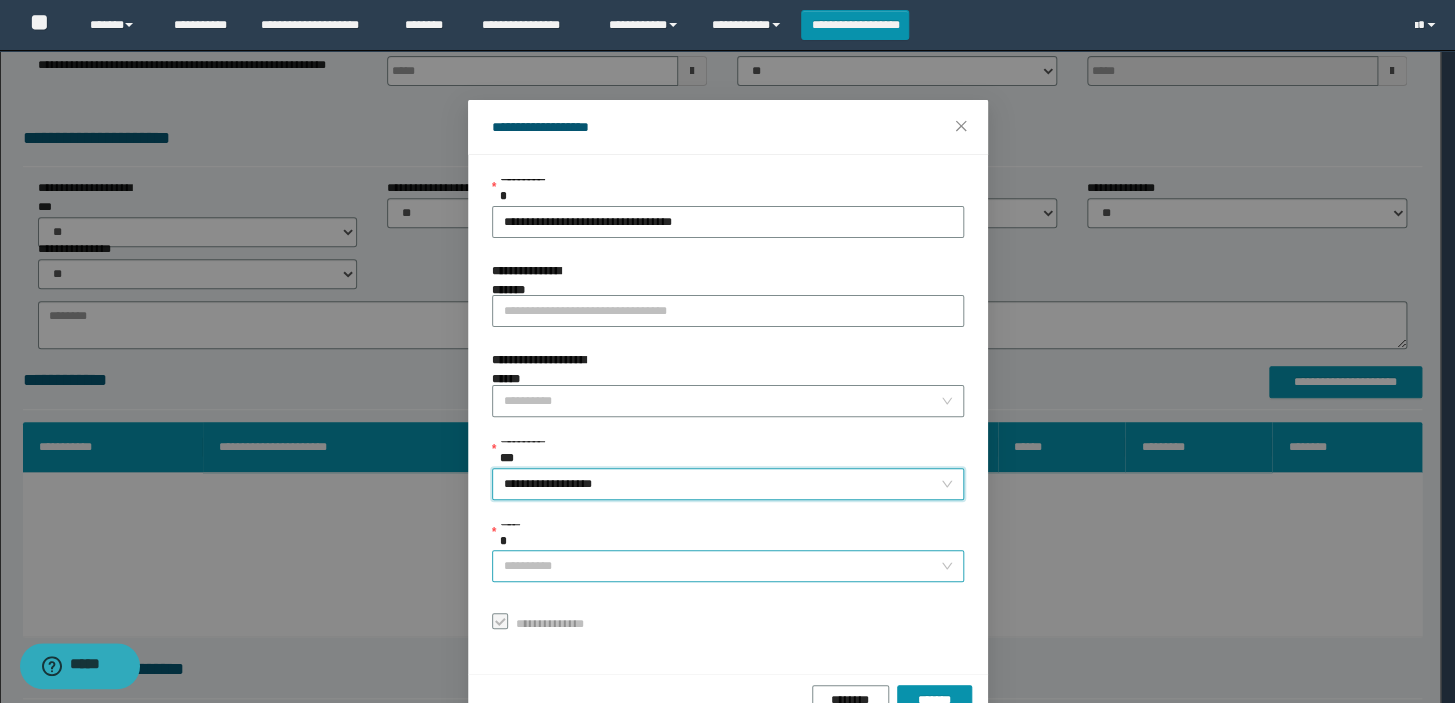 click on "******" at bounding box center (722, 566) 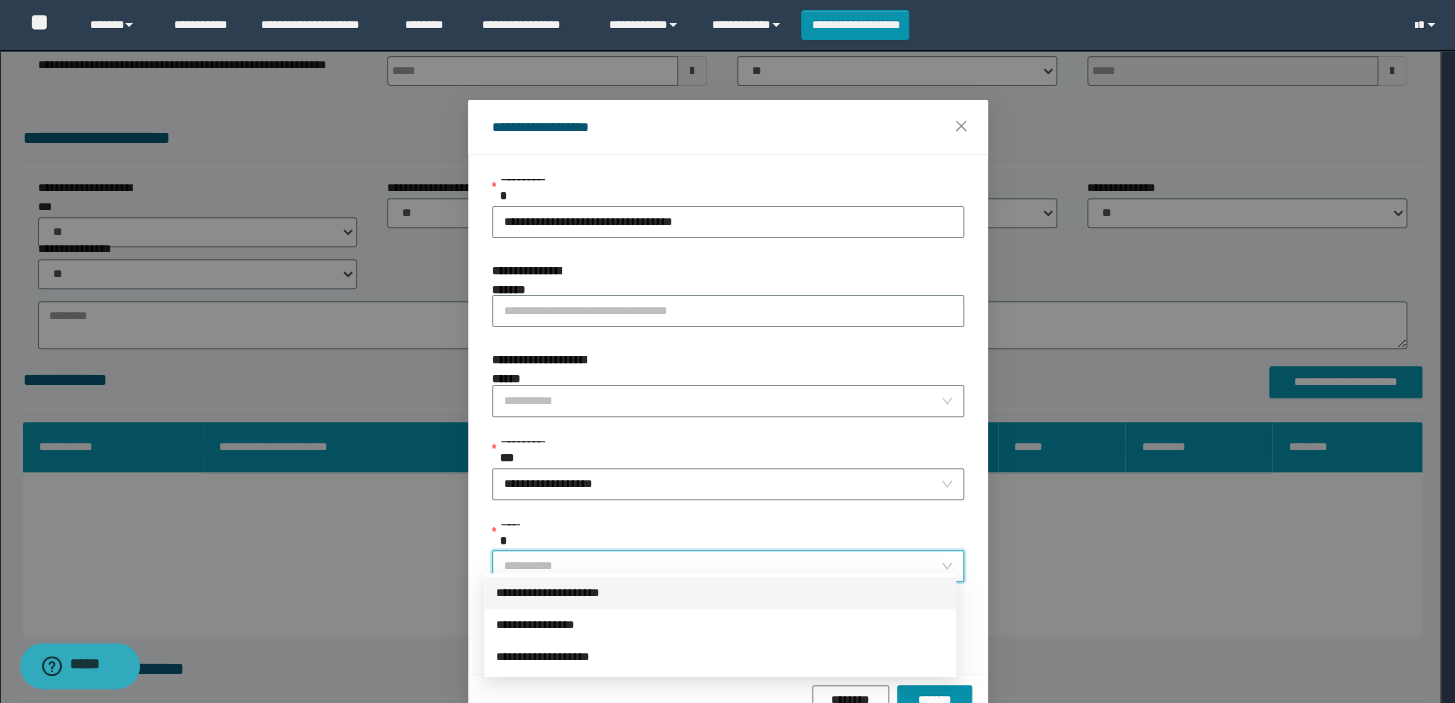 drag, startPoint x: 513, startPoint y: 585, endPoint x: 1086, endPoint y: 661, distance: 578.0182 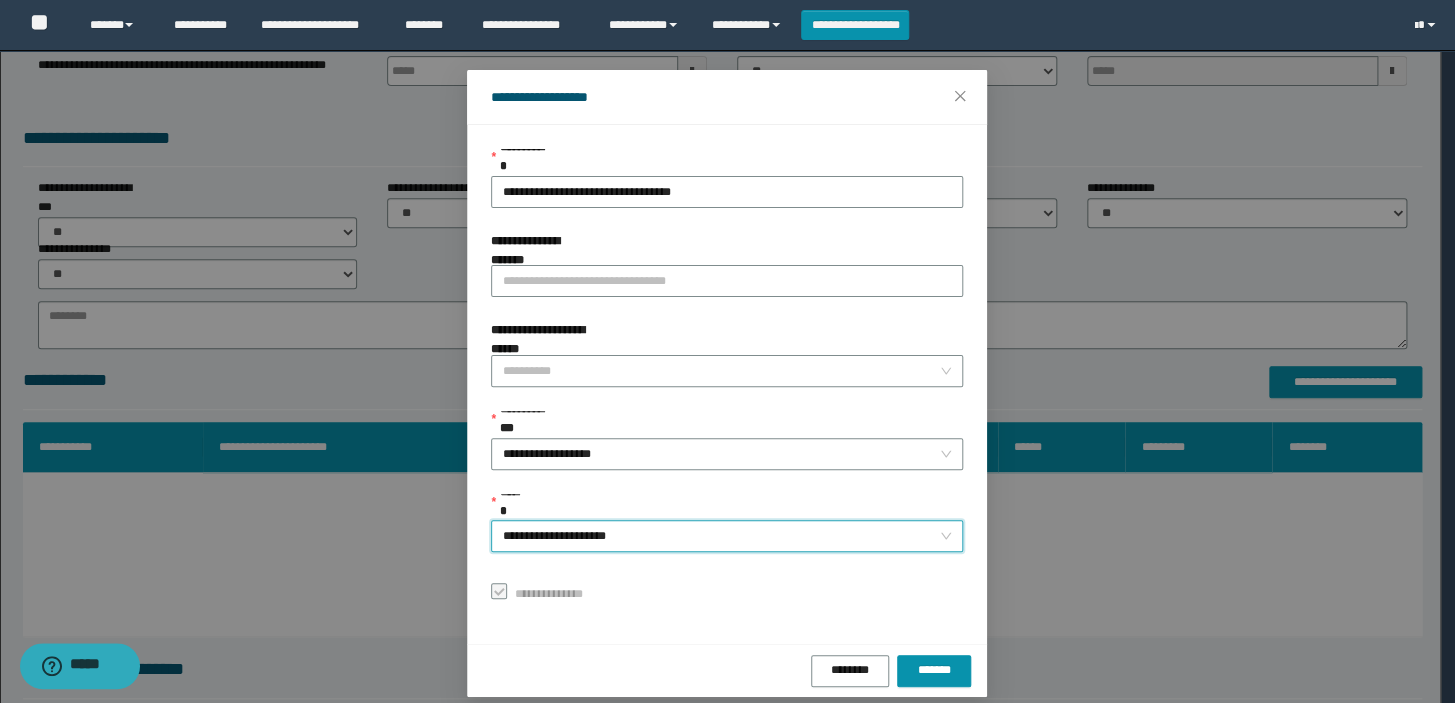 scroll, scrollTop: 48, scrollLeft: 0, axis: vertical 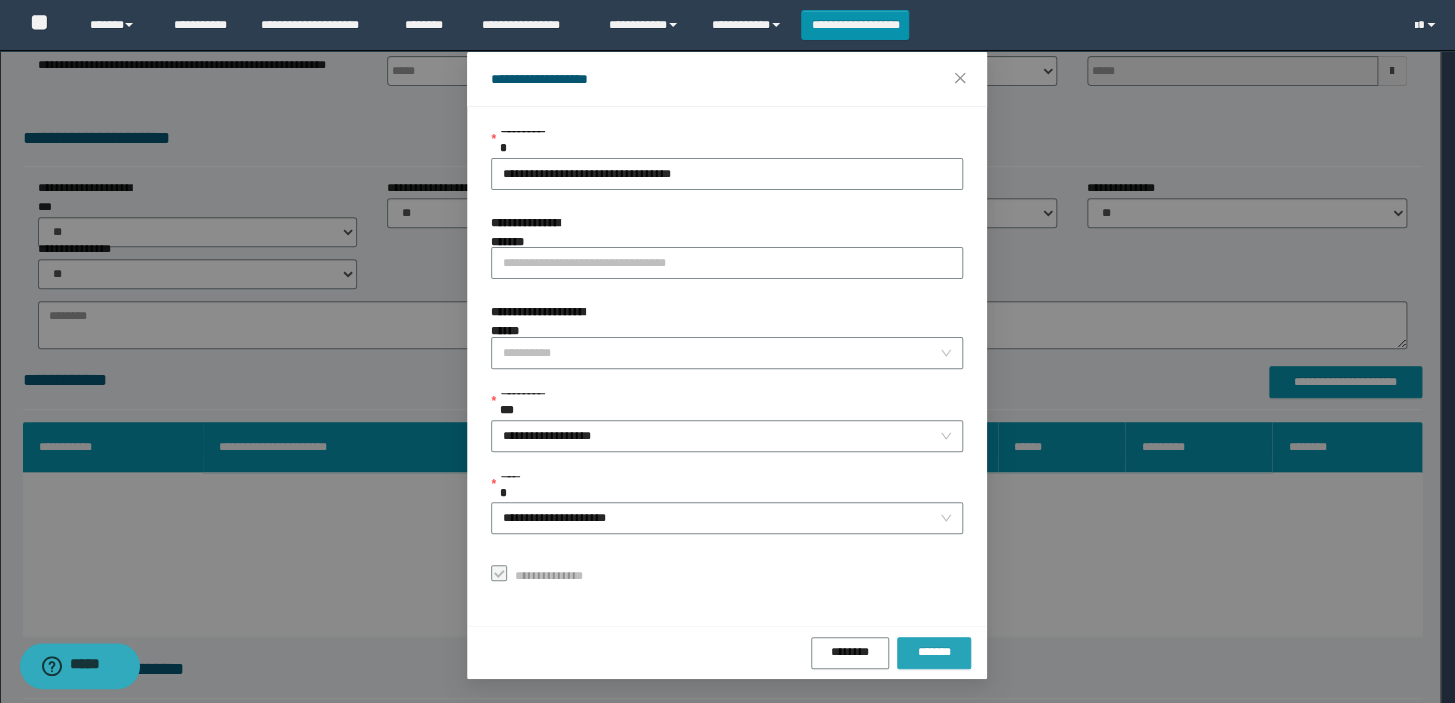click on "*******" at bounding box center [934, 652] 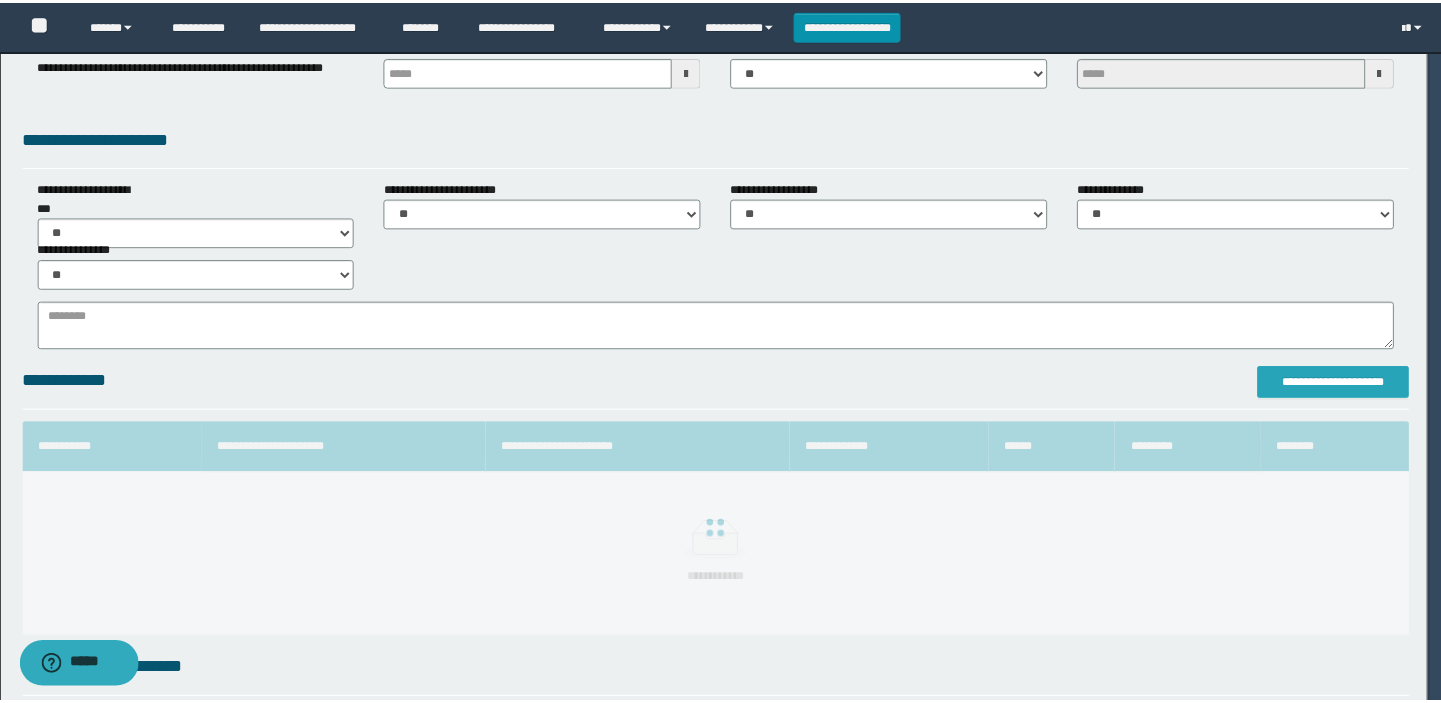 scroll, scrollTop: 0, scrollLeft: 0, axis: both 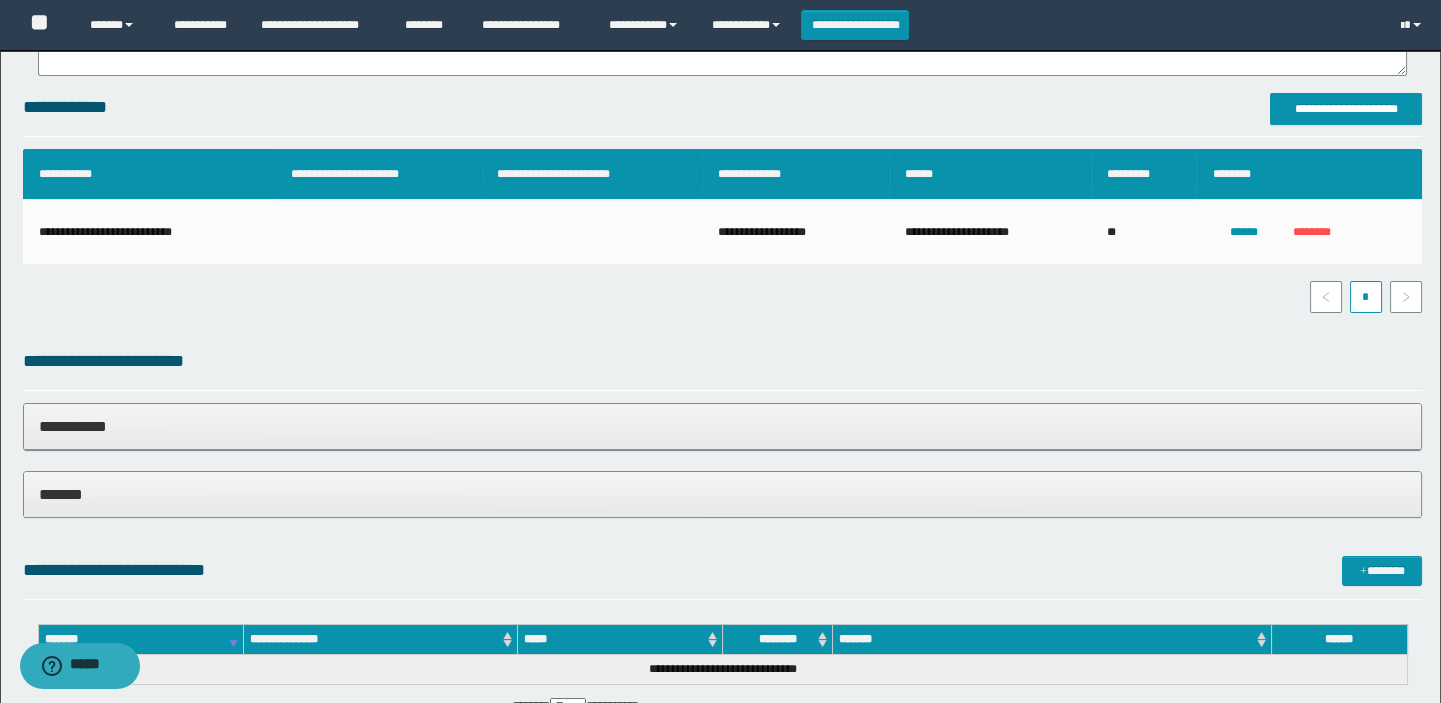 click on "*******" at bounding box center (723, 494) 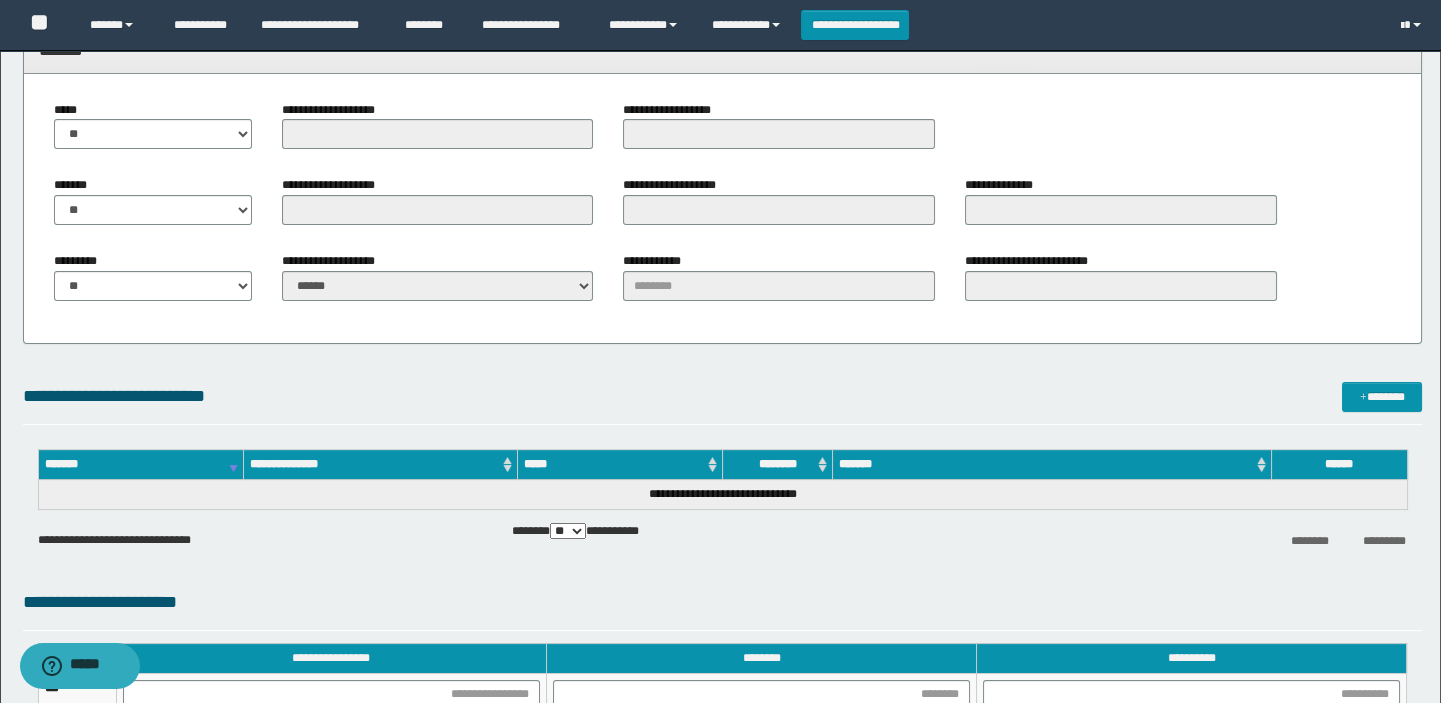 scroll, scrollTop: 1000, scrollLeft: 0, axis: vertical 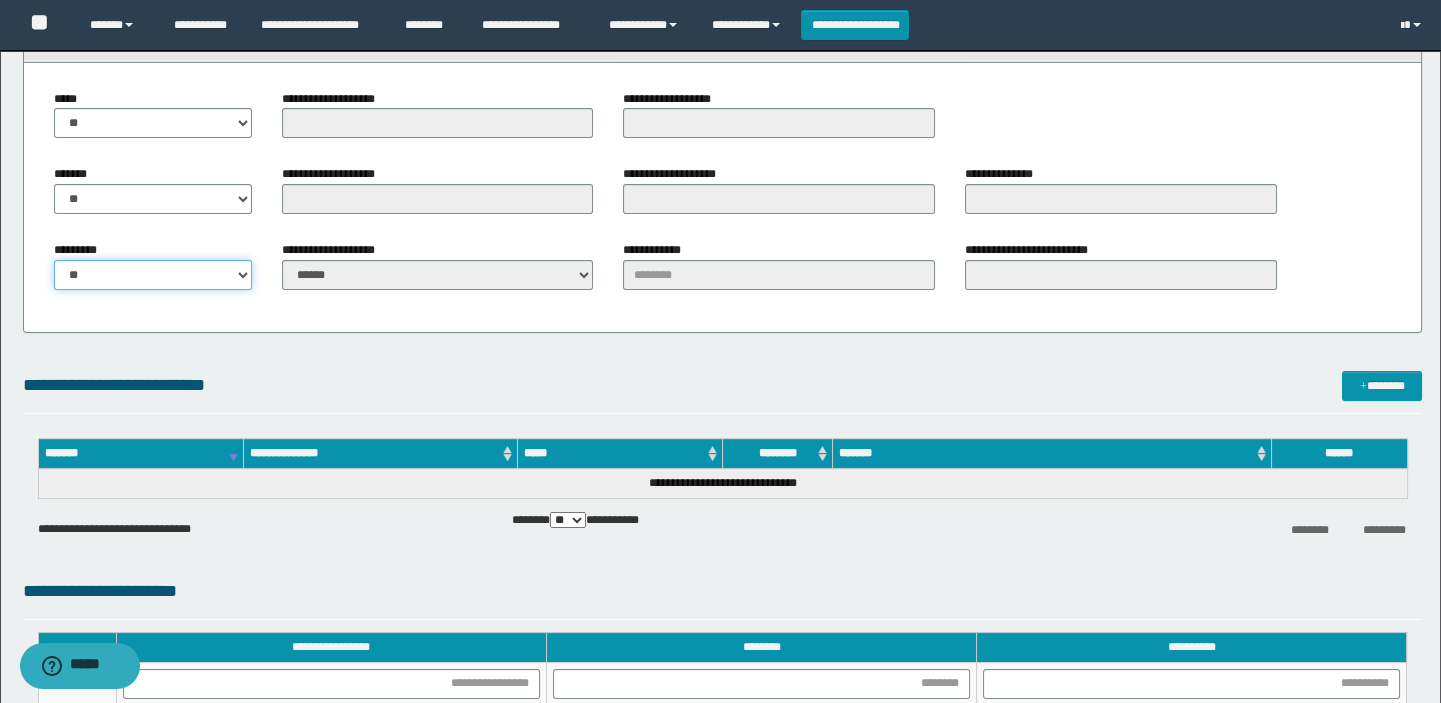 click on "**
**" at bounding box center [153, 275] 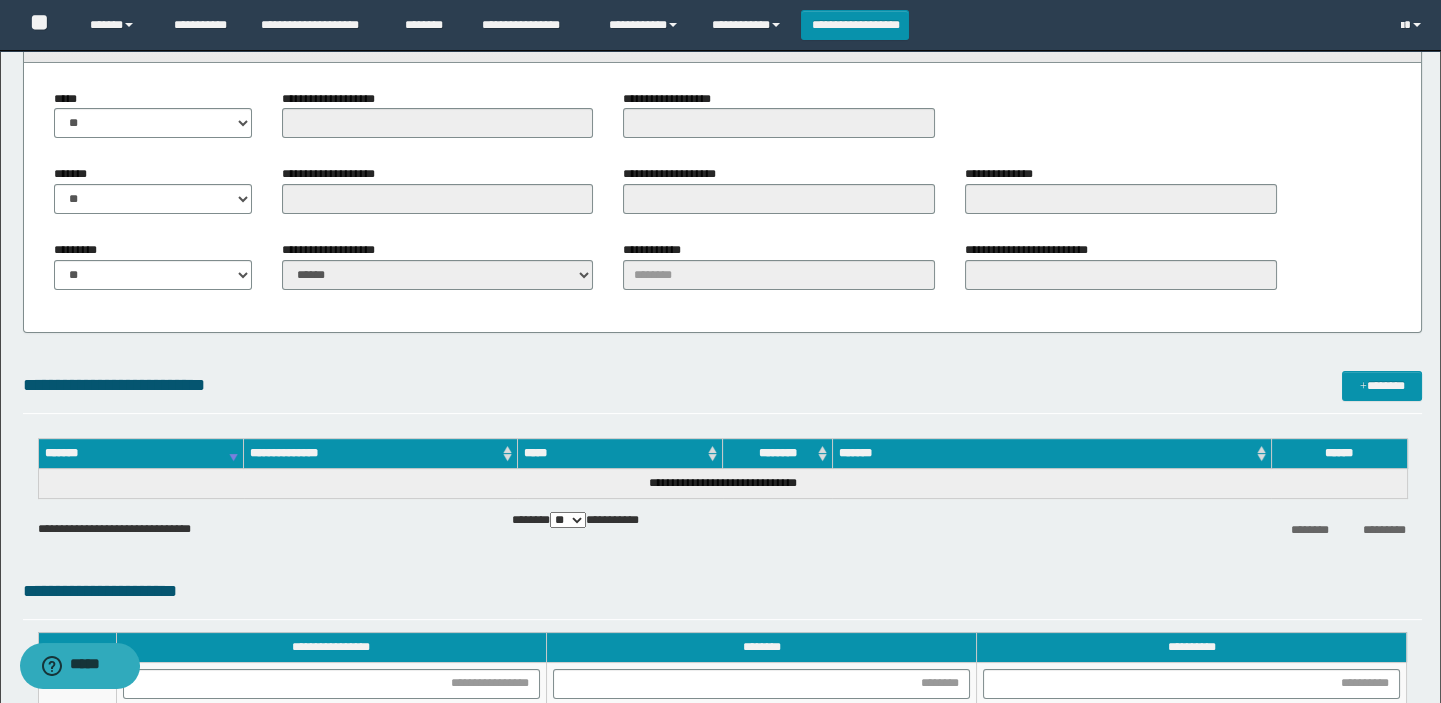 click on "*******
**
**" at bounding box center [153, 197] 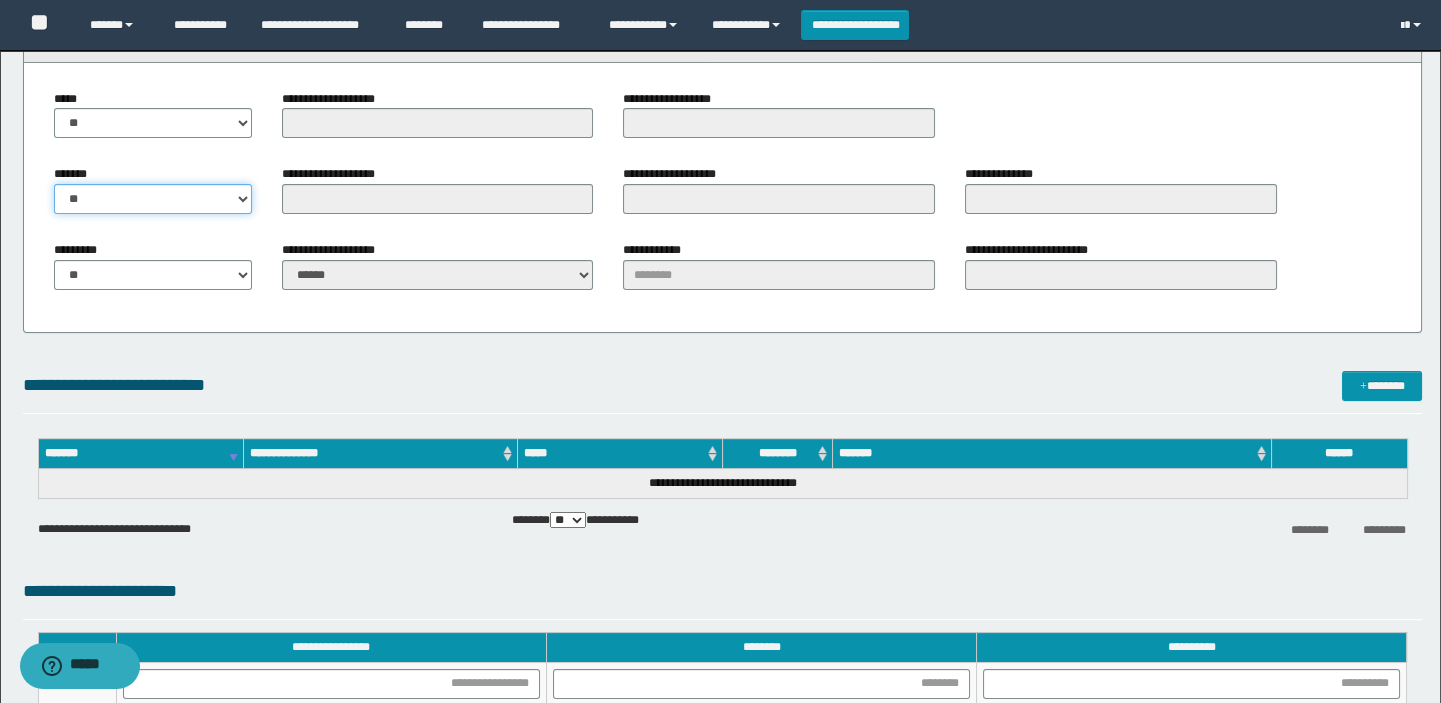 click on "**
**" at bounding box center [153, 199] 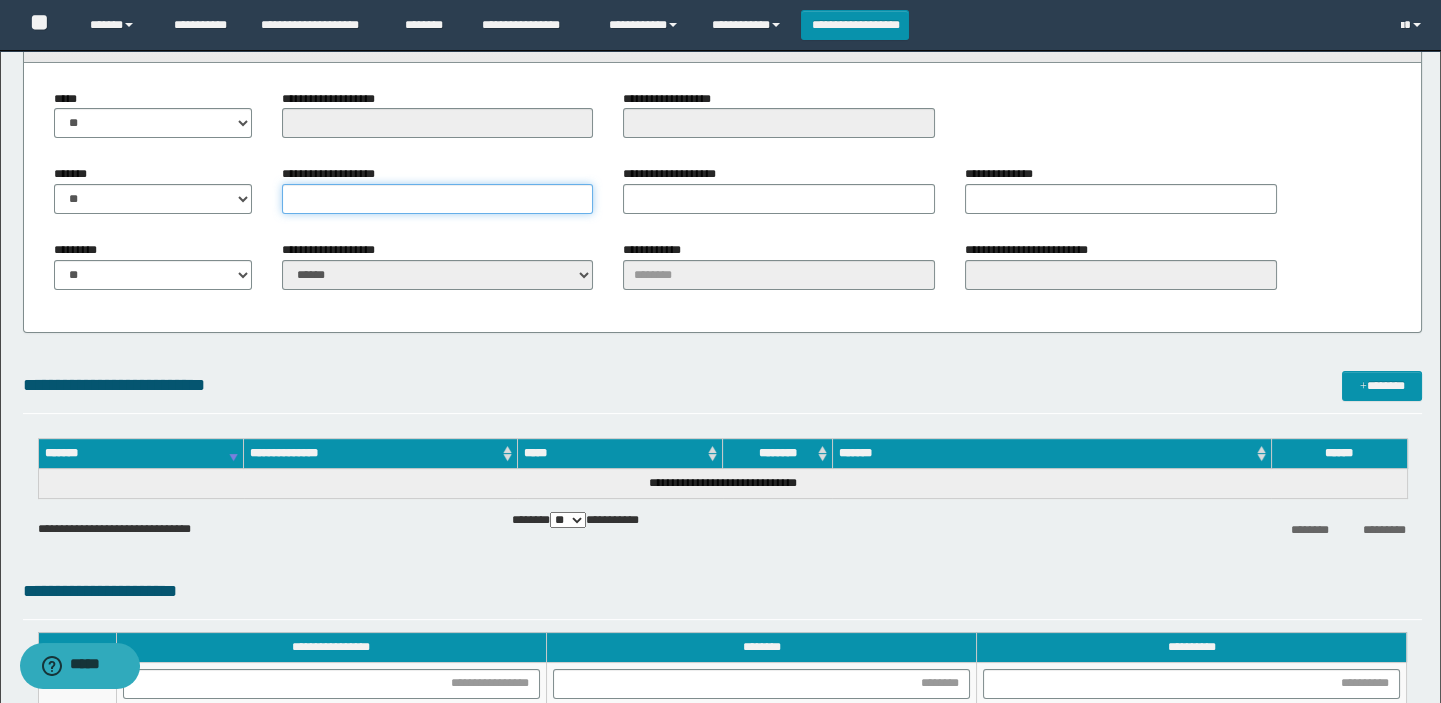 click on "**********" at bounding box center (438, 199) 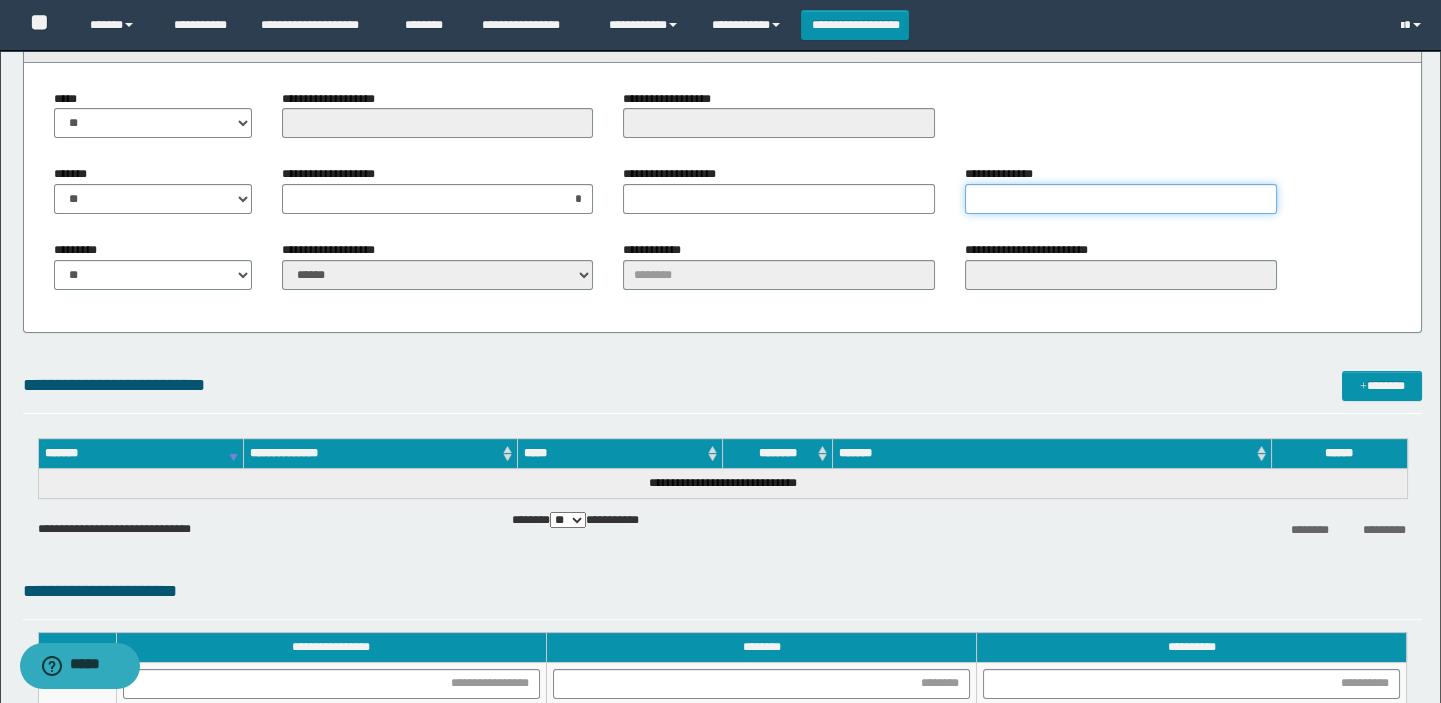 click on "**********" at bounding box center (1121, 199) 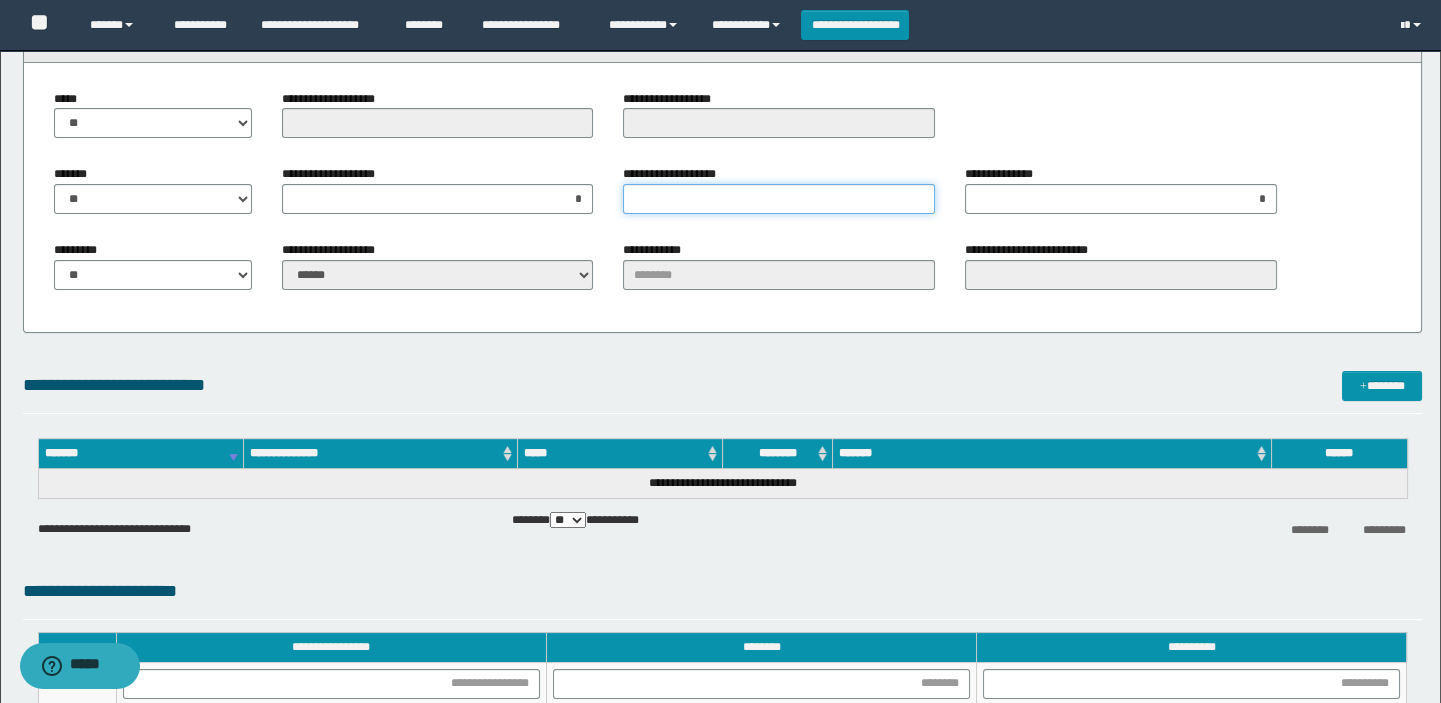 click on "**********" at bounding box center [779, 199] 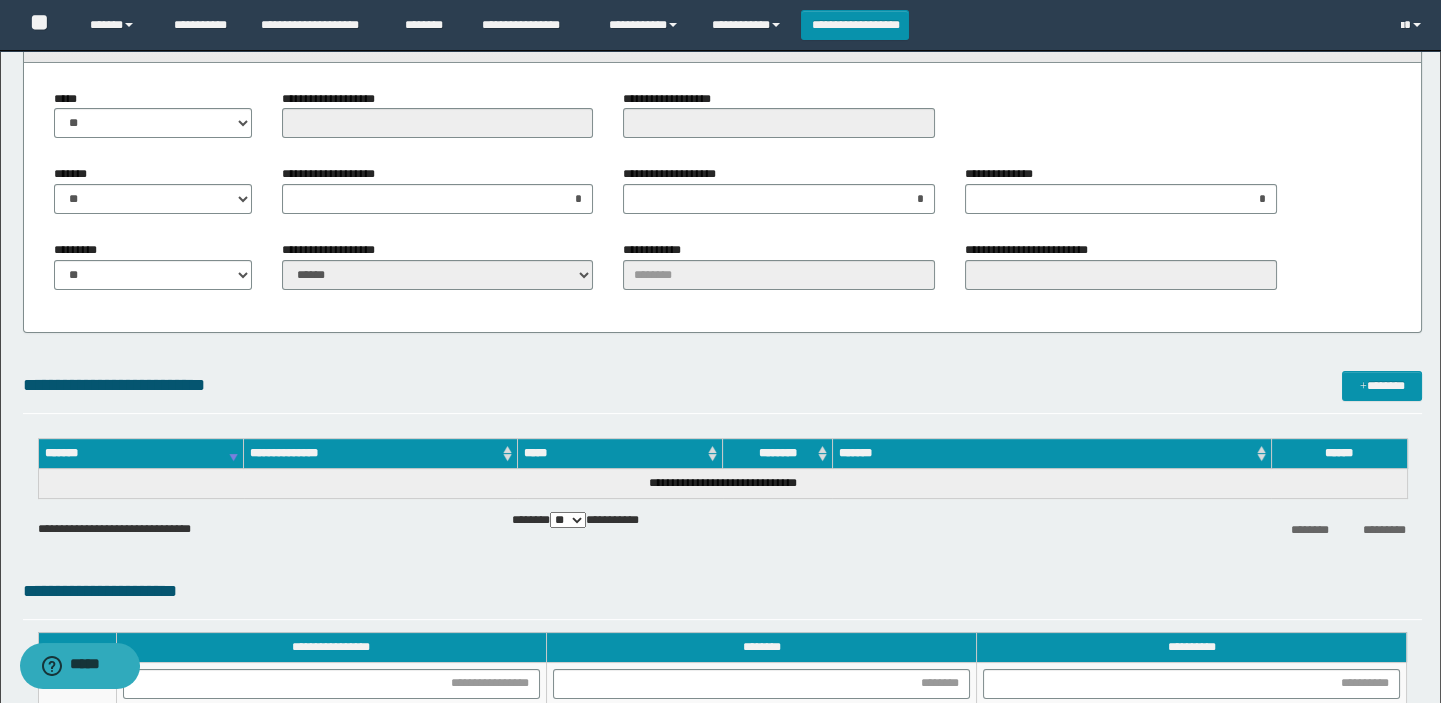 click on "**********" at bounding box center (723, 198) 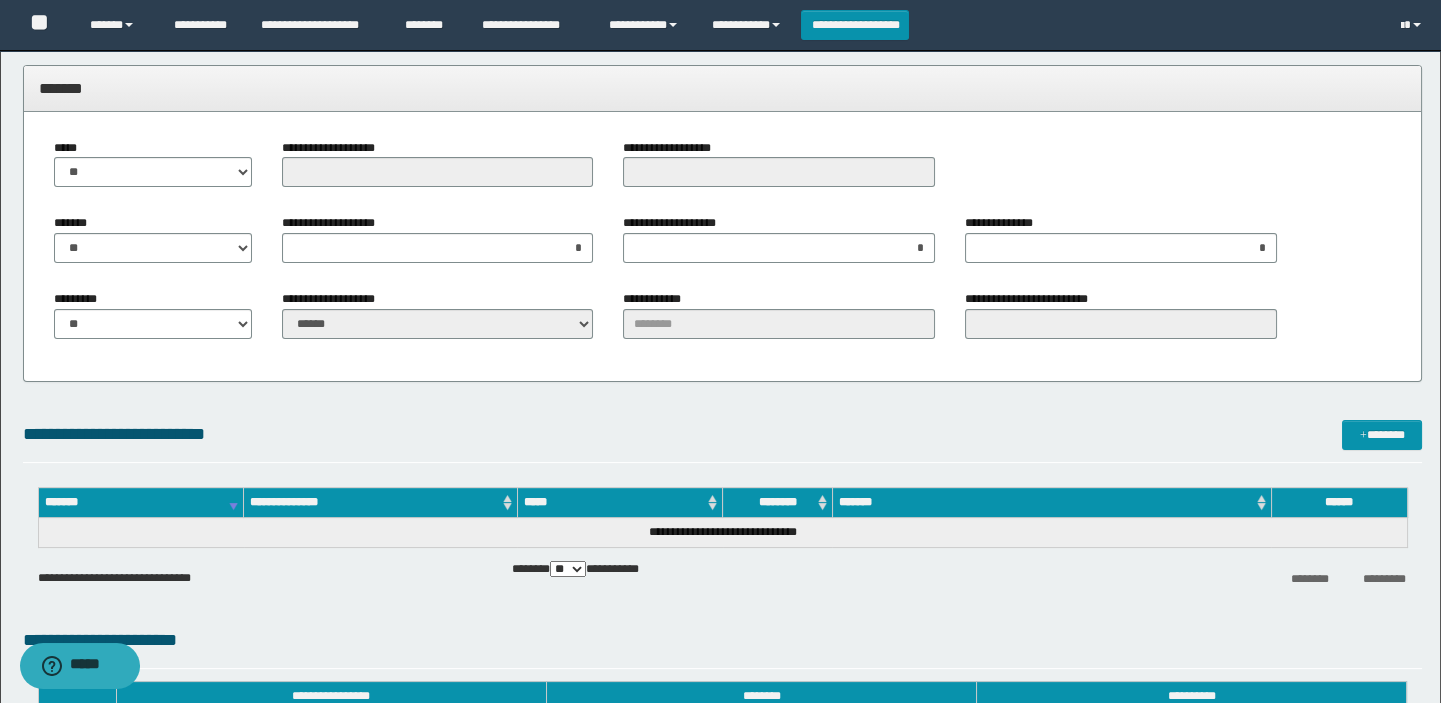 scroll, scrollTop: 909, scrollLeft: 0, axis: vertical 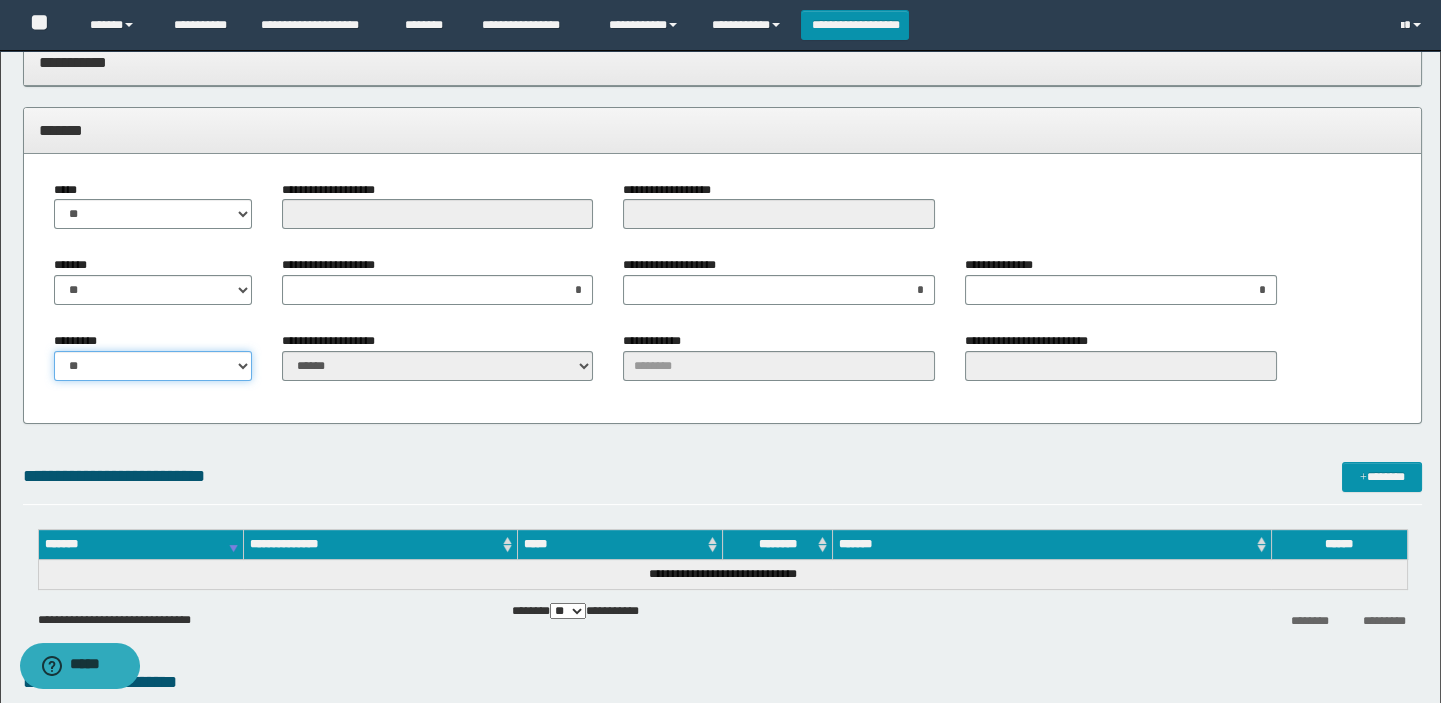 click on "**
**" at bounding box center [153, 366] 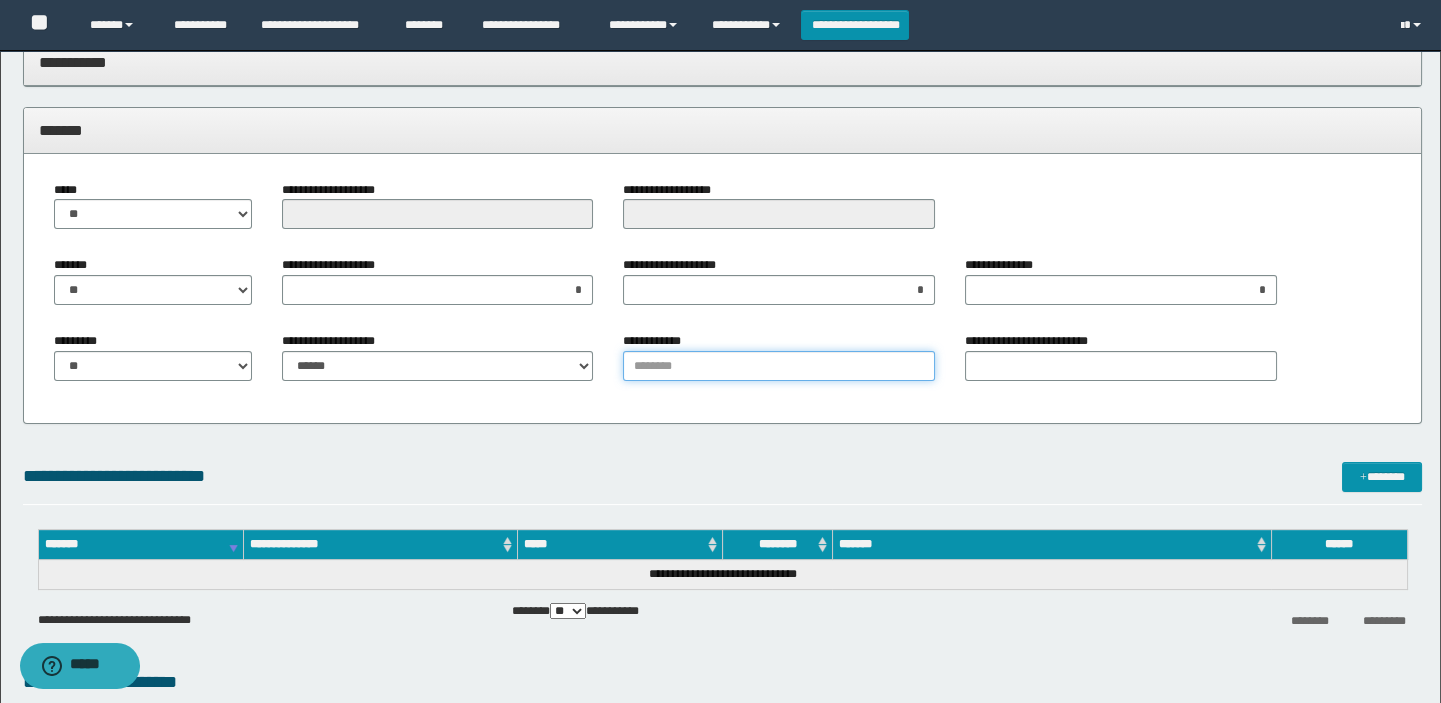 click on "**********" at bounding box center (779, 366) 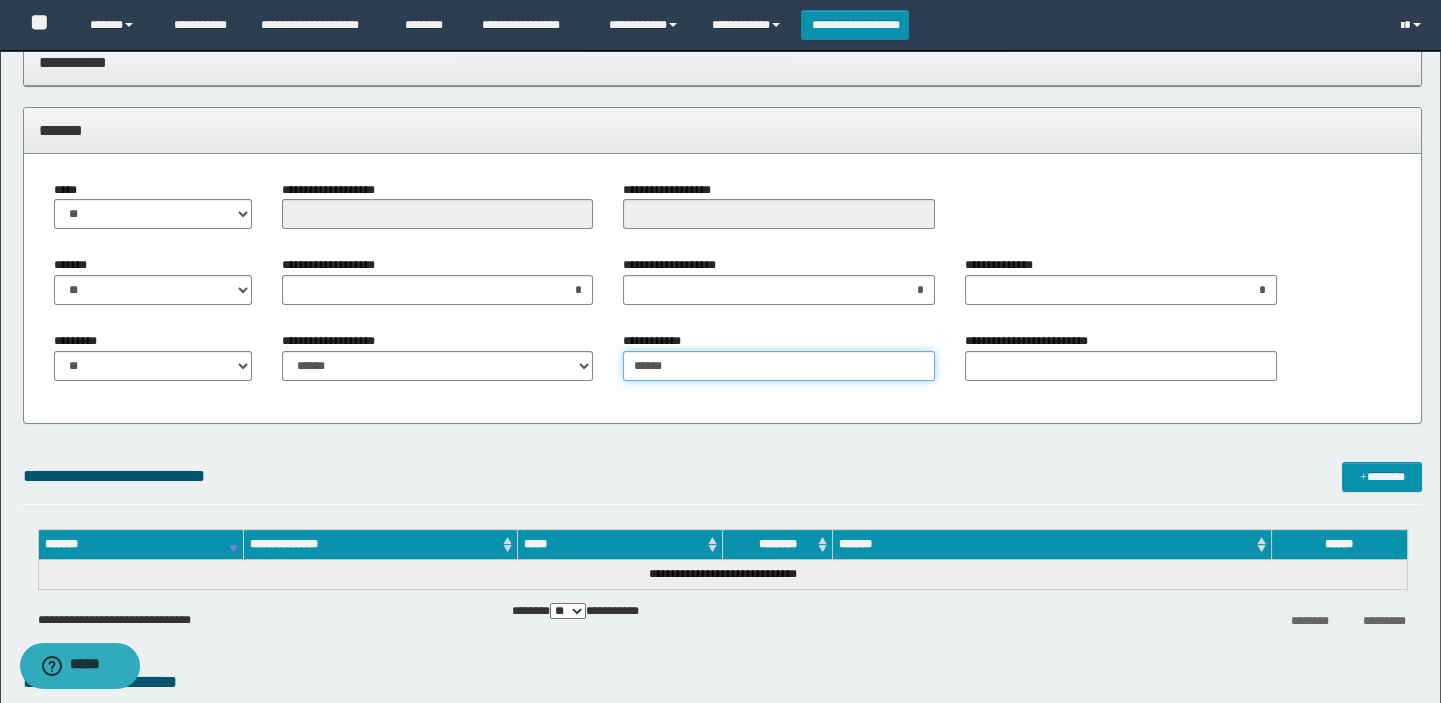 type on "******" 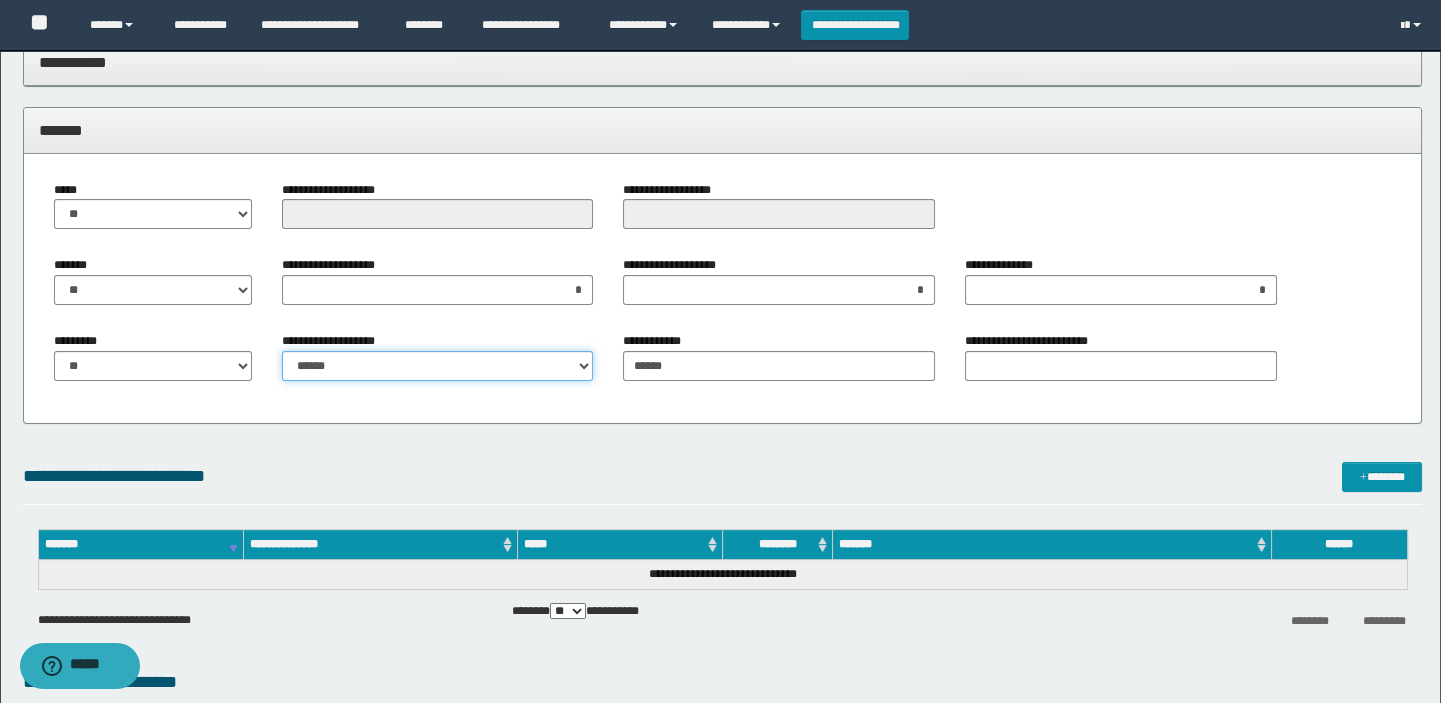 click on "**********" at bounding box center [438, 366] 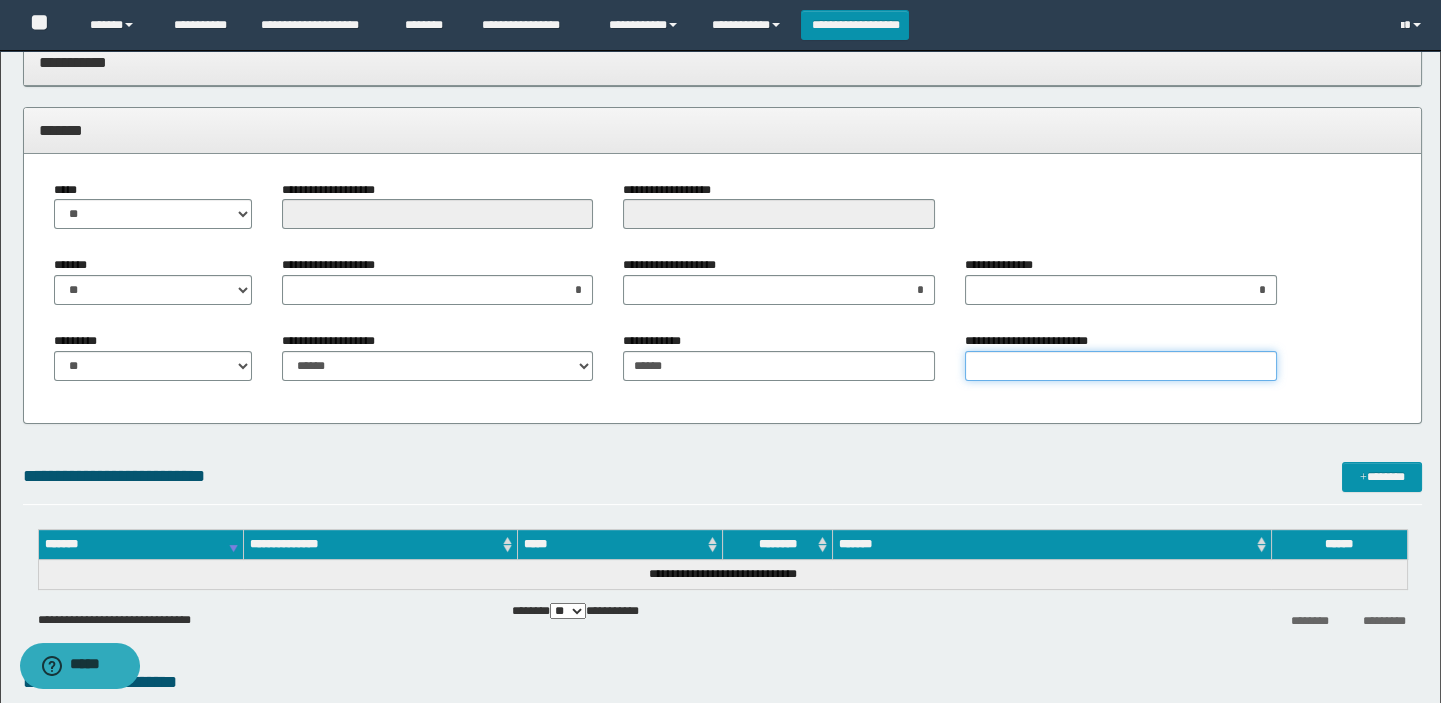 click on "**********" at bounding box center (1121, 366) 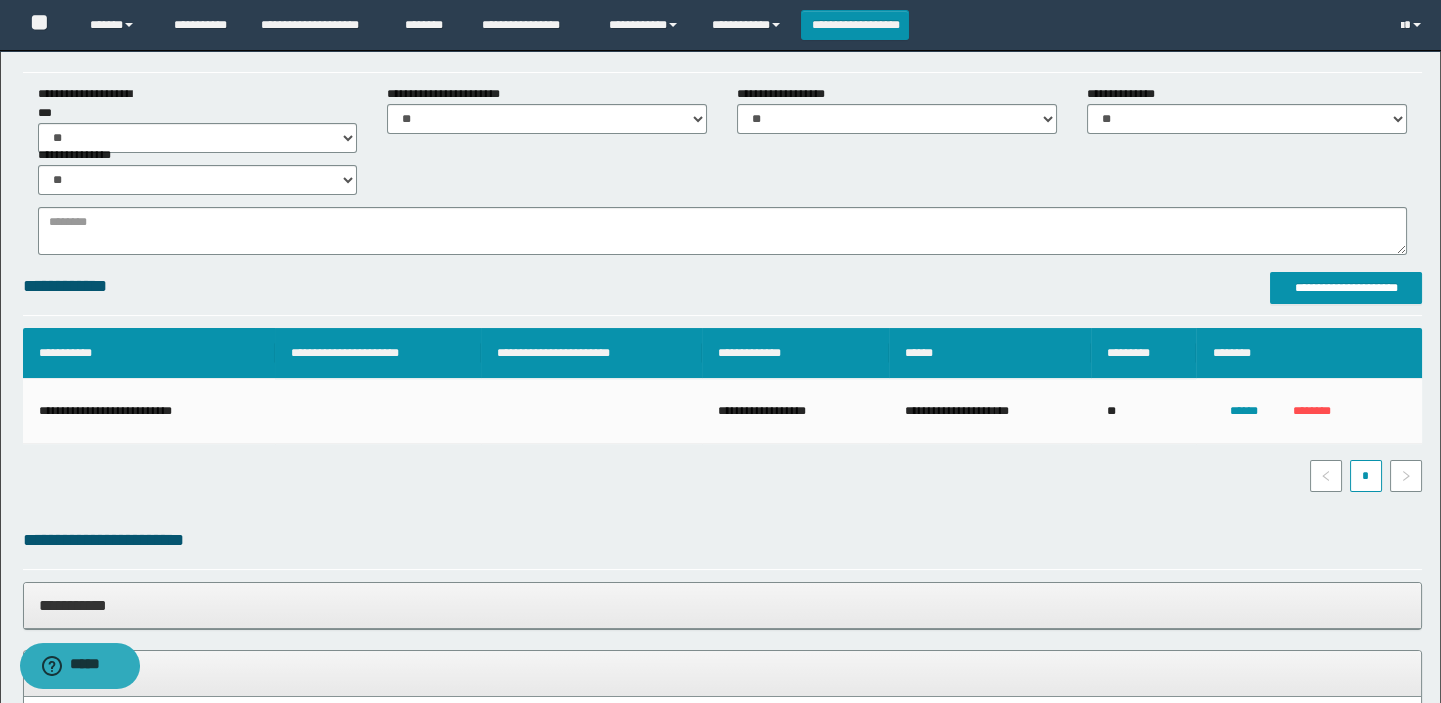 scroll, scrollTop: 90, scrollLeft: 0, axis: vertical 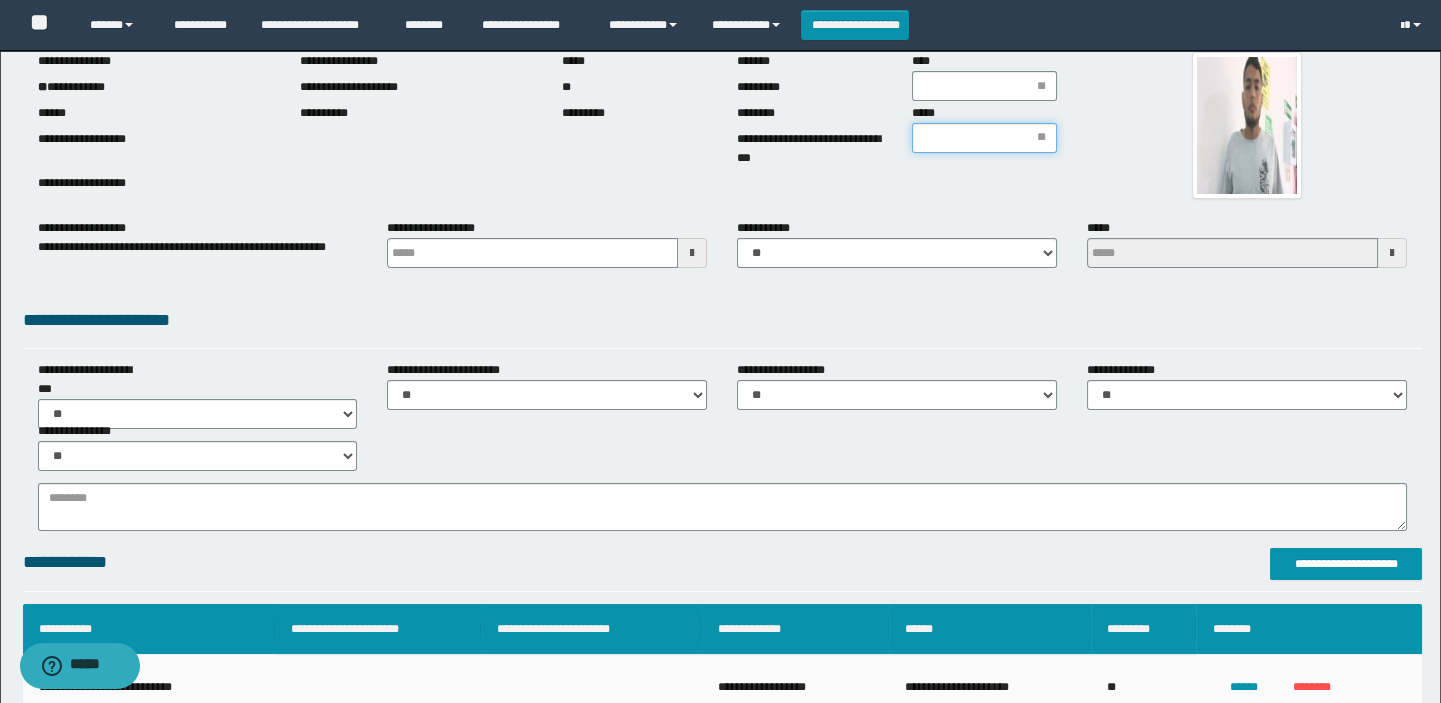 click on "*****" at bounding box center (984, 138) 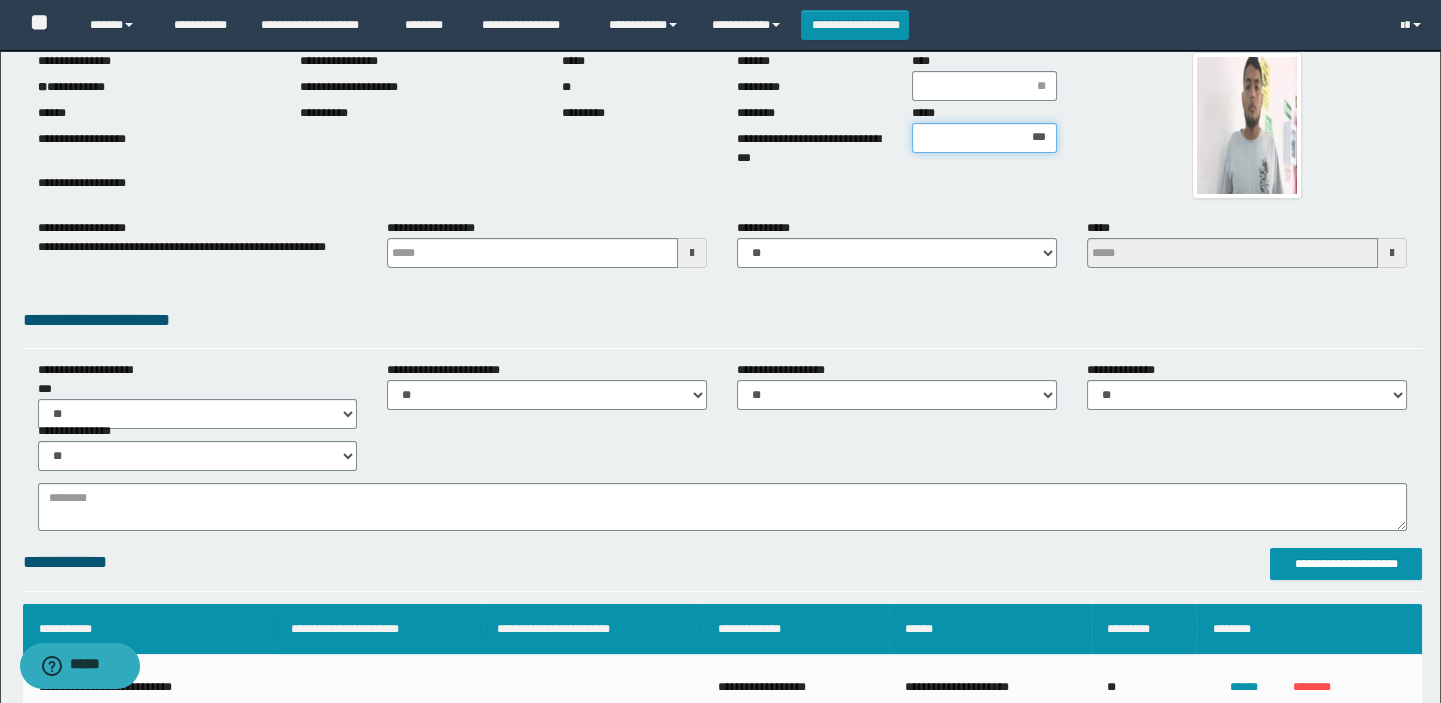 type on "****" 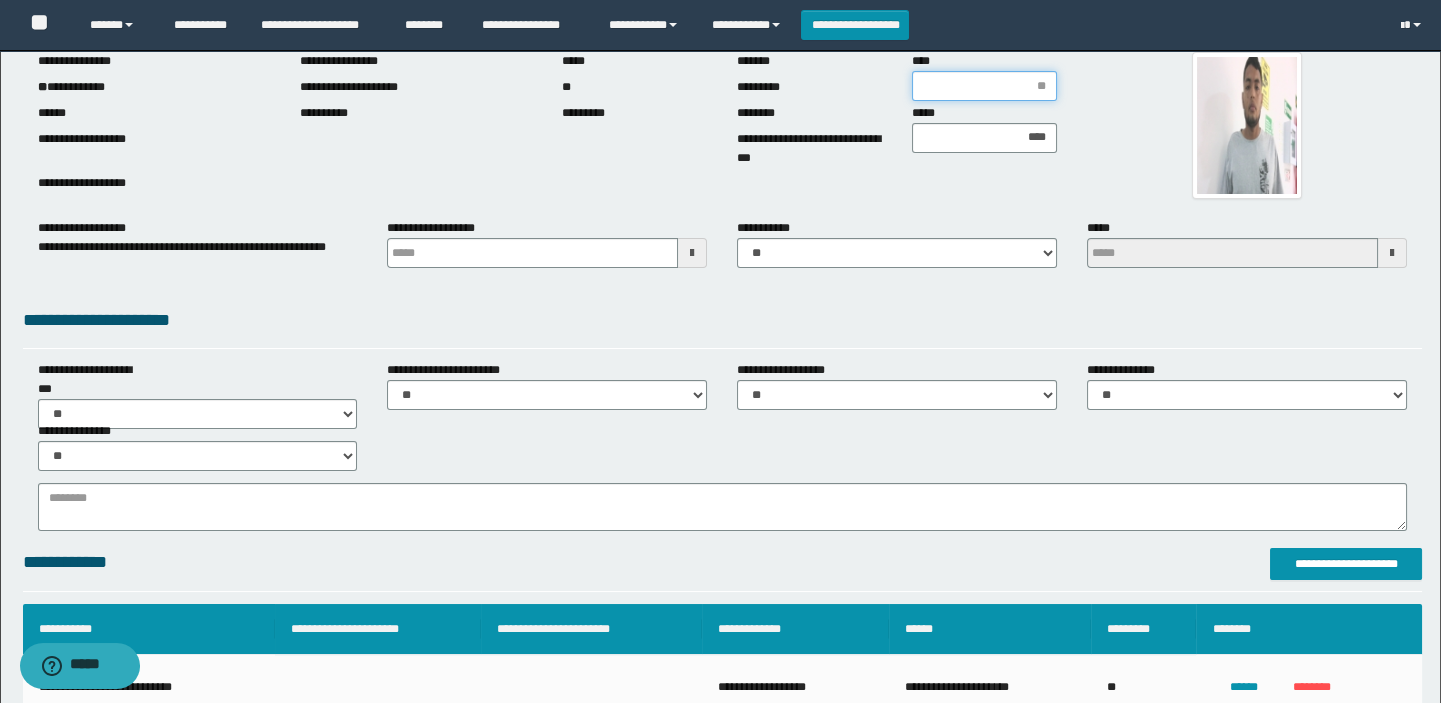 click on "****" at bounding box center [984, 86] 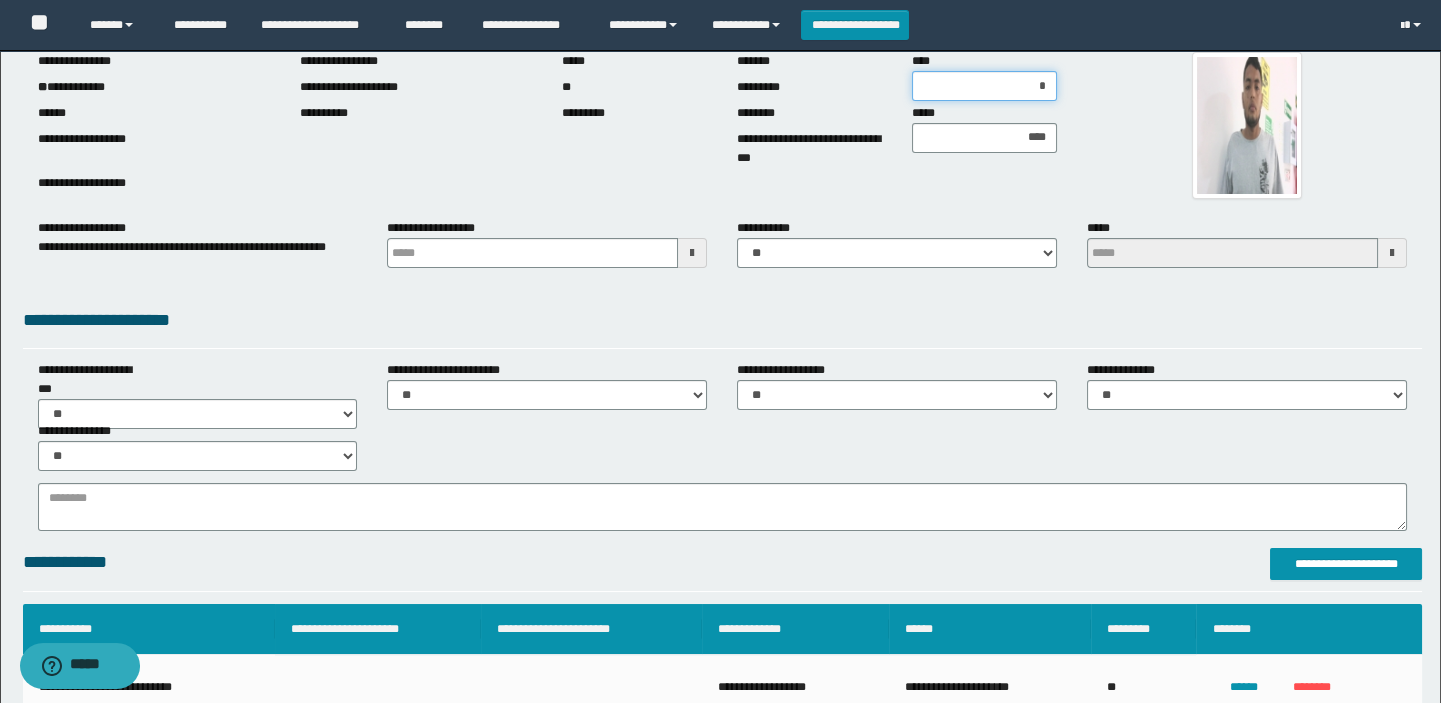 type on "**" 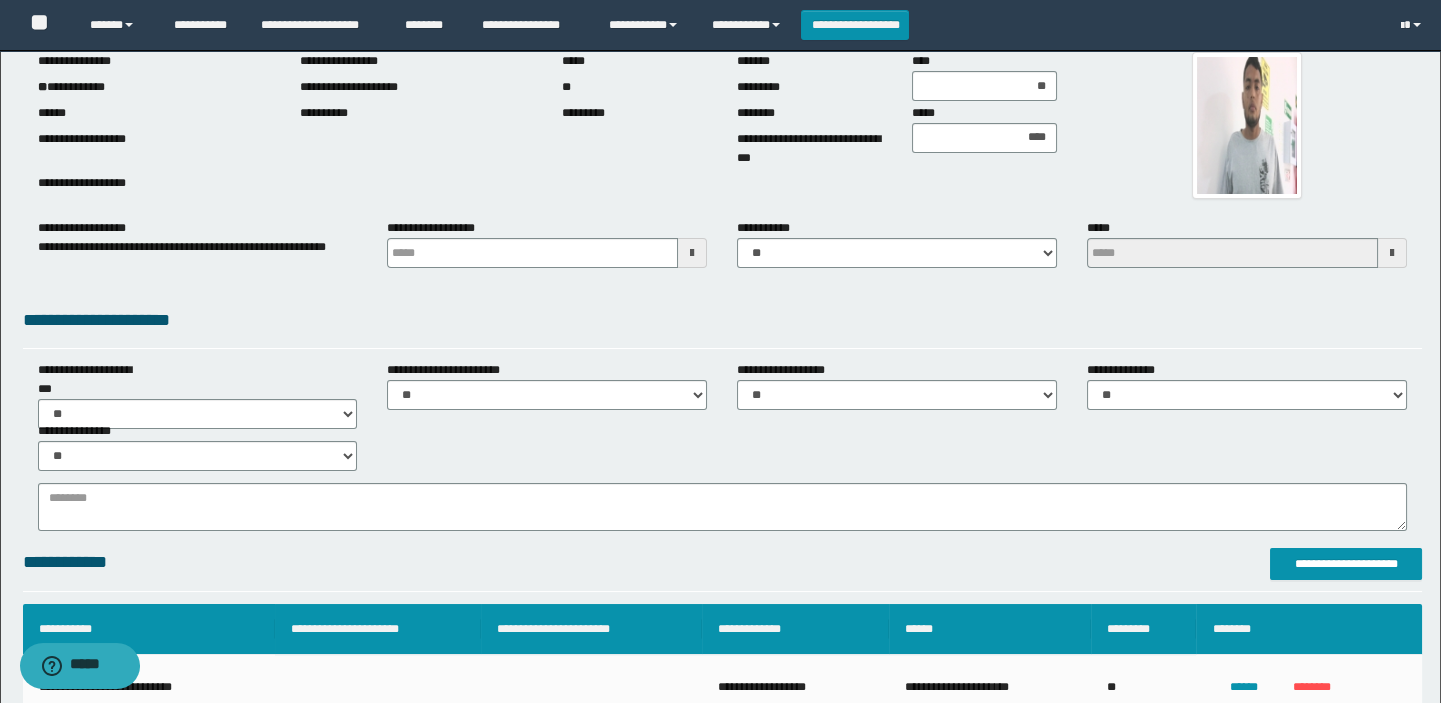 click on "**********" at bounding box center [723, 320] 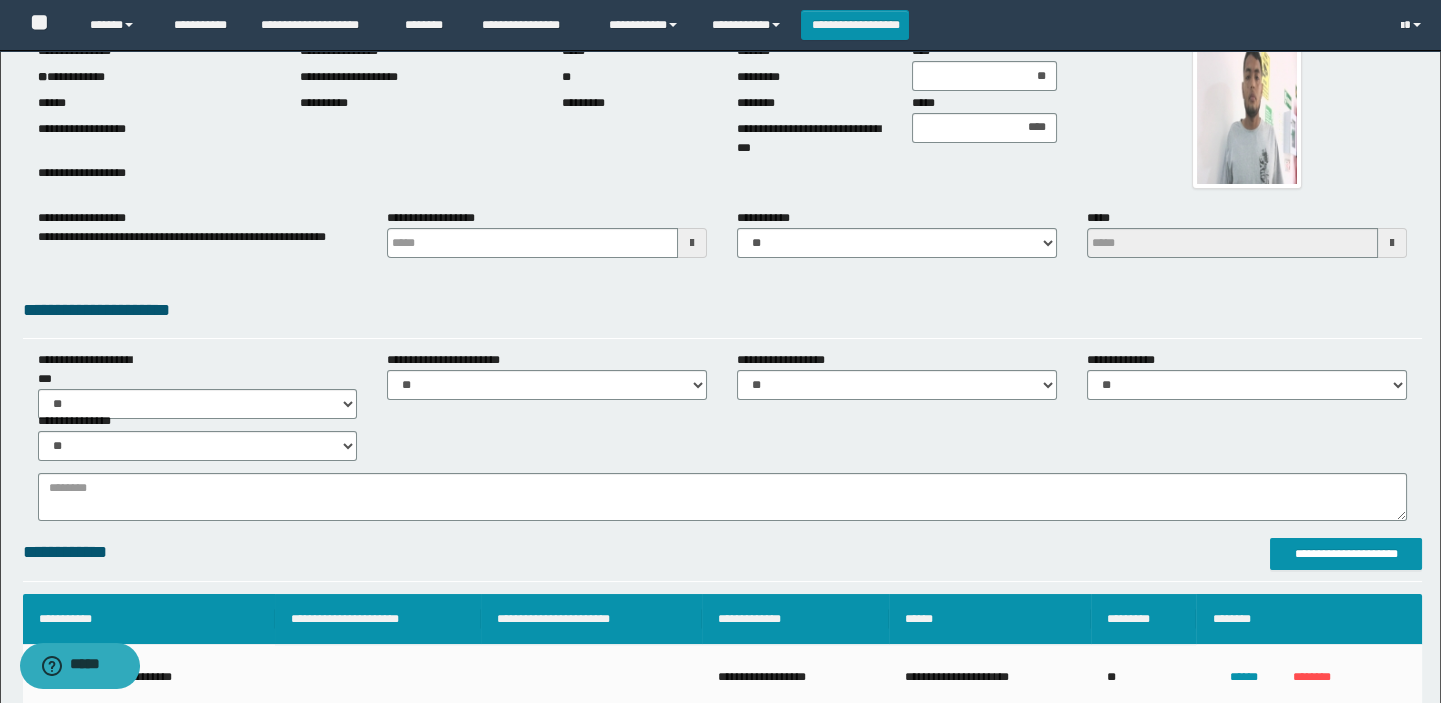 scroll, scrollTop: 0, scrollLeft: 0, axis: both 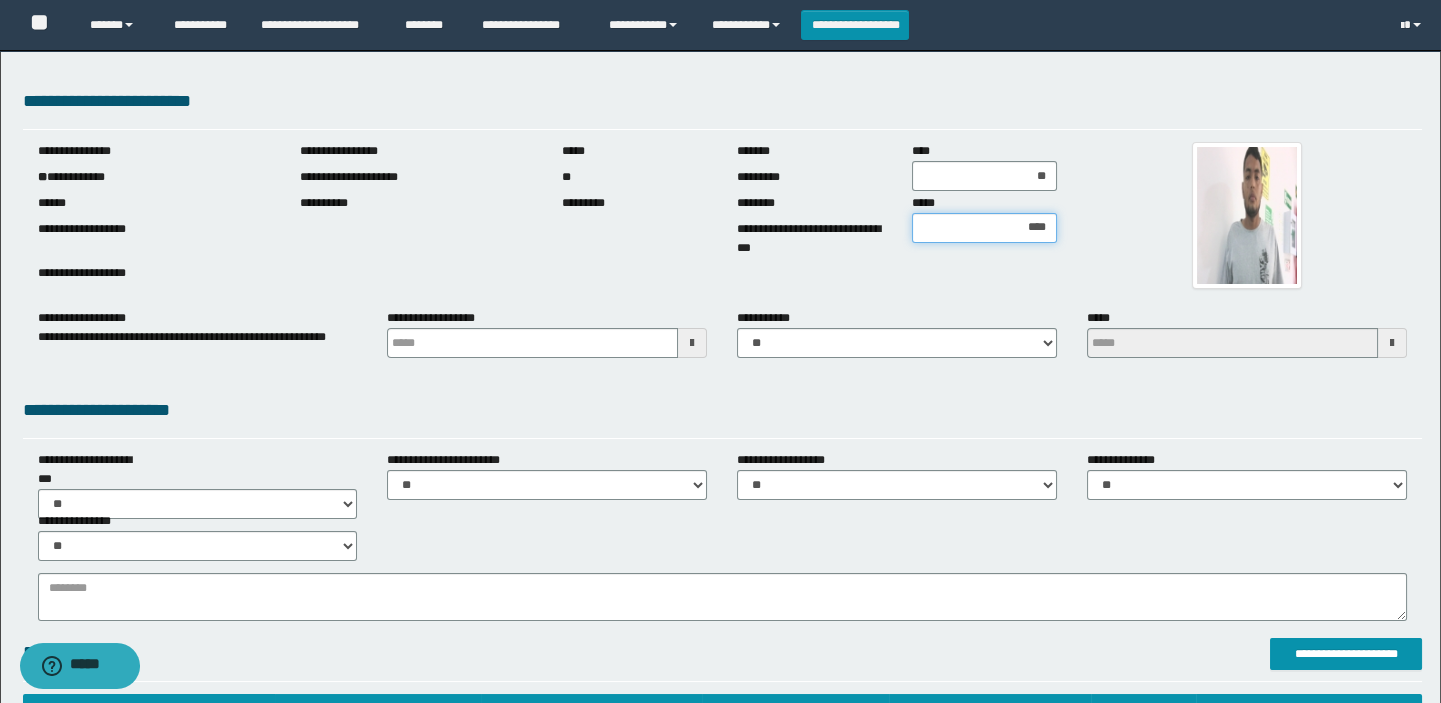 click on "****" at bounding box center [984, 228] 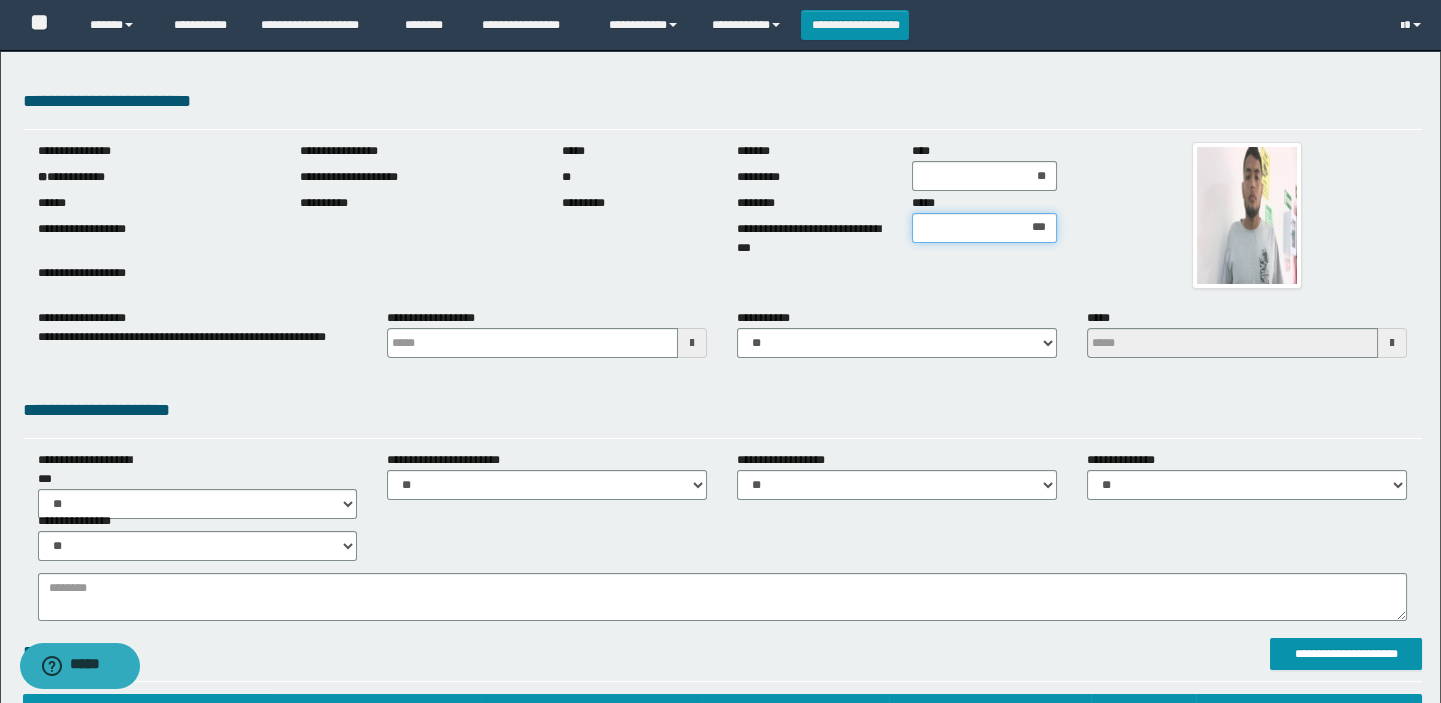 type on "****" 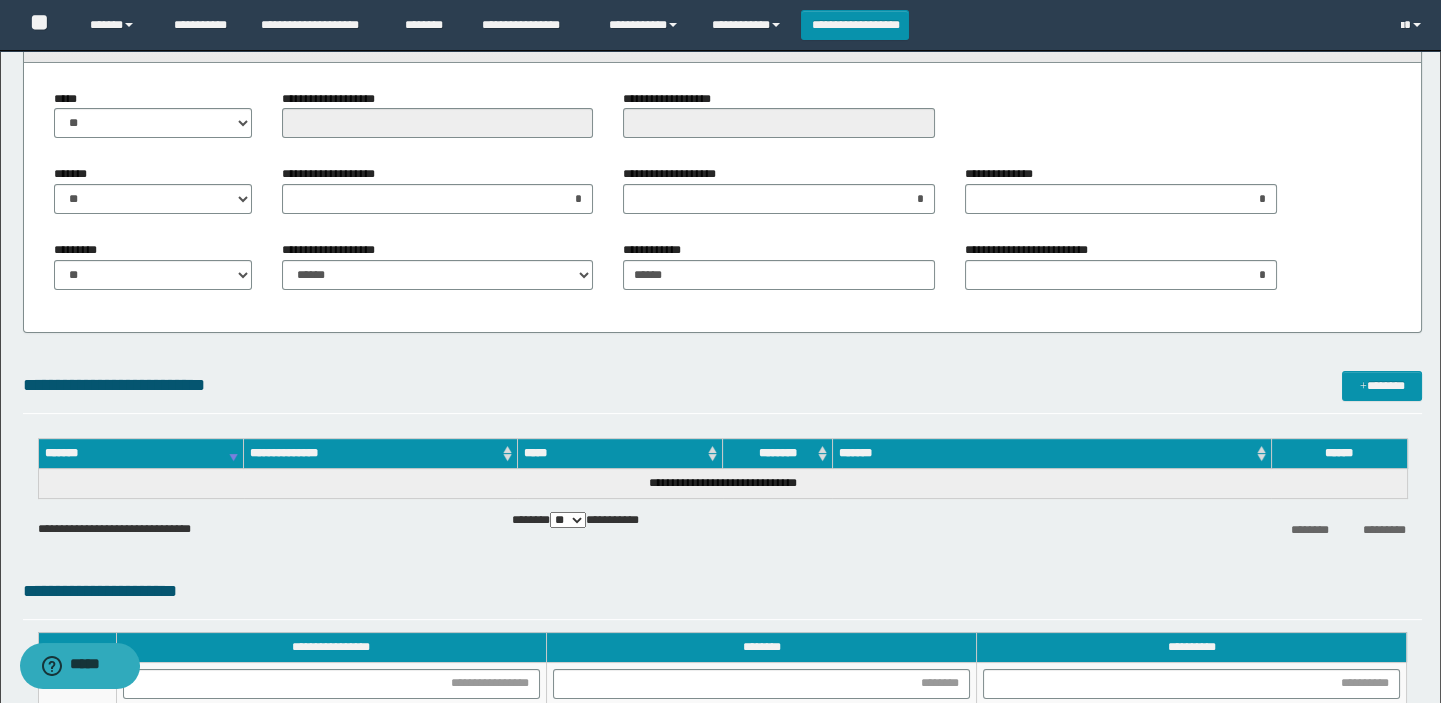 scroll, scrollTop: 1363, scrollLeft: 0, axis: vertical 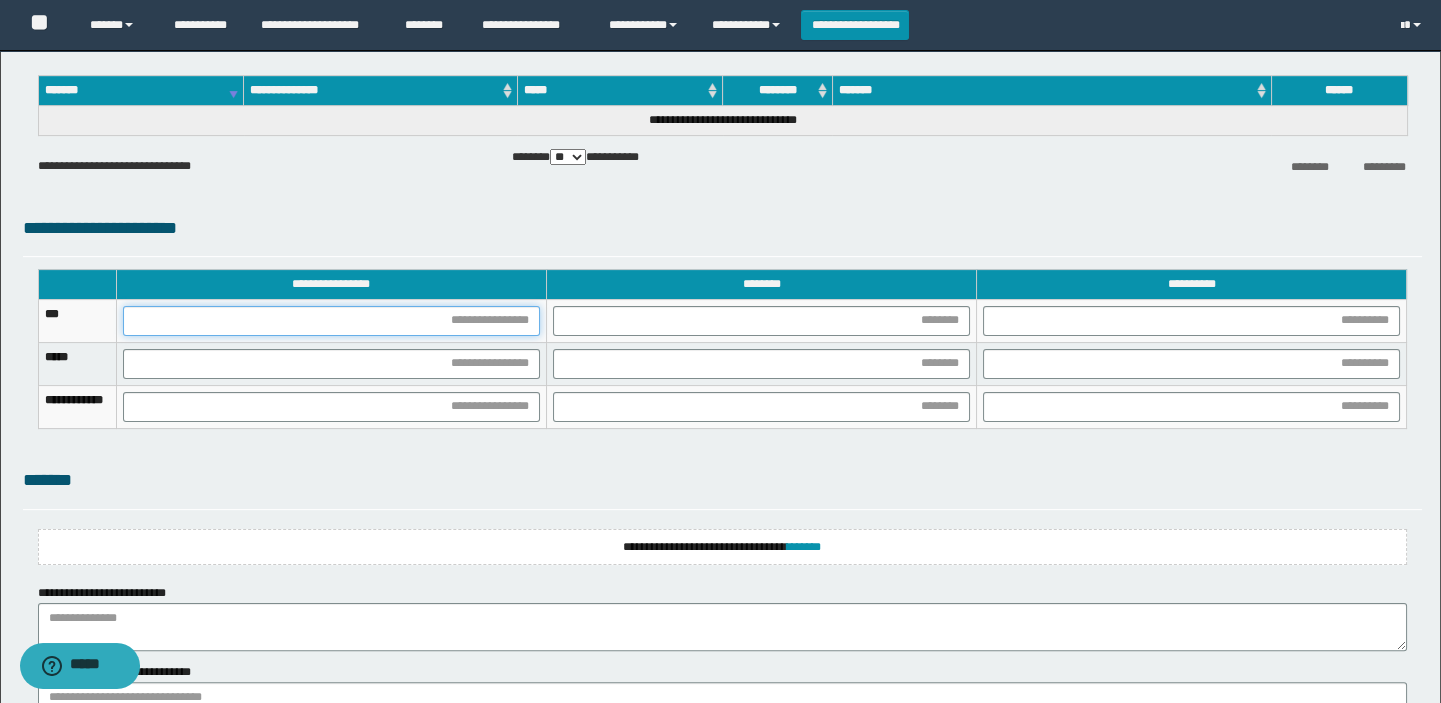 click at bounding box center [331, 321] 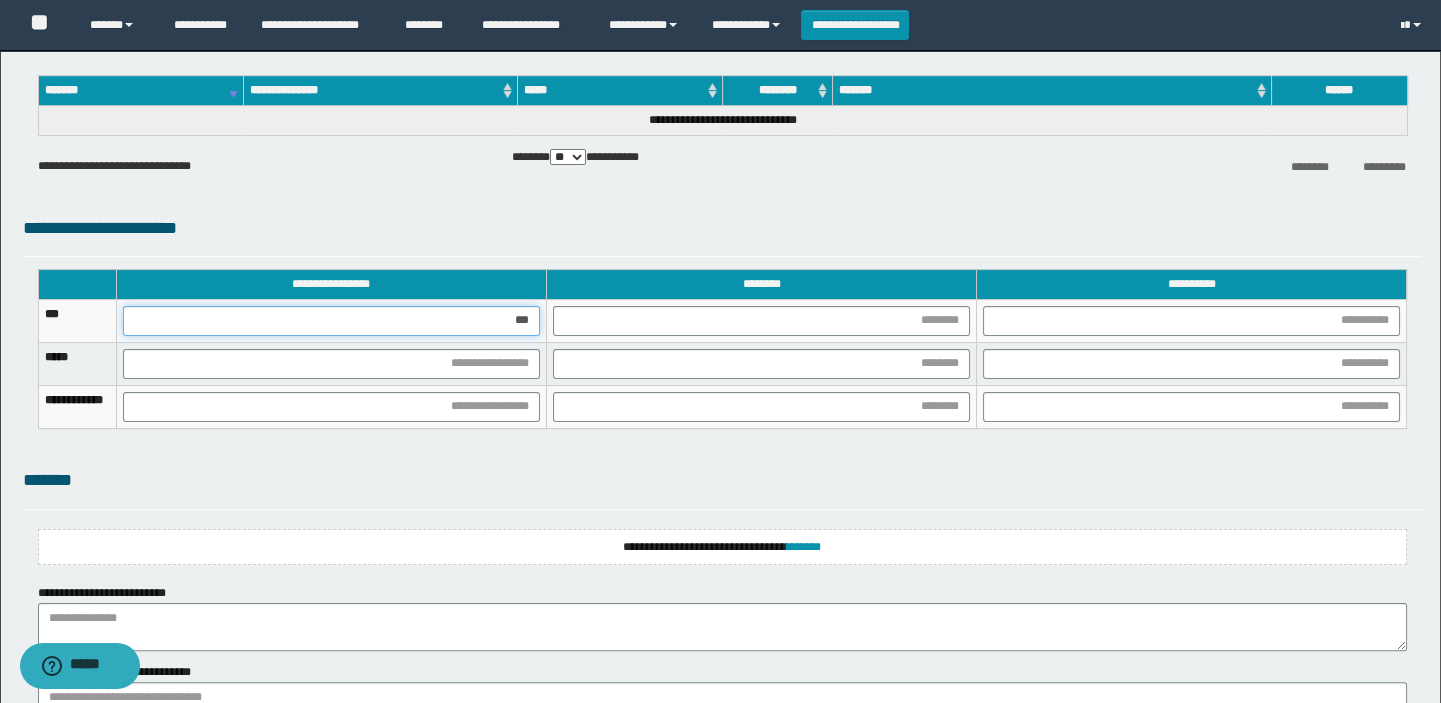 type on "****" 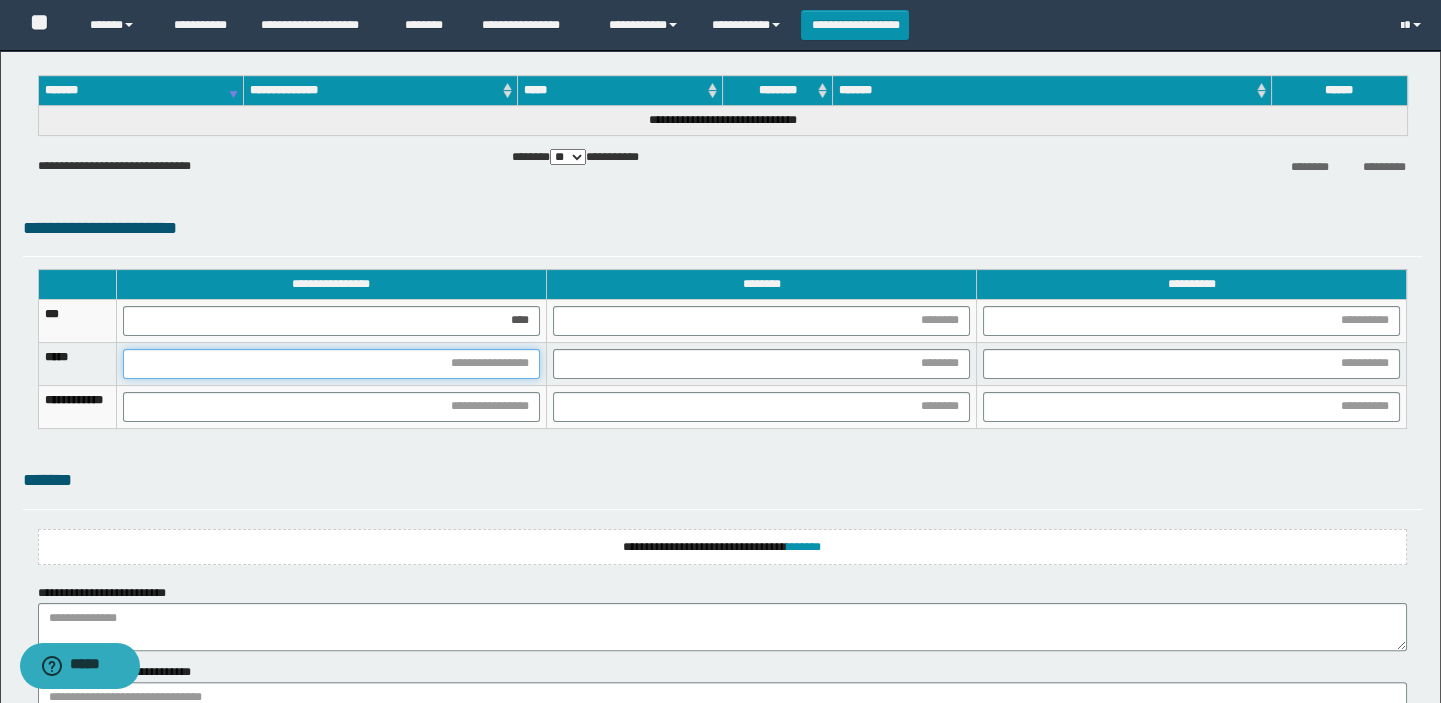 click at bounding box center (331, 364) 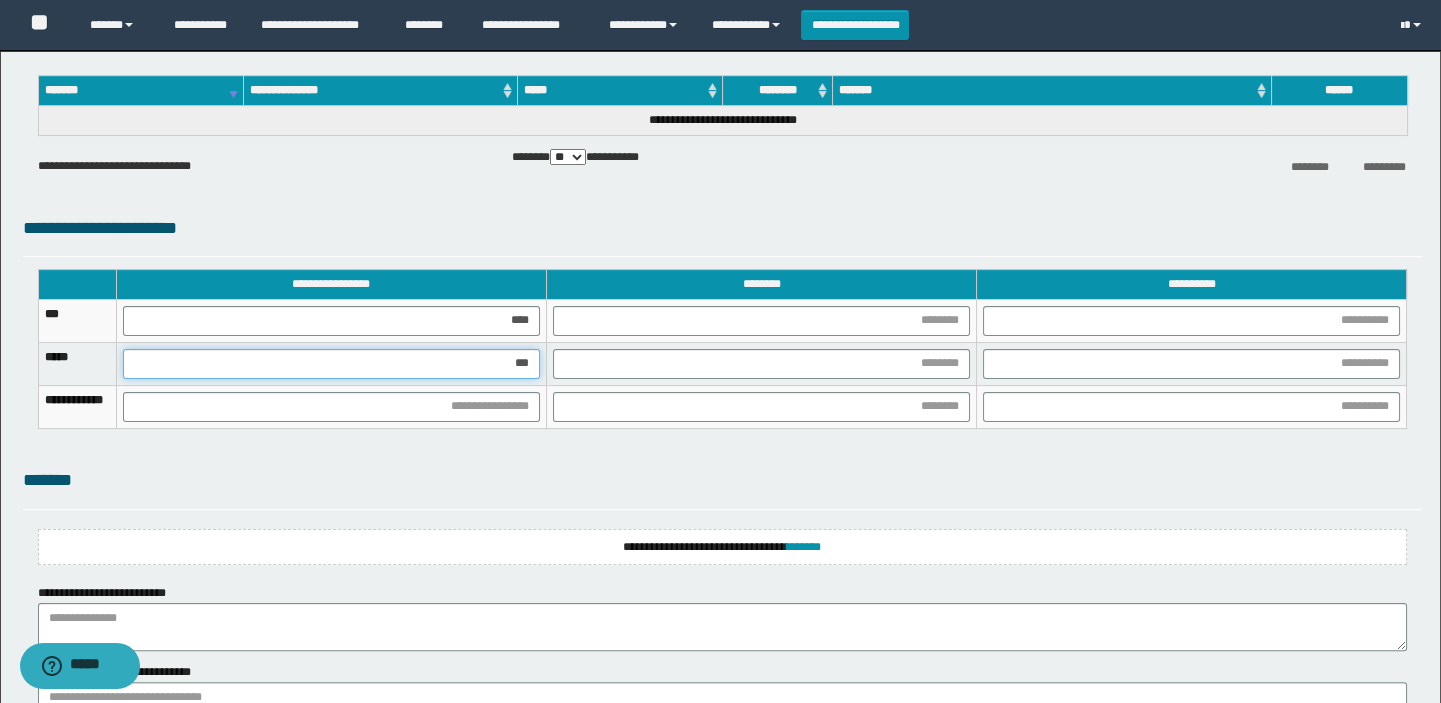 type on "****" 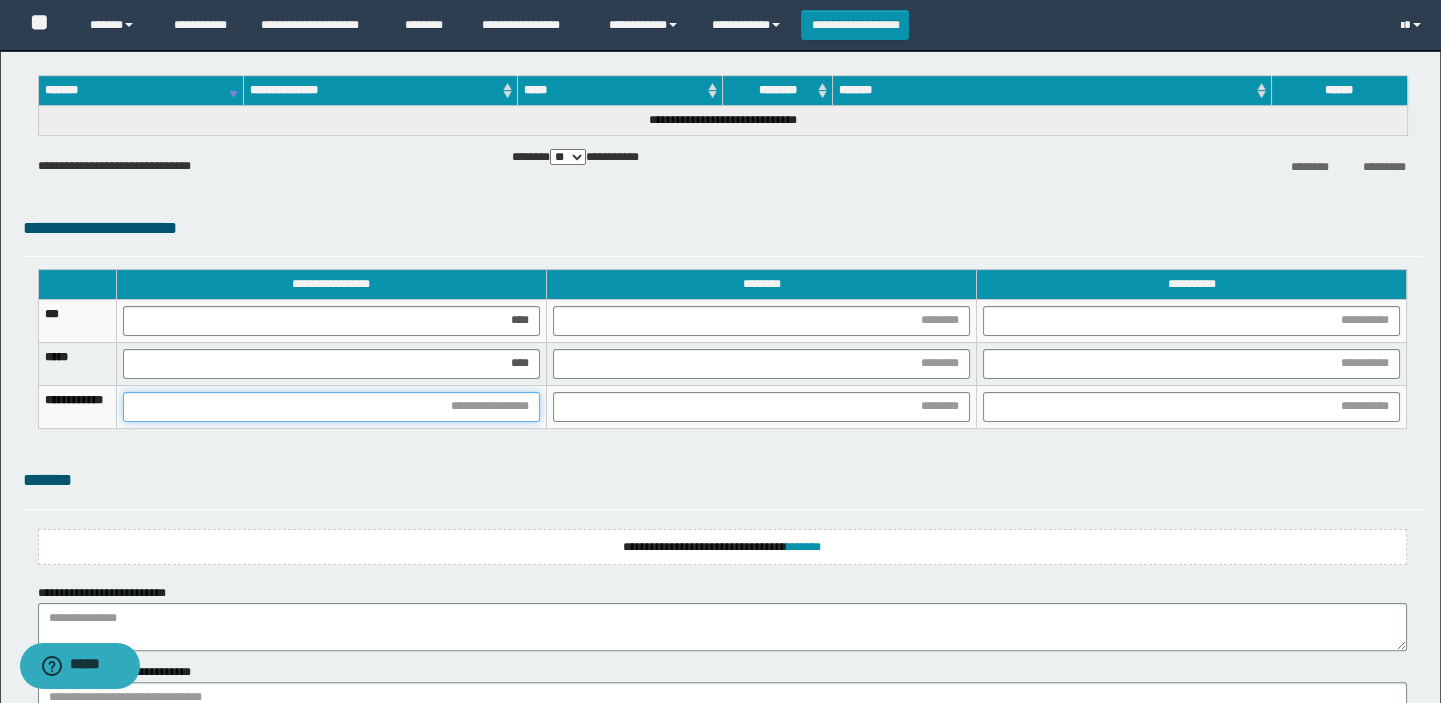 click at bounding box center [331, 407] 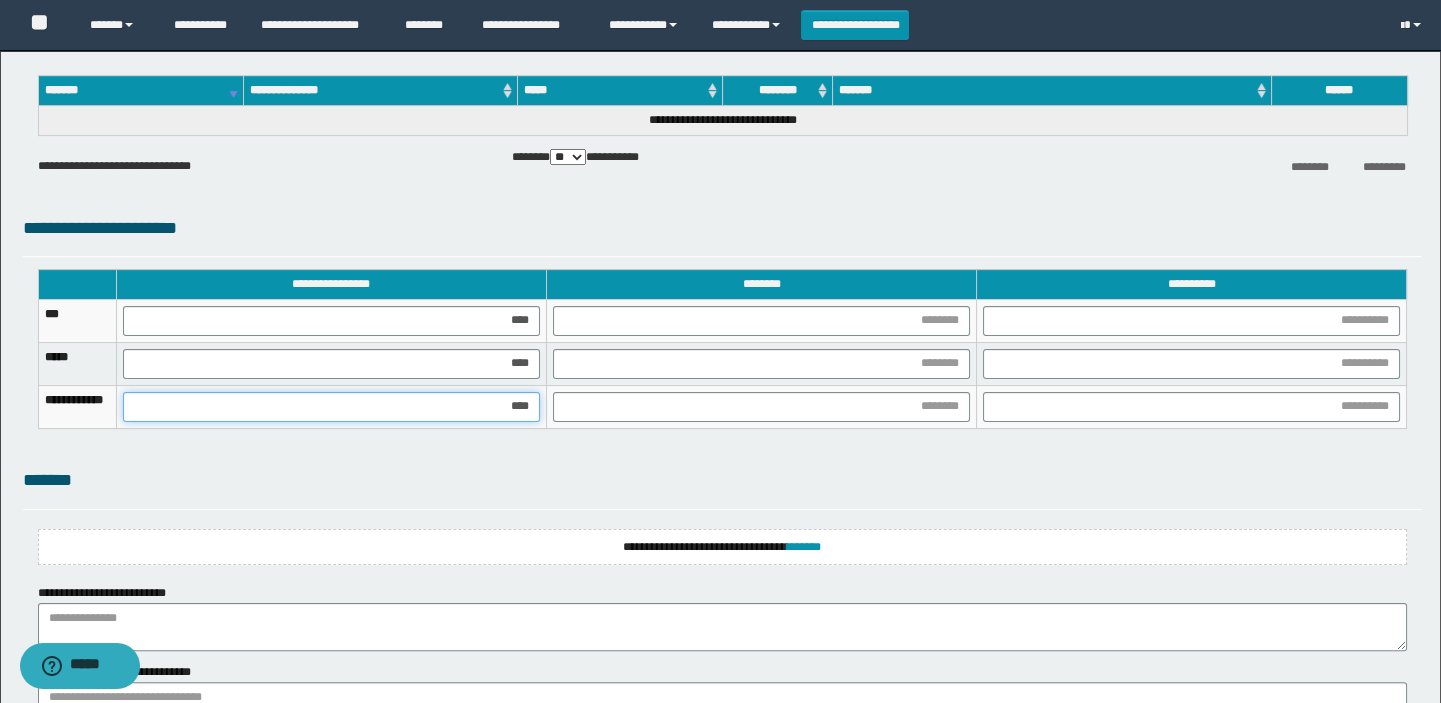 type on "*****" 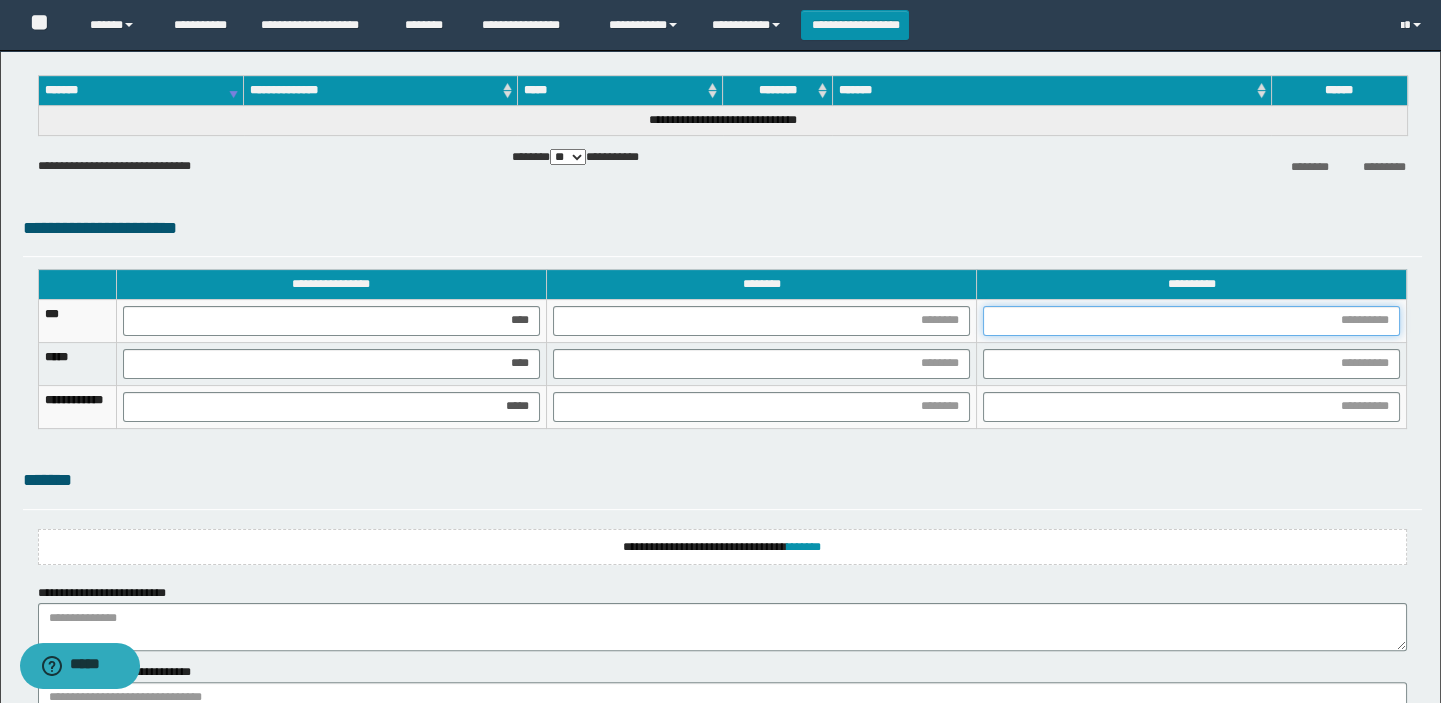click at bounding box center [1191, 321] 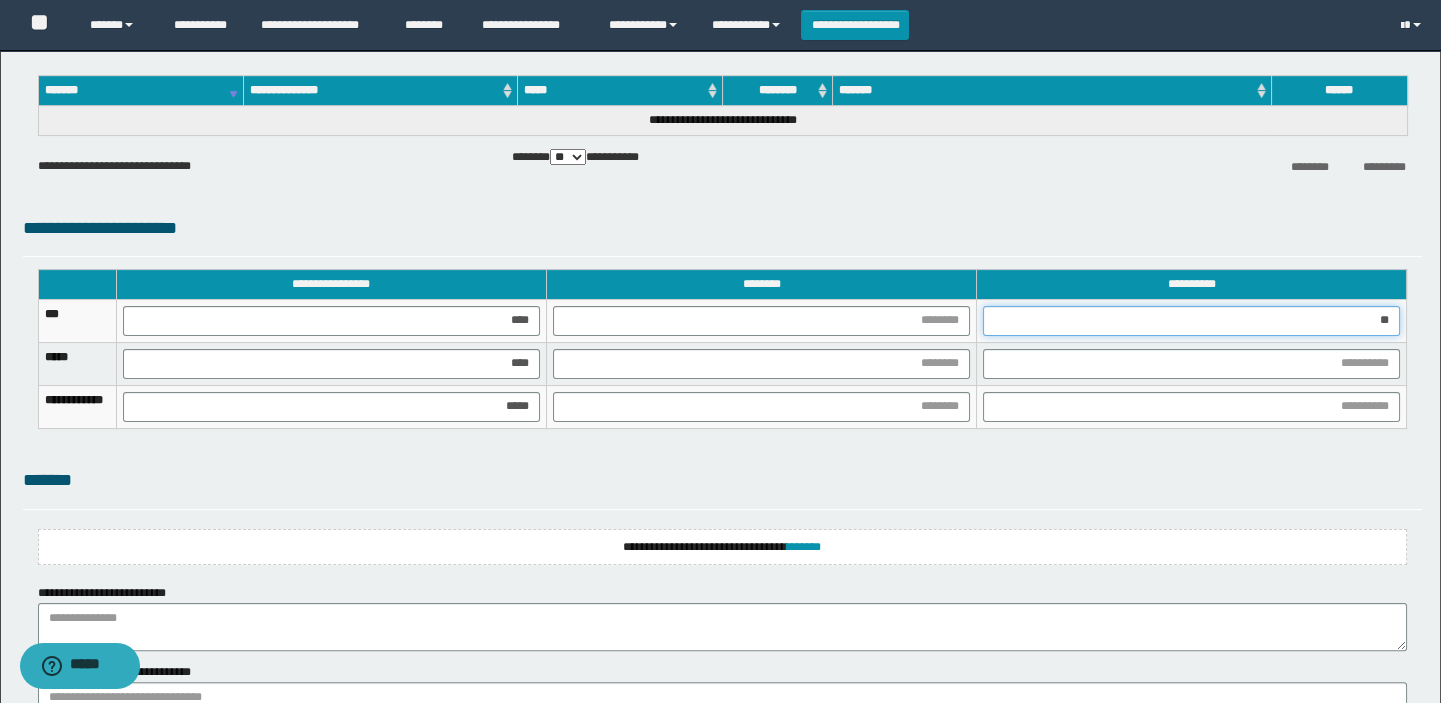type on "***" 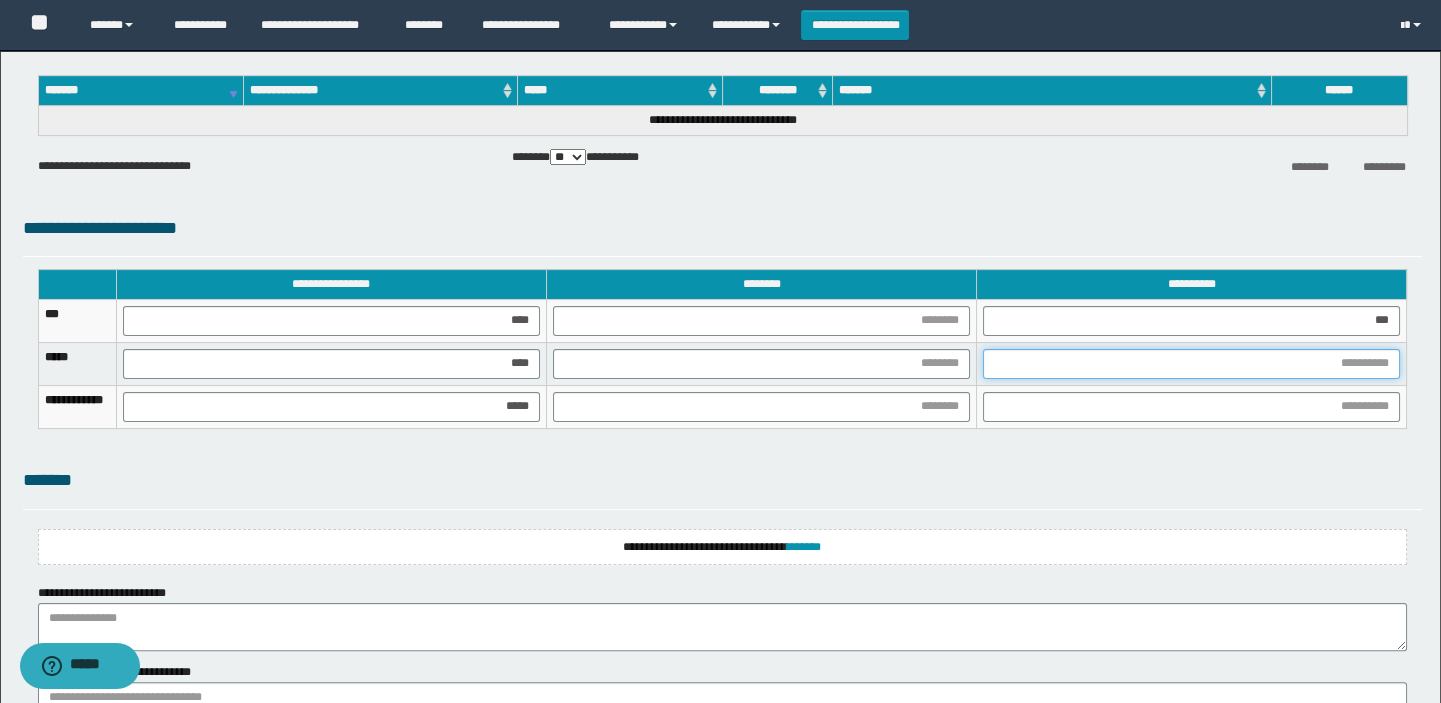 click at bounding box center [1191, 364] 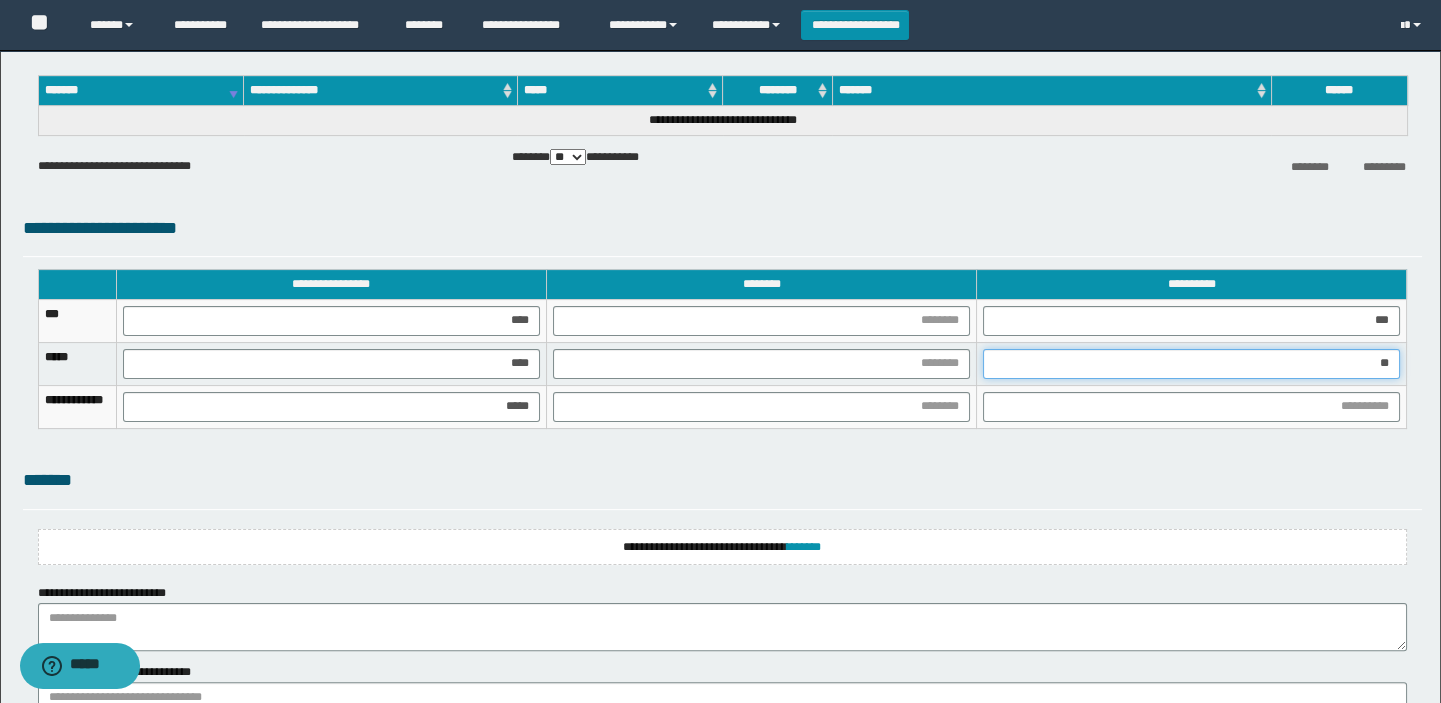 type on "***" 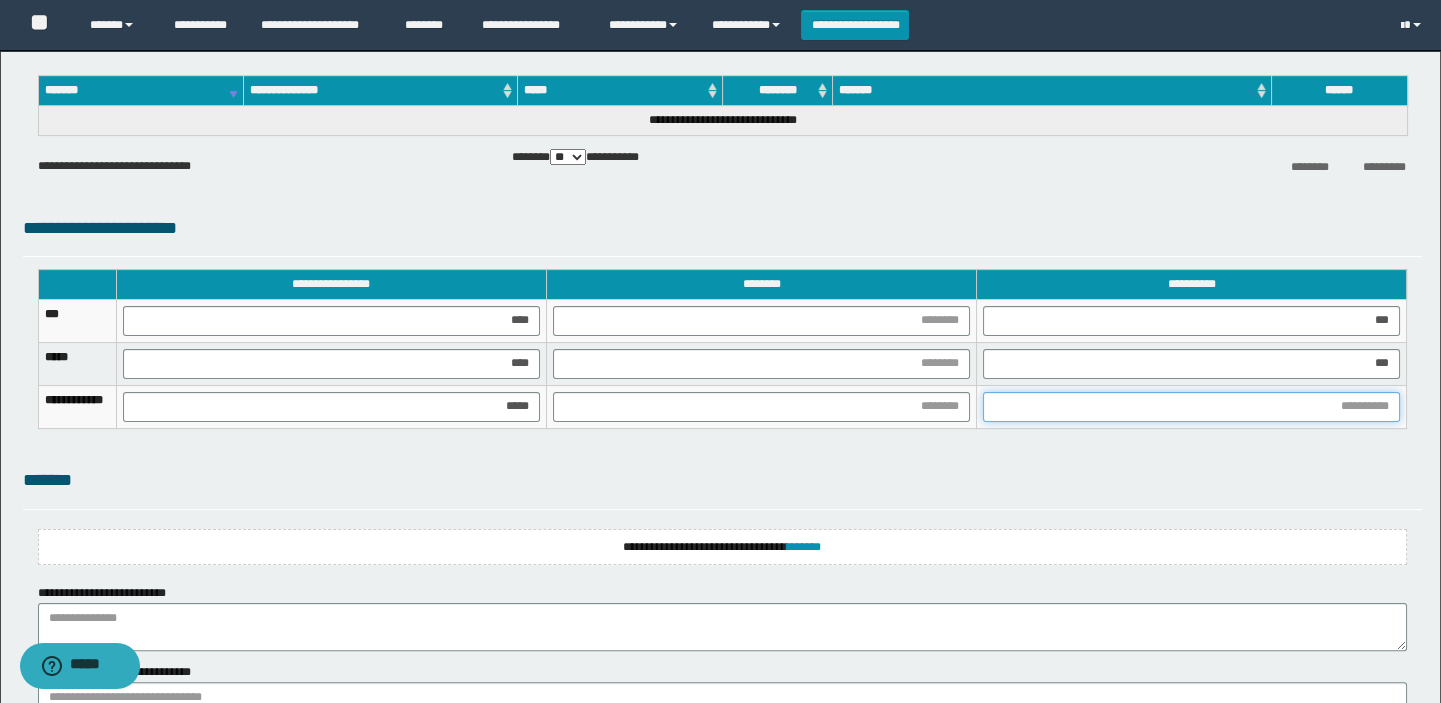 click at bounding box center (1191, 407) 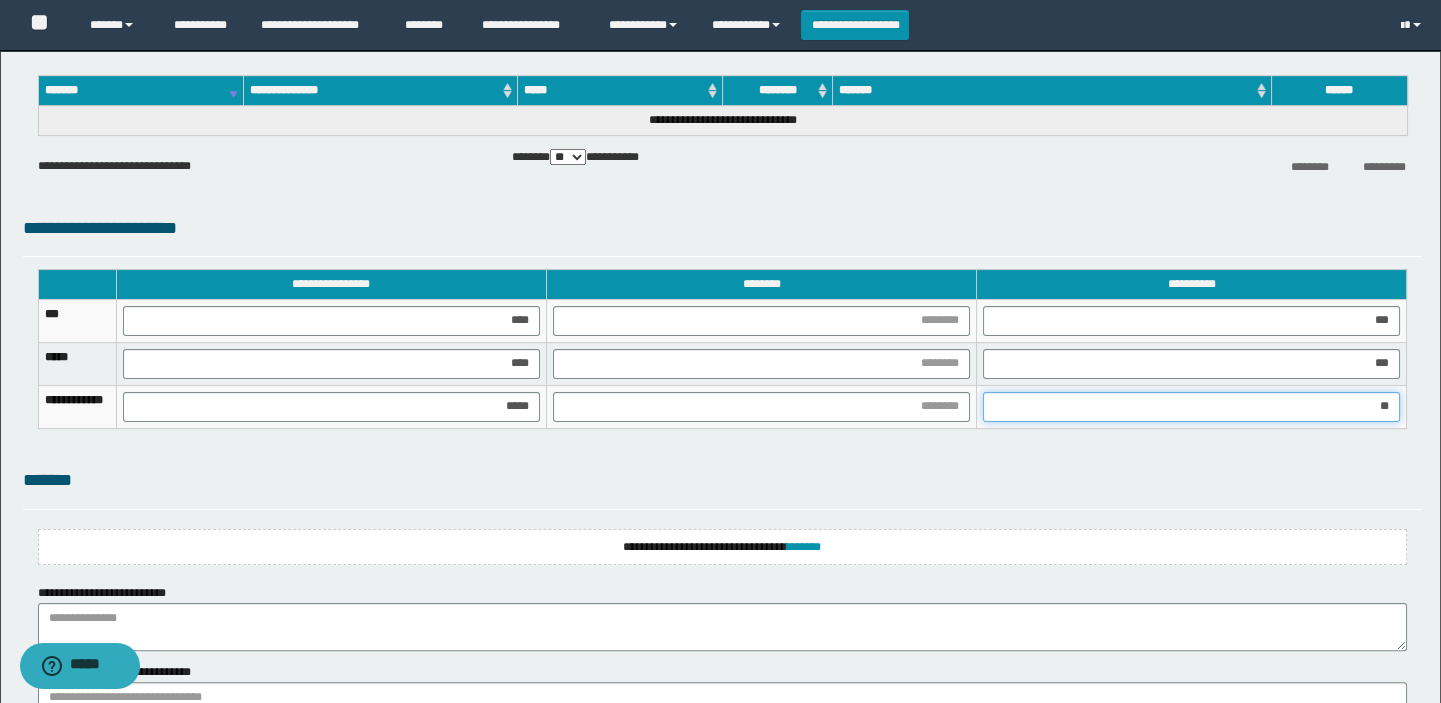 type on "***" 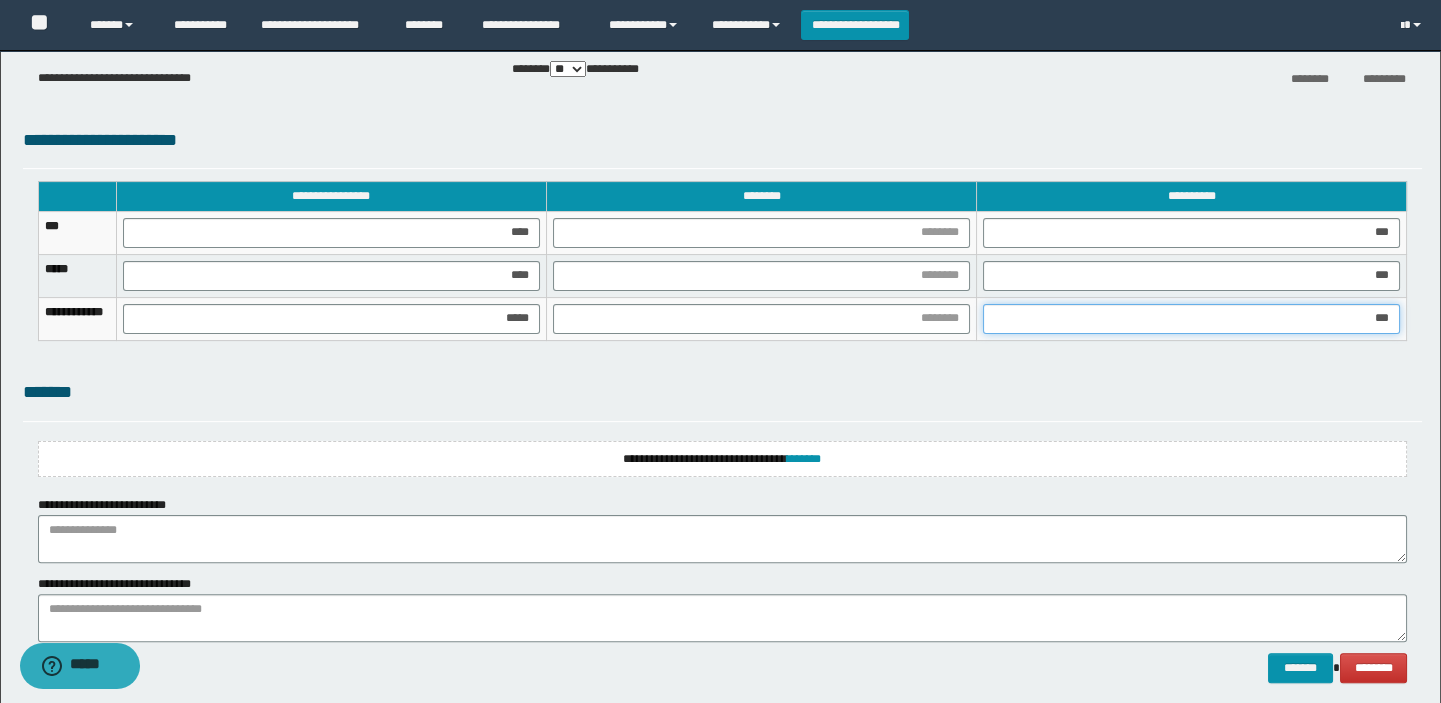 scroll, scrollTop: 1540, scrollLeft: 0, axis: vertical 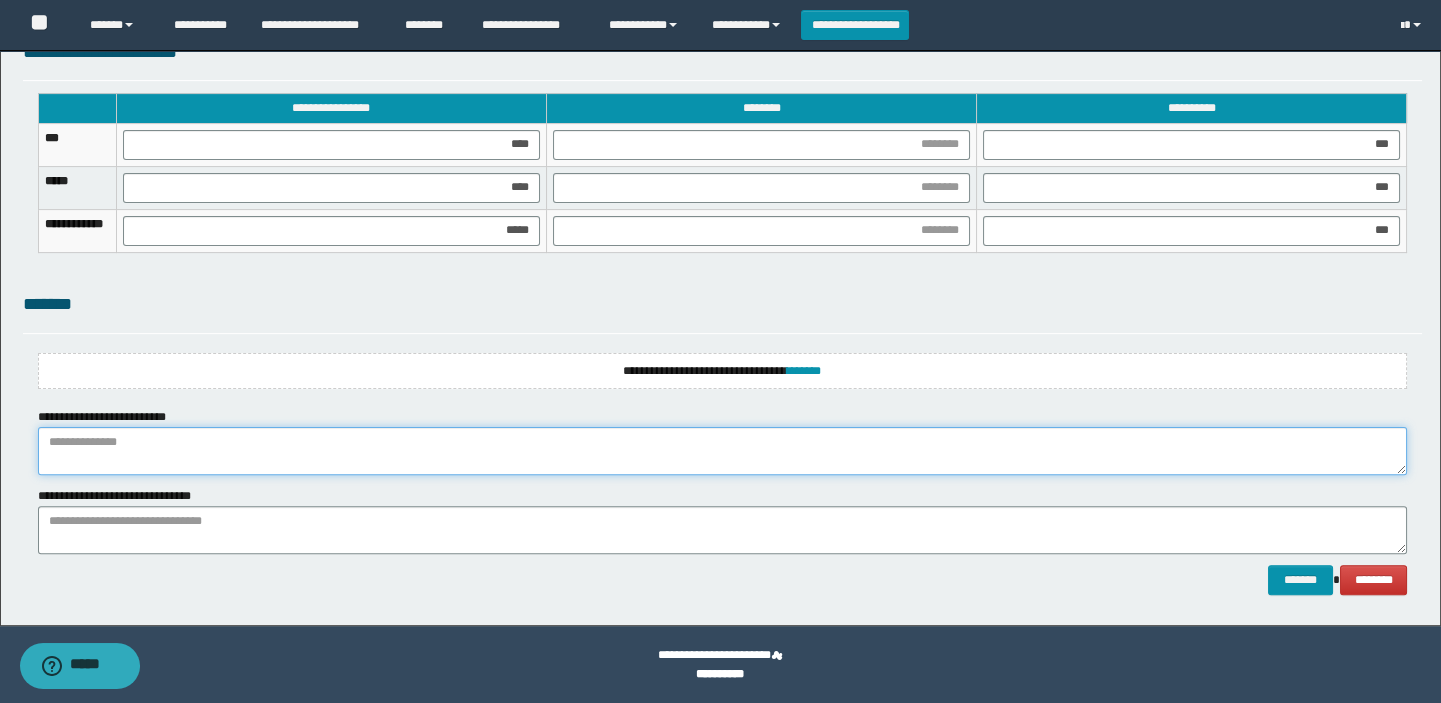 click at bounding box center [723, 451] 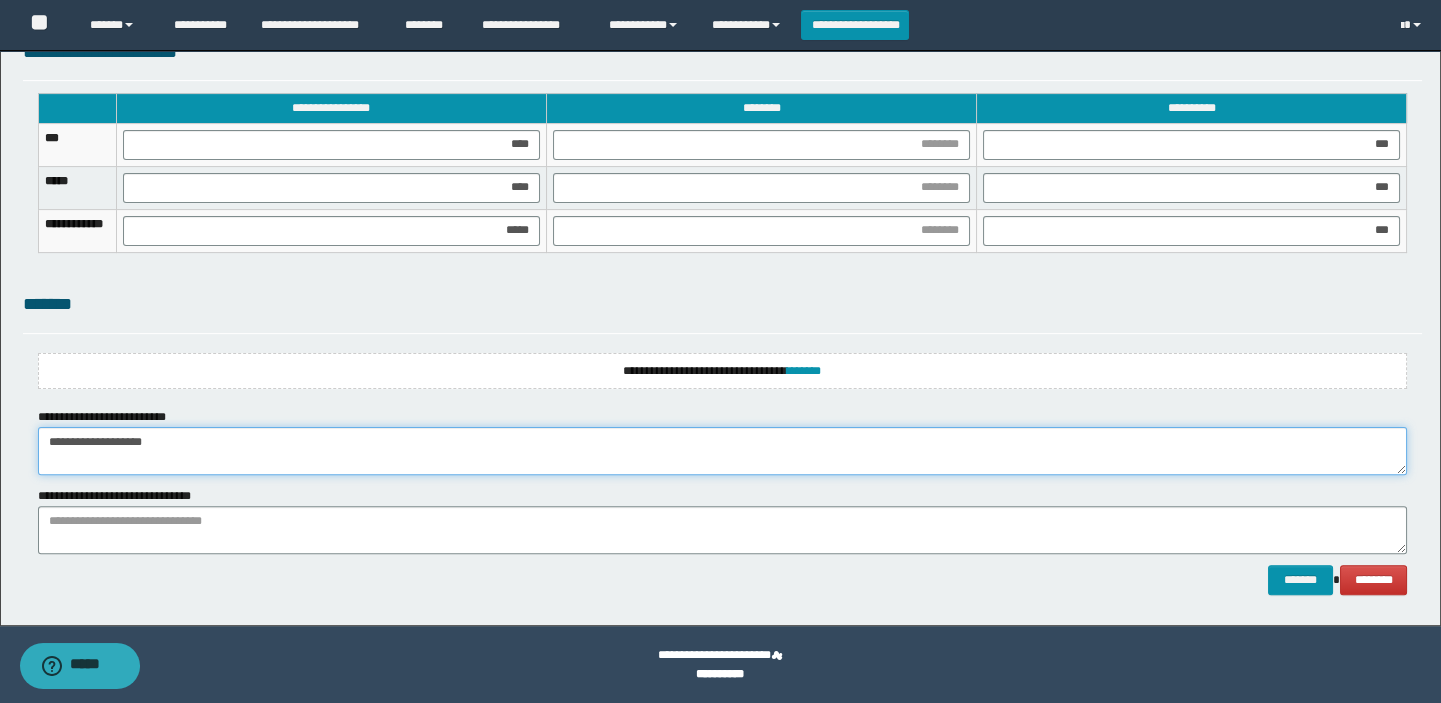 type on "**********" 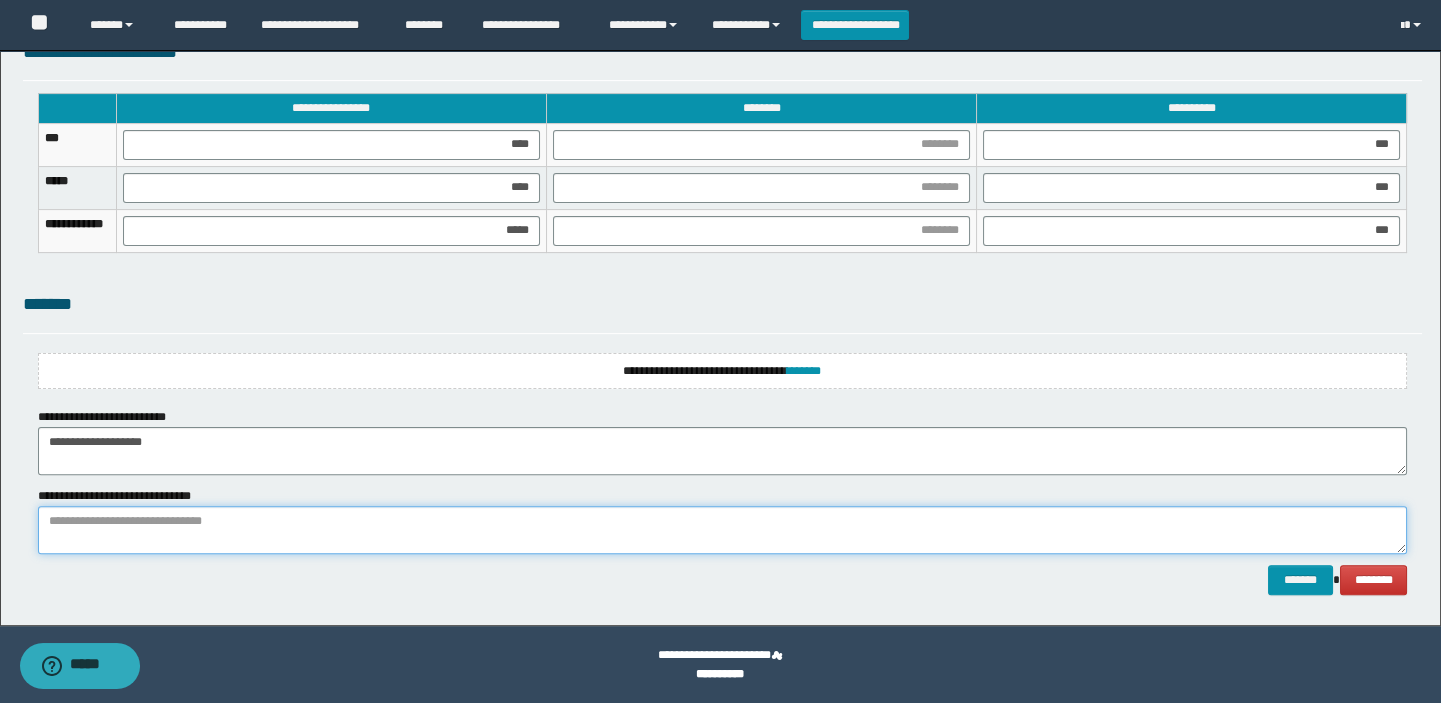 click at bounding box center (723, 530) 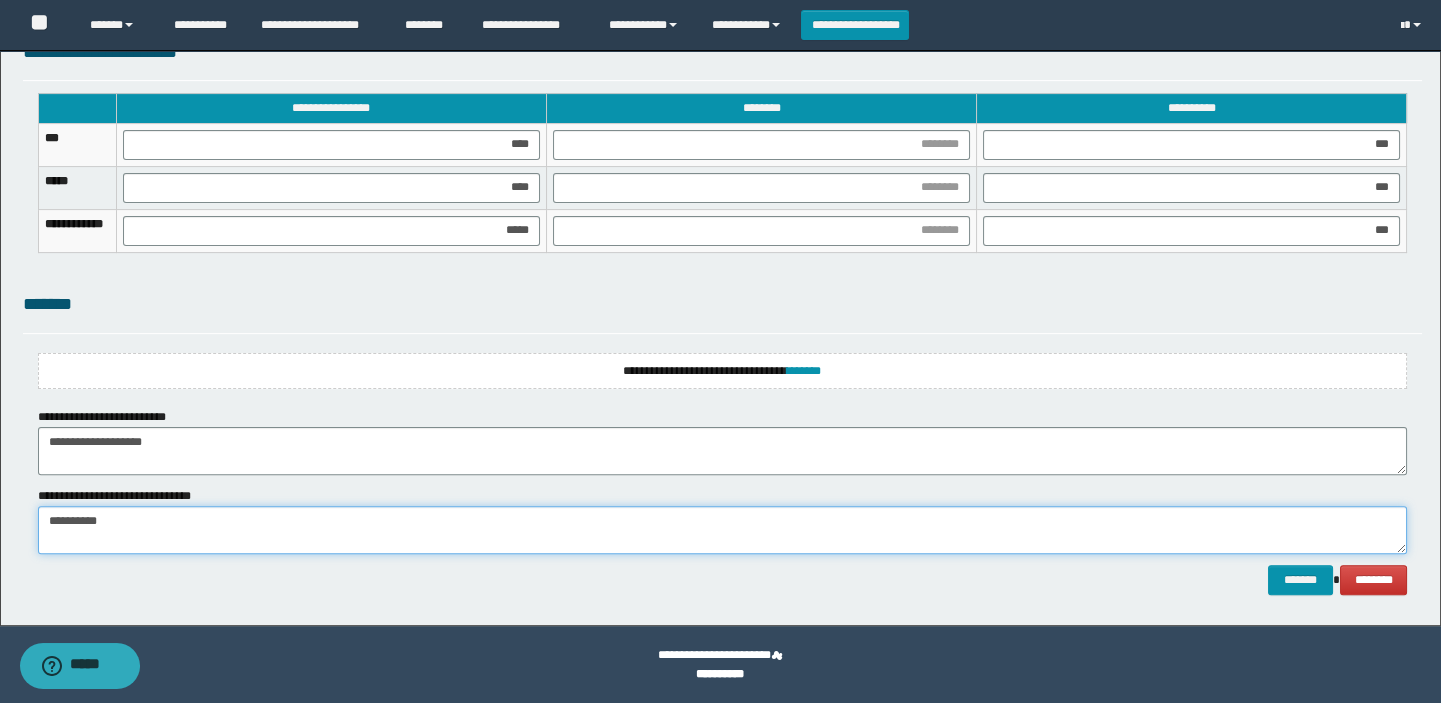 type on "**********" 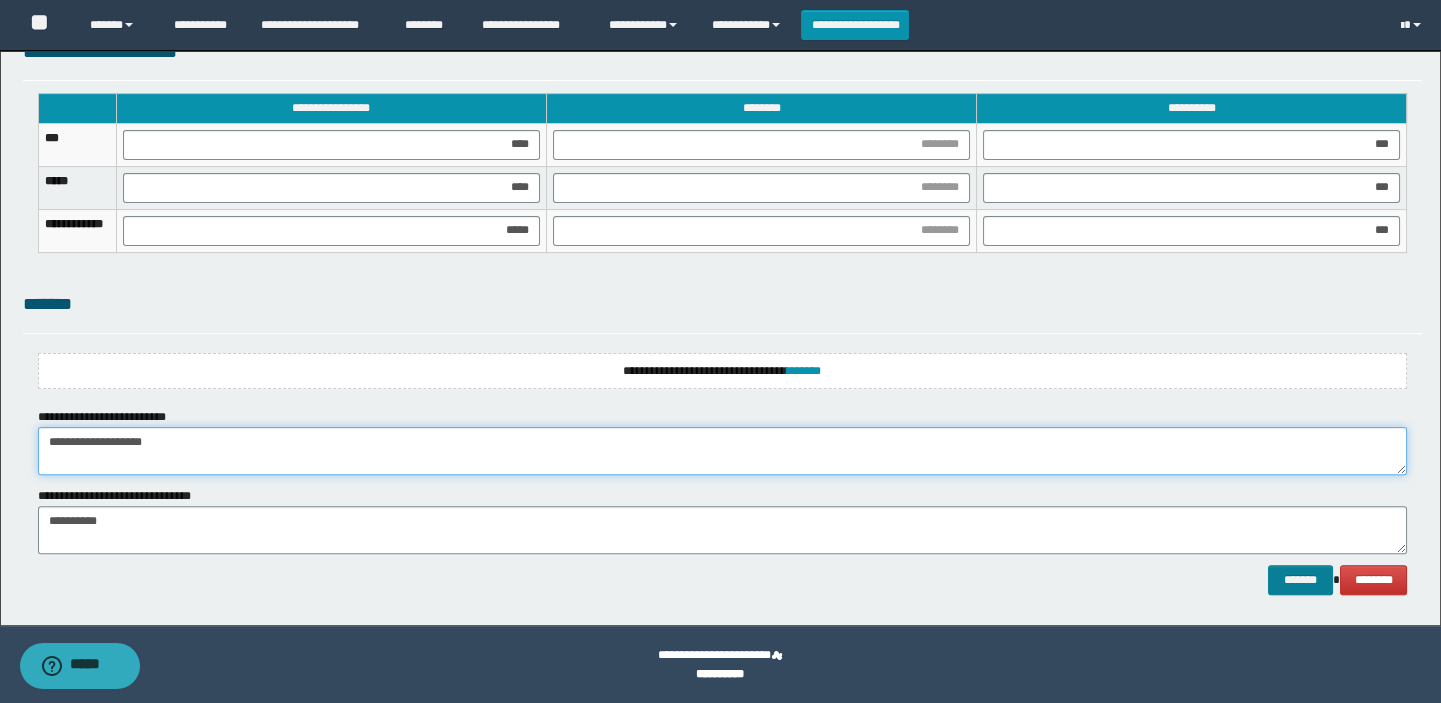 type on "**********" 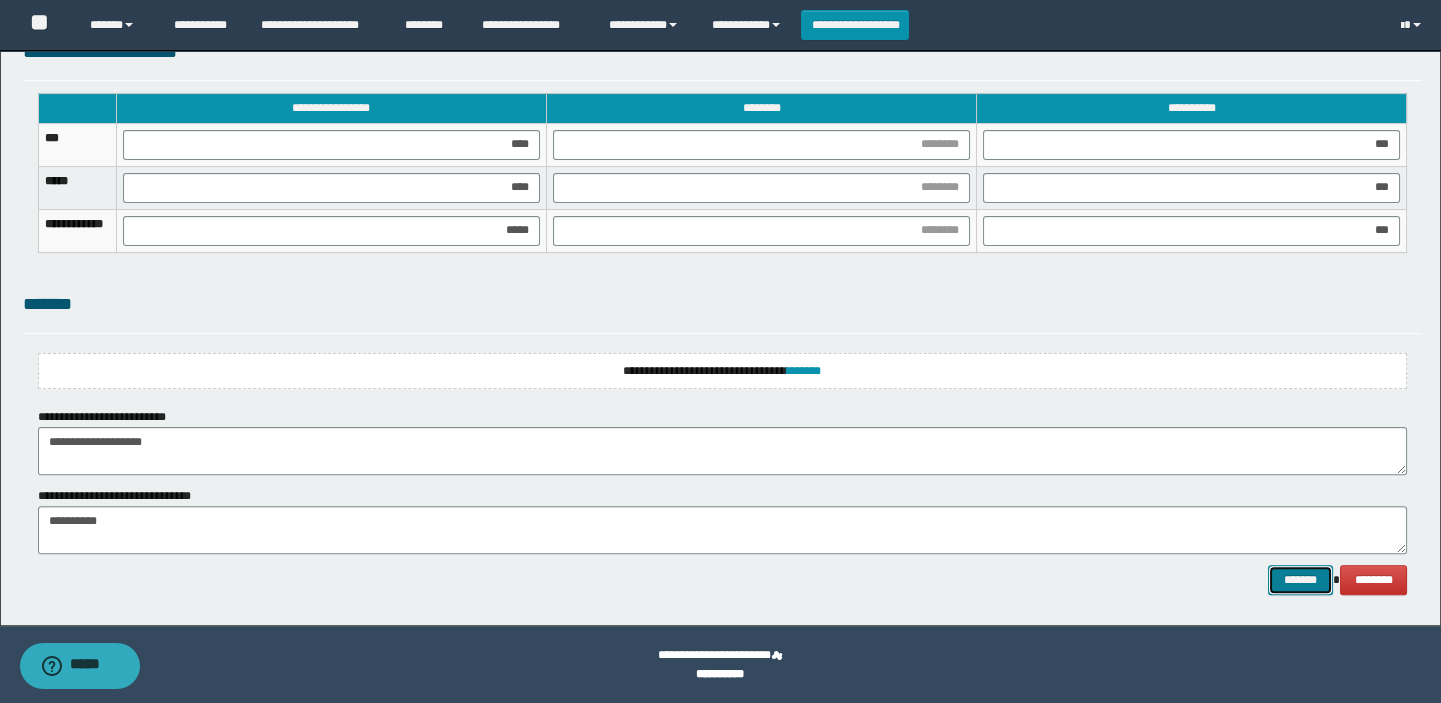 click on "*******" at bounding box center [1300, 580] 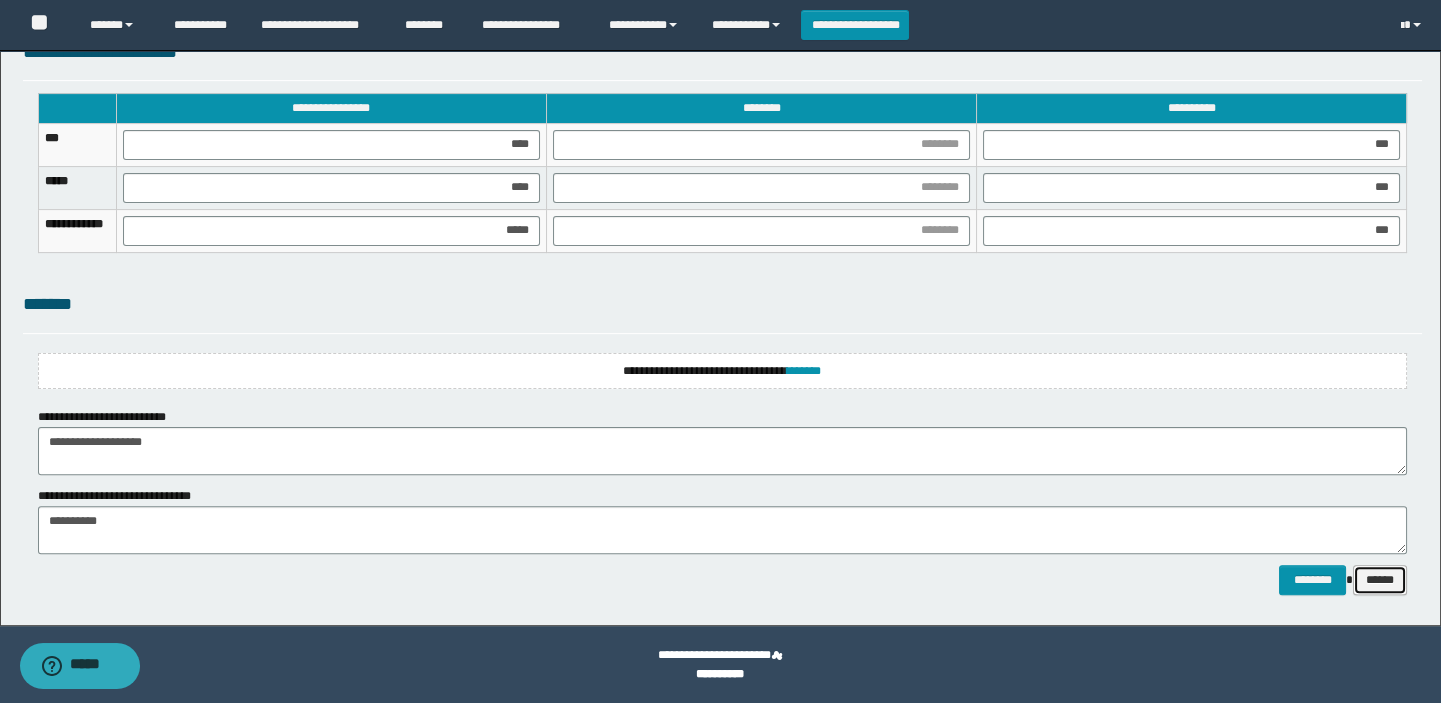 click on "******" at bounding box center (1380, 580) 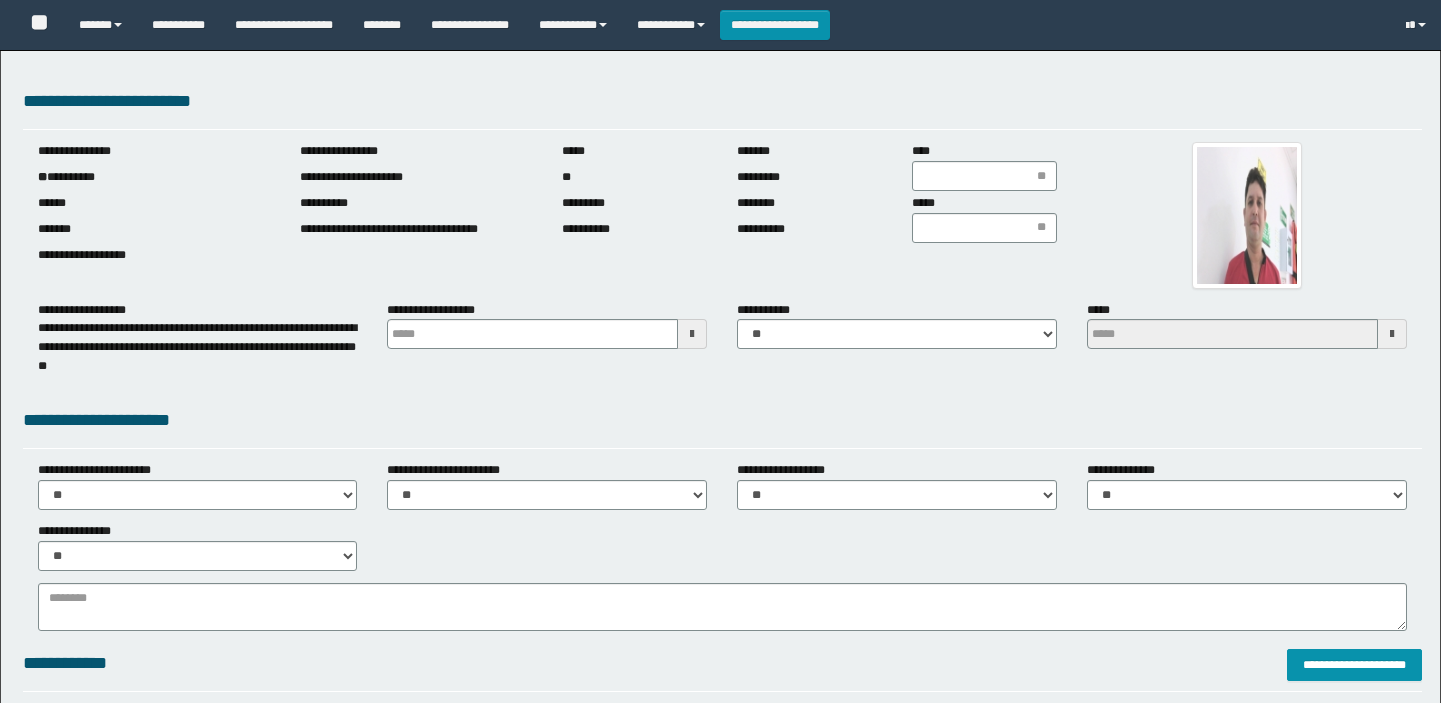scroll, scrollTop: 0, scrollLeft: 0, axis: both 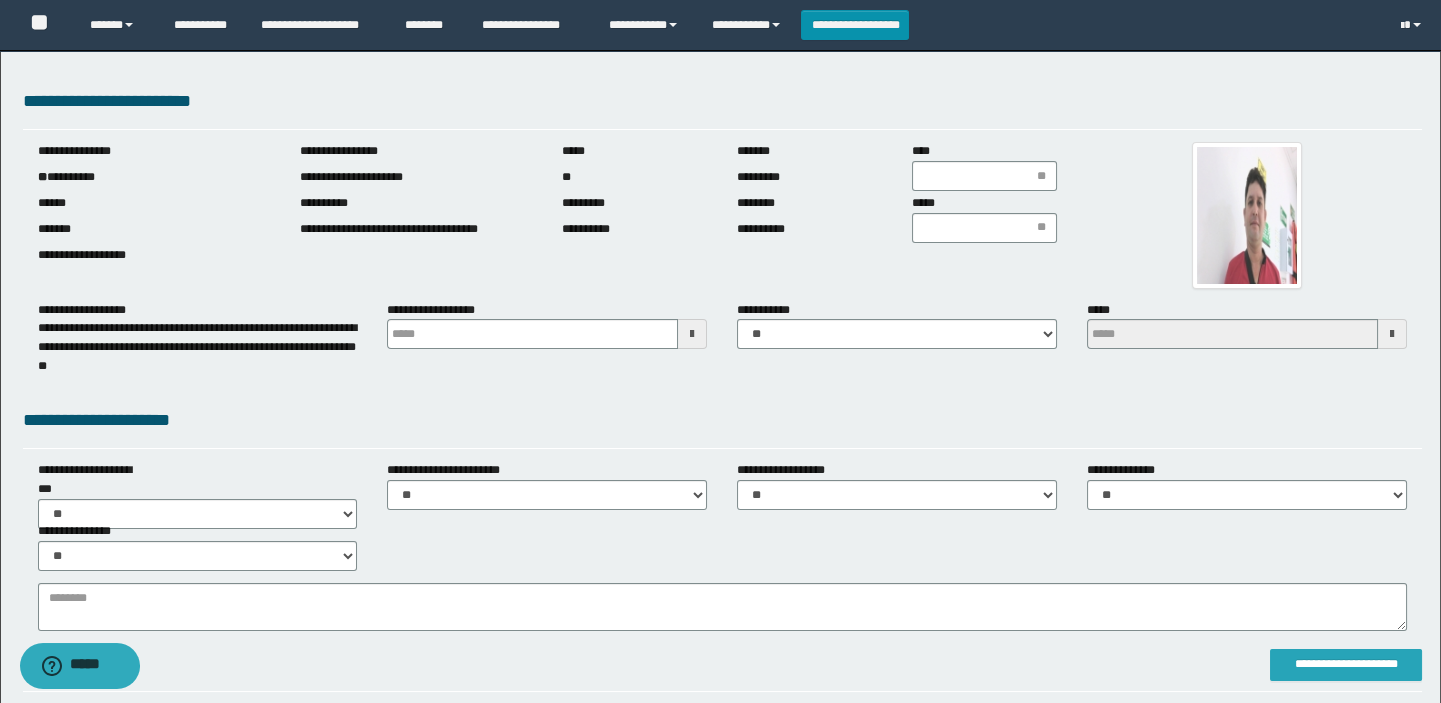 click on "**********" at bounding box center (1346, 664) 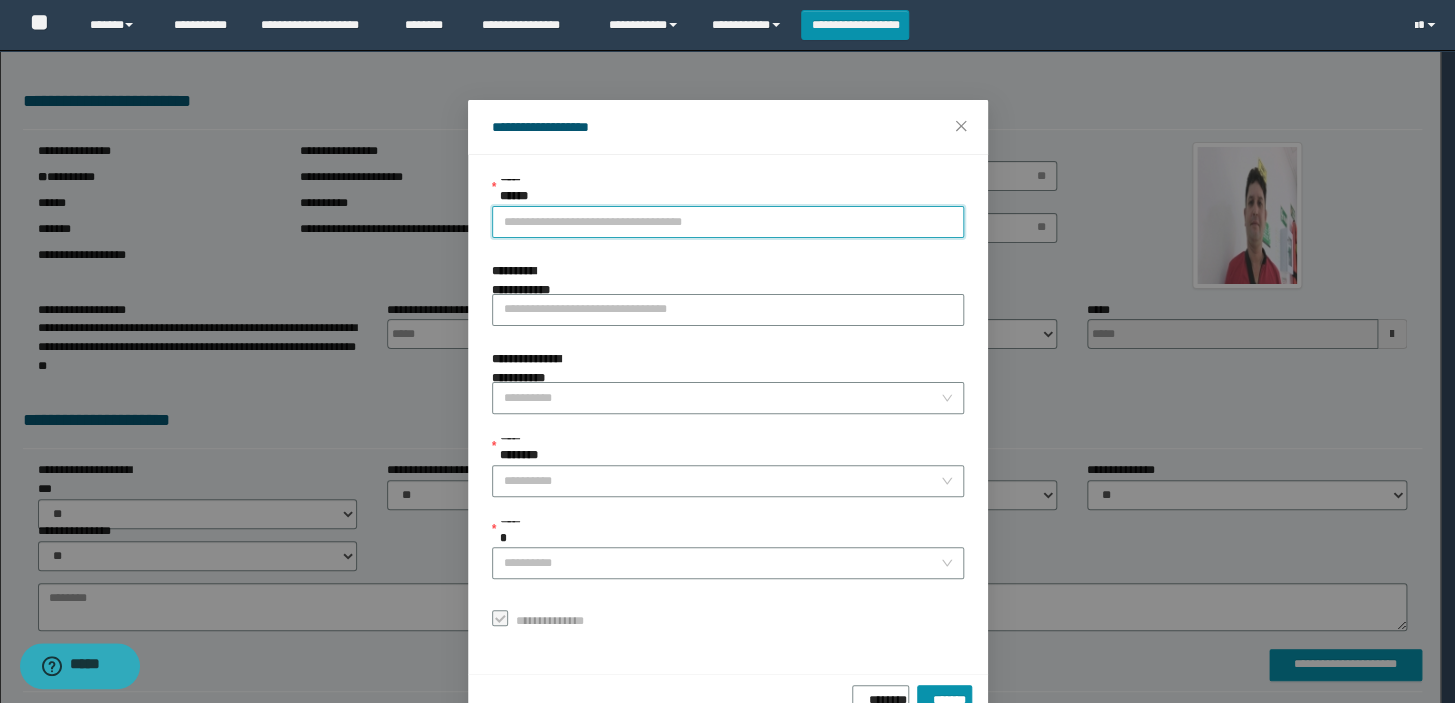 click on "**********" at bounding box center [728, 222] 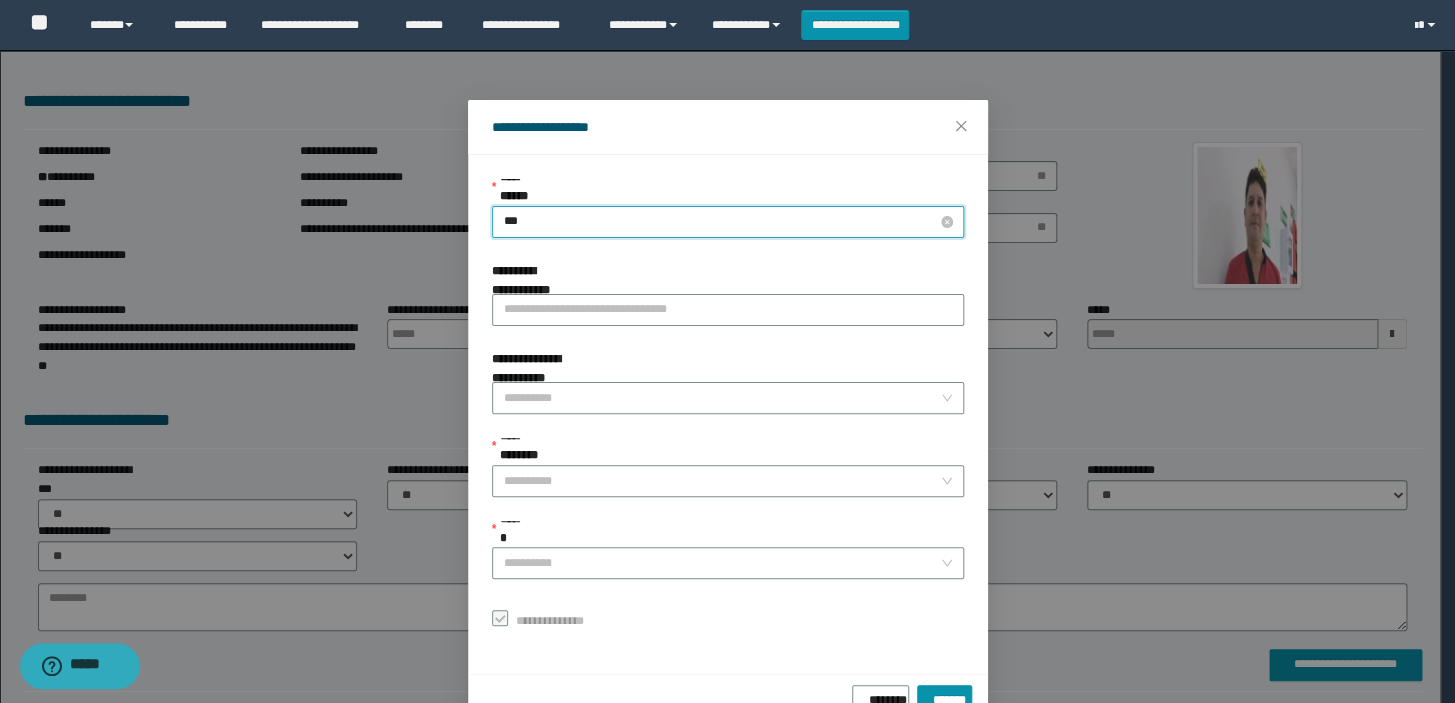 type on "****" 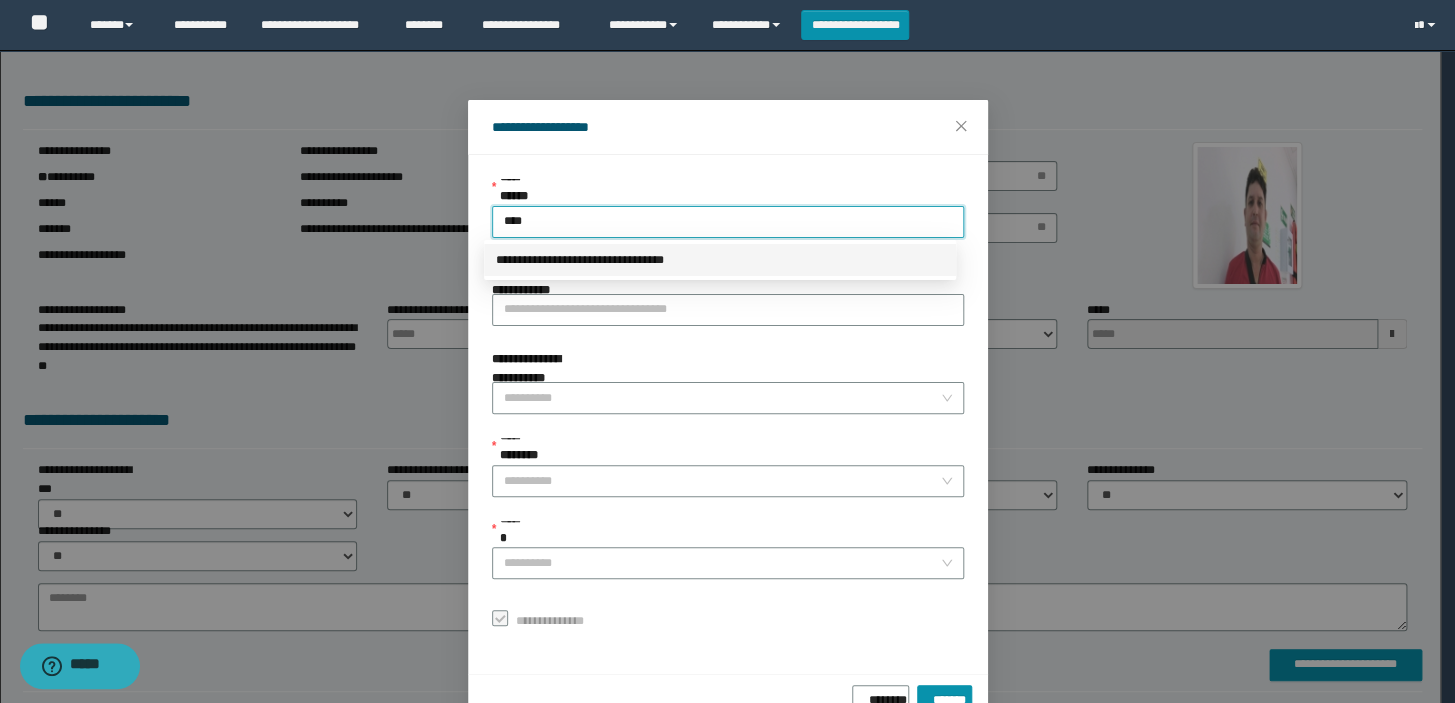 click on "**********" at bounding box center [720, 260] 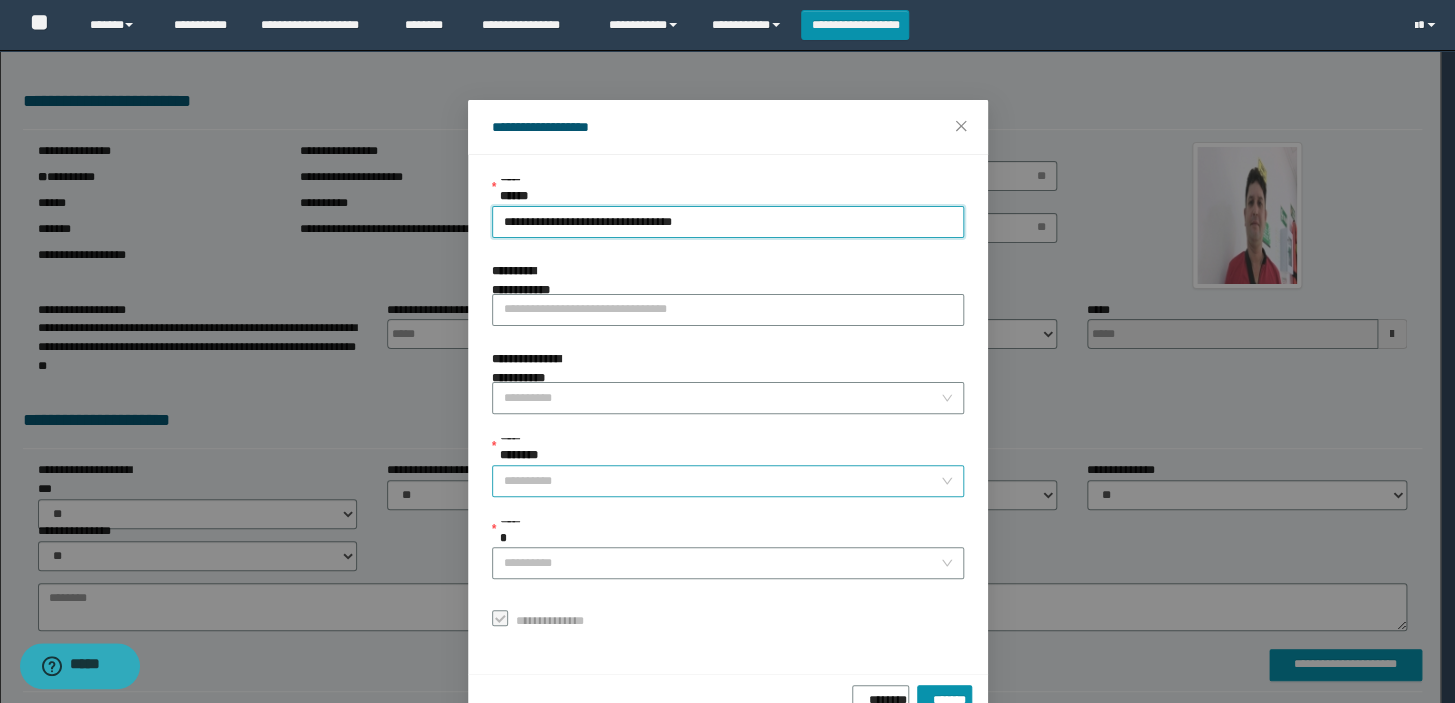 click on "**********" at bounding box center [722, 481] 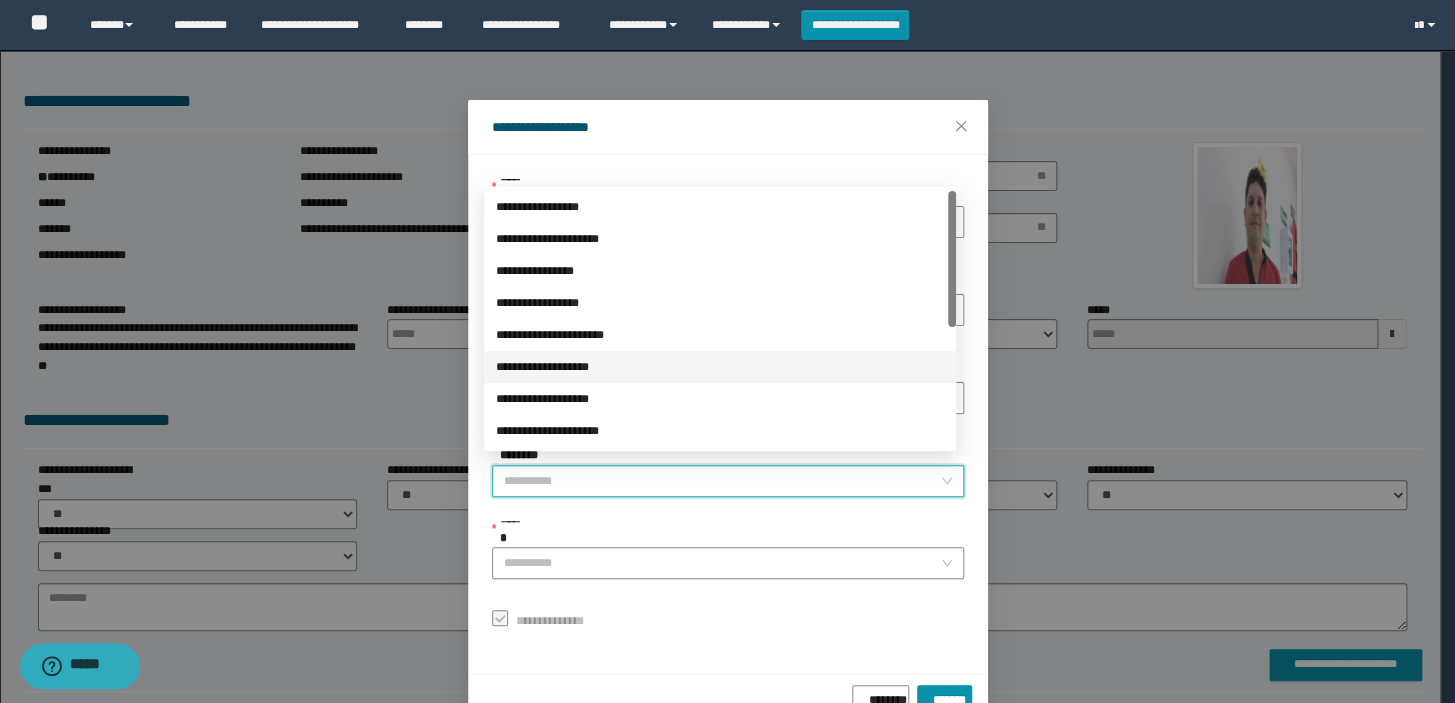 scroll, scrollTop: 223, scrollLeft: 0, axis: vertical 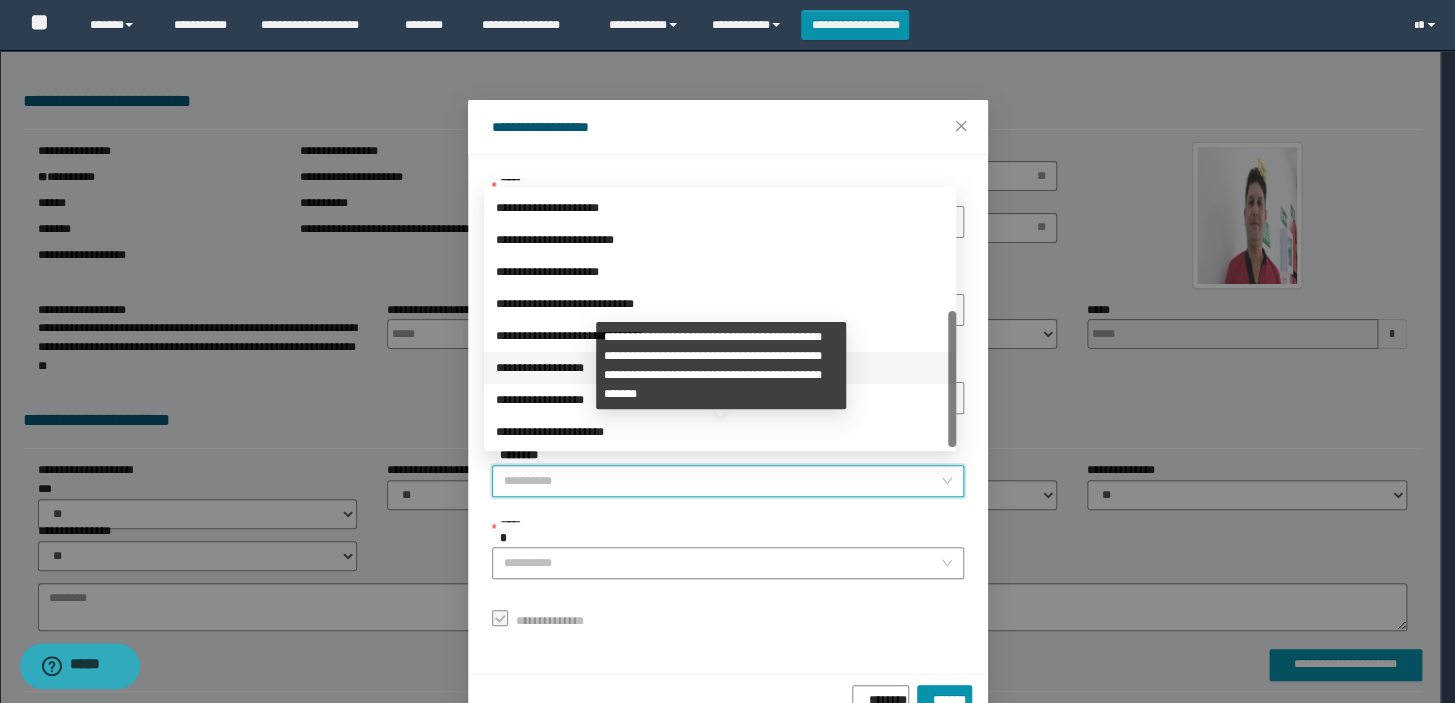 click on "**********" at bounding box center [720, 368] 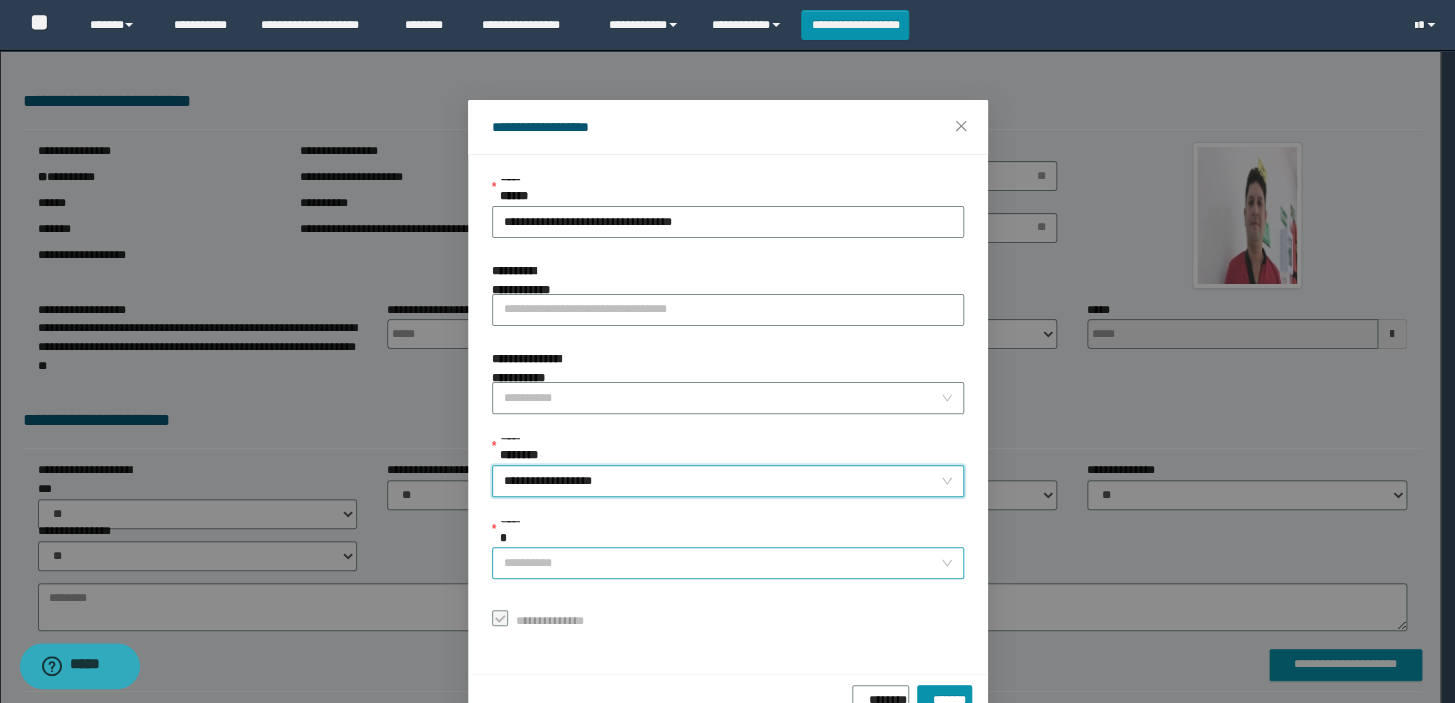 click on "******" at bounding box center [722, 563] 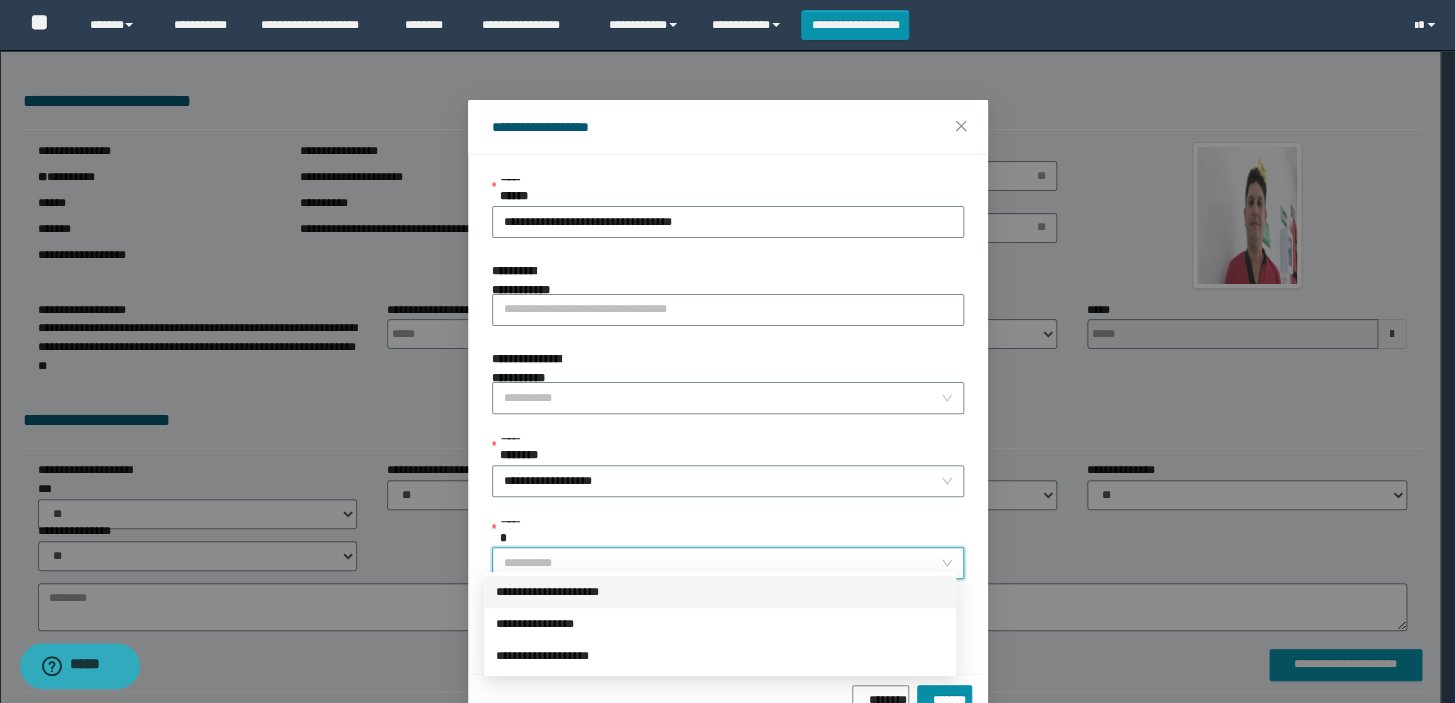 click on "**********" at bounding box center (720, 592) 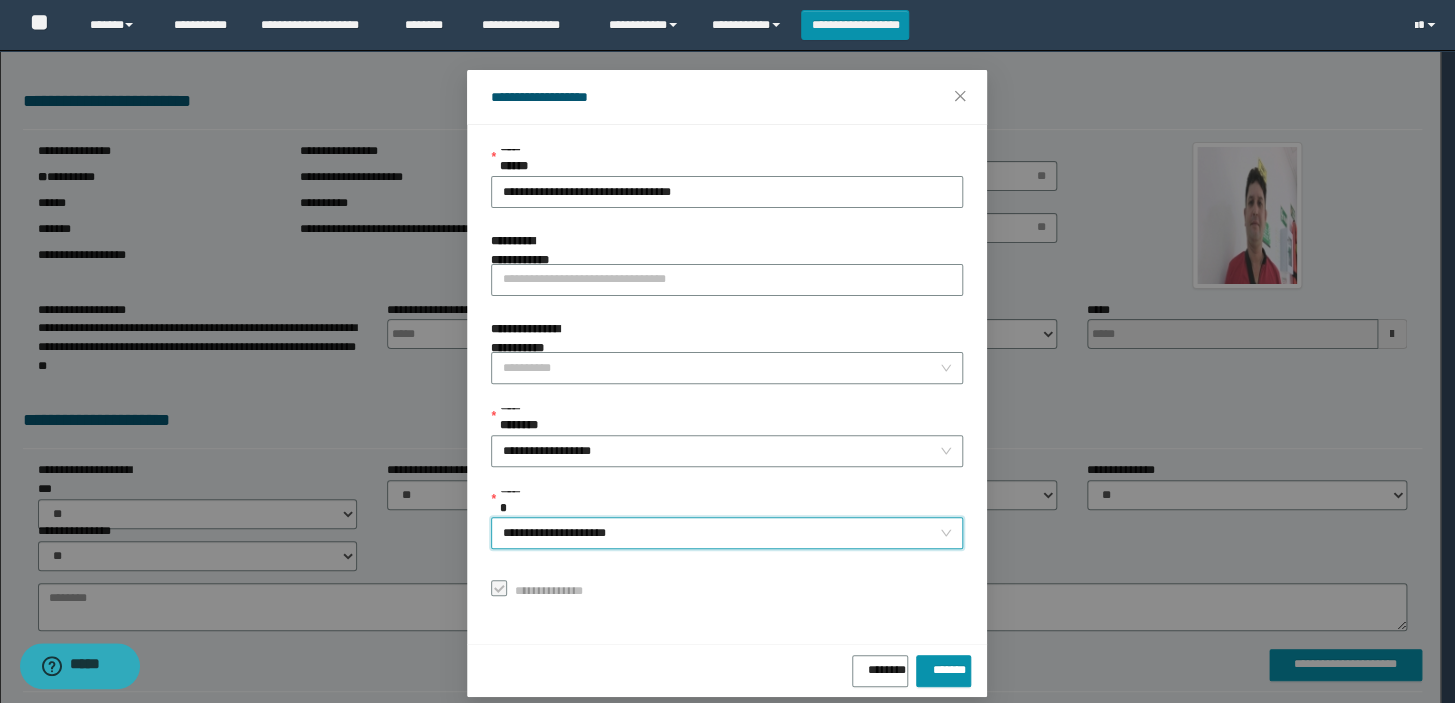 scroll, scrollTop: 48, scrollLeft: 0, axis: vertical 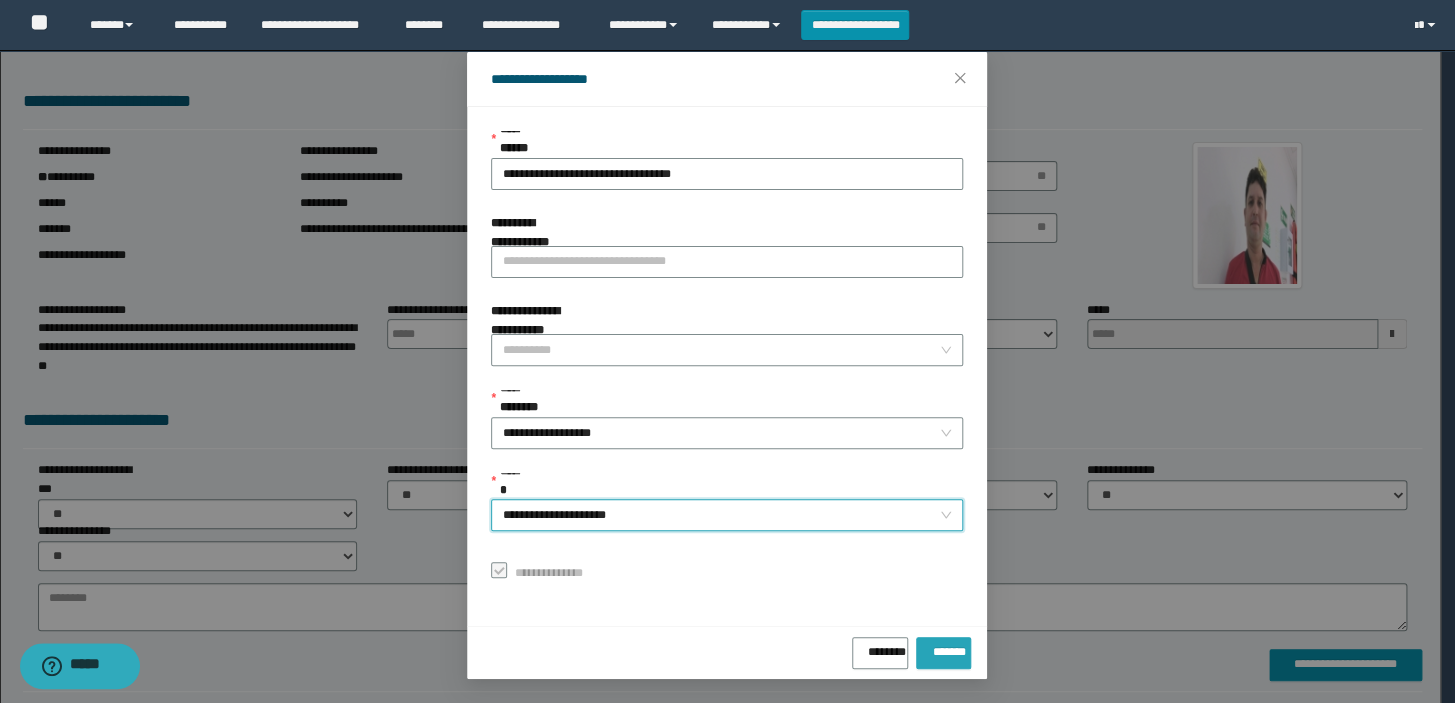 click on "*******" at bounding box center [943, 648] 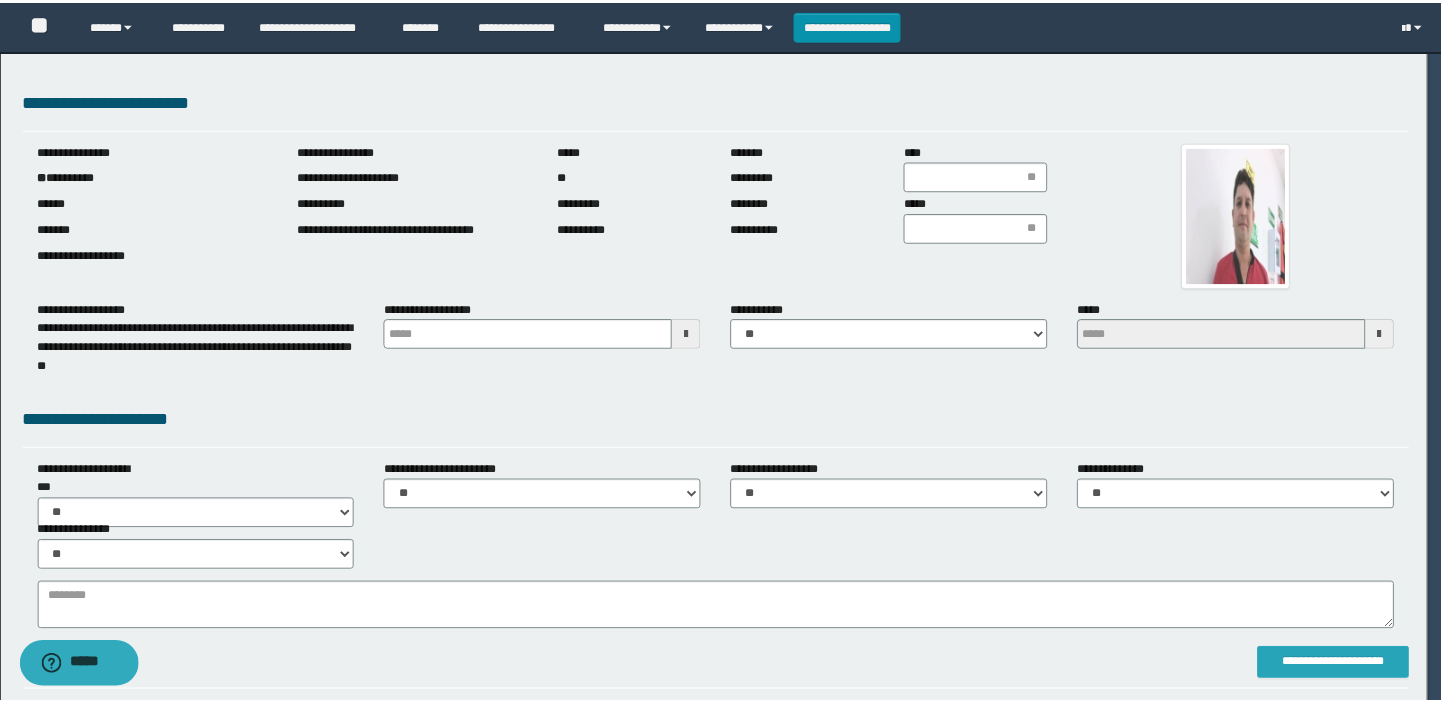 scroll, scrollTop: 0, scrollLeft: 0, axis: both 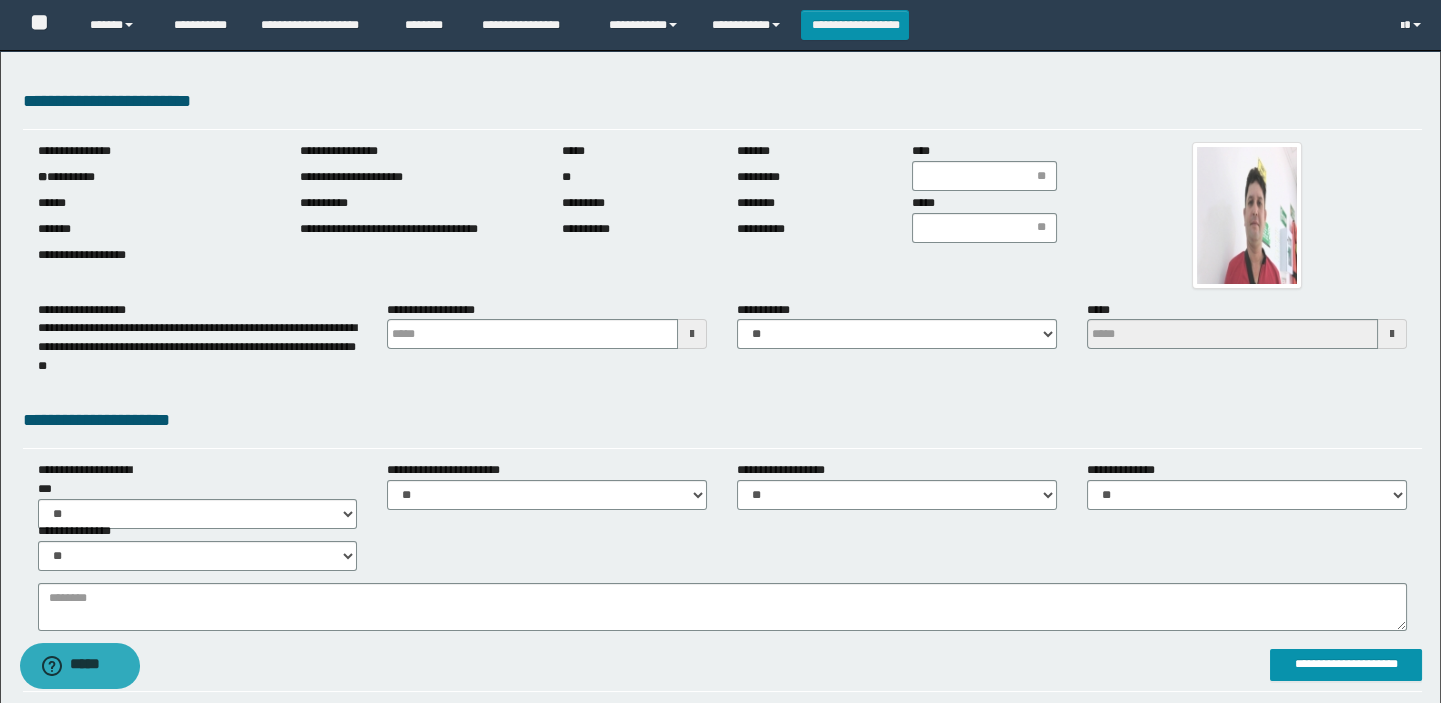 click on "**********" at bounding box center [154, 177] 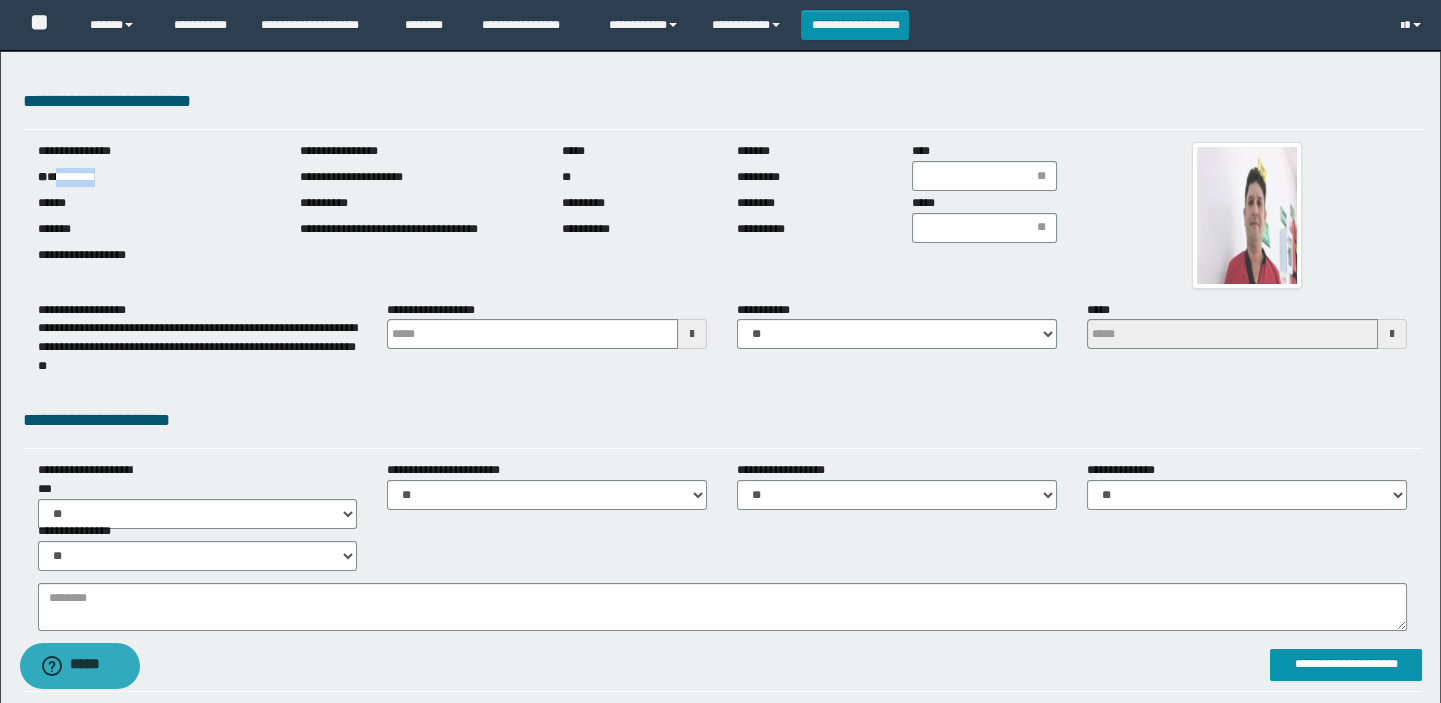 click on "**********" at bounding box center (154, 177) 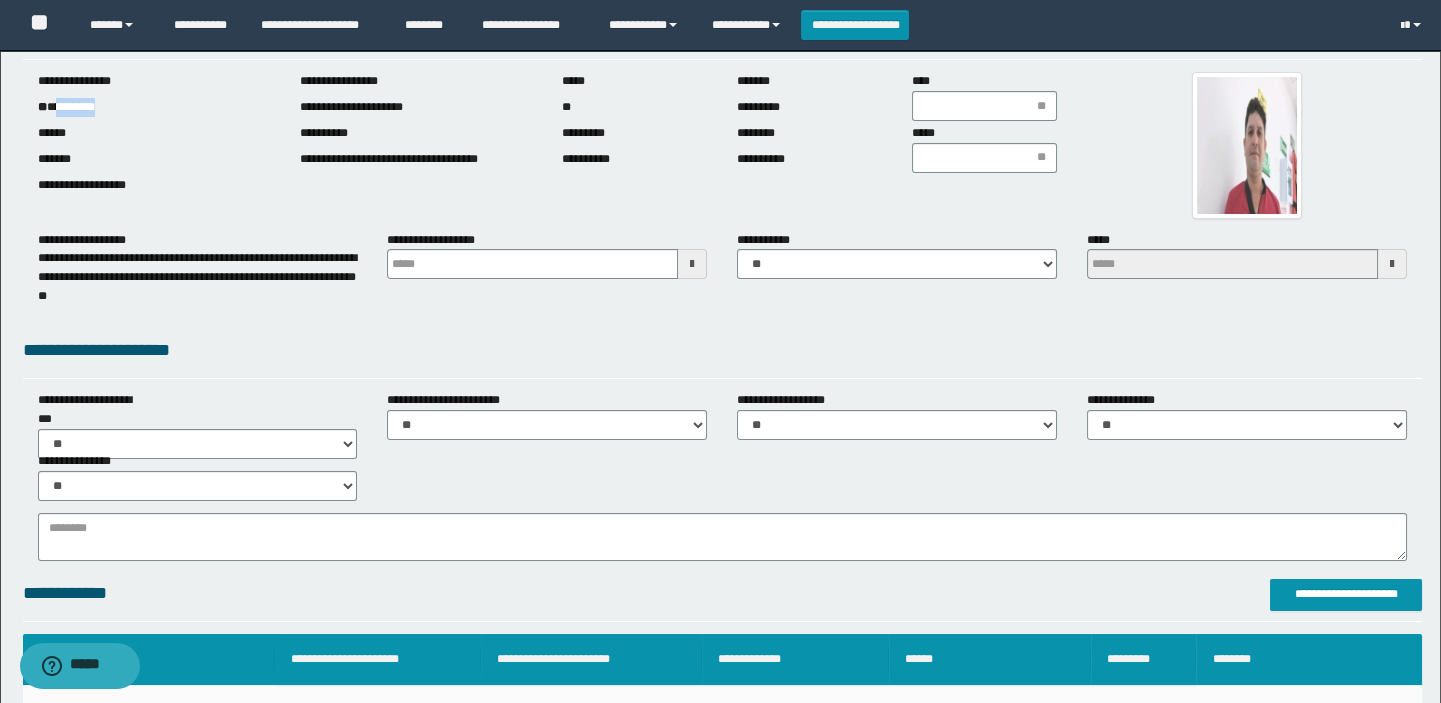 scroll, scrollTop: 0, scrollLeft: 0, axis: both 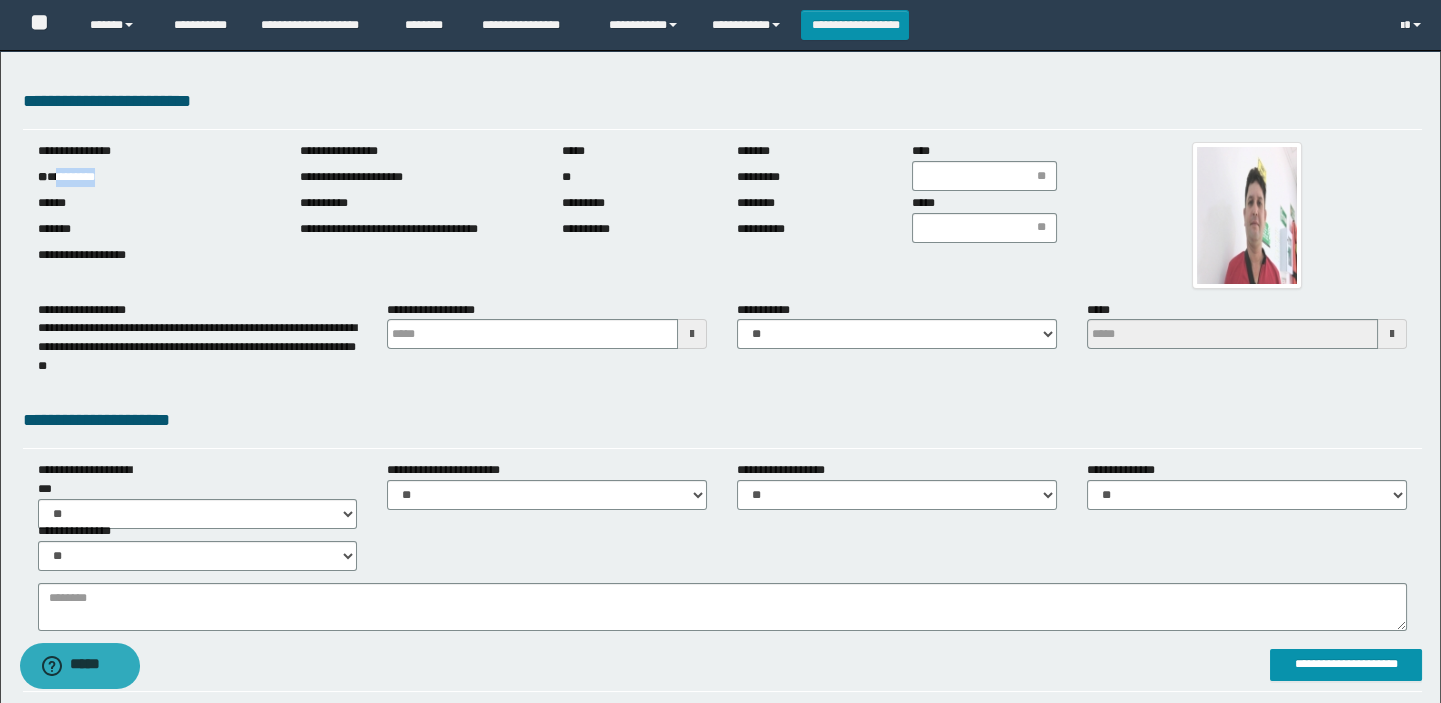 copy on "********" 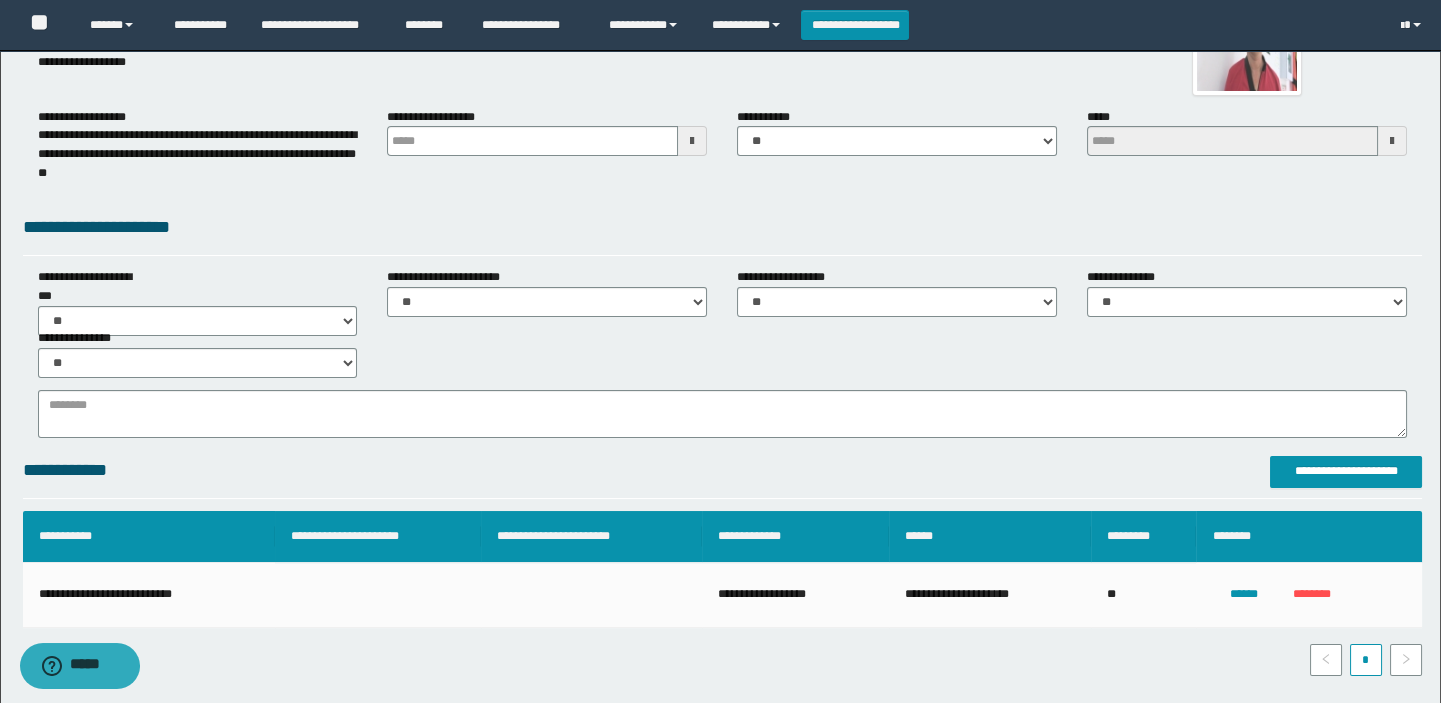 scroll, scrollTop: 0, scrollLeft: 0, axis: both 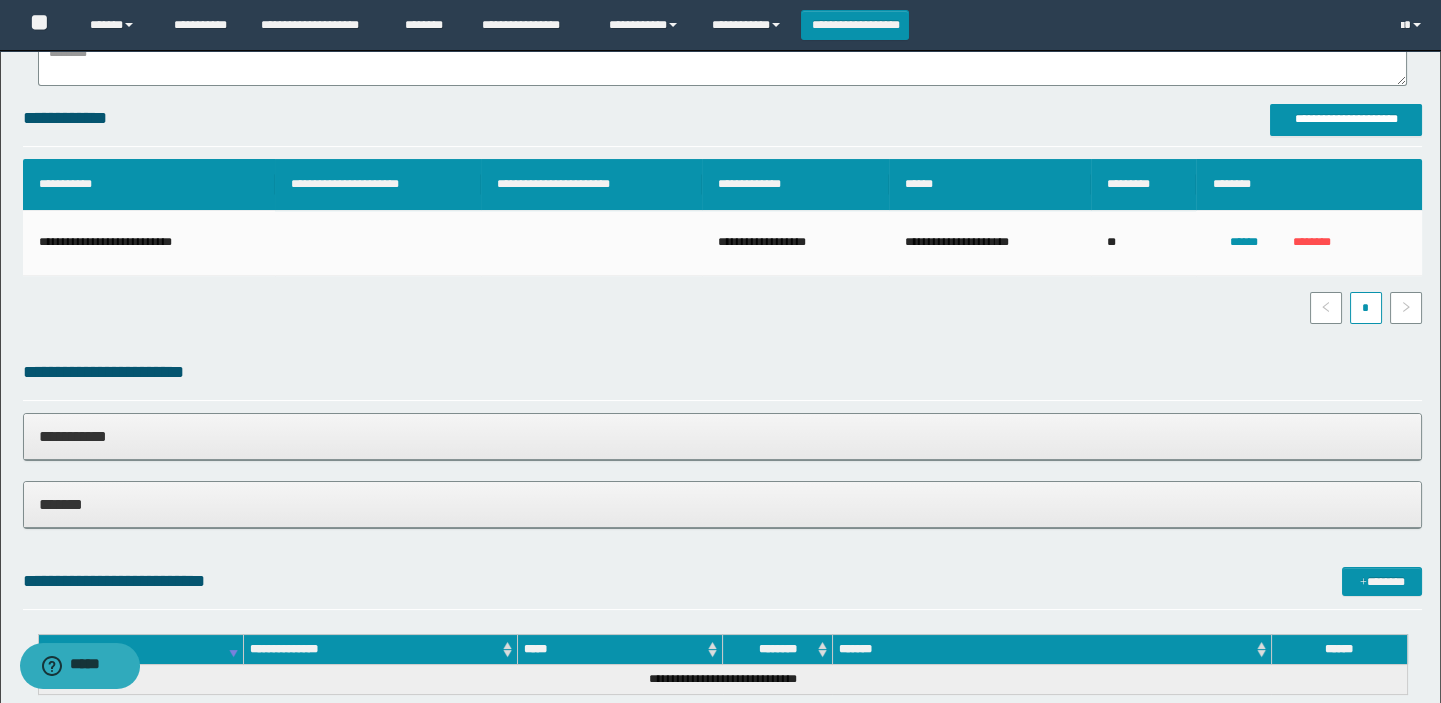 click on "*******" at bounding box center (723, 504) 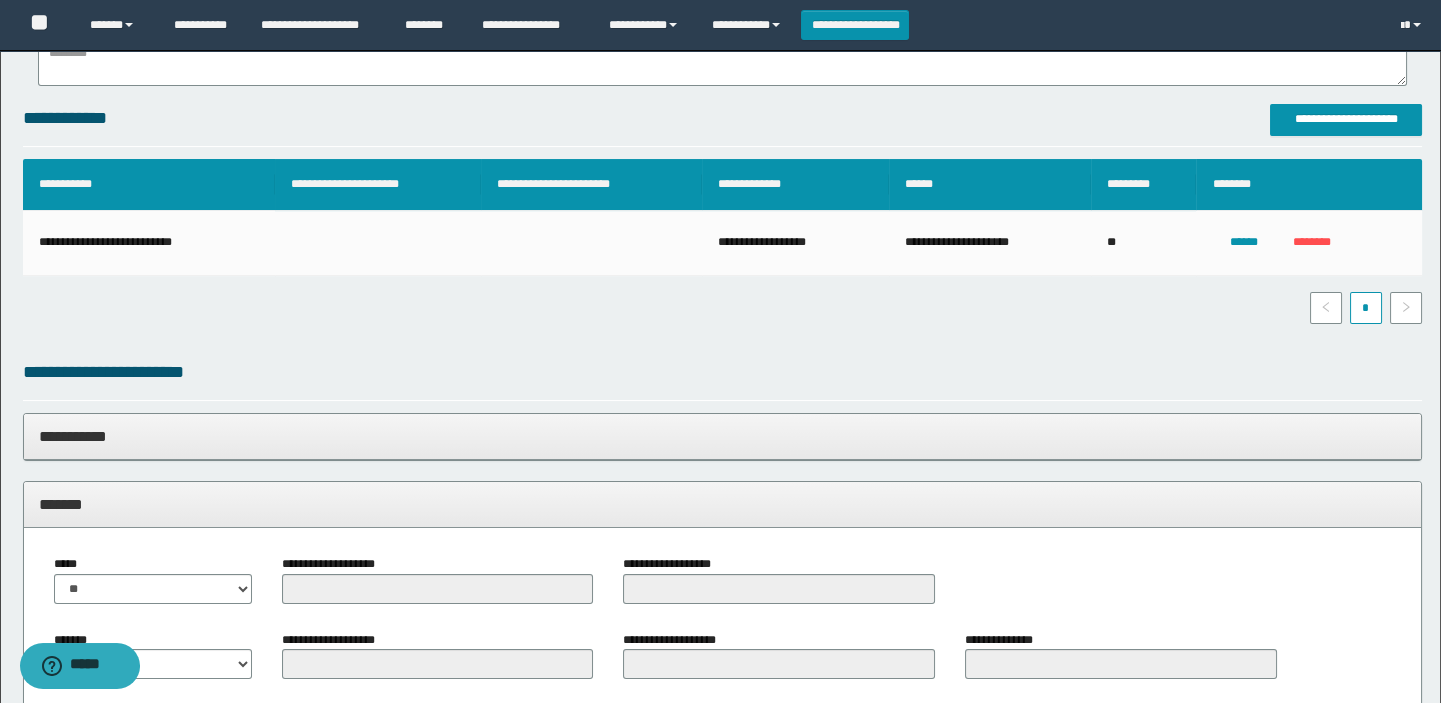 scroll, scrollTop: 818, scrollLeft: 0, axis: vertical 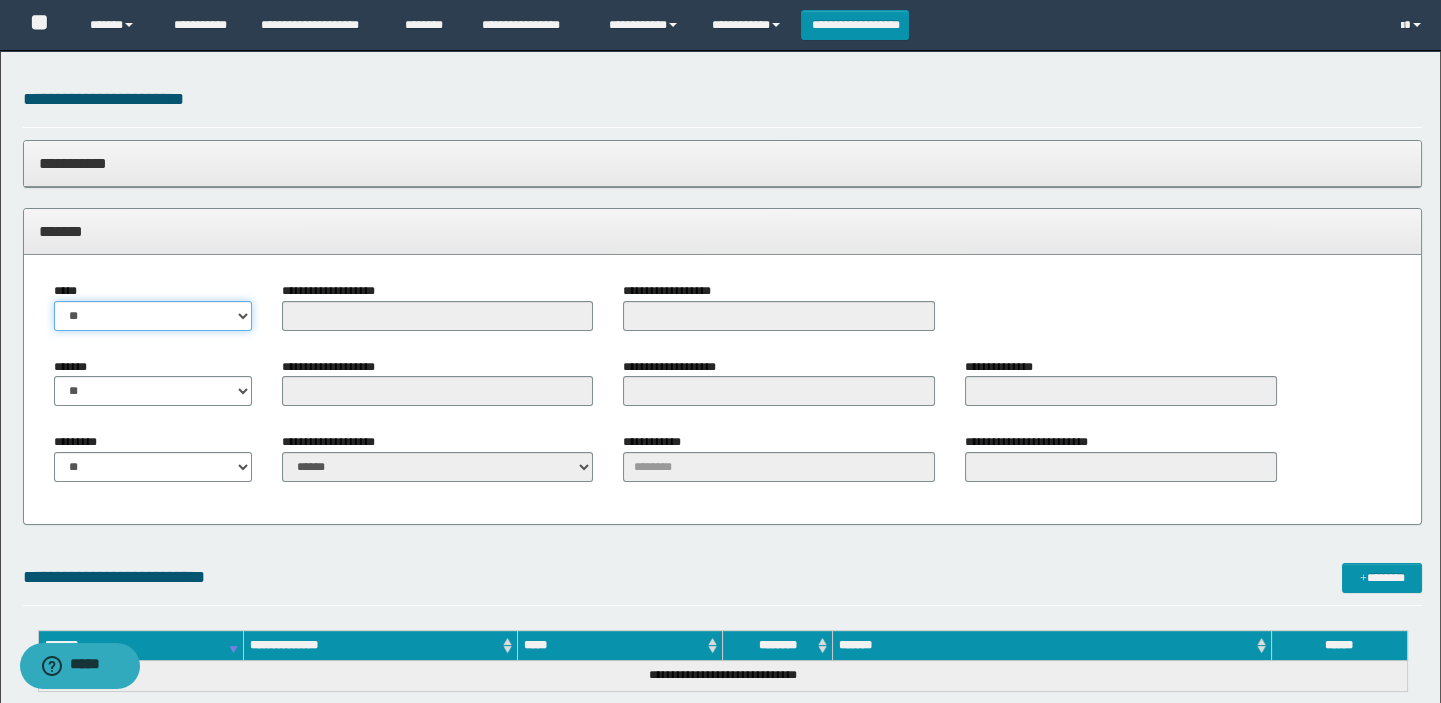 click on "**
**" at bounding box center [153, 316] 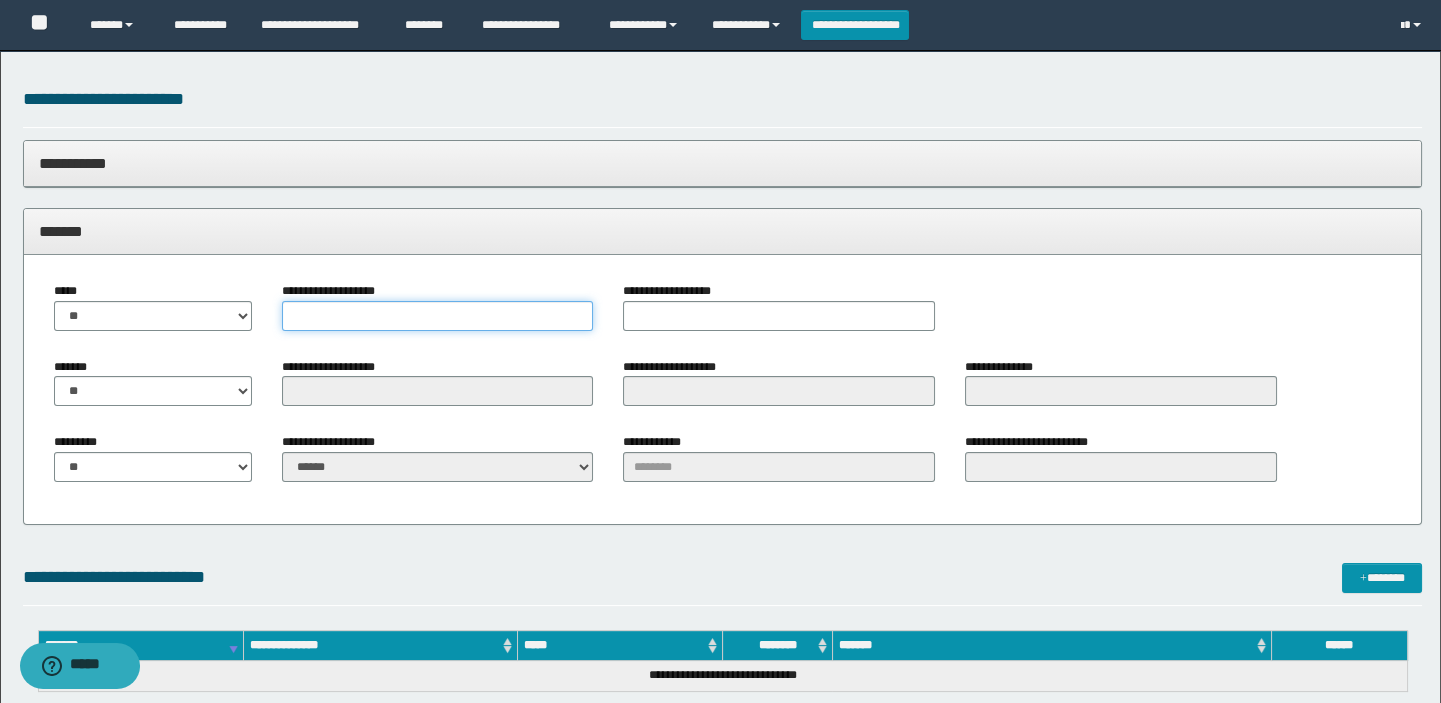 click on "**********" at bounding box center [438, 316] 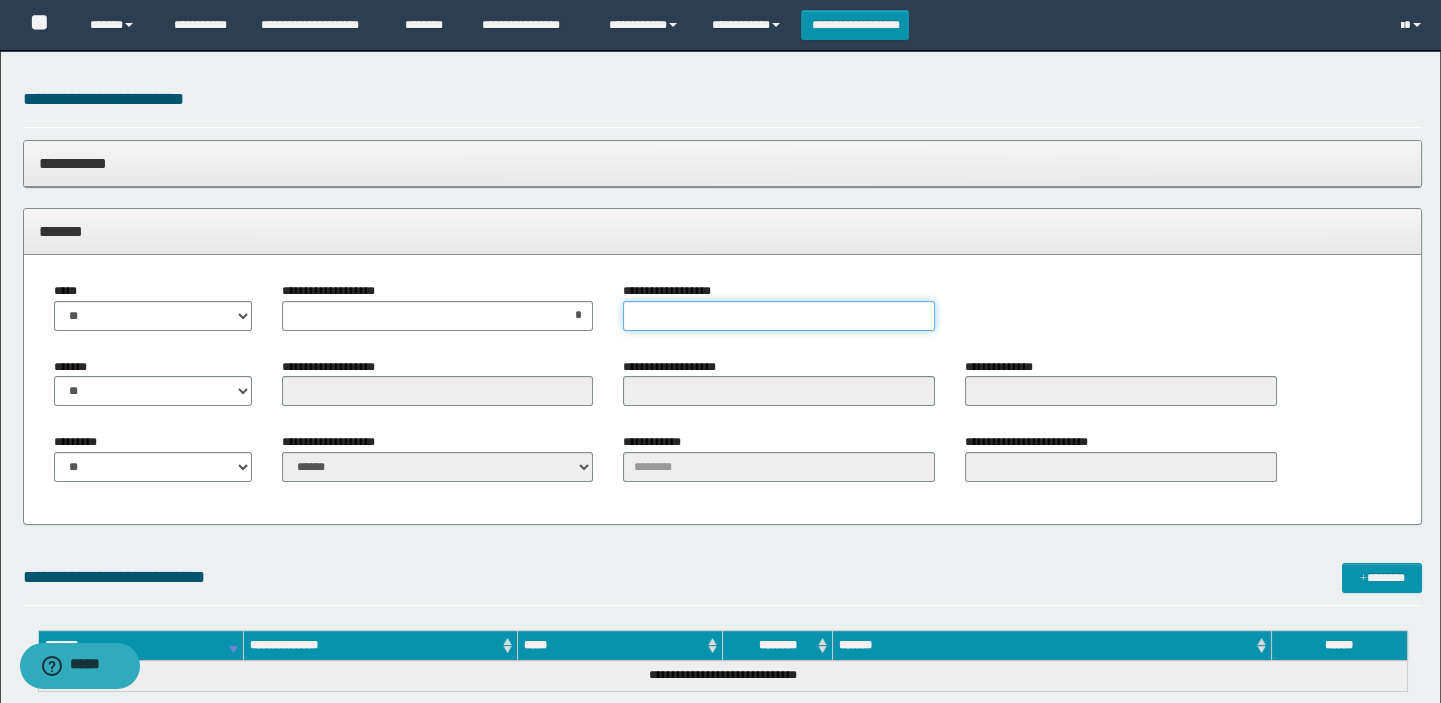 click on "**********" at bounding box center (779, 316) 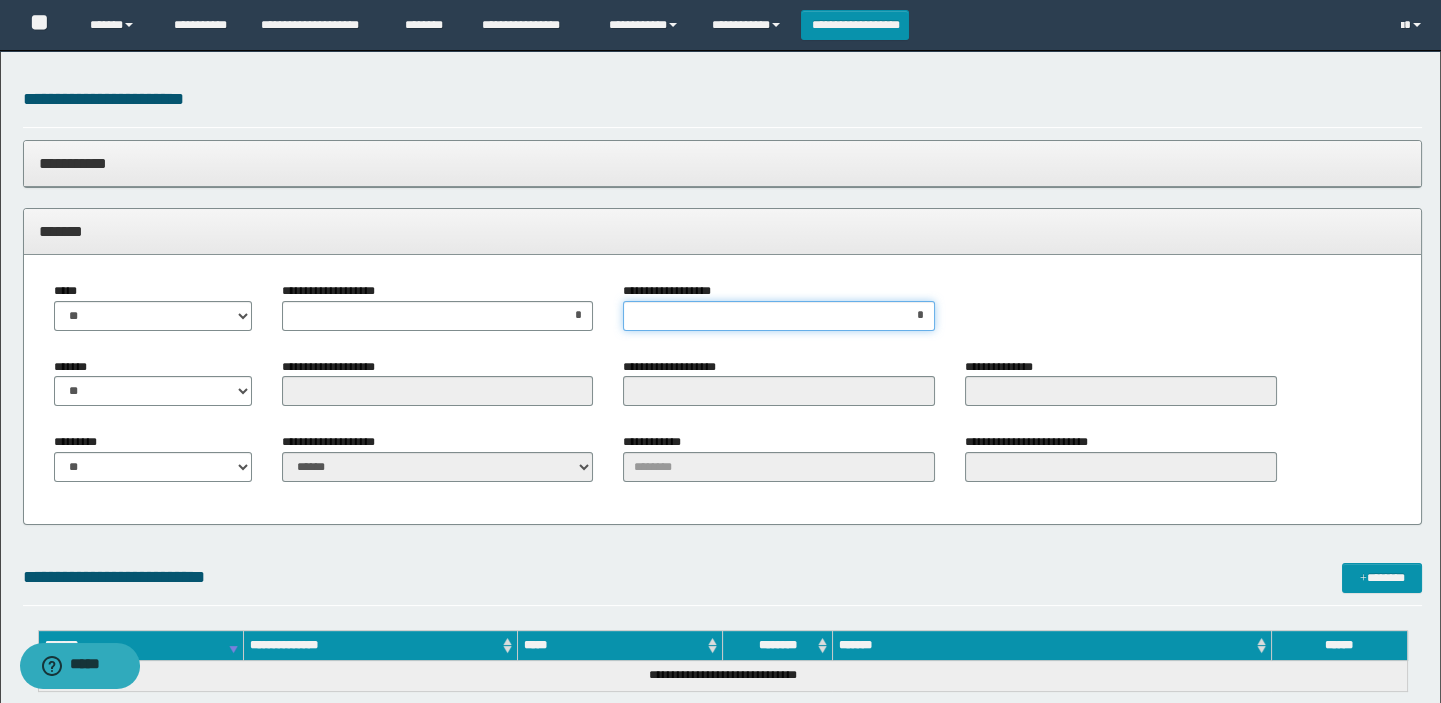 type on "**" 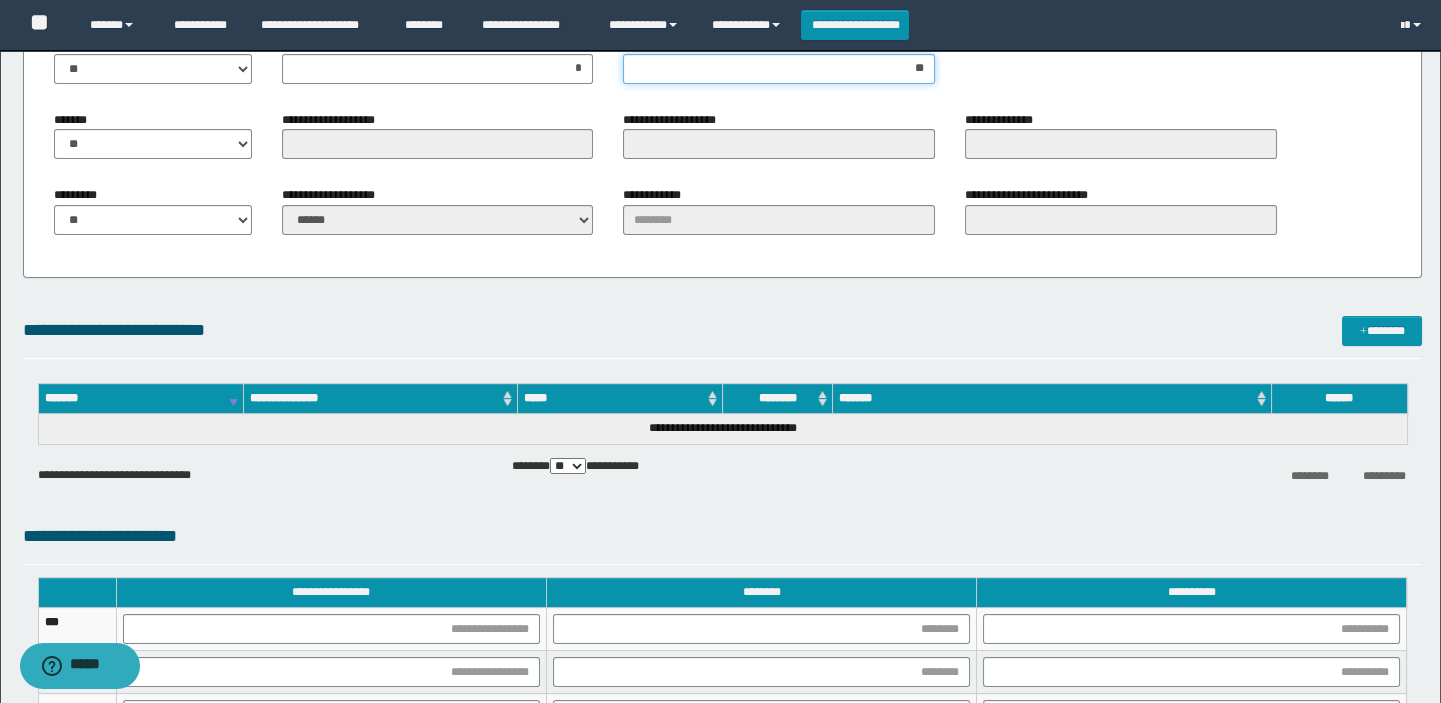 scroll, scrollTop: 909, scrollLeft: 0, axis: vertical 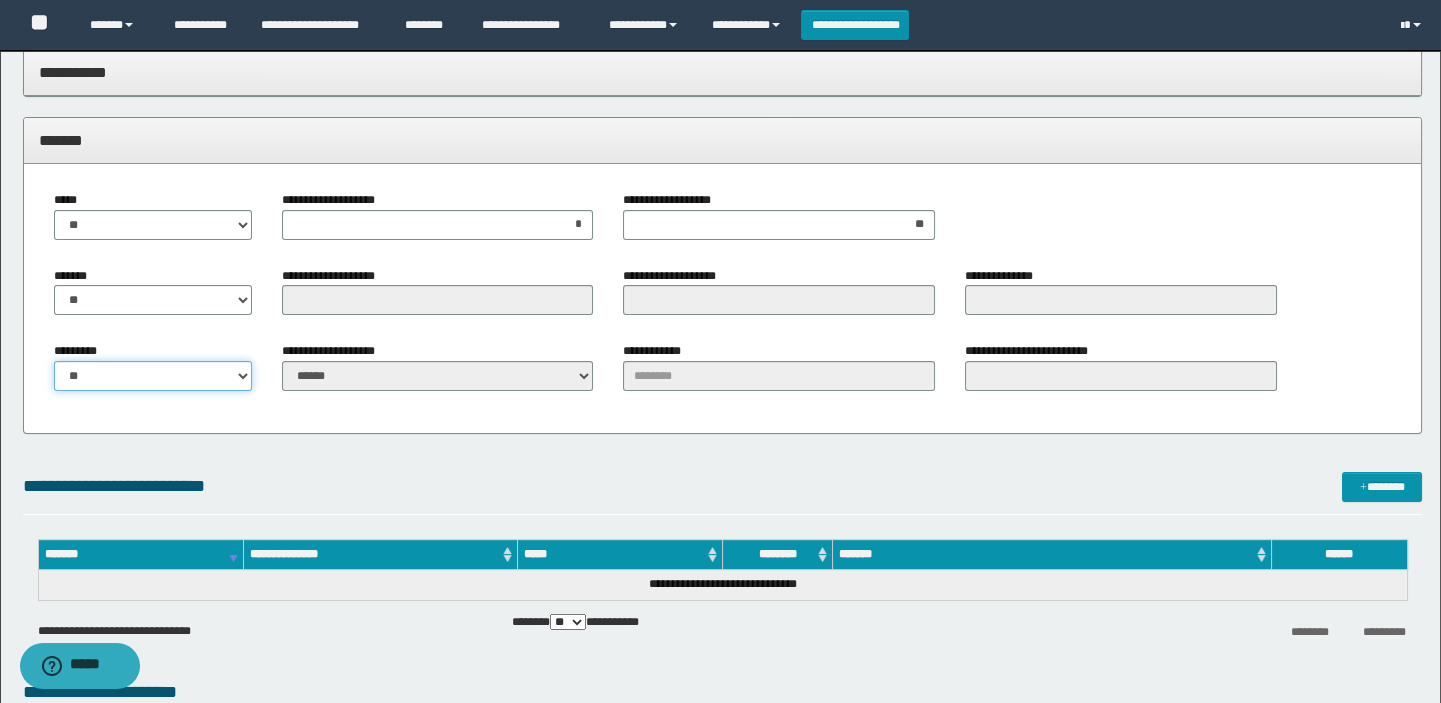 drag, startPoint x: 142, startPoint y: 379, endPoint x: 131, endPoint y: 383, distance: 11.7046995 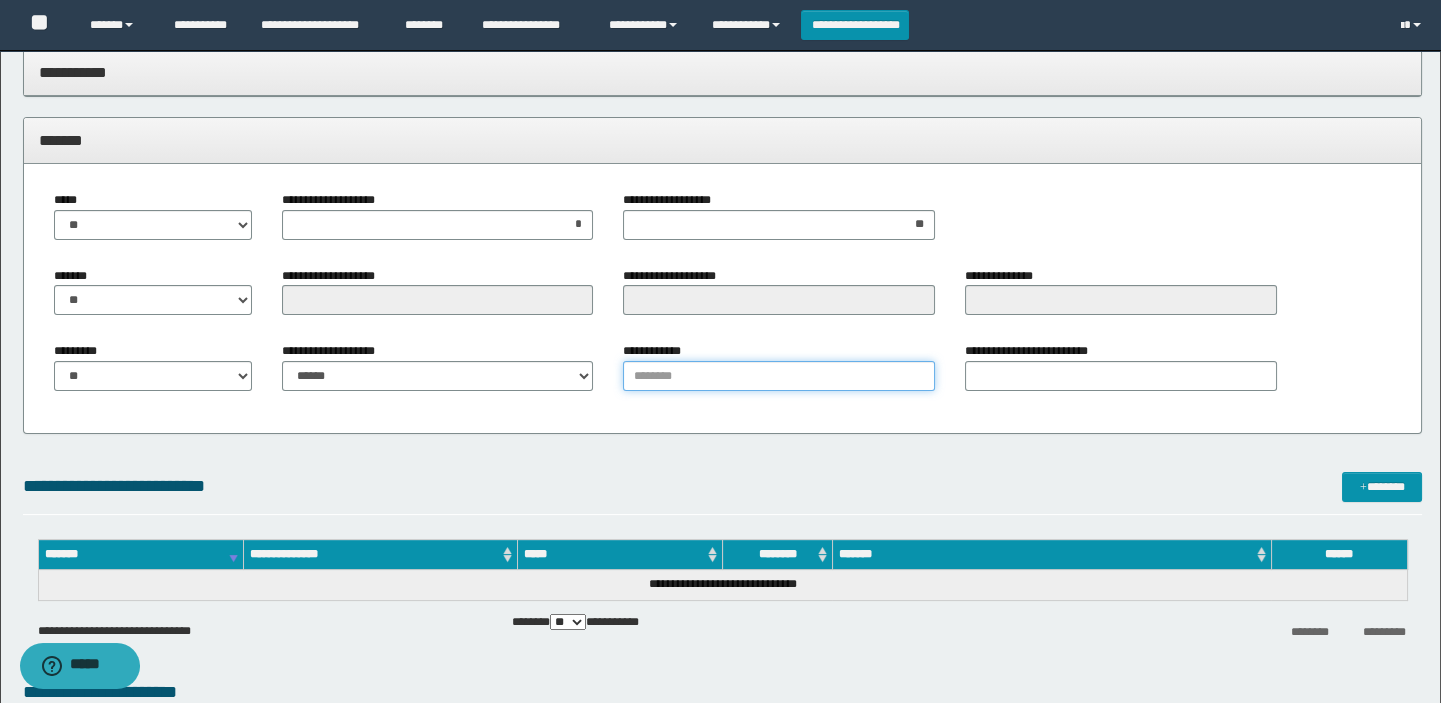 click on "**********" at bounding box center (779, 376) 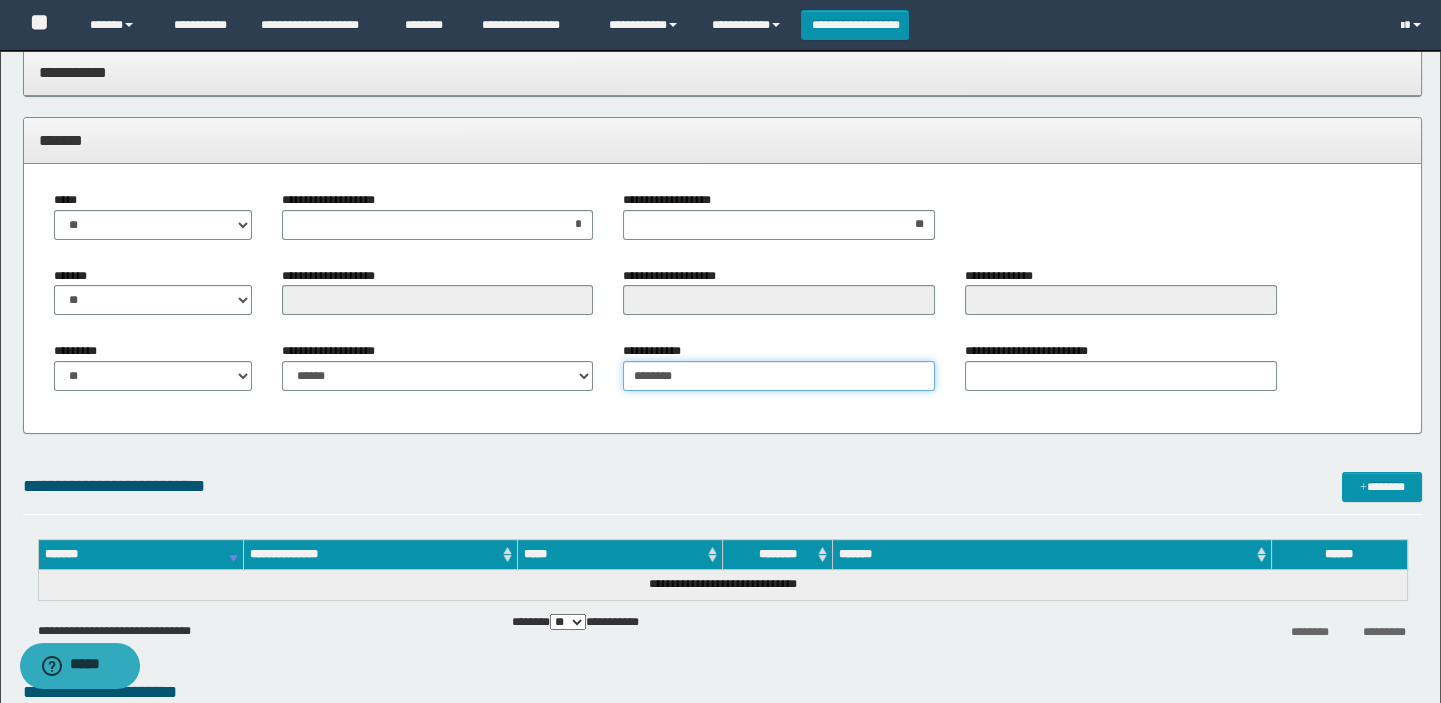 type on "********" 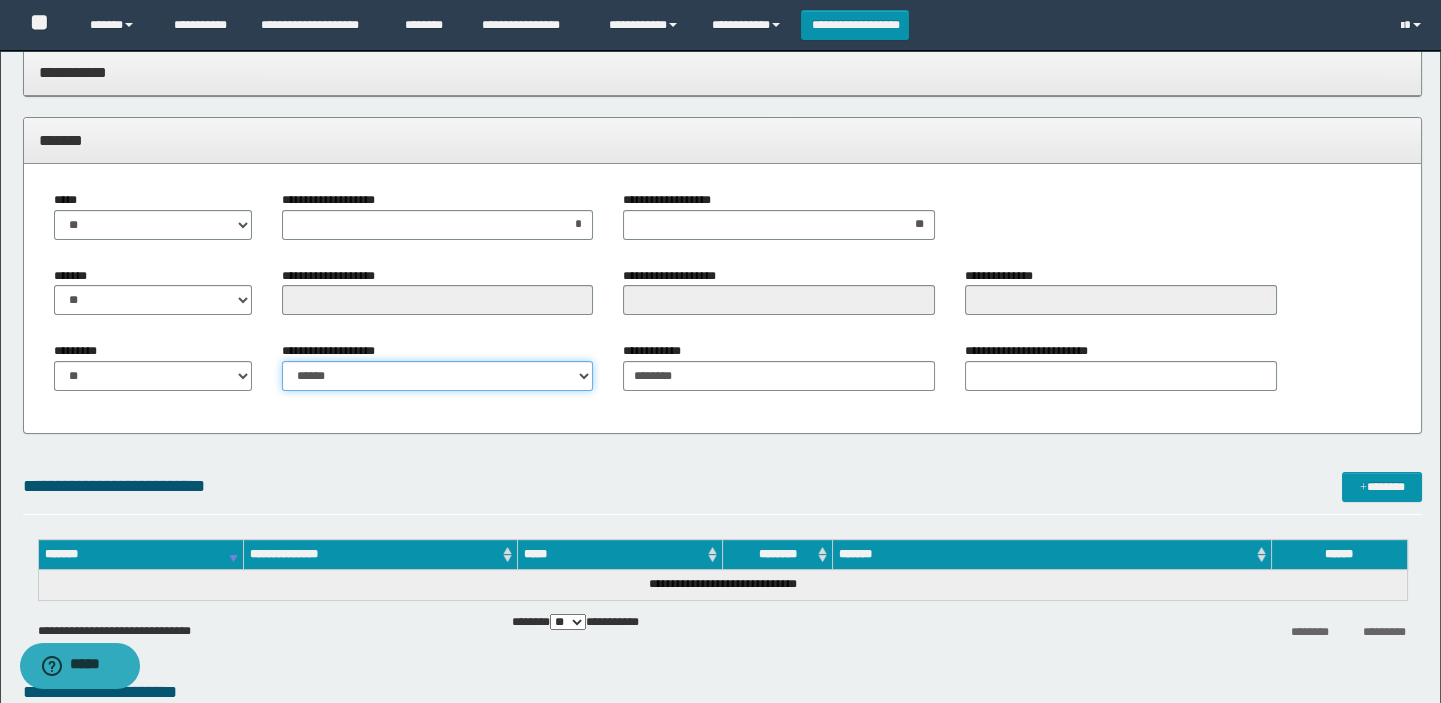 drag, startPoint x: 399, startPoint y: 376, endPoint x: 386, endPoint y: 387, distance: 17.029387 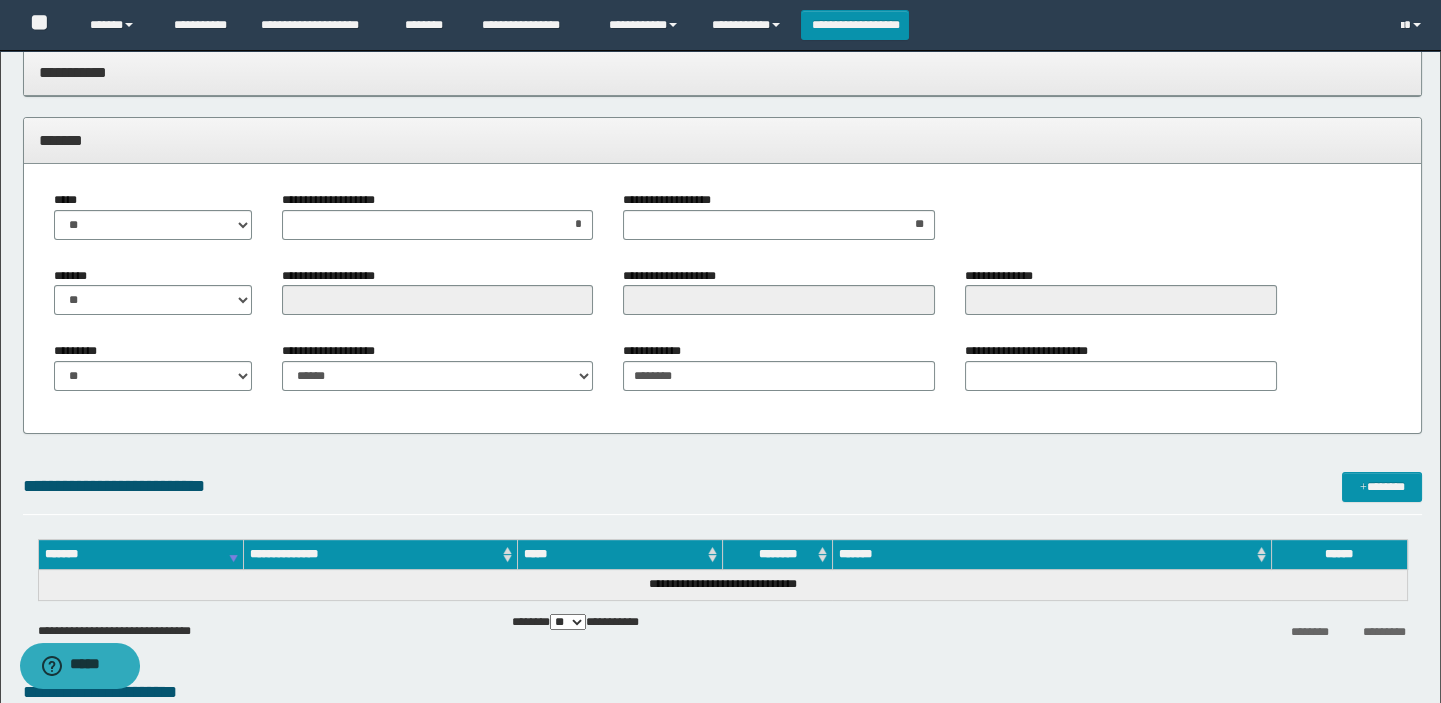 click on "**********" at bounding box center (1121, 374) 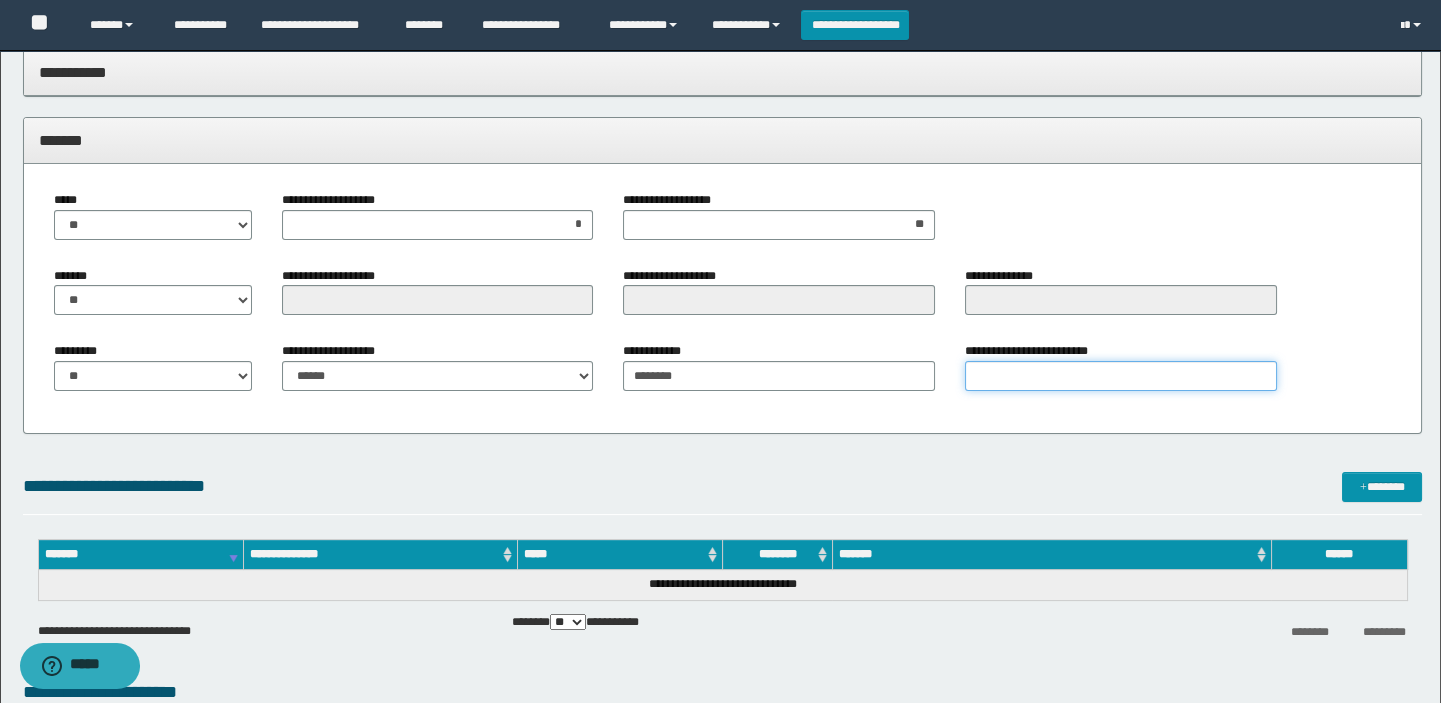 click on "**********" at bounding box center [1121, 376] 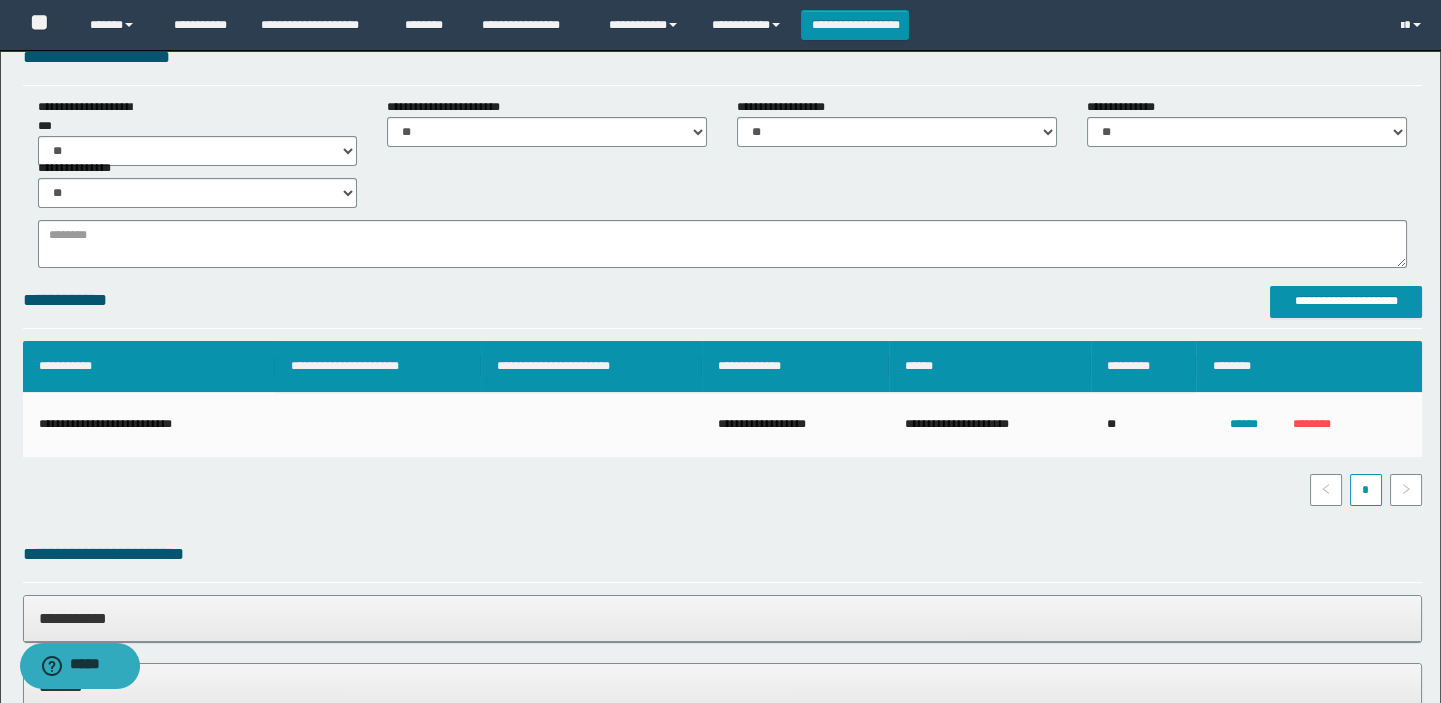 scroll, scrollTop: 0, scrollLeft: 0, axis: both 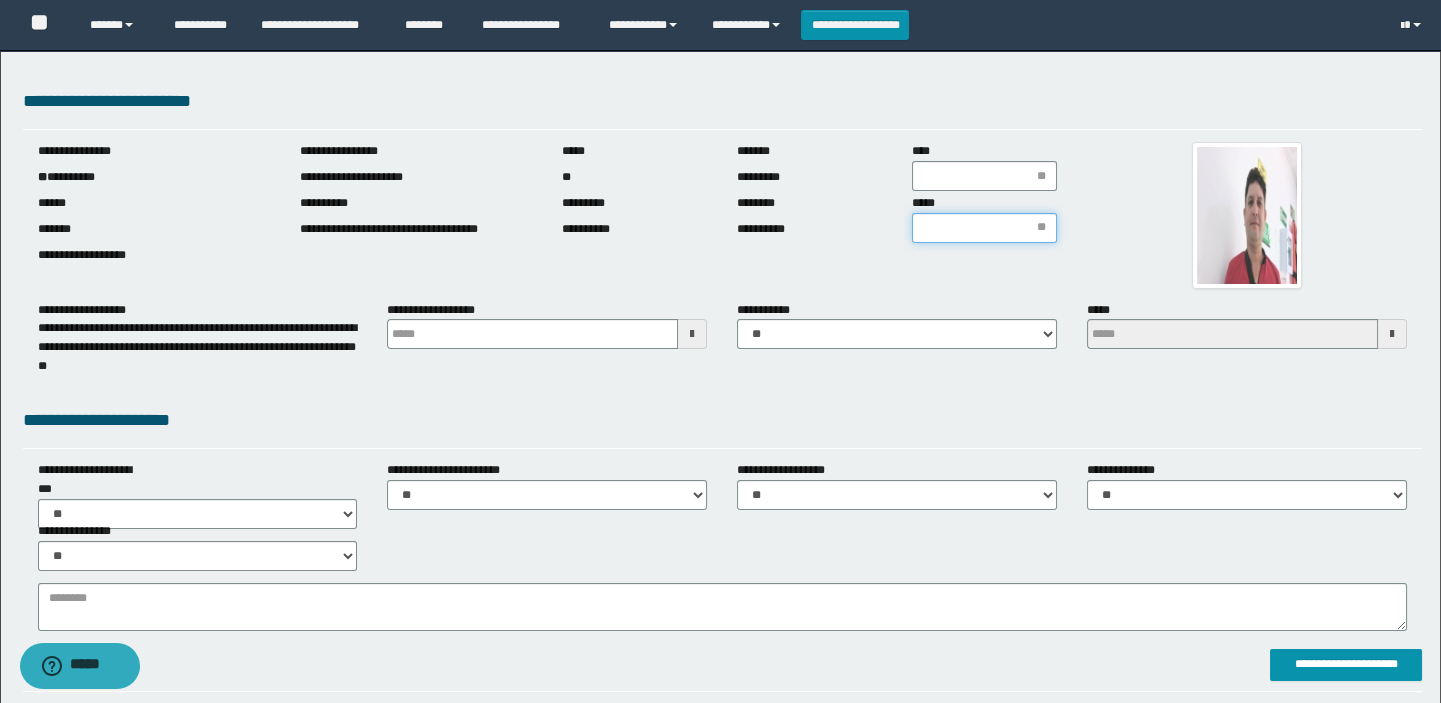click on "*****" at bounding box center [984, 228] 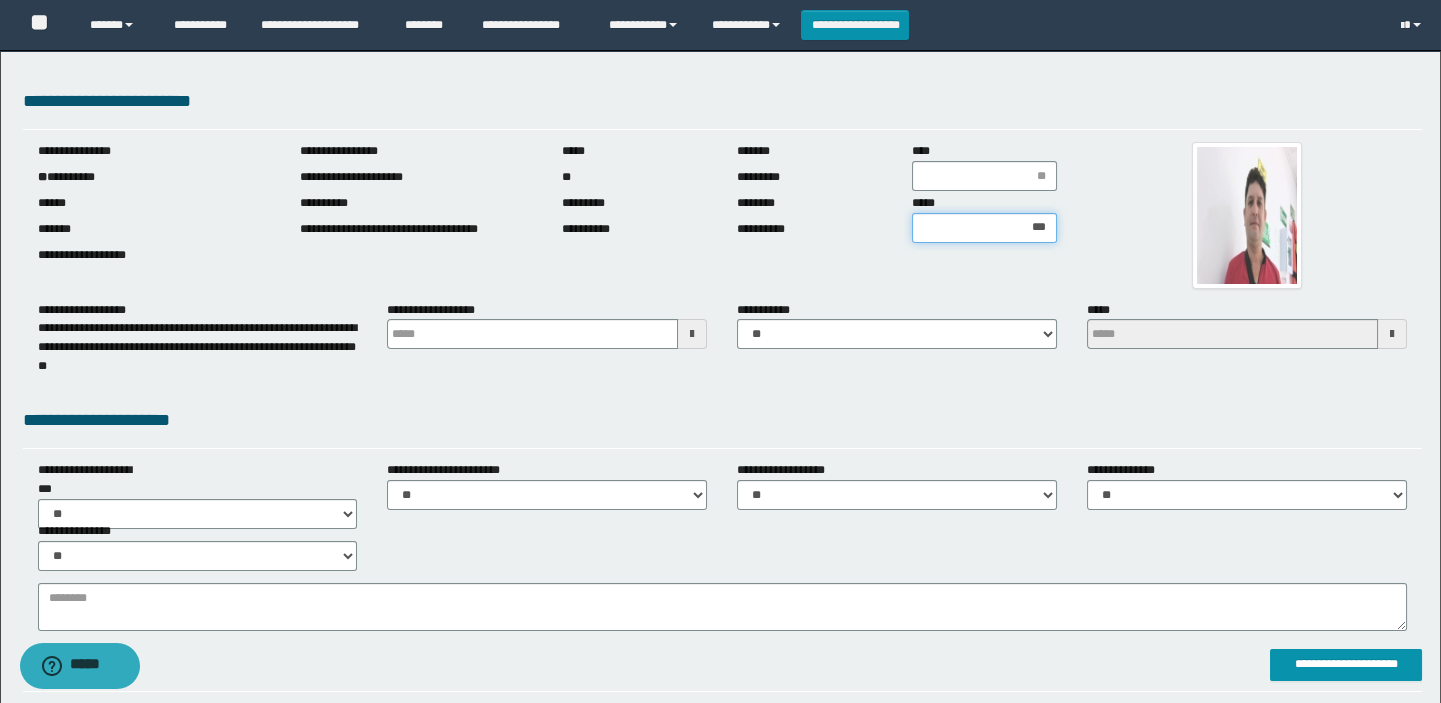 type on "****" 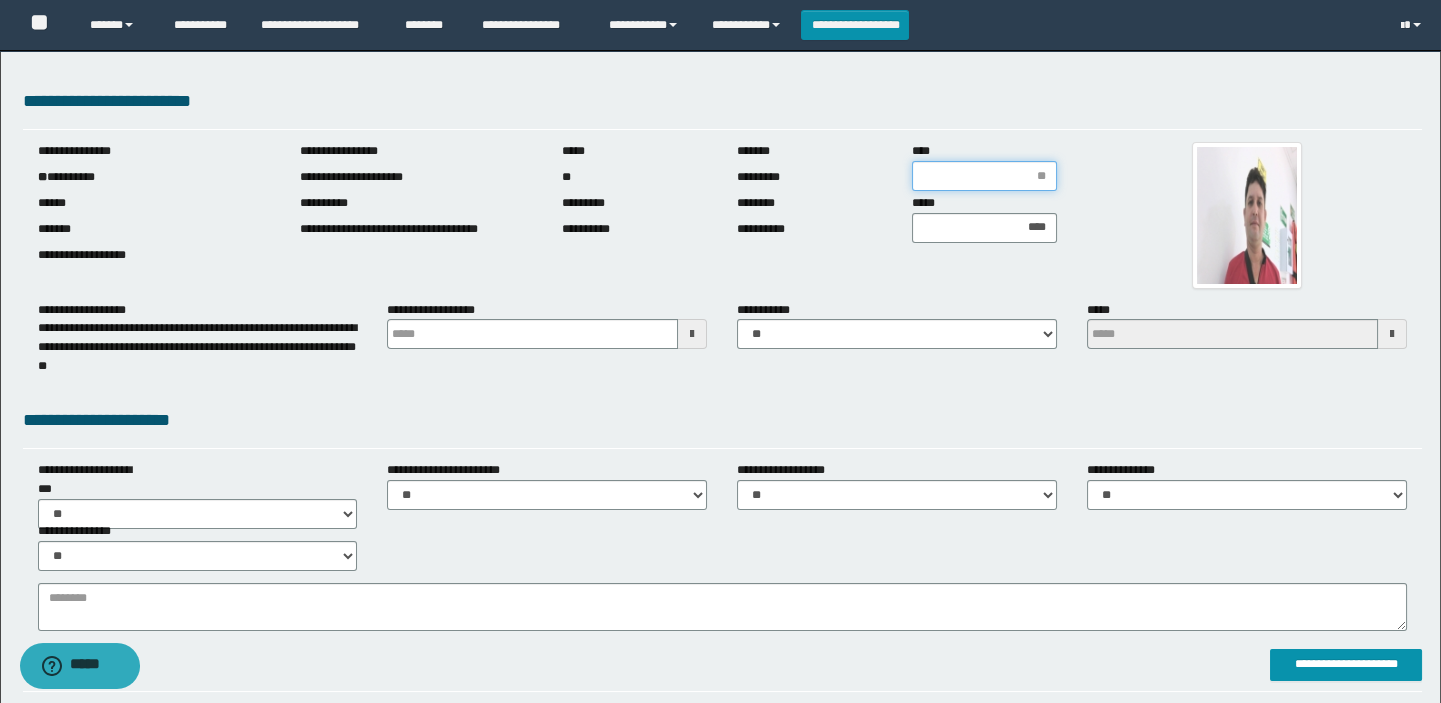 click on "****" at bounding box center (984, 176) 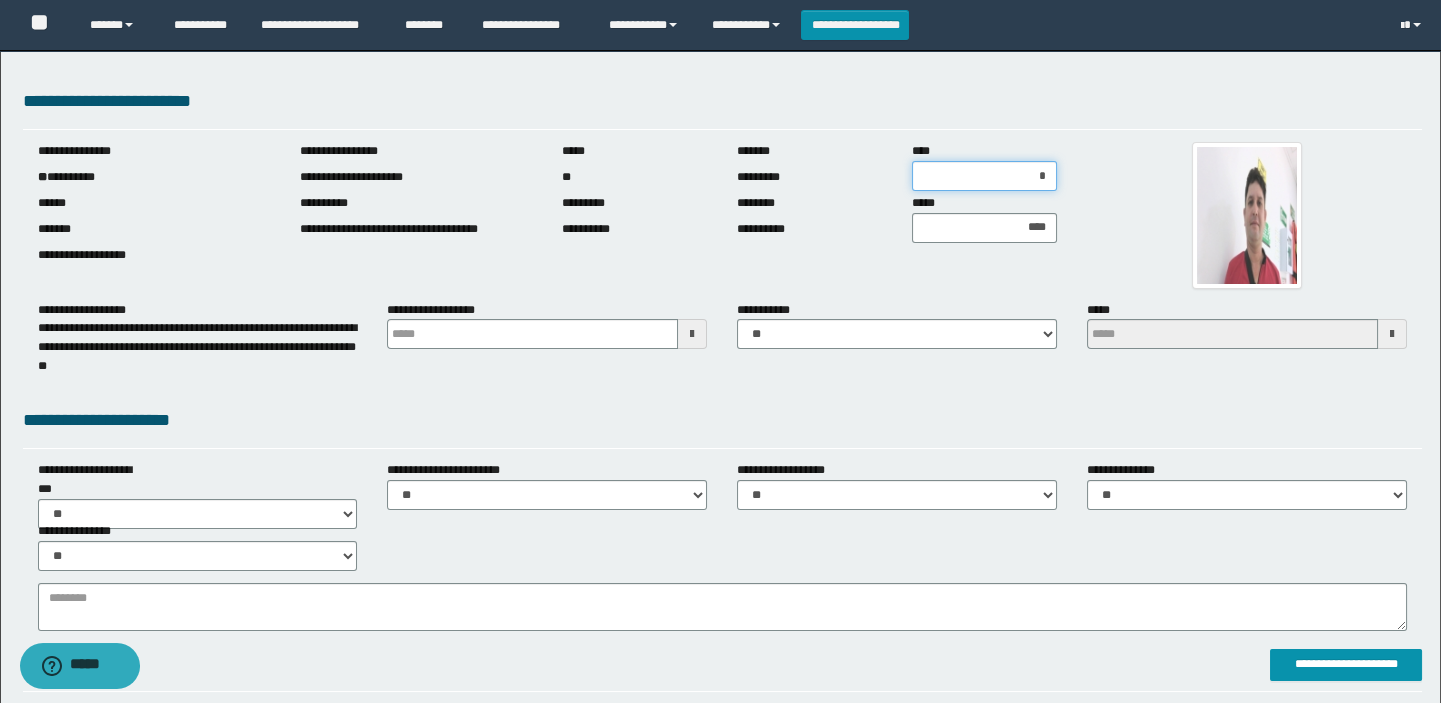 type on "**" 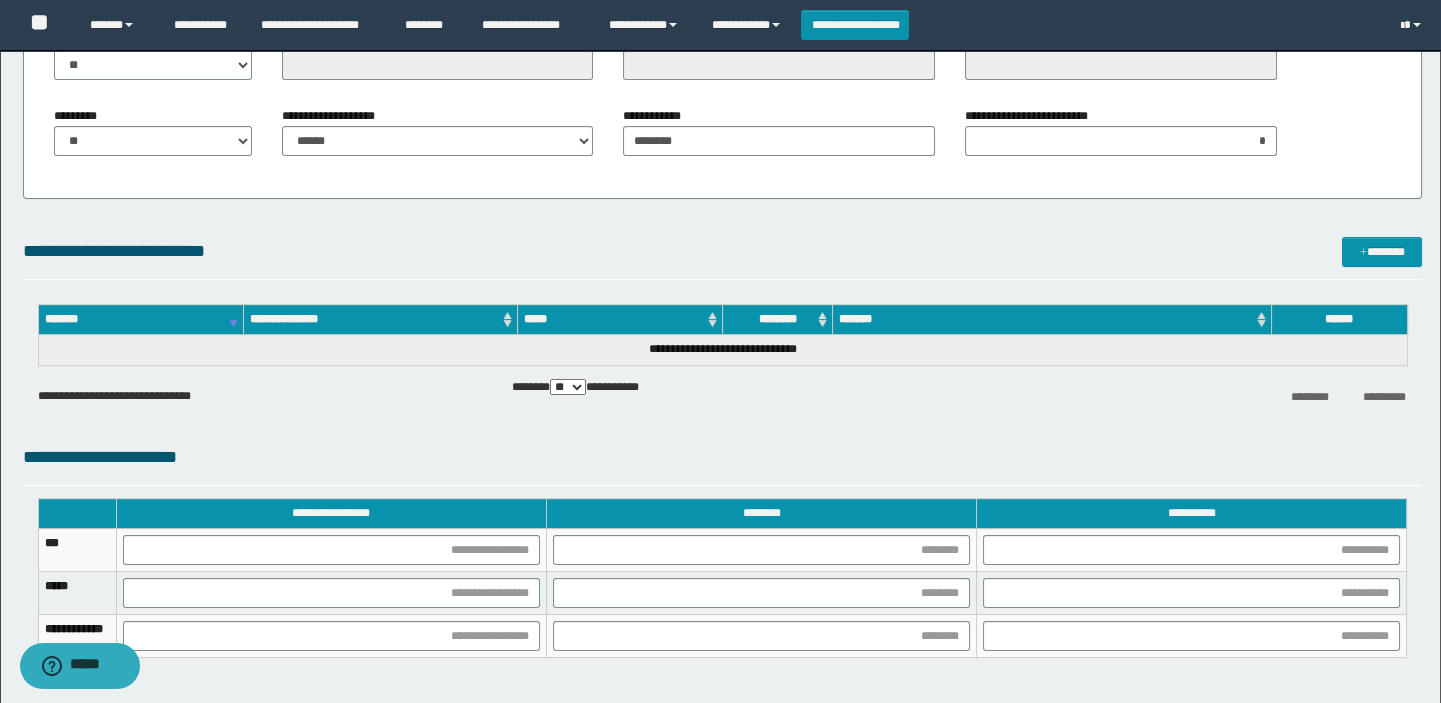 scroll, scrollTop: 1272, scrollLeft: 0, axis: vertical 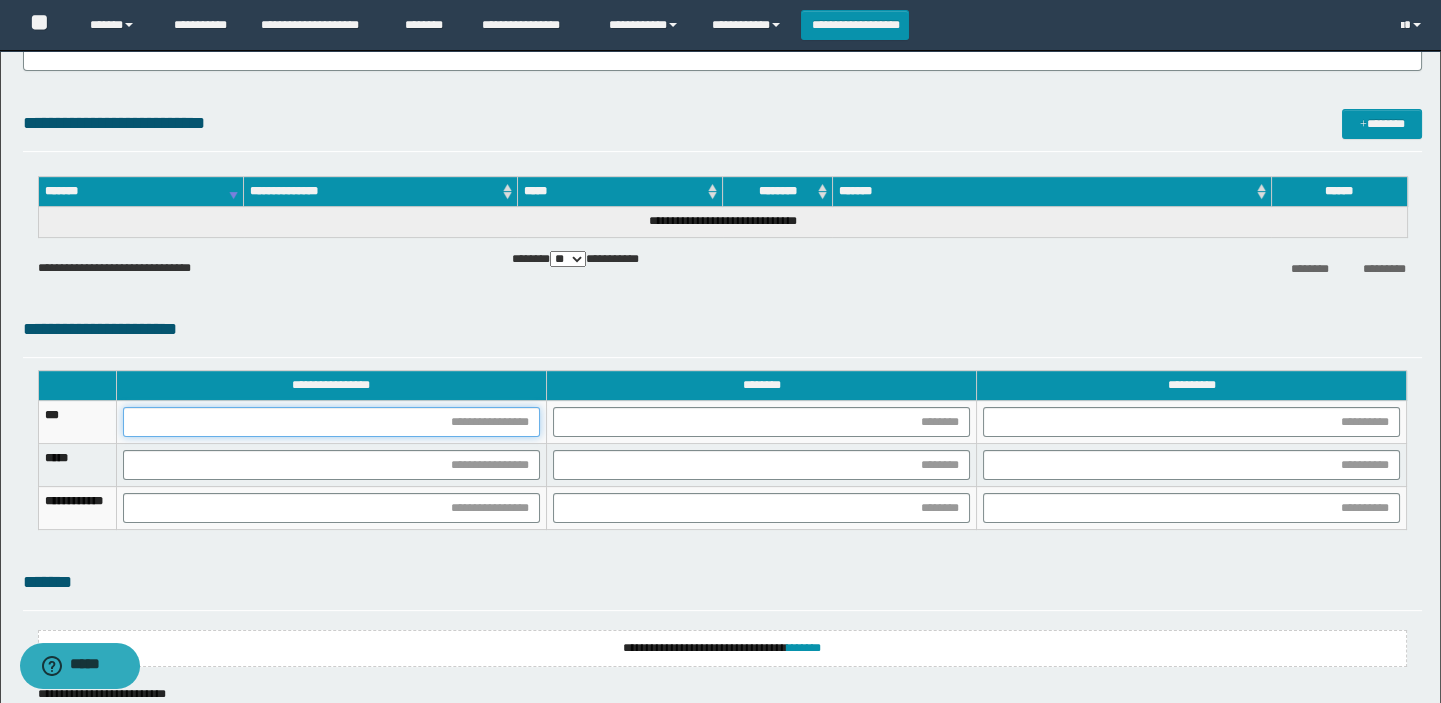 drag, startPoint x: 587, startPoint y: 428, endPoint x: 577, endPoint y: 422, distance: 11.661903 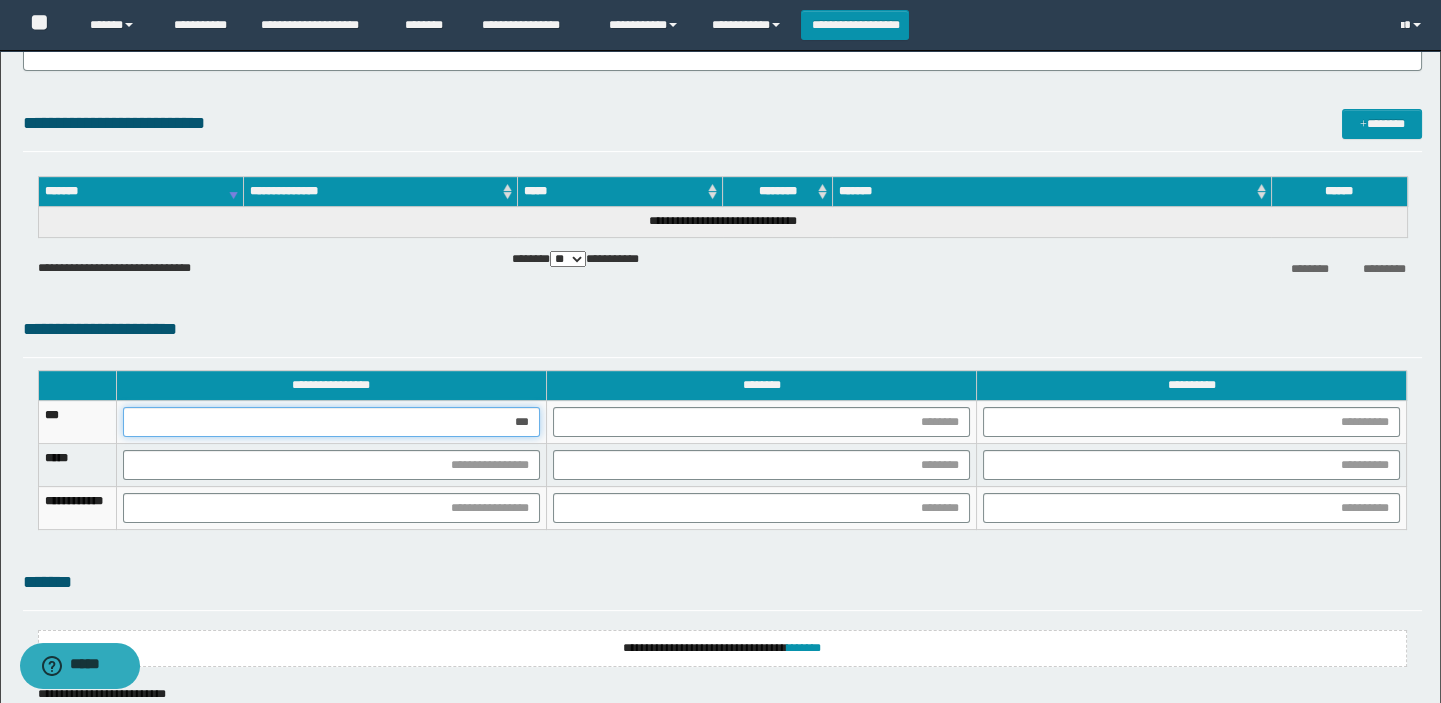 type on "****" 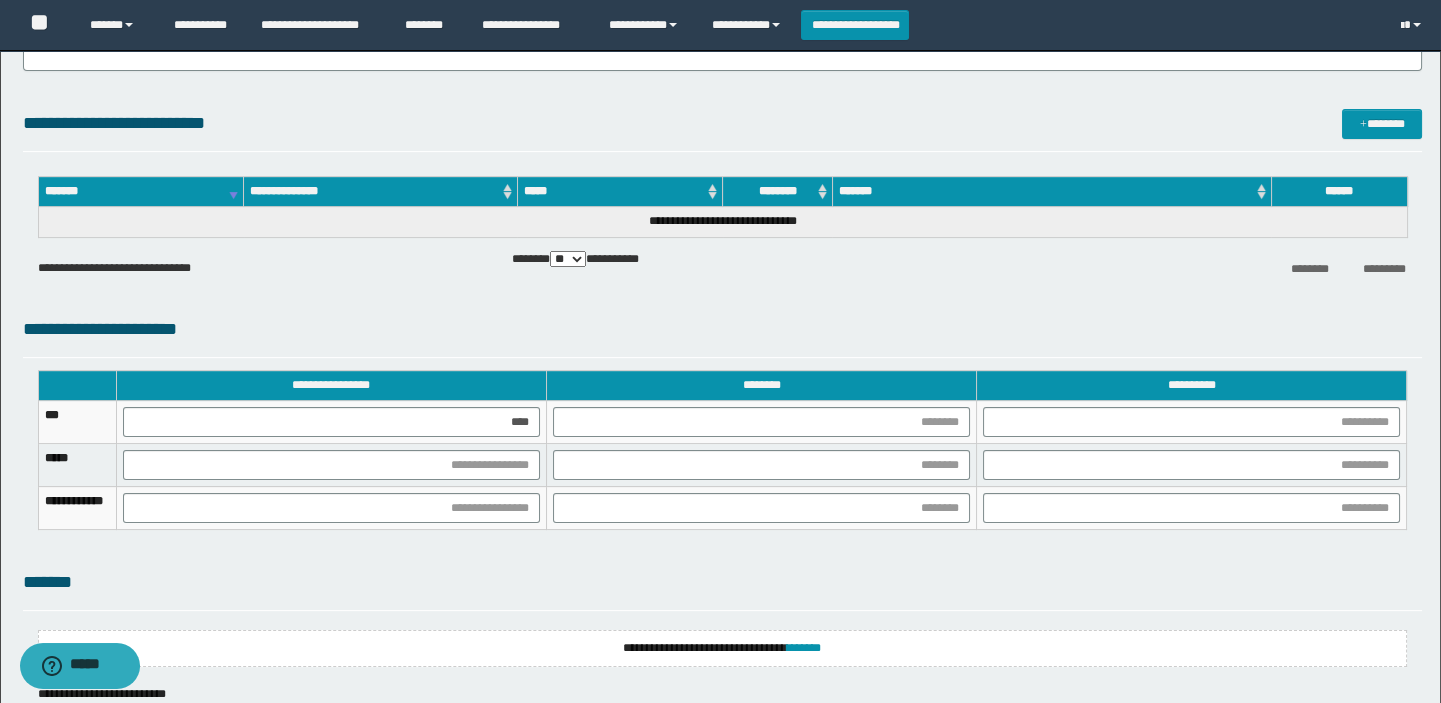drag, startPoint x: 592, startPoint y: 479, endPoint x: 591, endPoint y: 468, distance: 11.045361 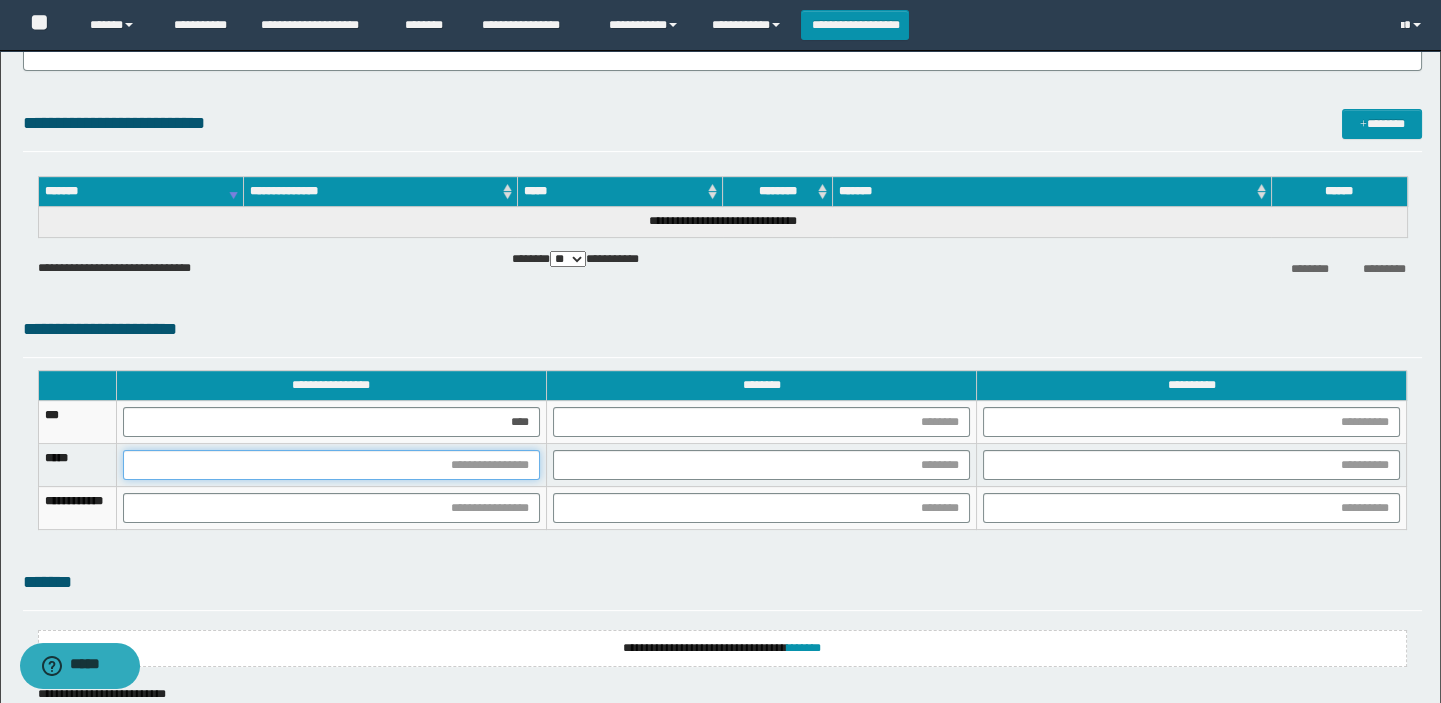 click at bounding box center [331, 465] 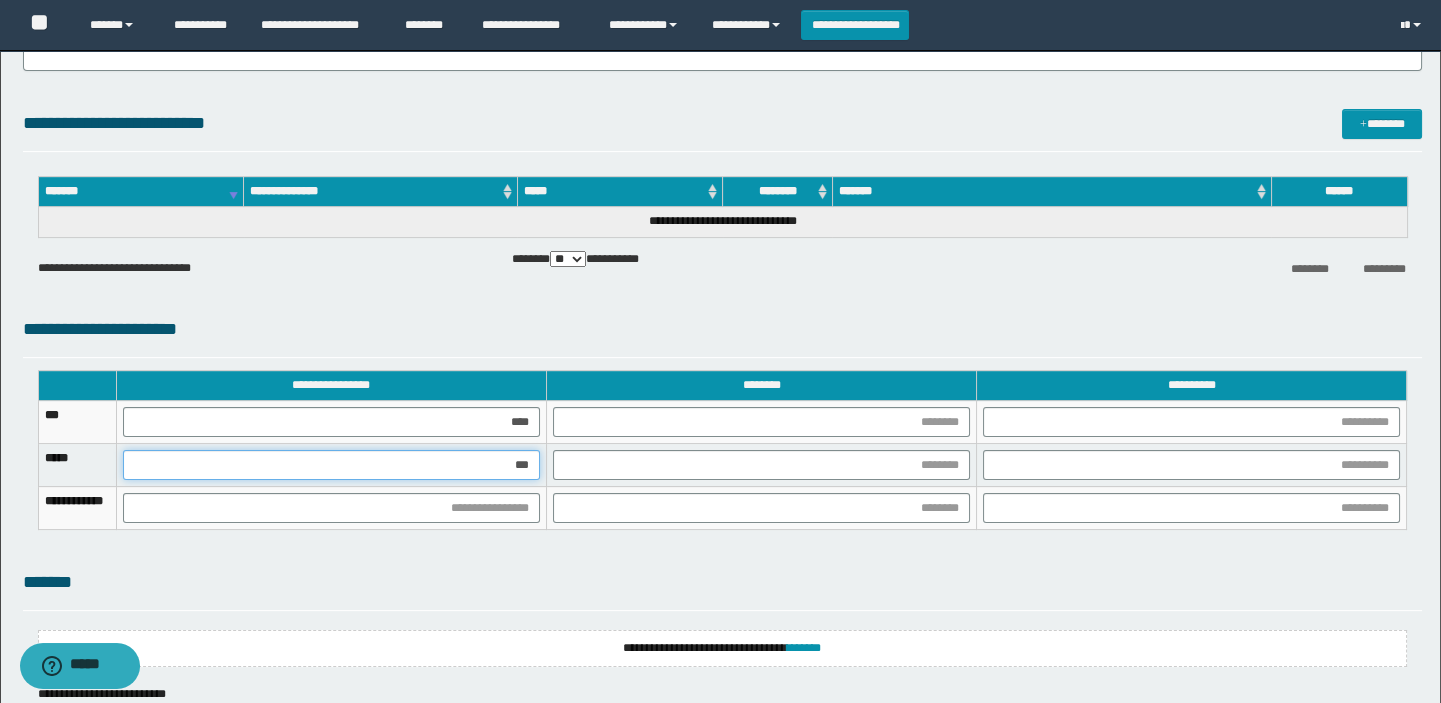 type on "****" 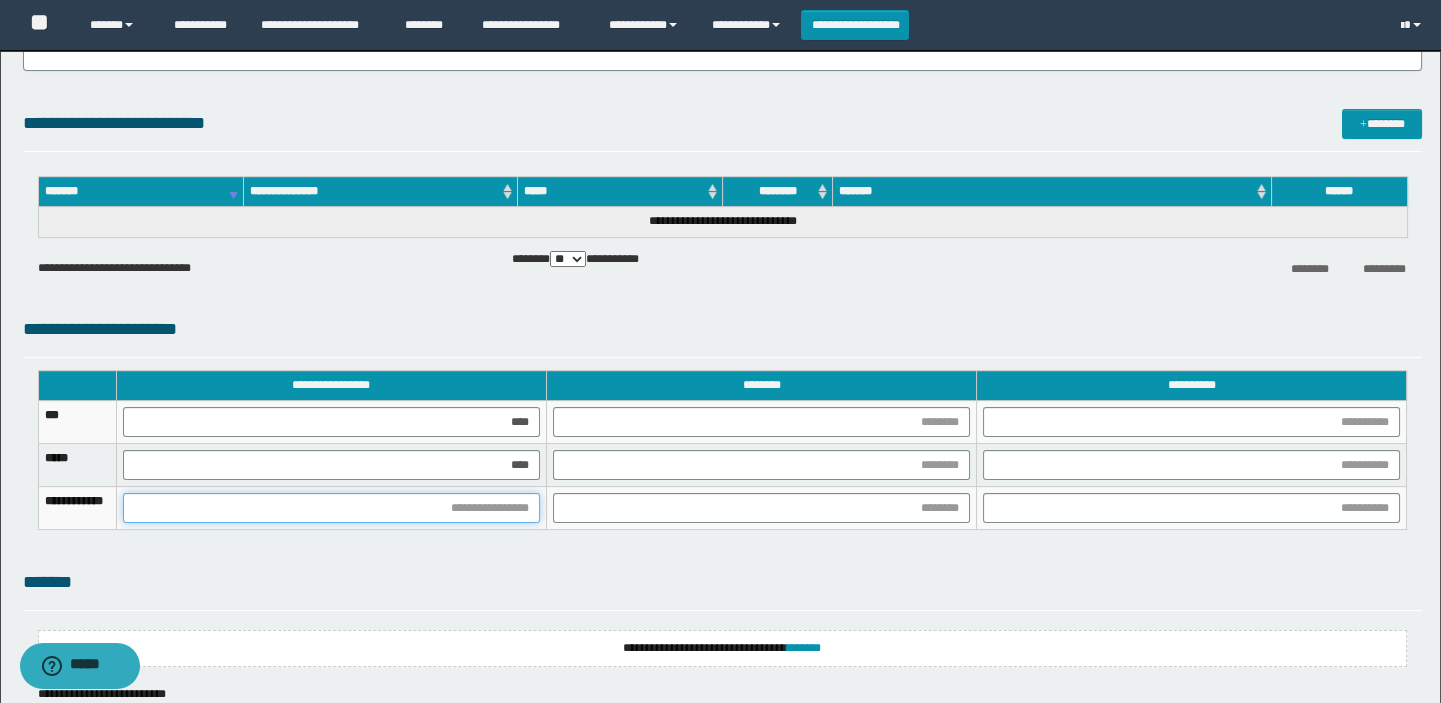 click at bounding box center (331, 508) 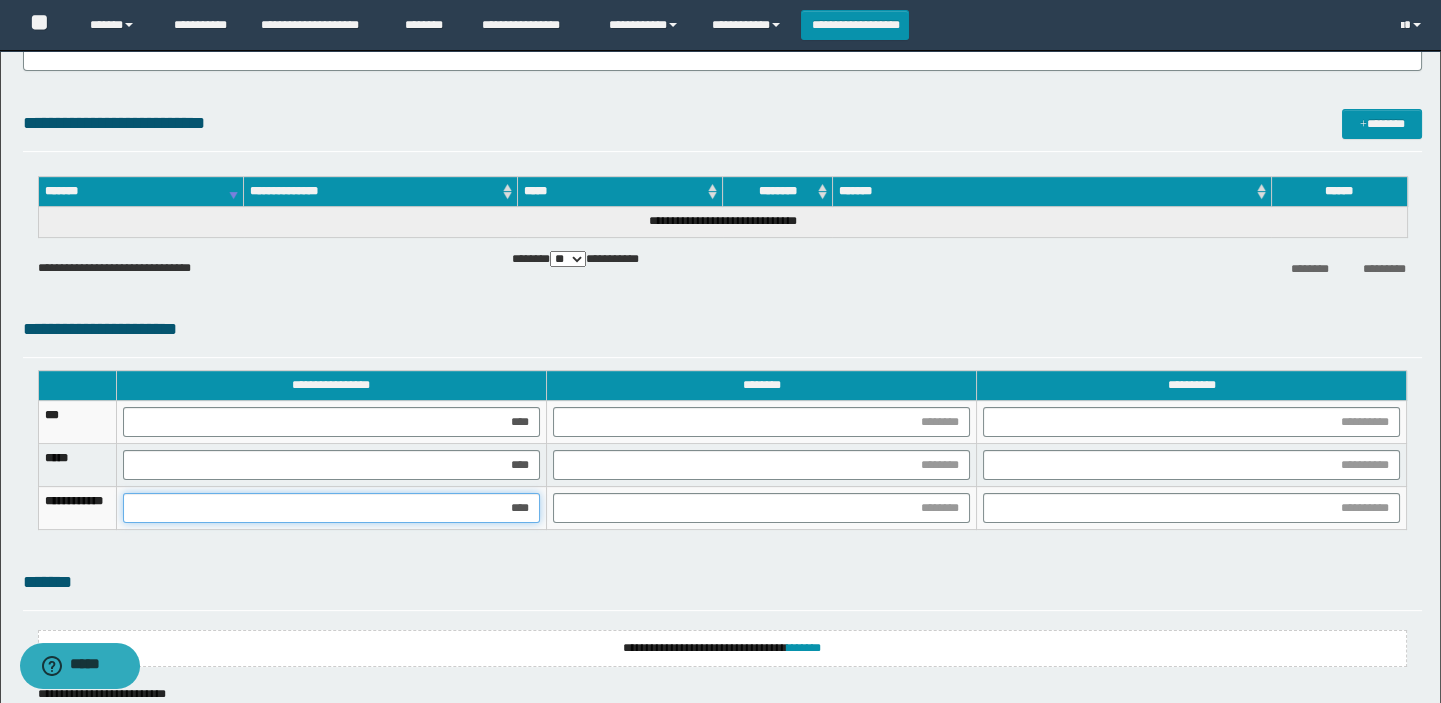 type on "*****" 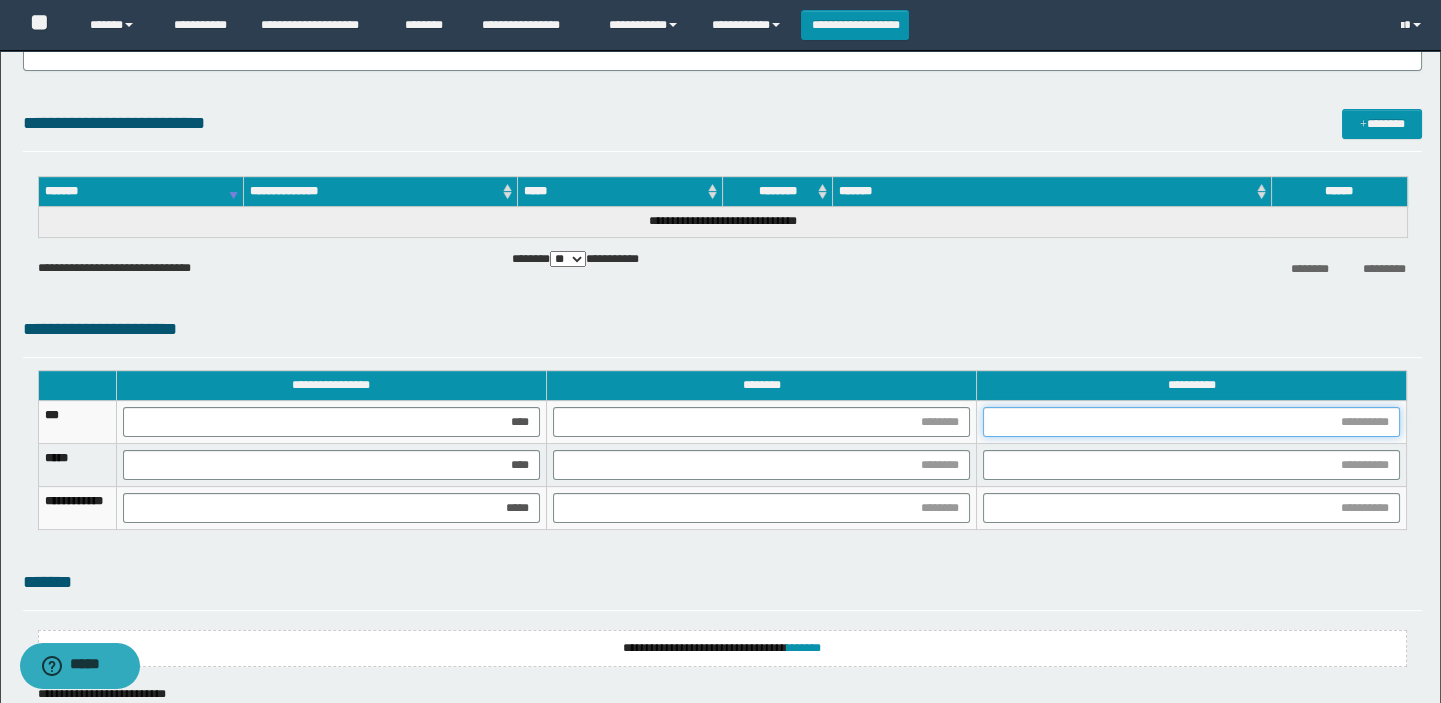 click at bounding box center (1191, 422) 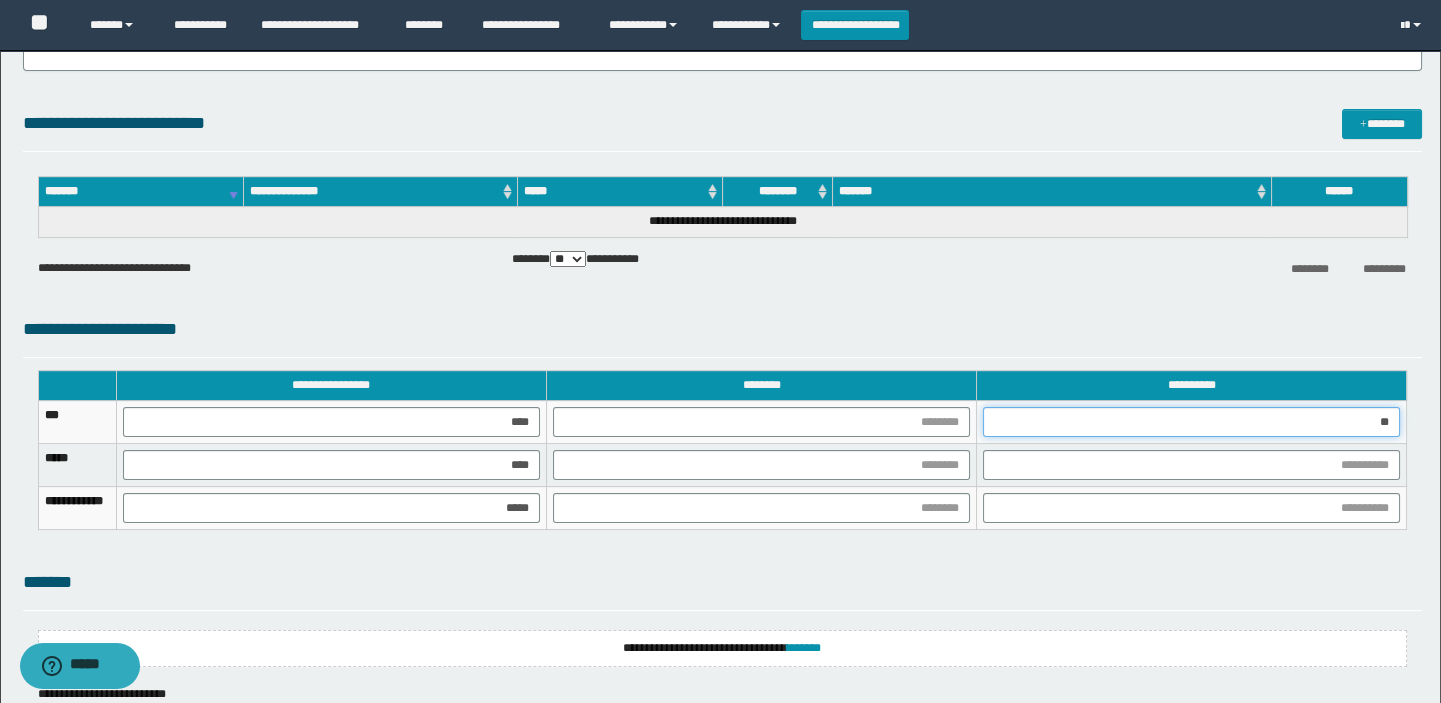 type on "***" 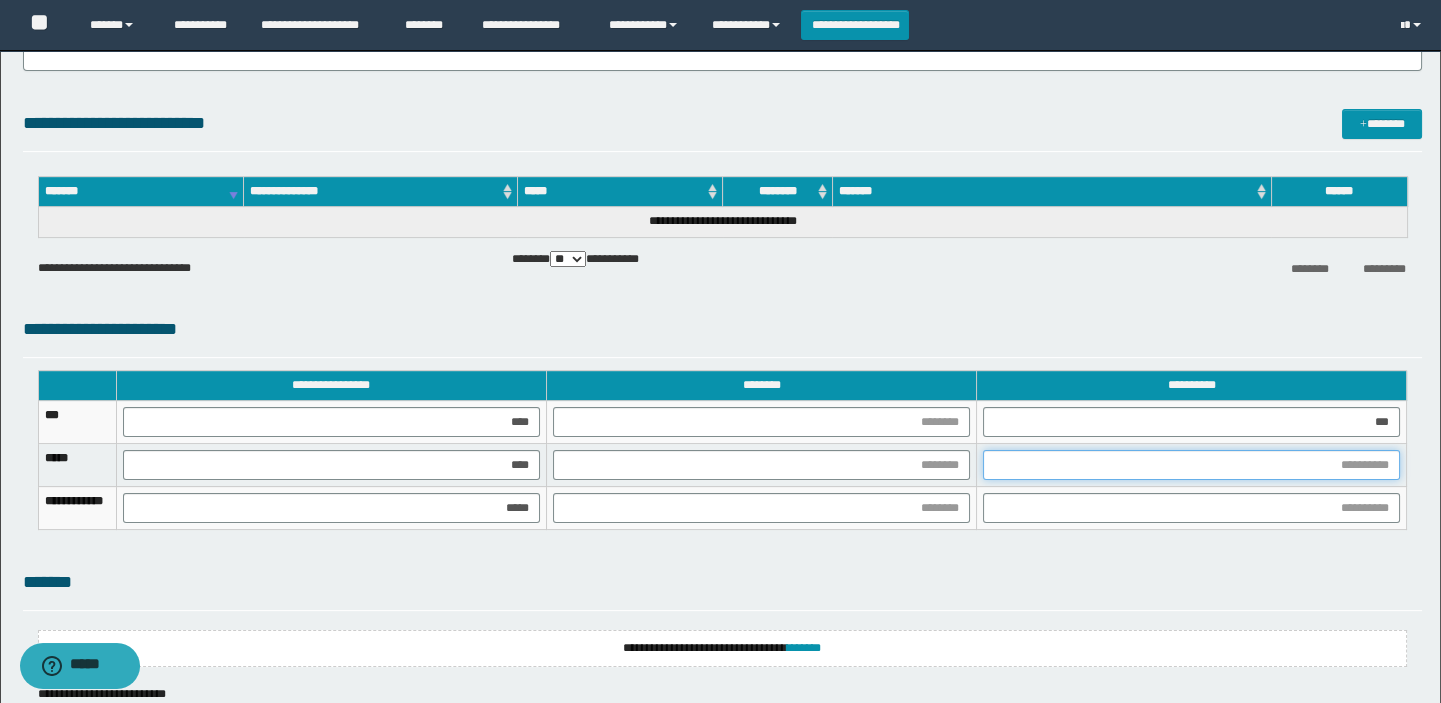 click at bounding box center [1191, 465] 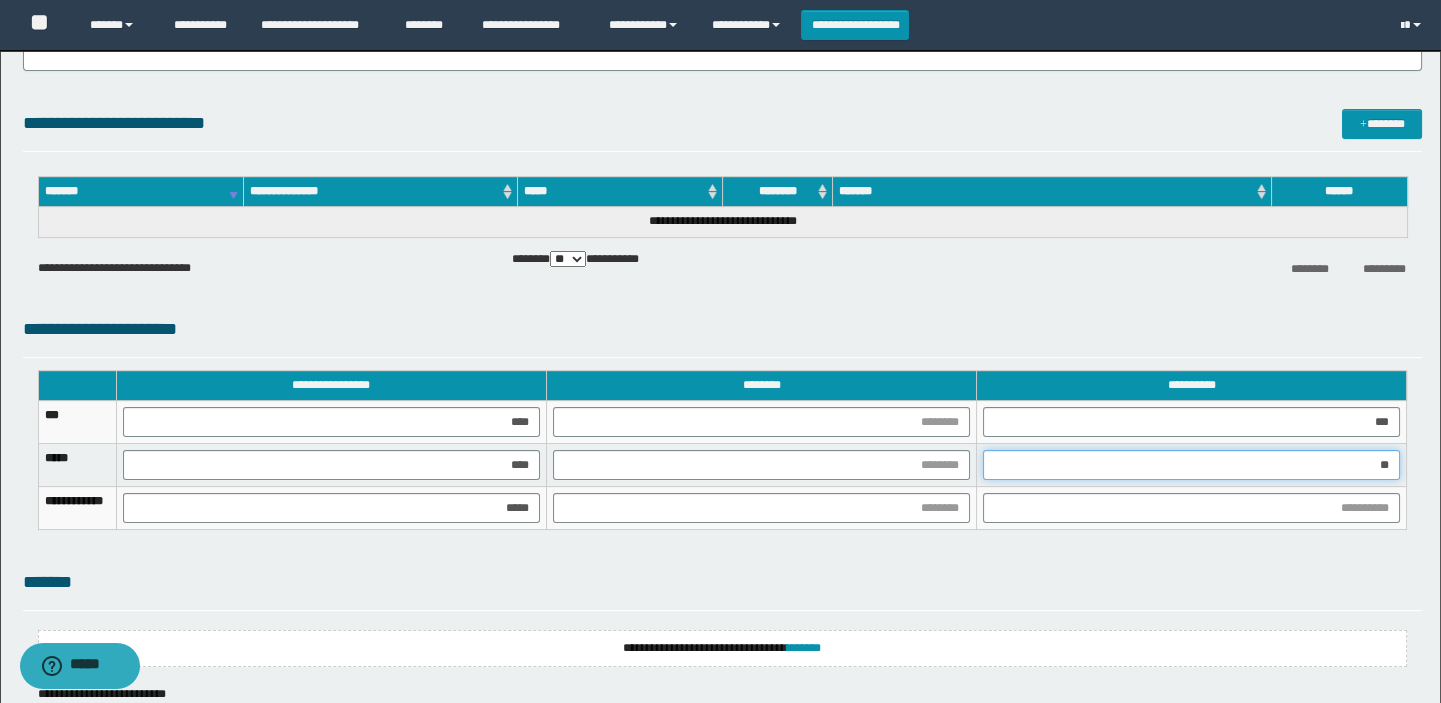 type on "***" 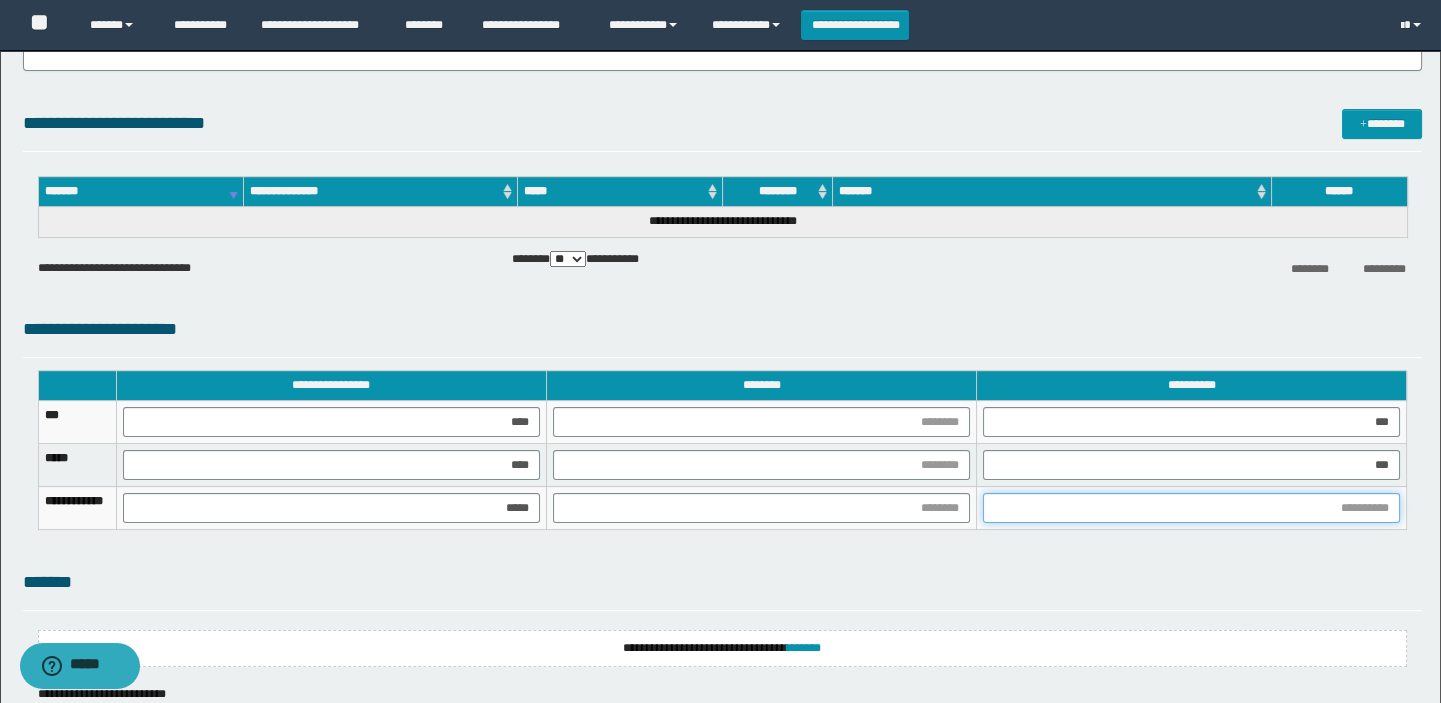 click at bounding box center [1191, 508] 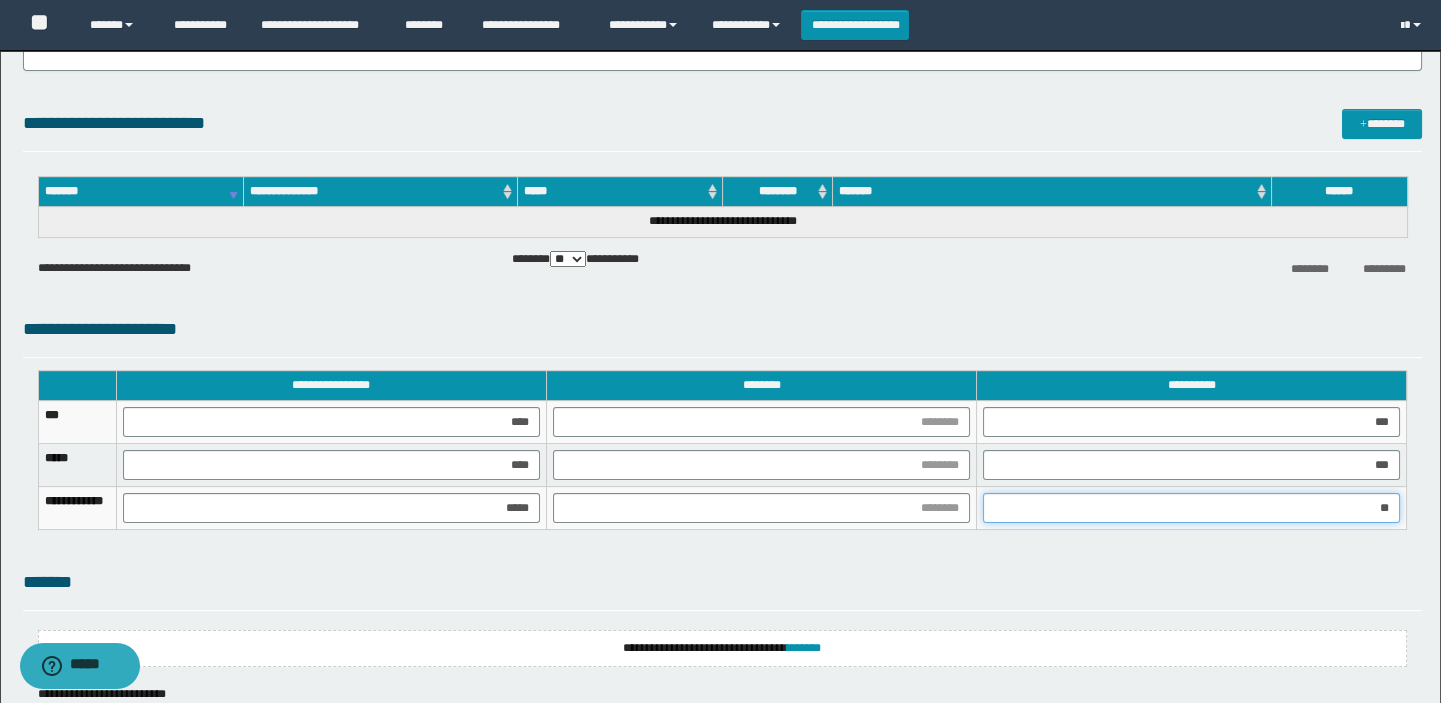 type on "***" 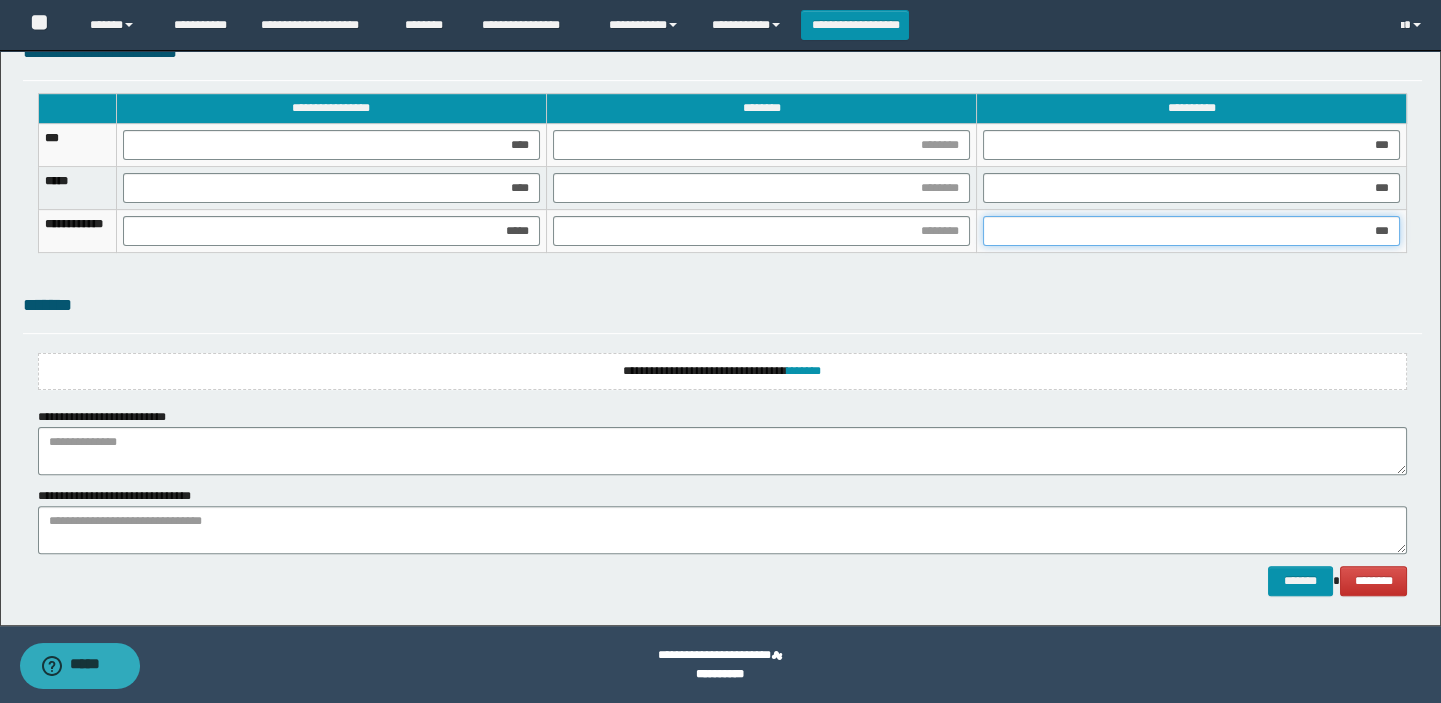 scroll, scrollTop: 1550, scrollLeft: 0, axis: vertical 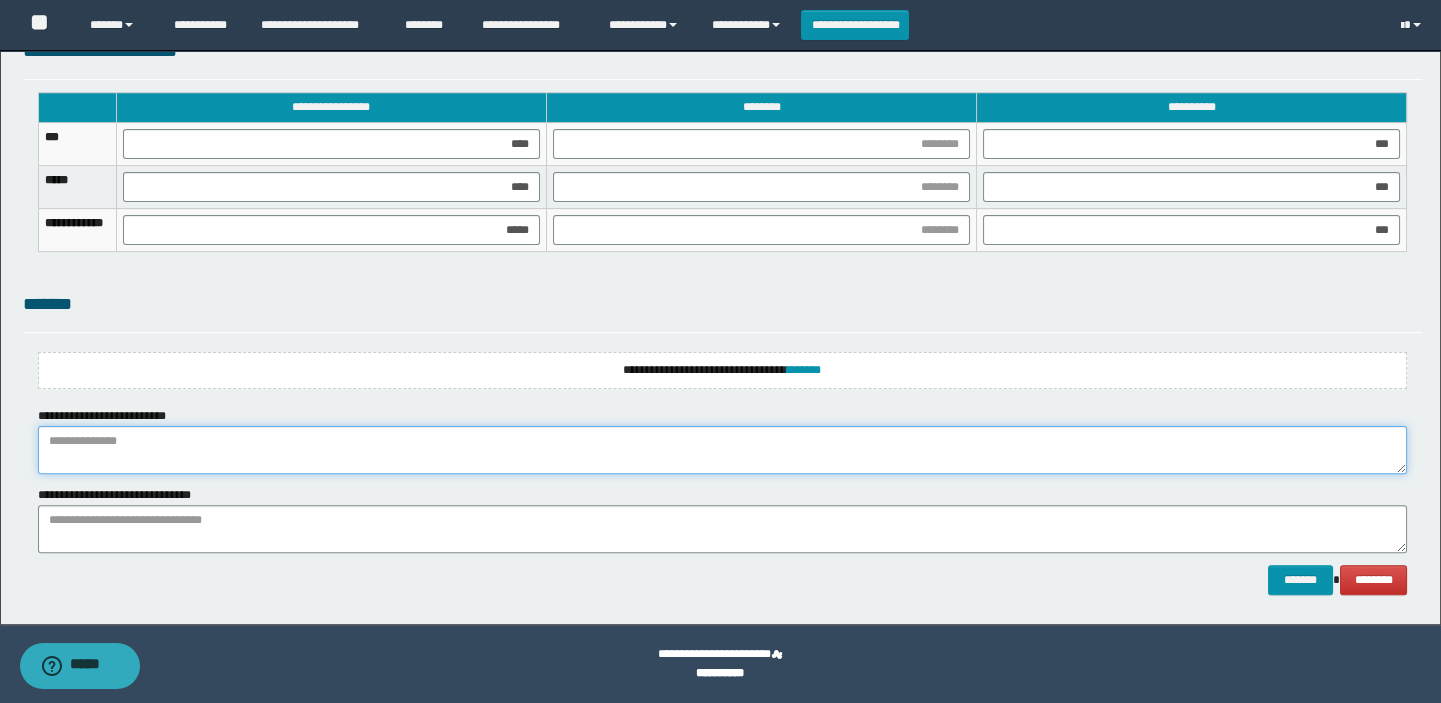 click at bounding box center [723, 450] 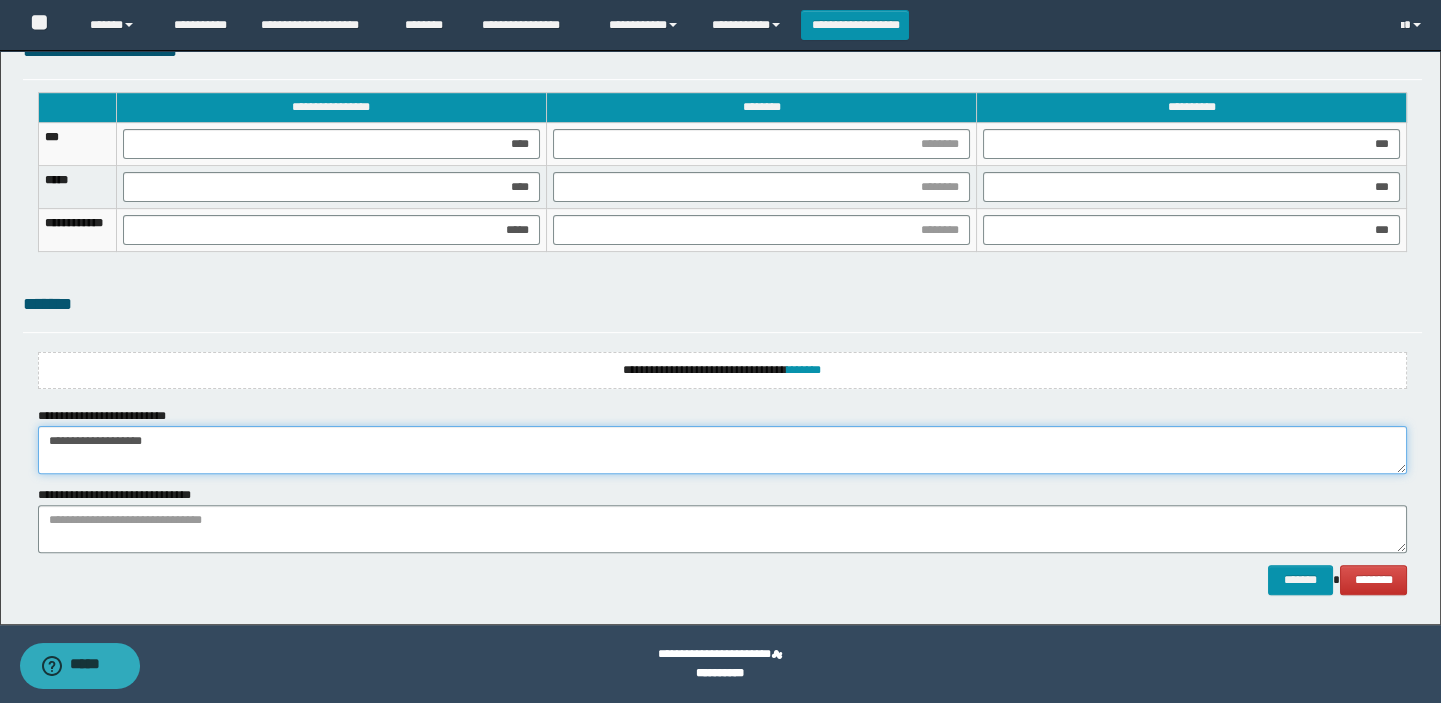 type on "**********" 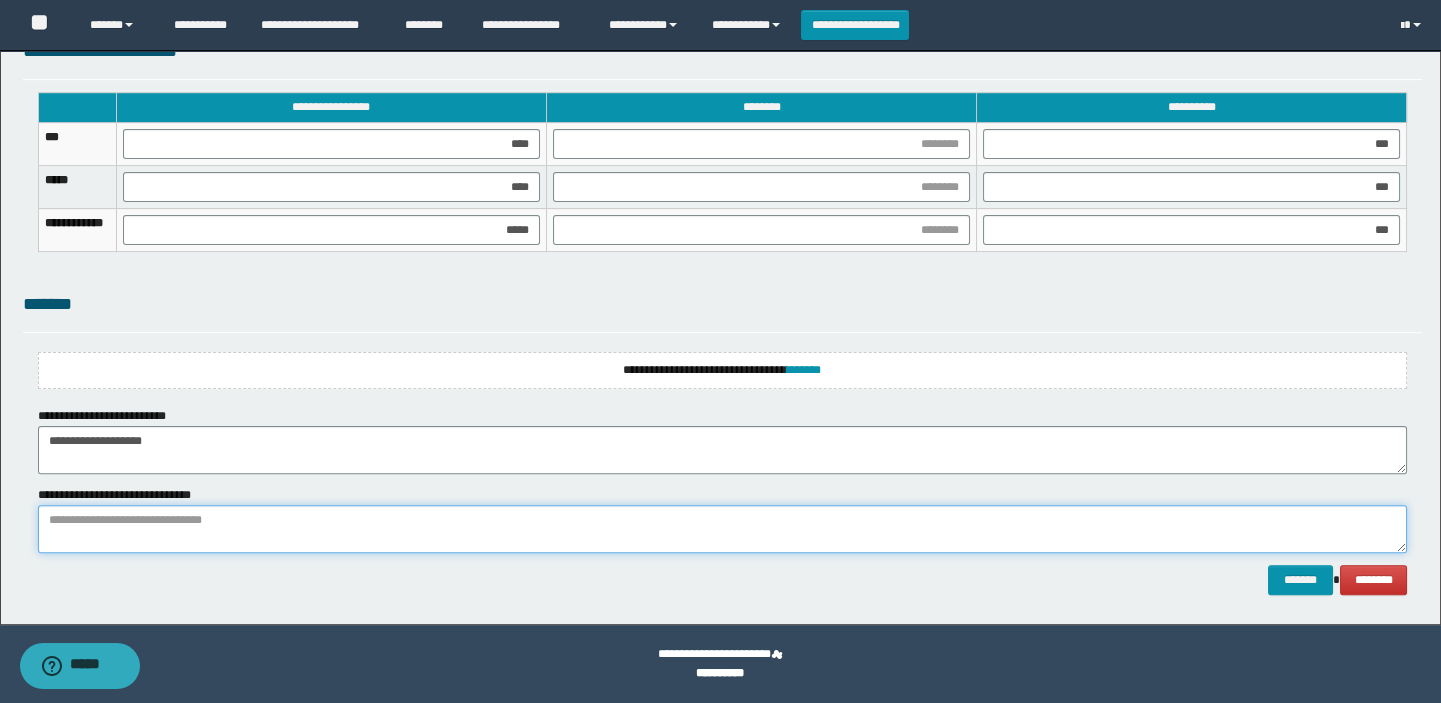 click at bounding box center [723, 529] 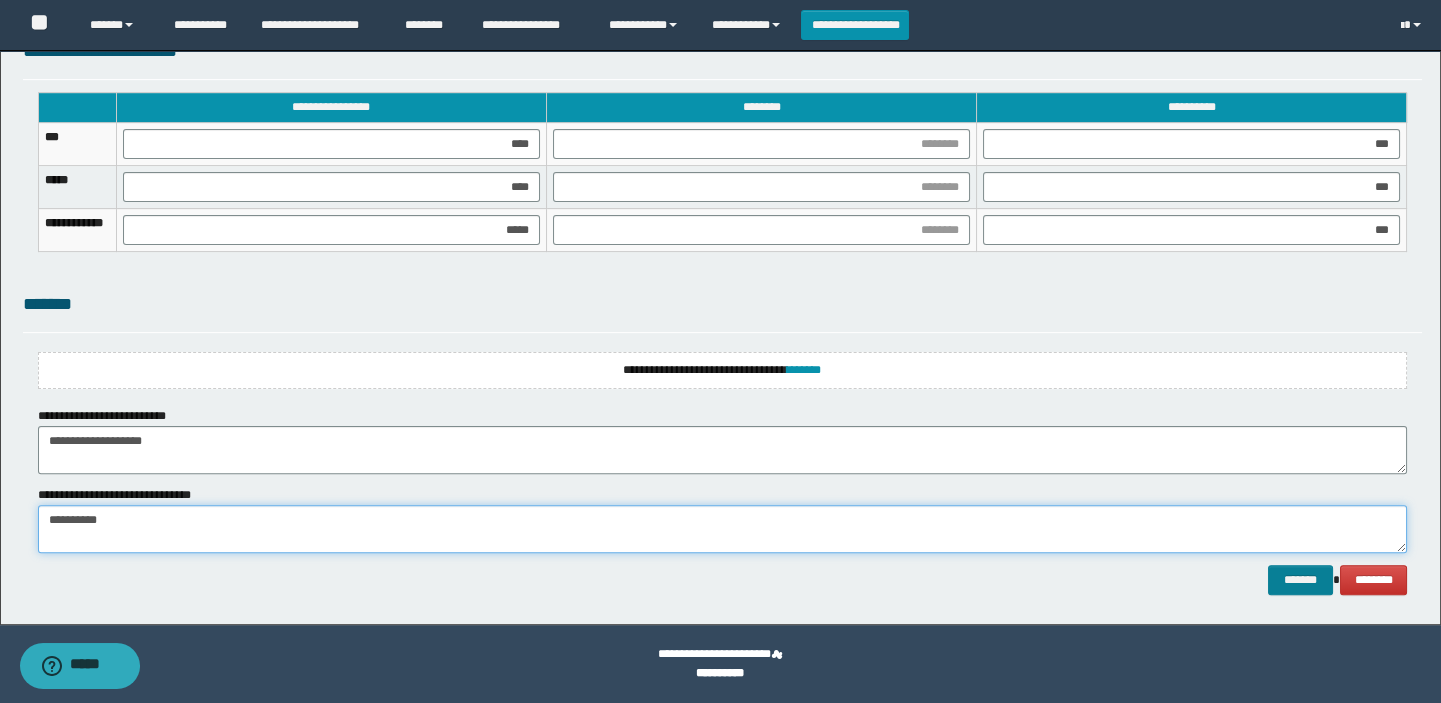type on "**********" 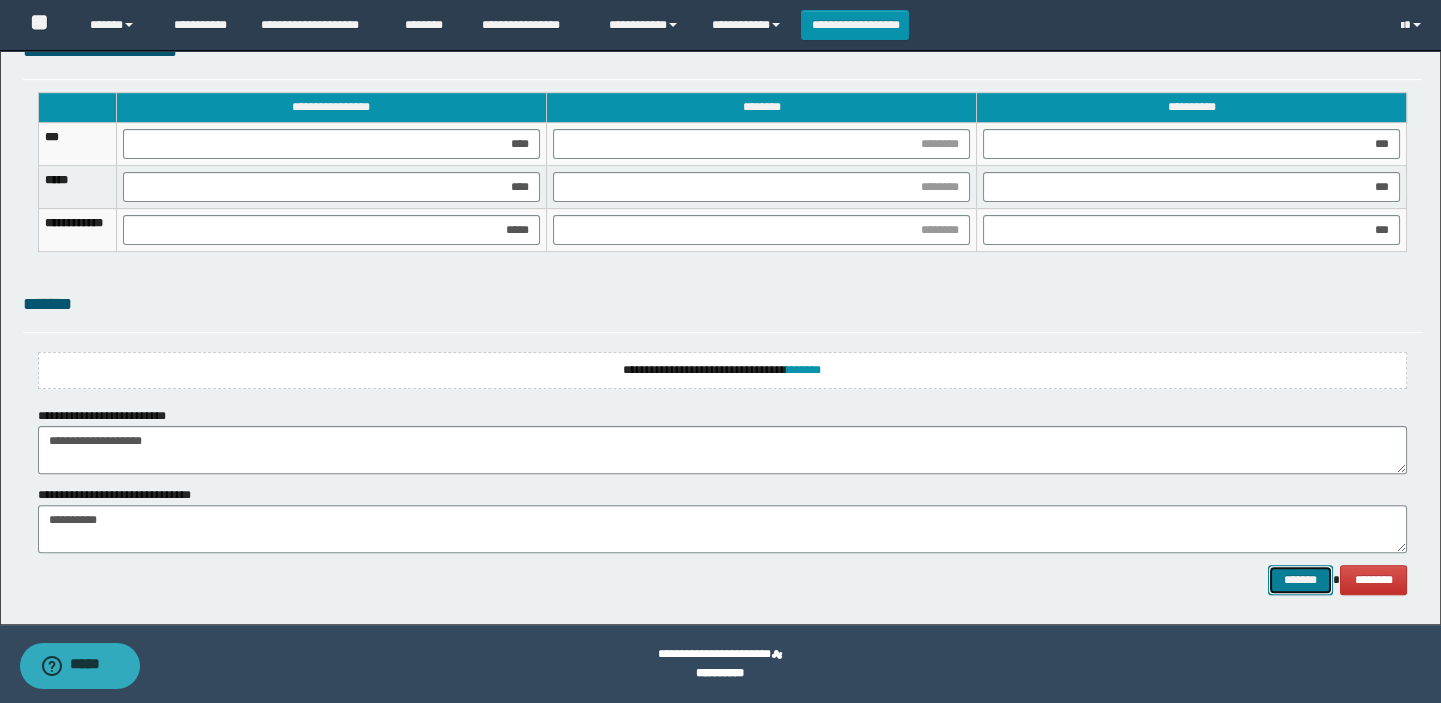click on "*******" at bounding box center (1300, 580) 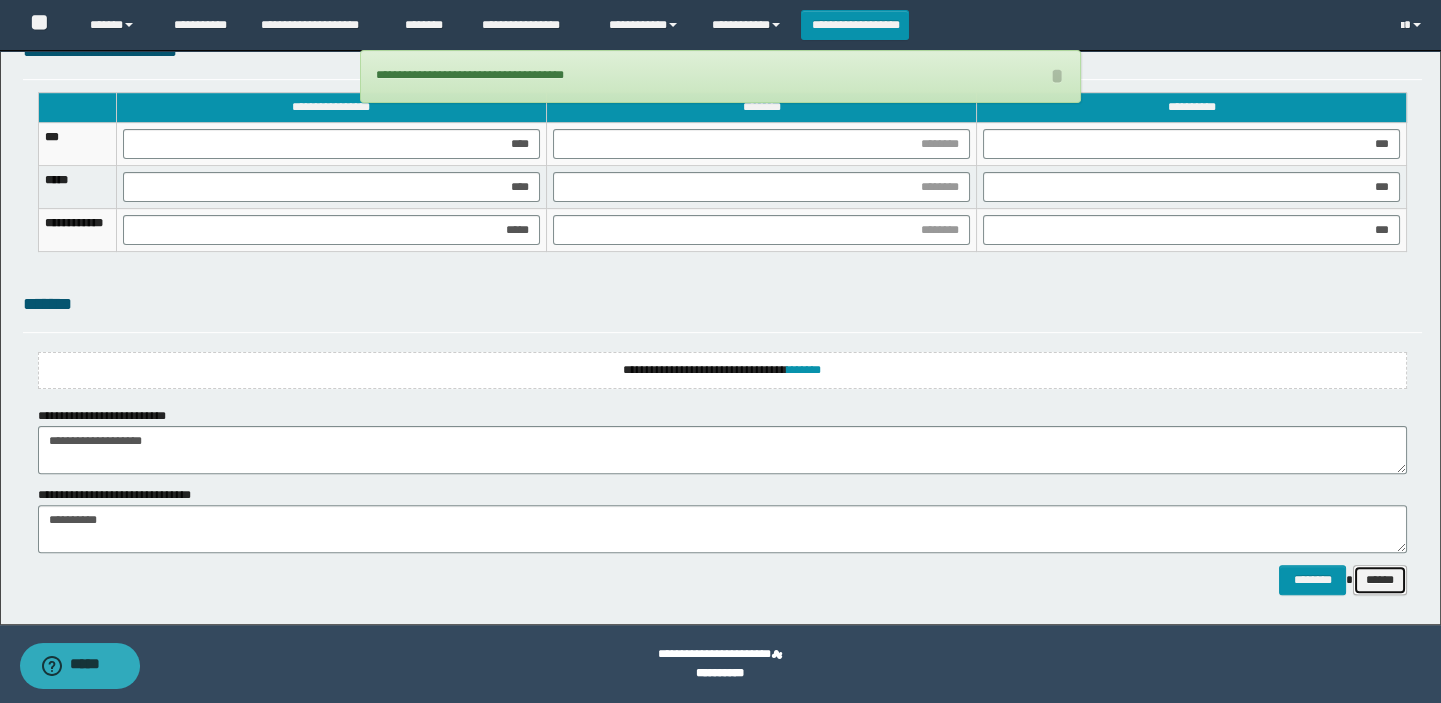 click on "******" at bounding box center [1380, 580] 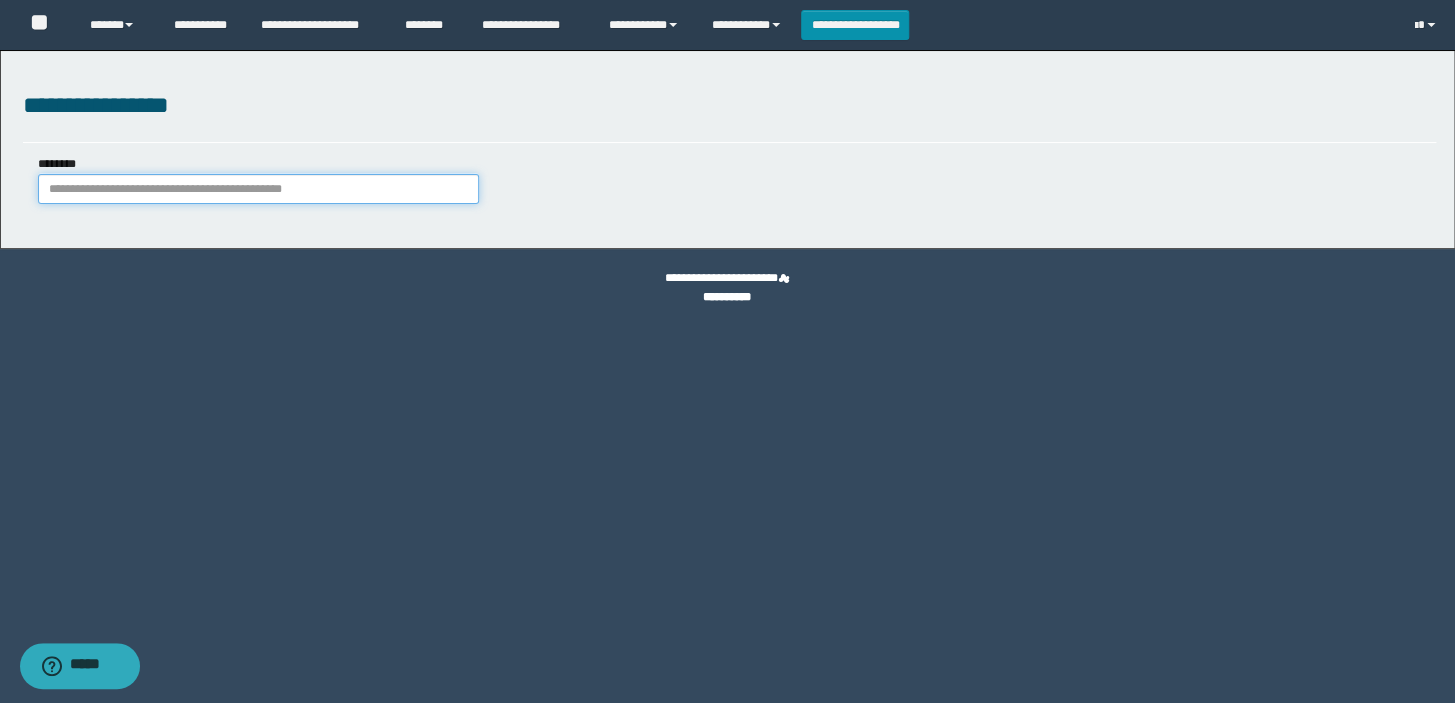 scroll, scrollTop: 0, scrollLeft: 0, axis: both 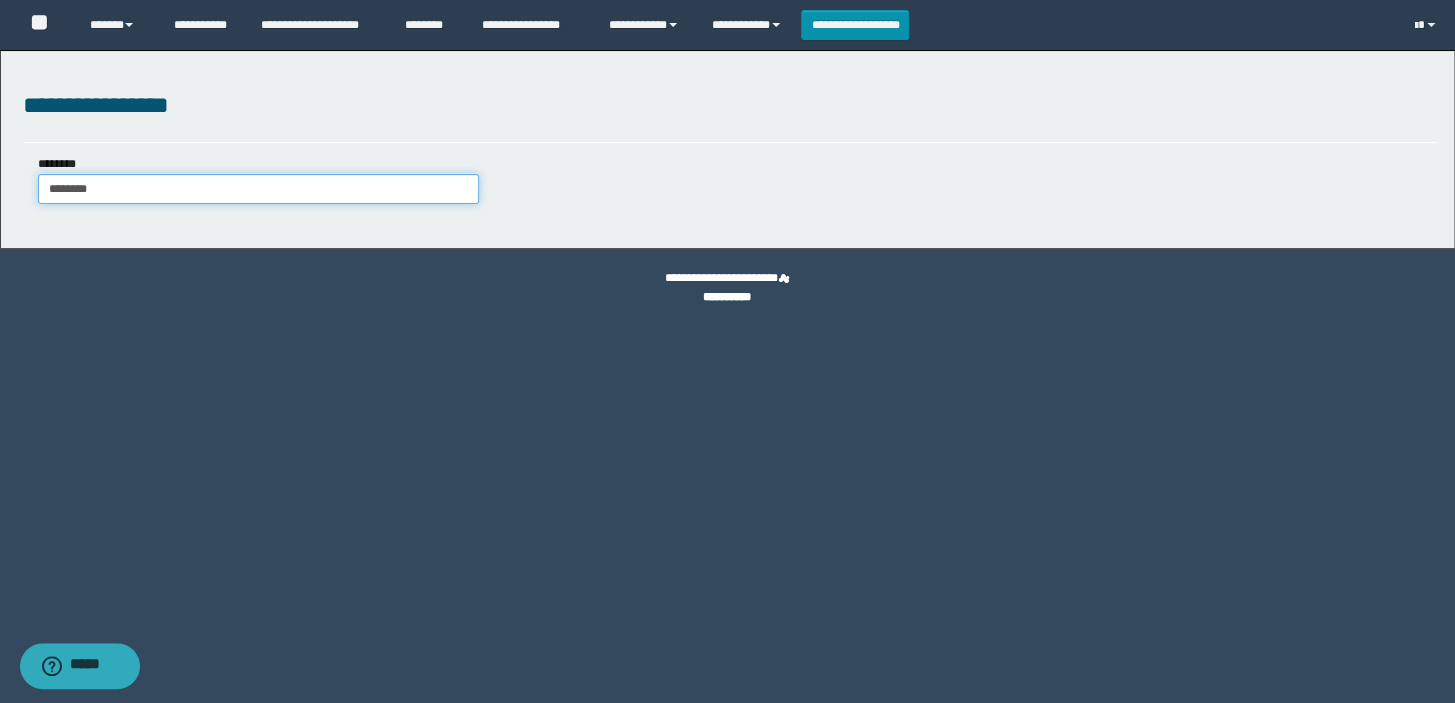 type on "********" 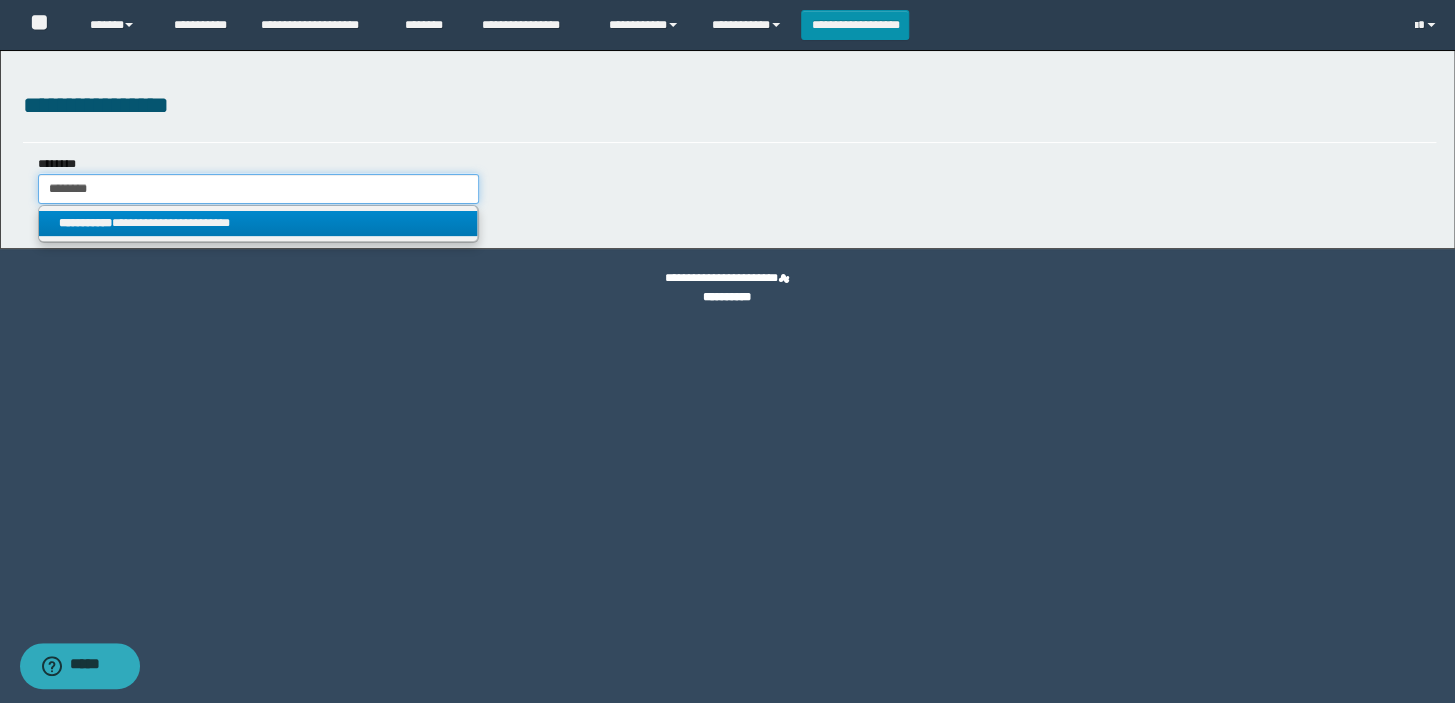 type on "********" 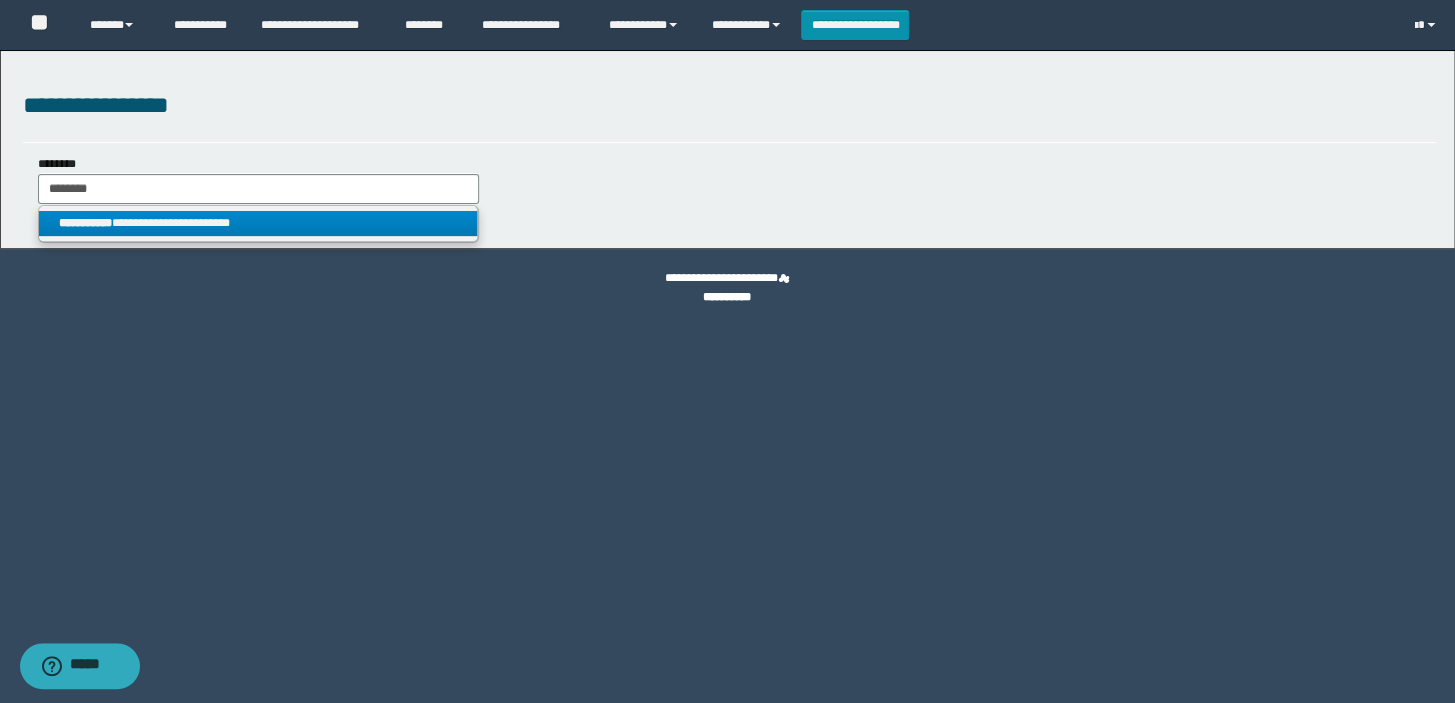 click on "**********" at bounding box center [258, 223] 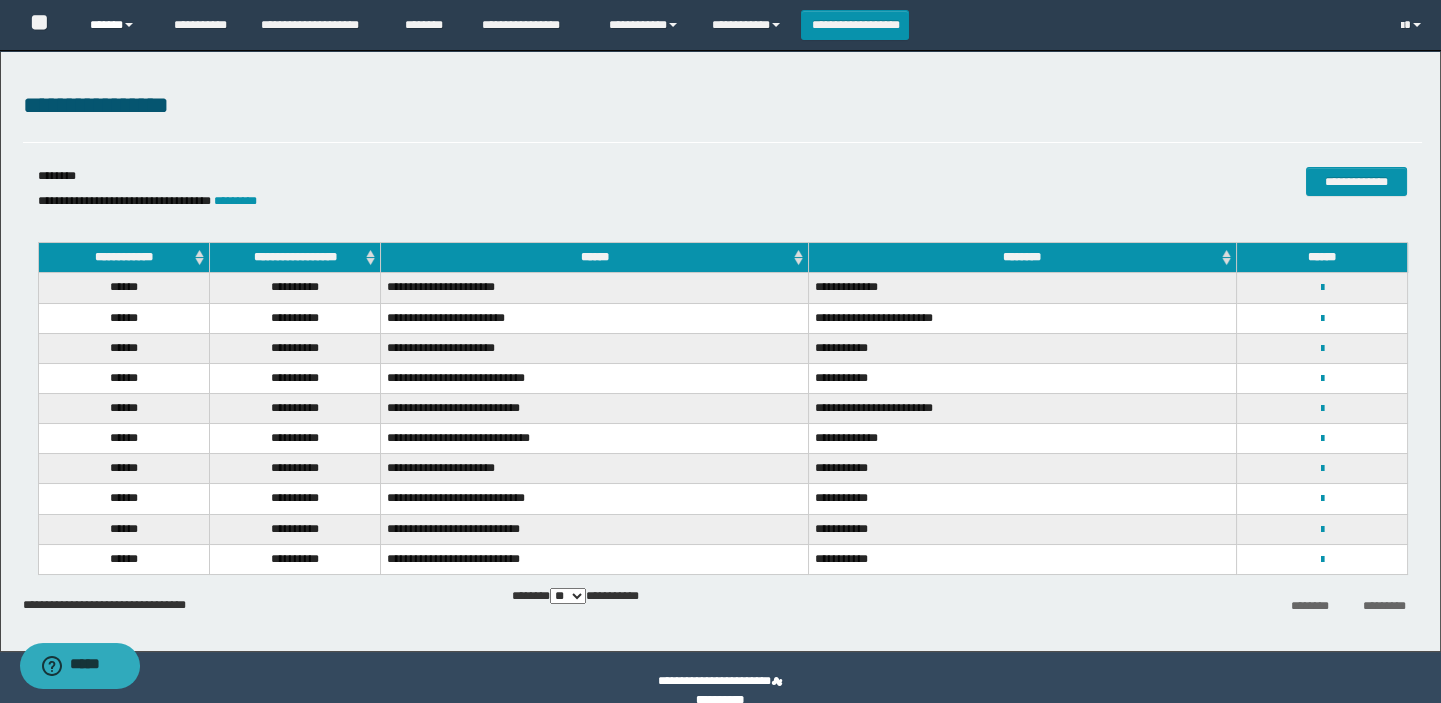 click on "******" at bounding box center [117, 25] 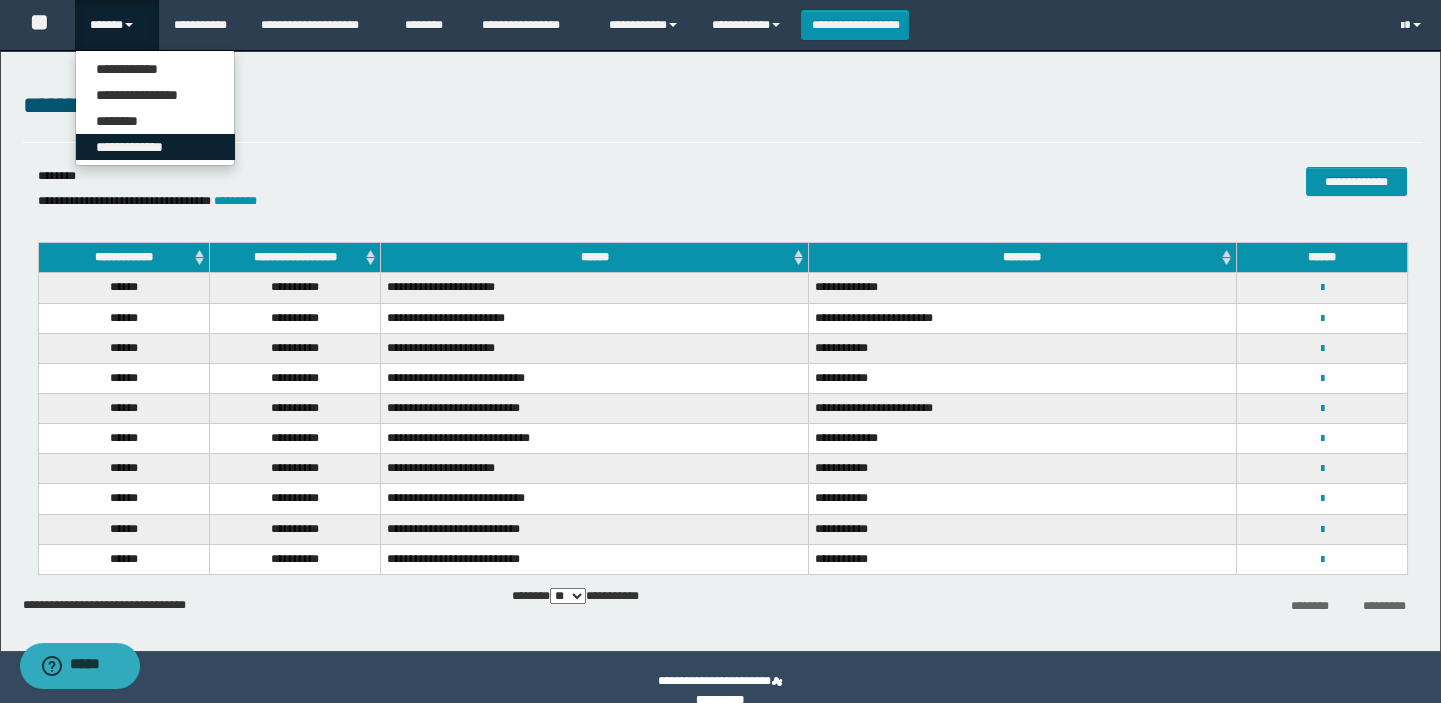 click on "**********" at bounding box center (155, 147) 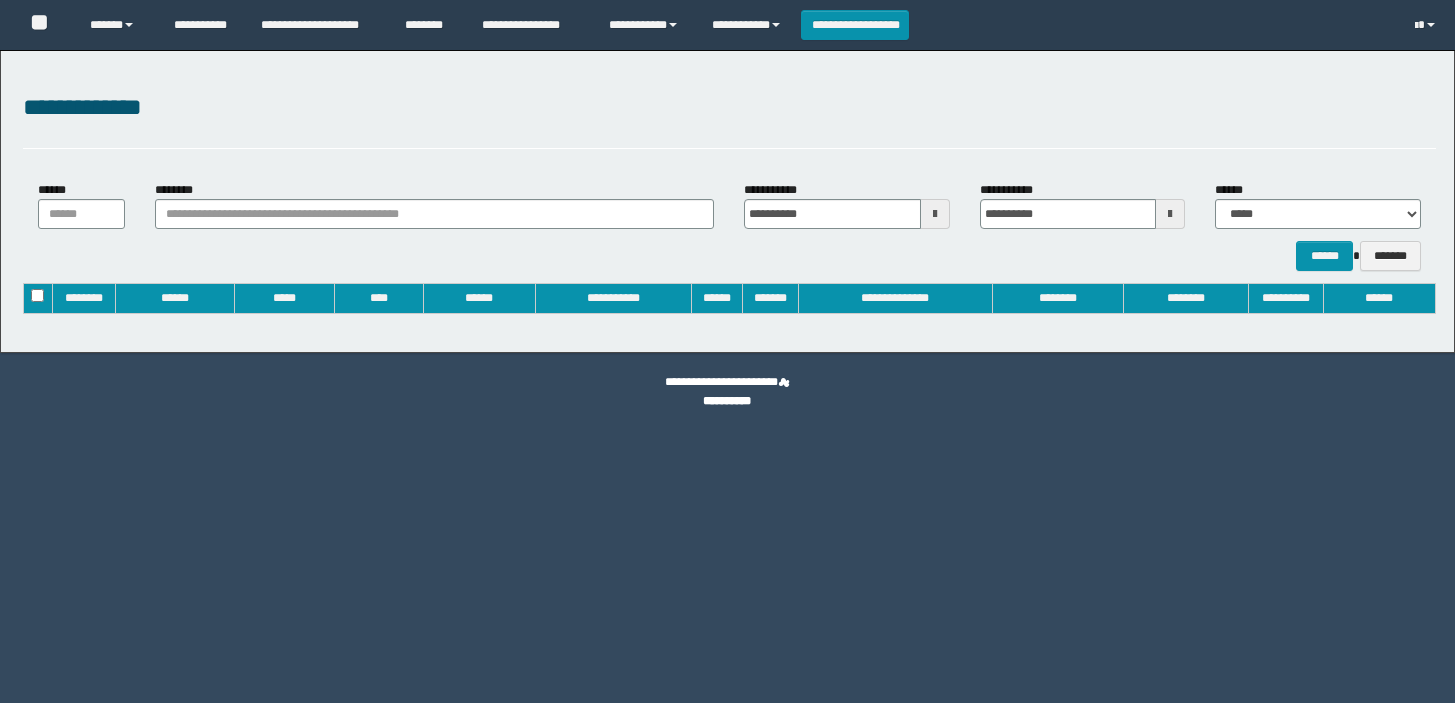 type on "**********" 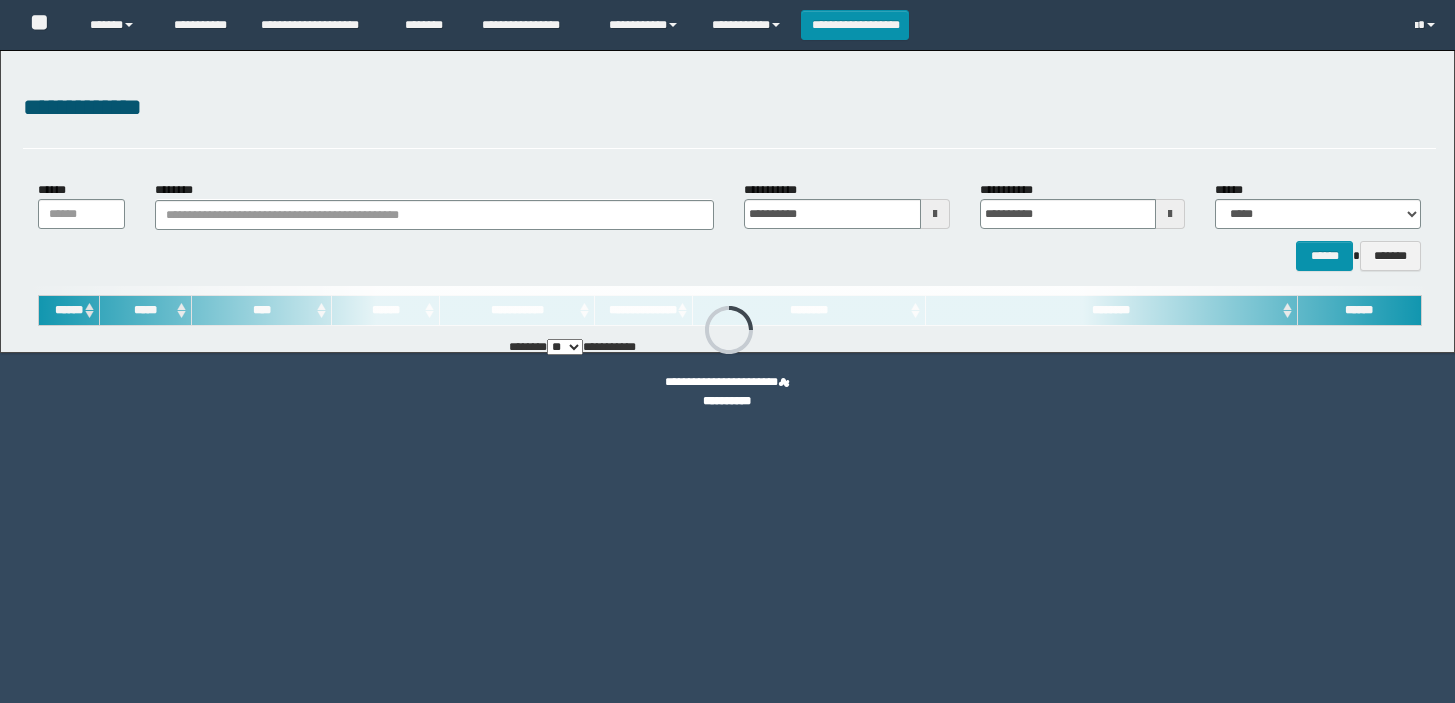 scroll, scrollTop: 0, scrollLeft: 0, axis: both 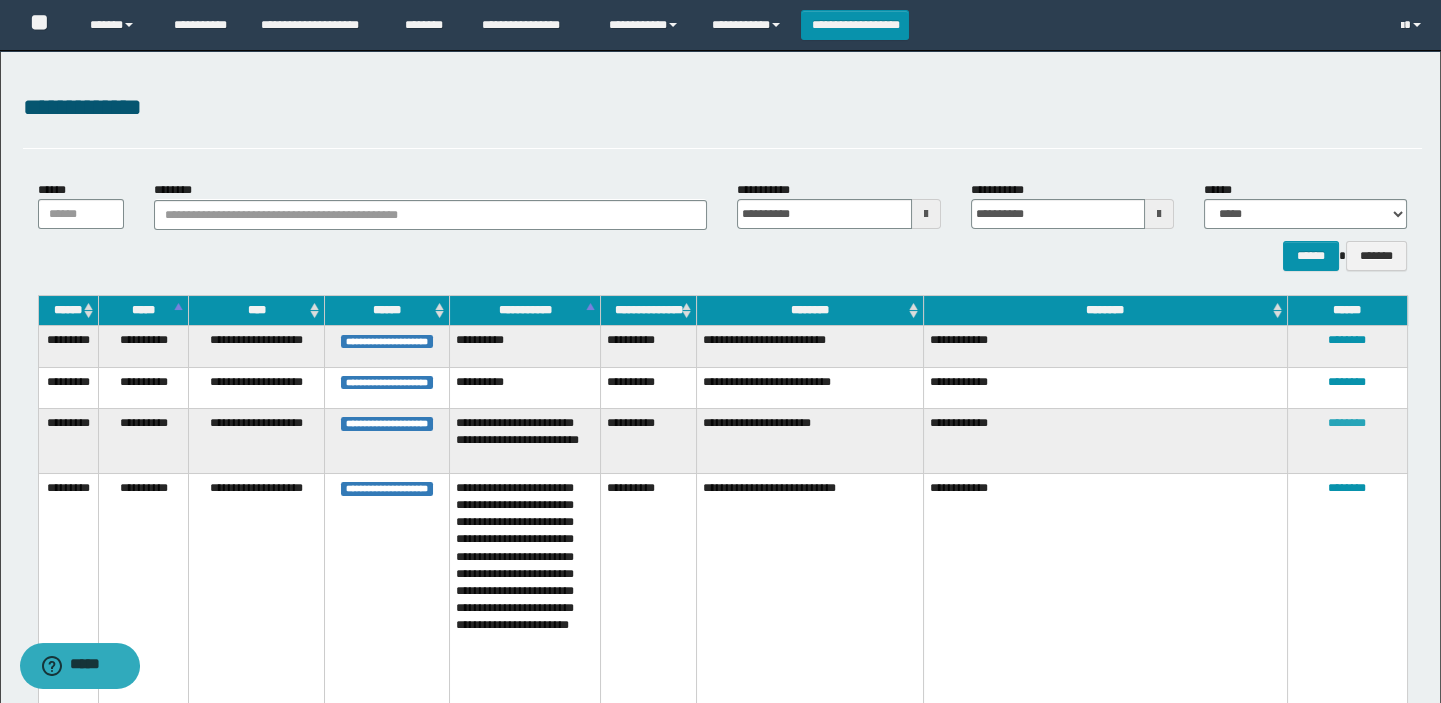 click on "********" at bounding box center (1347, 423) 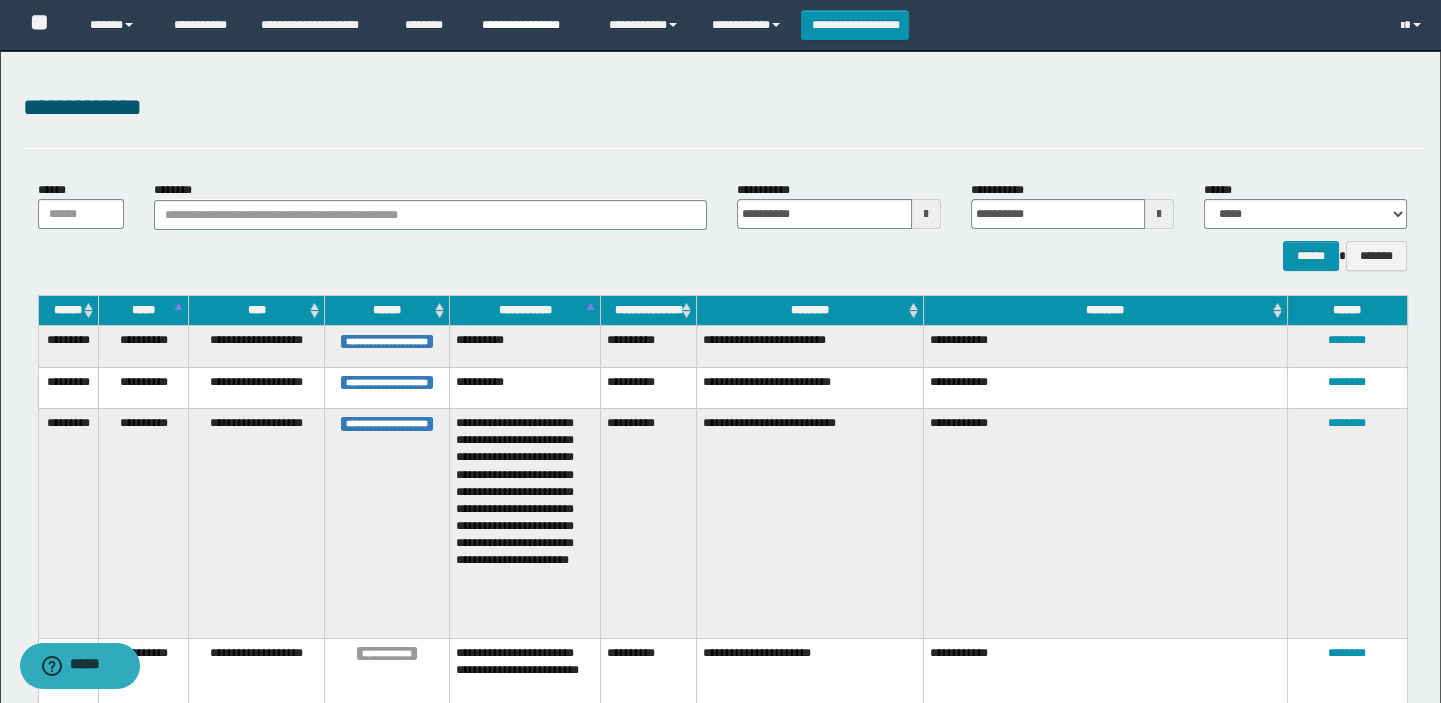 click on "**********" at bounding box center (530, 25) 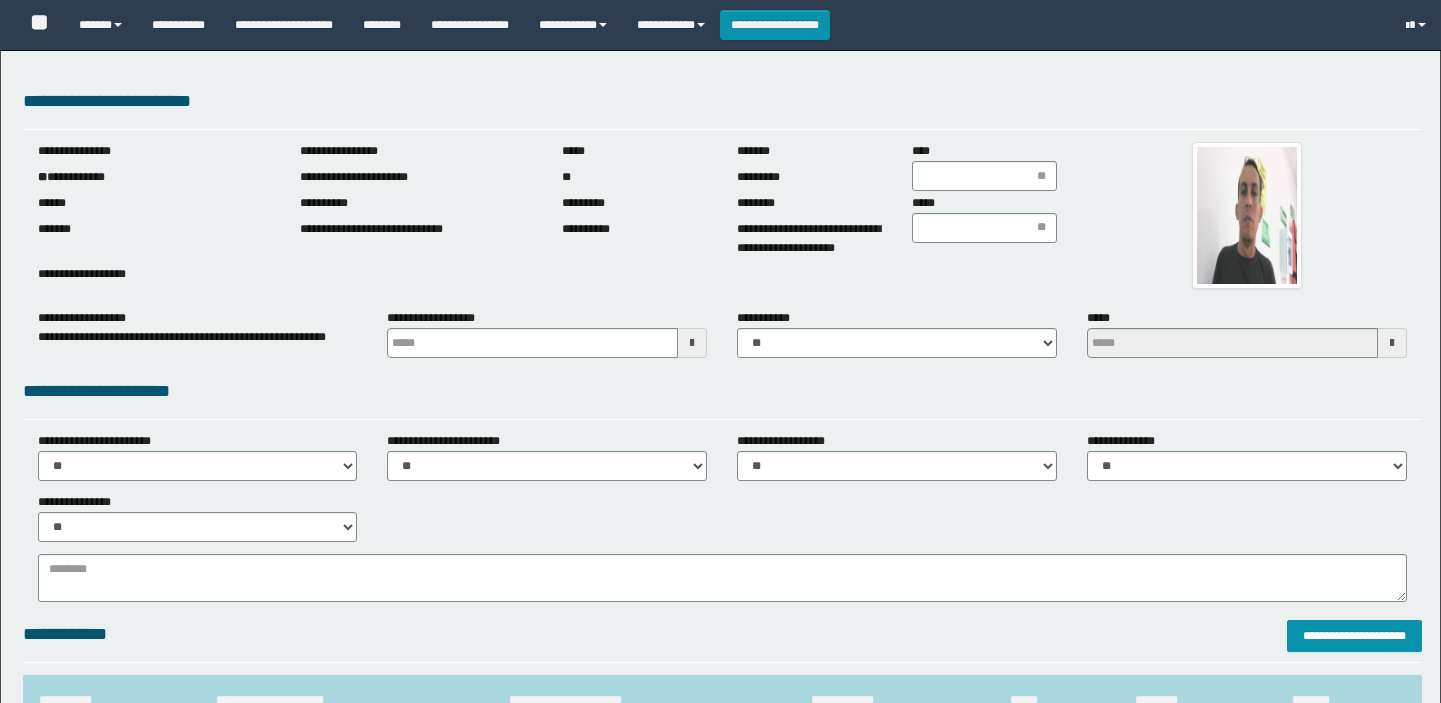 click on "**********" at bounding box center [154, 177] 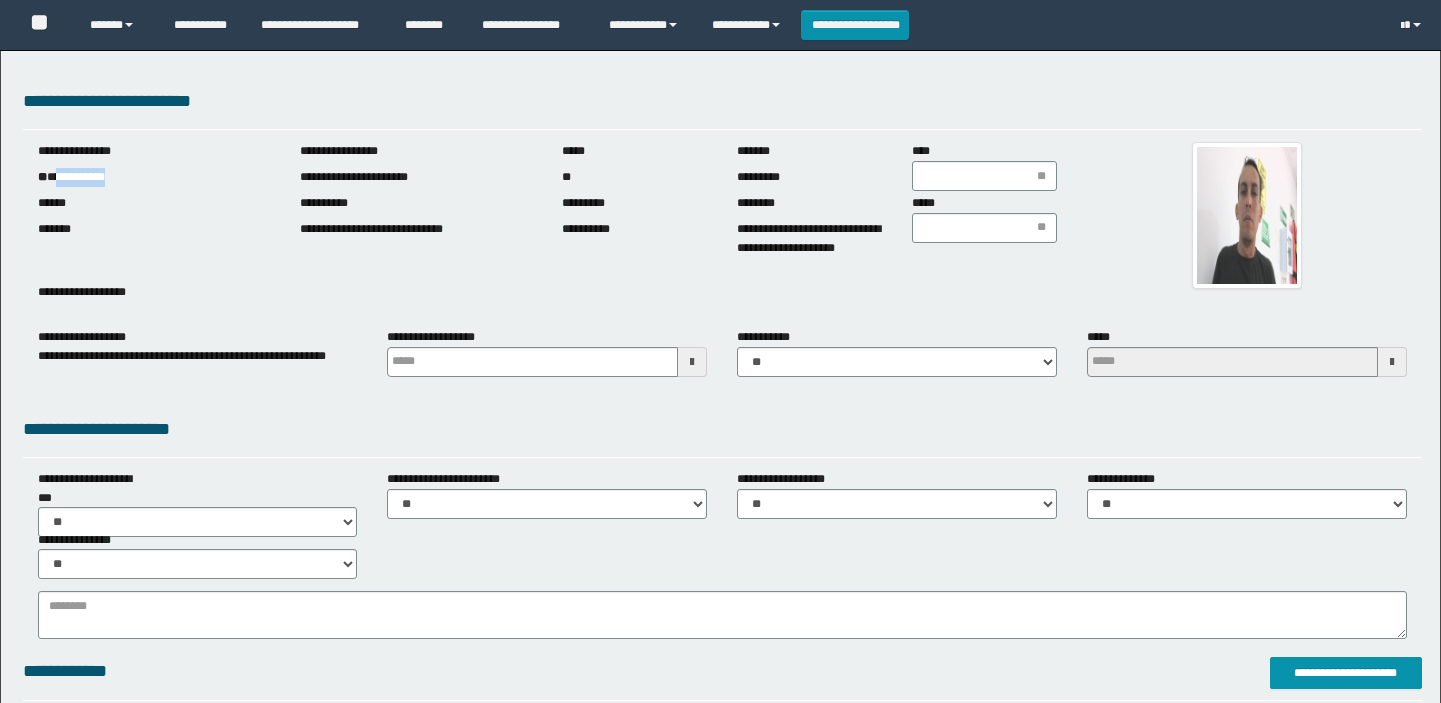 scroll, scrollTop: 0, scrollLeft: 0, axis: both 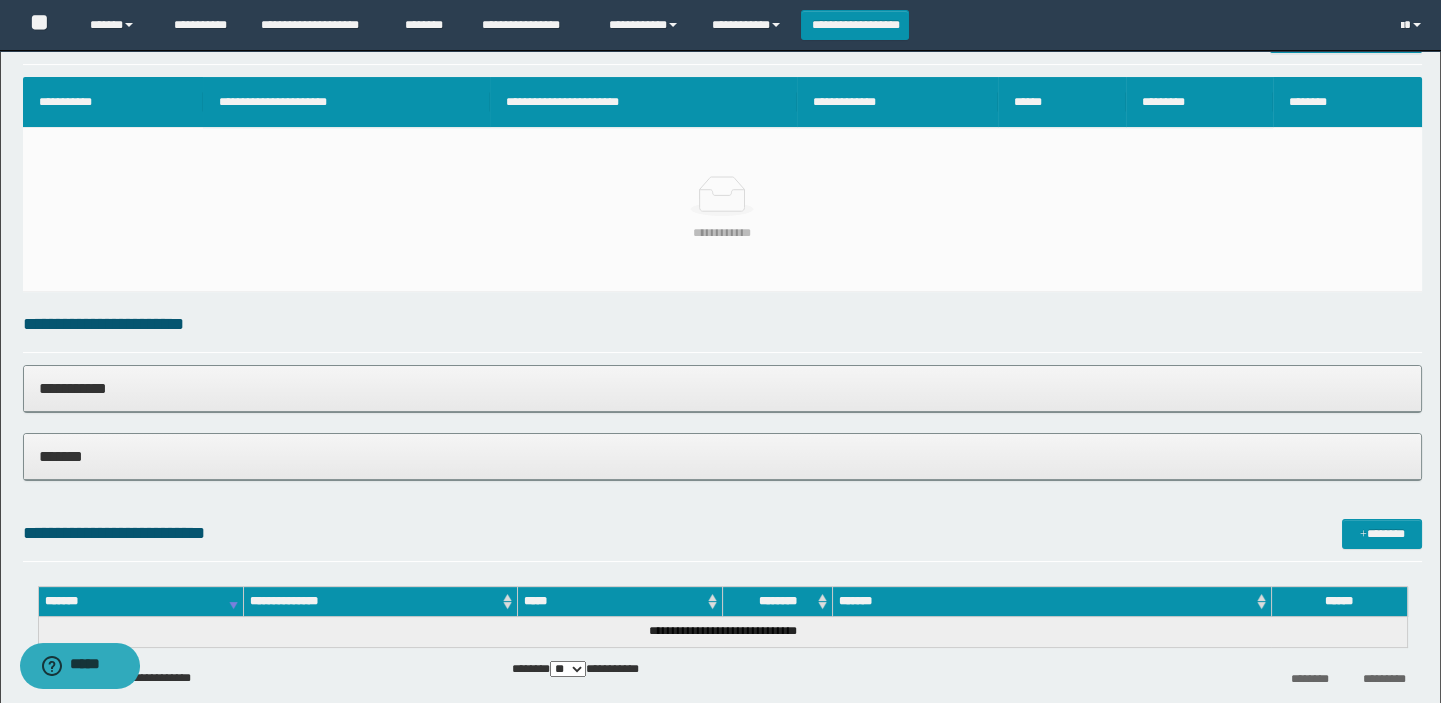 click on "*******" at bounding box center (723, 456) 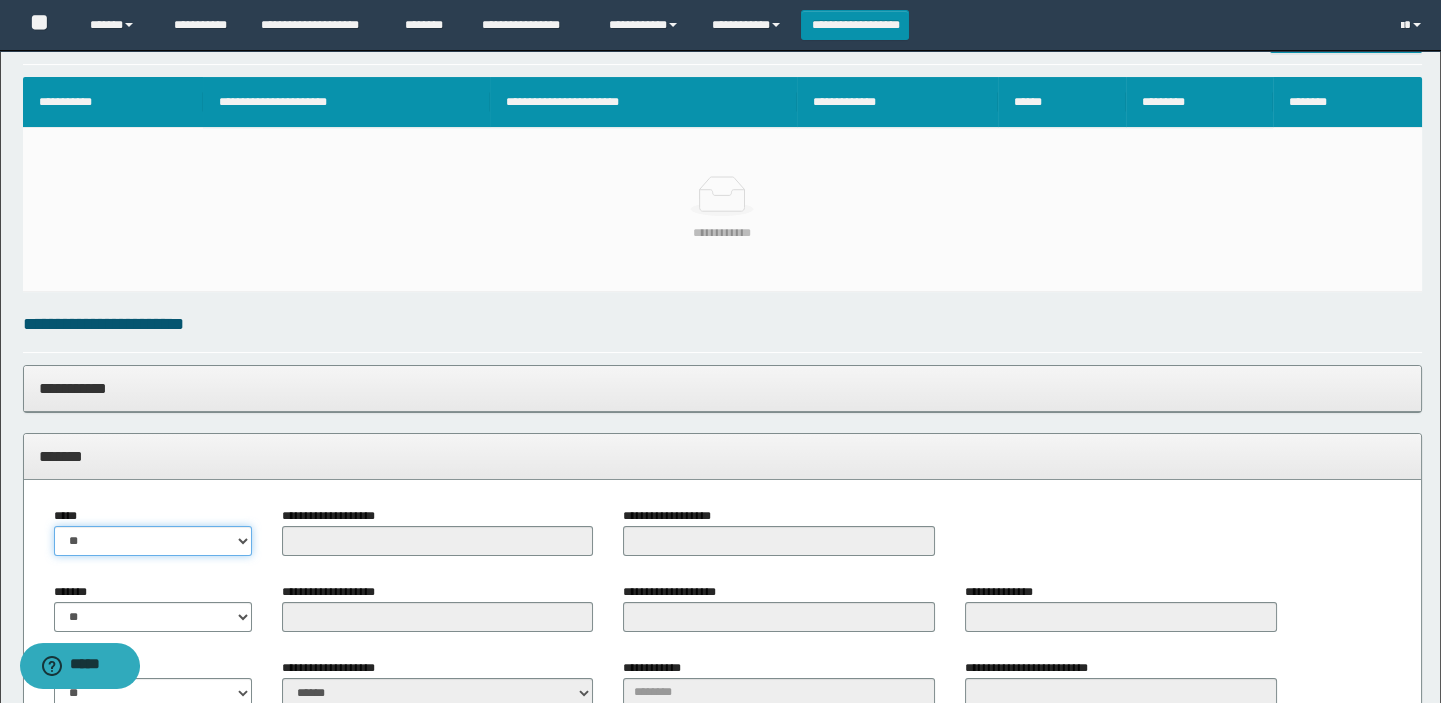 drag, startPoint x: 141, startPoint y: 532, endPoint x: 129, endPoint y: 552, distance: 23.323807 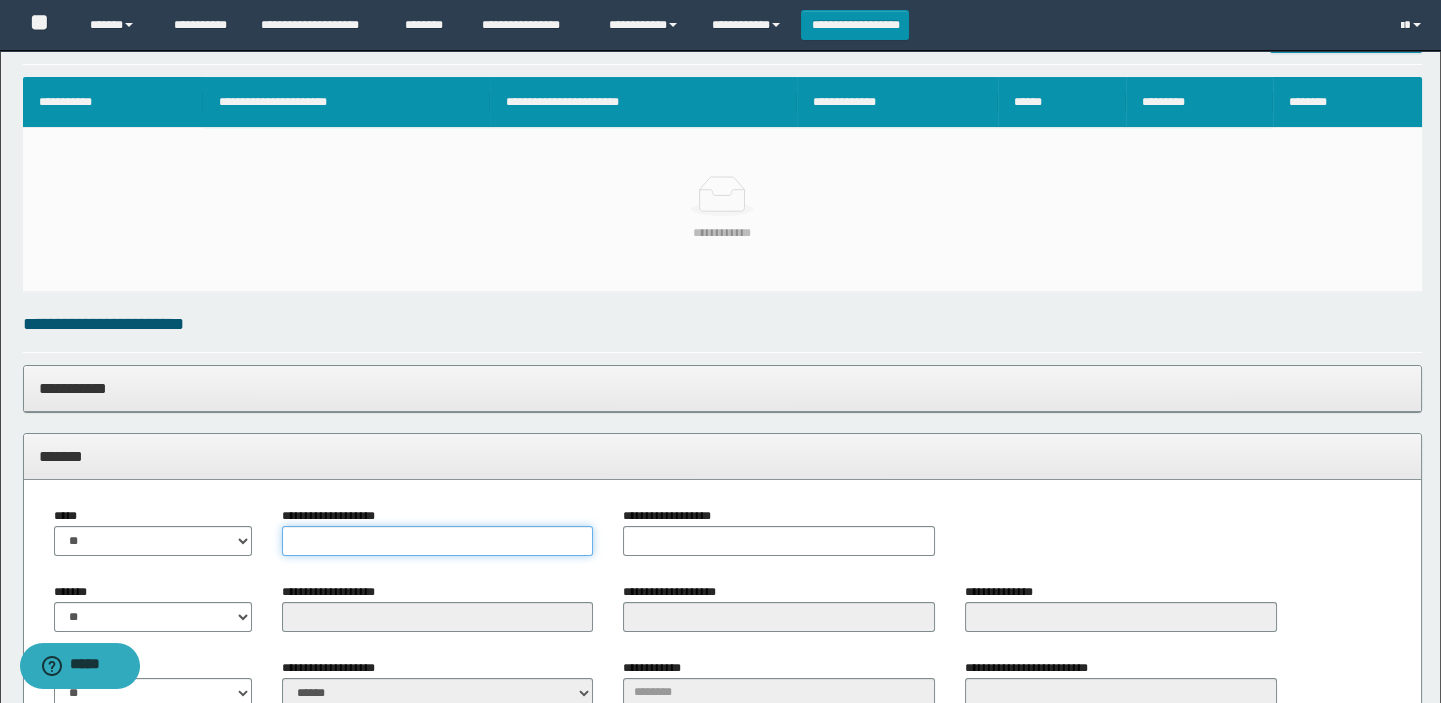 click on "**********" at bounding box center (438, 541) 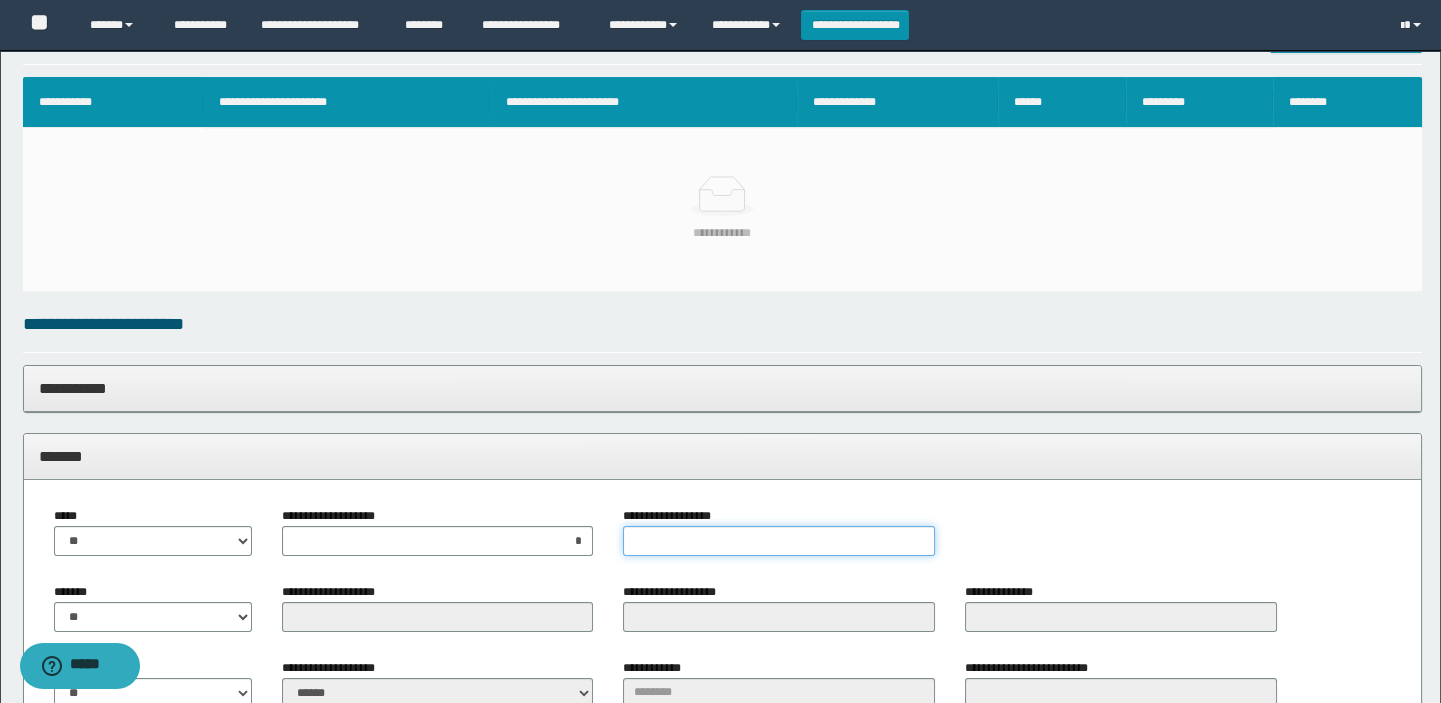 click on "**********" at bounding box center (779, 541) 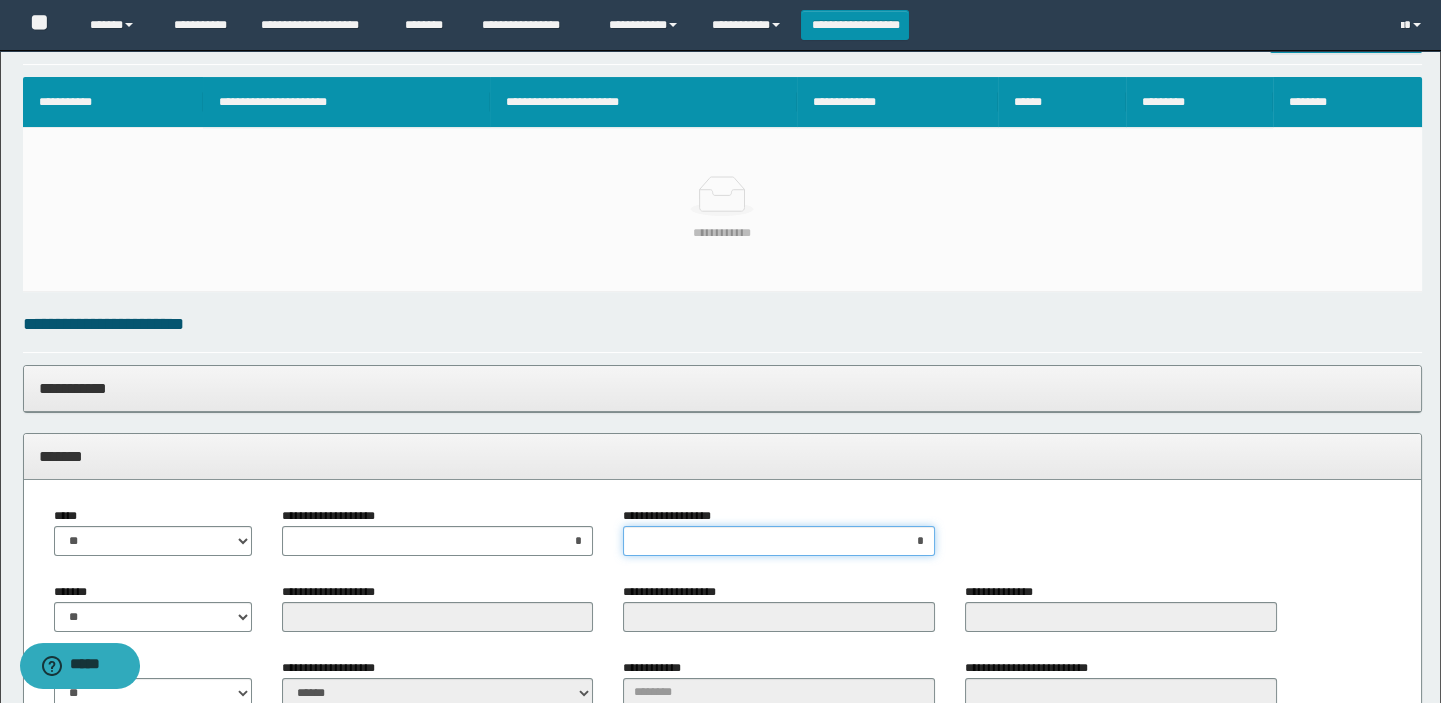 type on "**" 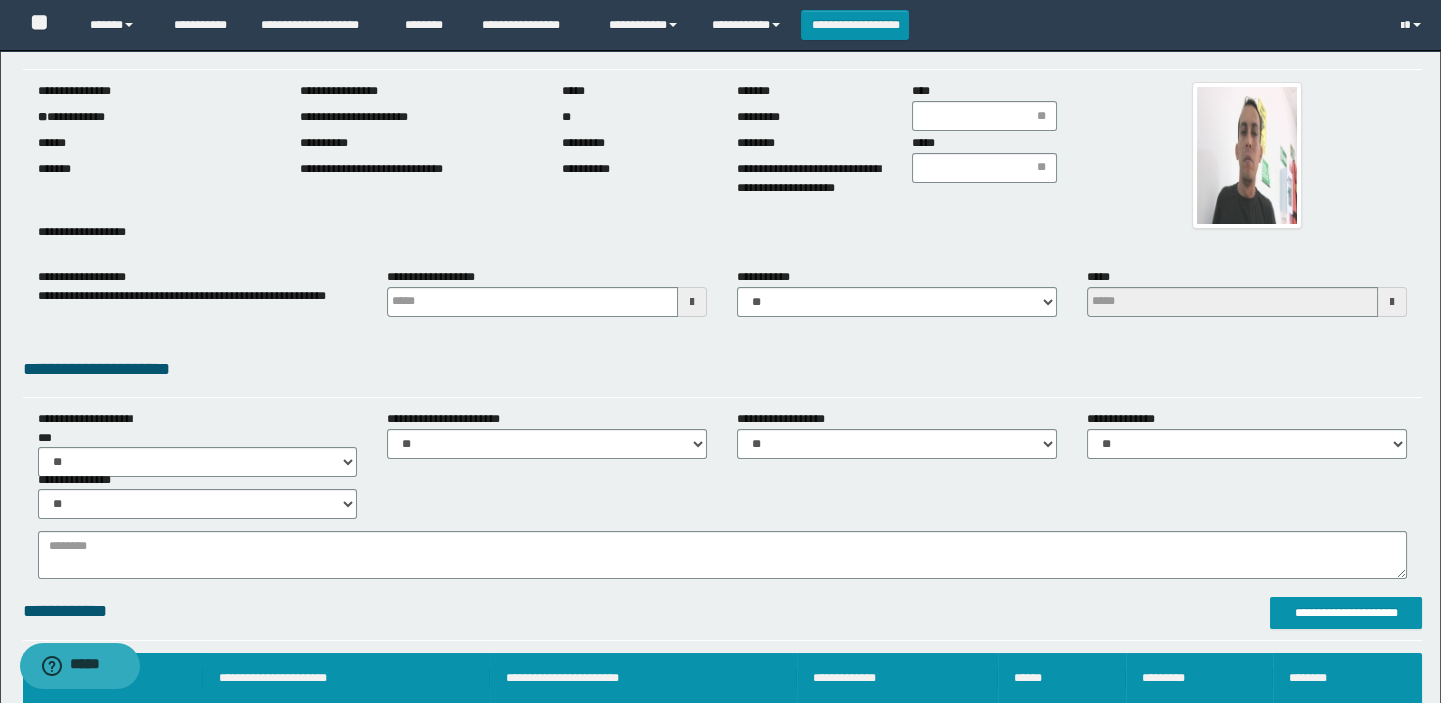 scroll, scrollTop: 0, scrollLeft: 0, axis: both 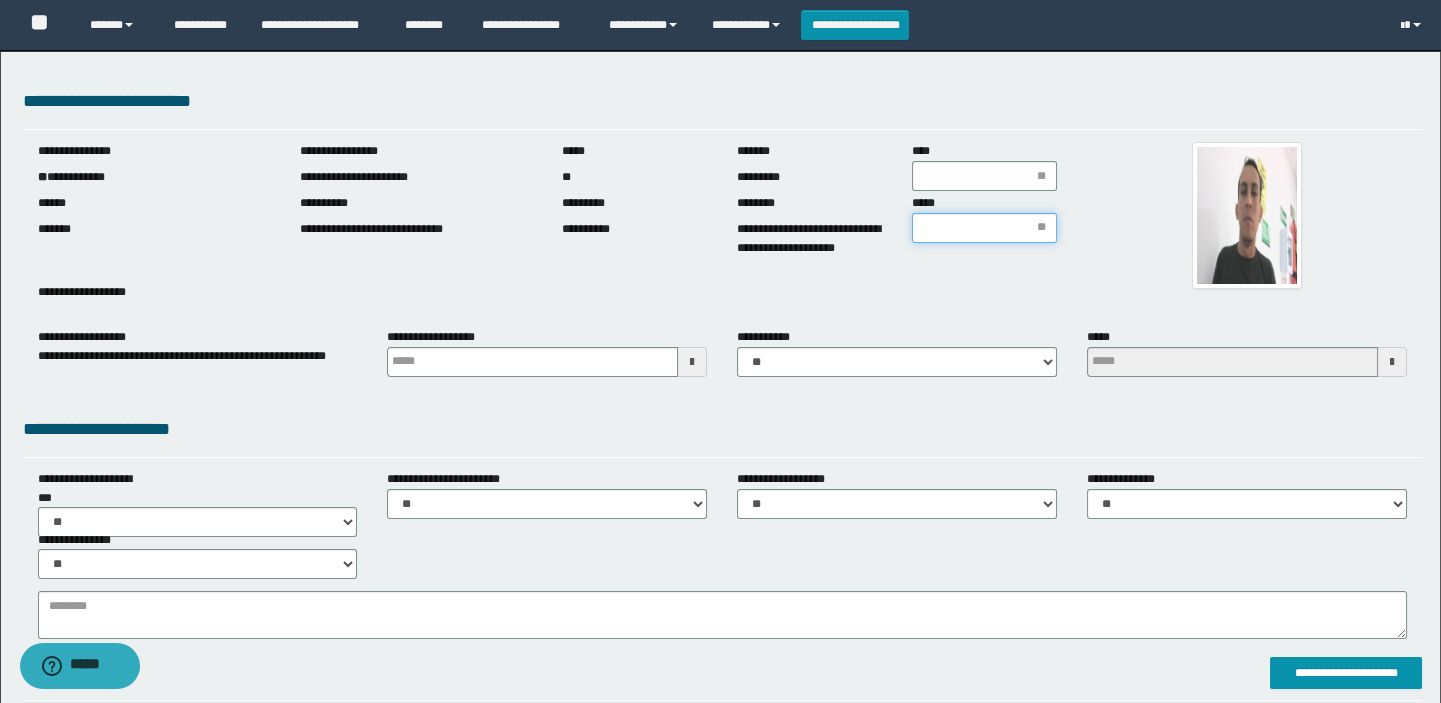 click on "*****" at bounding box center [984, 228] 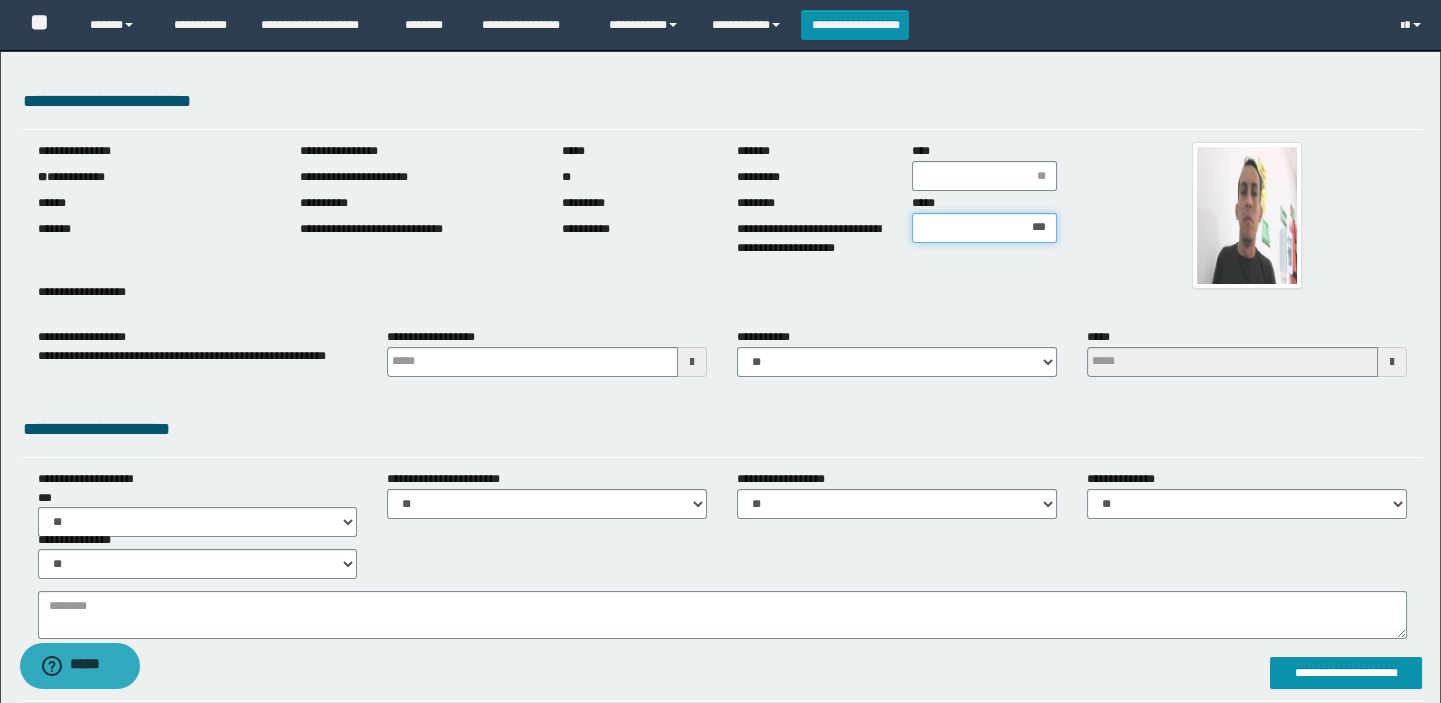 type on "****" 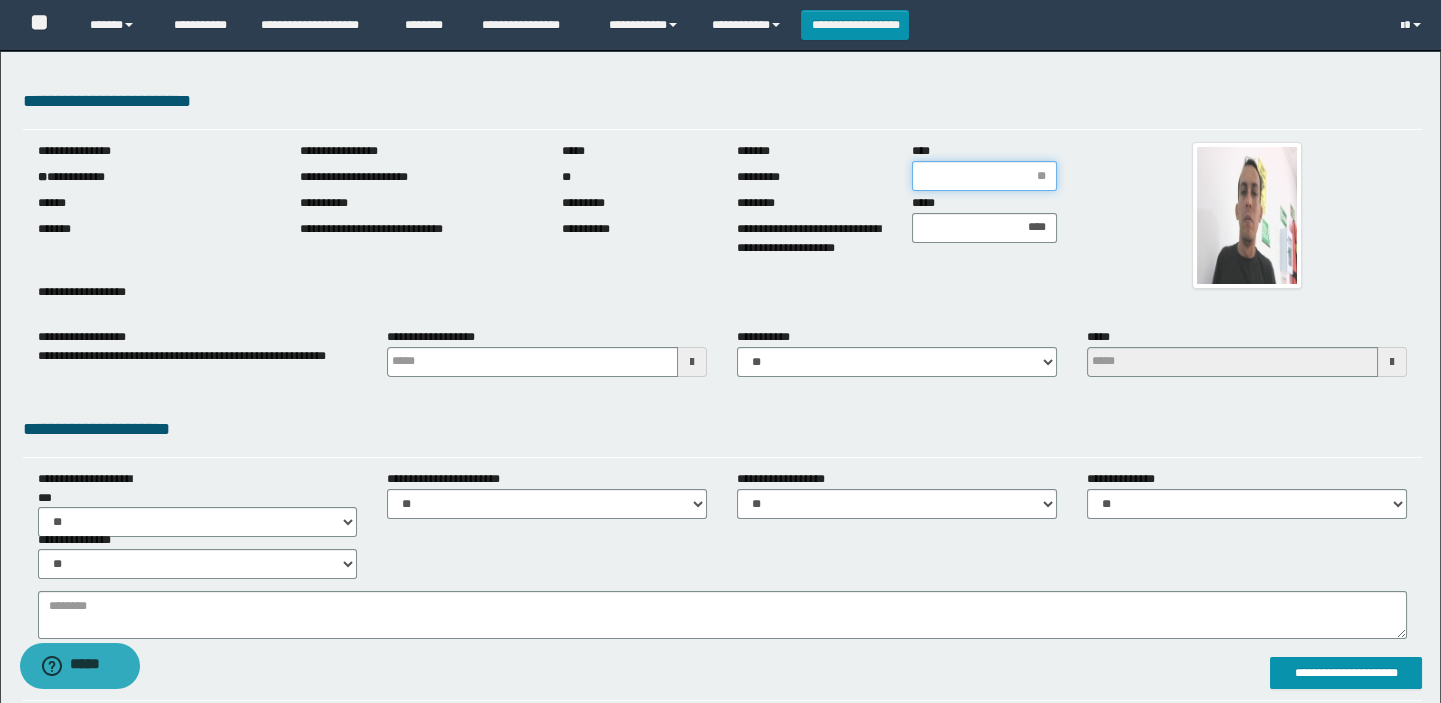 click on "****" at bounding box center [984, 176] 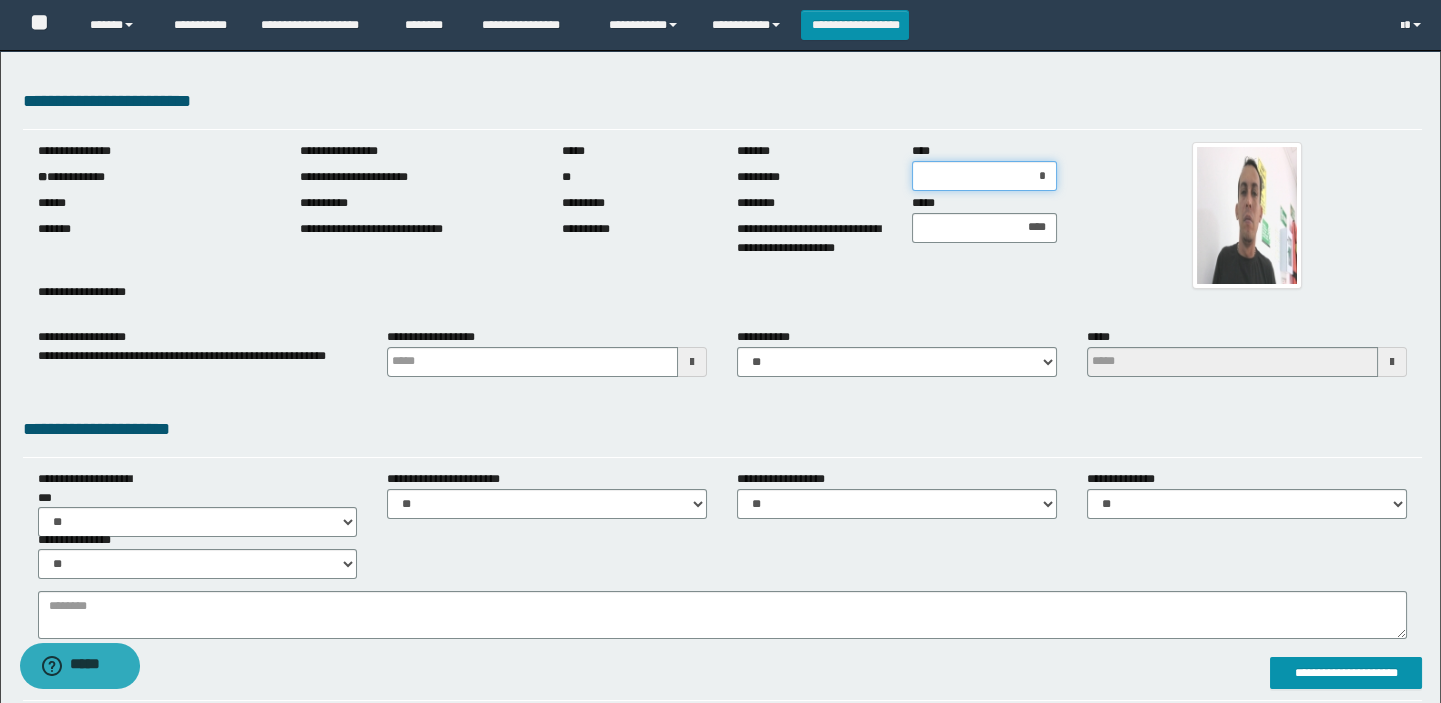 type on "**" 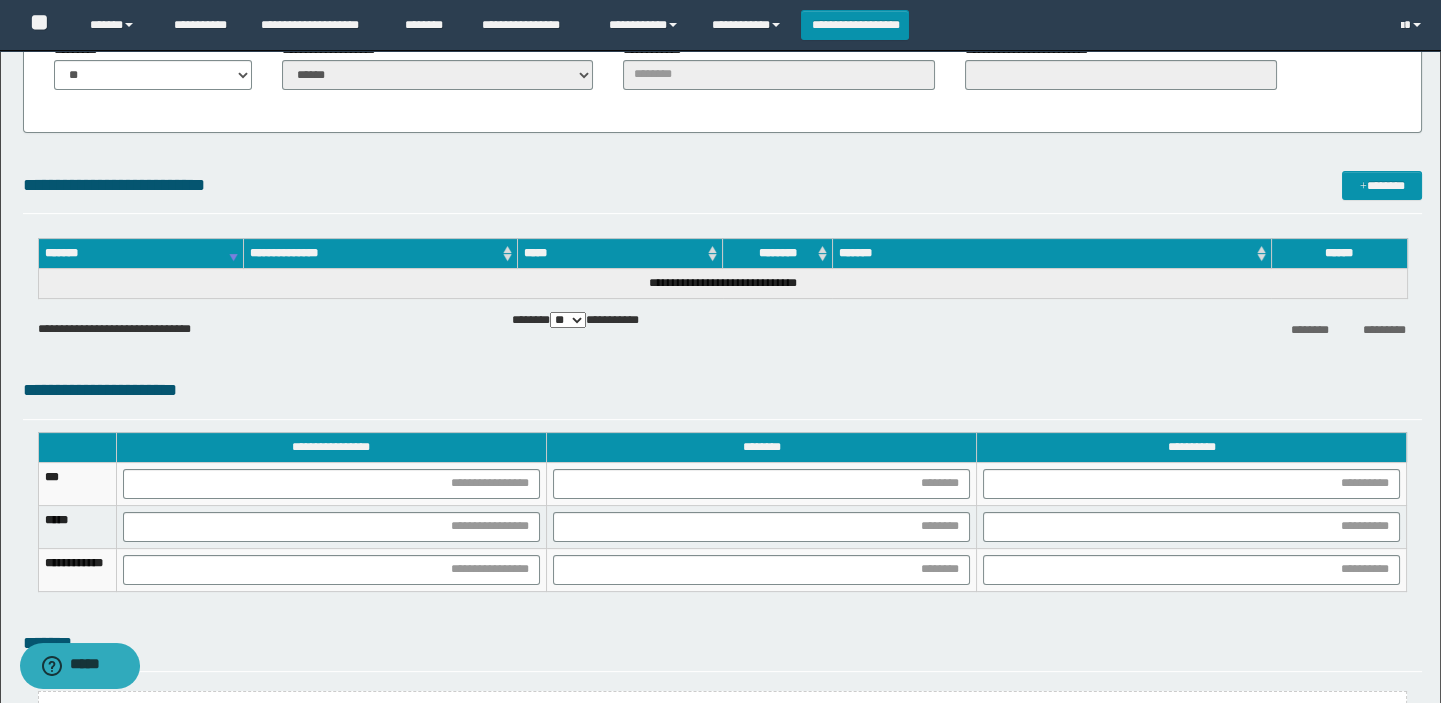 scroll, scrollTop: 1363, scrollLeft: 0, axis: vertical 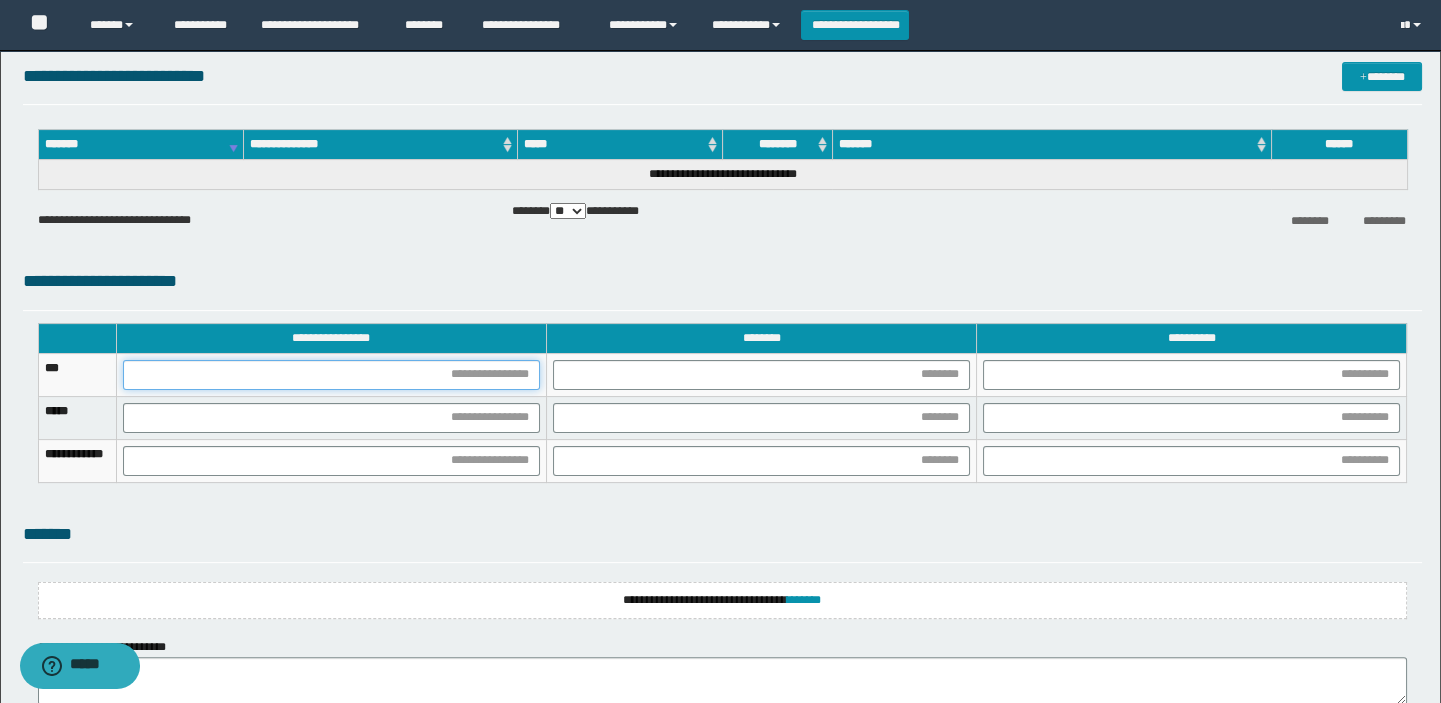 click at bounding box center (331, 375) 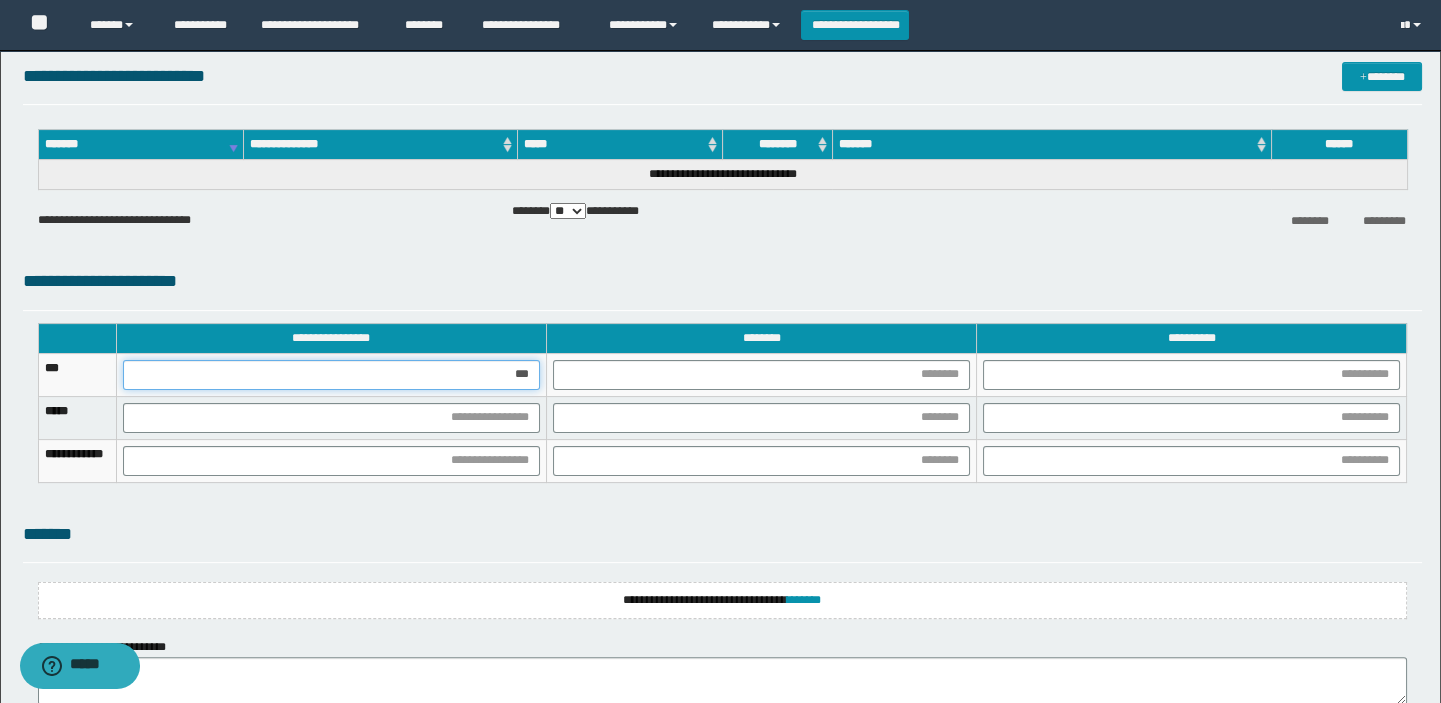 type on "****" 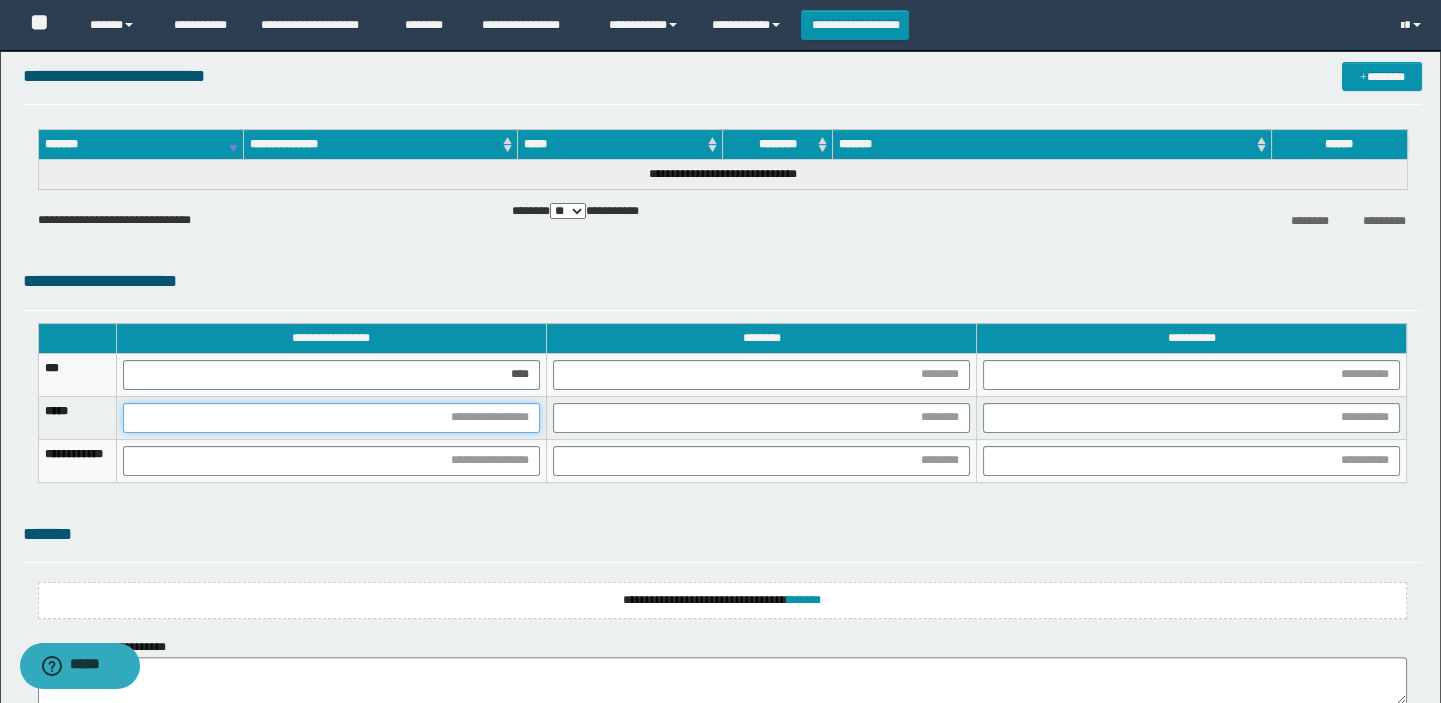click at bounding box center (331, 418) 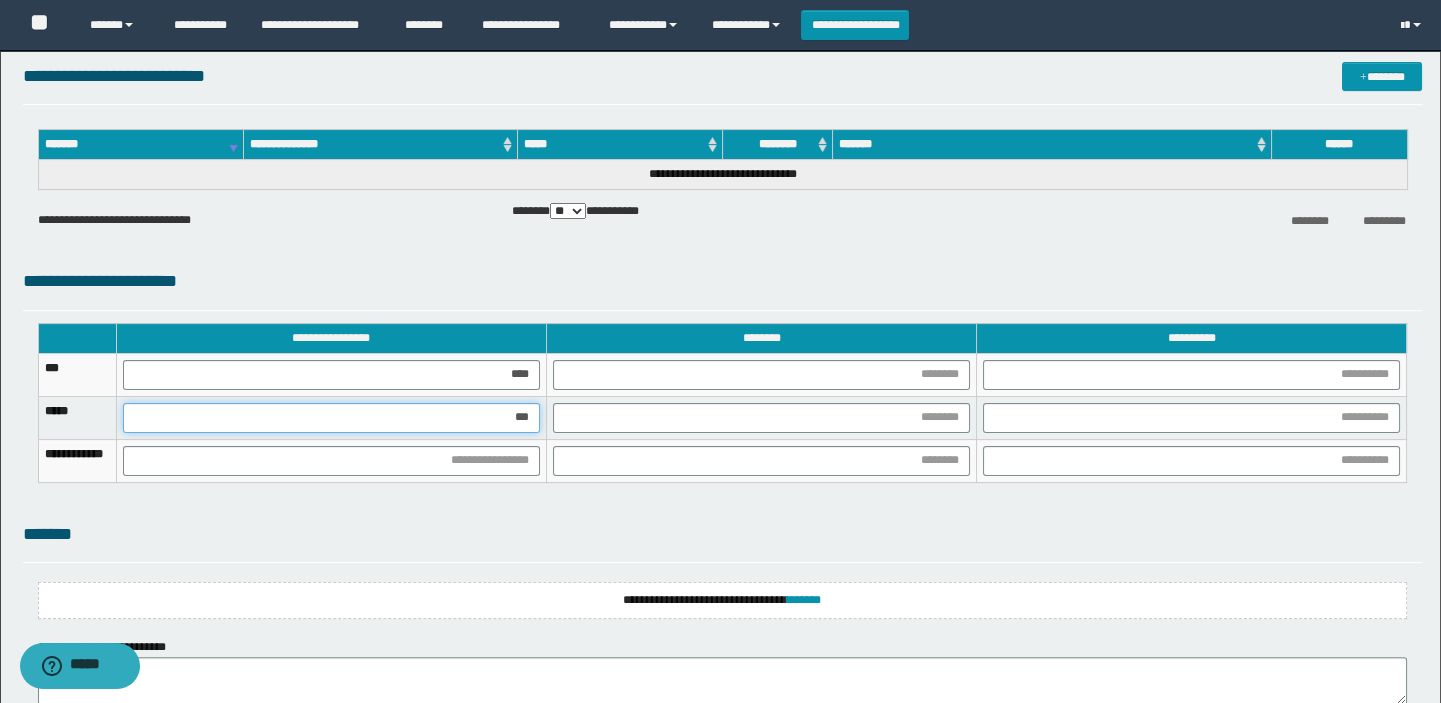type on "****" 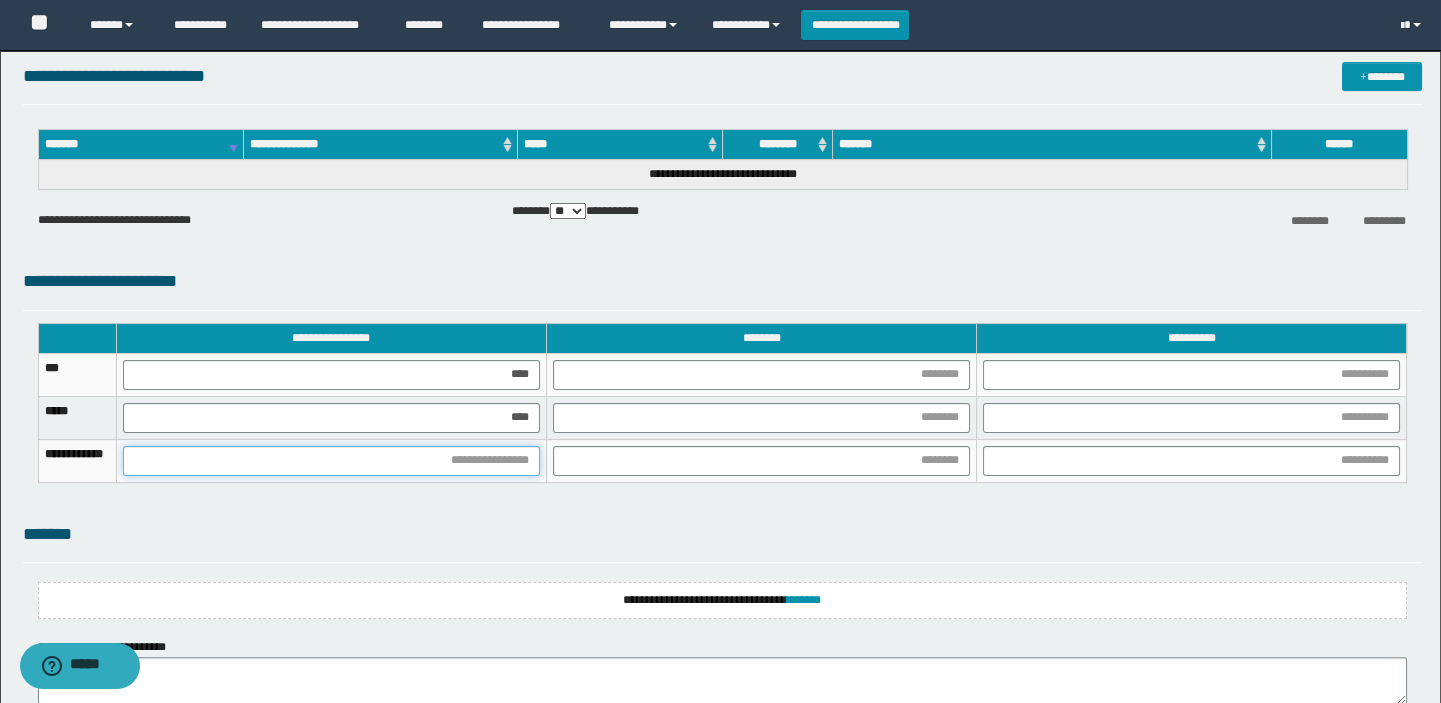 click at bounding box center [331, 461] 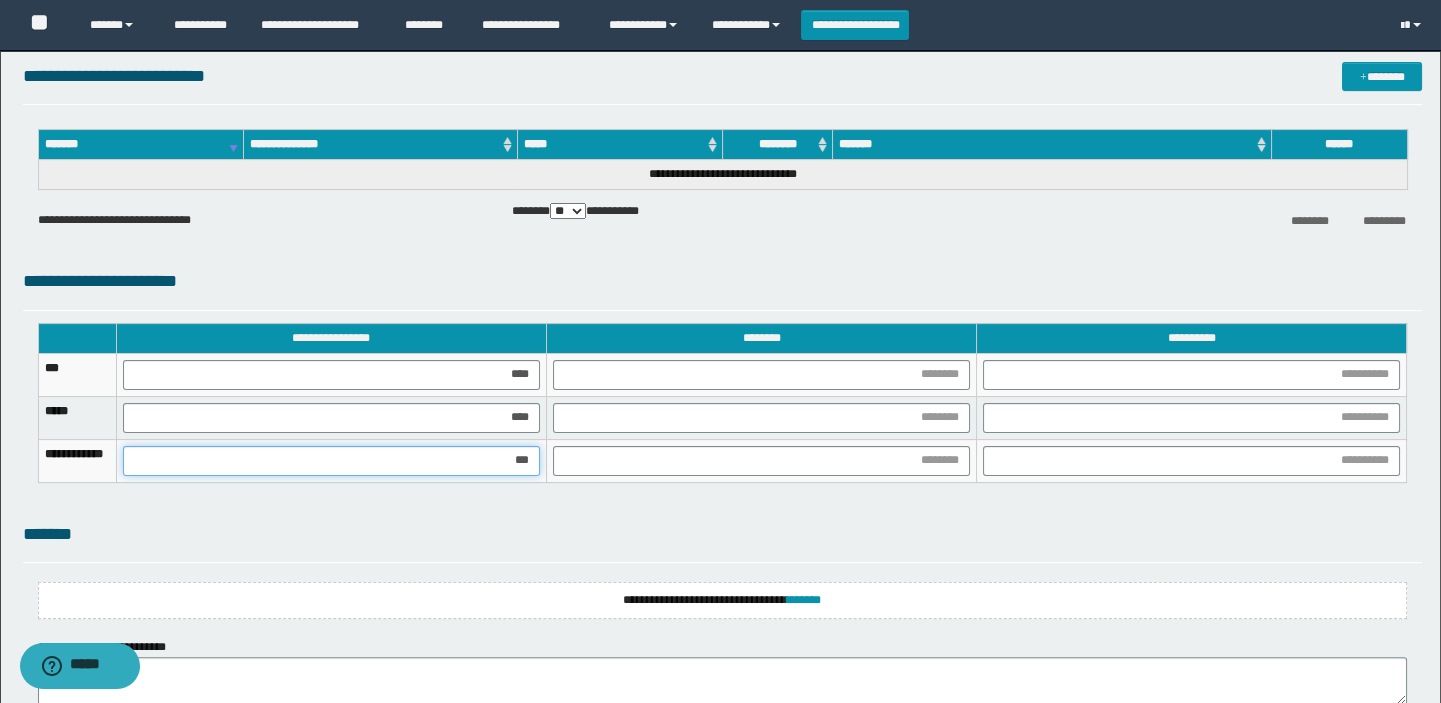 type on "****" 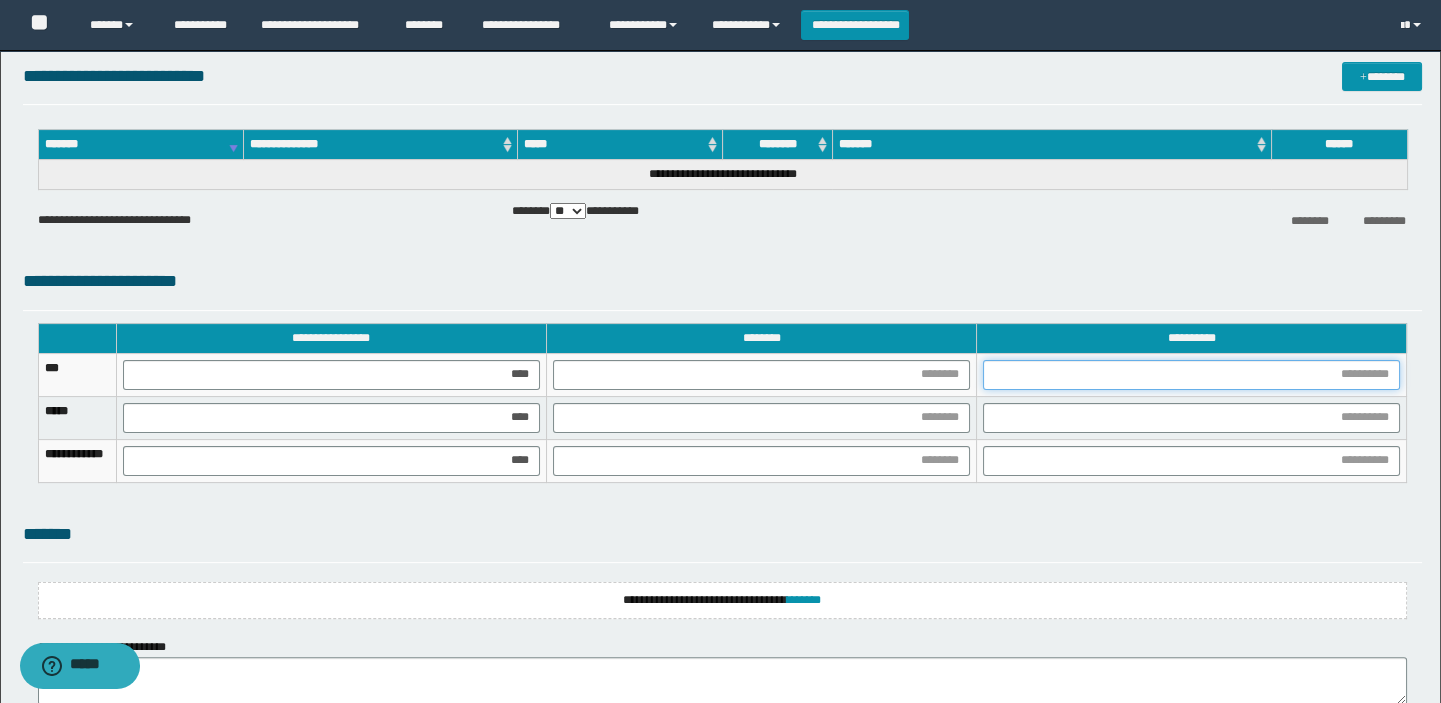 click at bounding box center [1191, 375] 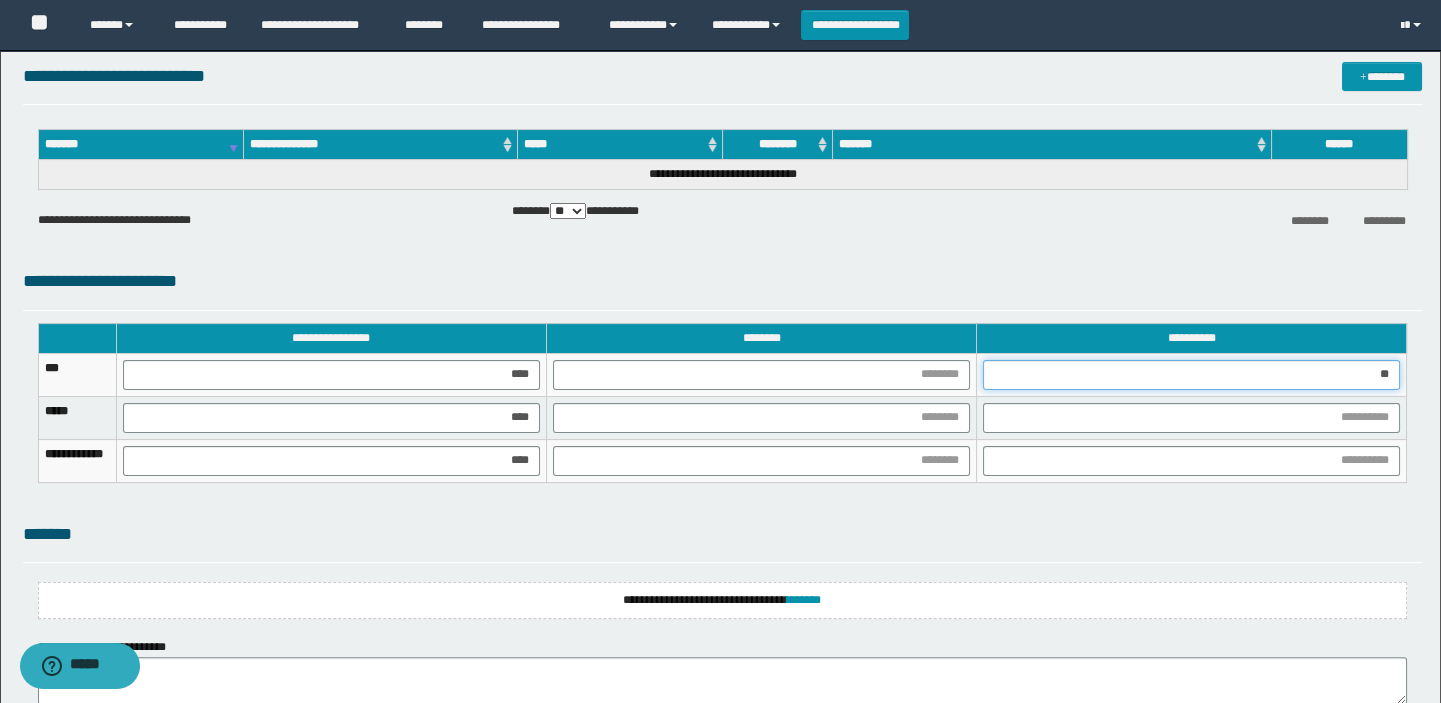 type on "***" 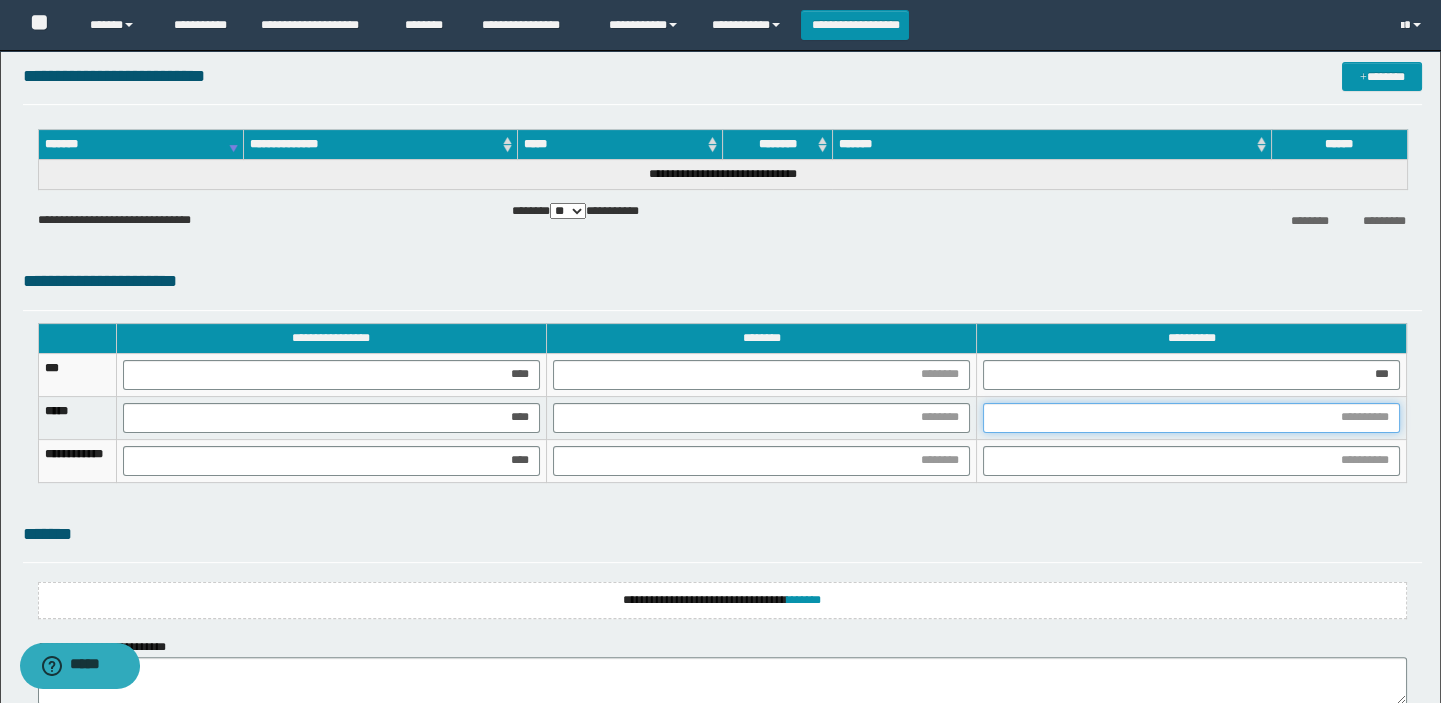 click at bounding box center (1191, 418) 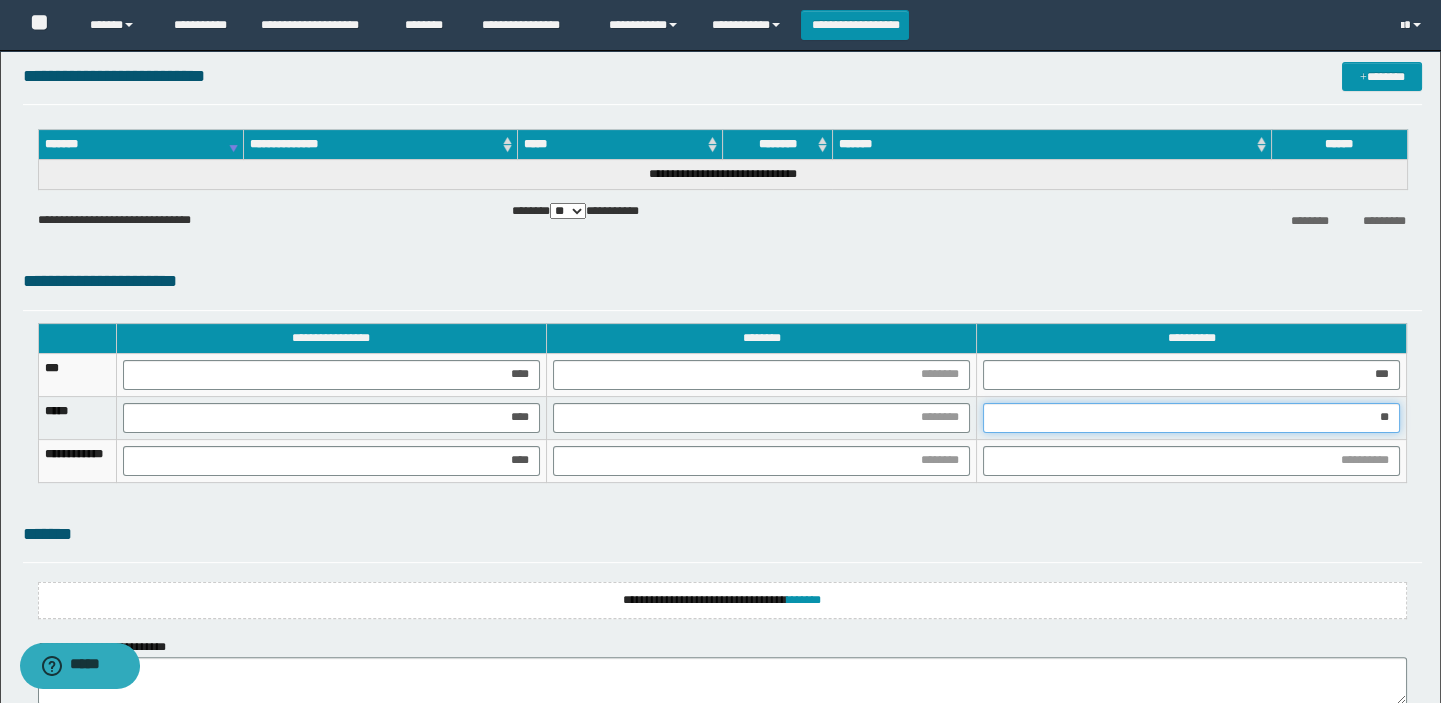 type on "***" 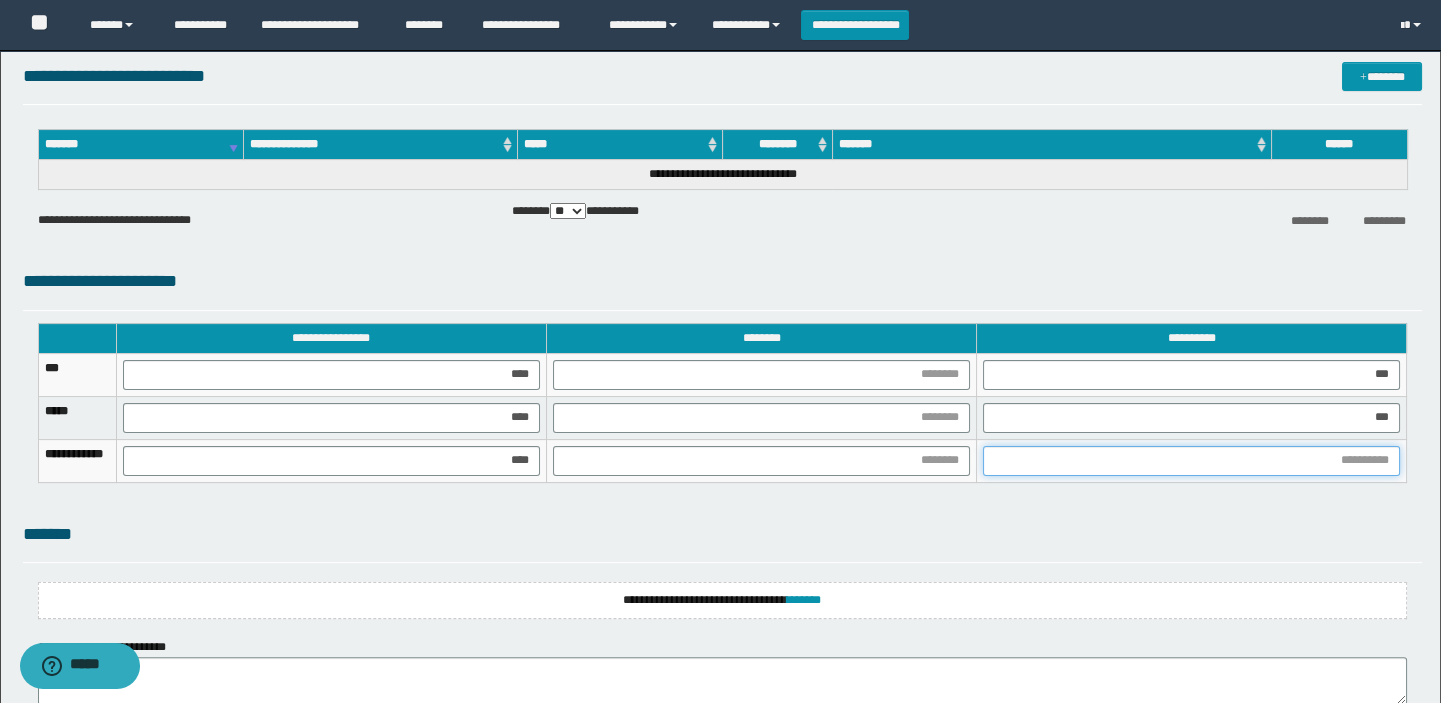 click at bounding box center [1191, 461] 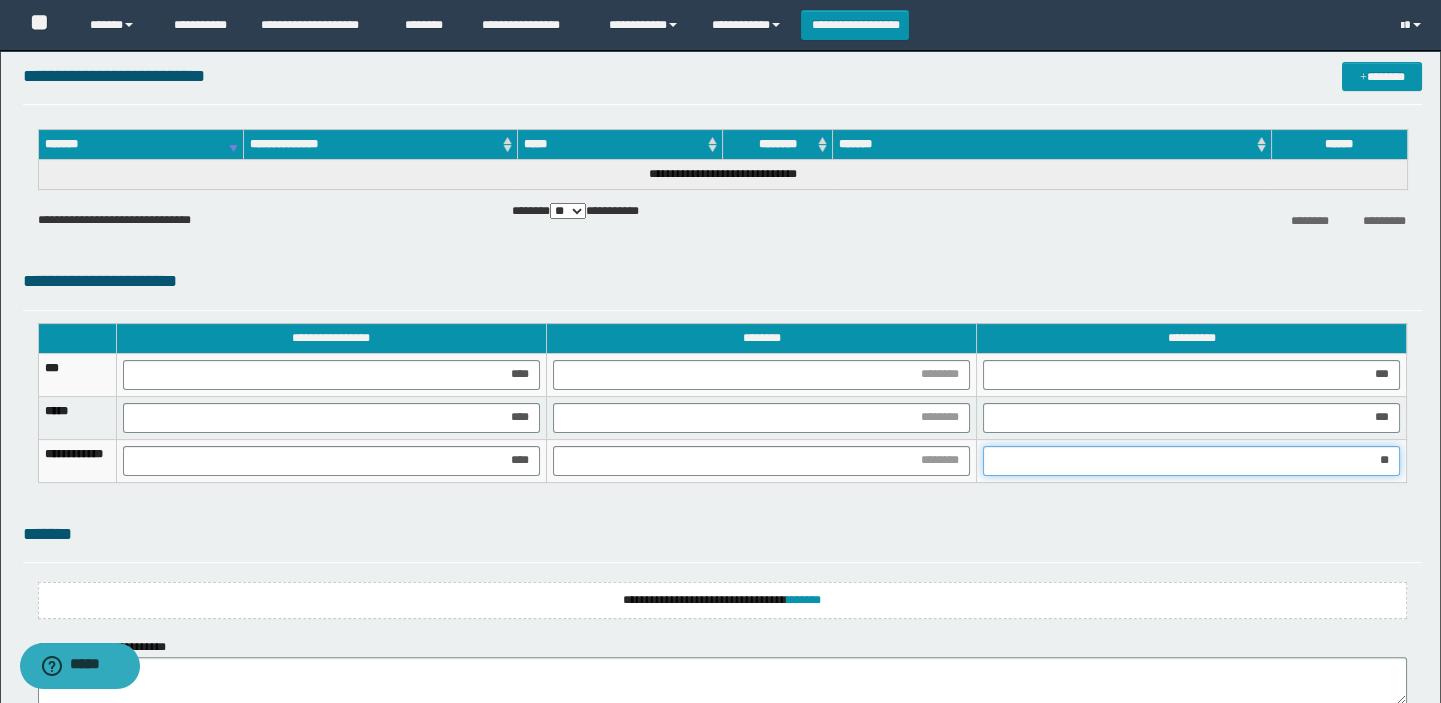 type on "***" 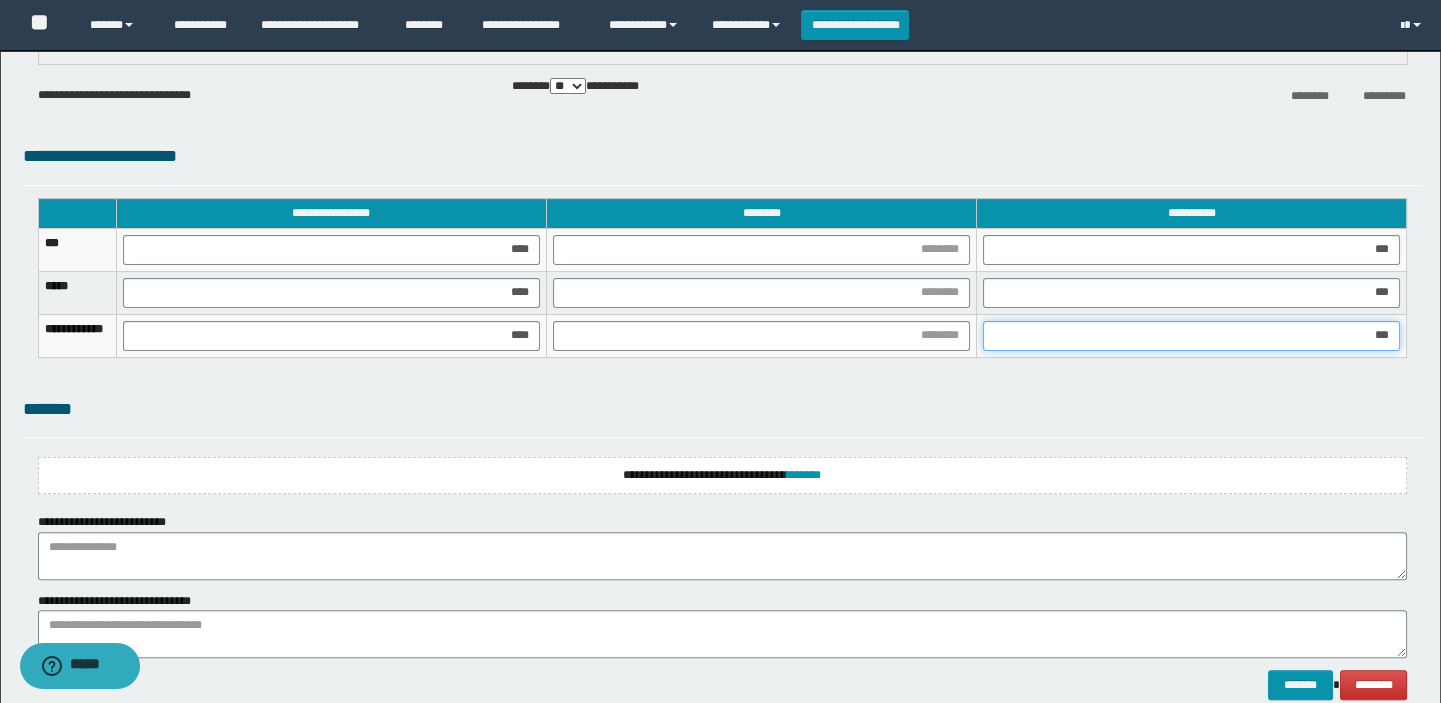 scroll, scrollTop: 1593, scrollLeft: 0, axis: vertical 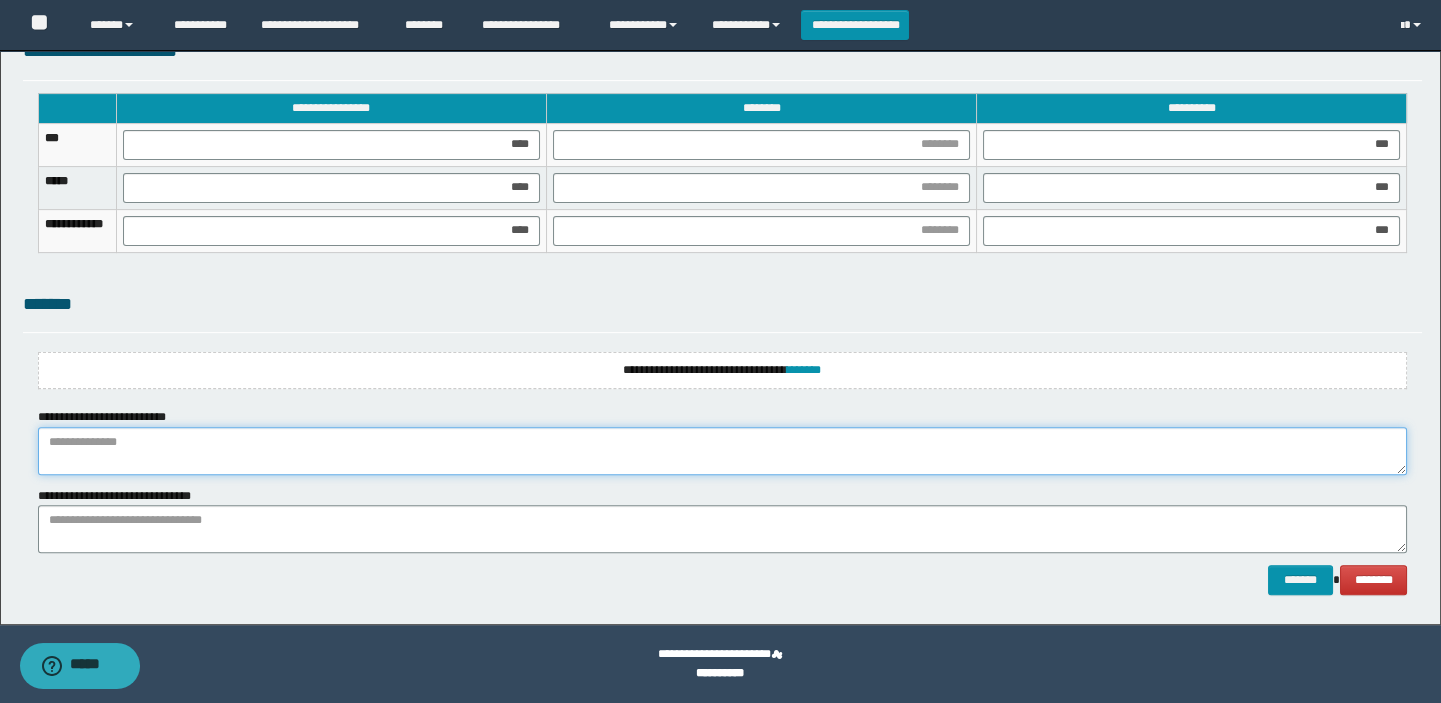 click at bounding box center [723, 451] 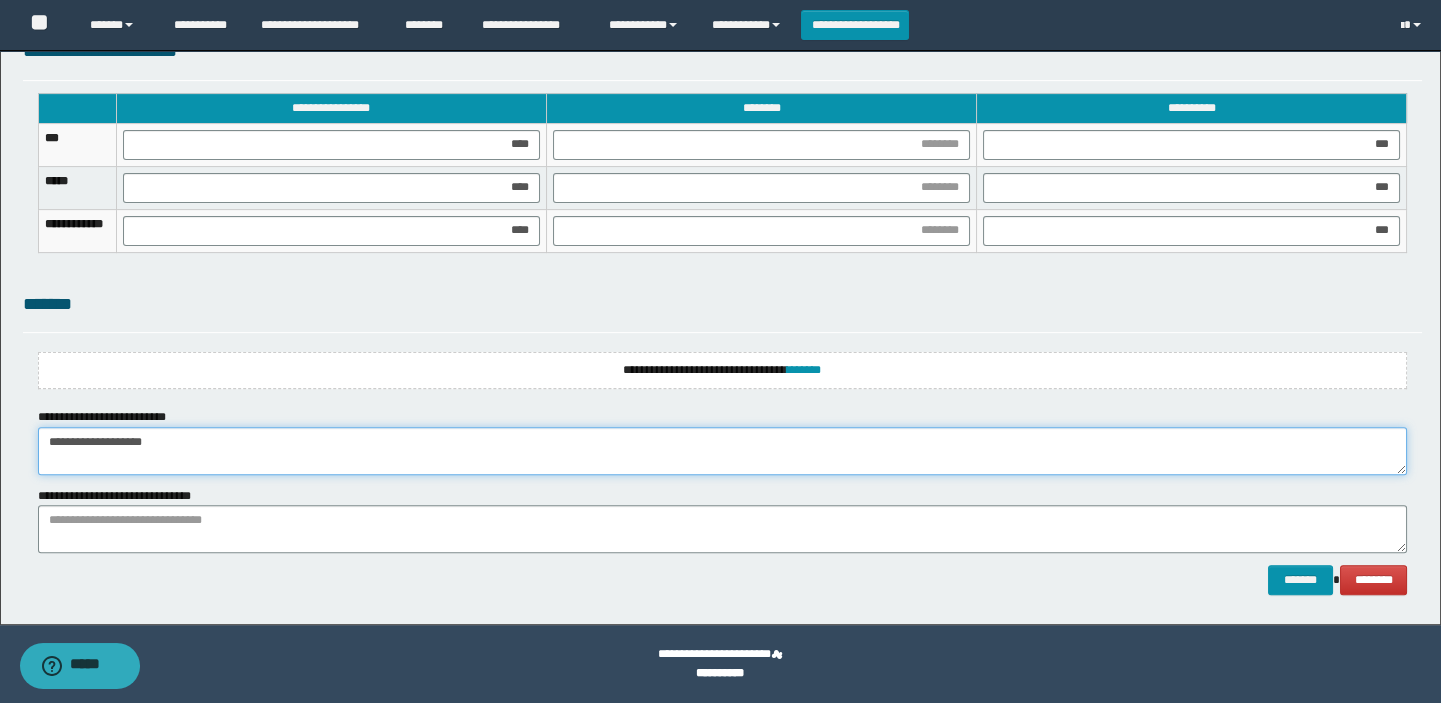 type on "**********" 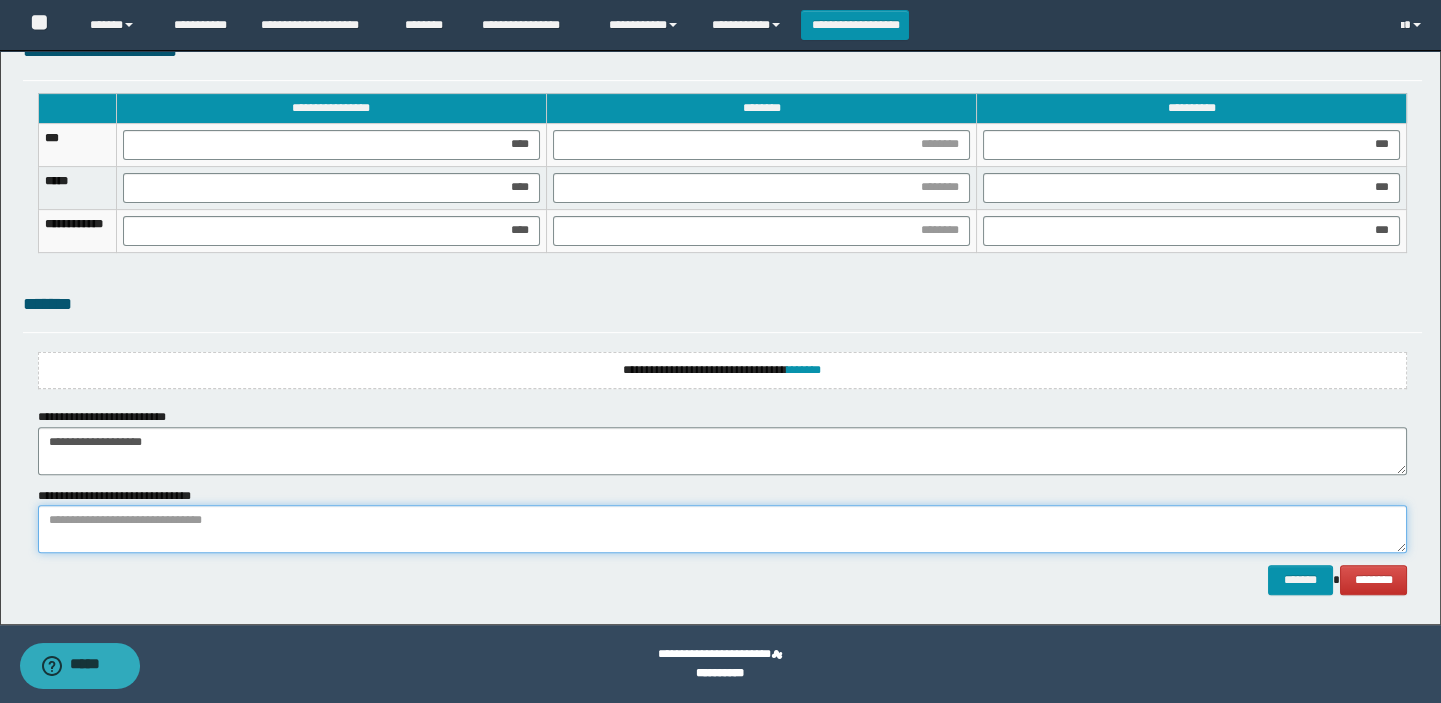 click at bounding box center (723, 529) 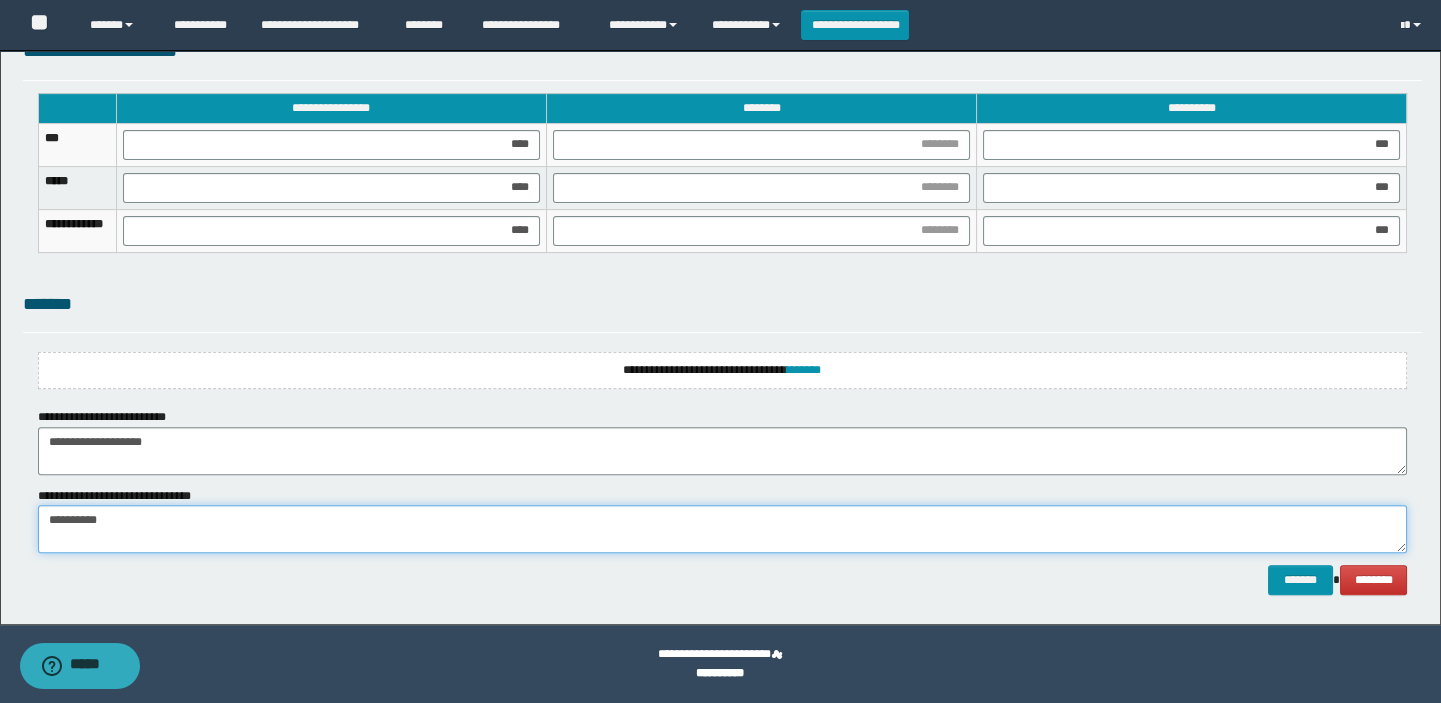 type on "**********" 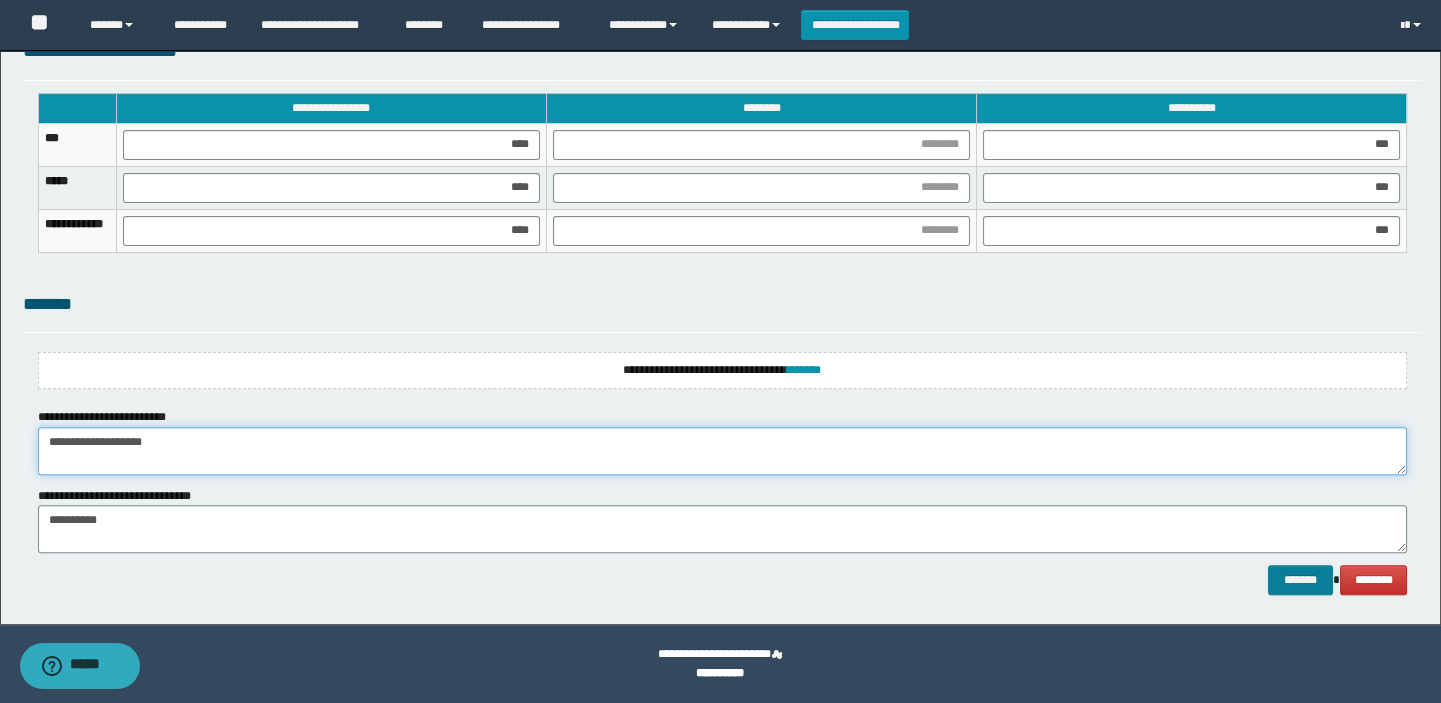 type on "**********" 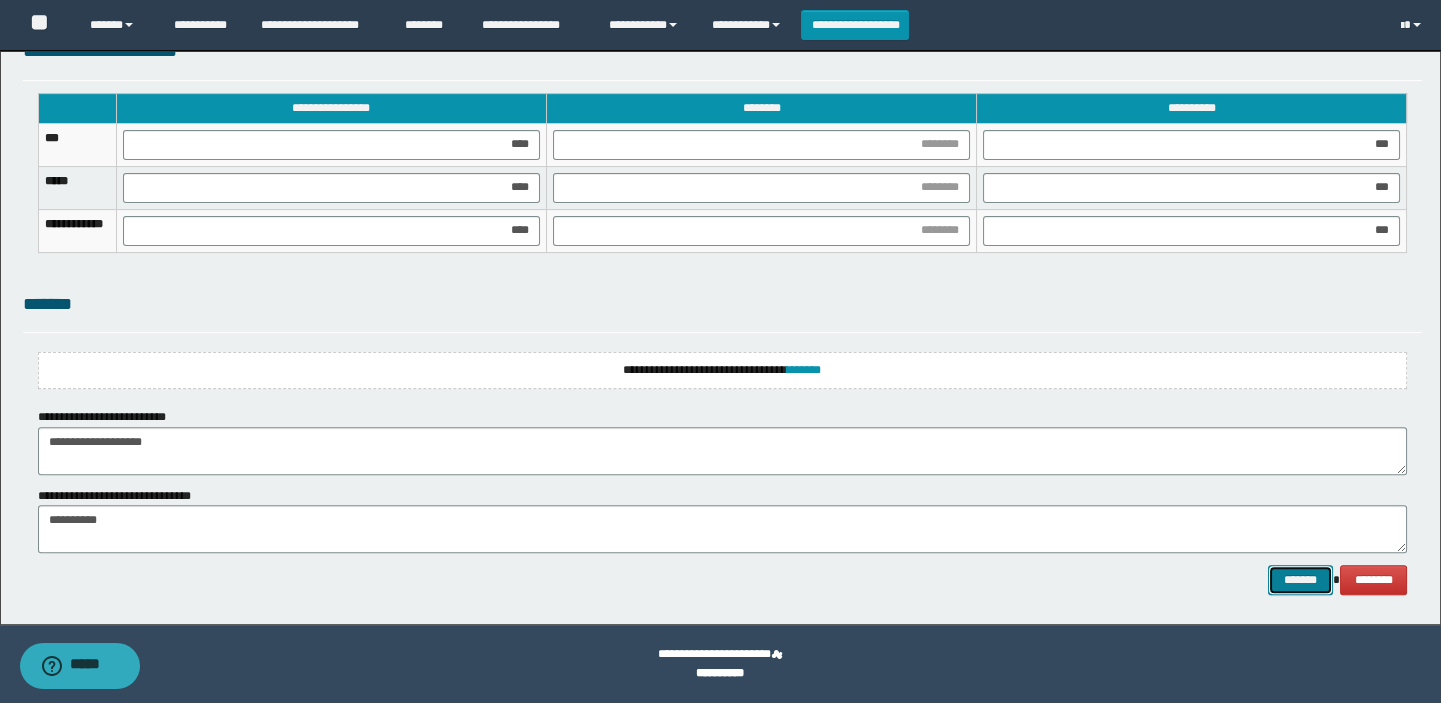 click on "*******" at bounding box center [1300, 580] 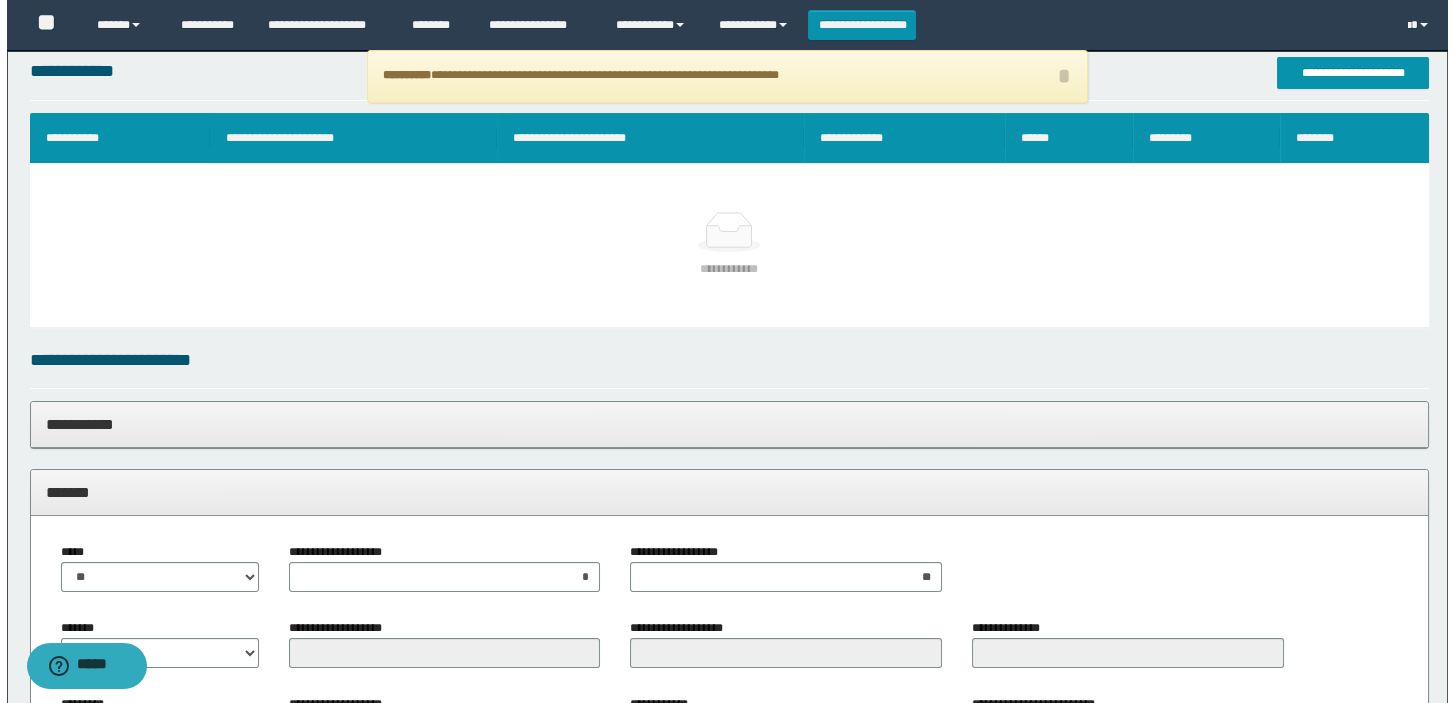 scroll, scrollTop: 593, scrollLeft: 0, axis: vertical 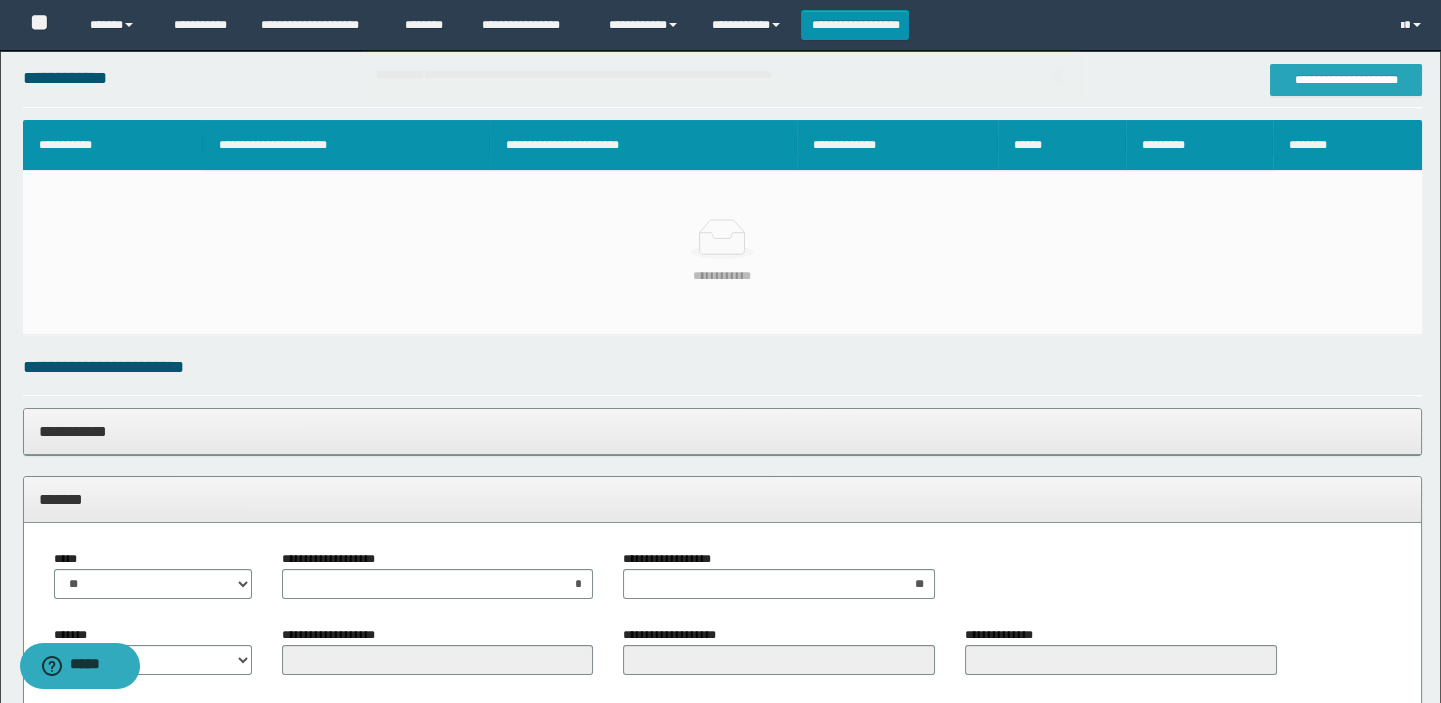 click on "**********" at bounding box center (1346, 80) 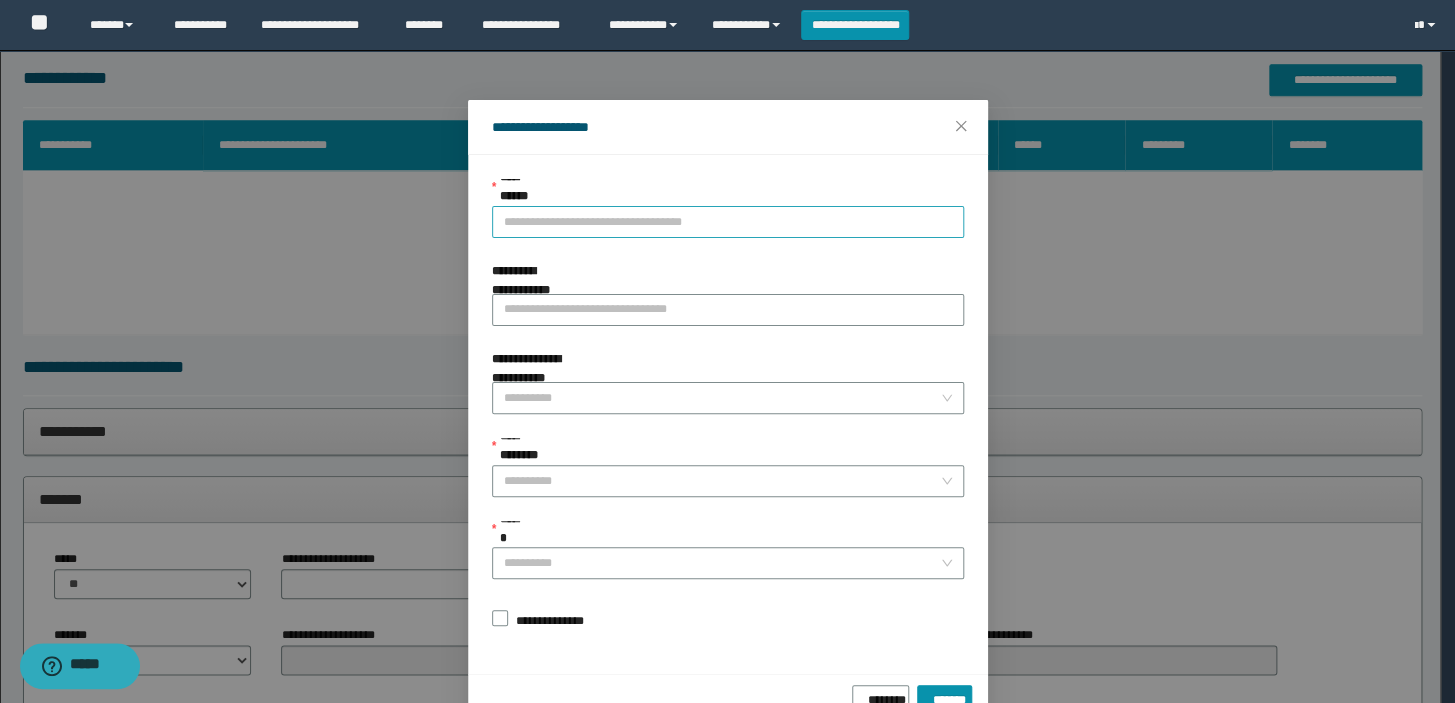 click on "**********" at bounding box center [728, 222] 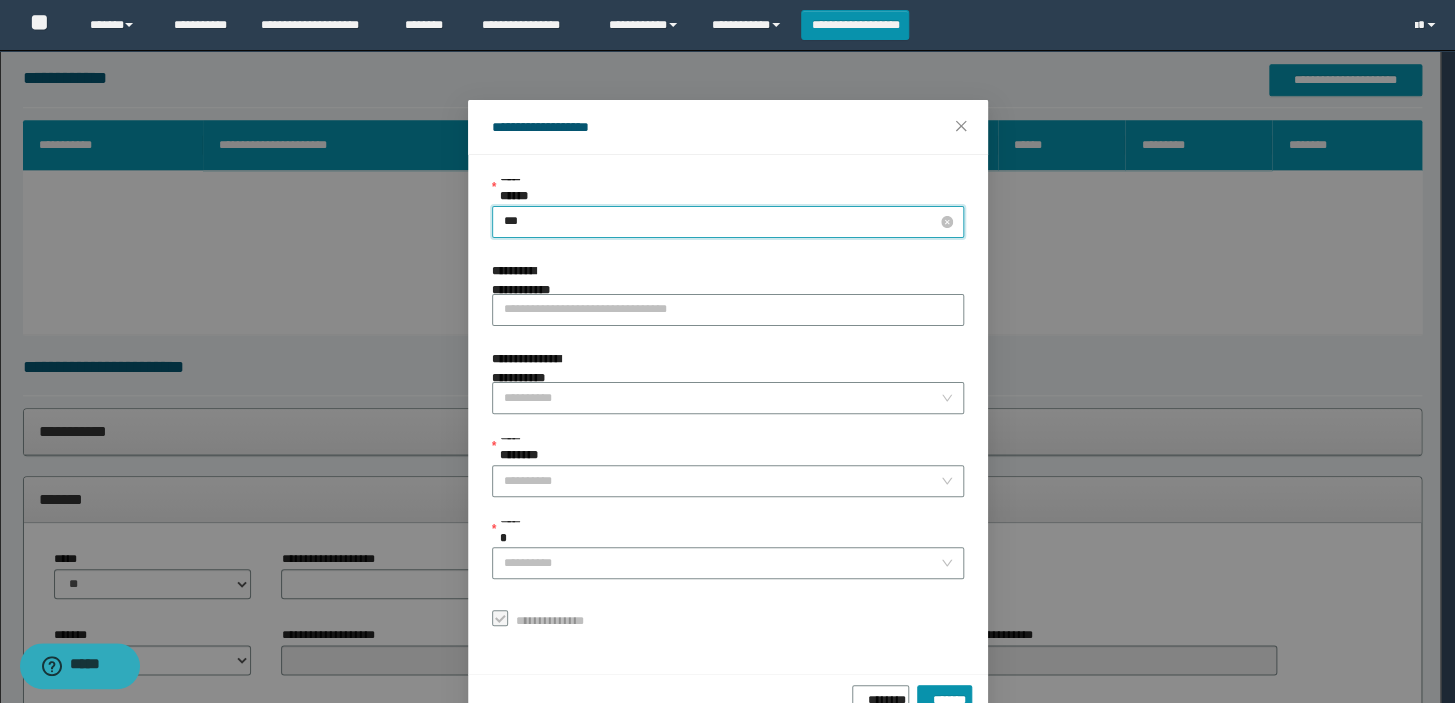 type on "****" 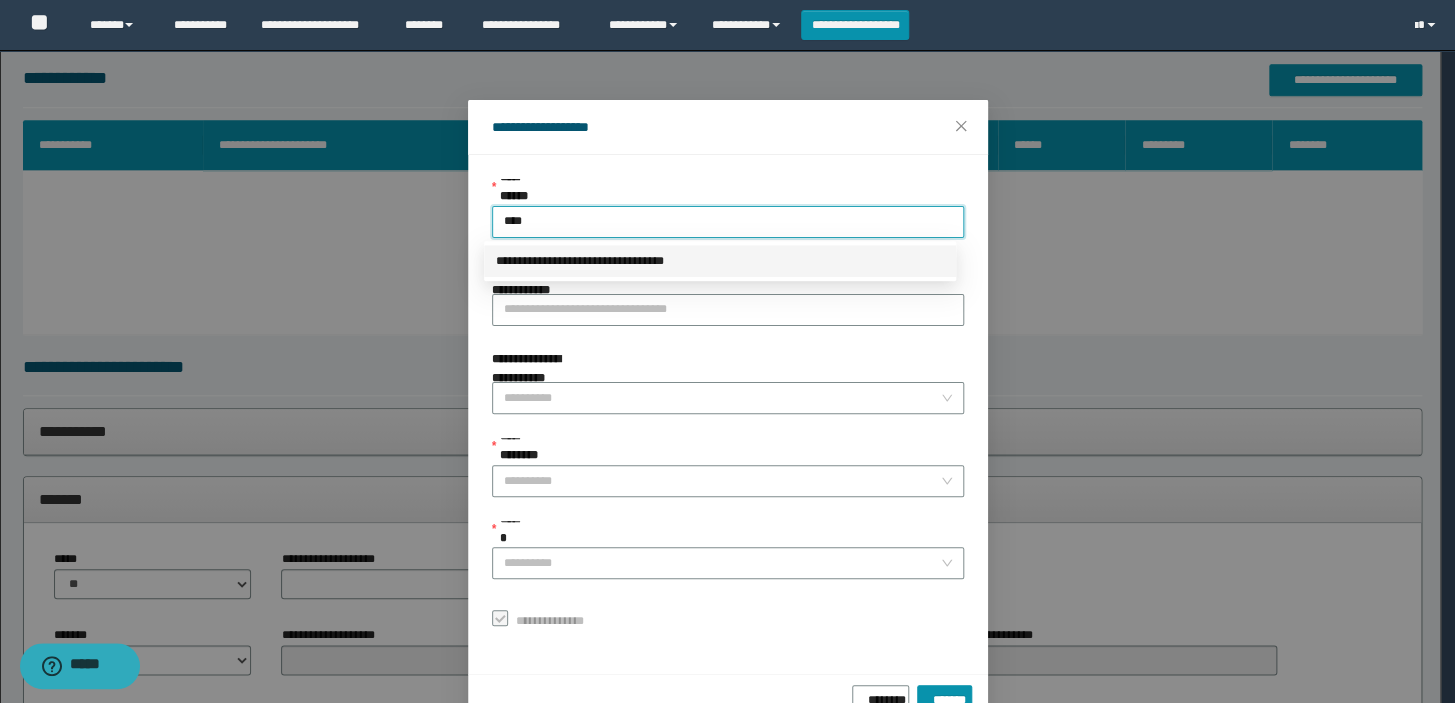 drag, startPoint x: 555, startPoint y: 264, endPoint x: 530, endPoint y: 339, distance: 79.05694 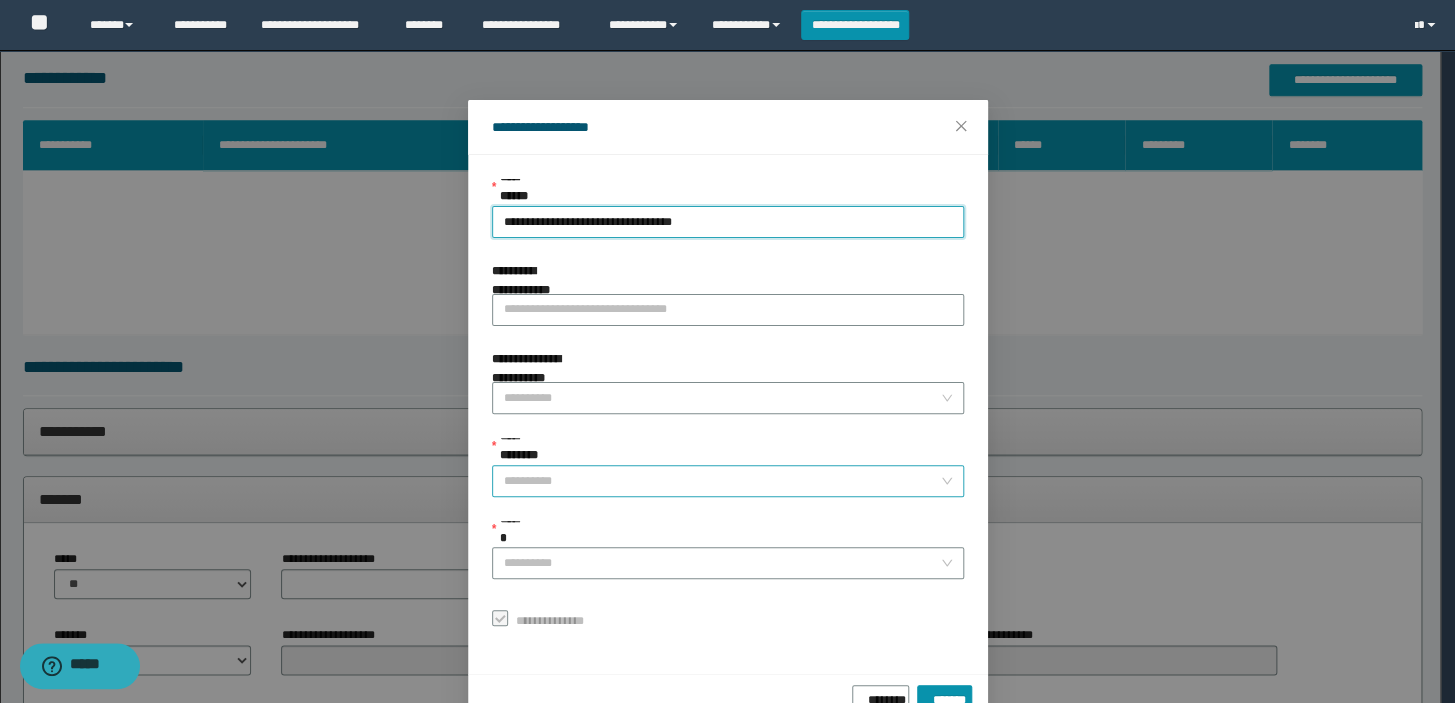 click on "**********" at bounding box center [722, 481] 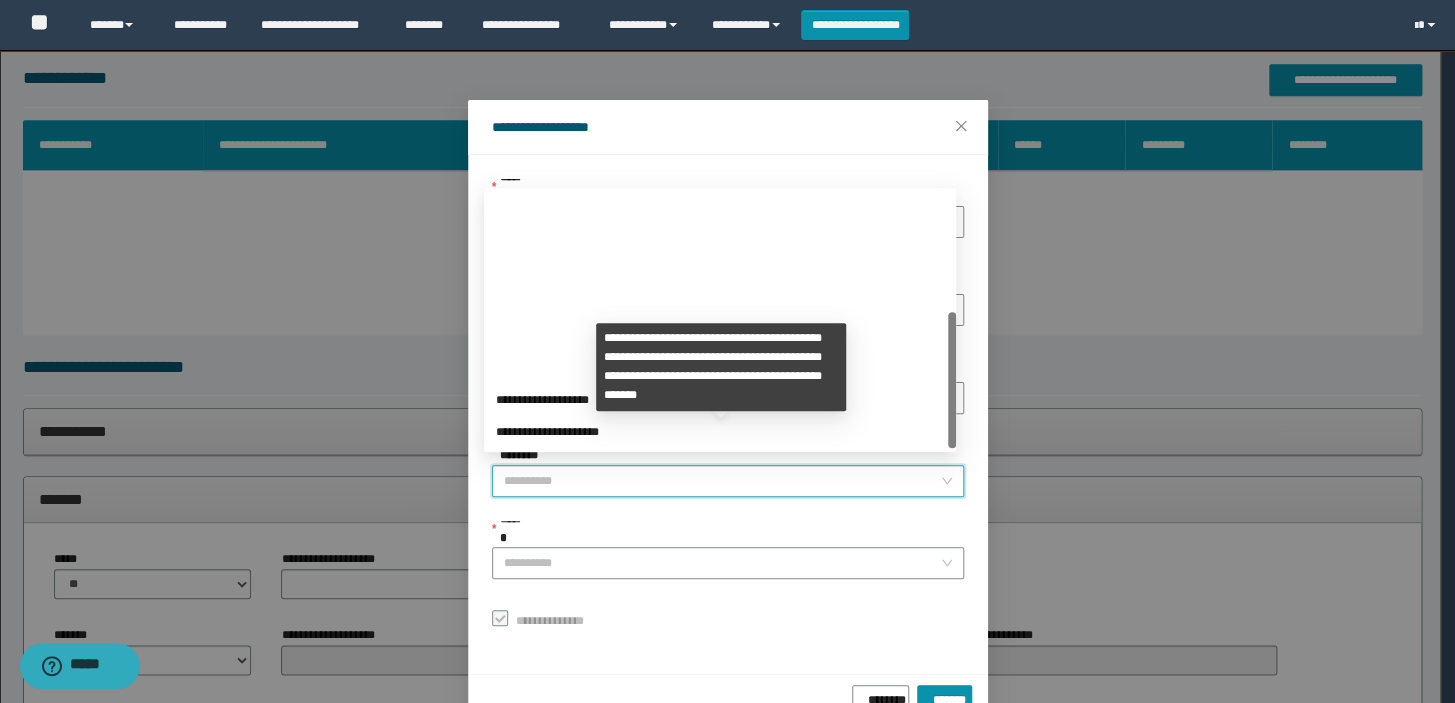 scroll, scrollTop: 223, scrollLeft: 0, axis: vertical 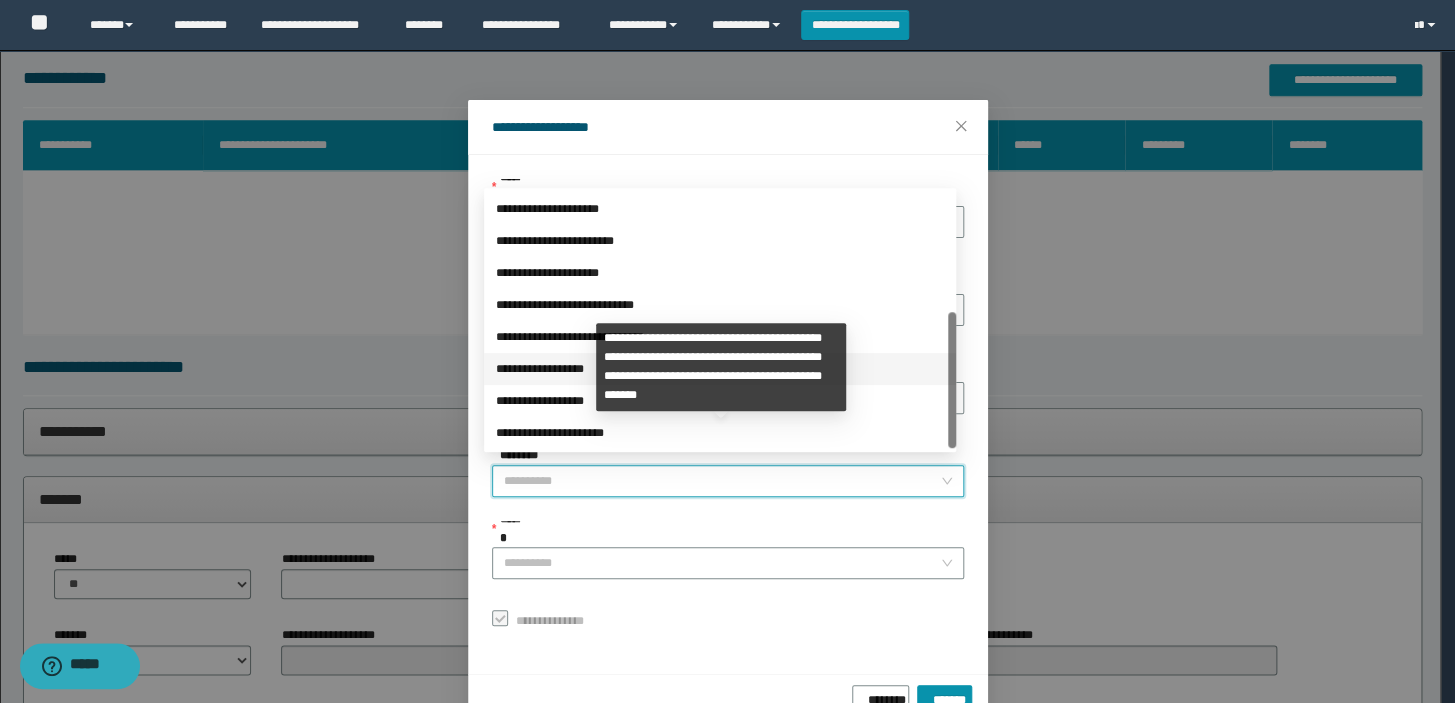 click on "**********" at bounding box center [720, 369] 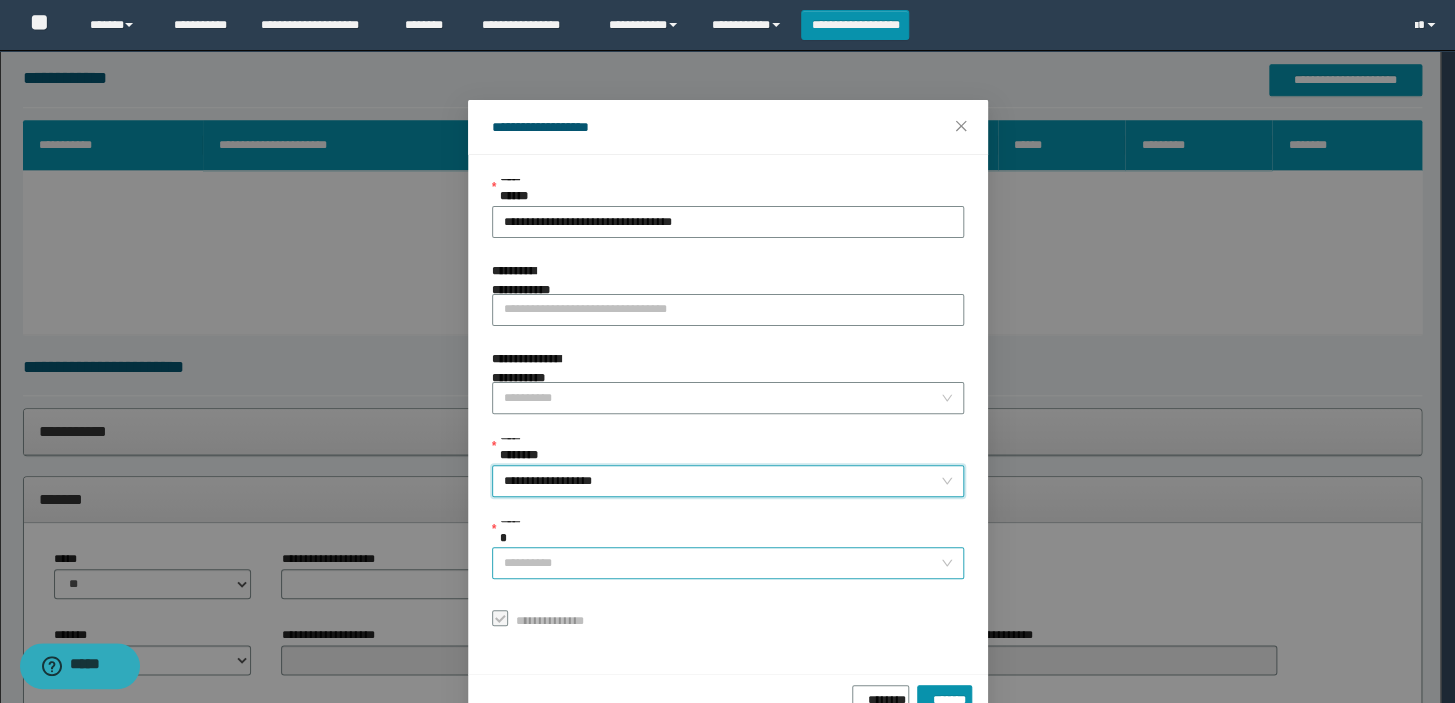click on "******" at bounding box center (722, 563) 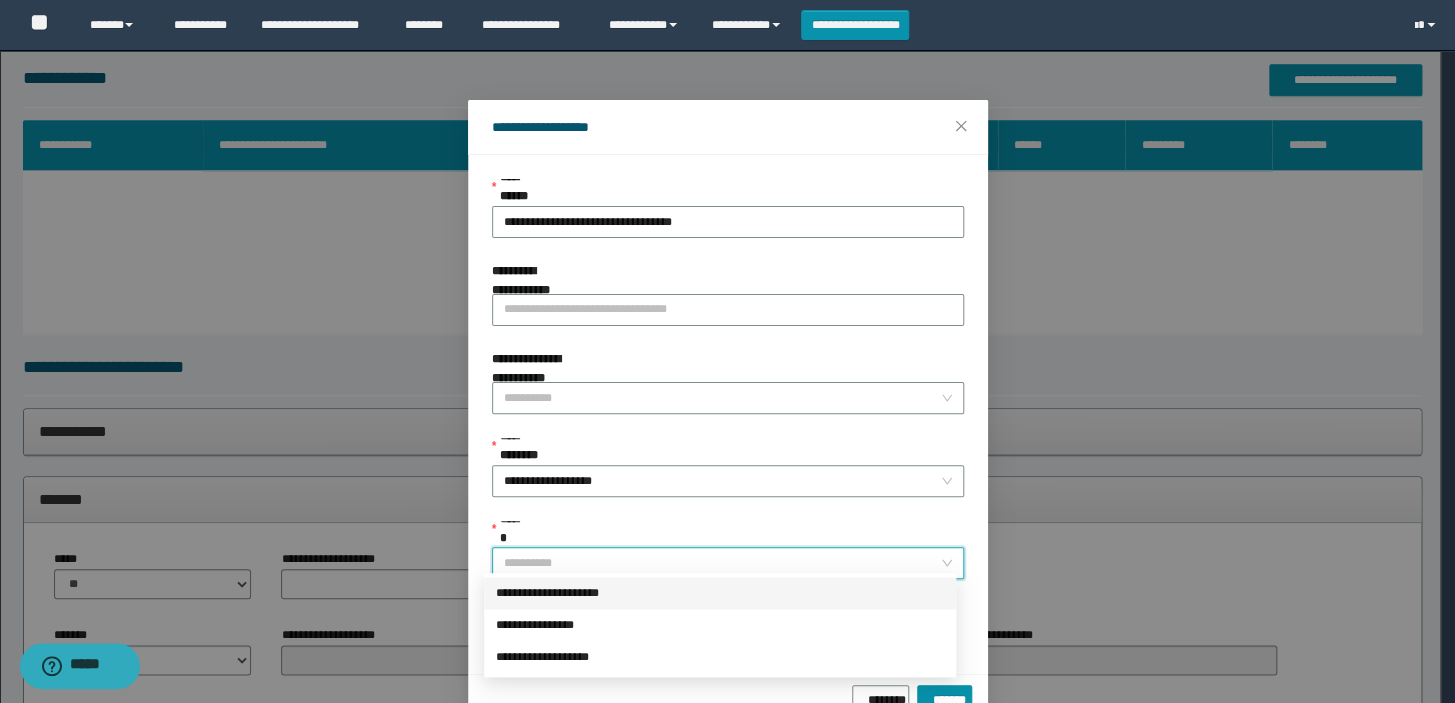 click on "**********" at bounding box center [720, 593] 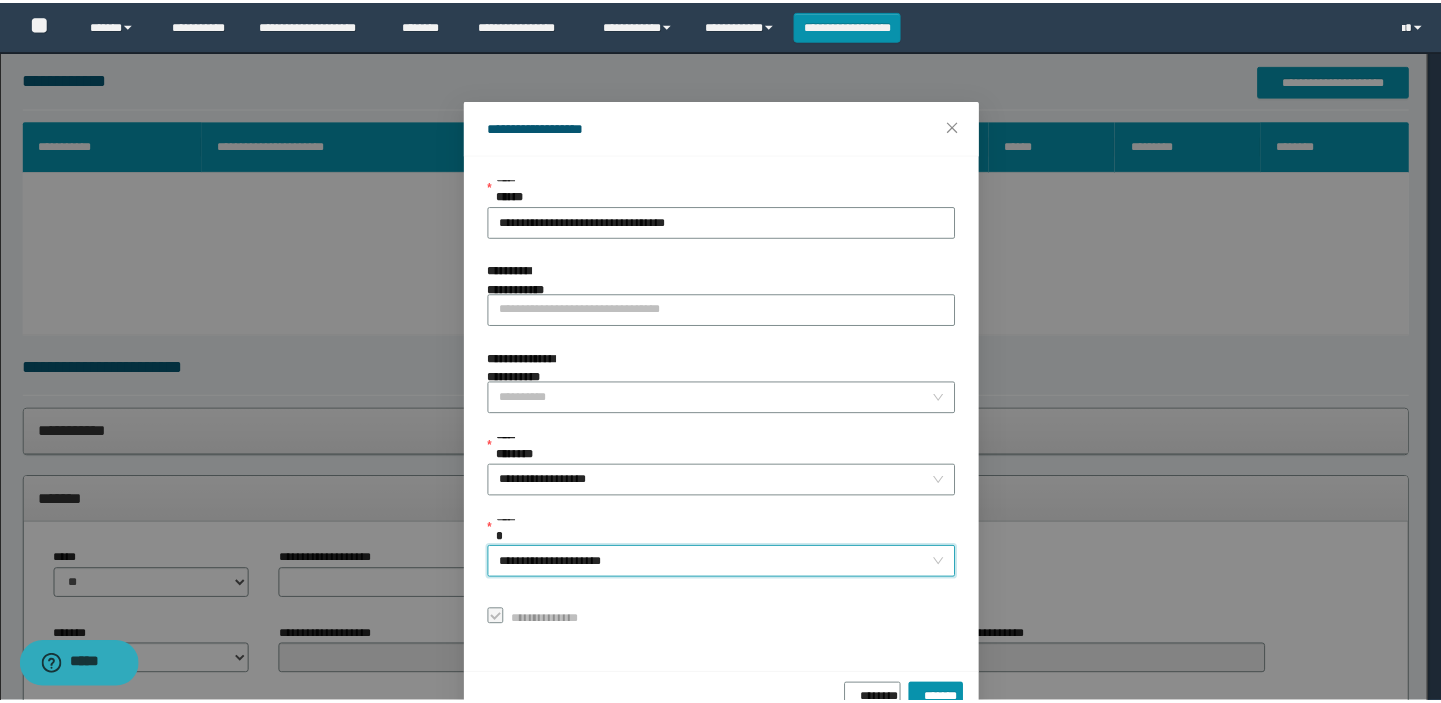 scroll, scrollTop: 48, scrollLeft: 0, axis: vertical 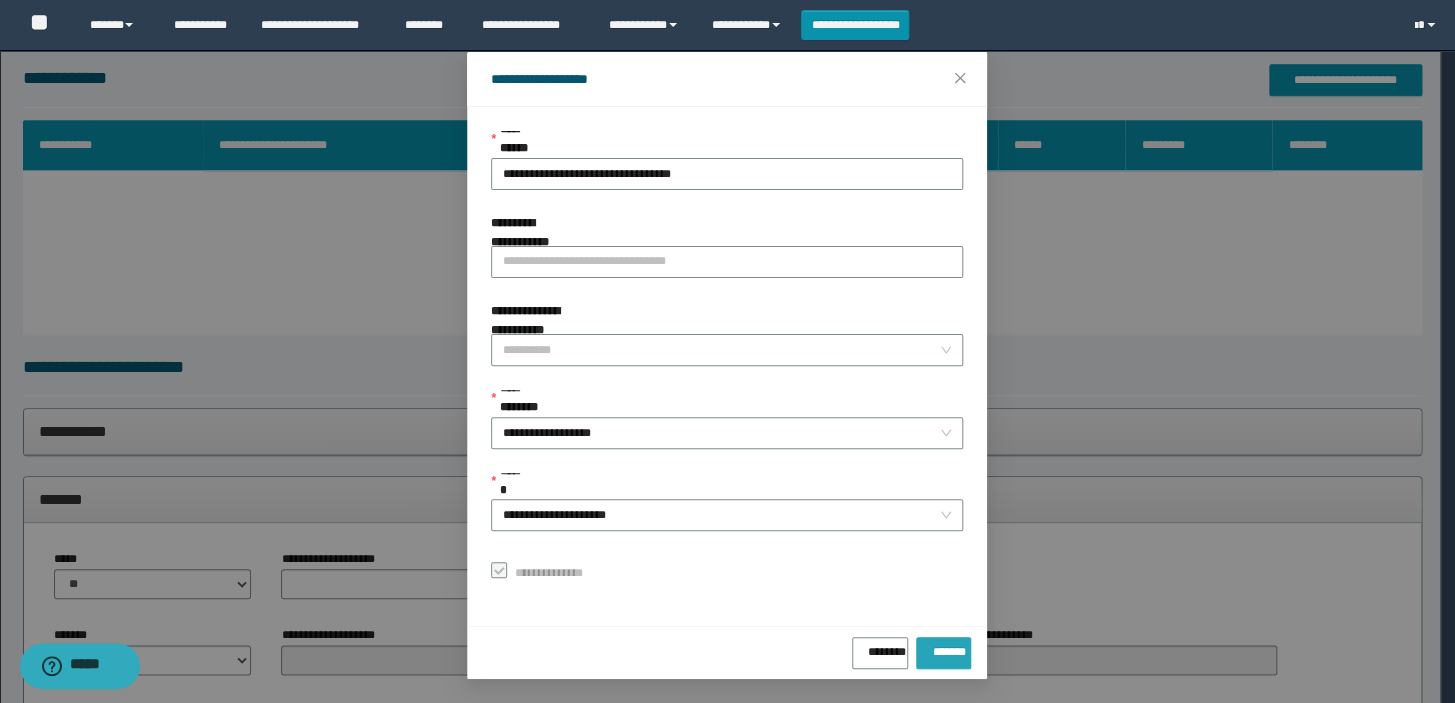 click on "*******" at bounding box center [943, 648] 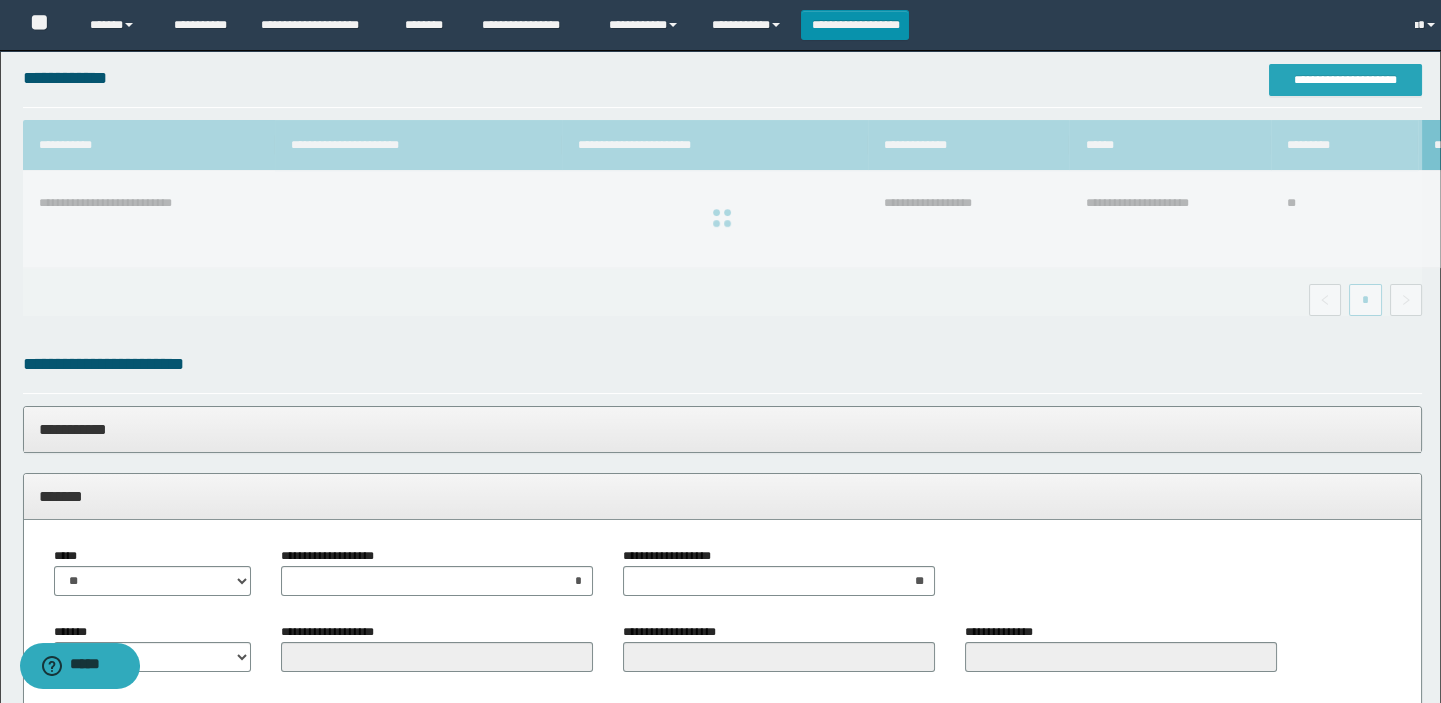 scroll, scrollTop: 0, scrollLeft: 0, axis: both 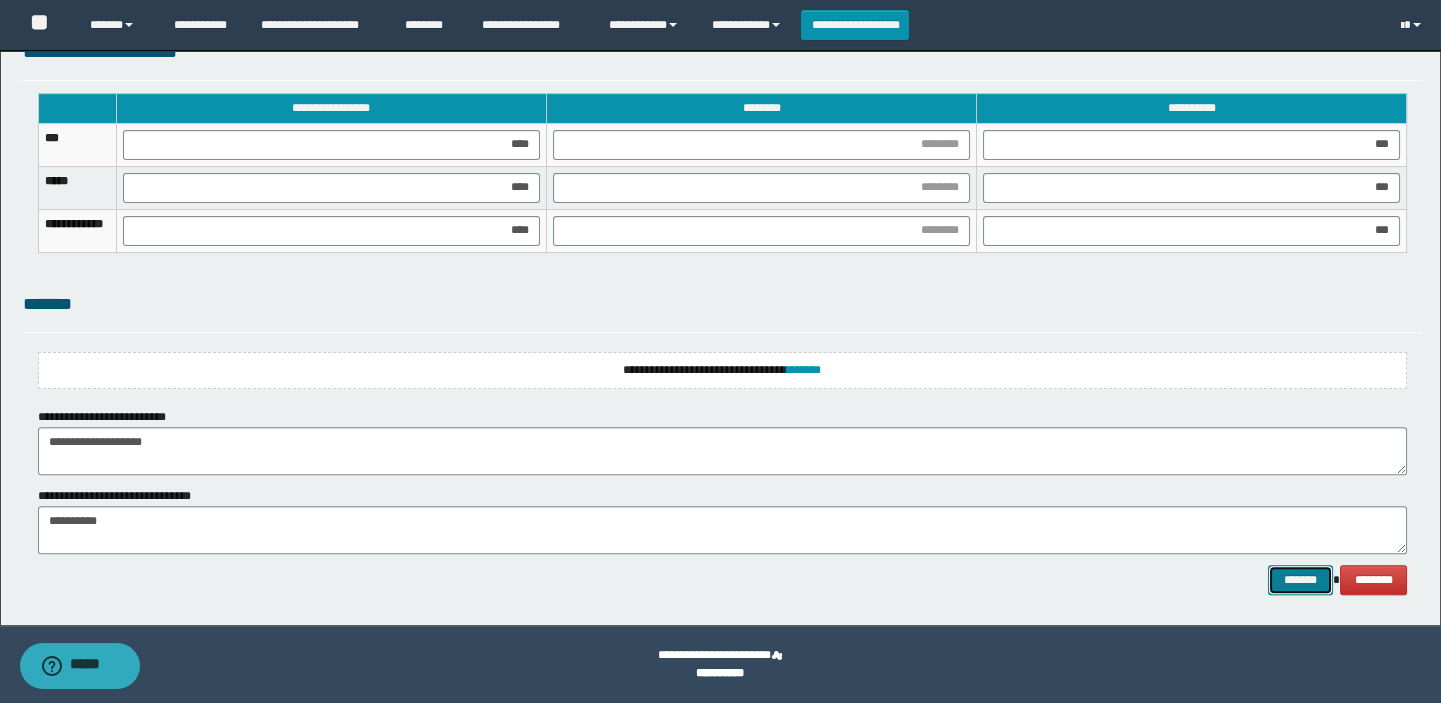 click on "*******" at bounding box center (1300, 580) 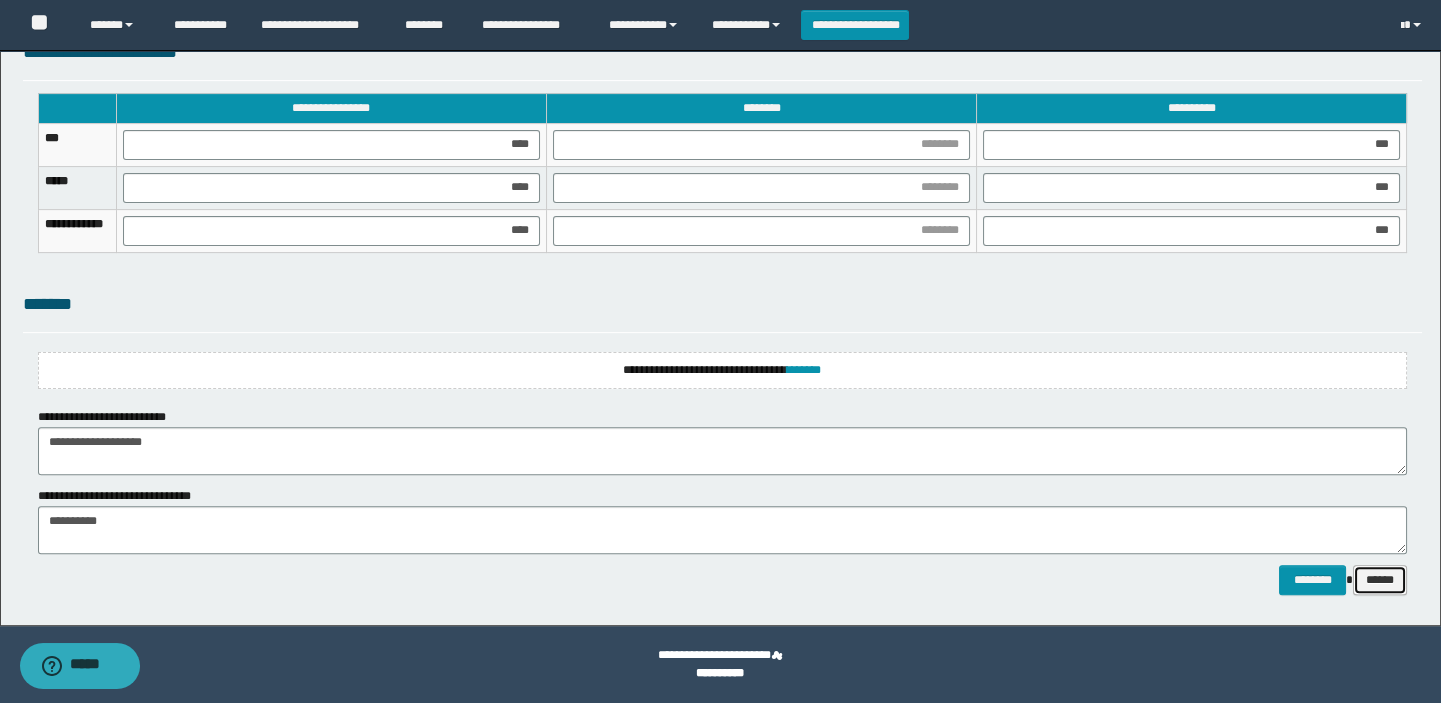 click on "******" at bounding box center (1380, 580) 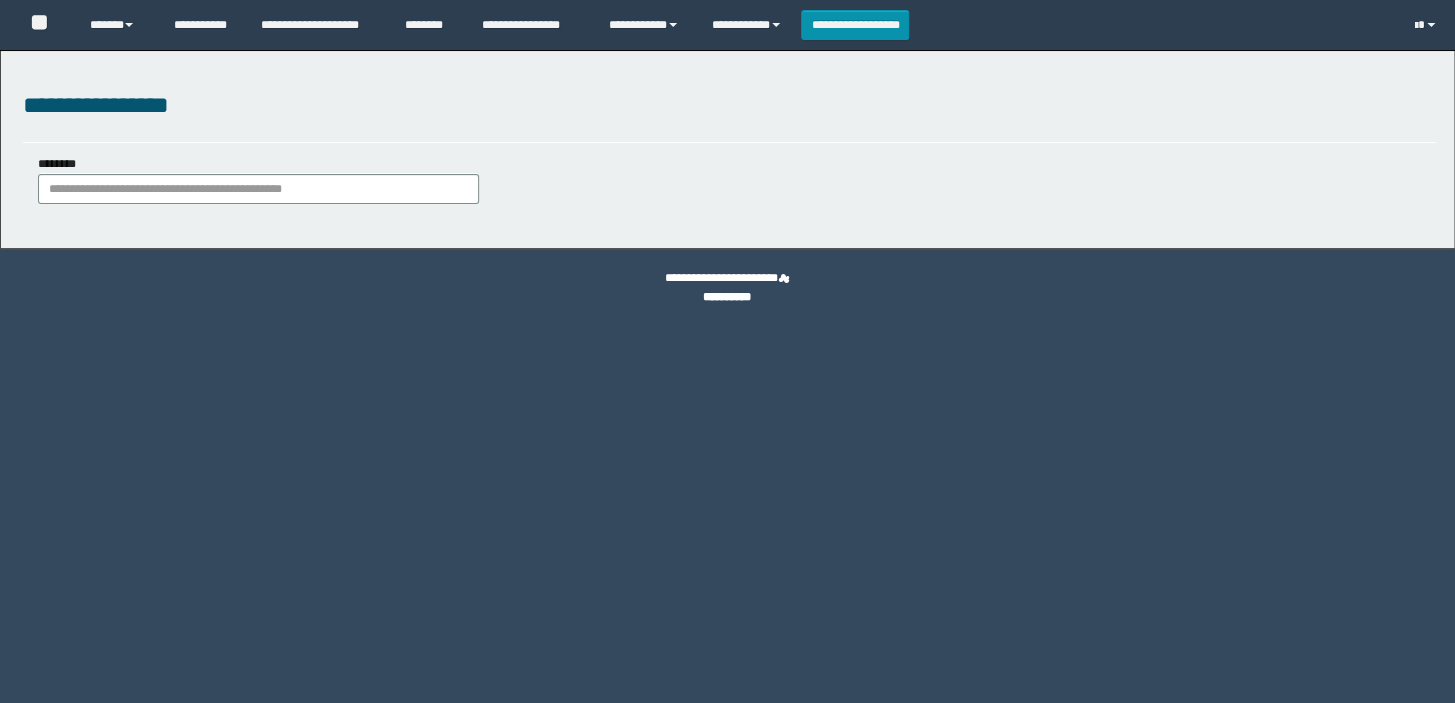 scroll, scrollTop: 0, scrollLeft: 0, axis: both 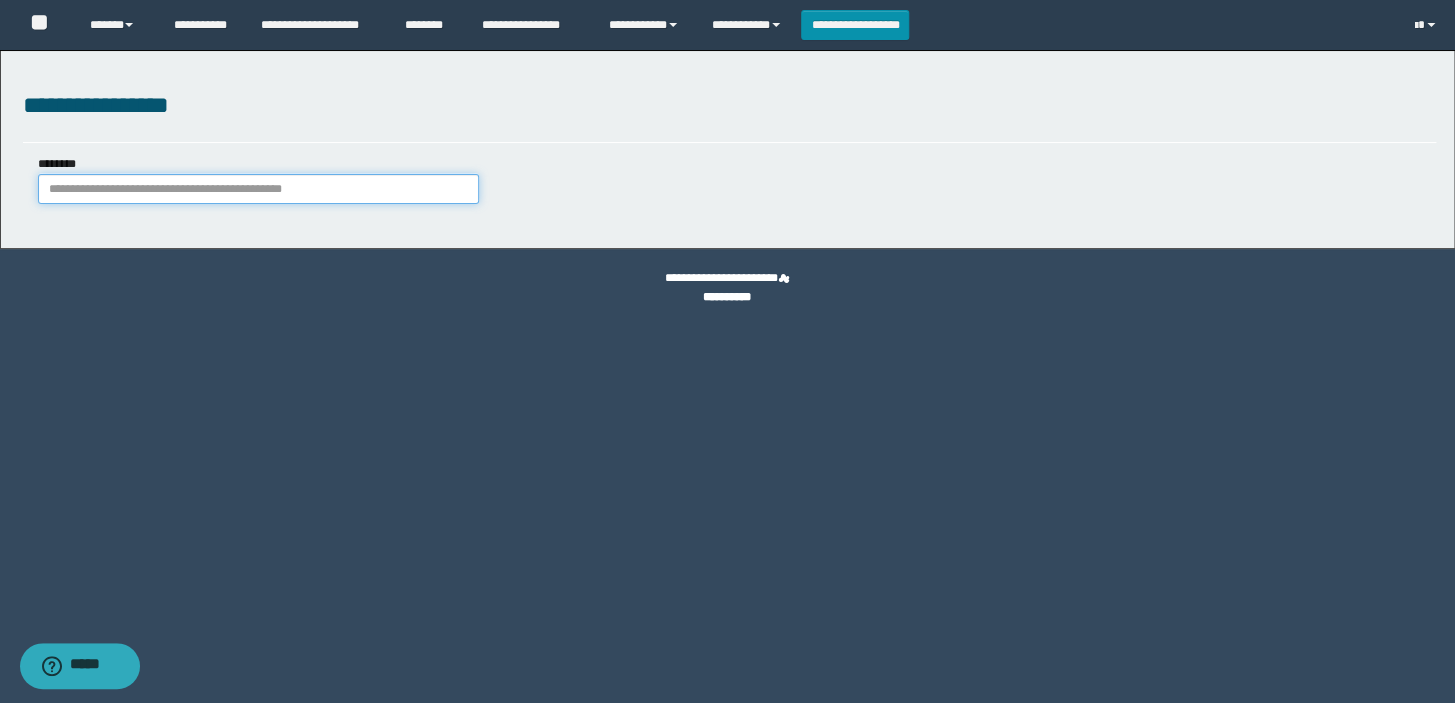 paste on "**********" 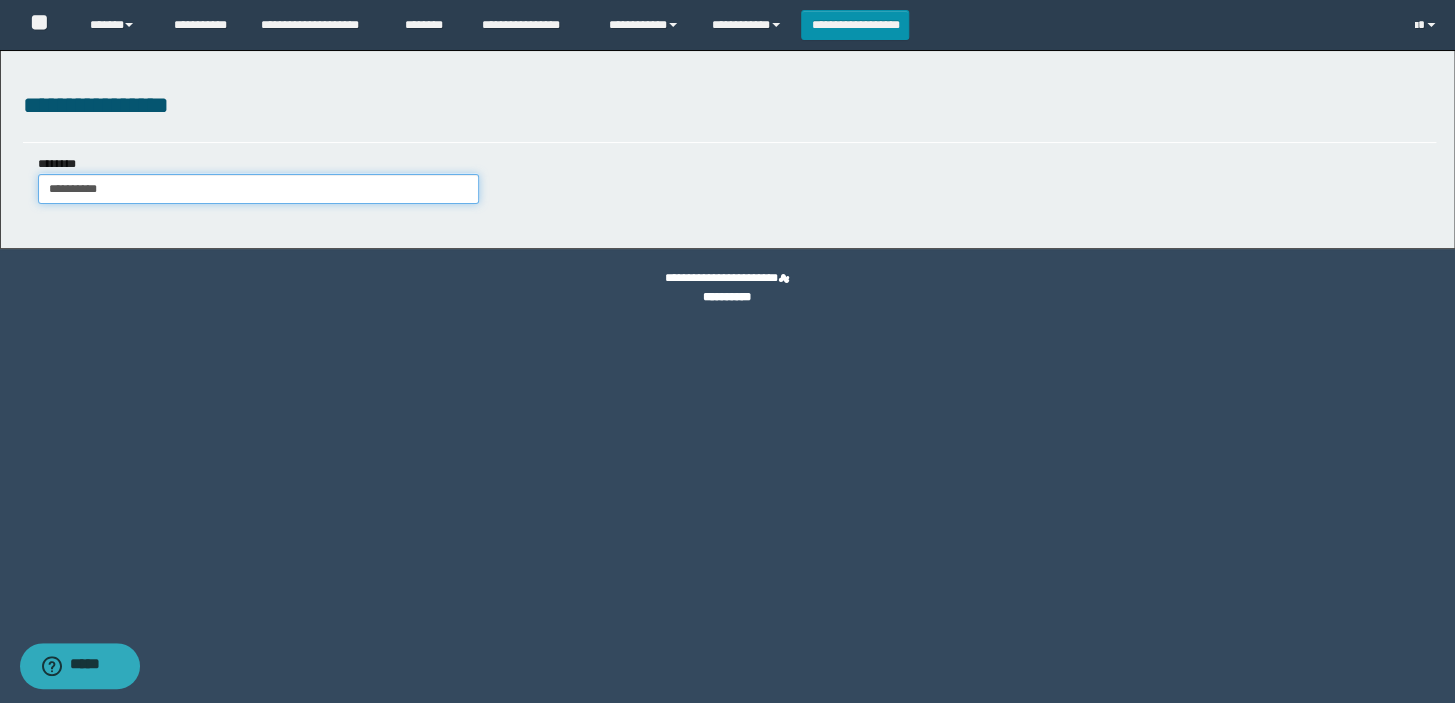 type on "**********" 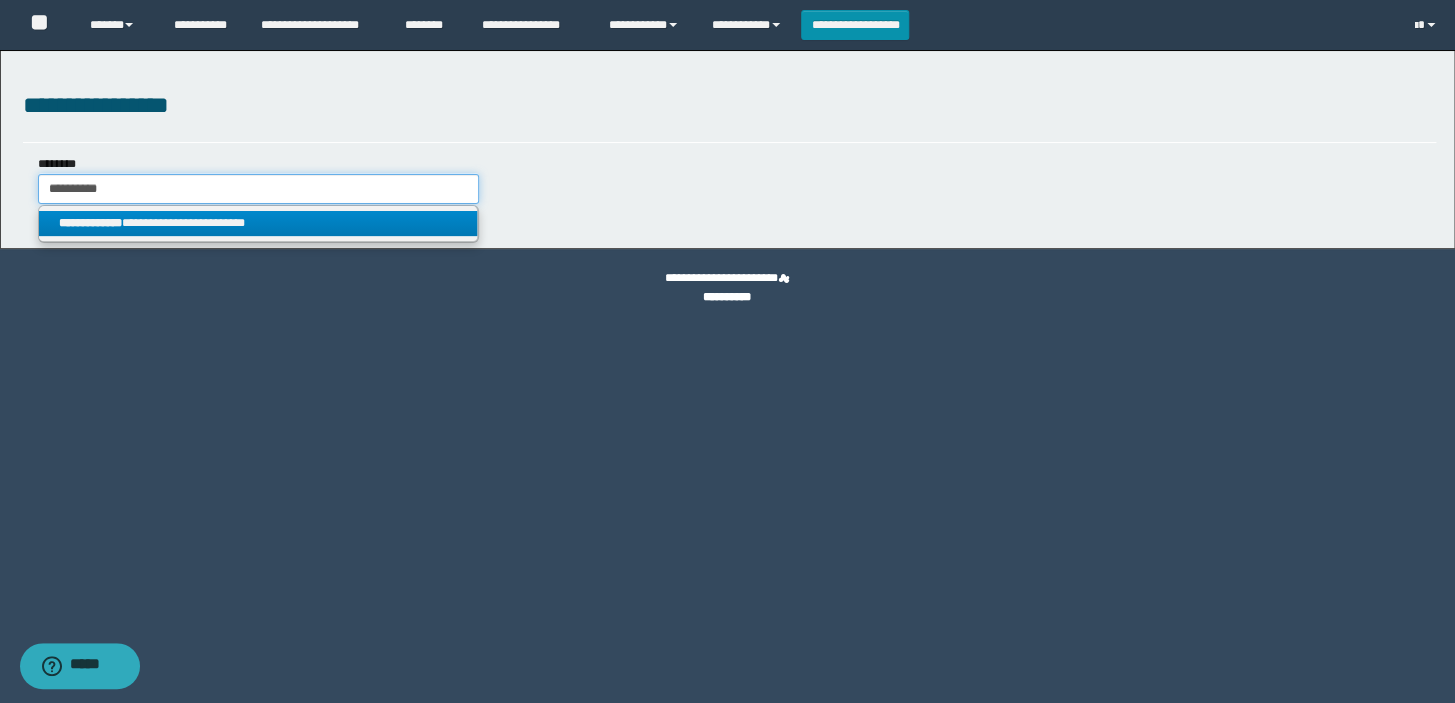 type on "**********" 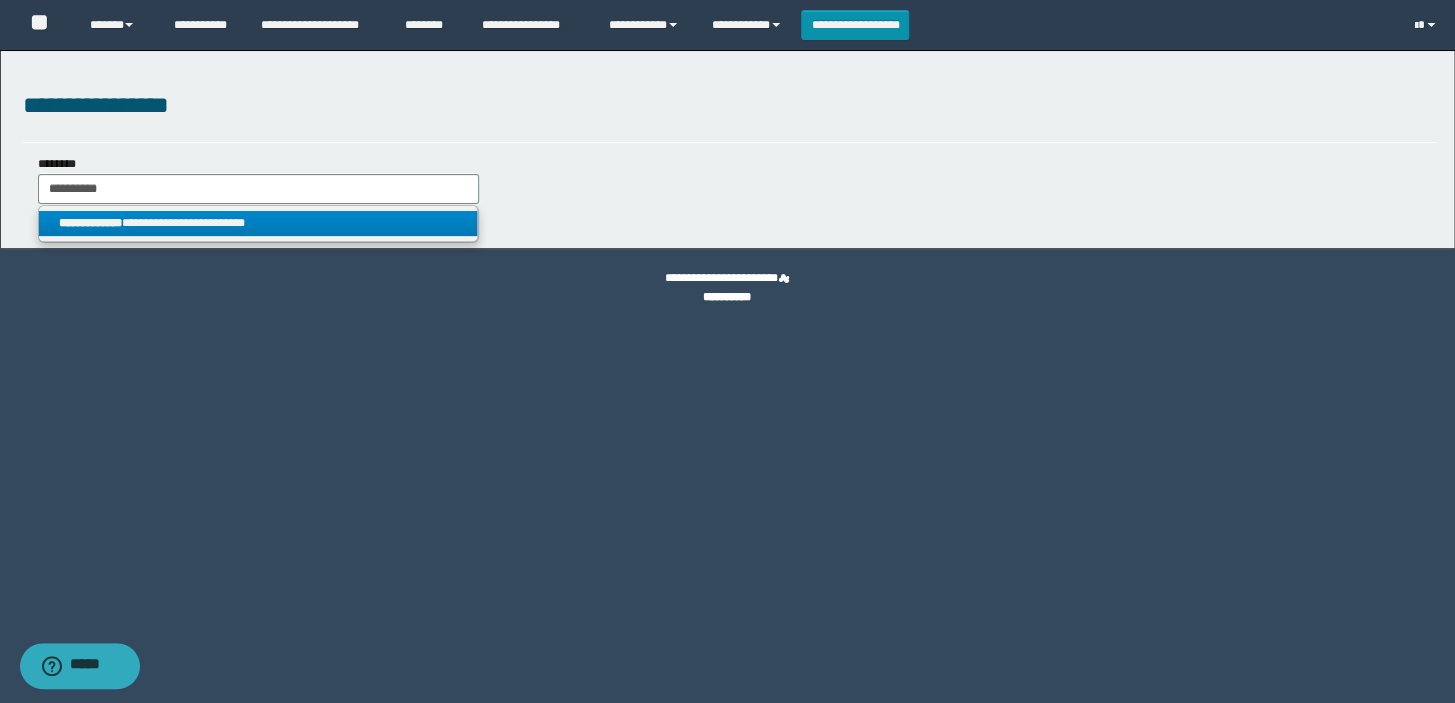 click on "**********" at bounding box center (258, 223) 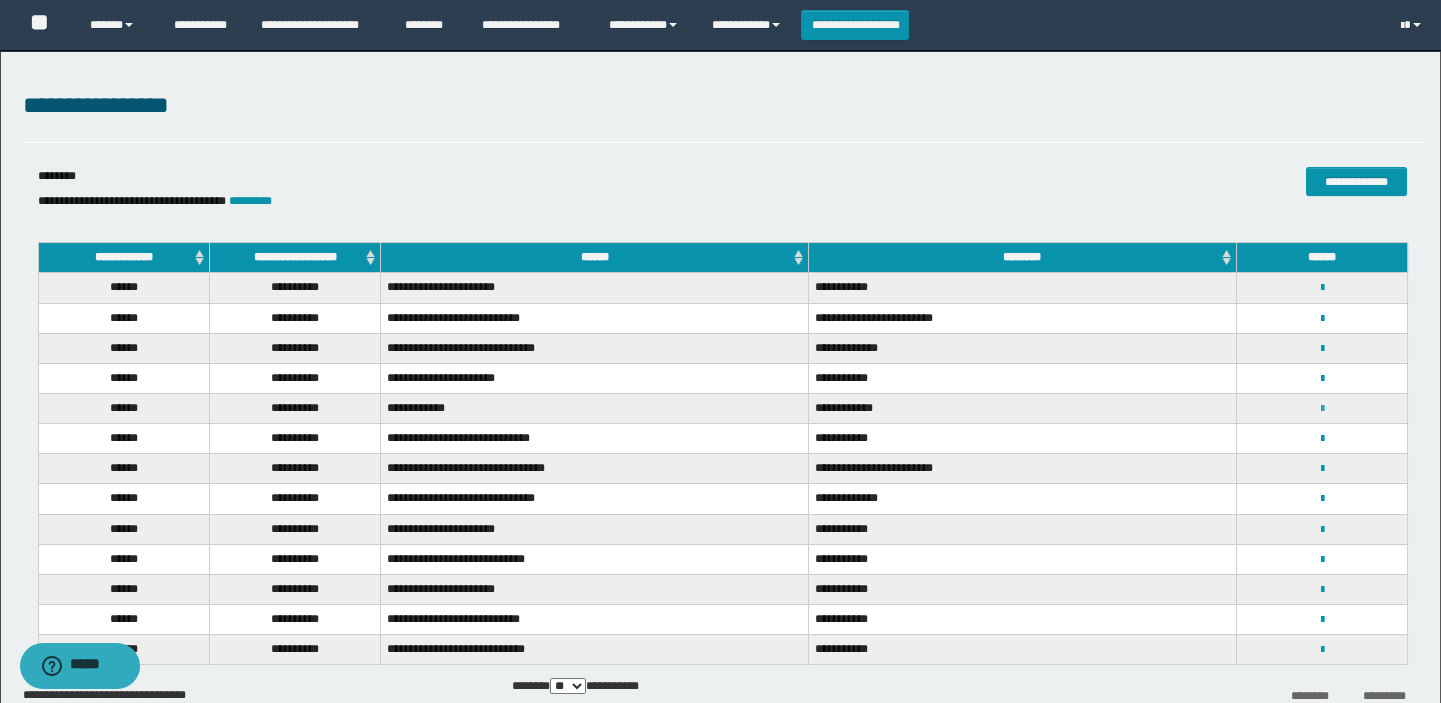 click at bounding box center [1321, 409] 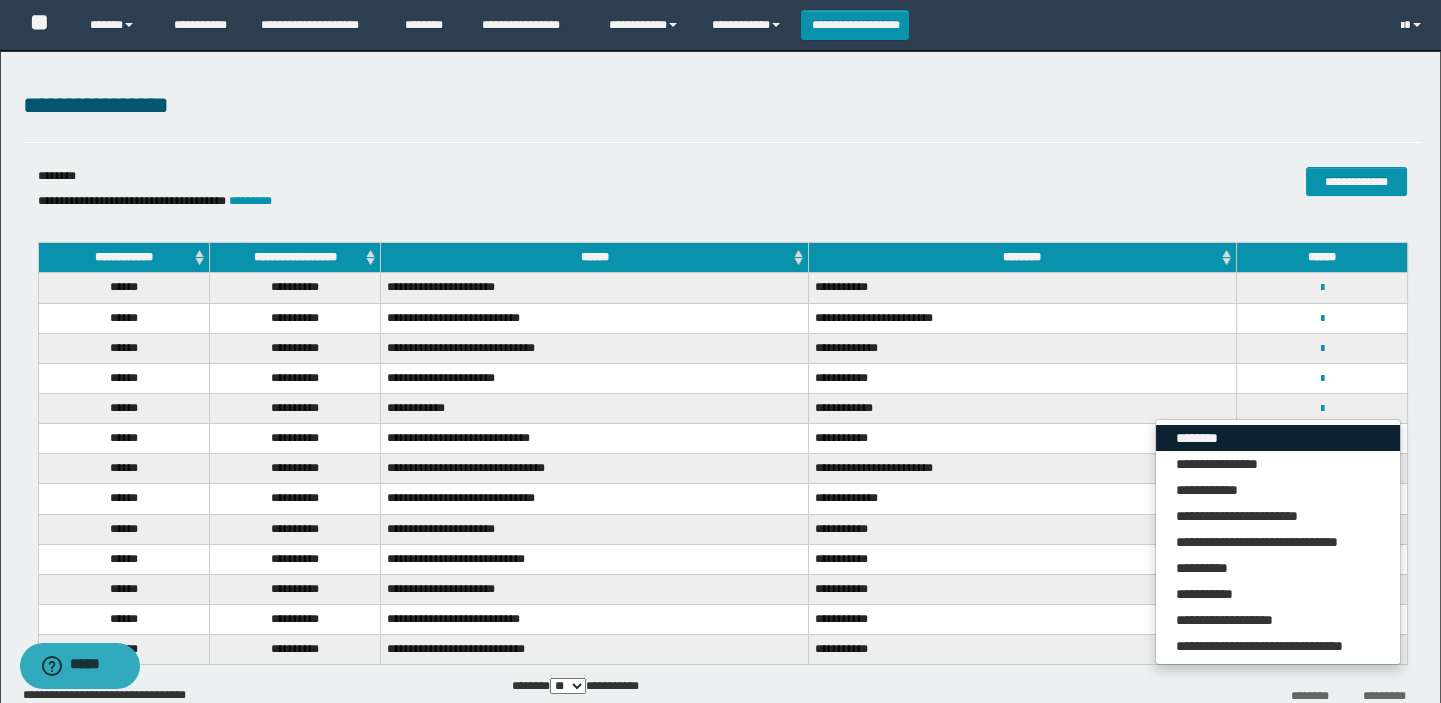 drag, startPoint x: 1201, startPoint y: 438, endPoint x: 1190, endPoint y: 437, distance: 11.045361 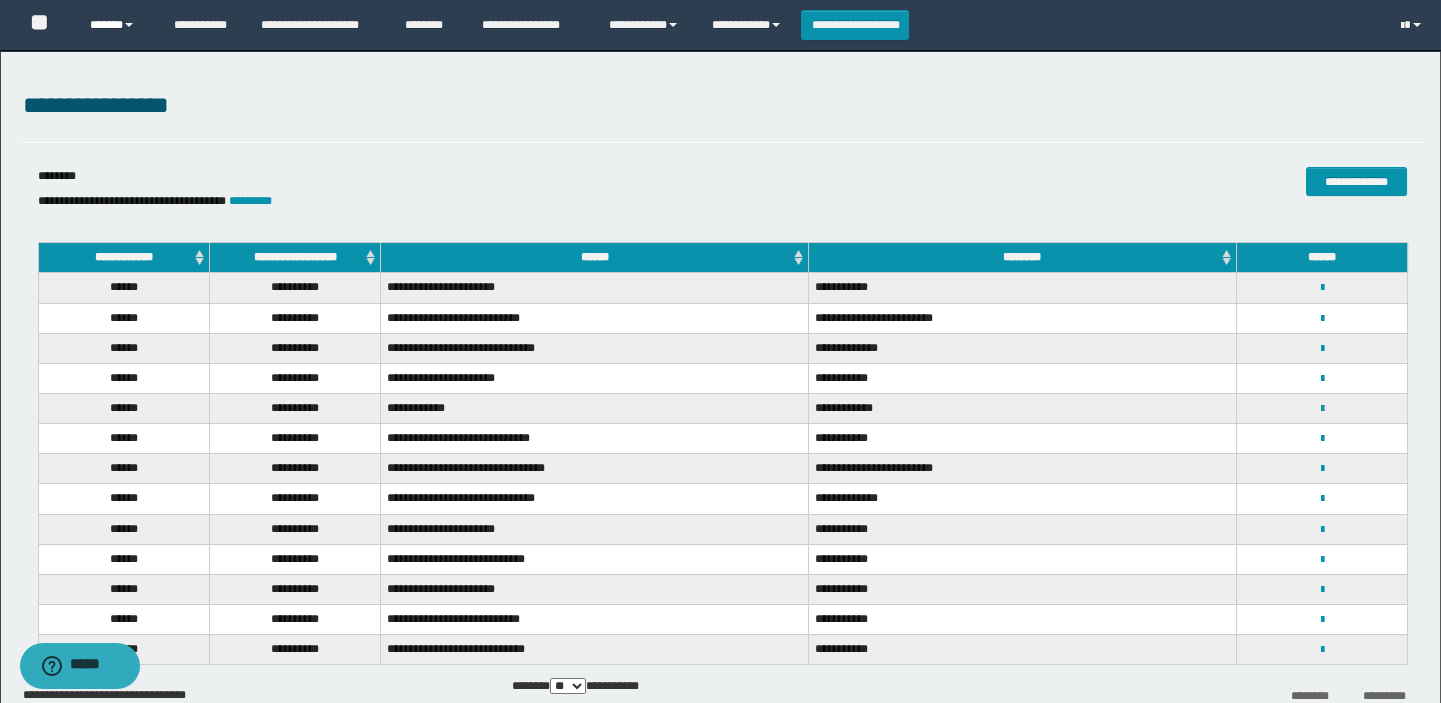 click on "******" at bounding box center [117, 25] 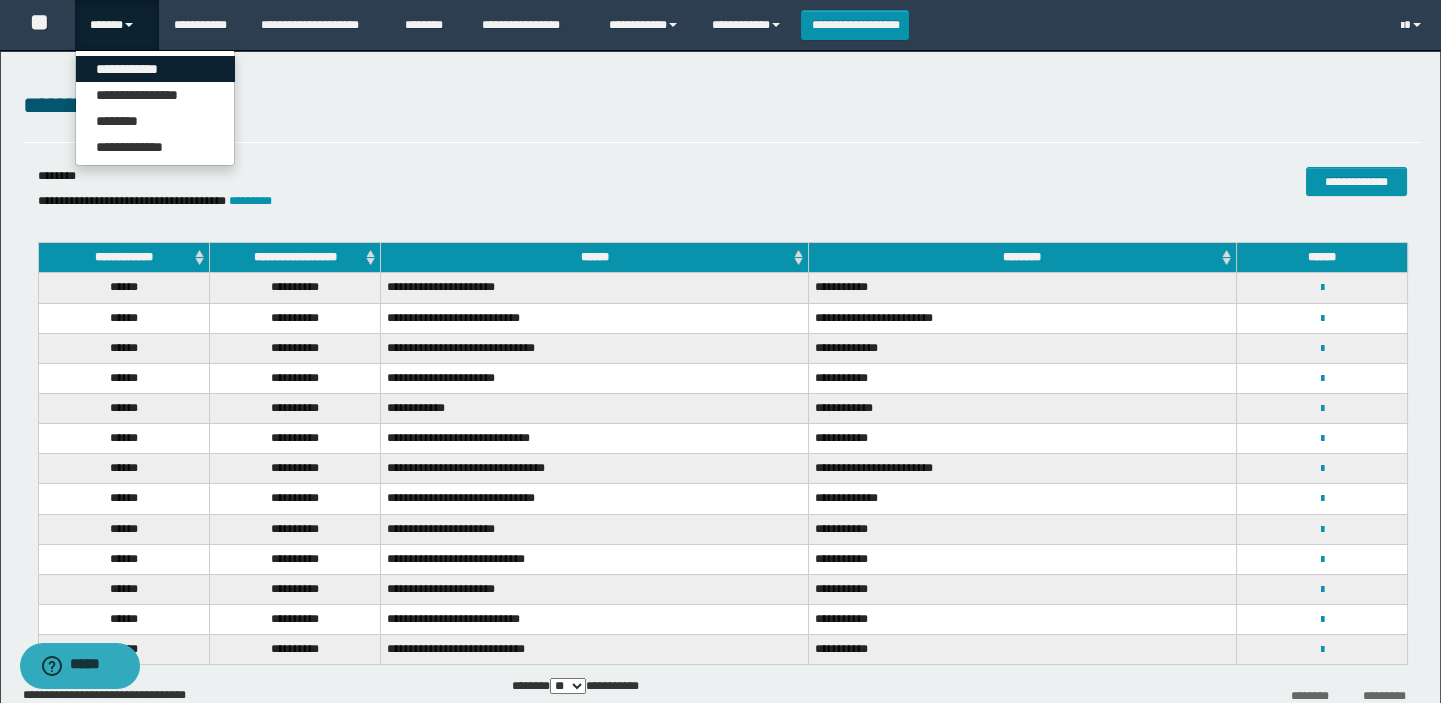 click on "**********" at bounding box center (155, 69) 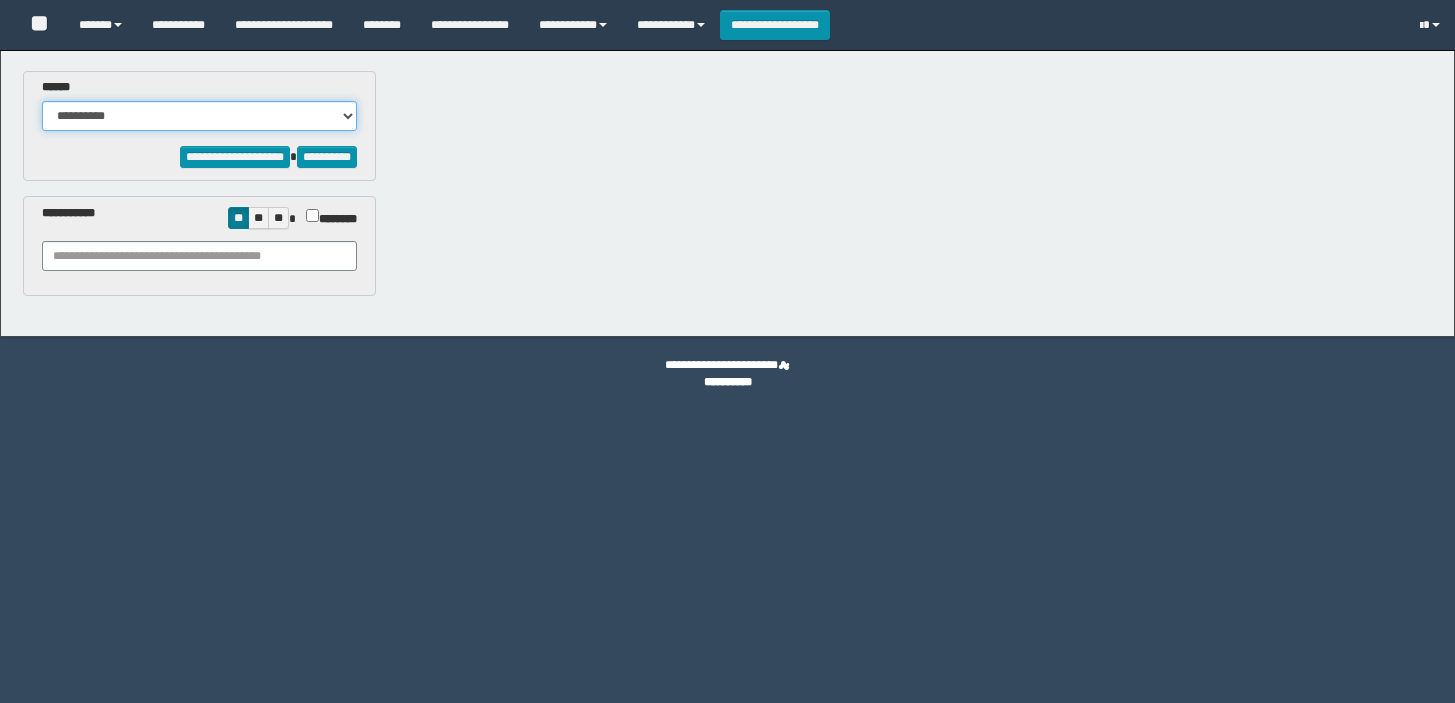 click on "**********" at bounding box center (199, 116) 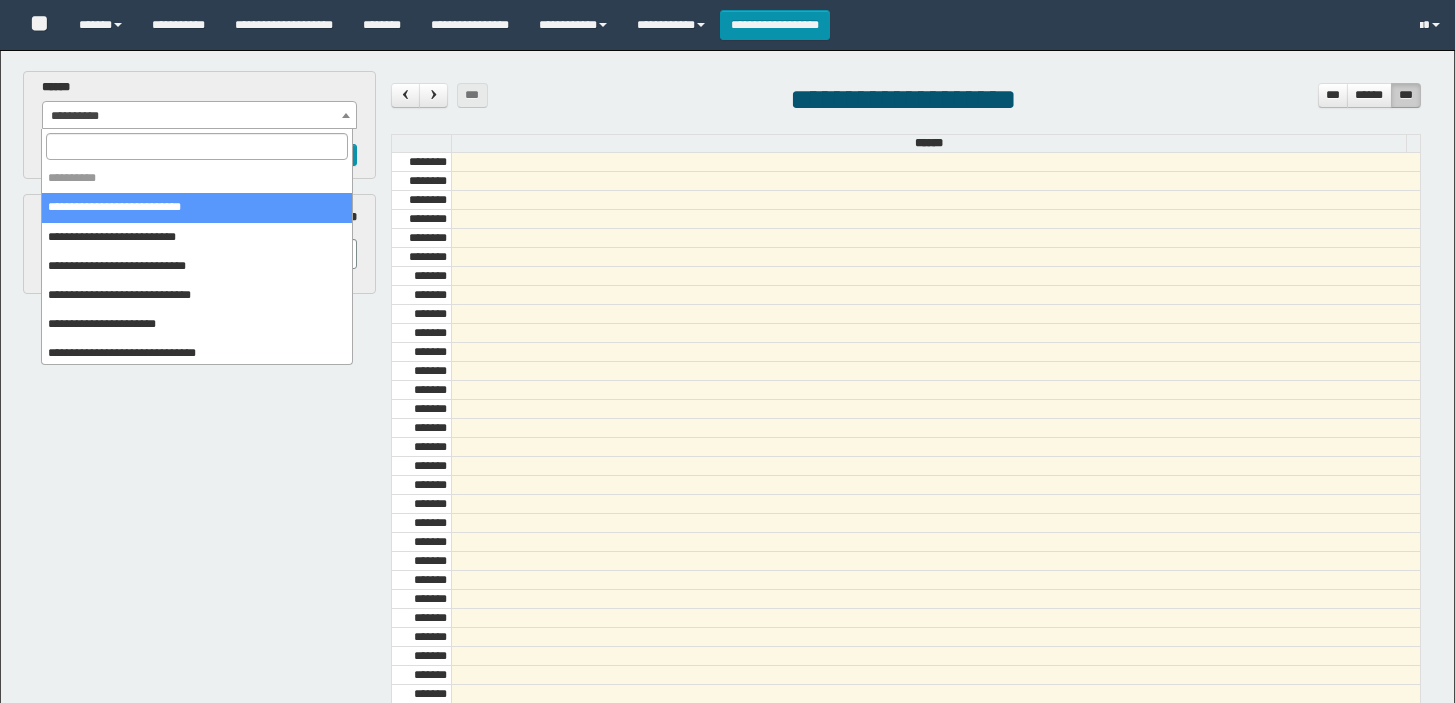 click on "**********" at bounding box center [199, 116] 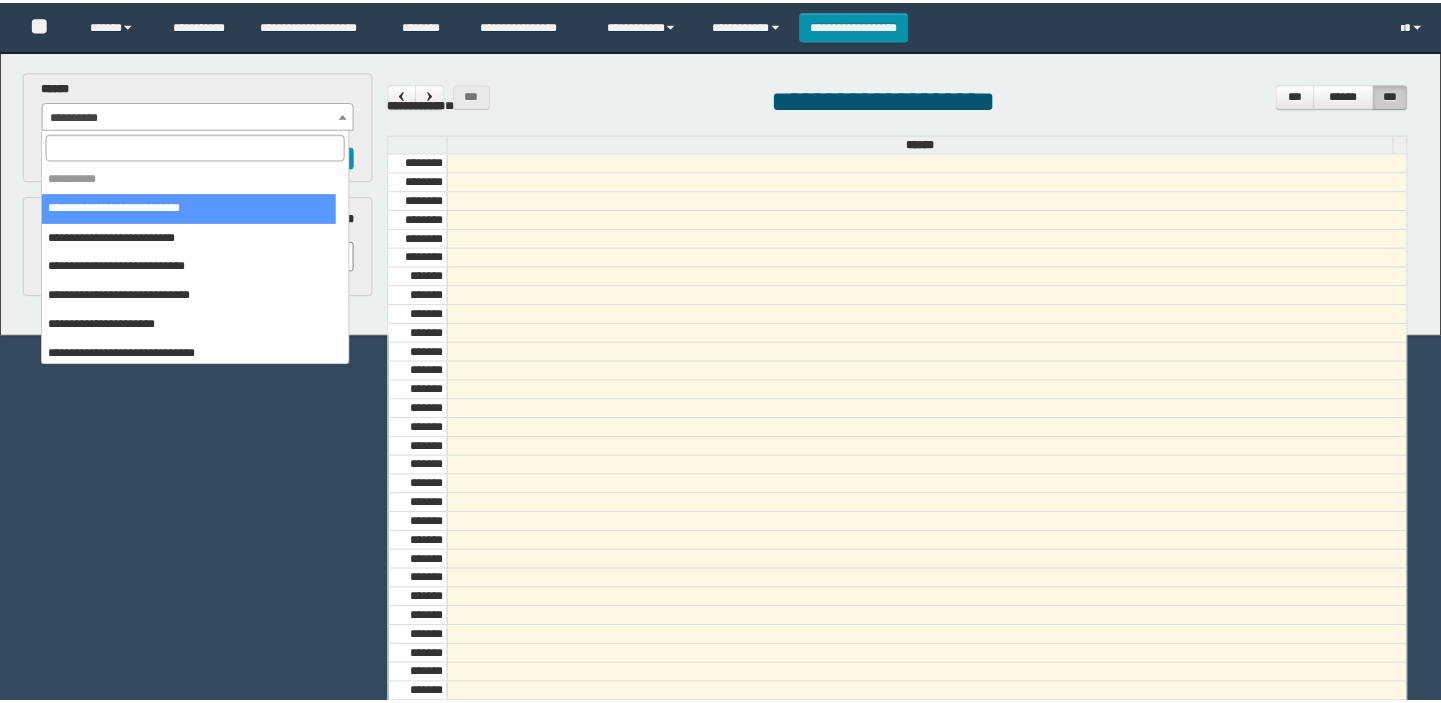 scroll, scrollTop: 0, scrollLeft: 0, axis: both 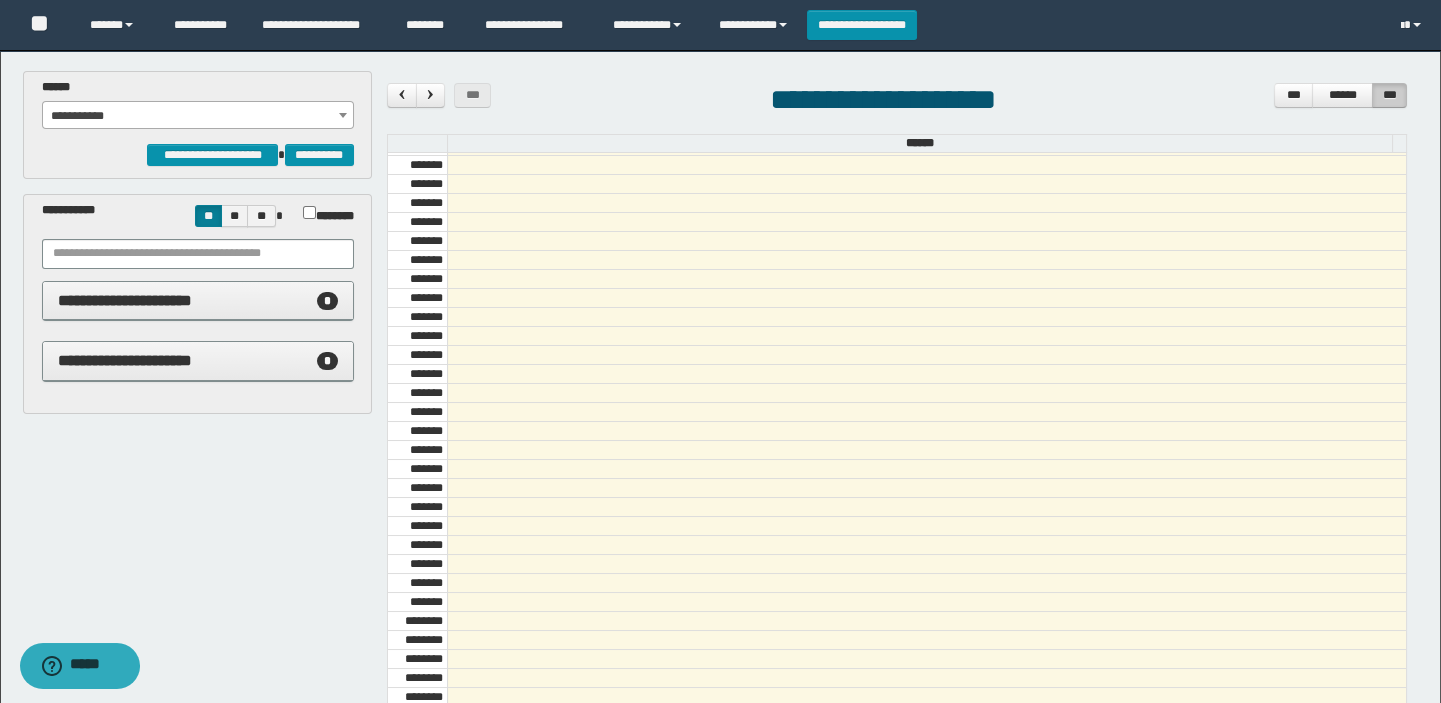 select on "******" 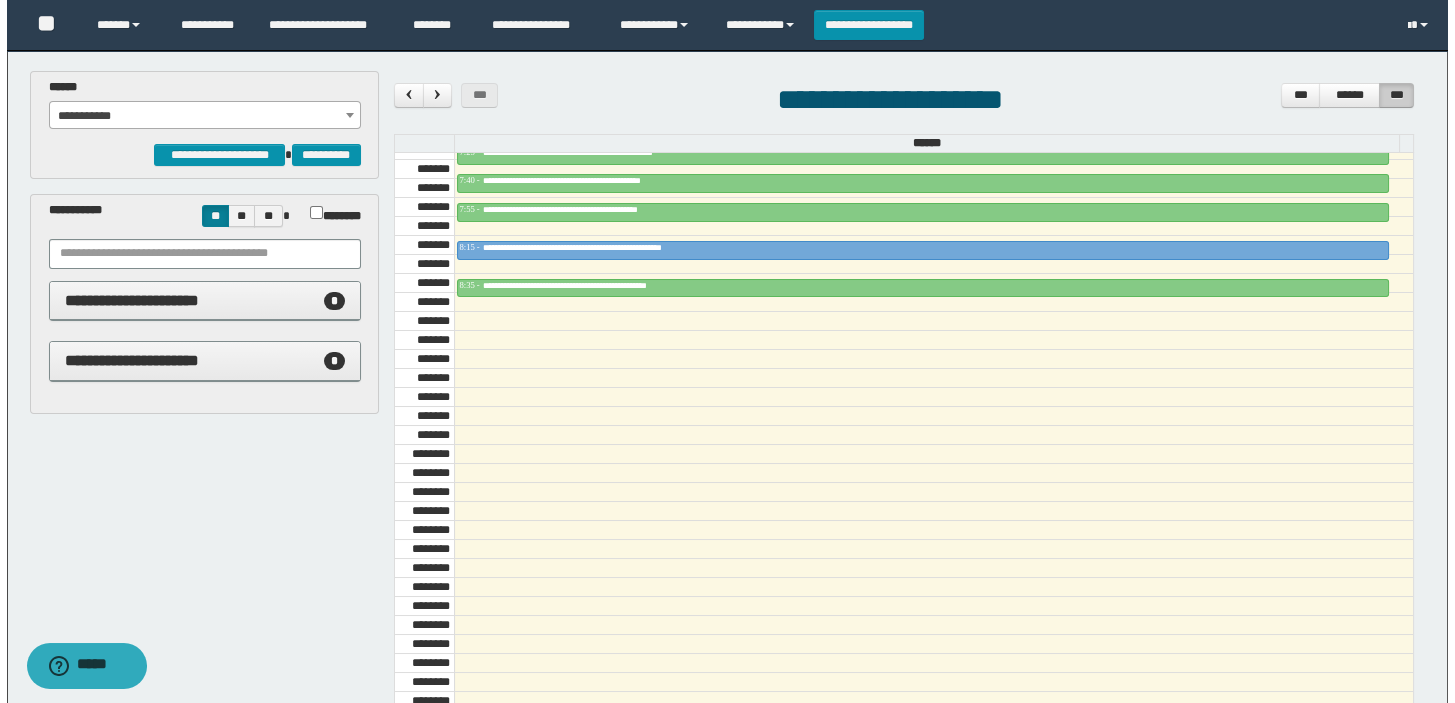scroll, scrollTop: 681, scrollLeft: 0, axis: vertical 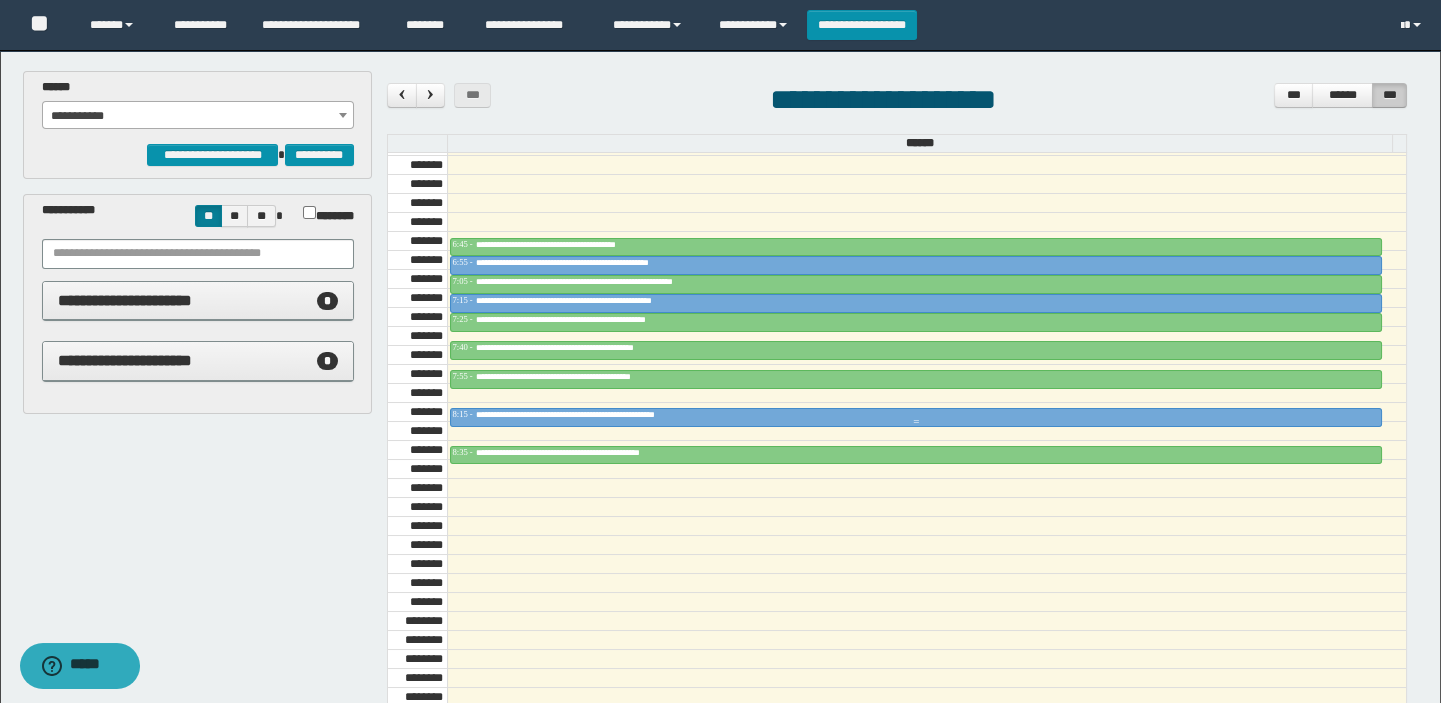 click on "**********" at bounding box center [597, 414] 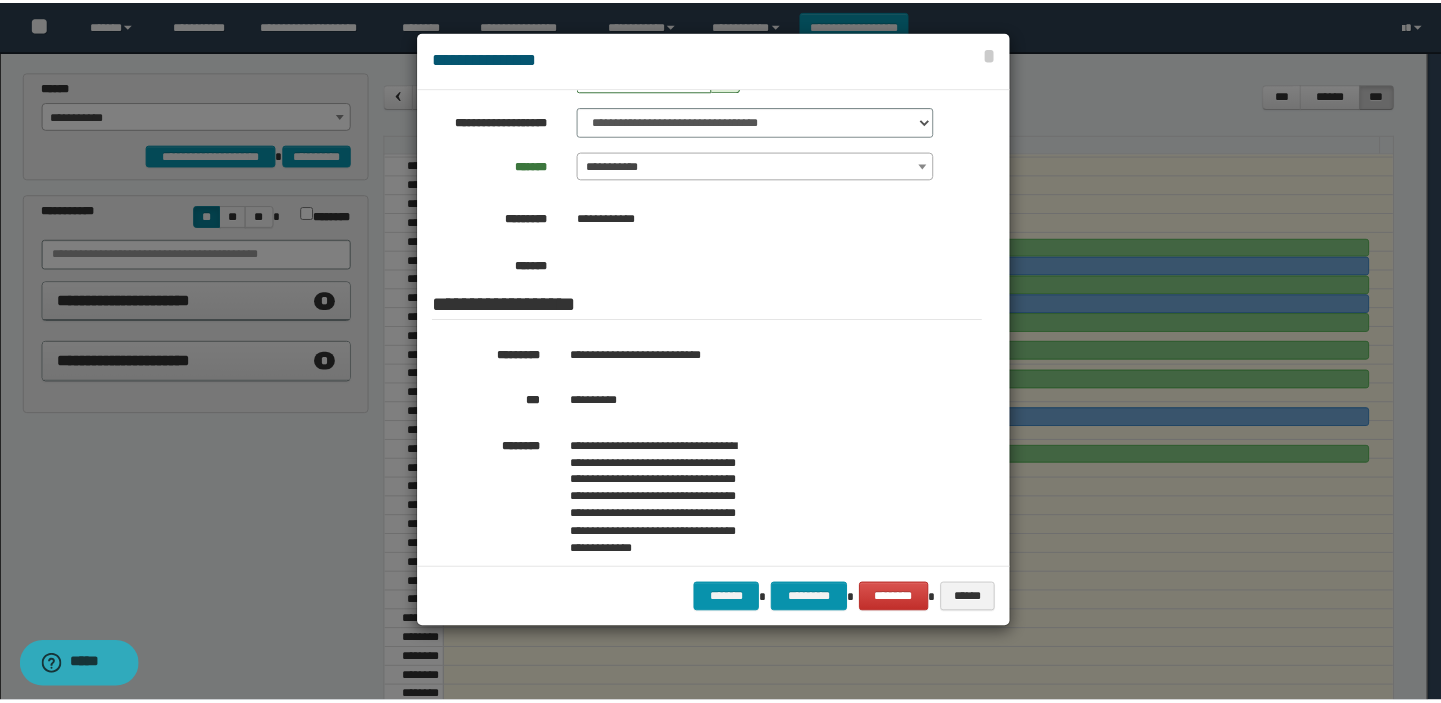 scroll, scrollTop: 363, scrollLeft: 0, axis: vertical 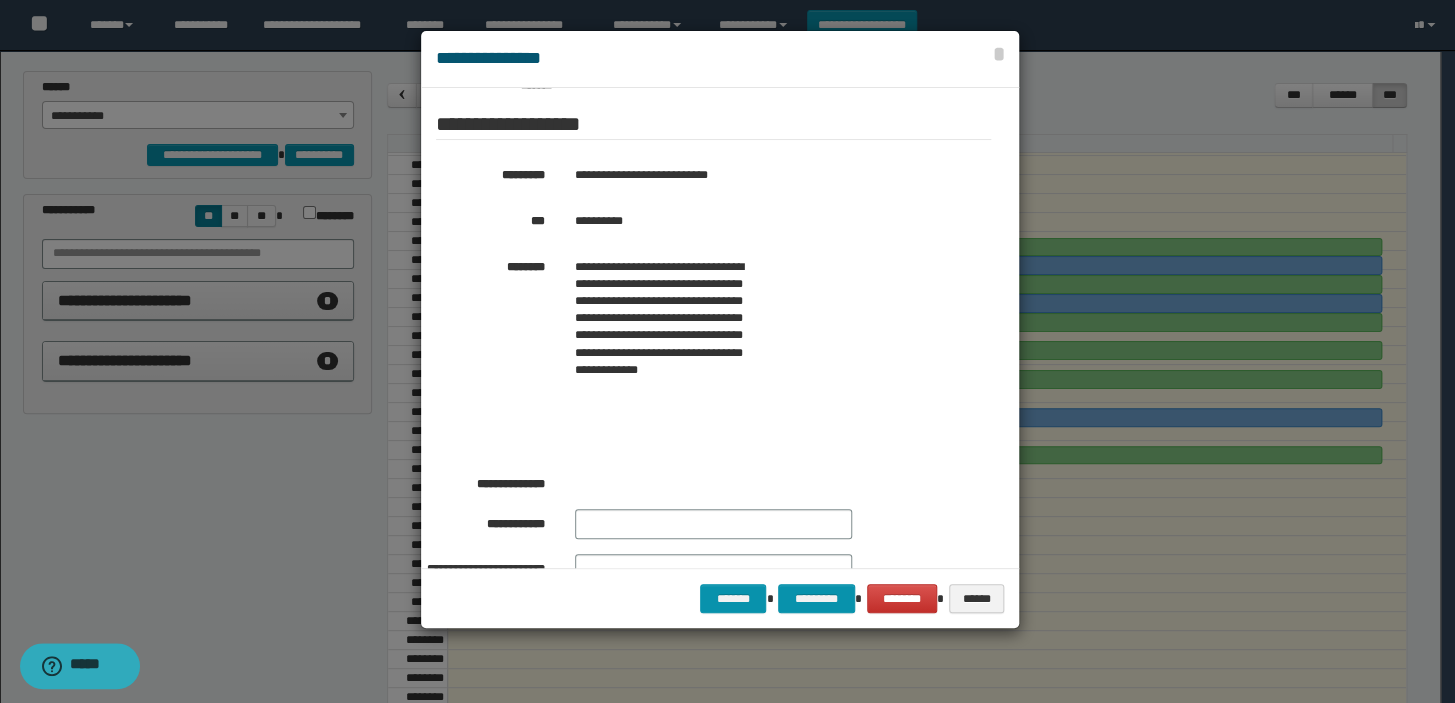 click on "**********" at bounding box center (765, 221) 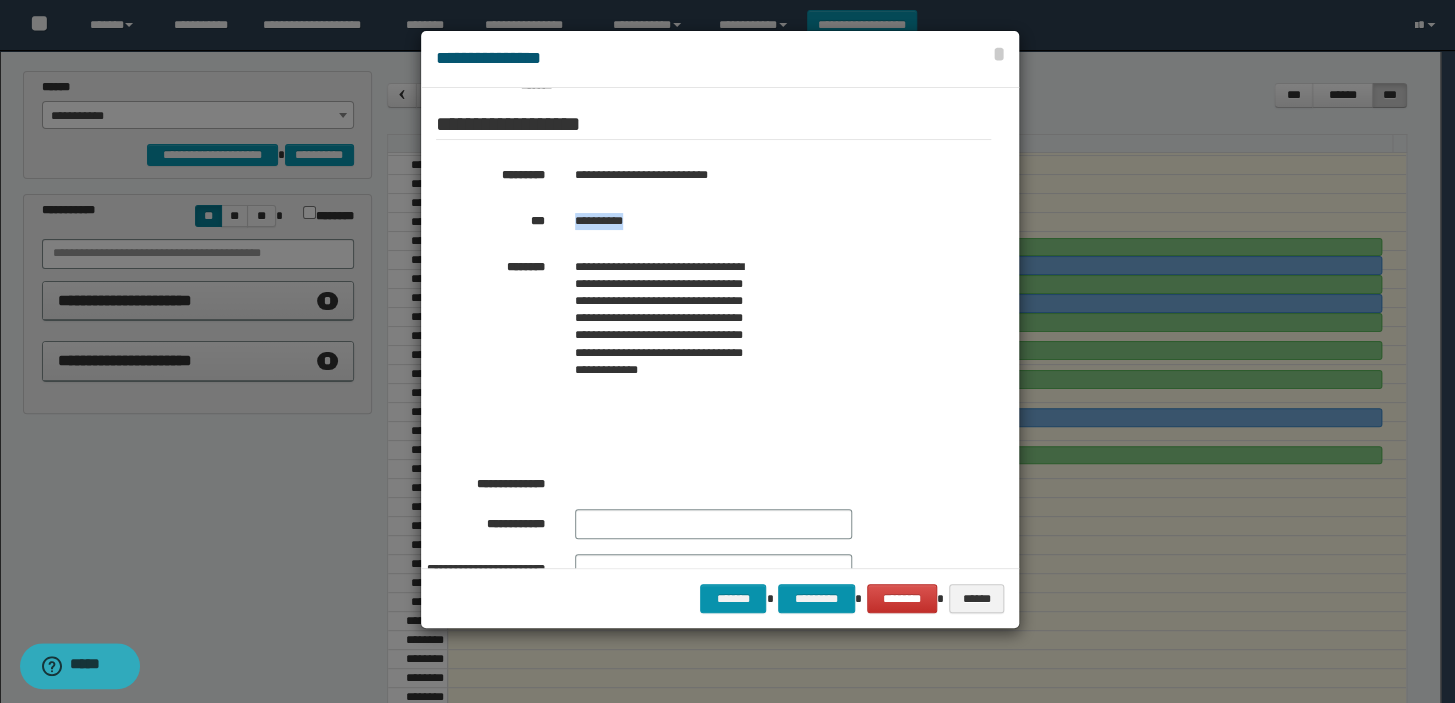 click on "**********" at bounding box center [765, 221] 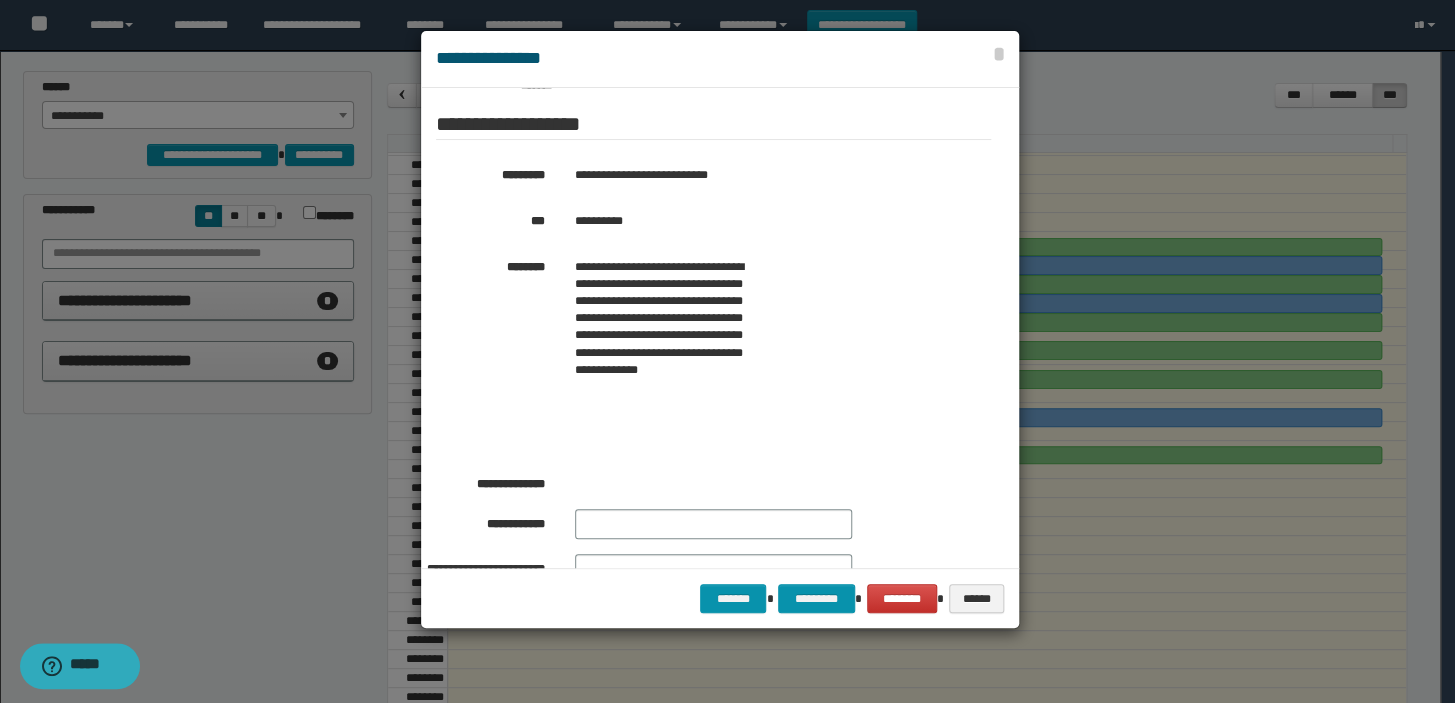 click at bounding box center (727, 351) 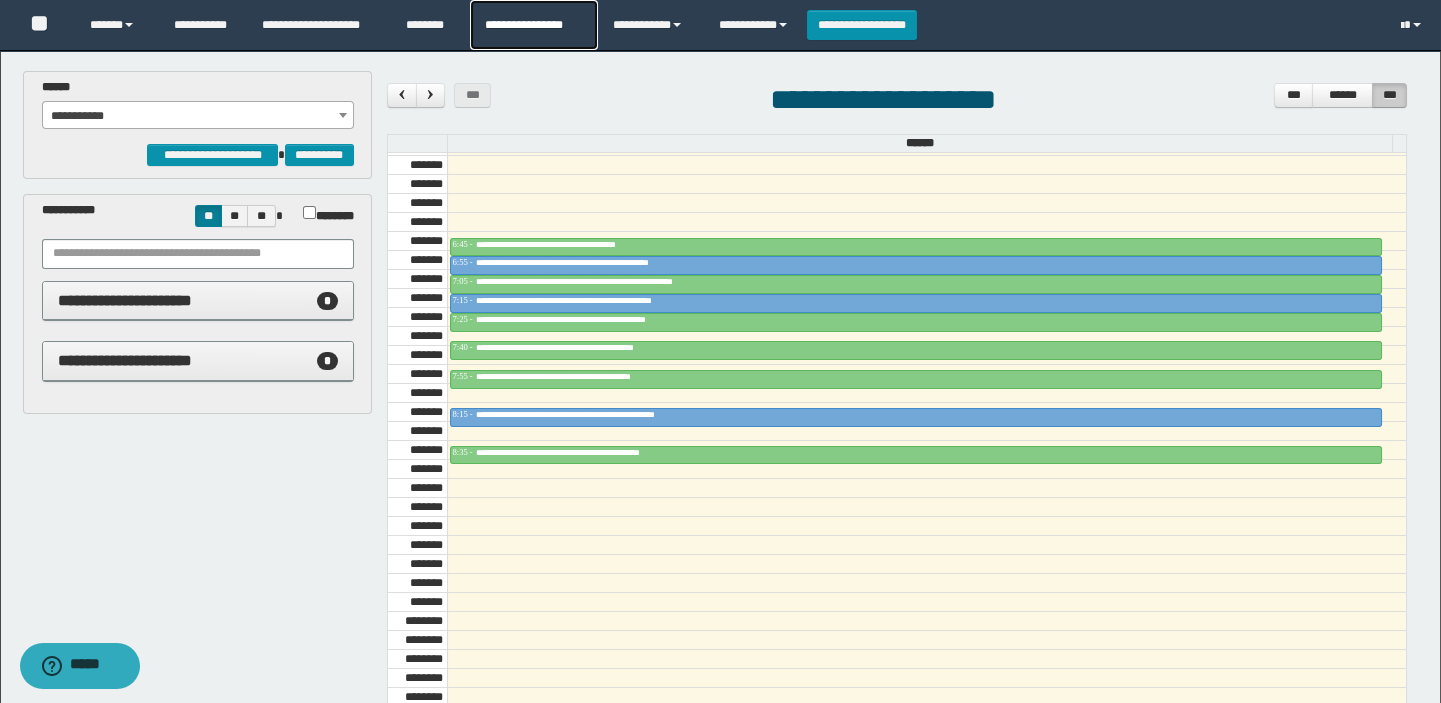 click on "**********" at bounding box center (534, 25) 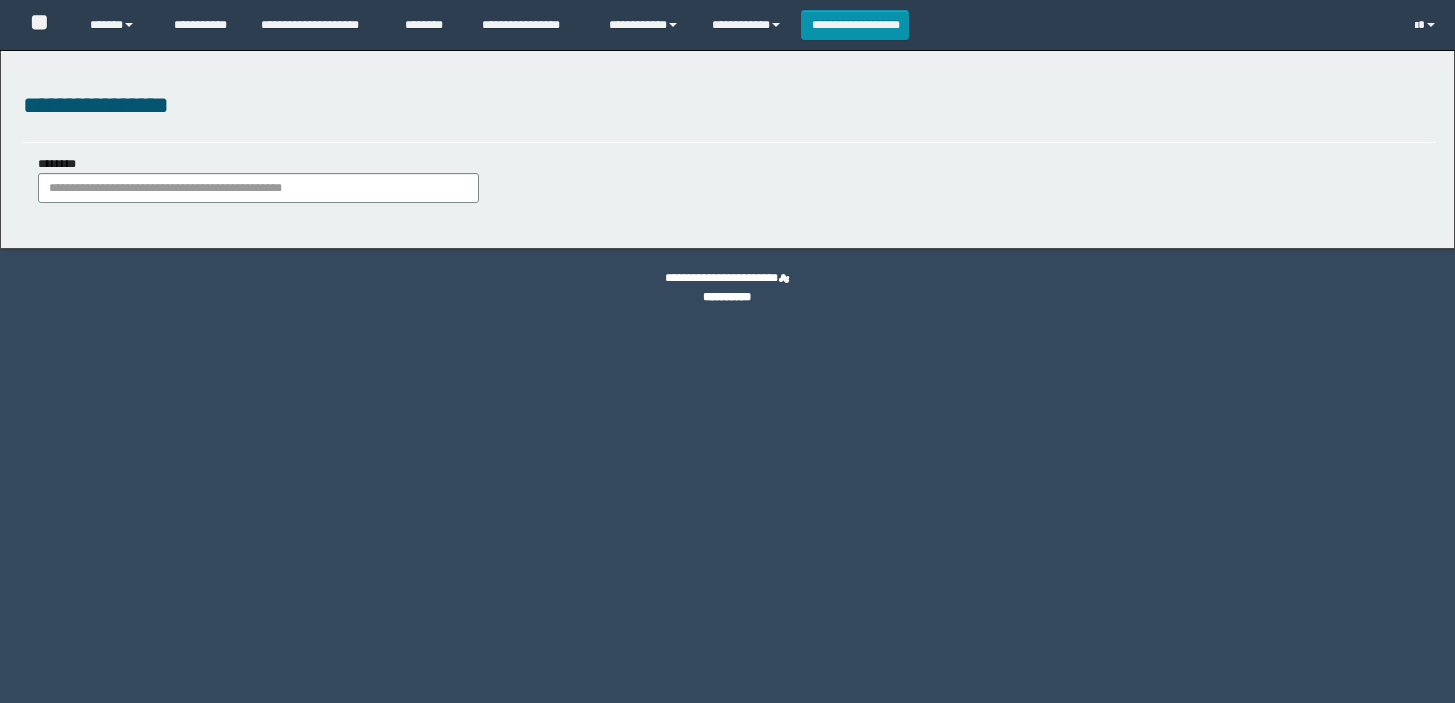 scroll, scrollTop: 0, scrollLeft: 0, axis: both 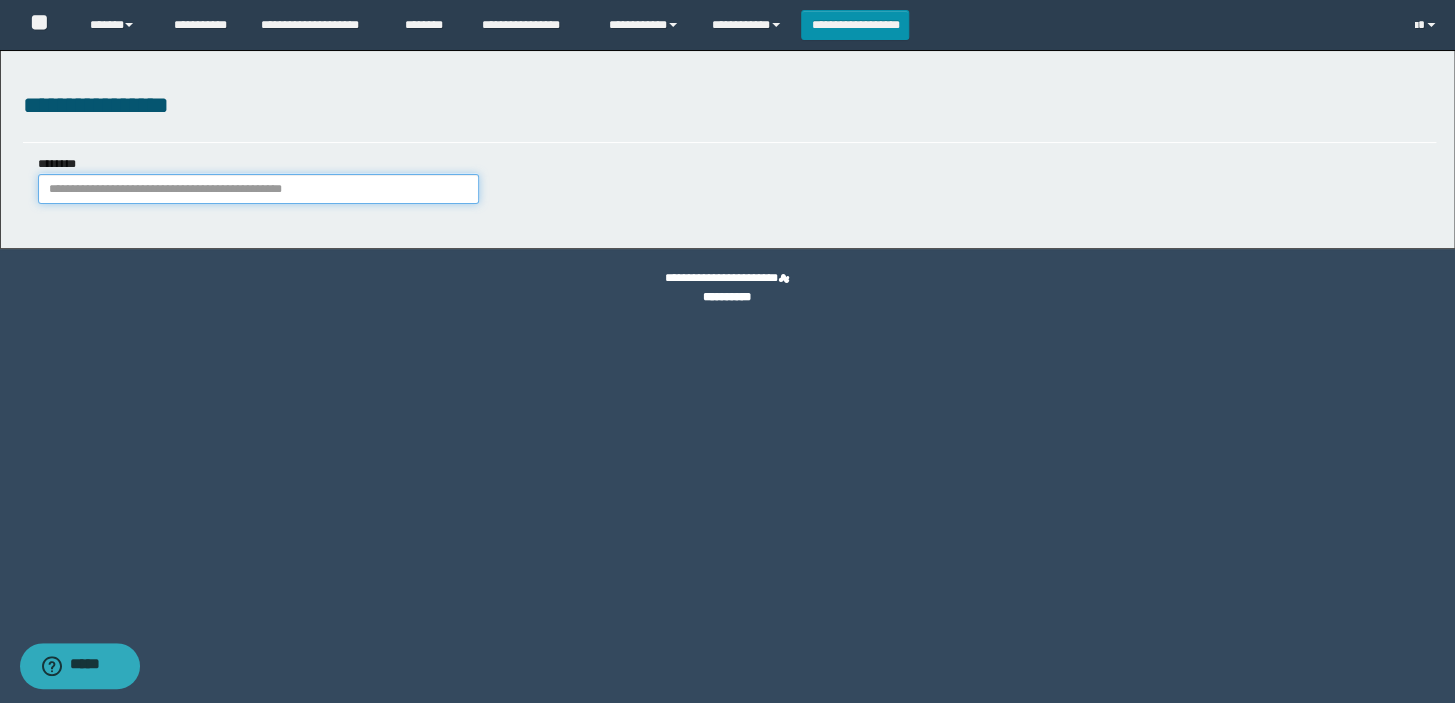 paste on "**********" 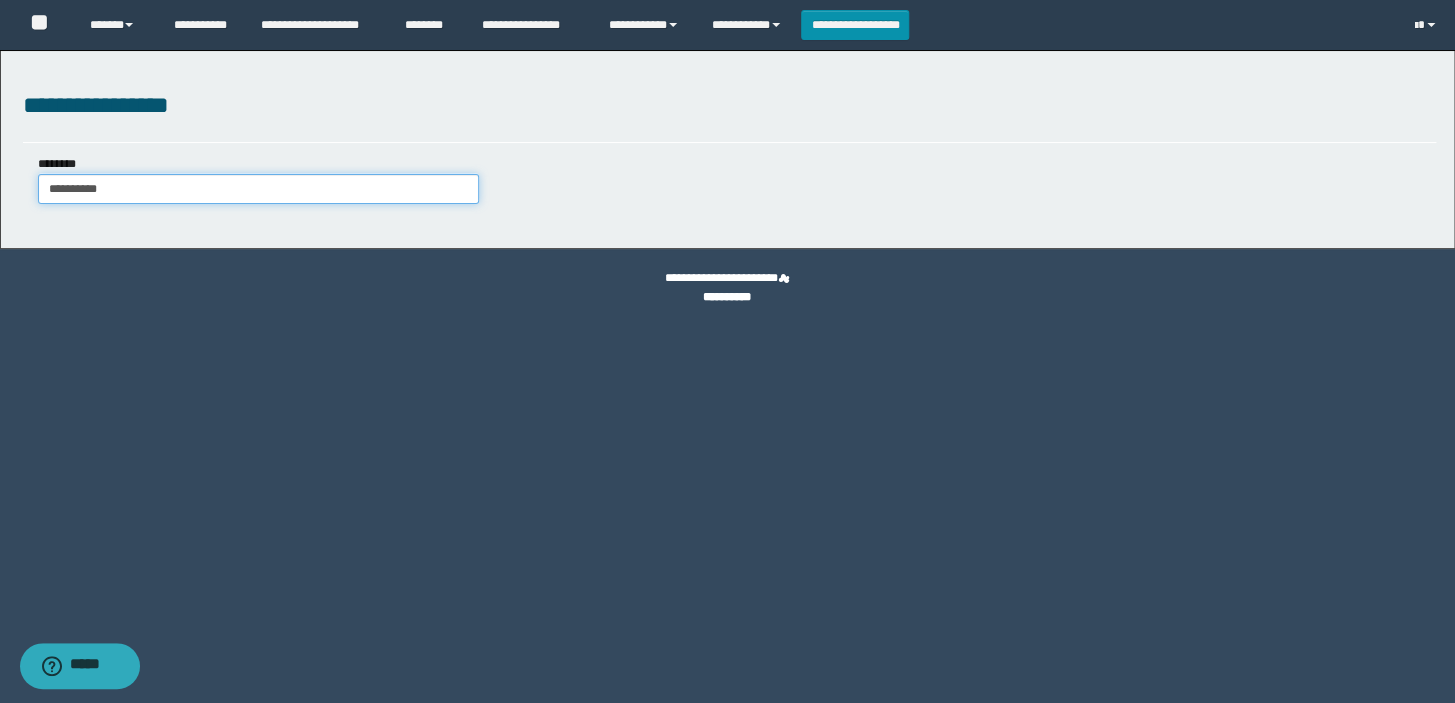 type on "**********" 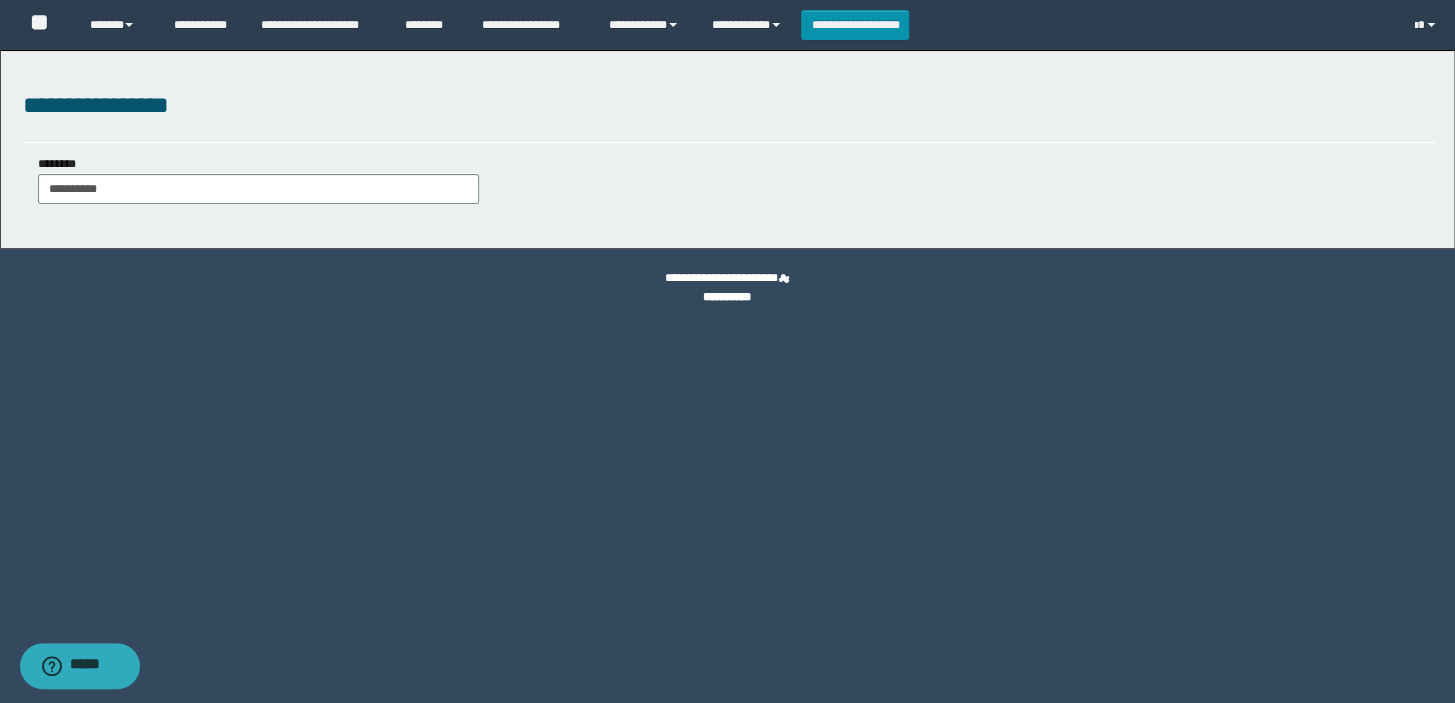 click on "**********" at bounding box center (727, 351) 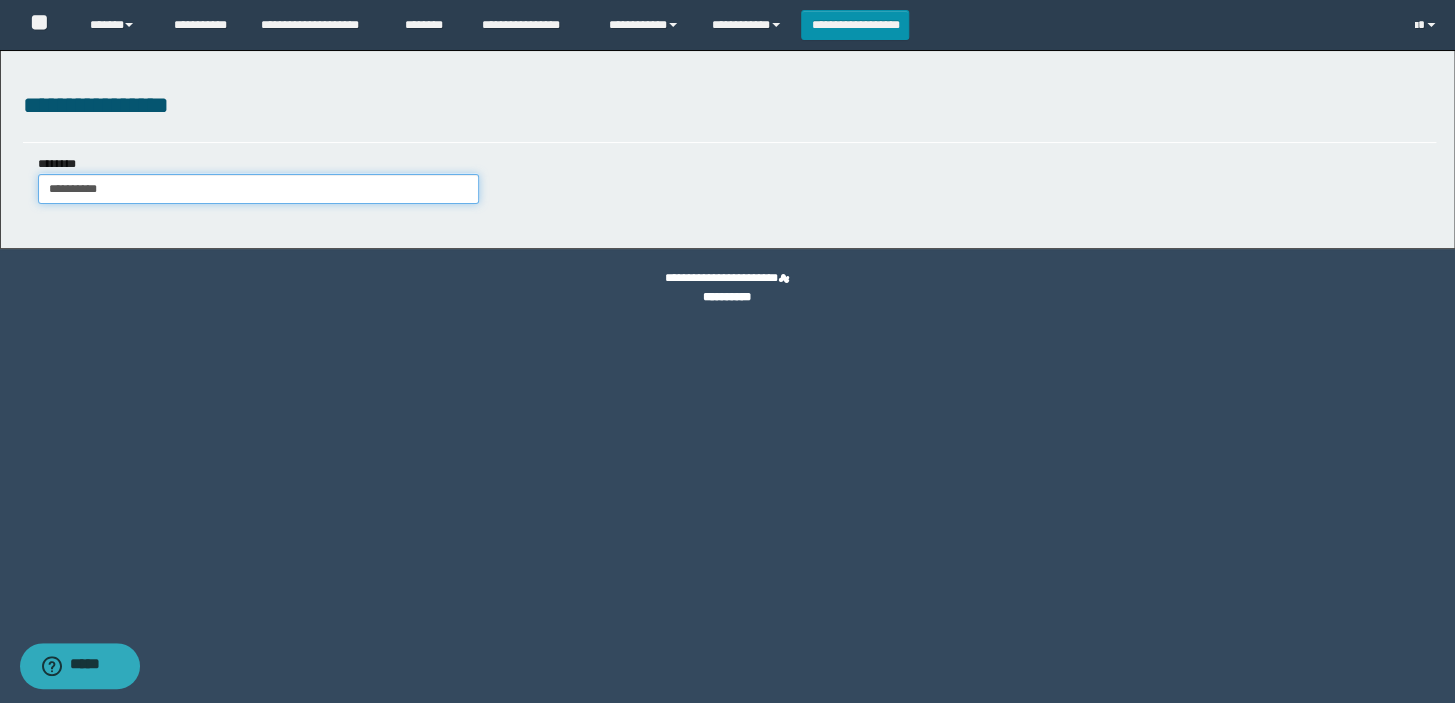 type on "**********" 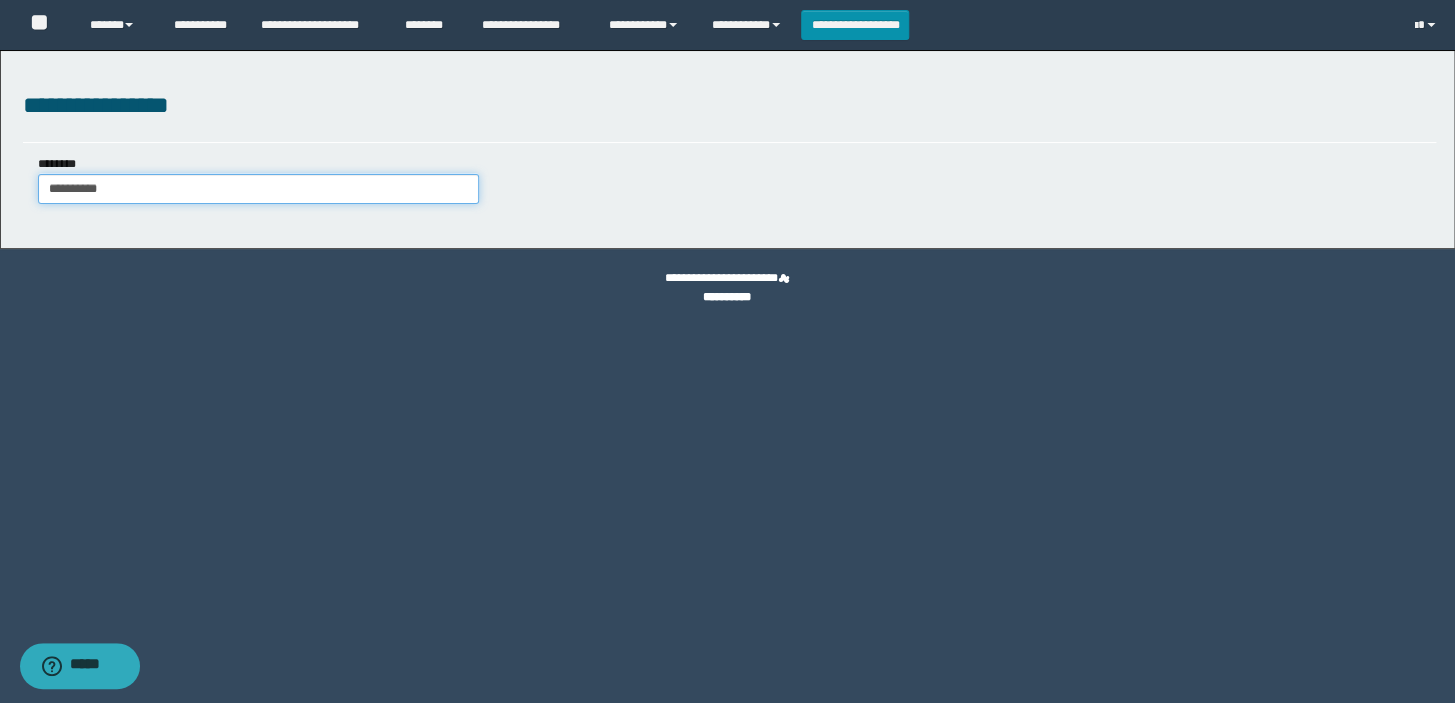 click on "**********" at bounding box center (258, 189) 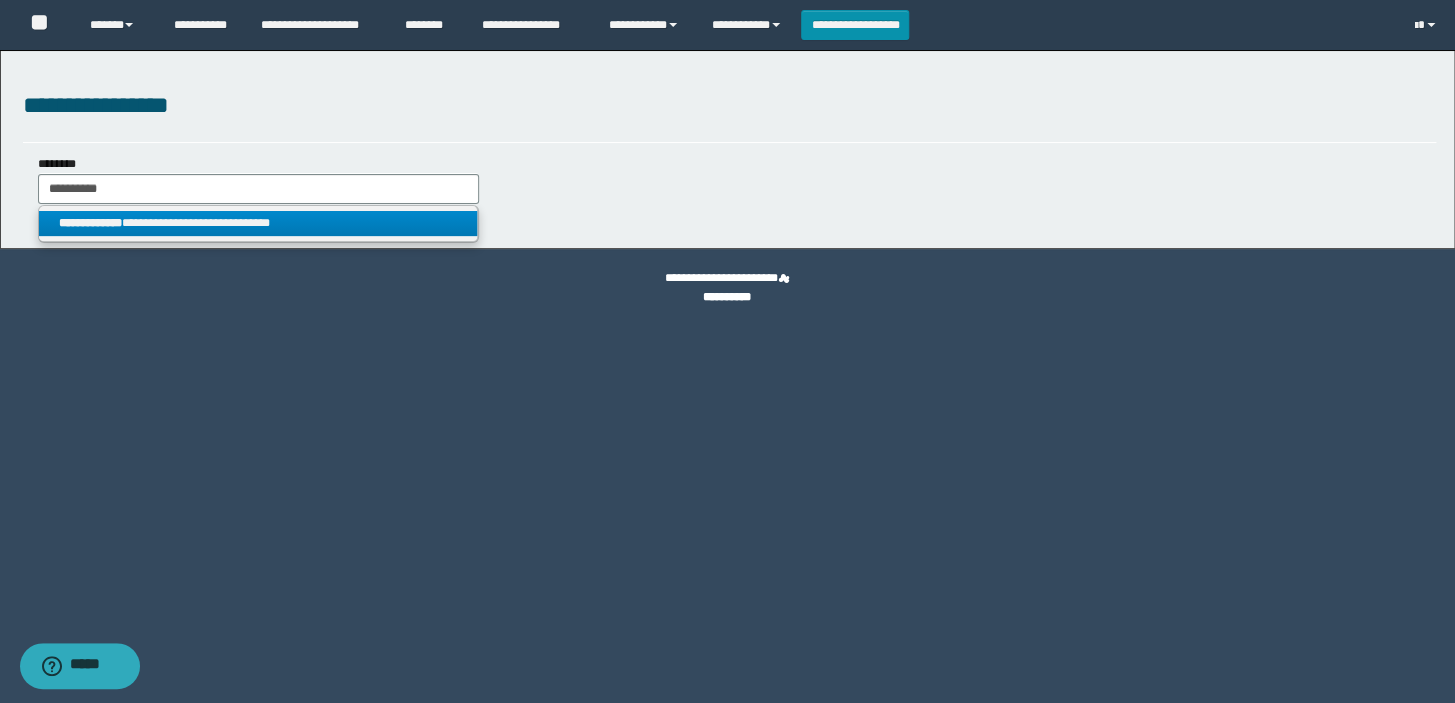 click on "**********" at bounding box center [258, 223] 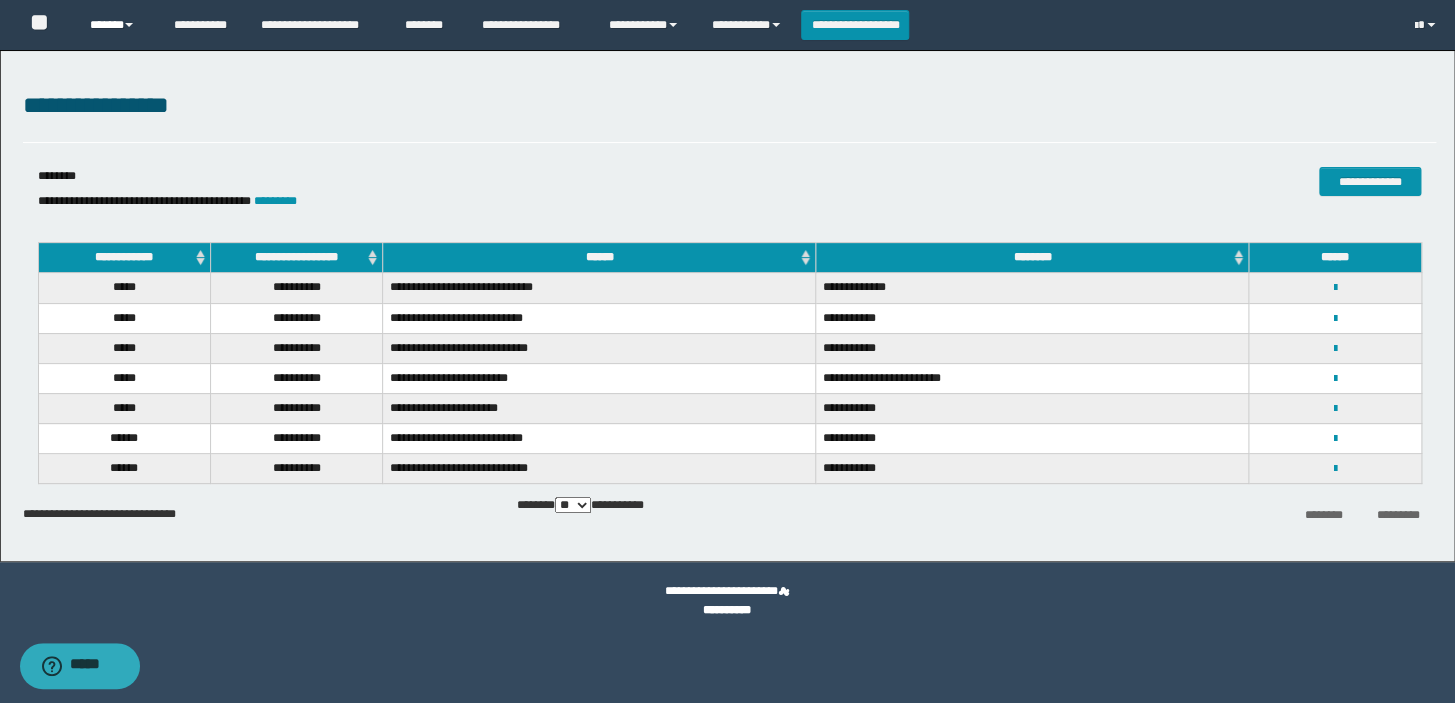click on "******" at bounding box center (117, 25) 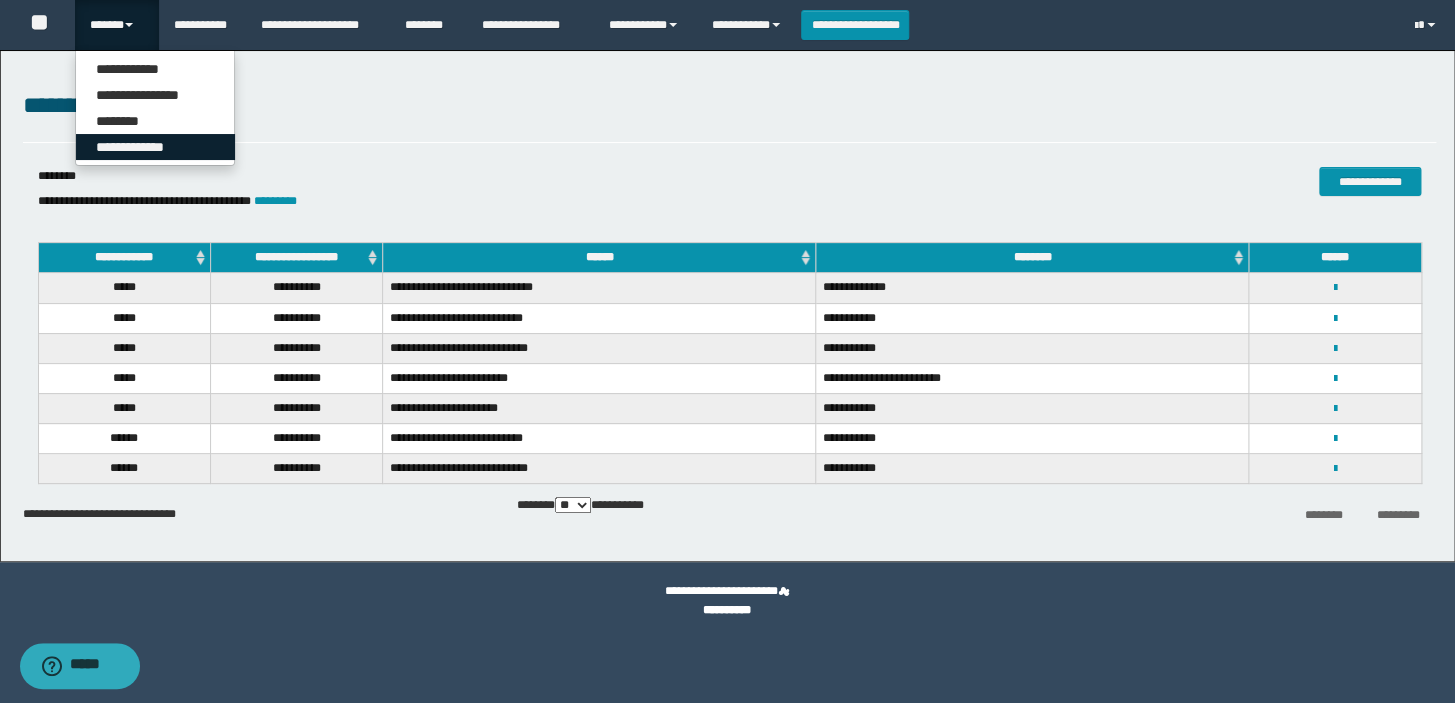 click on "**********" at bounding box center (155, 147) 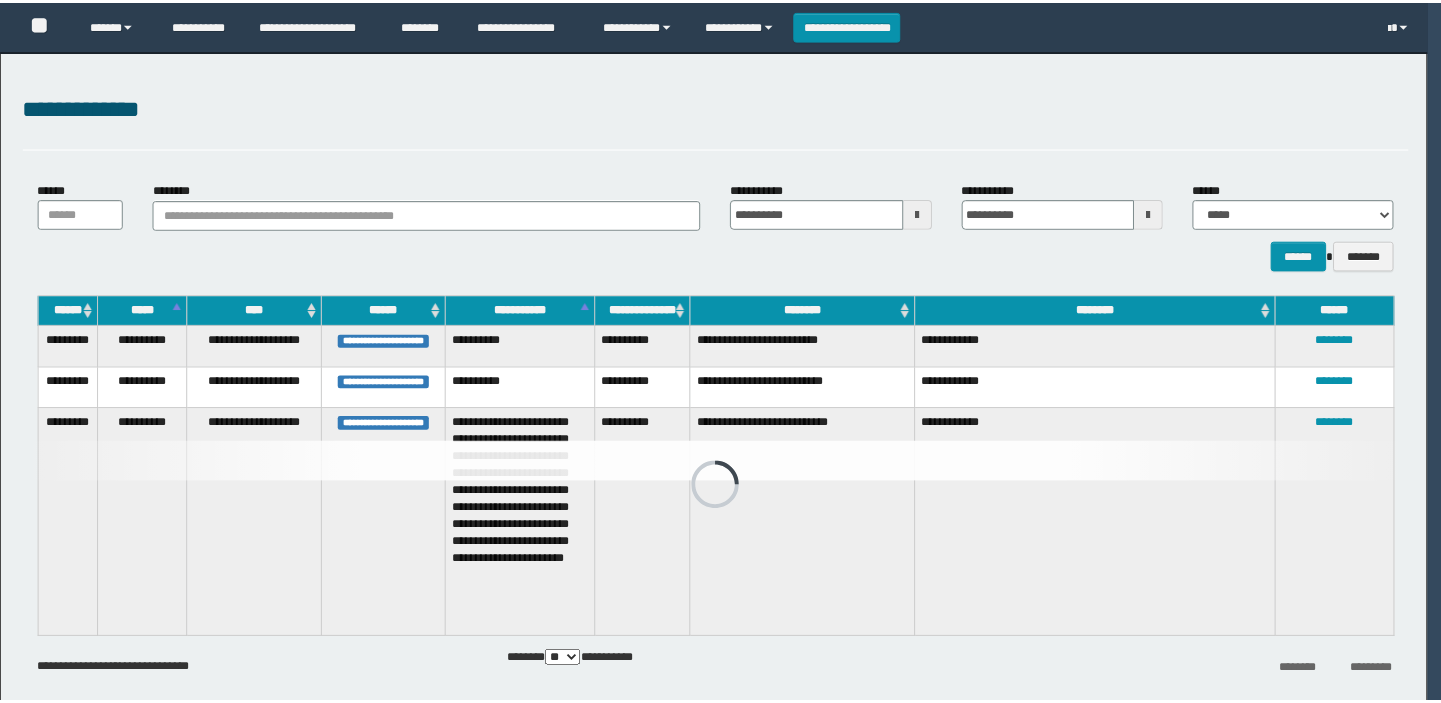 scroll, scrollTop: 0, scrollLeft: 0, axis: both 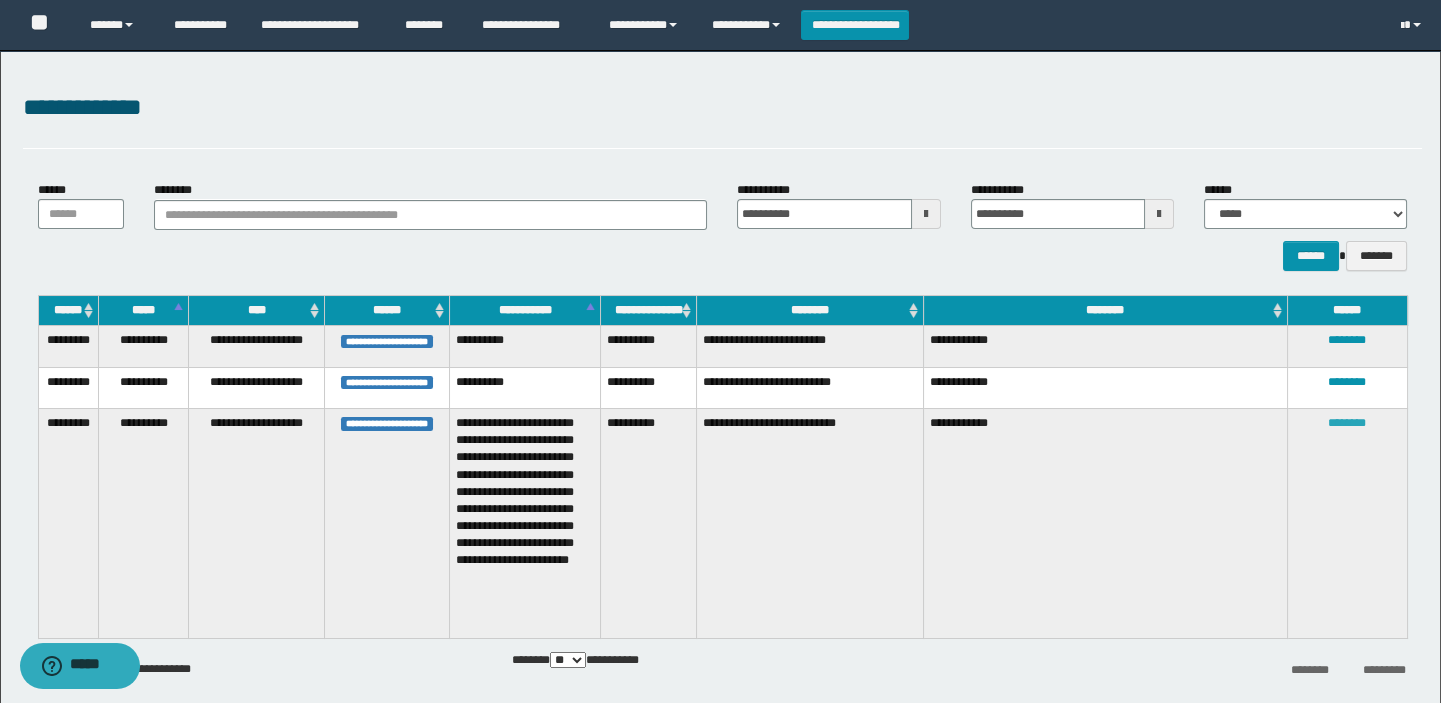 click on "********" at bounding box center (1347, 423) 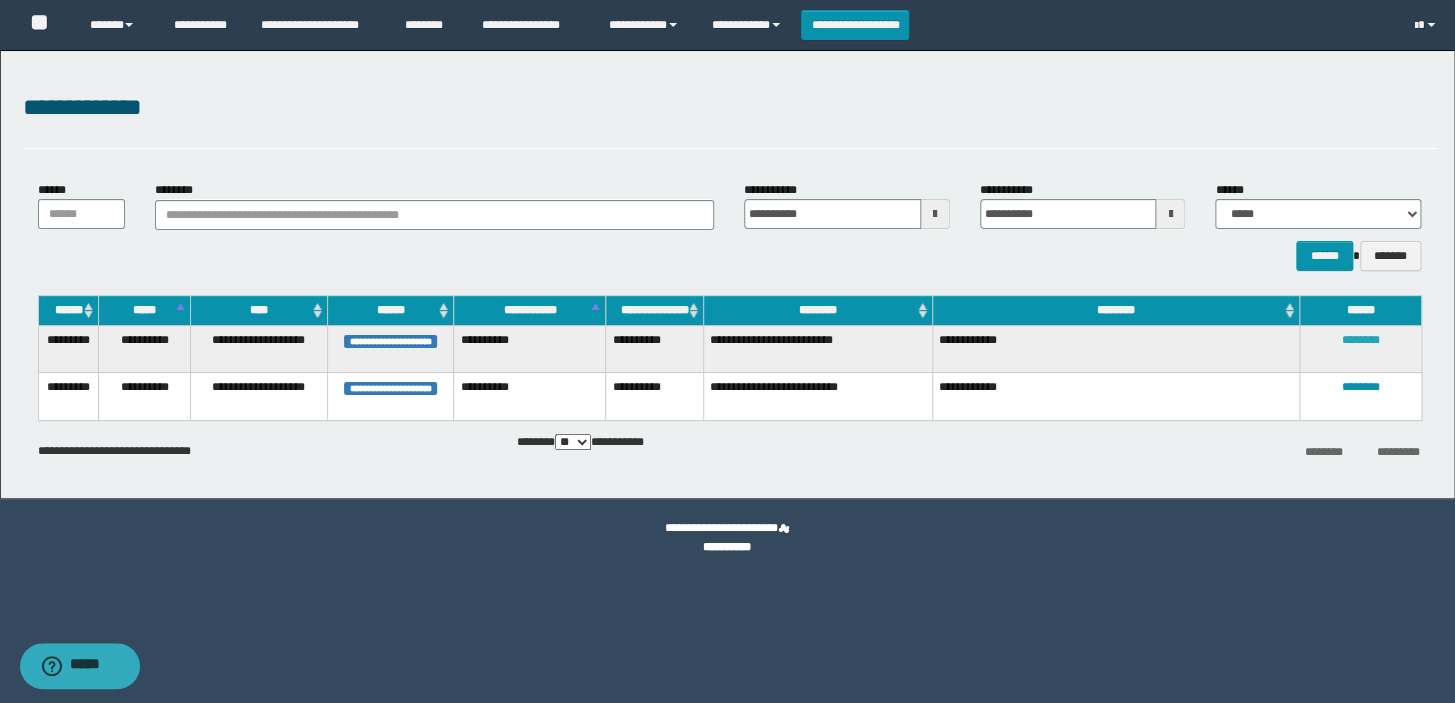 click on "********" at bounding box center [1360, 340] 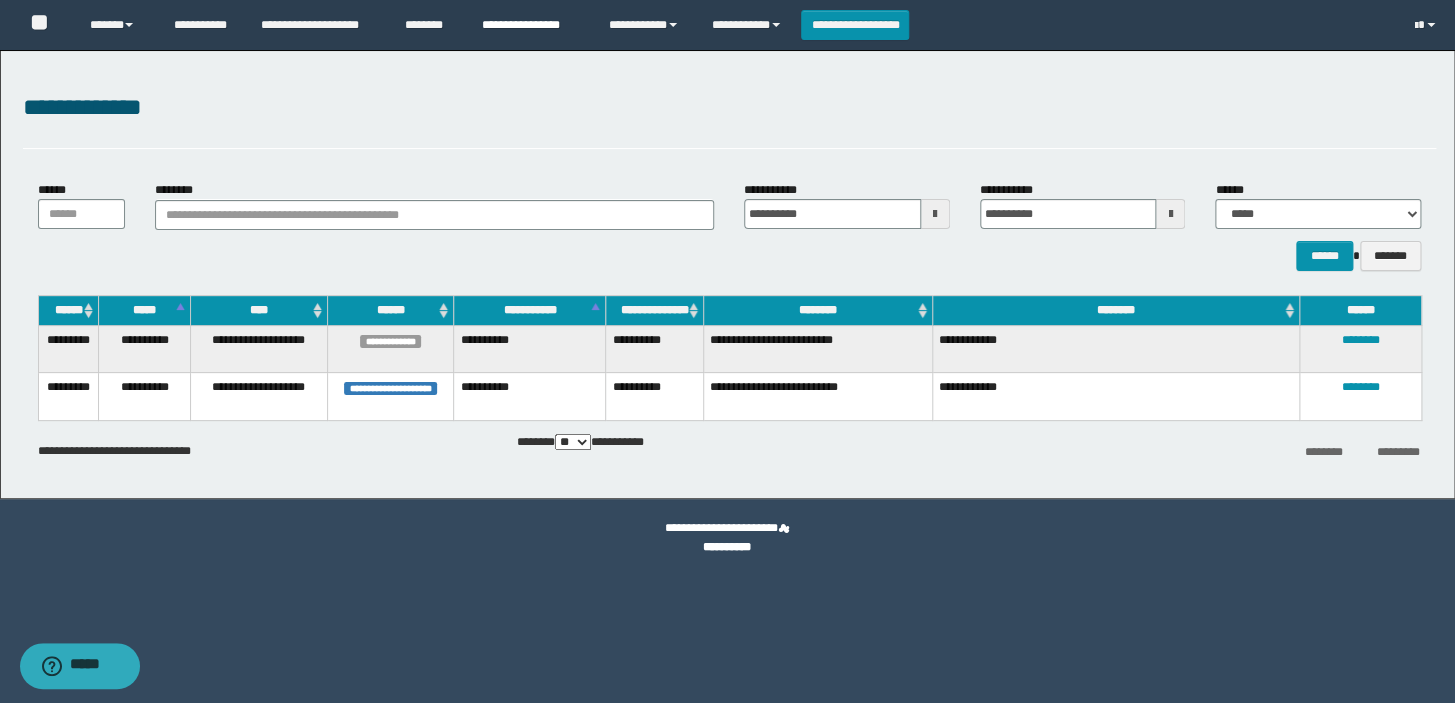 click on "**********" at bounding box center [530, 25] 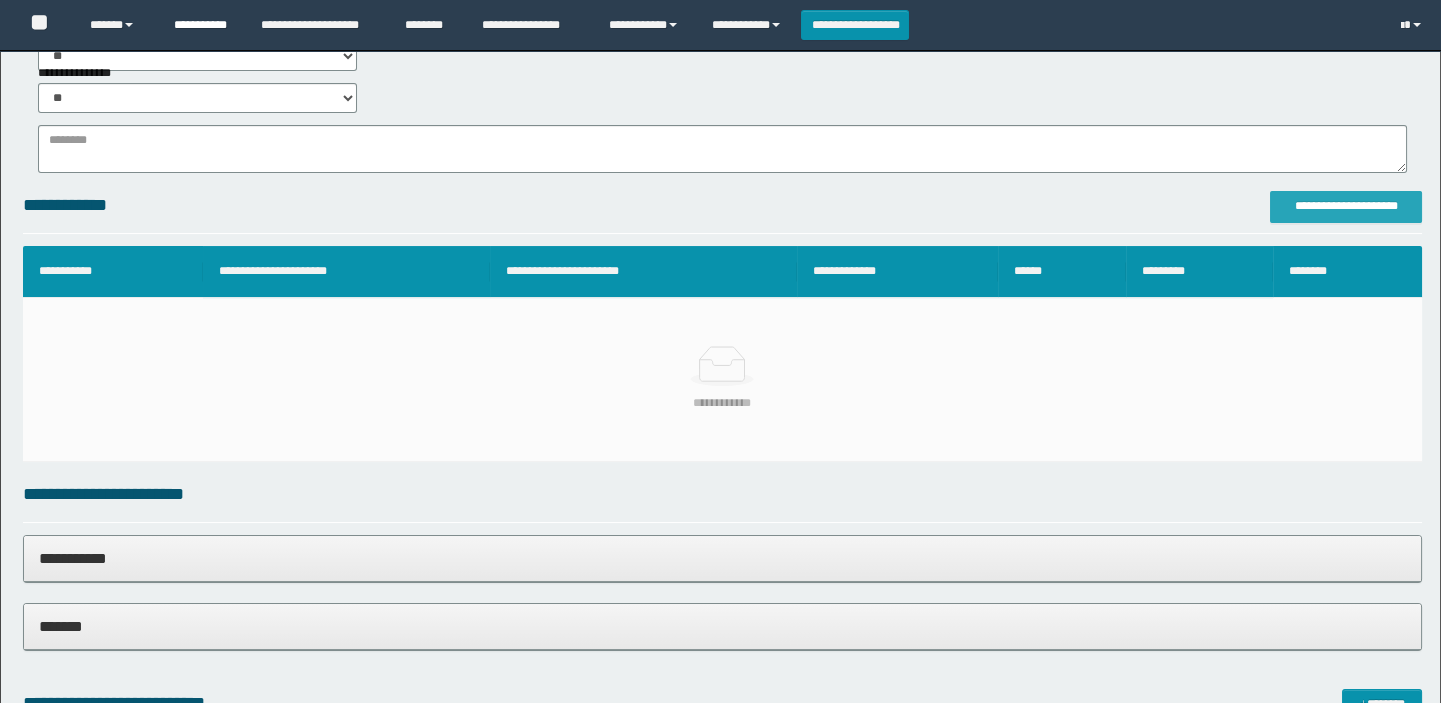 click on "**********" at bounding box center (1346, 206) 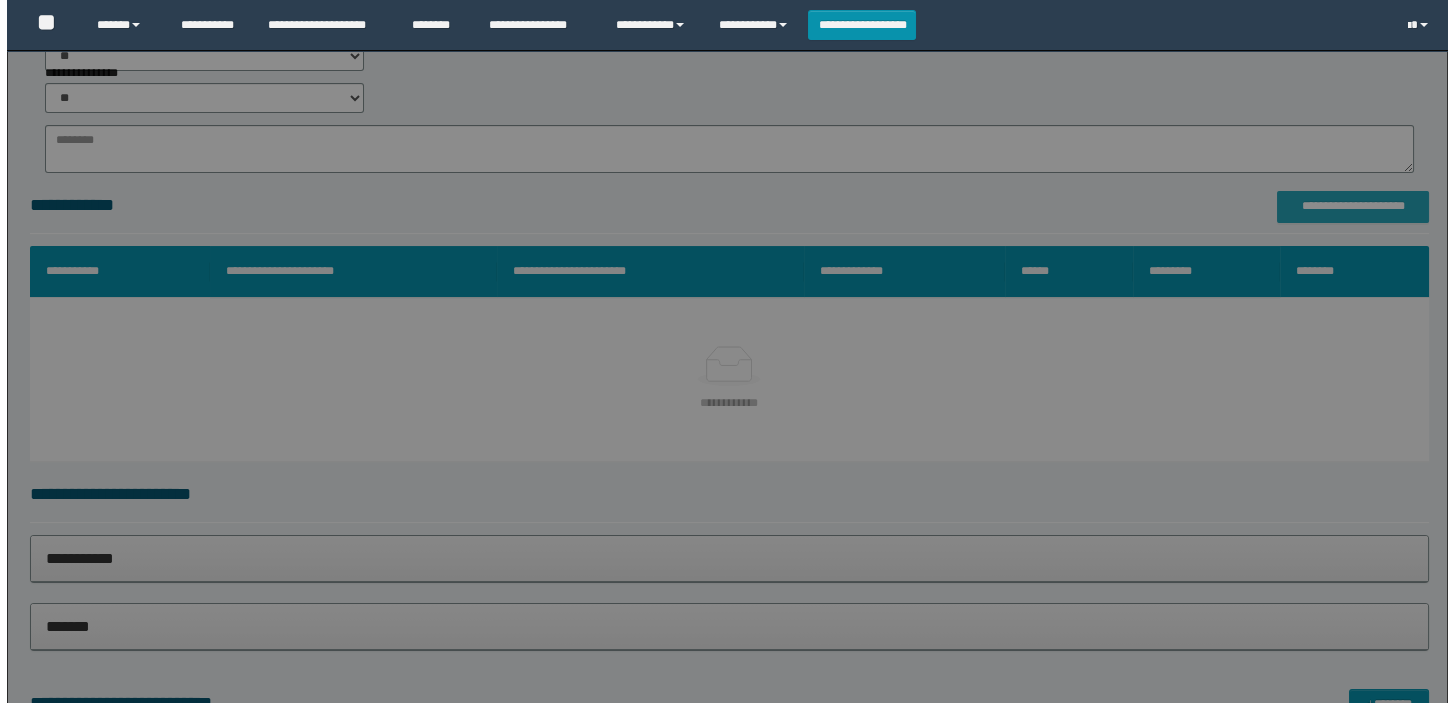 scroll, scrollTop: 636, scrollLeft: 0, axis: vertical 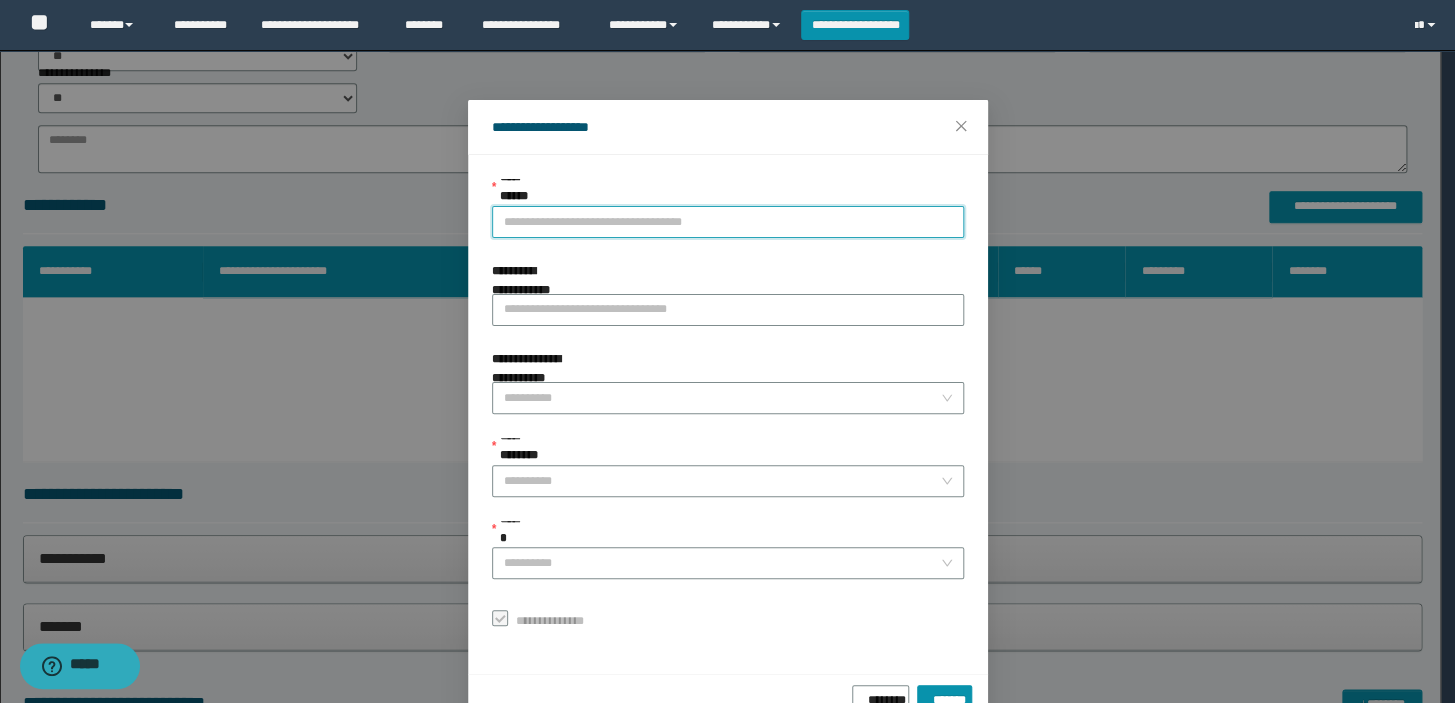 click on "**********" at bounding box center (728, 222) 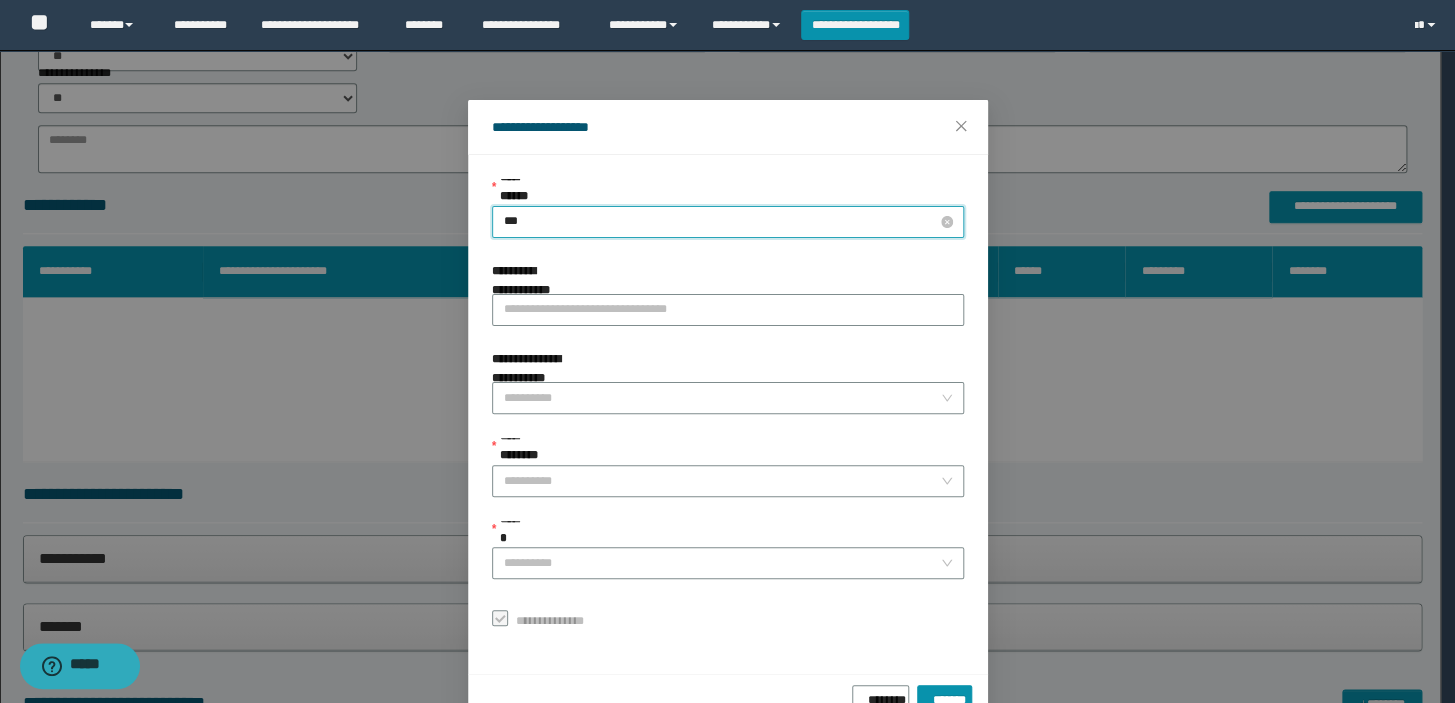 type on "****" 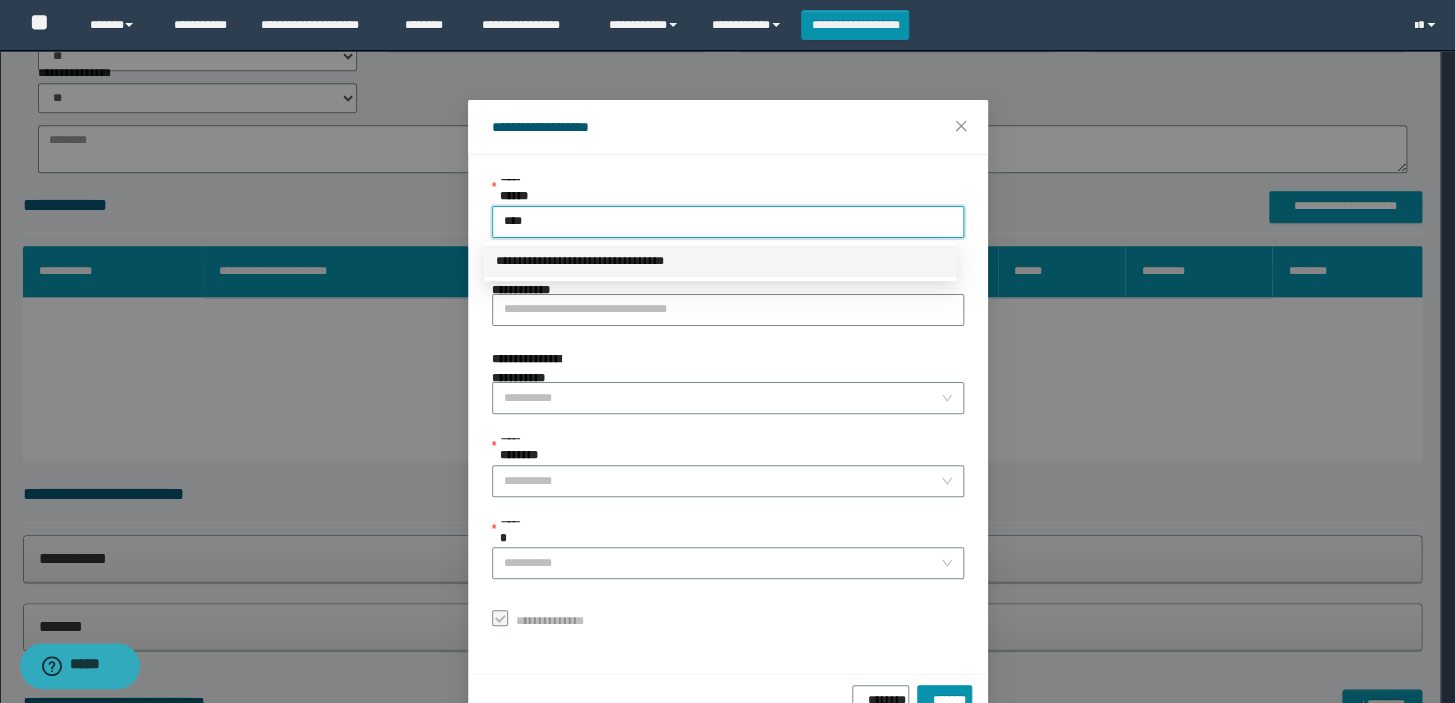 click on "**********" at bounding box center (720, 261) 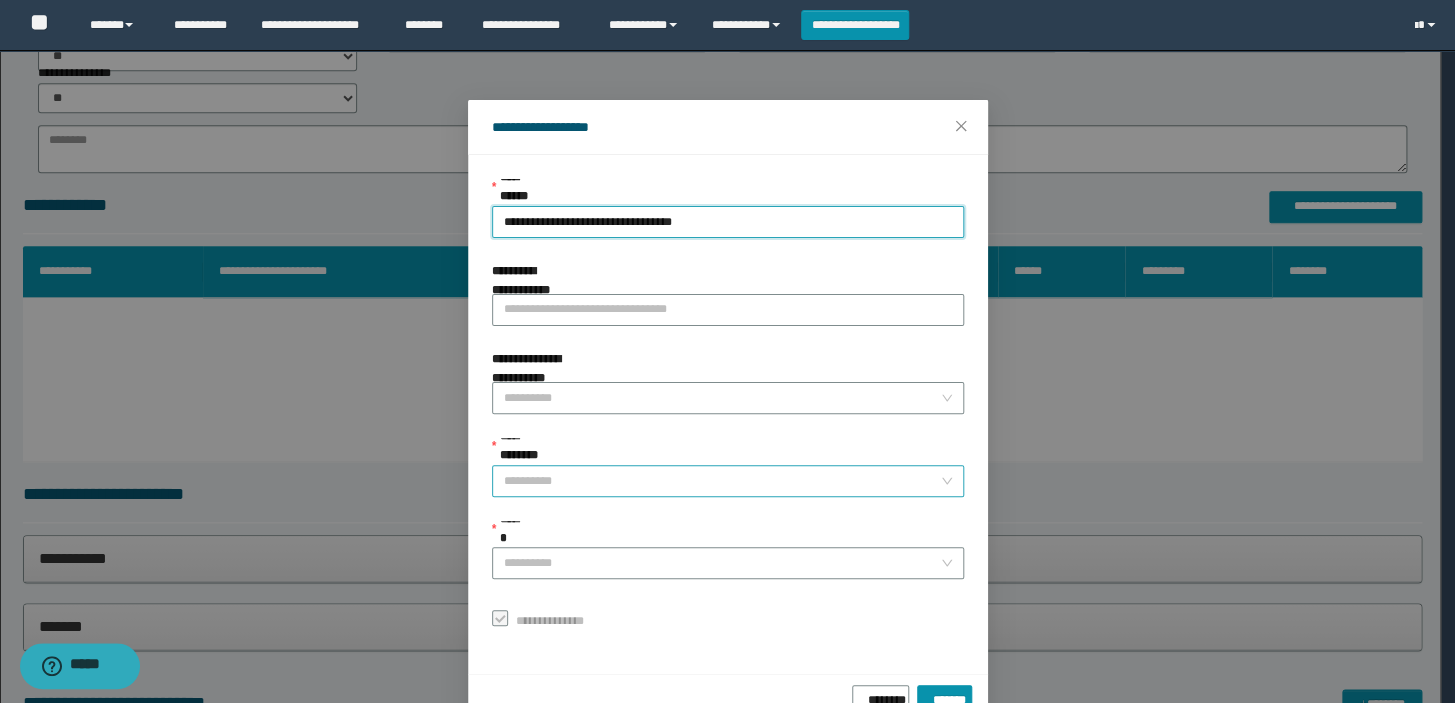 click on "**********" at bounding box center (722, 481) 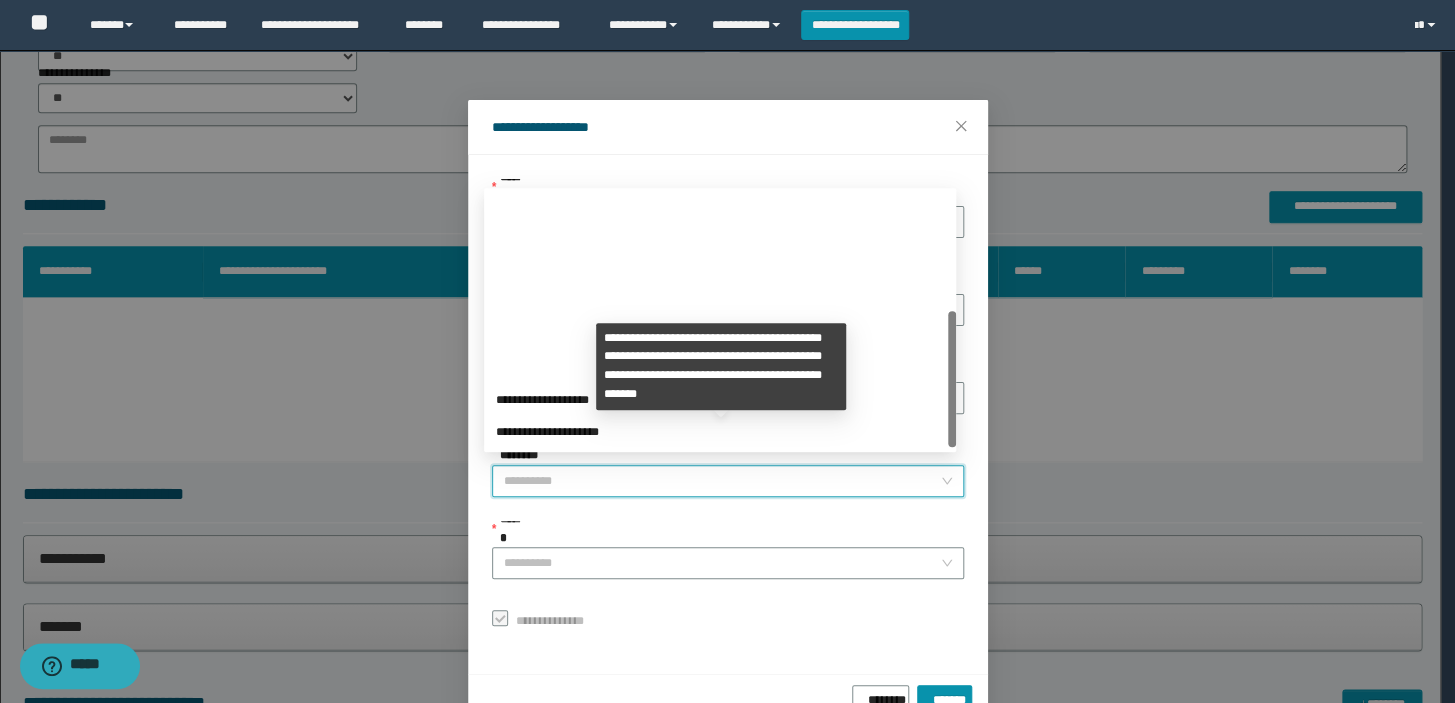 scroll, scrollTop: 223, scrollLeft: 0, axis: vertical 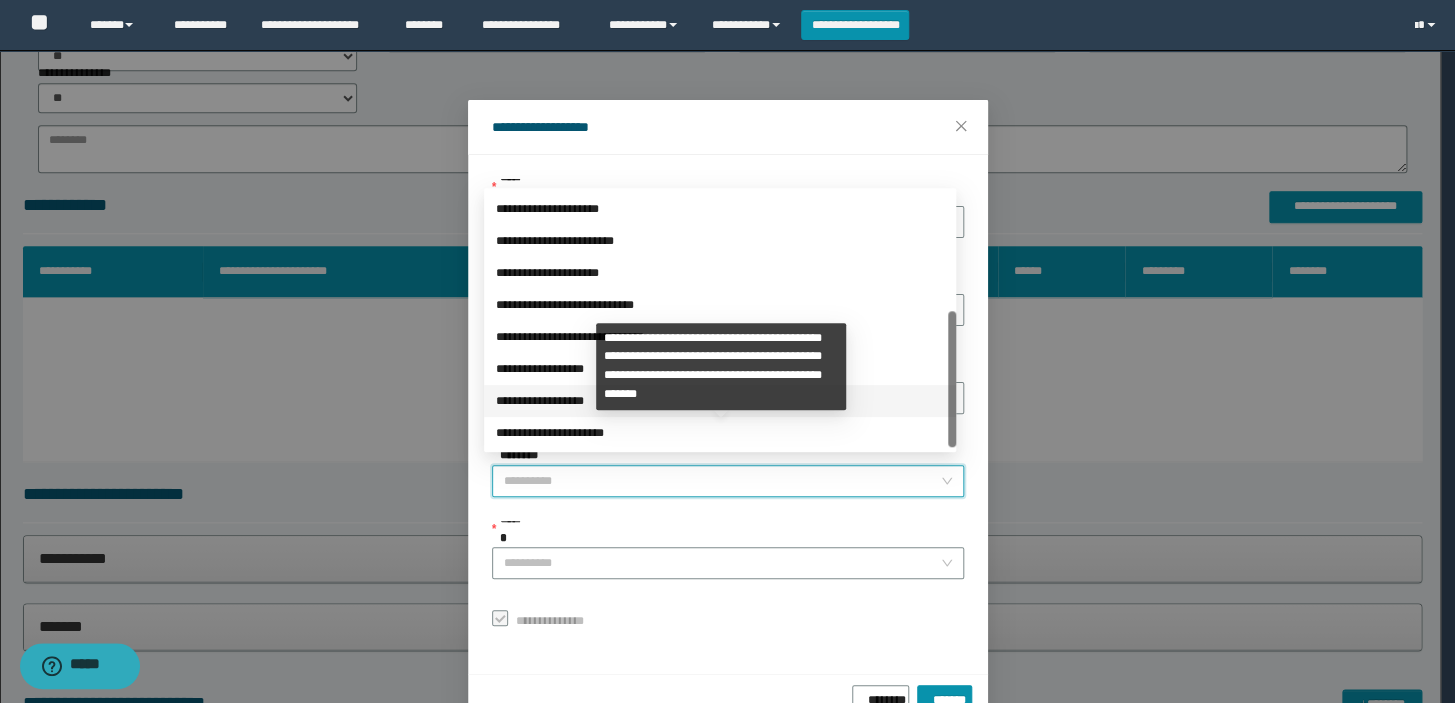 click on "**********" at bounding box center (720, 401) 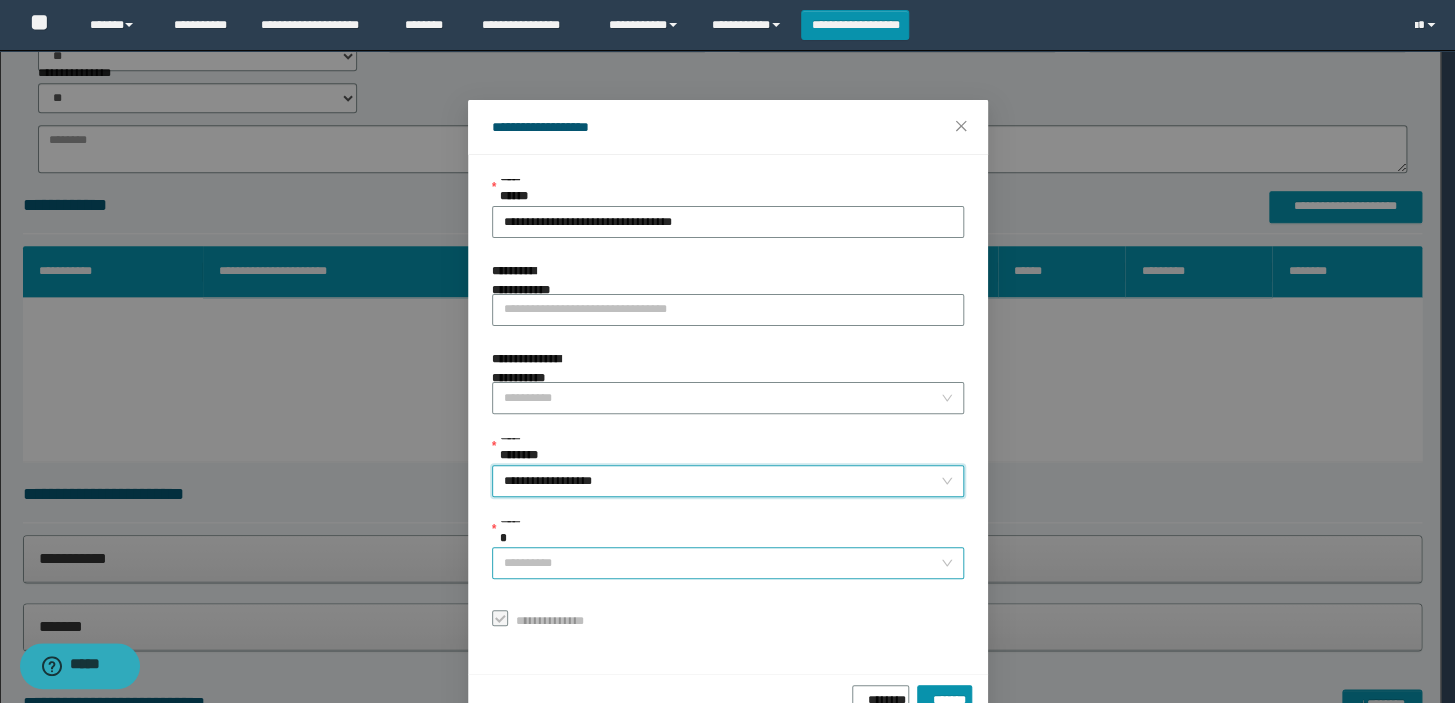 click on "******" at bounding box center (722, 563) 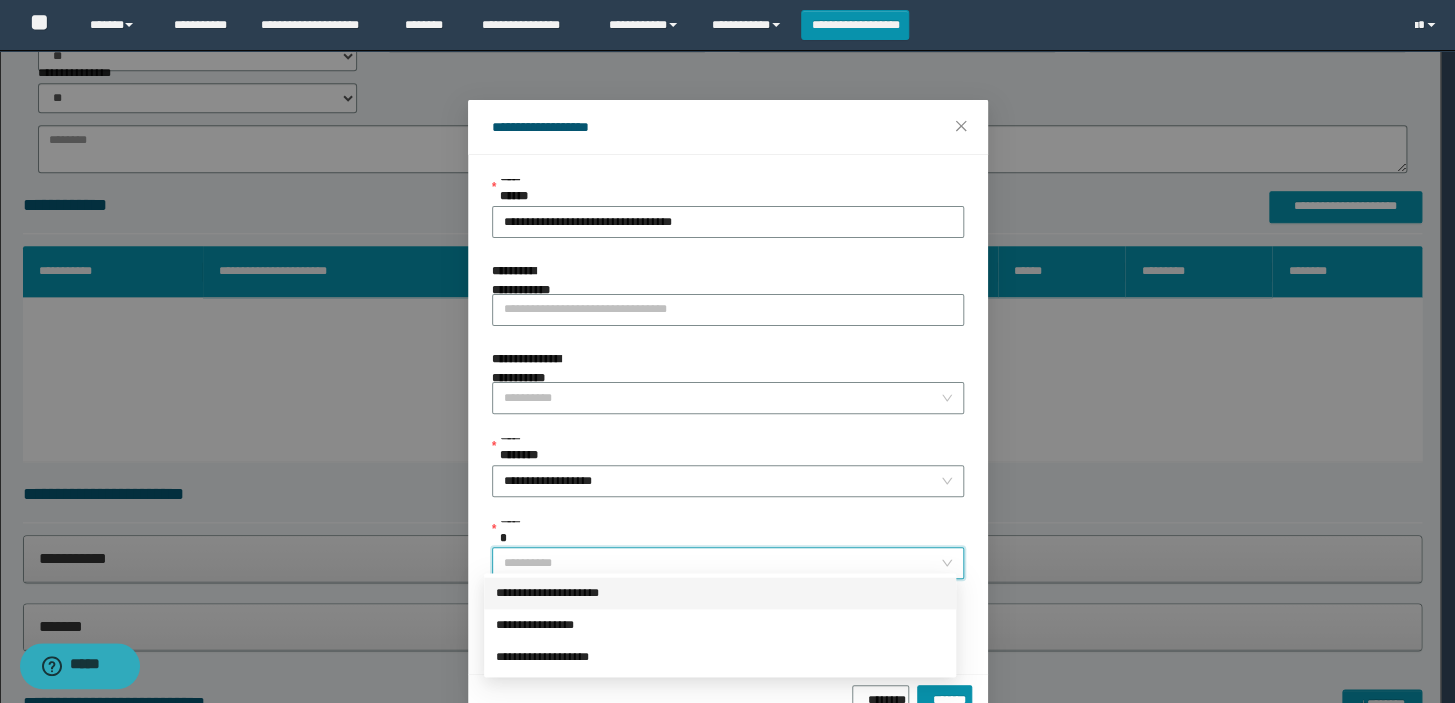 click on "**********" at bounding box center (720, 593) 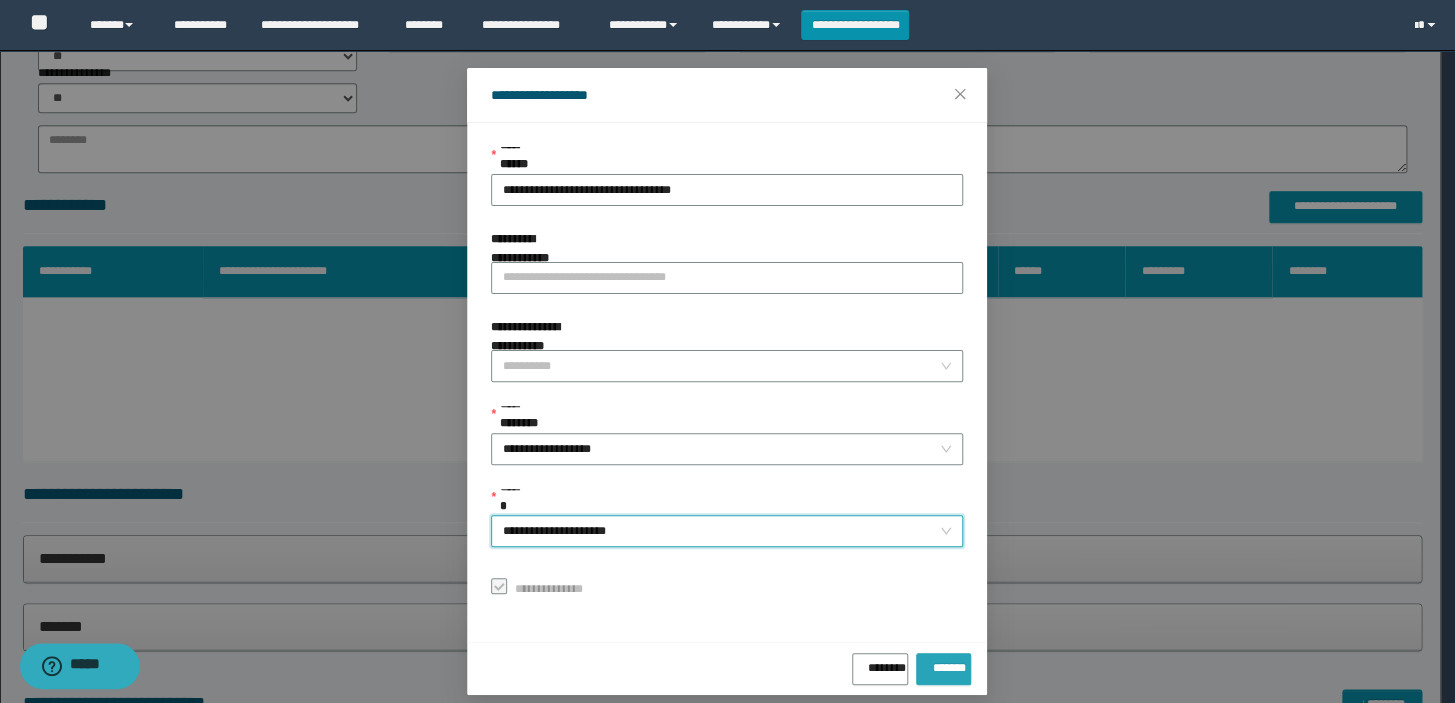 scroll, scrollTop: 48, scrollLeft: 0, axis: vertical 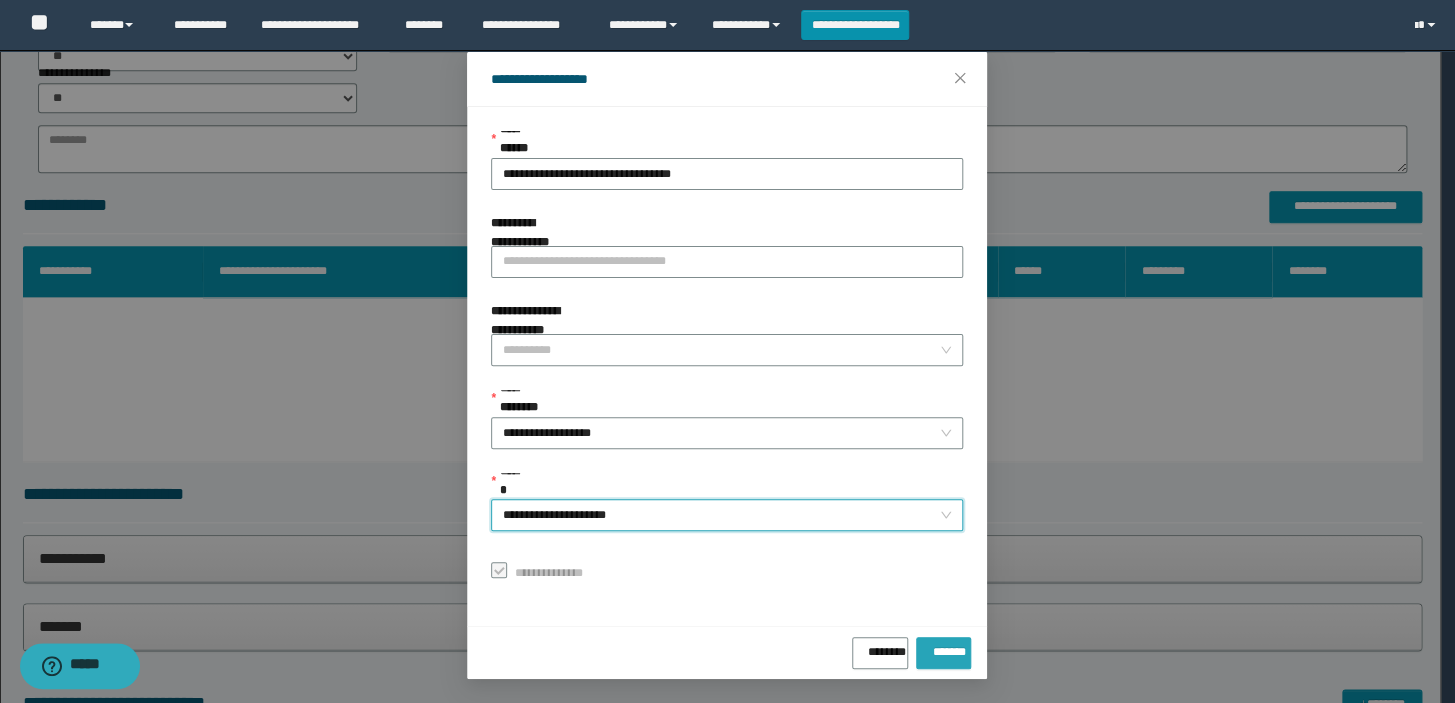 click on "*******" at bounding box center [943, 653] 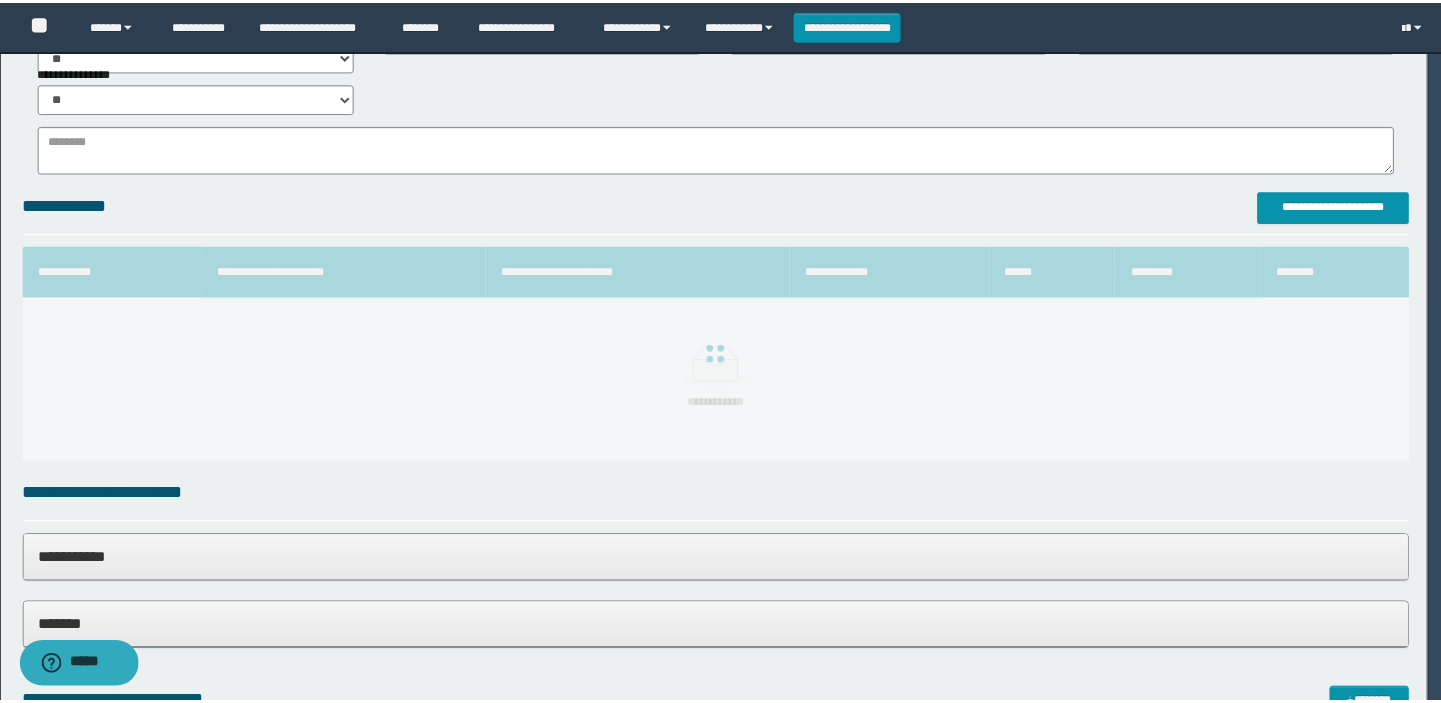 scroll, scrollTop: 0, scrollLeft: 0, axis: both 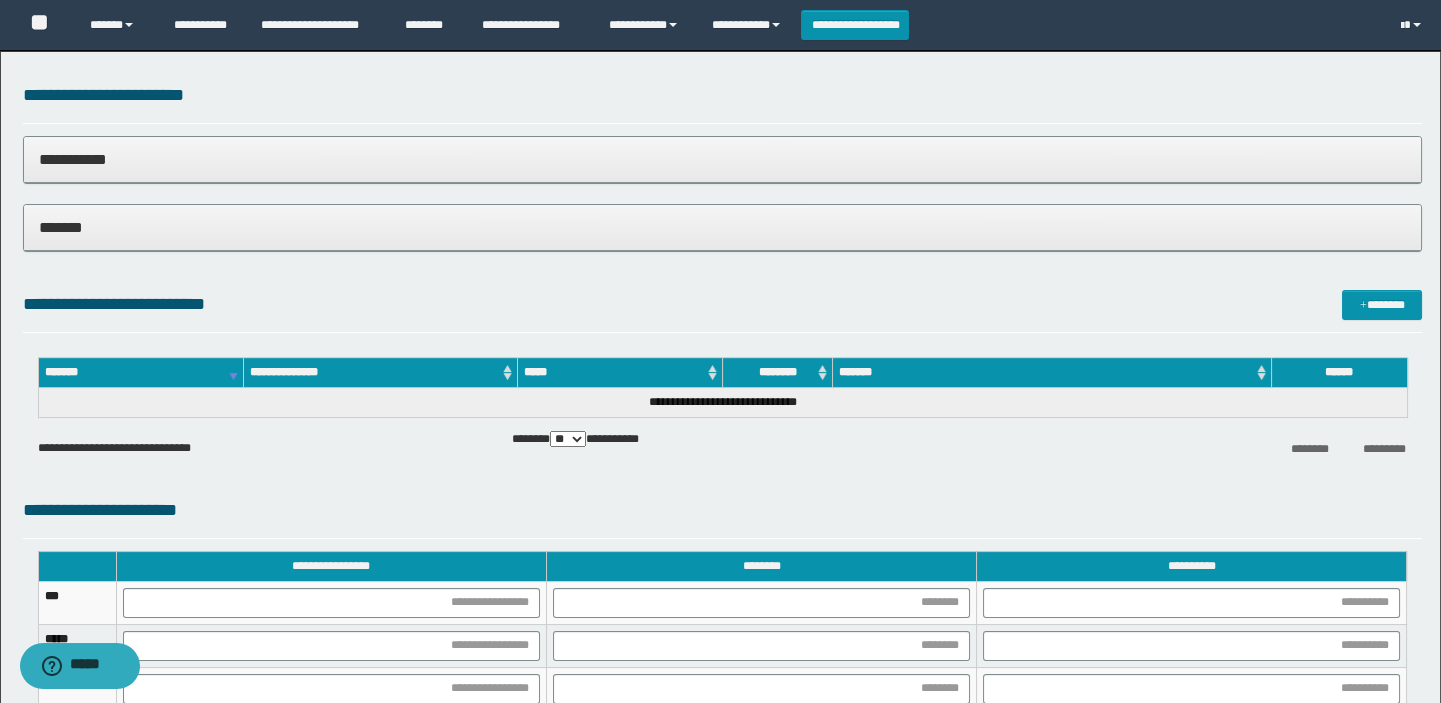 click on "*******" at bounding box center (723, 227) 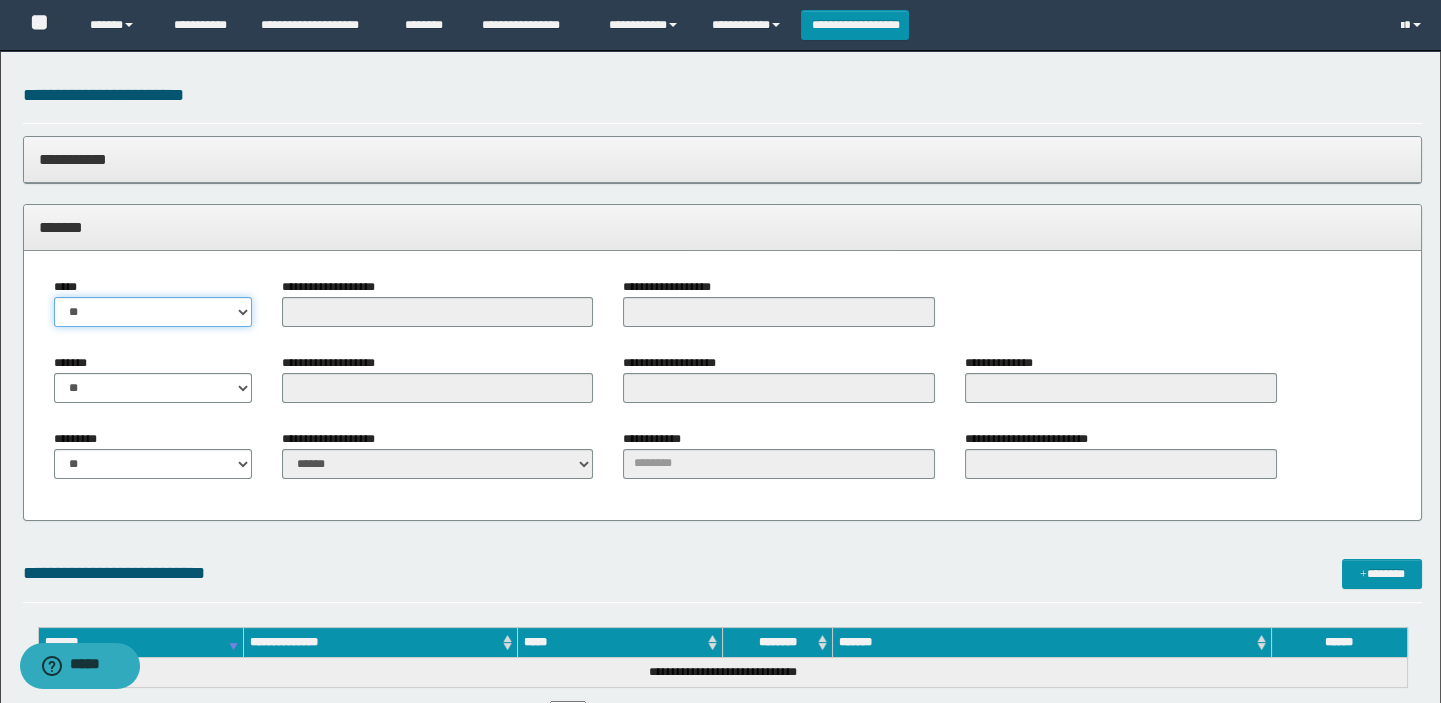 click on "**
**" at bounding box center [153, 312] 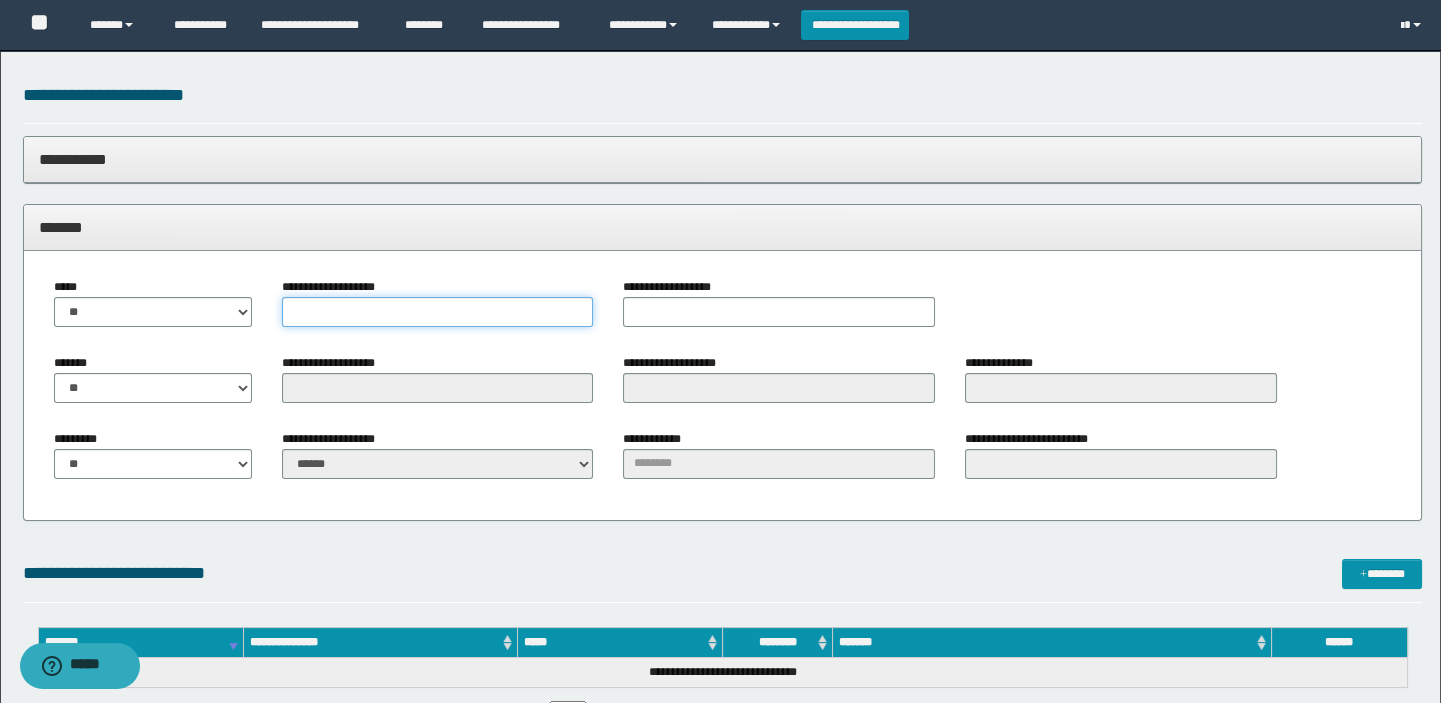 click on "**********" at bounding box center [438, 312] 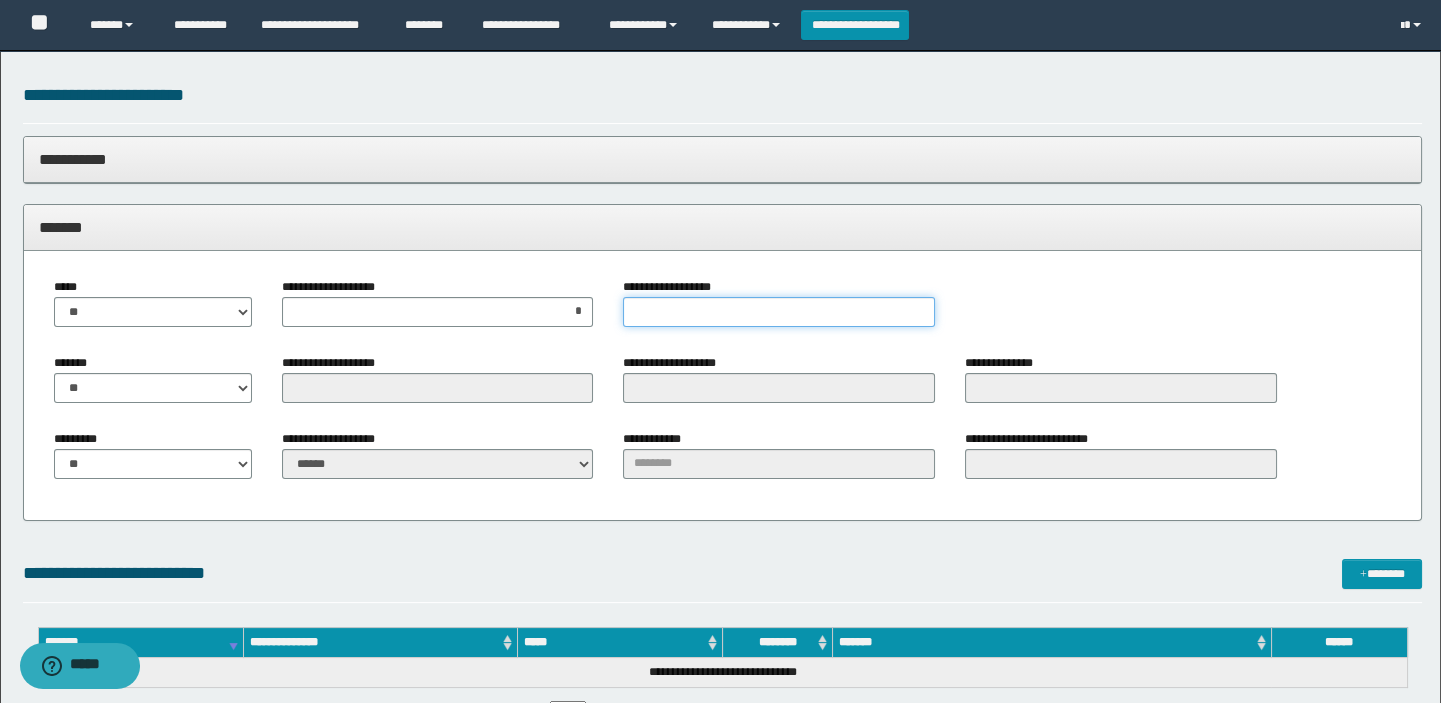 click on "**********" at bounding box center (779, 312) 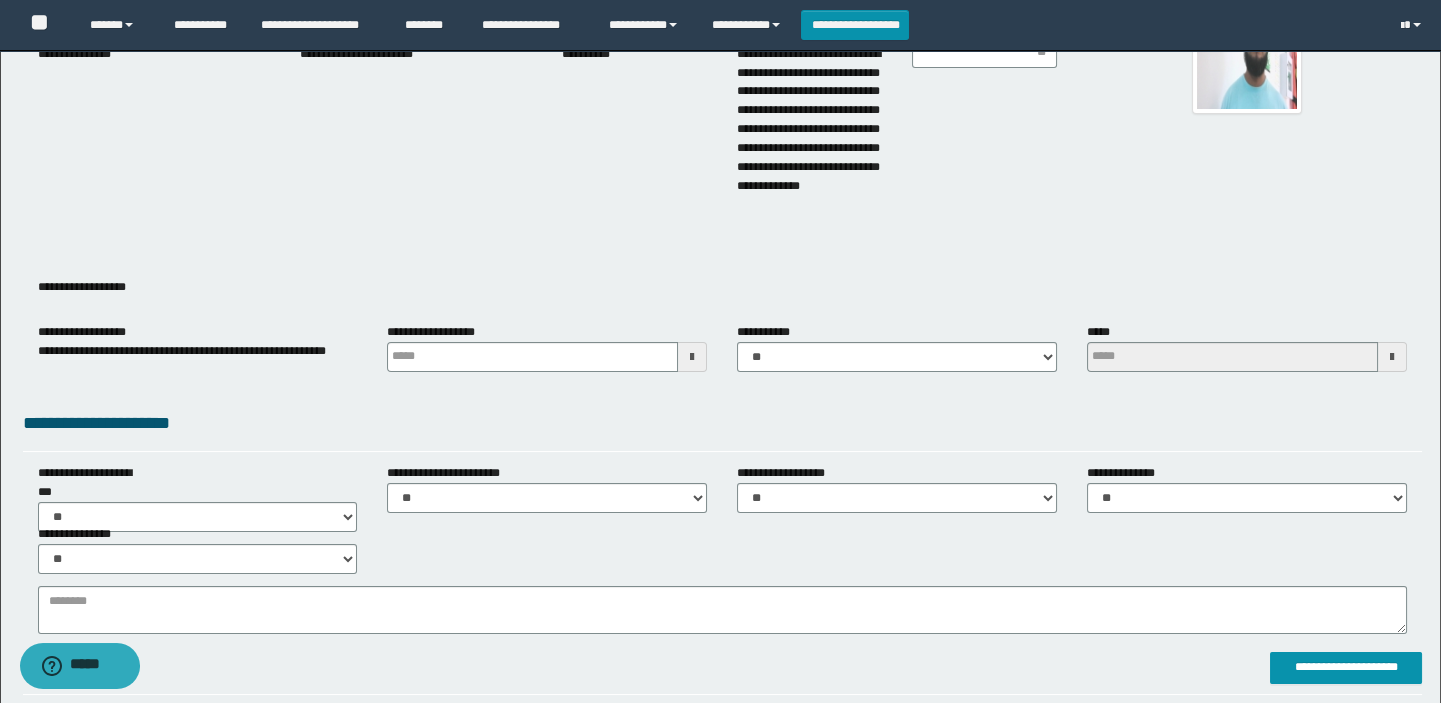 scroll, scrollTop: 0, scrollLeft: 0, axis: both 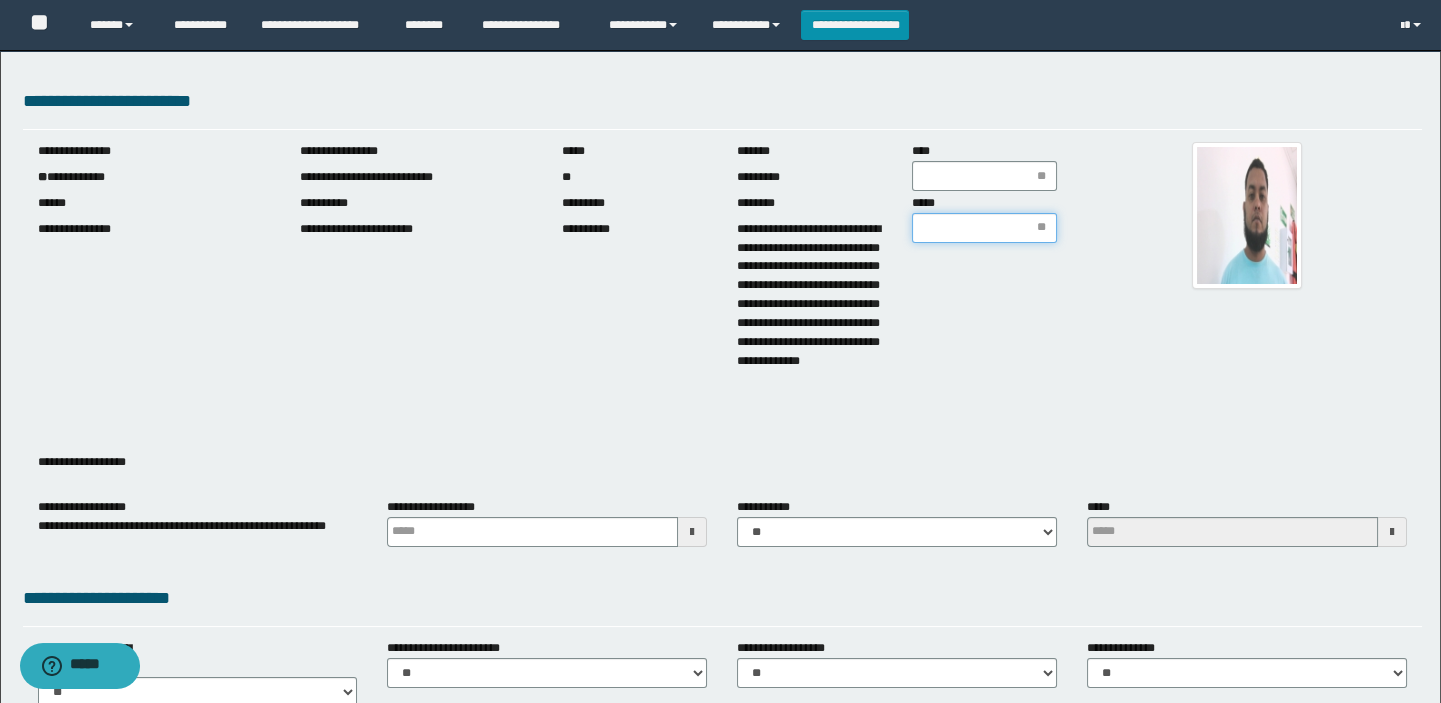click on "*****" at bounding box center (984, 228) 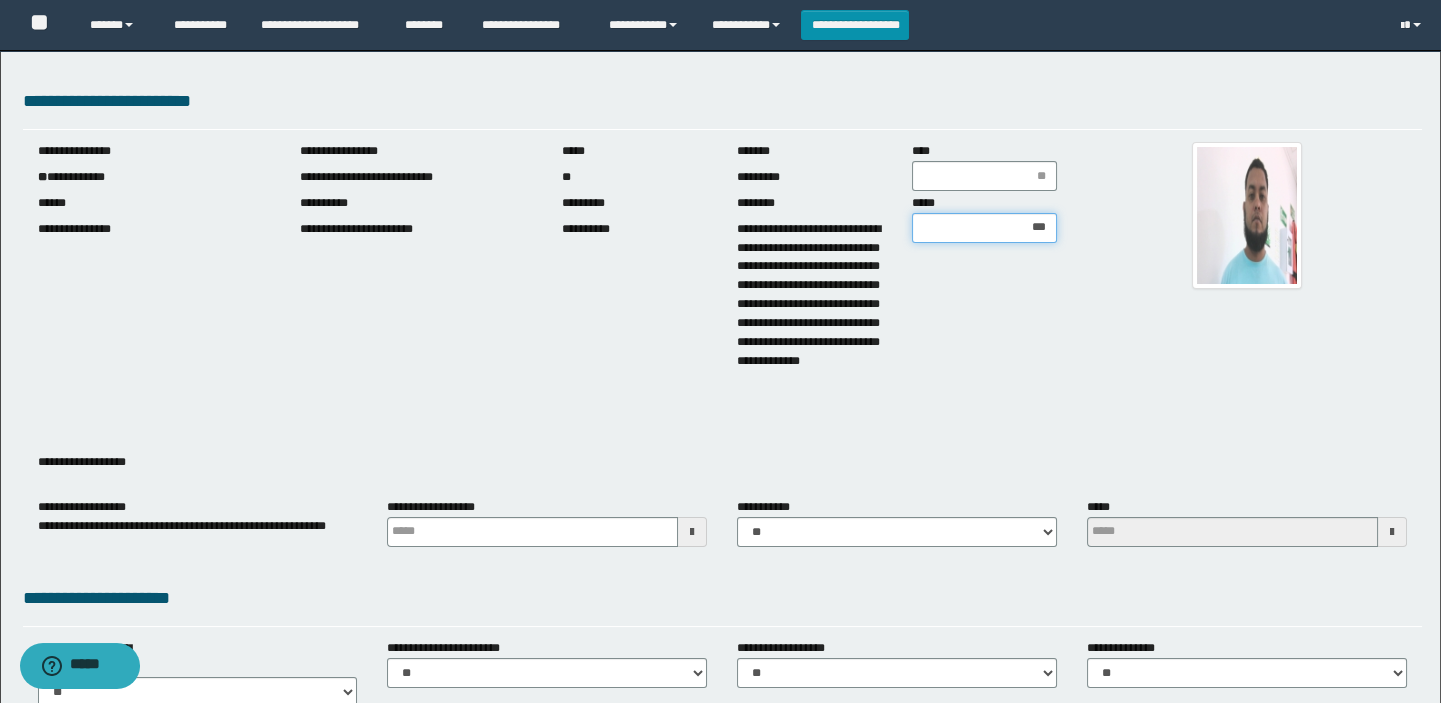 type on "****" 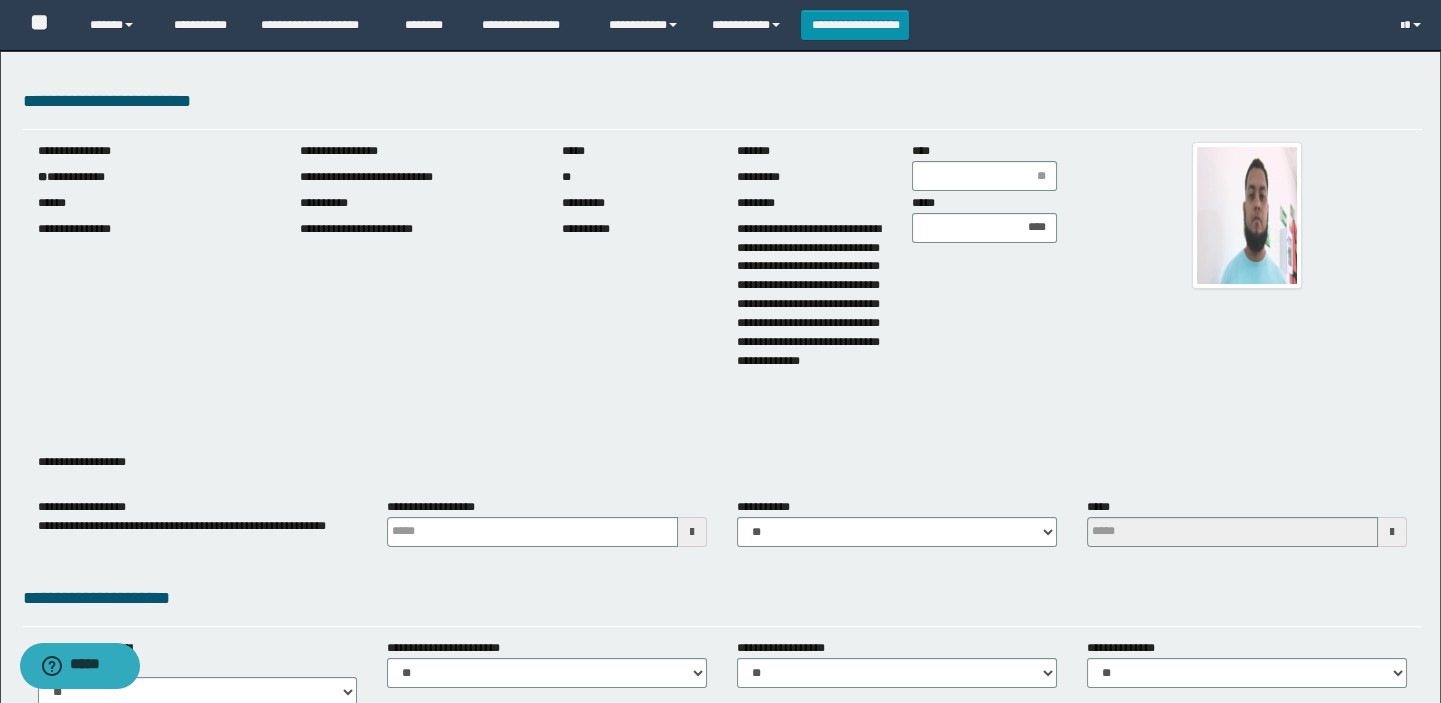 click on "****" at bounding box center [984, 166] 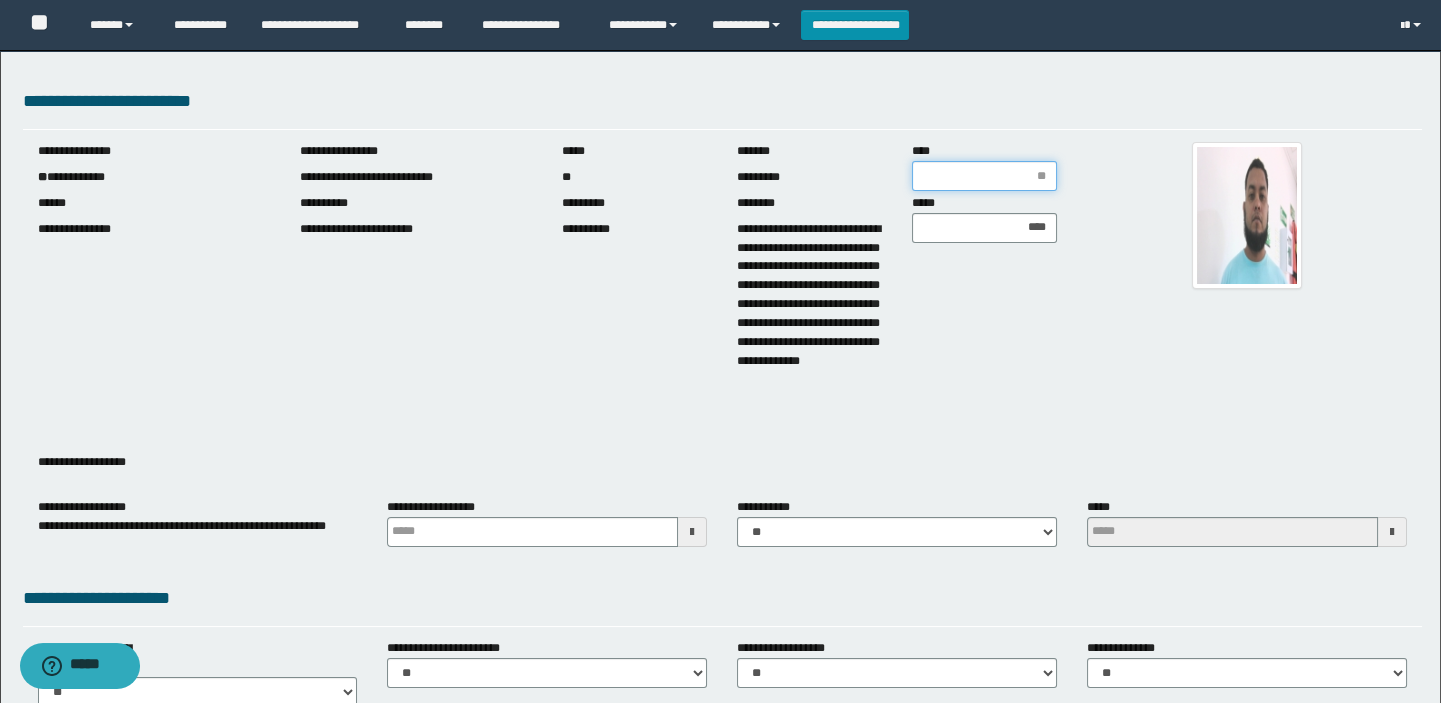 click on "****" at bounding box center (984, 176) 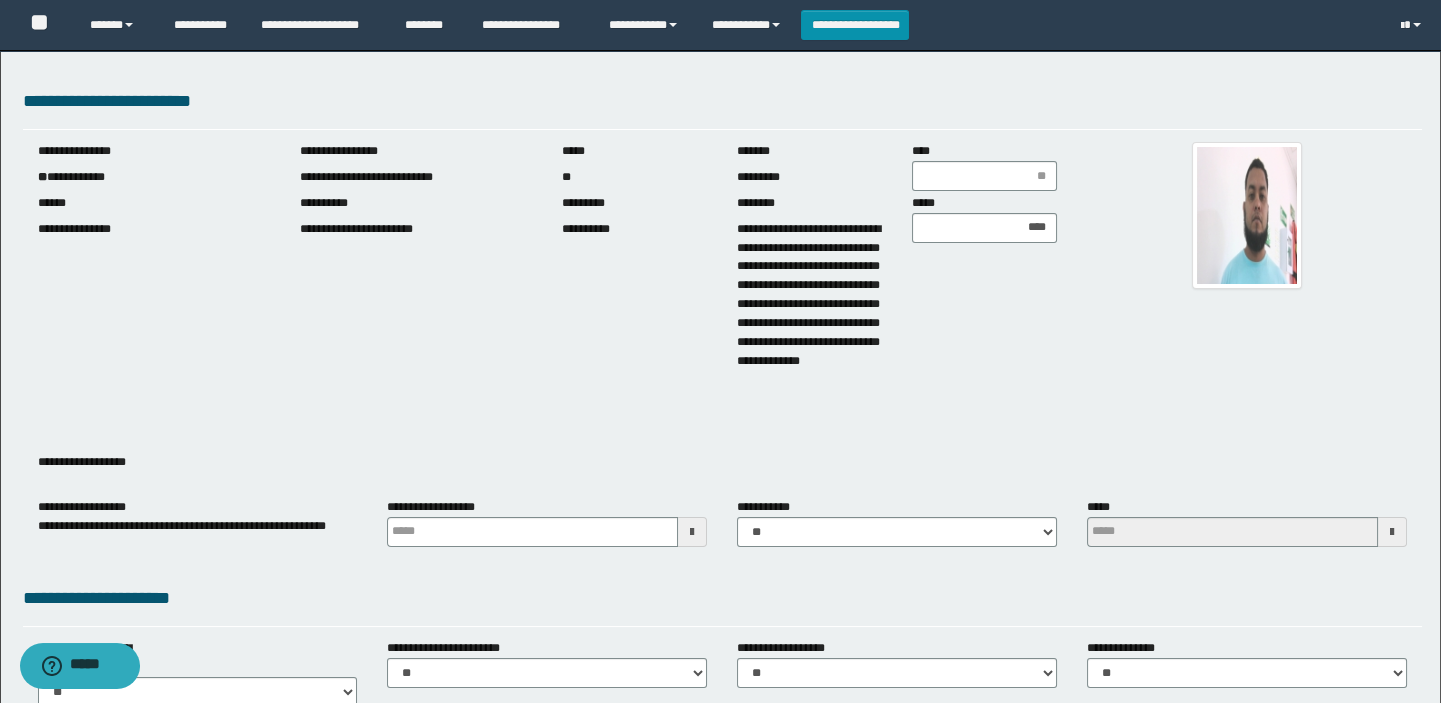 drag, startPoint x: 449, startPoint y: 325, endPoint x: 434, endPoint y: 332, distance: 16.552946 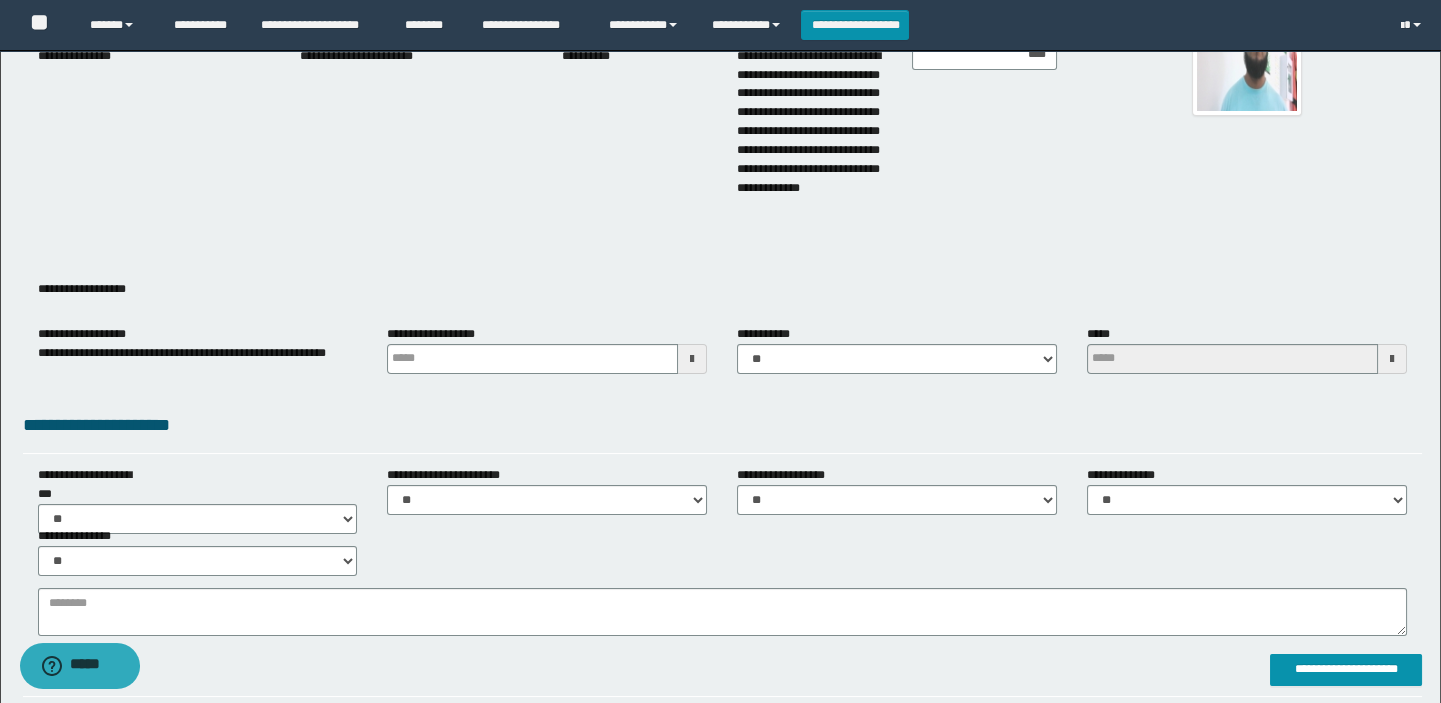 scroll, scrollTop: 0, scrollLeft: 0, axis: both 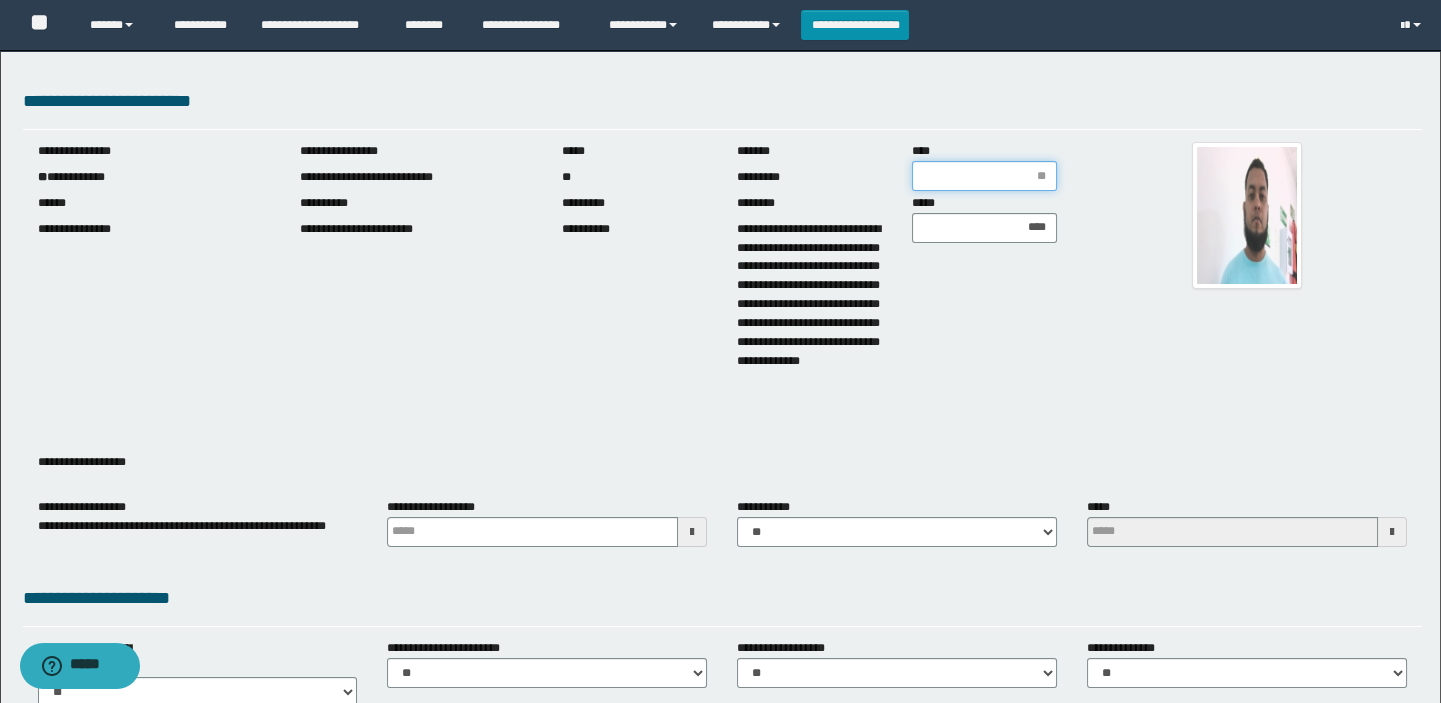 click on "****" at bounding box center [984, 176] 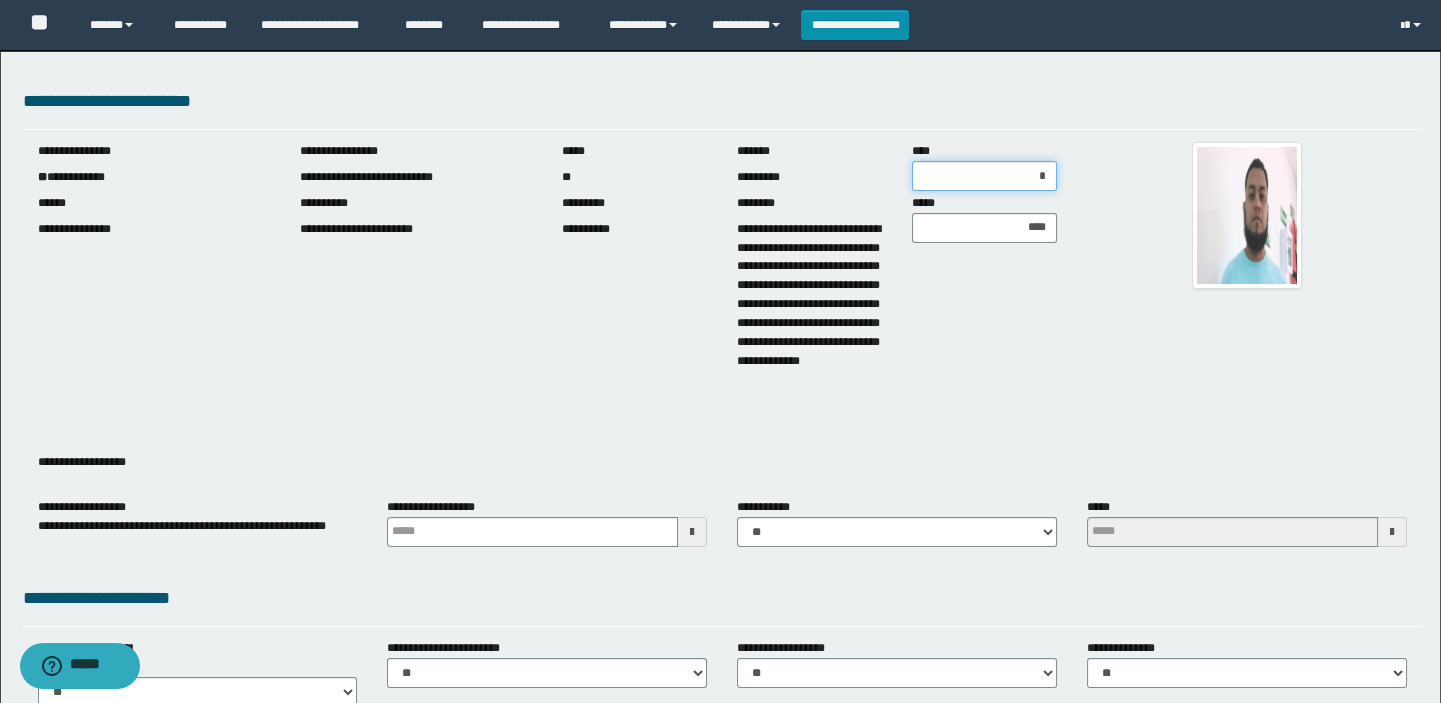 type on "**" 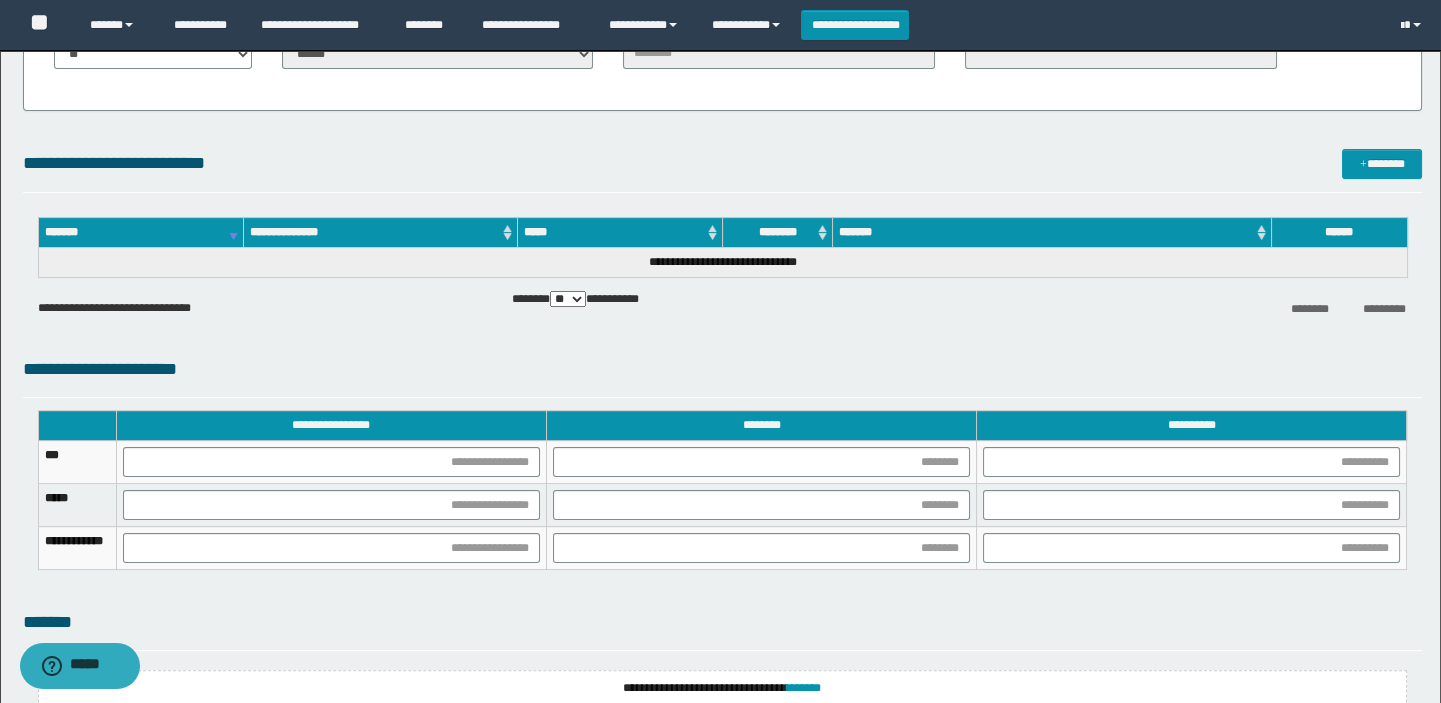 scroll, scrollTop: 1545, scrollLeft: 0, axis: vertical 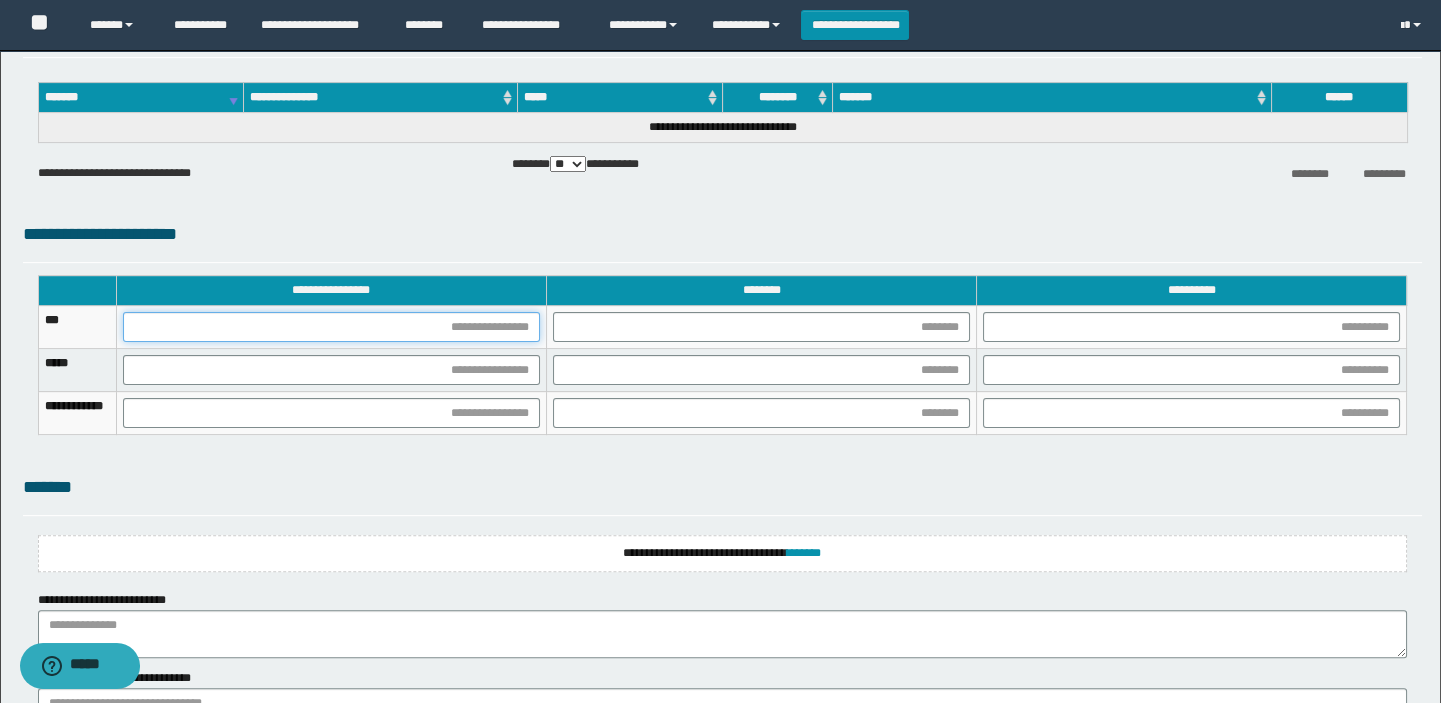 click at bounding box center (331, 327) 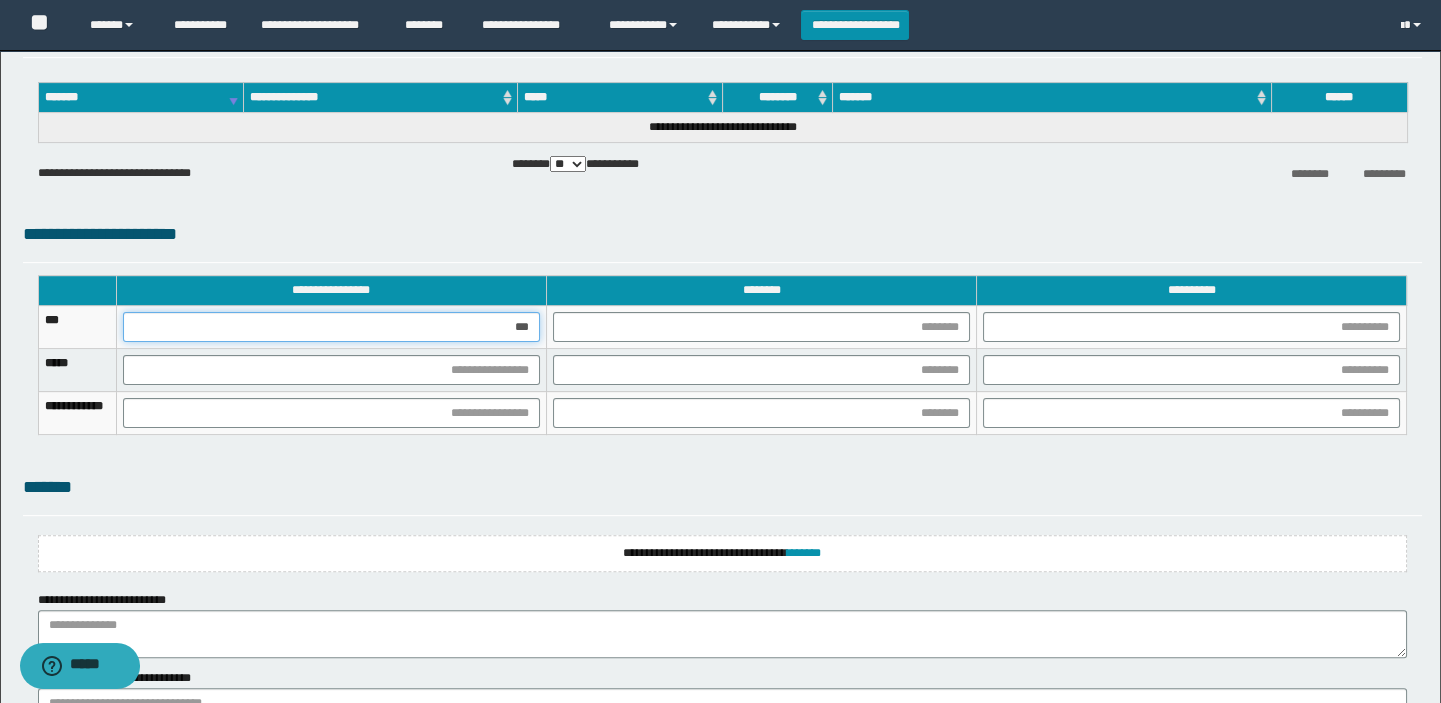type on "****" 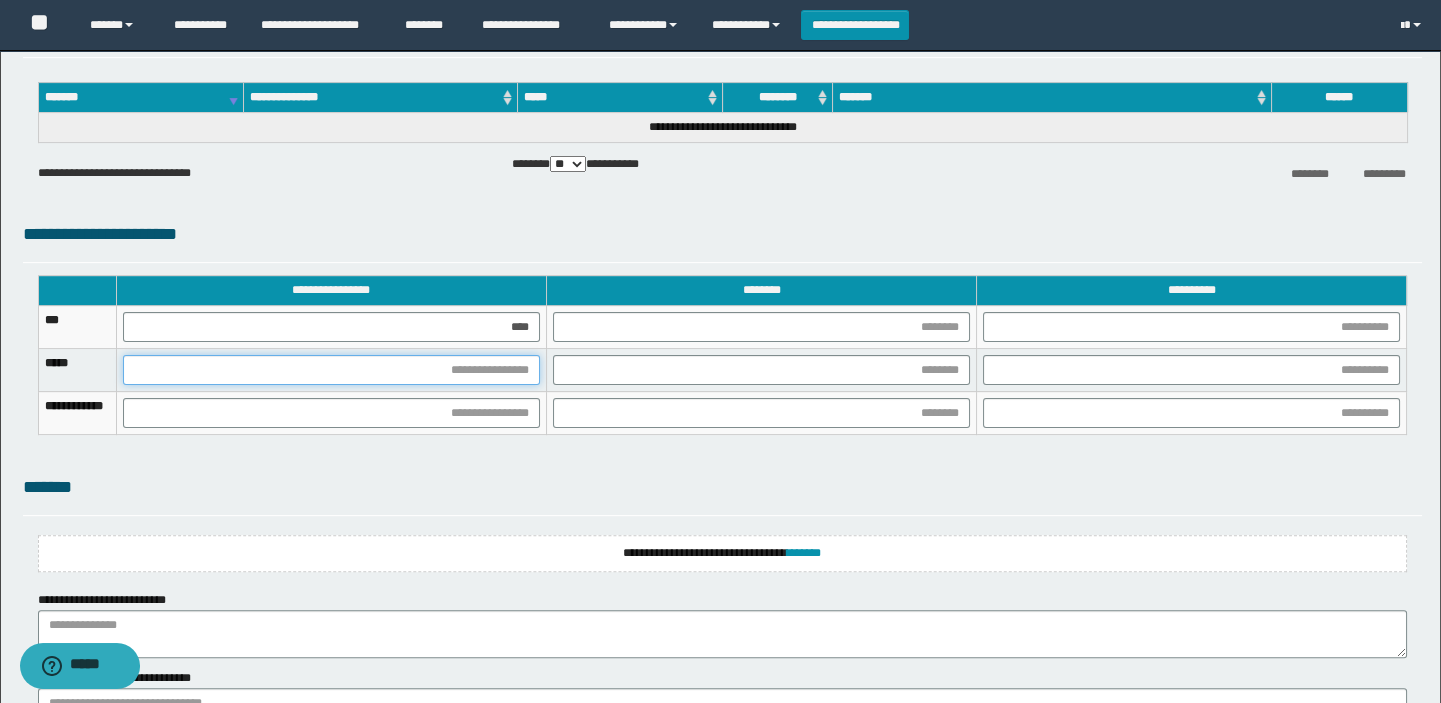click at bounding box center (331, 370) 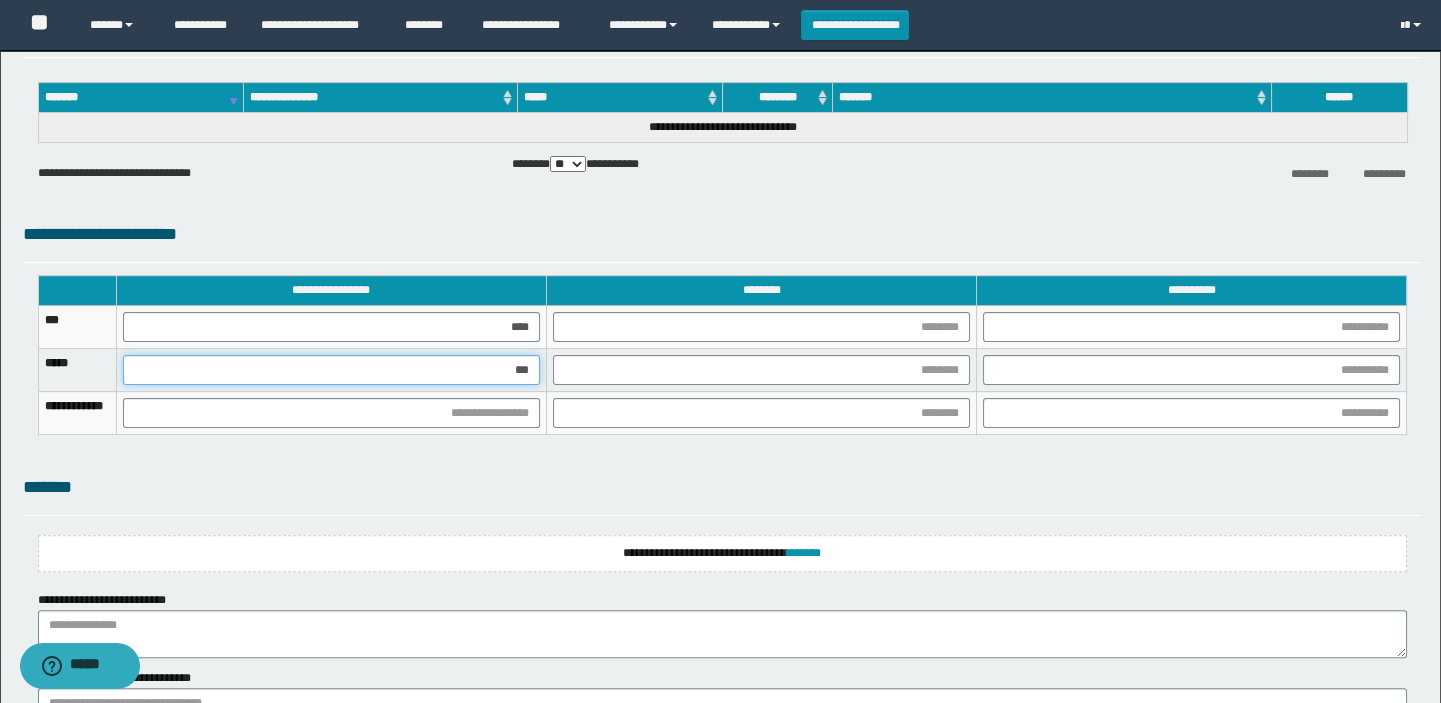 type on "****" 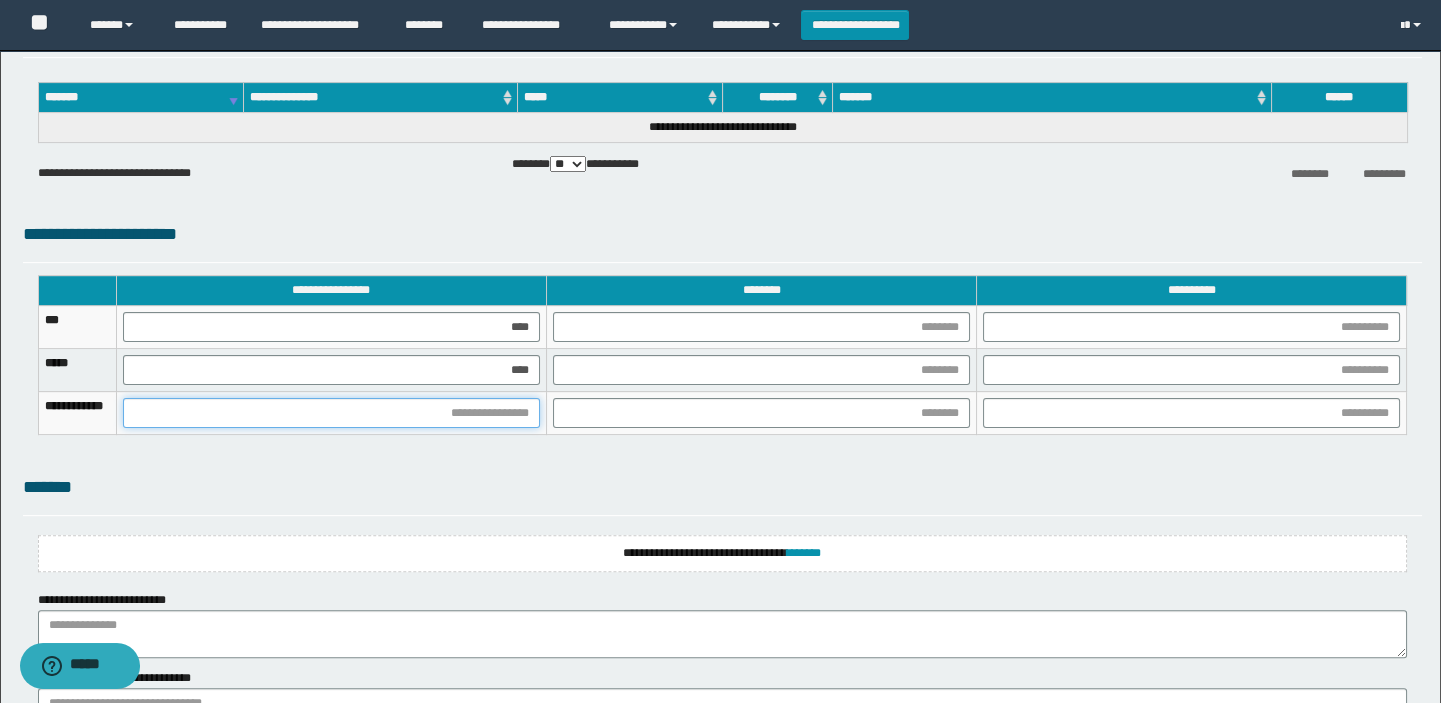 click at bounding box center (331, 413) 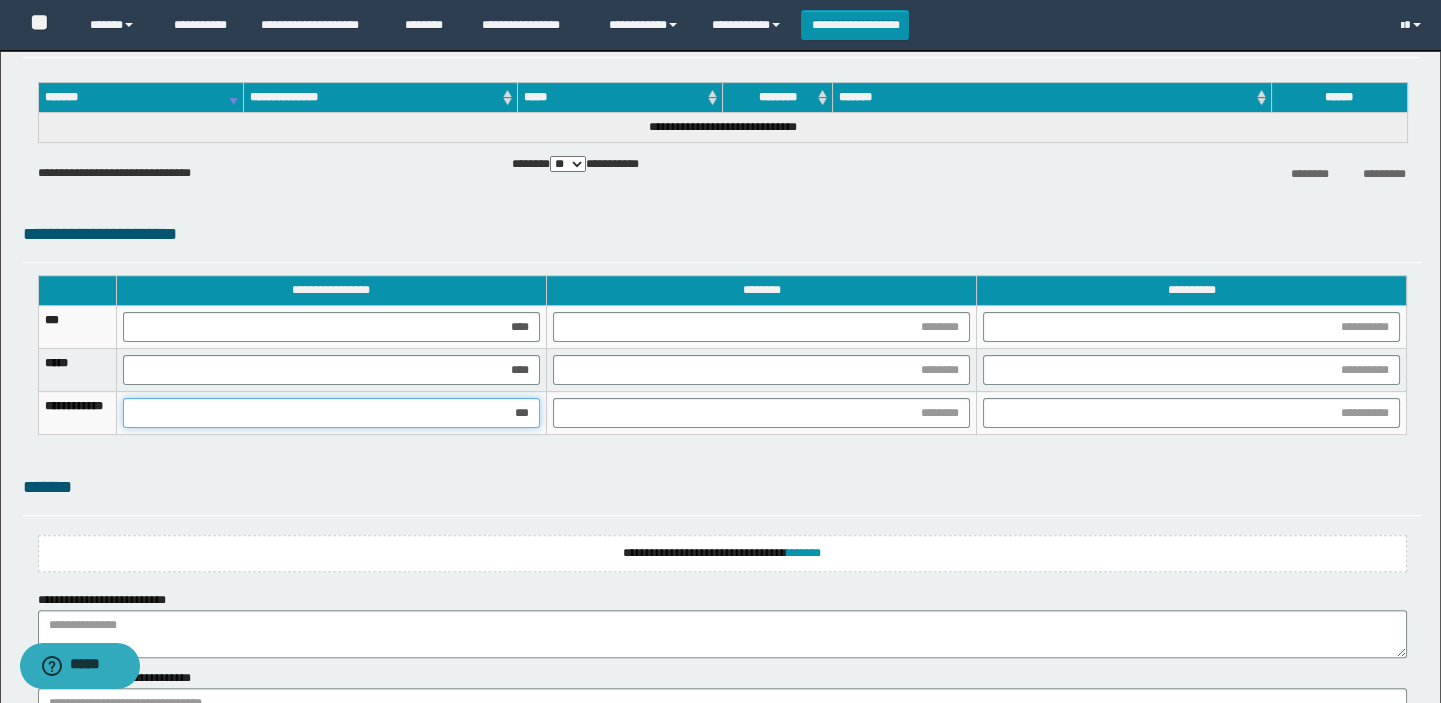 type on "****" 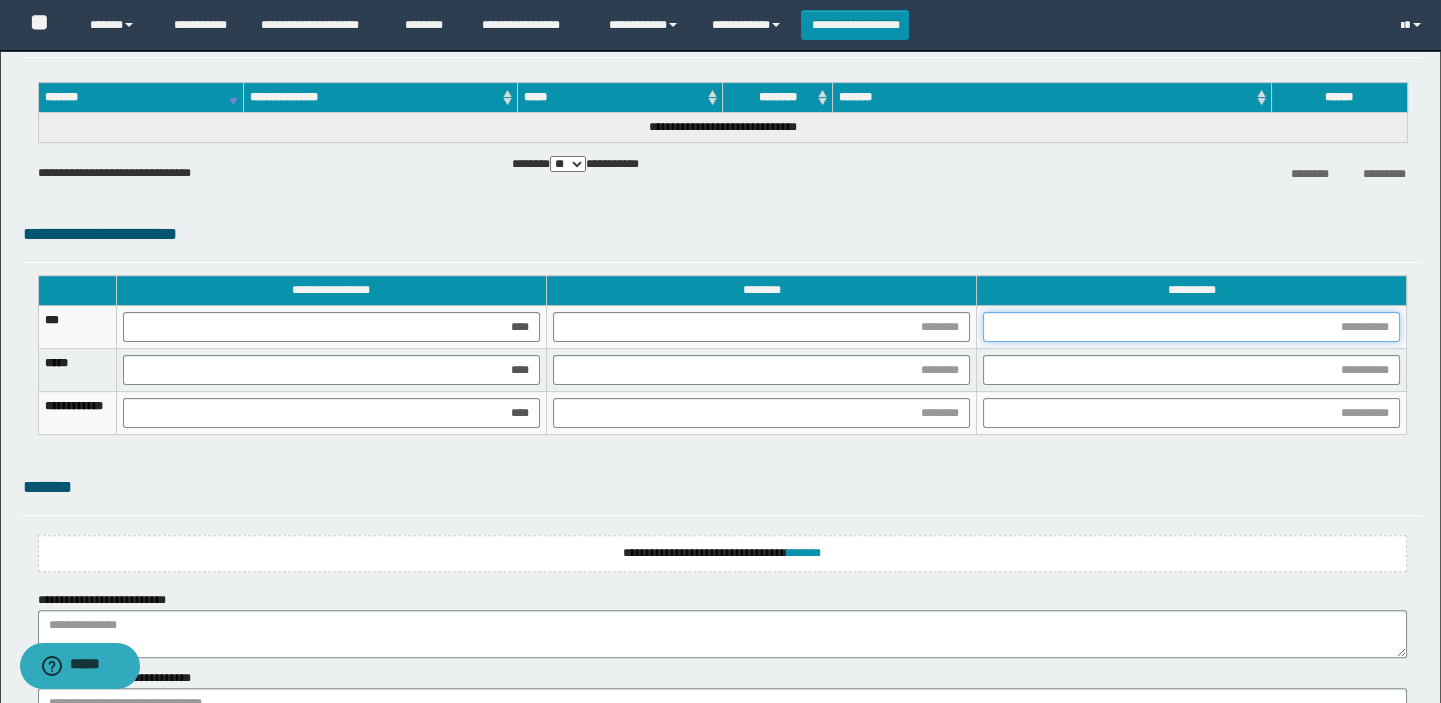 click at bounding box center [1191, 327] 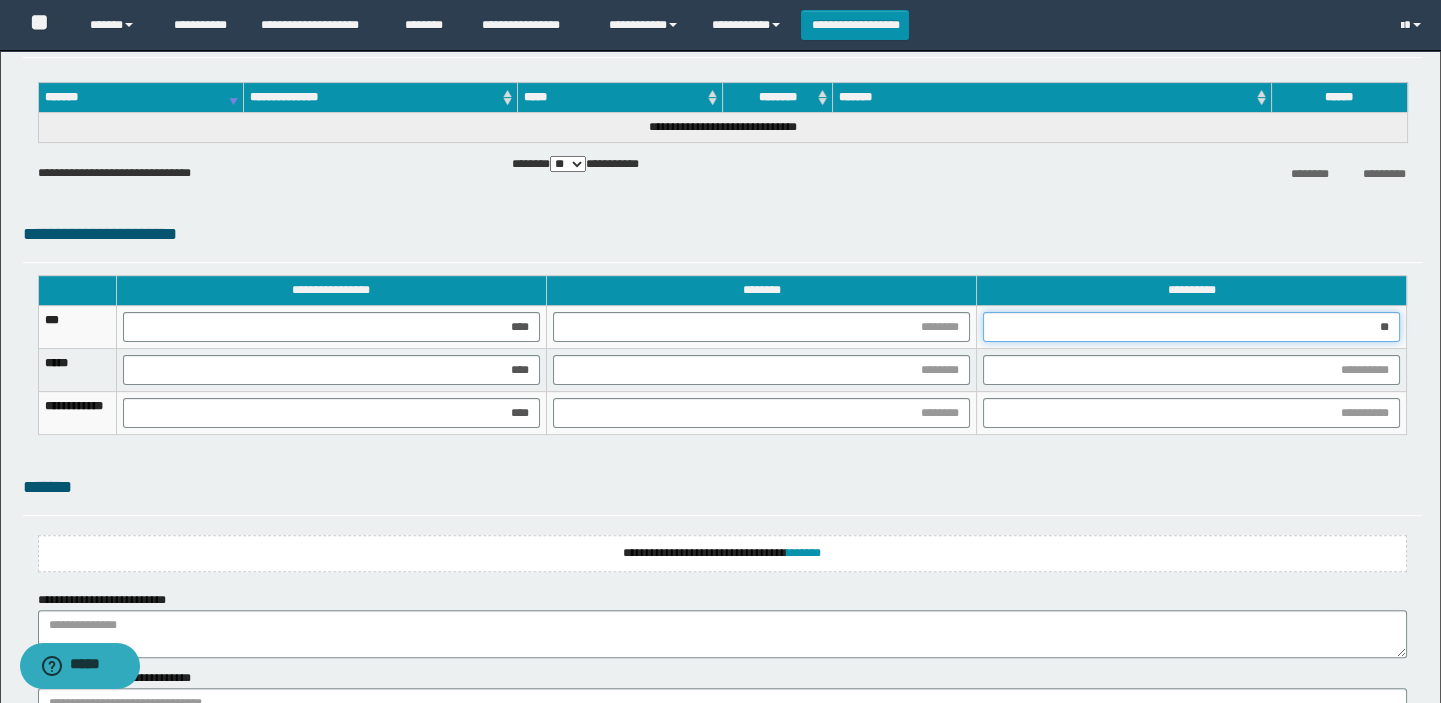 type on "***" 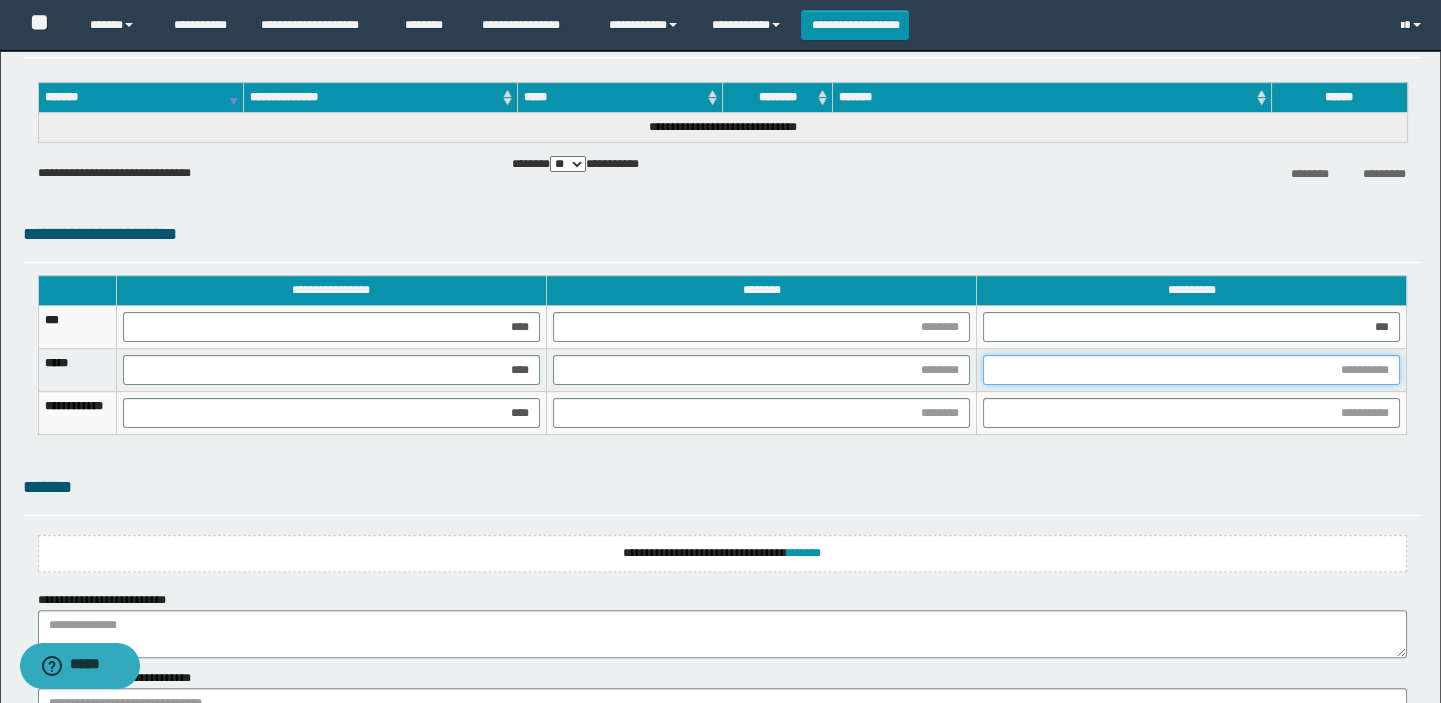 click at bounding box center [1191, 370] 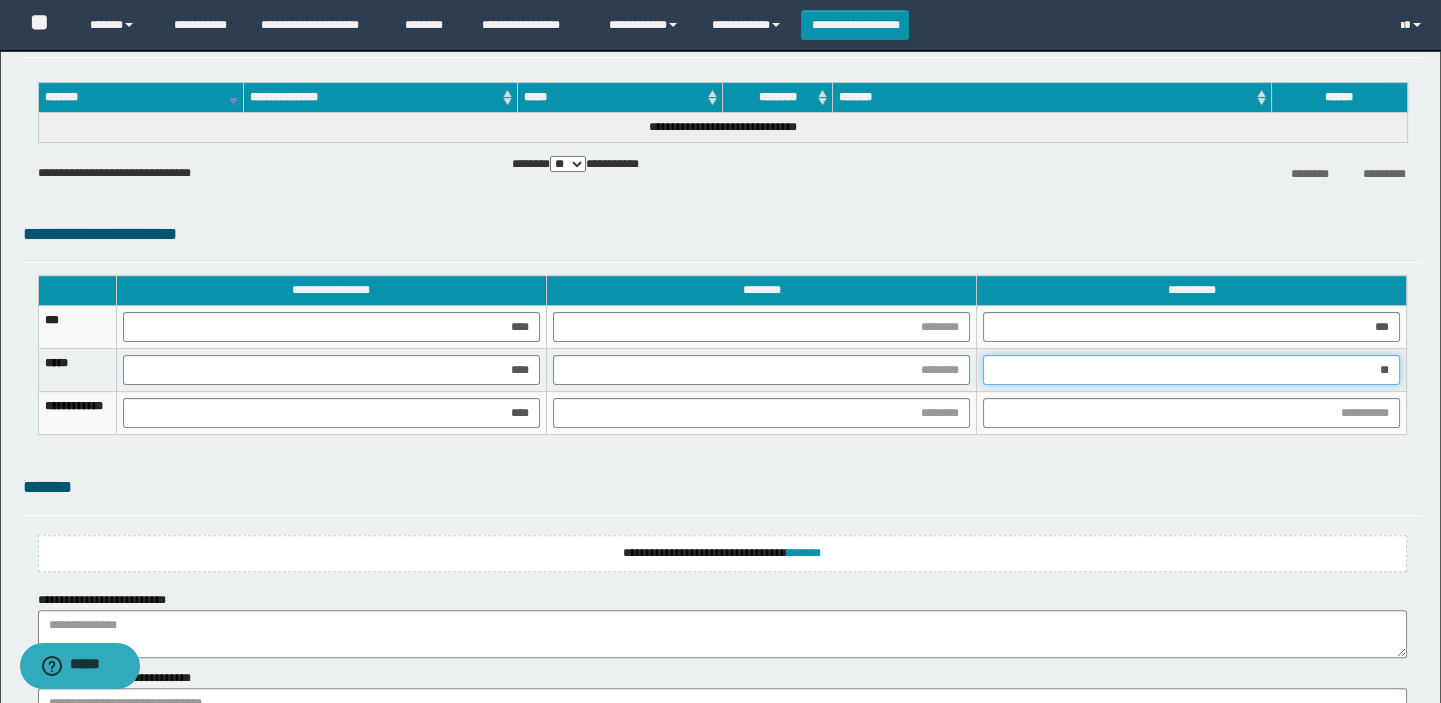 type on "***" 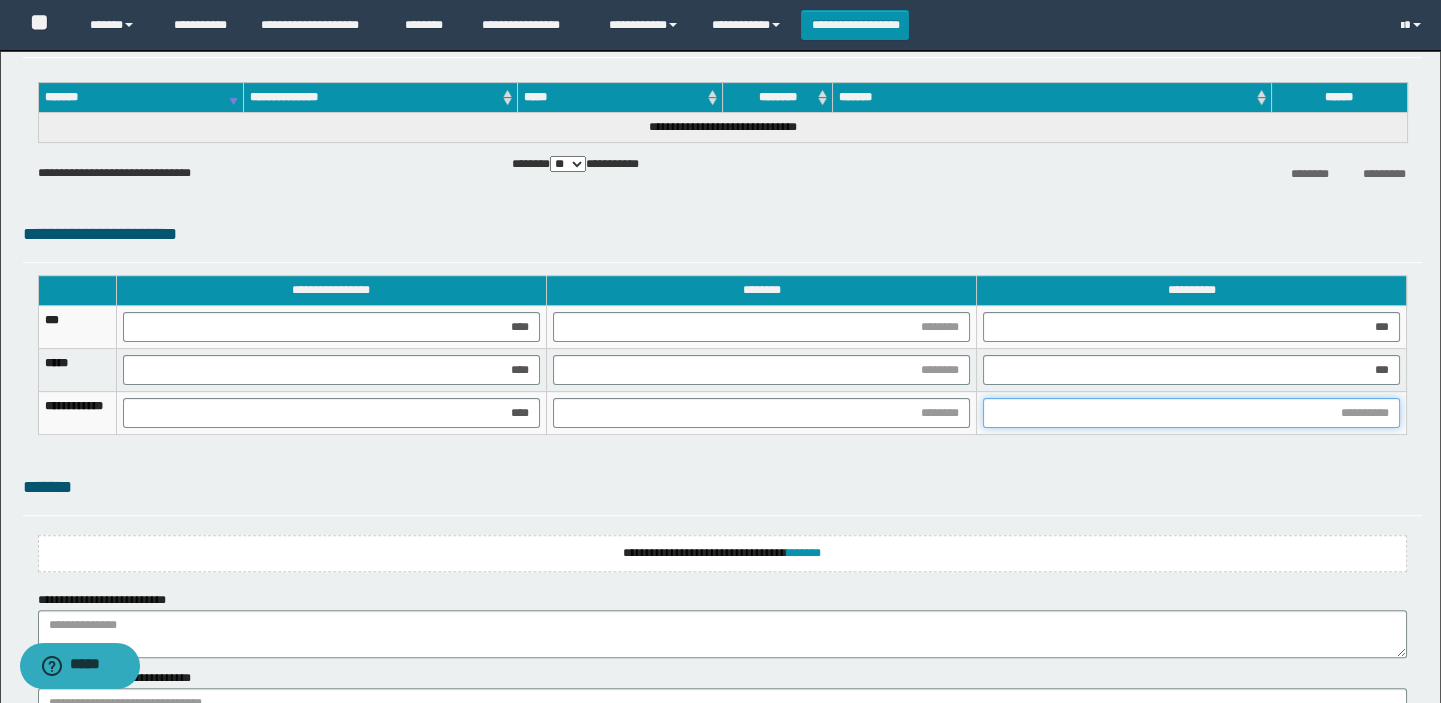 click at bounding box center [1191, 413] 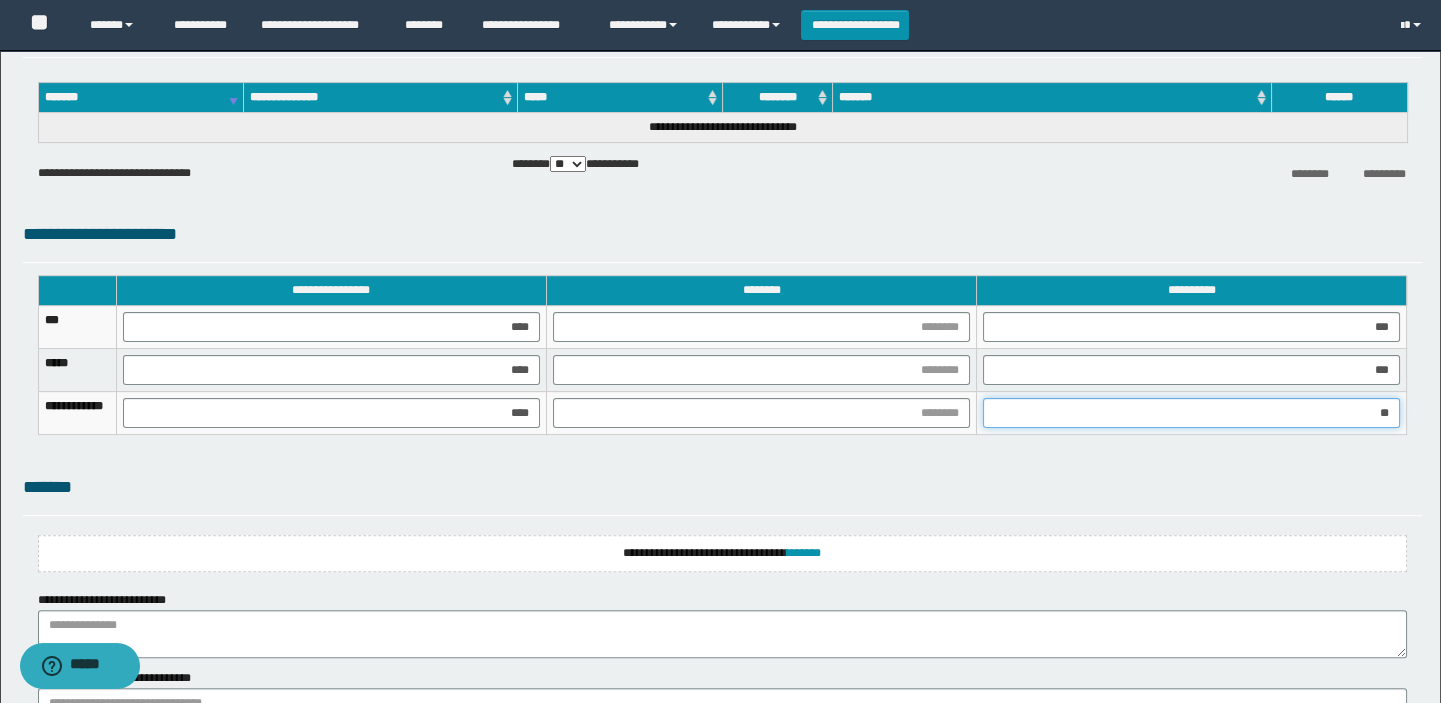 type on "***" 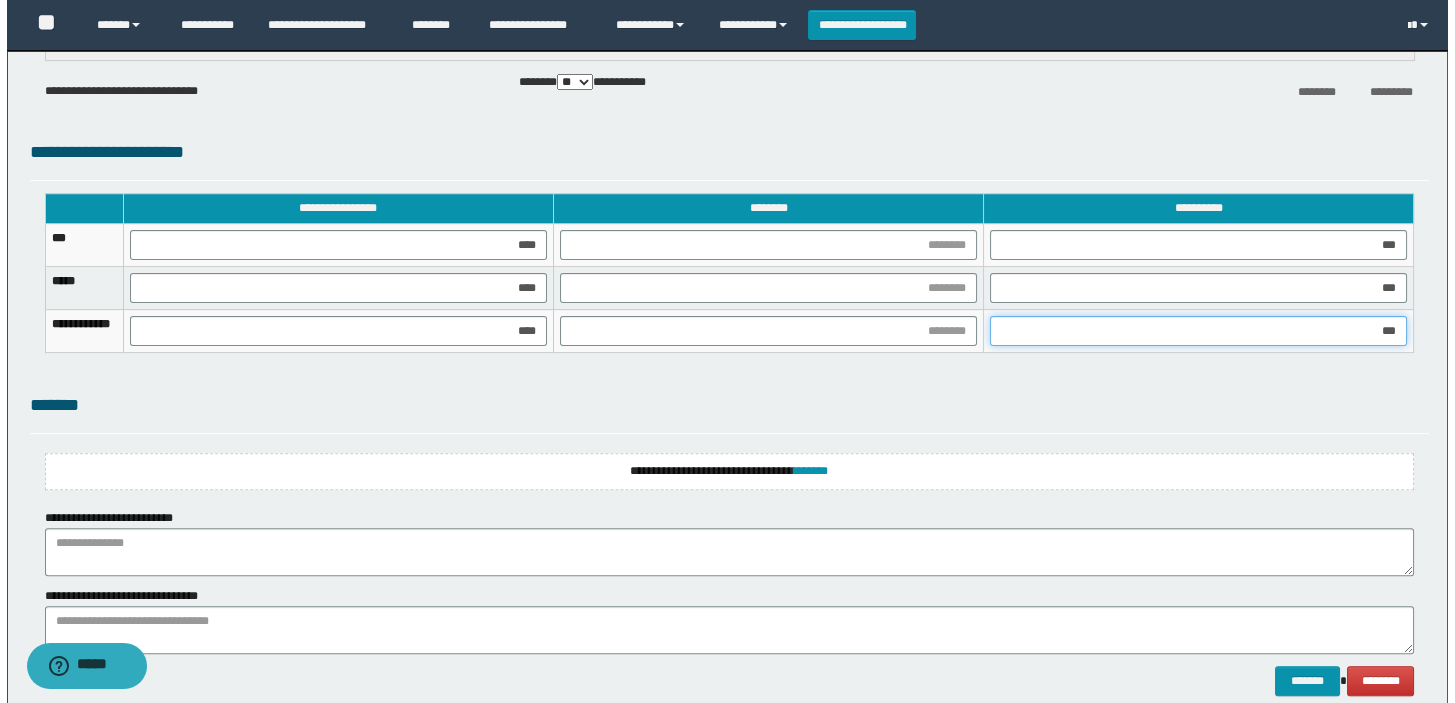 scroll, scrollTop: 1728, scrollLeft: 0, axis: vertical 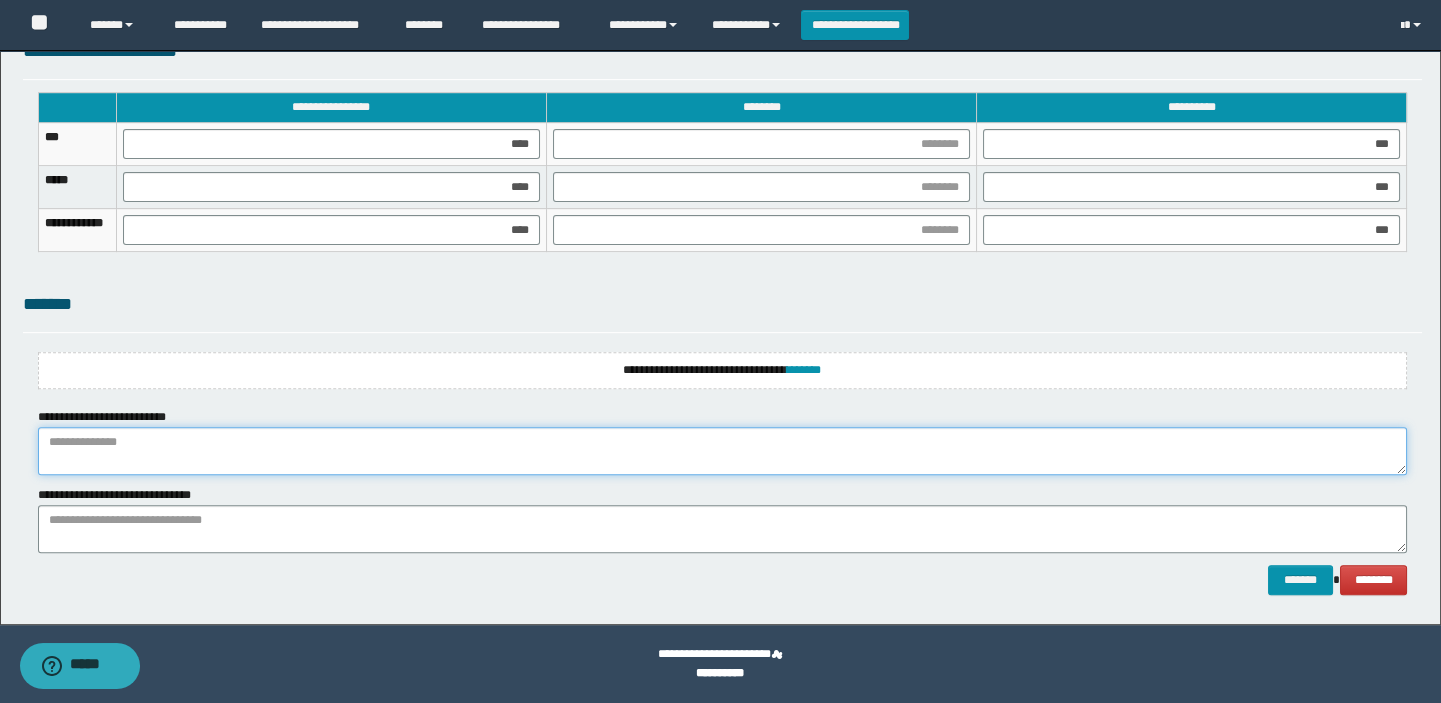 click at bounding box center (723, 451) 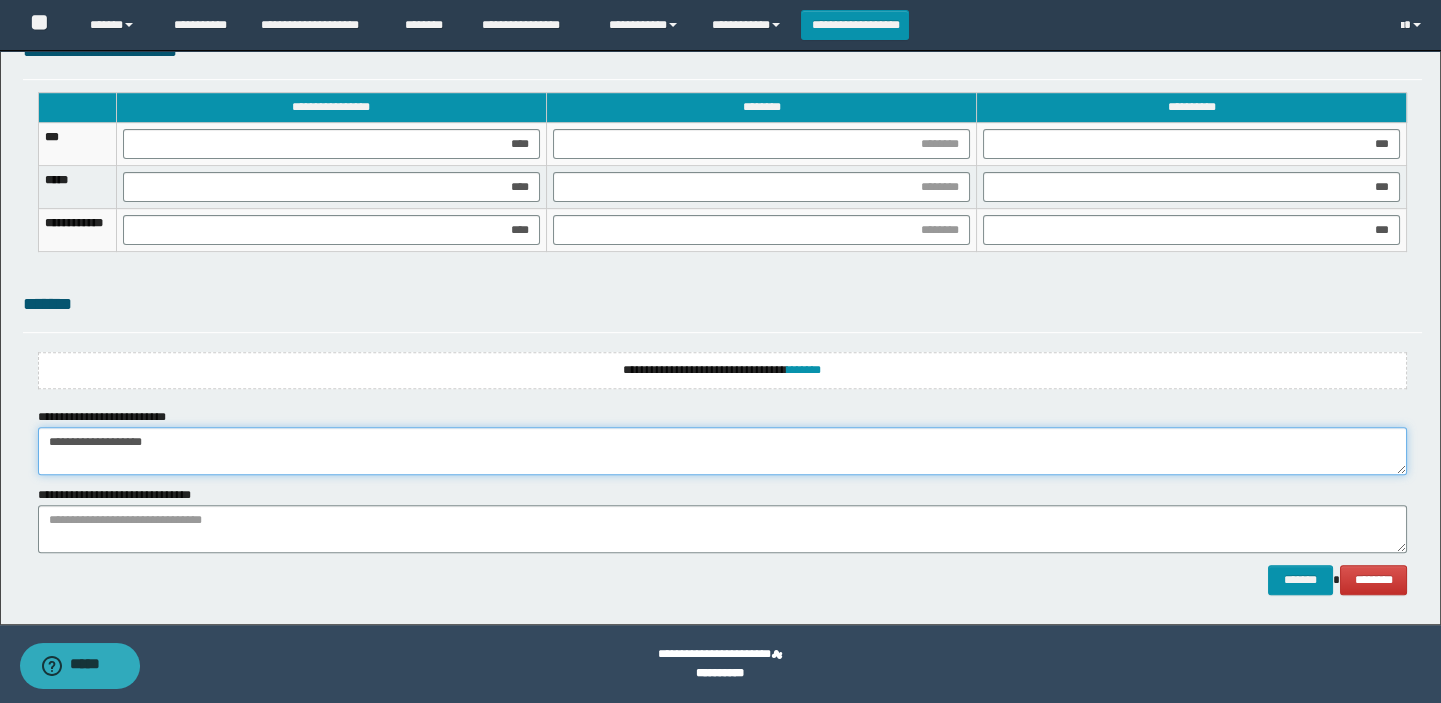 drag, startPoint x: 88, startPoint y: 438, endPoint x: 80, endPoint y: 452, distance: 16.124516 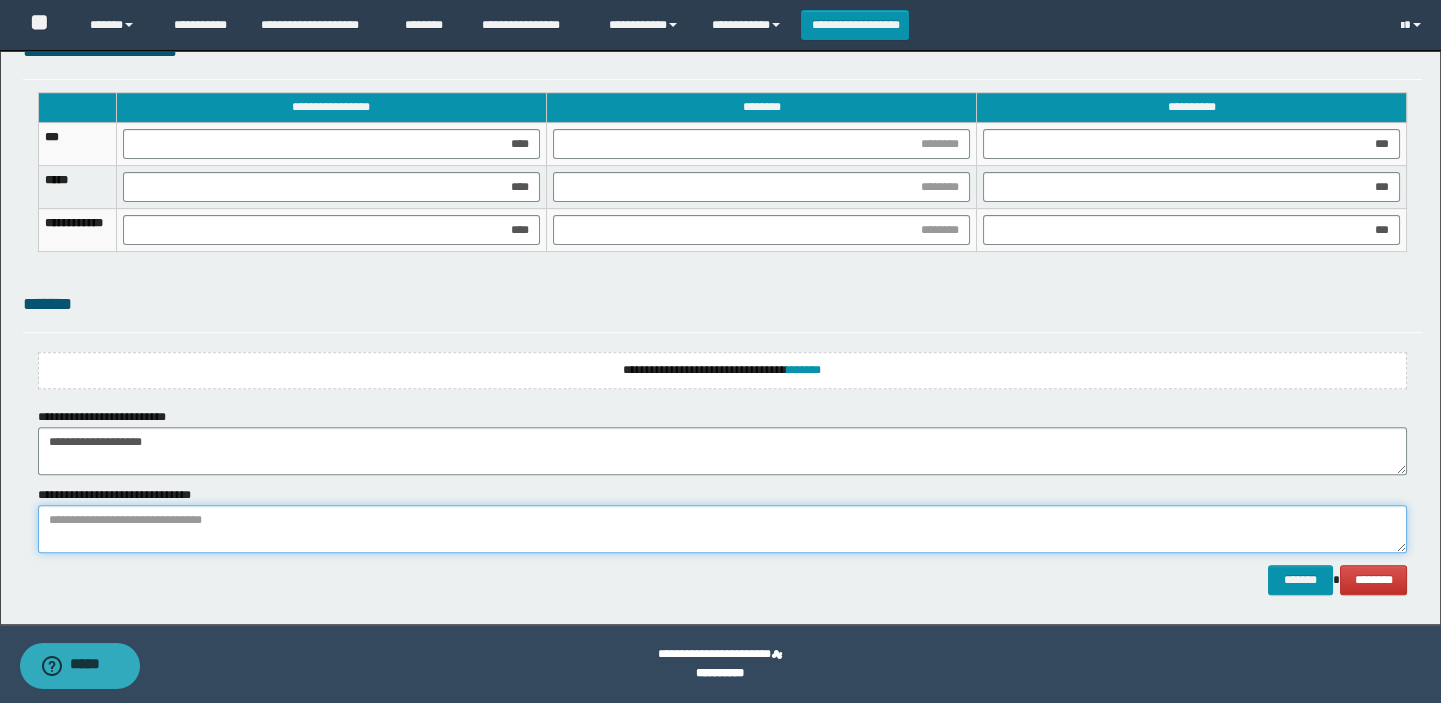 click at bounding box center (723, 529) 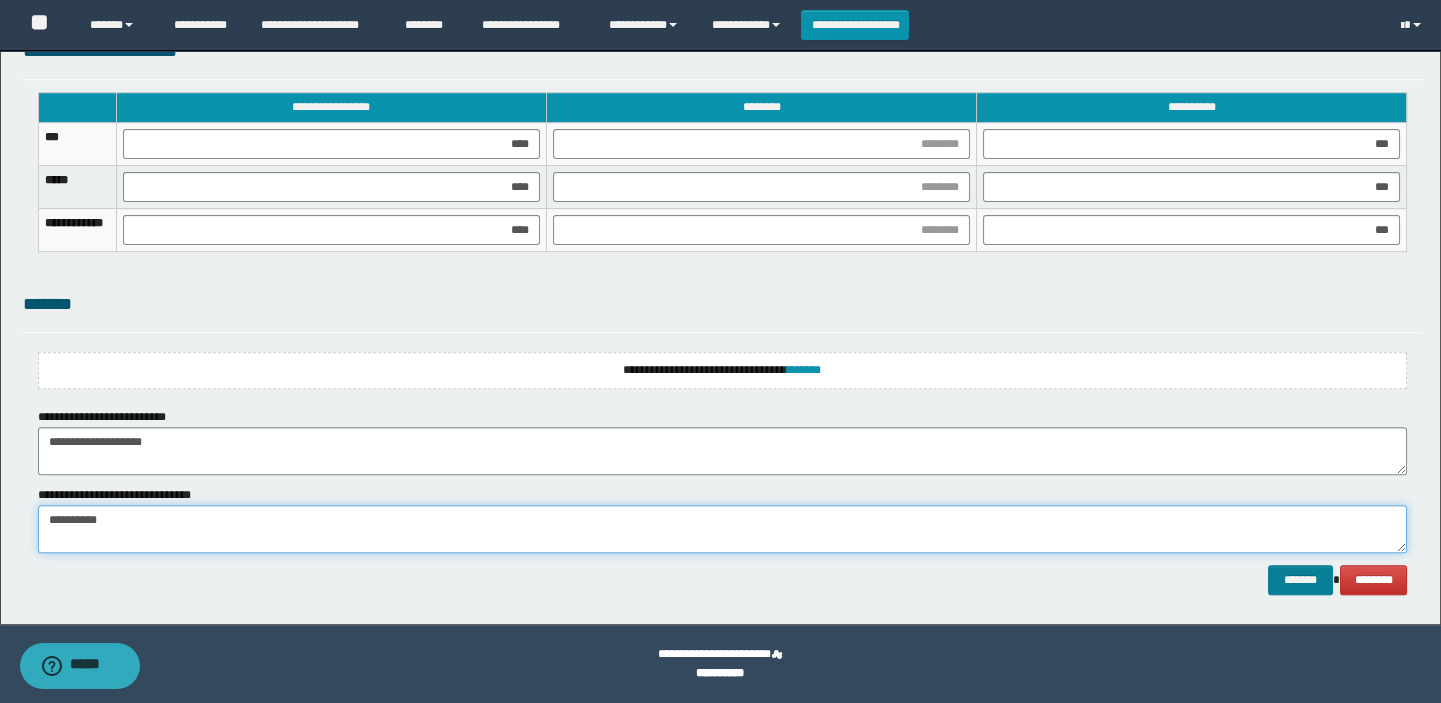 type on "**********" 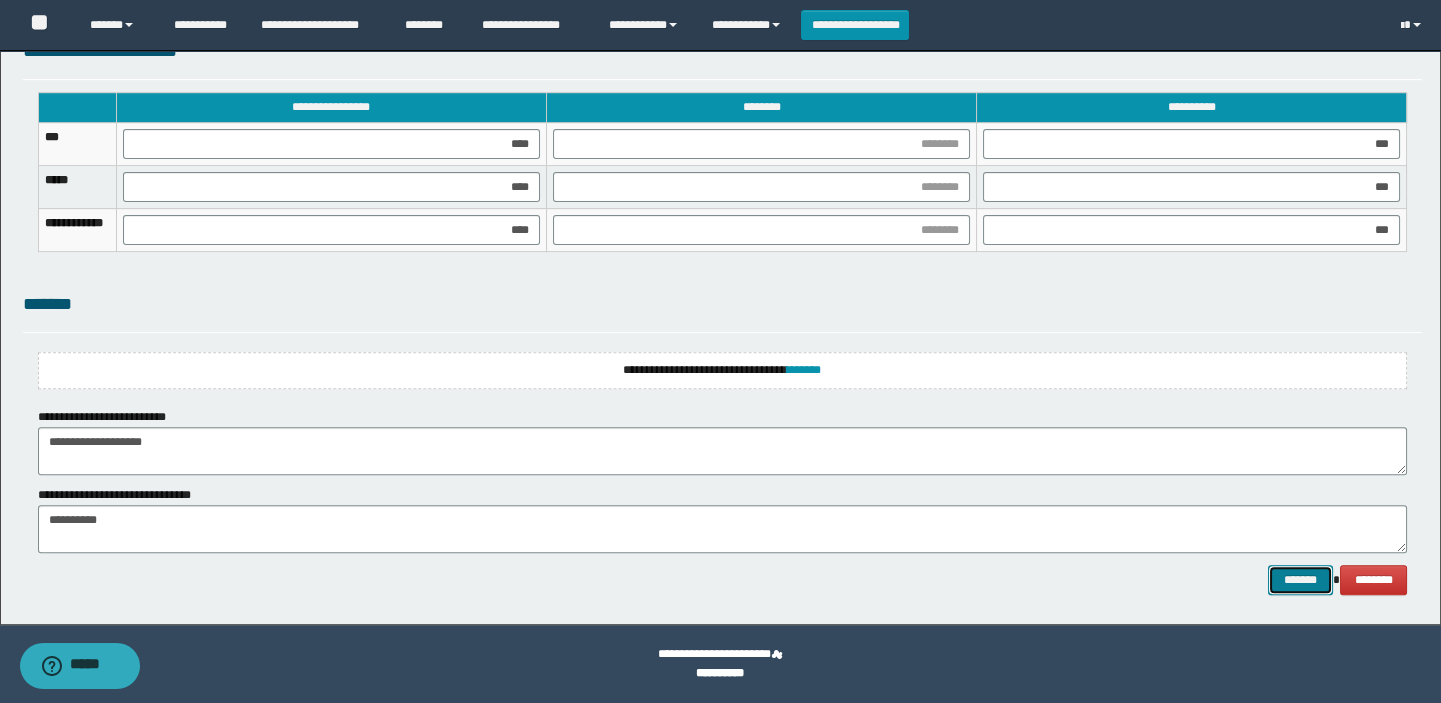 click on "*******" at bounding box center (1300, 580) 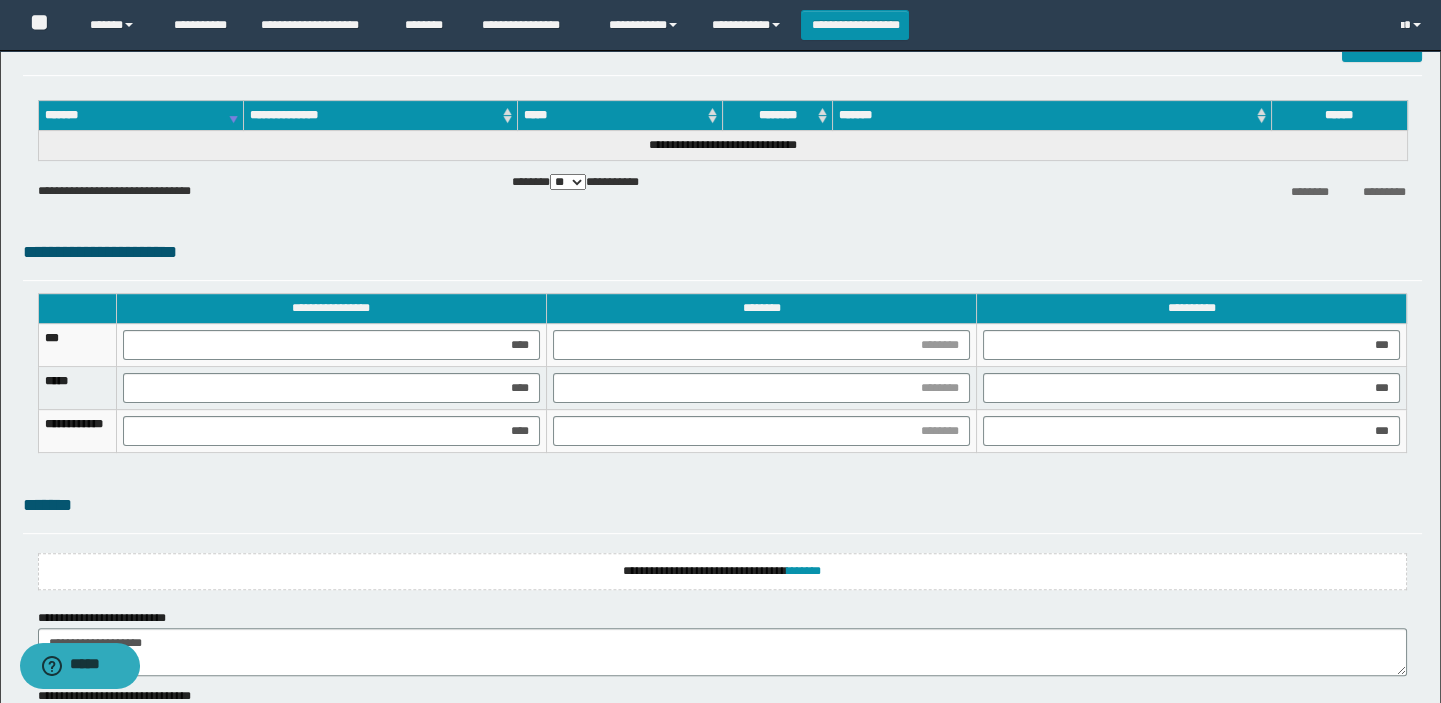 scroll, scrollTop: 1728, scrollLeft: 0, axis: vertical 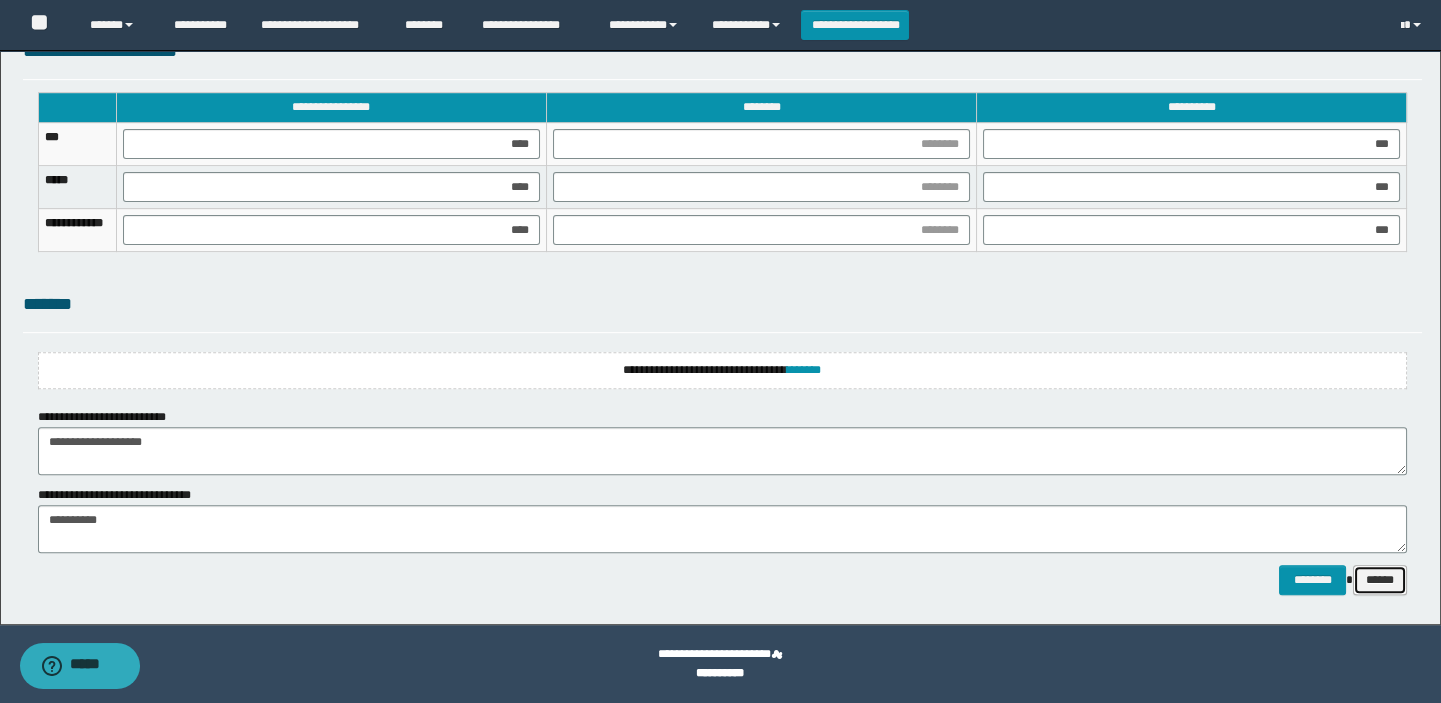 click on "******" at bounding box center (1380, 580) 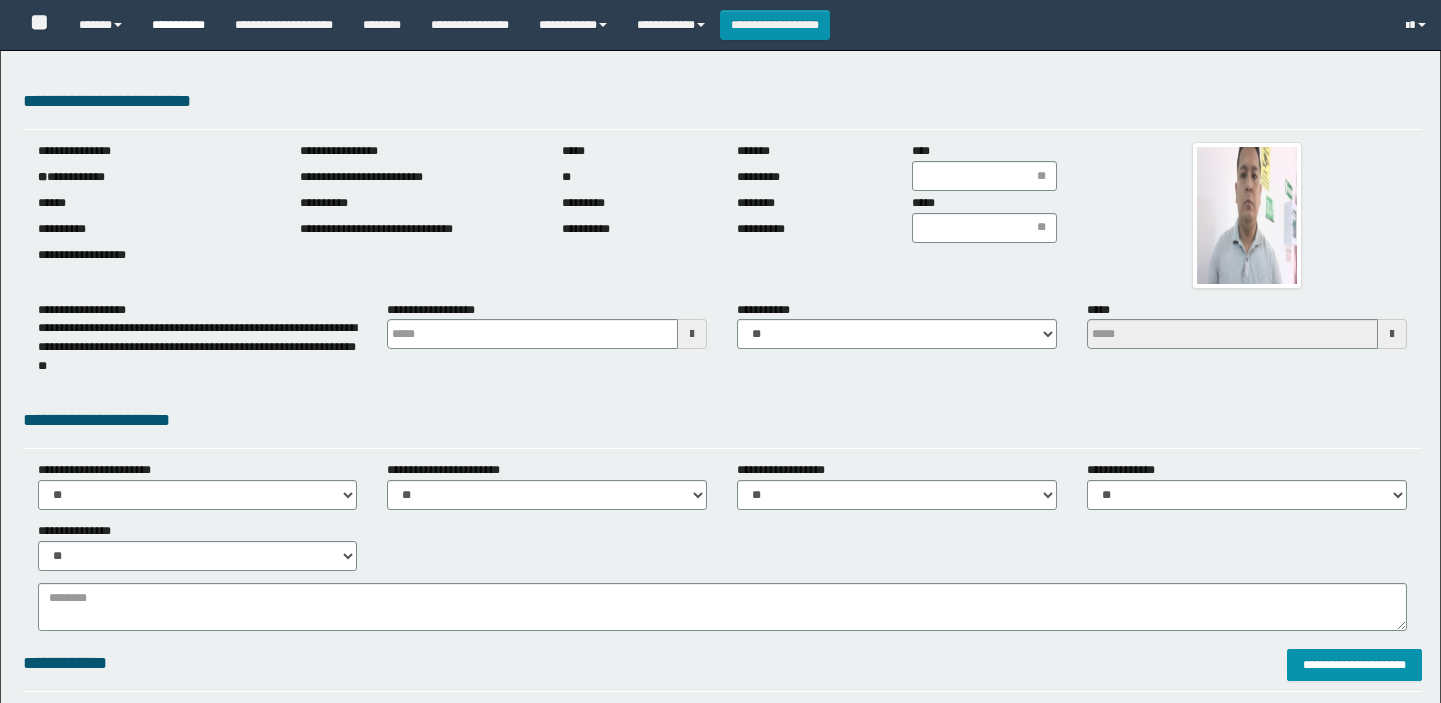 scroll, scrollTop: 0, scrollLeft: 0, axis: both 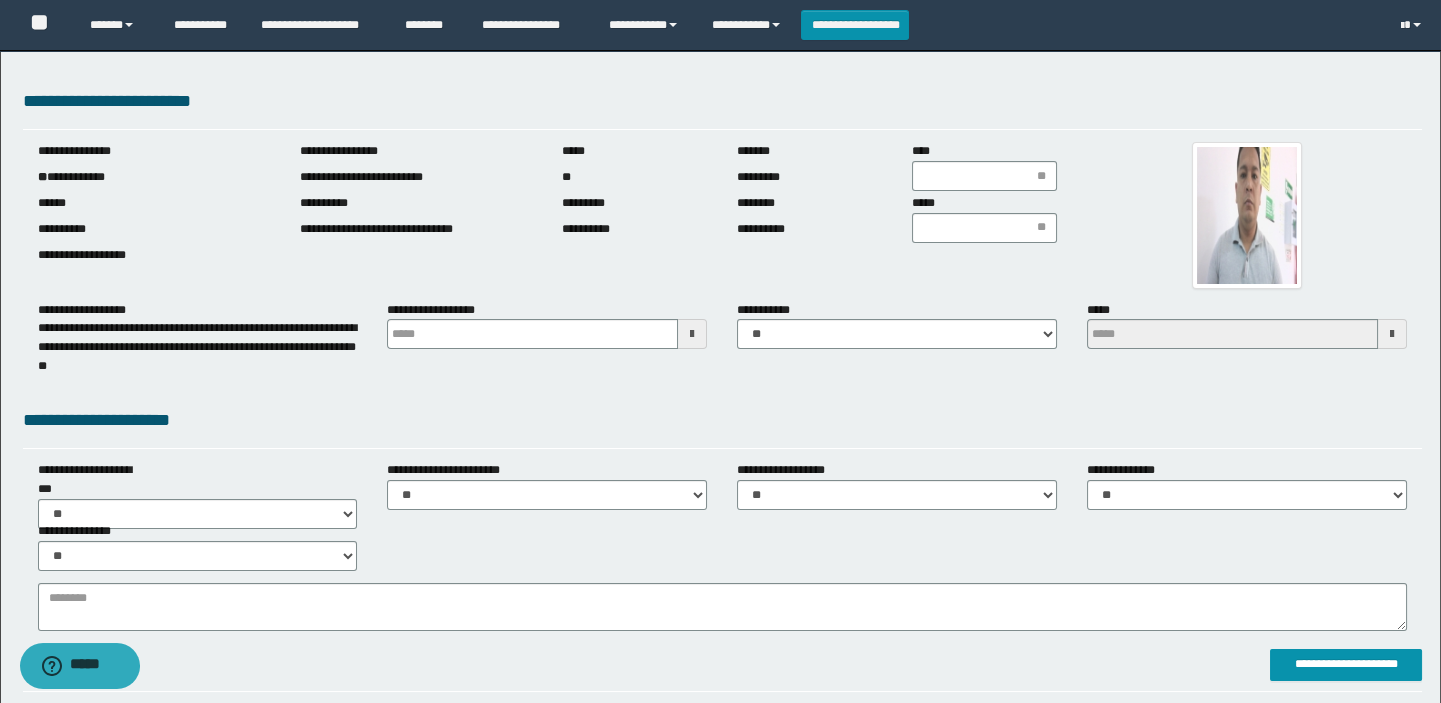 click on "**********" at bounding box center [154, 177] 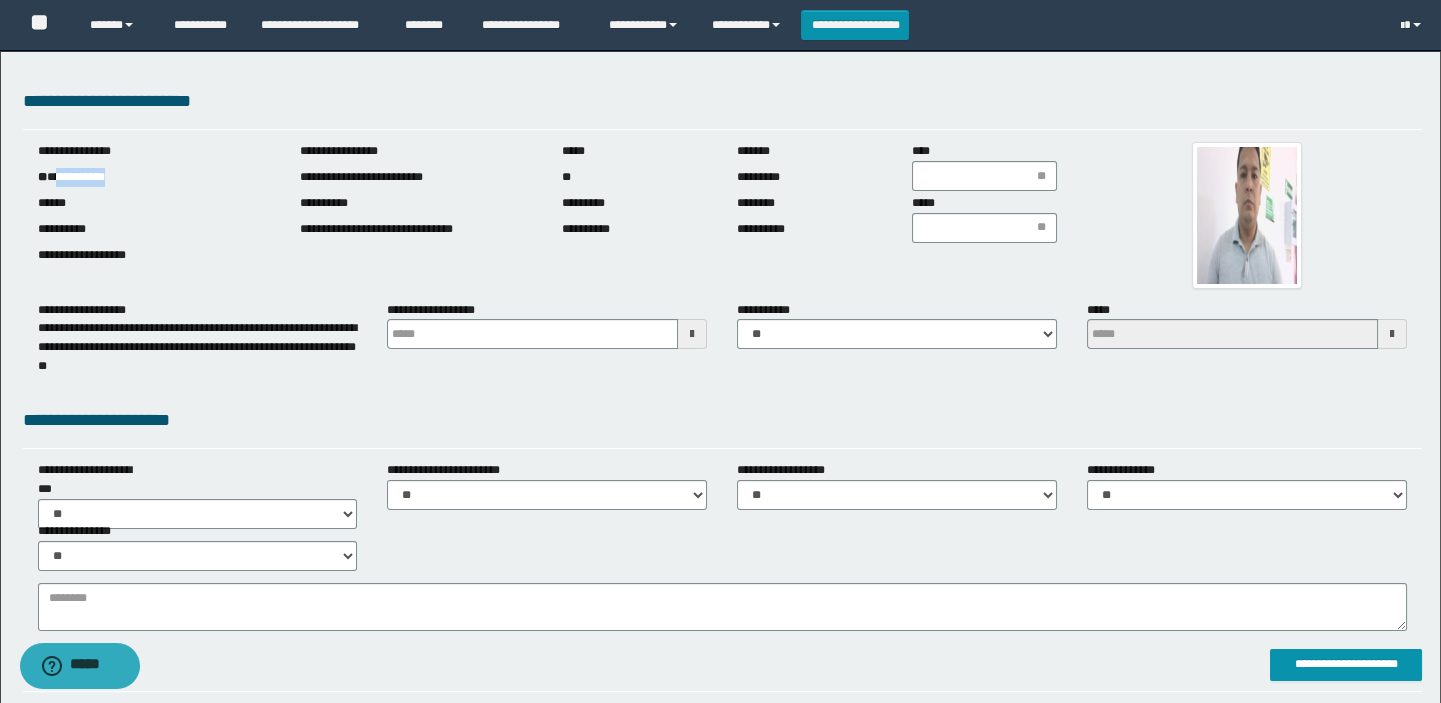 click on "**********" at bounding box center (154, 177) 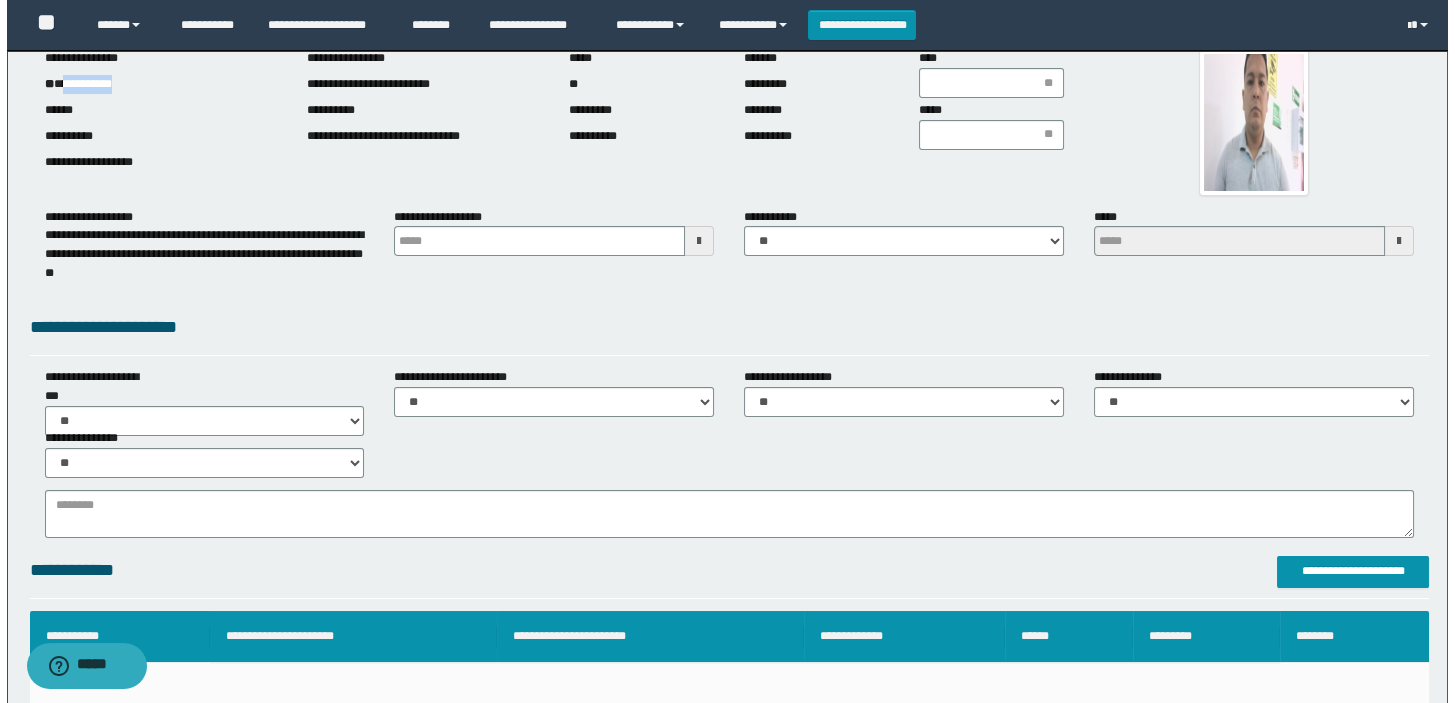 scroll, scrollTop: 272, scrollLeft: 0, axis: vertical 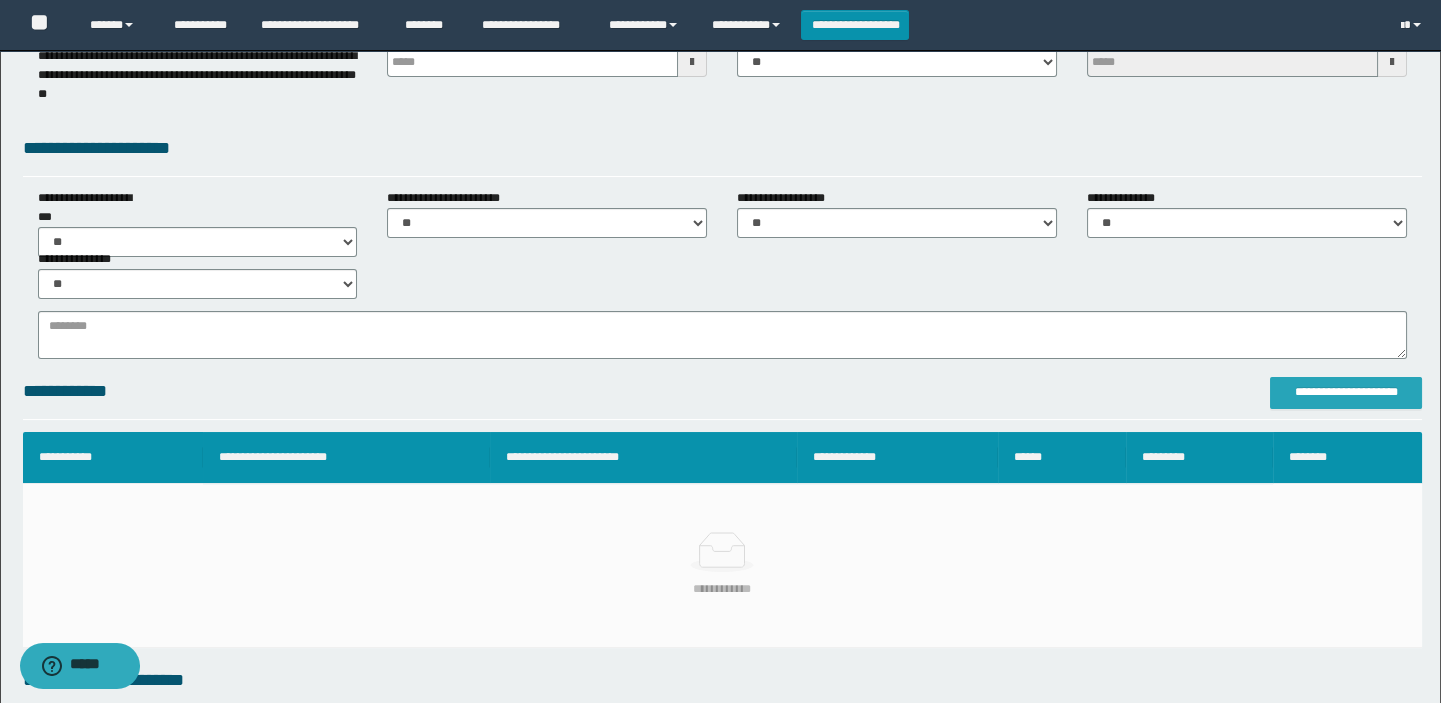 click on "**********" at bounding box center [1346, 392] 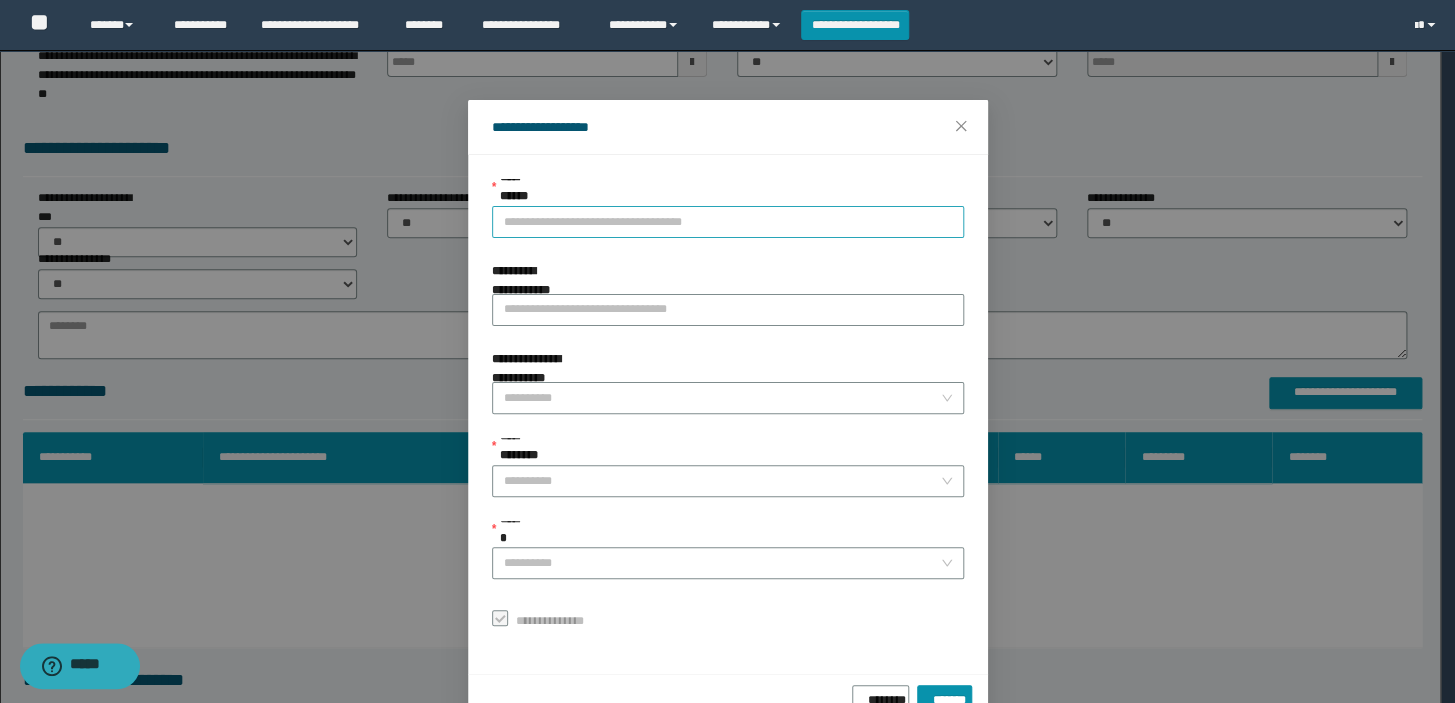 click on "**********" at bounding box center (728, 222) 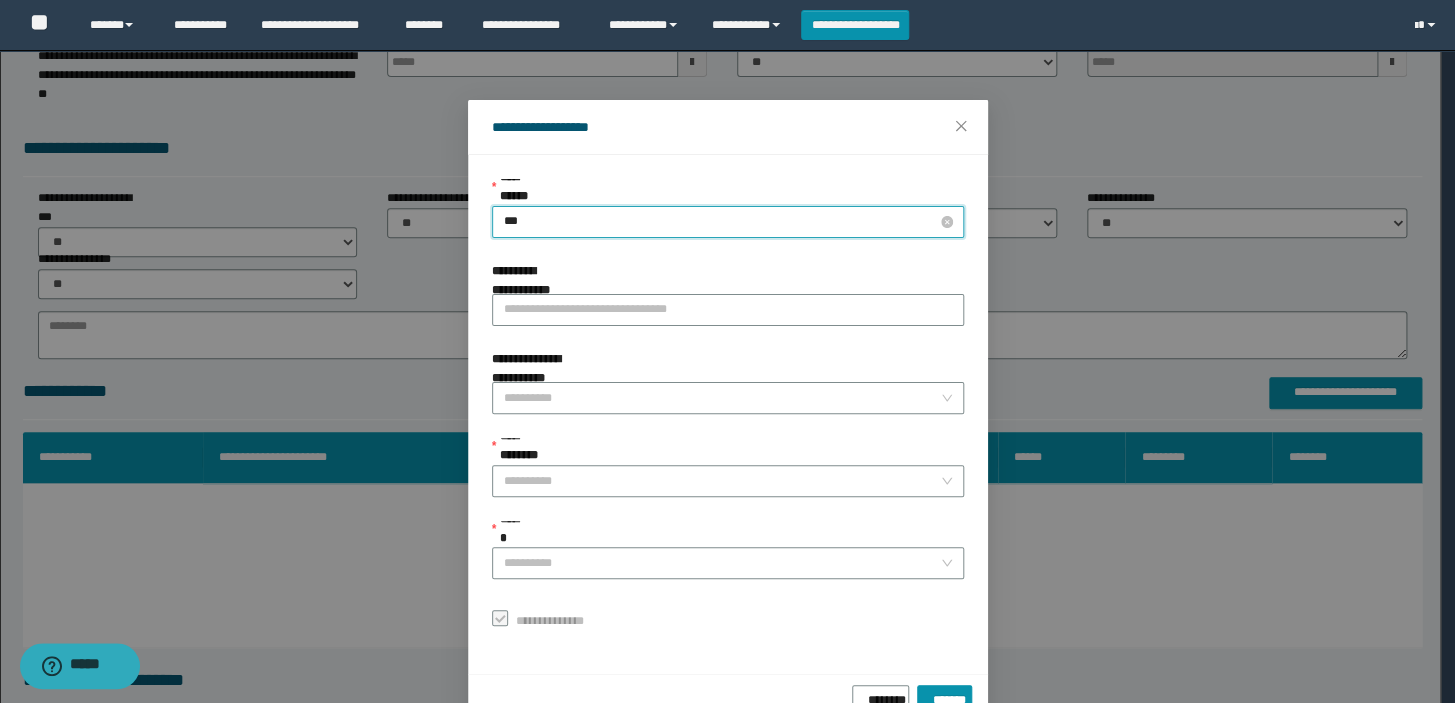type on "****" 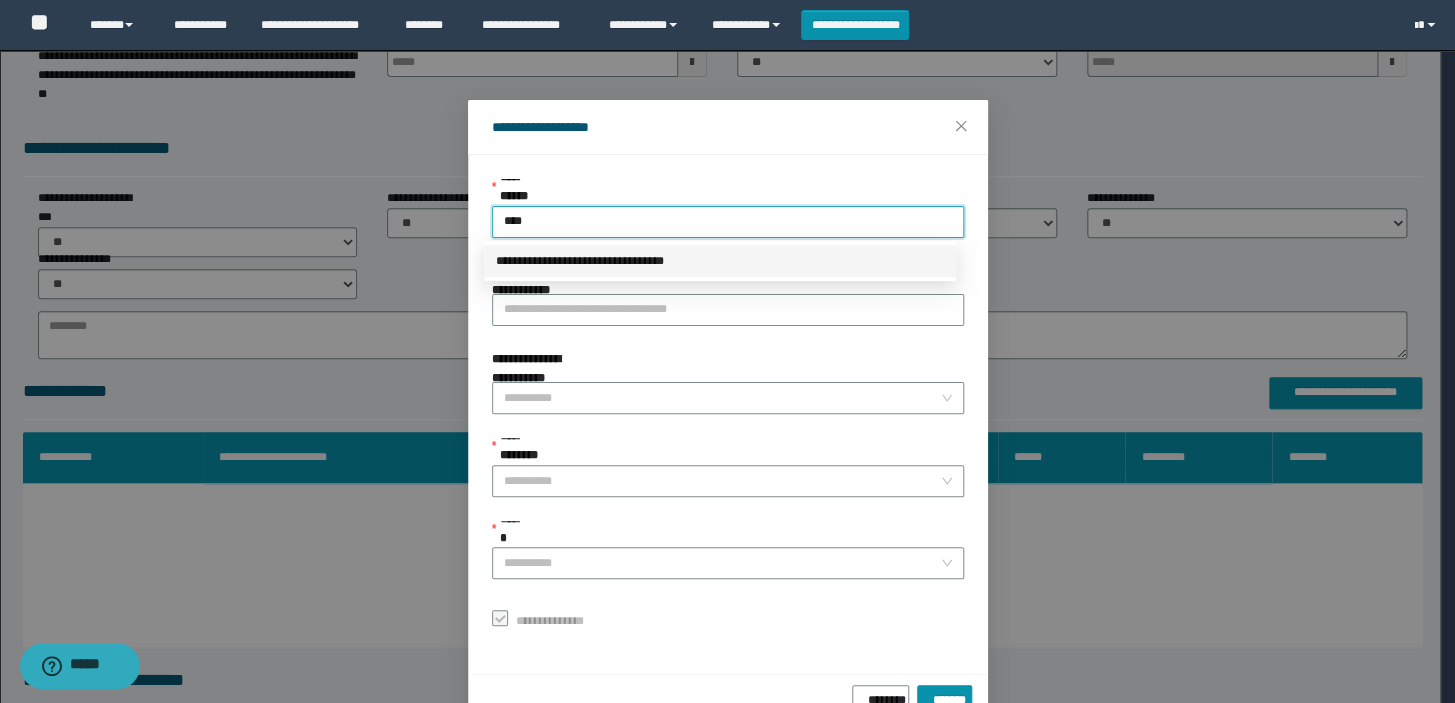 click on "**********" at bounding box center [720, 261] 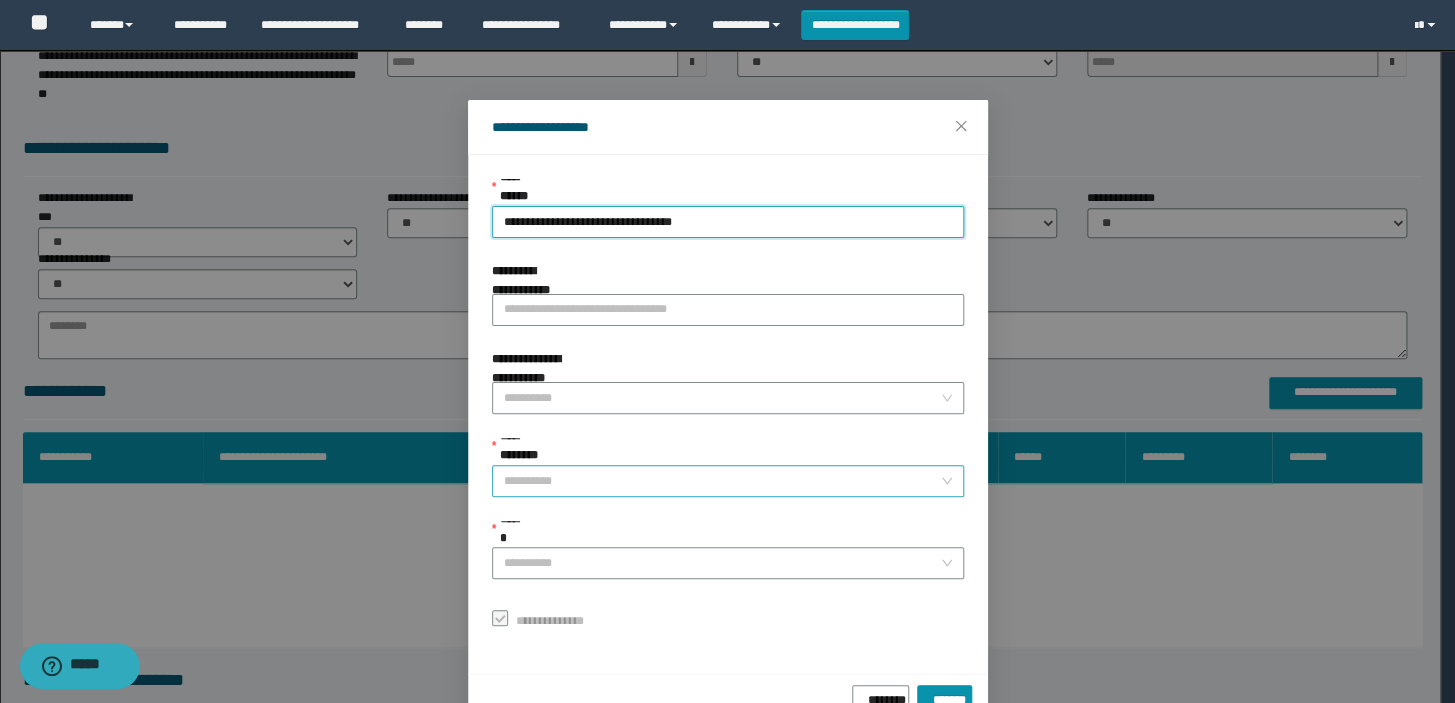 click on "**********" at bounding box center (722, 481) 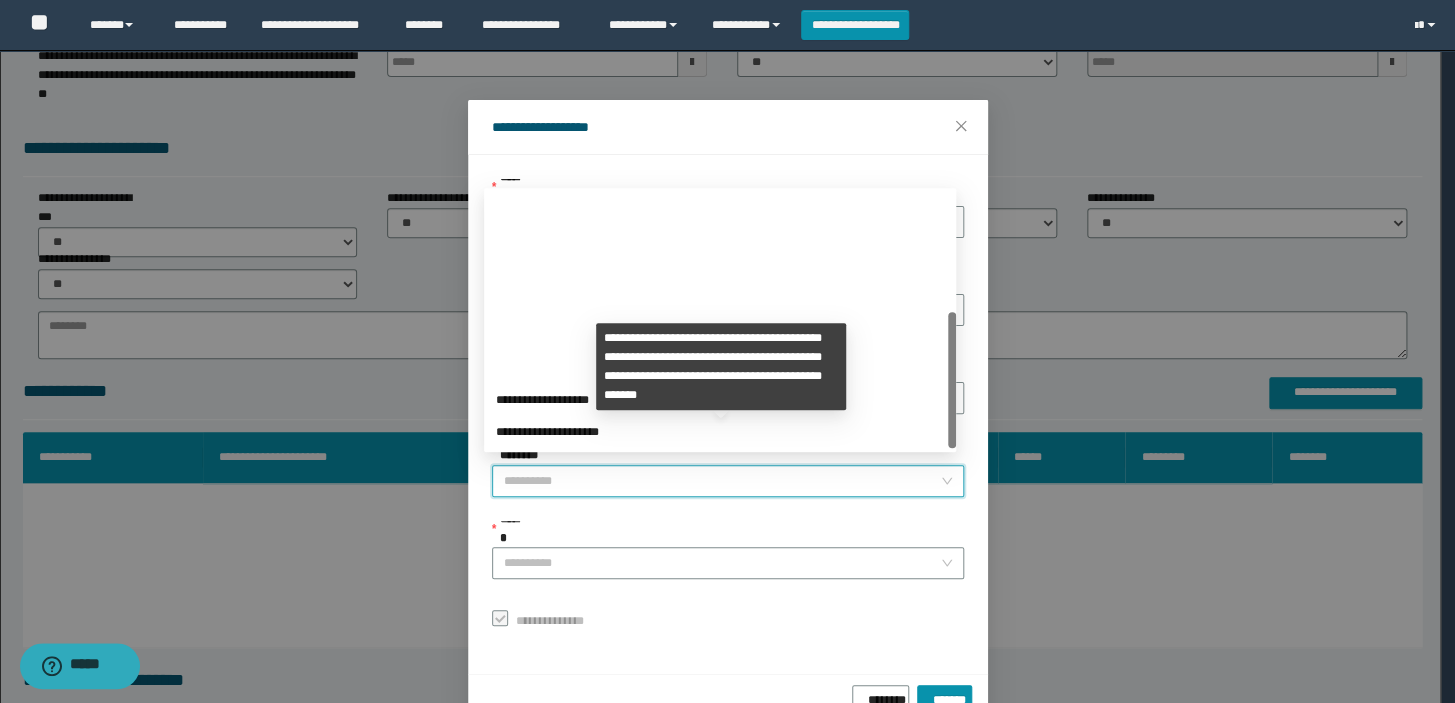 scroll, scrollTop: 223, scrollLeft: 0, axis: vertical 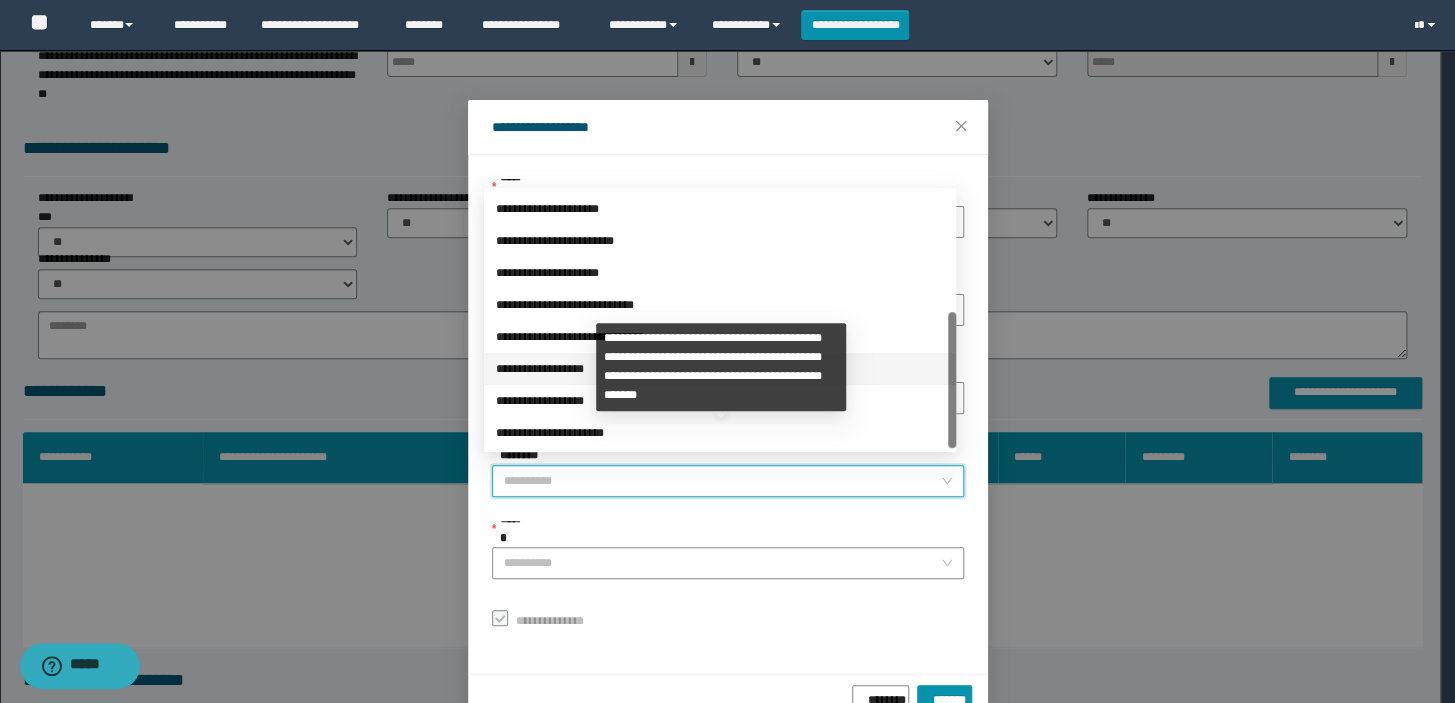 click on "**********" at bounding box center (720, 369) 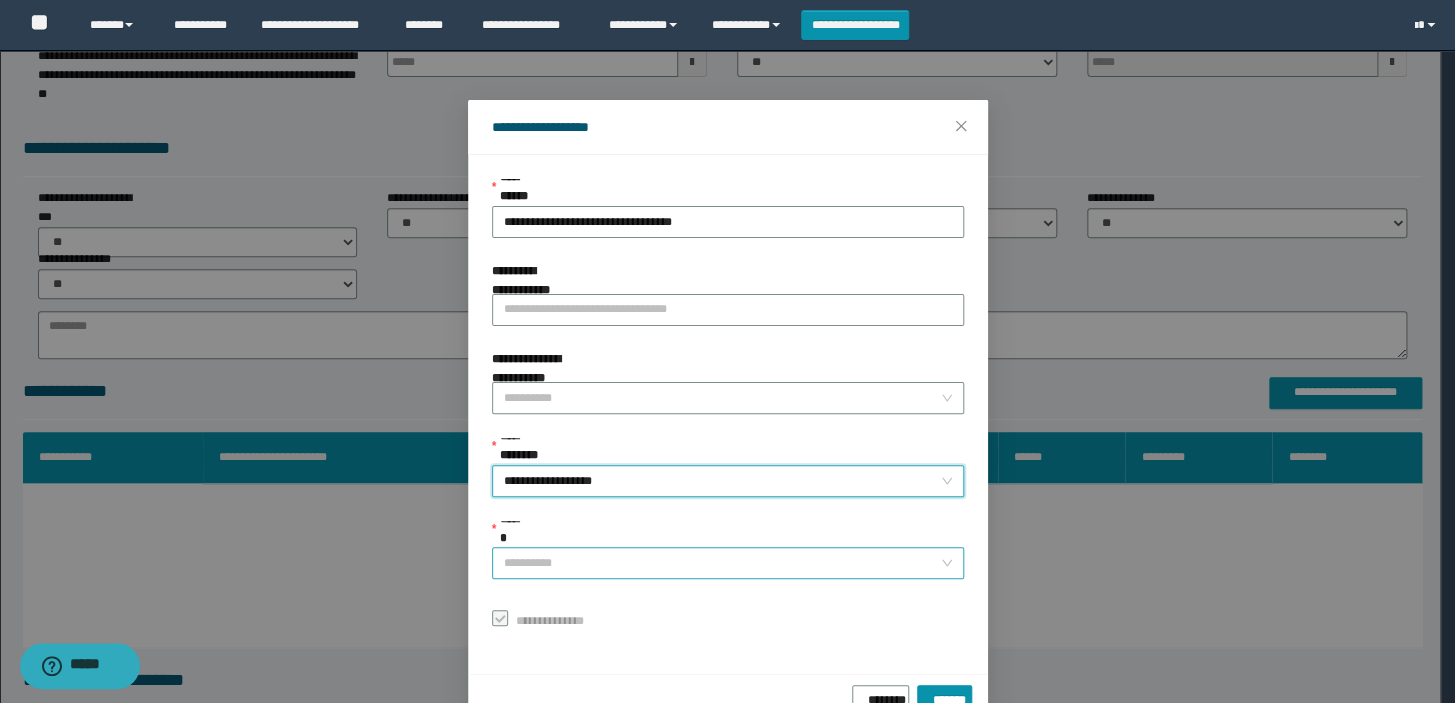 click on "******" at bounding box center (722, 563) 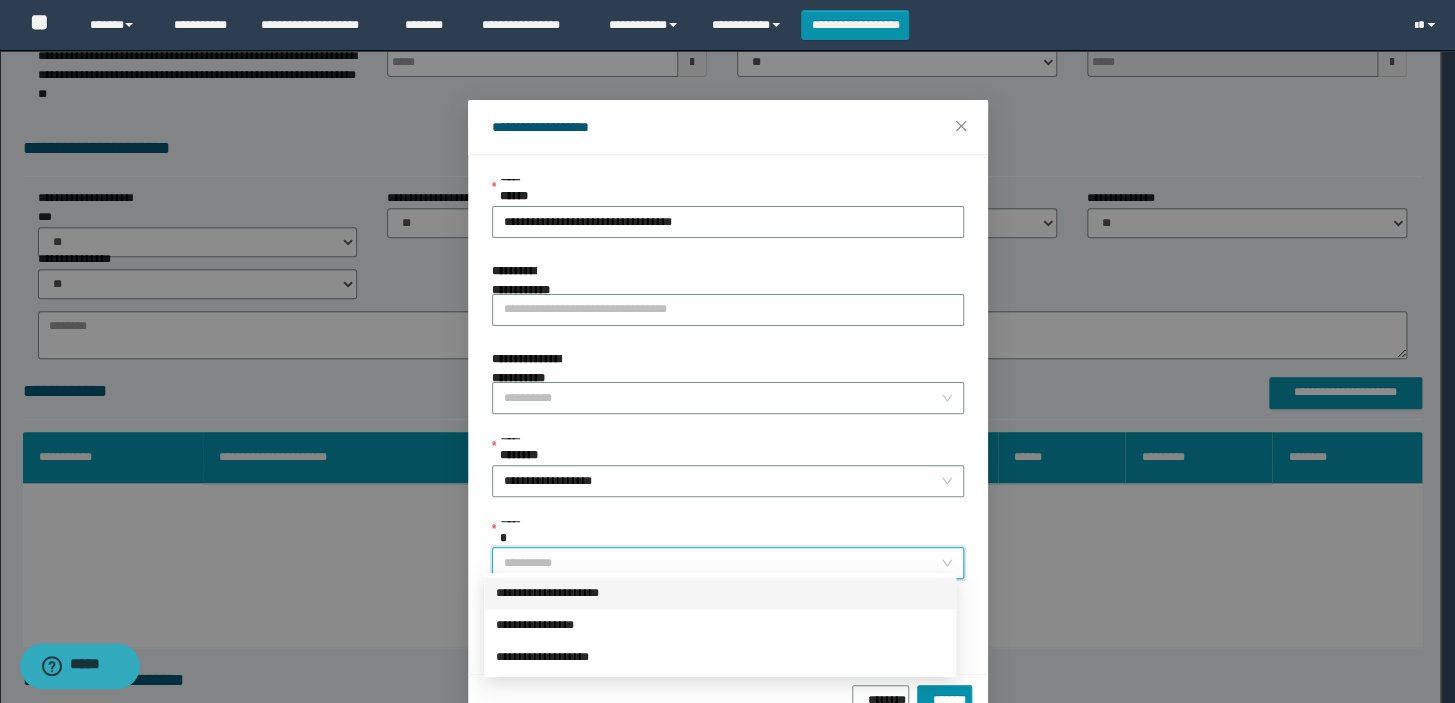 click on "**********" at bounding box center [720, 593] 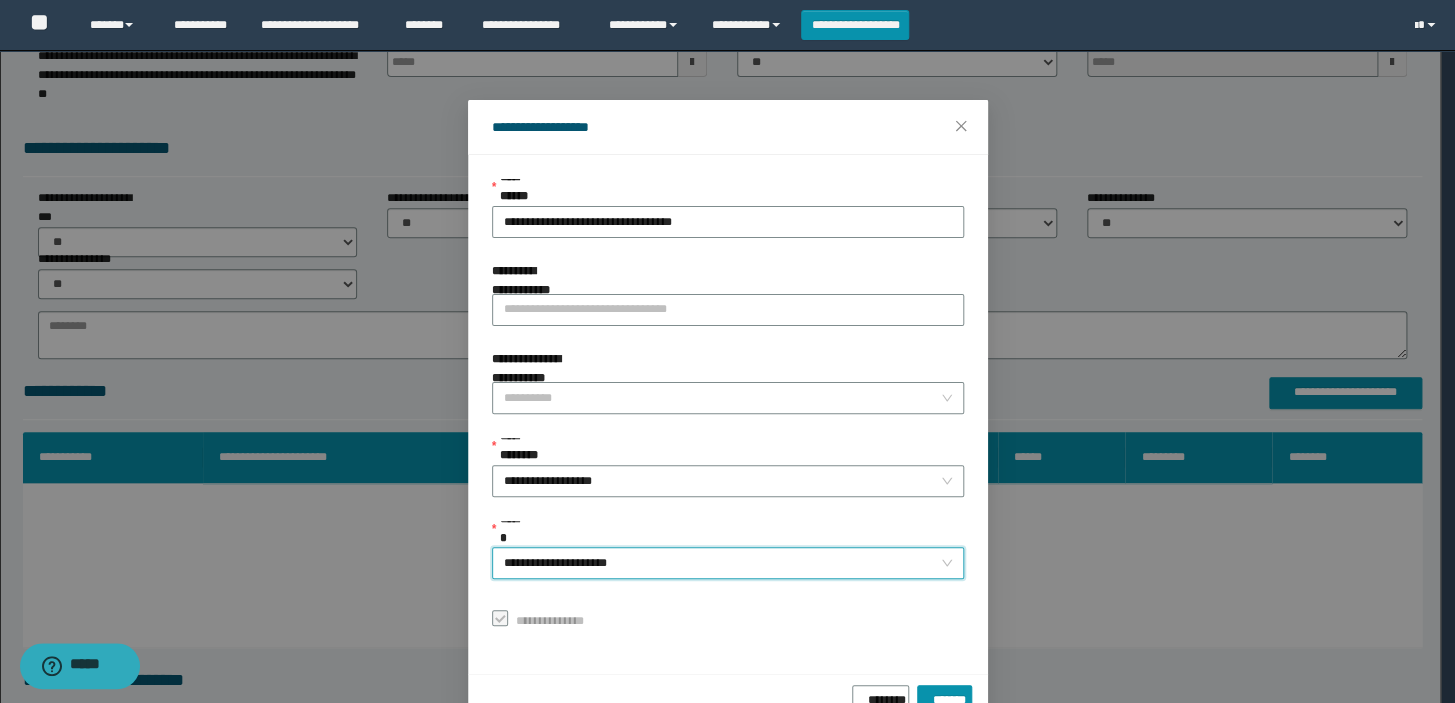 scroll, scrollTop: 48, scrollLeft: 0, axis: vertical 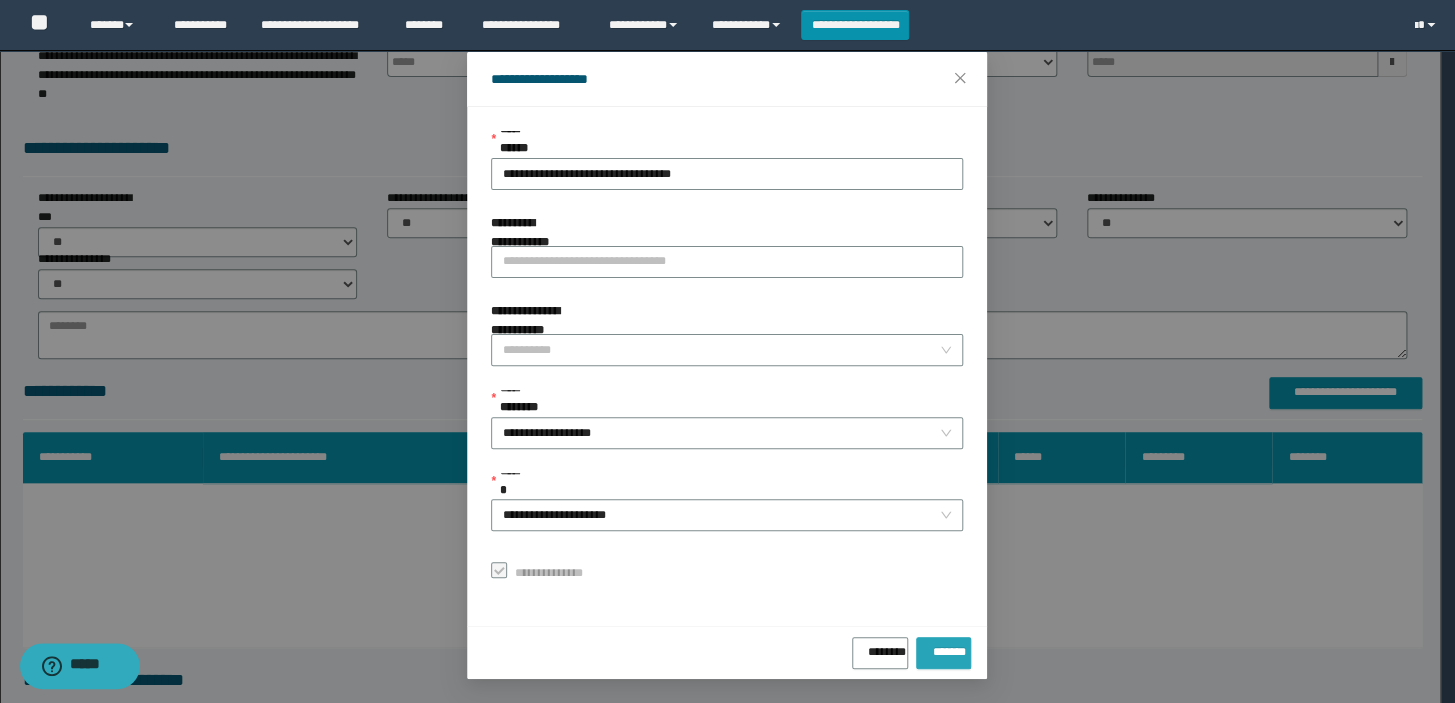 click on "*******" at bounding box center [943, 648] 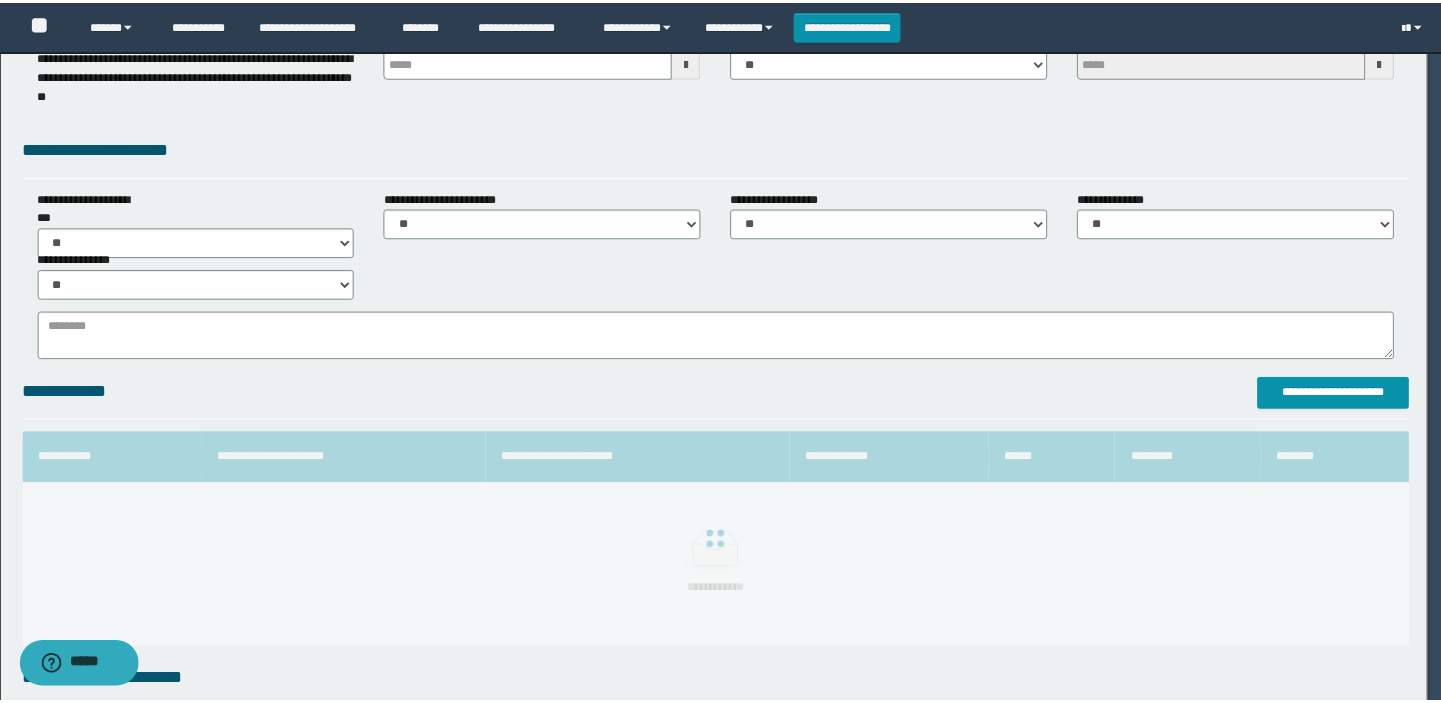 scroll, scrollTop: 0, scrollLeft: 0, axis: both 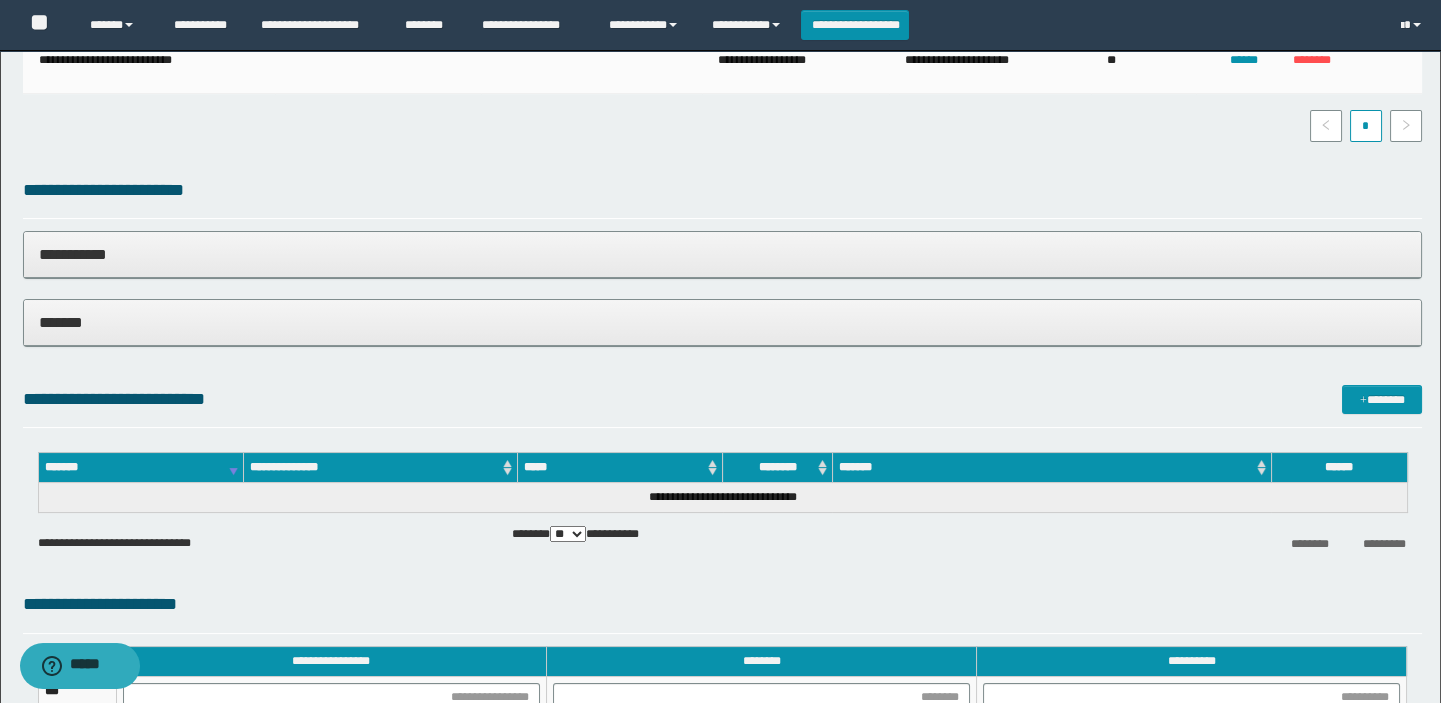 click on "*******" at bounding box center (723, 322) 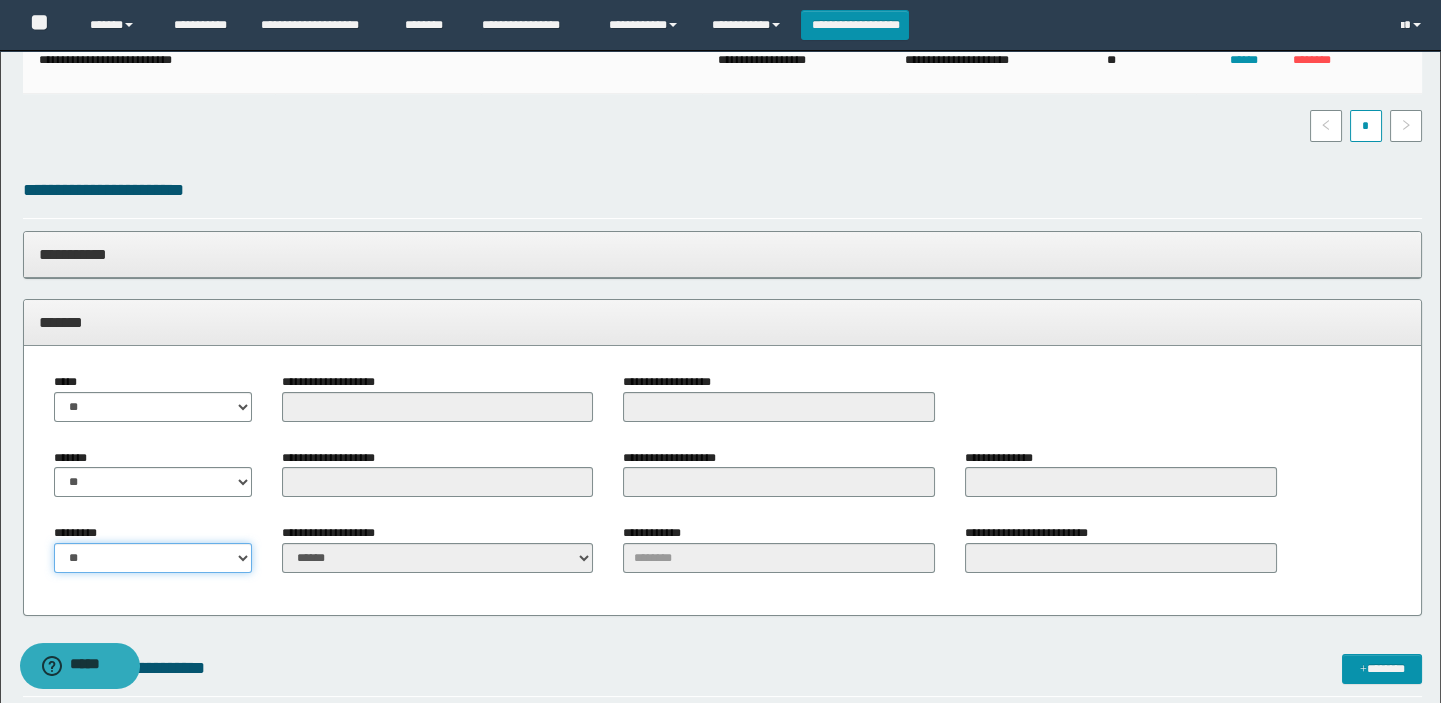 click on "**
**" at bounding box center (153, 558) 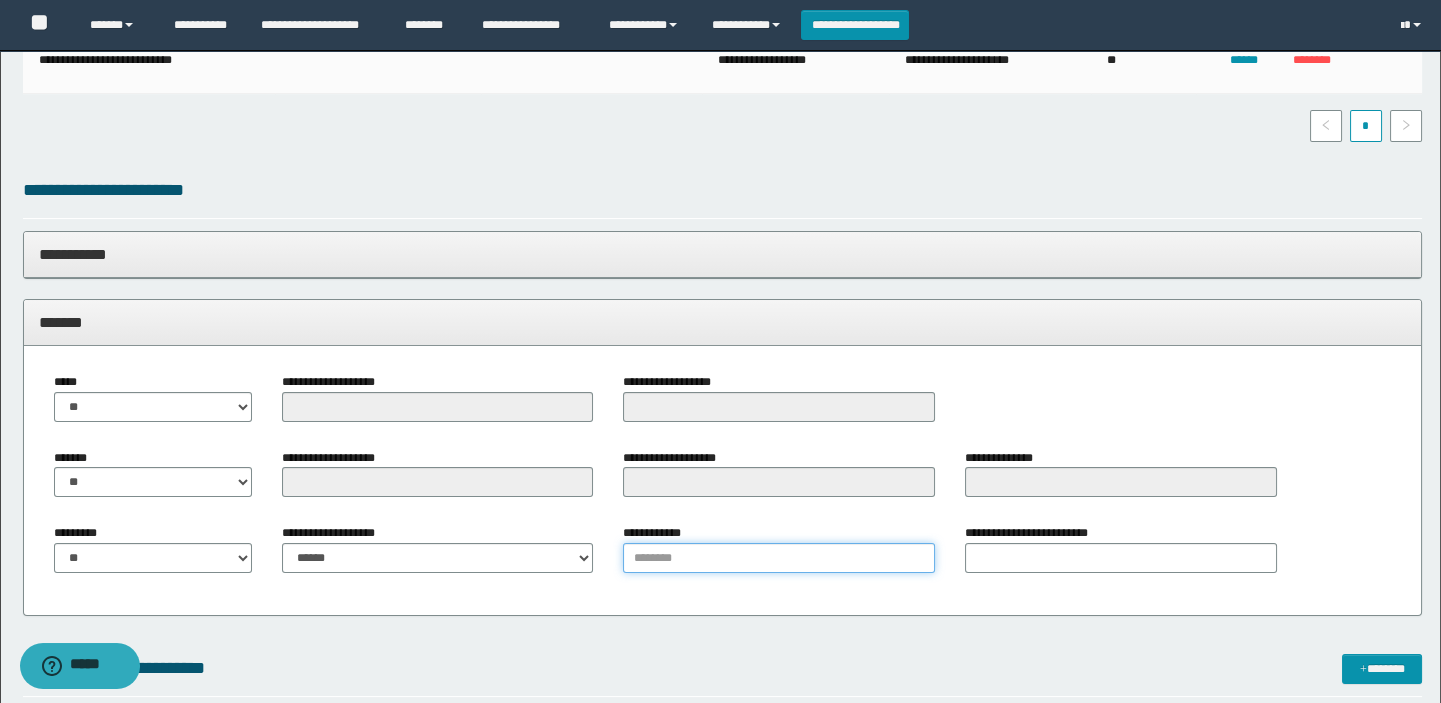 click on "**********" at bounding box center (779, 558) 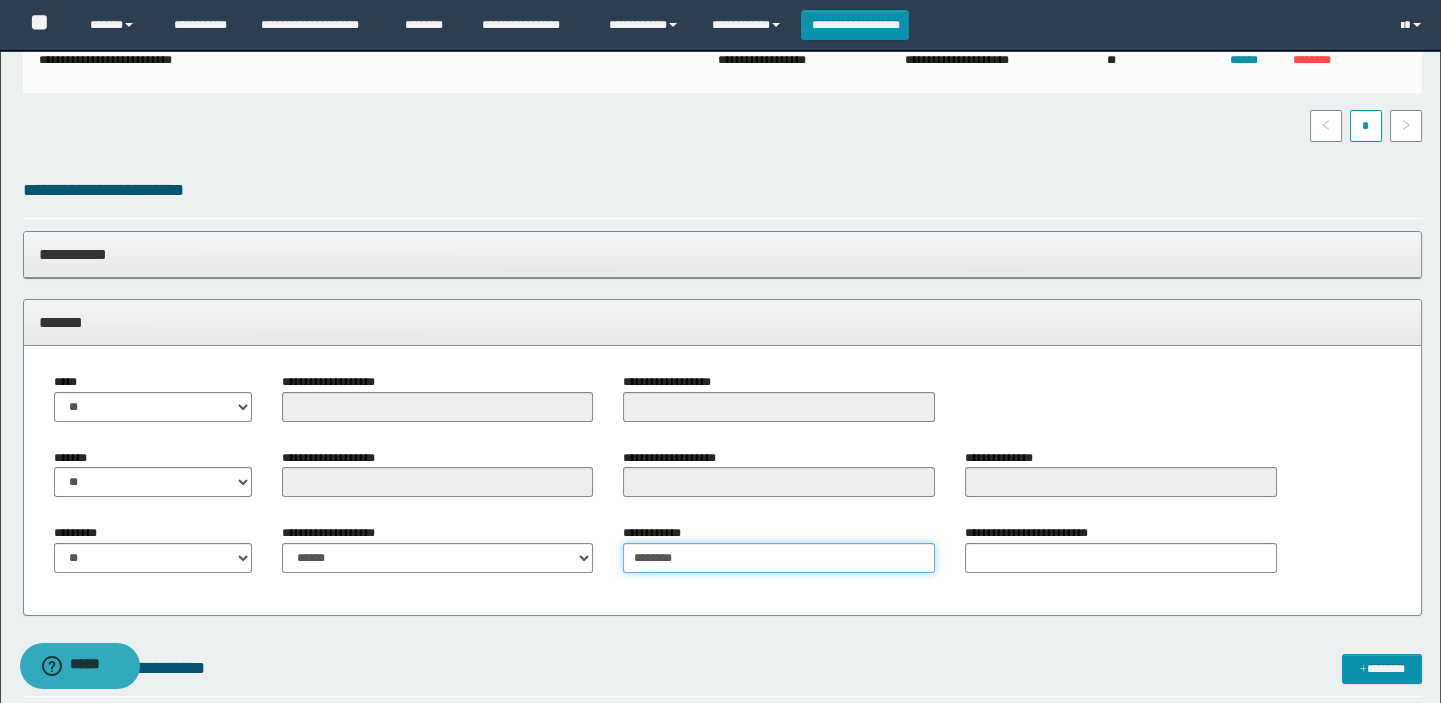 type on "********" 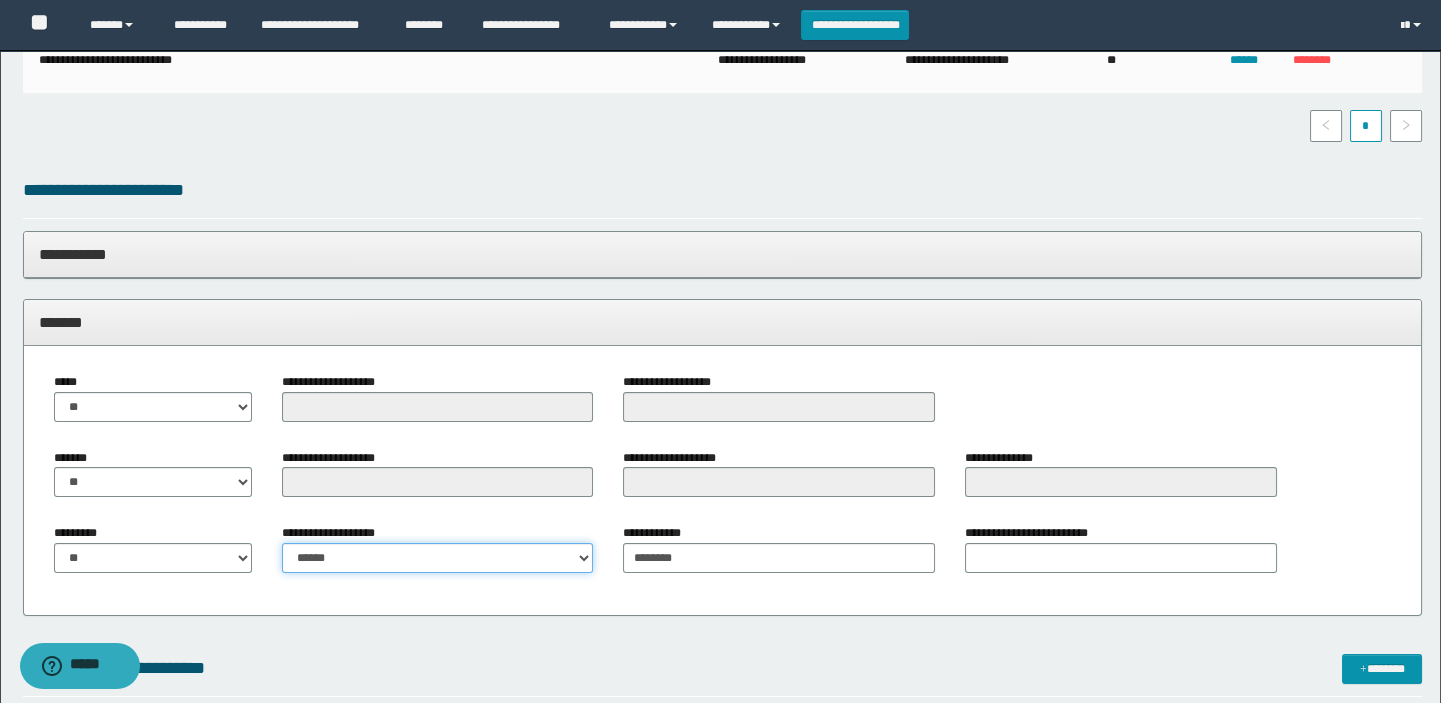 click on "**********" at bounding box center [438, 558] 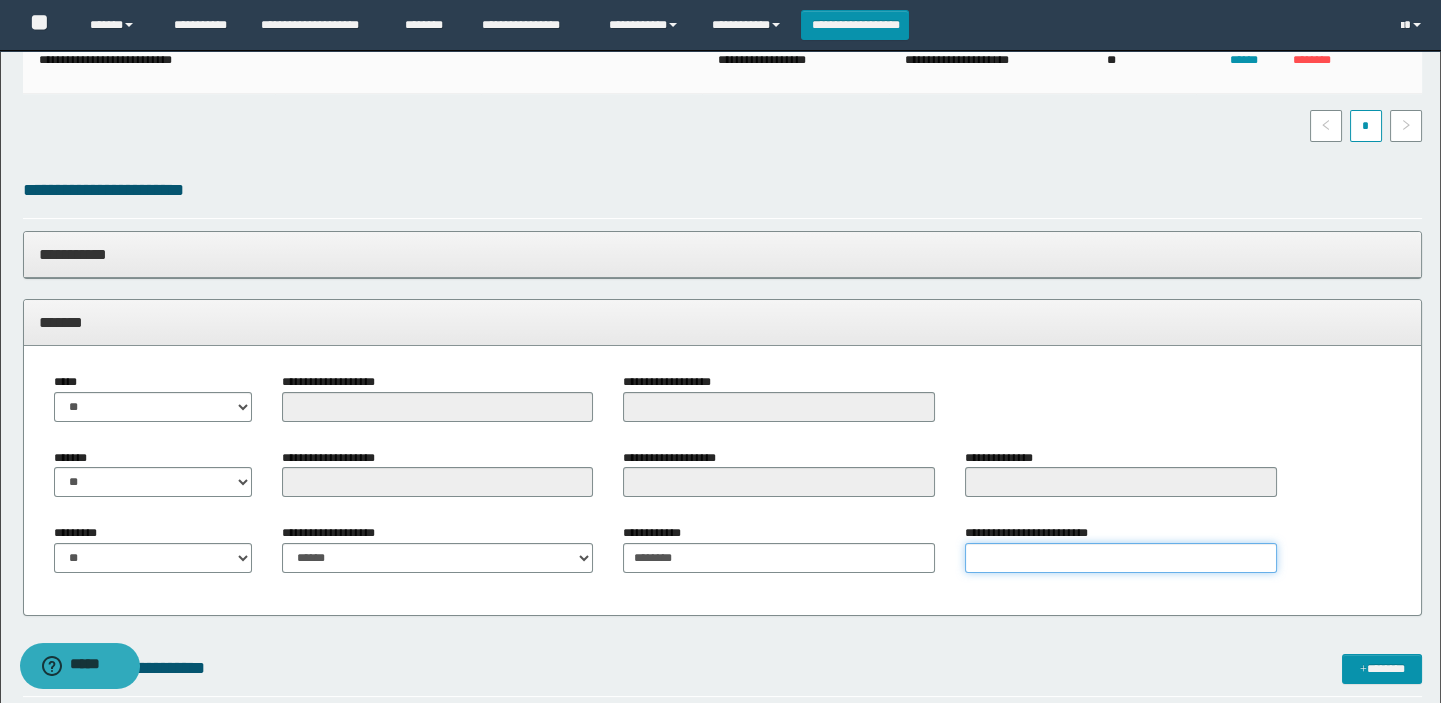 click on "**********" at bounding box center [1121, 558] 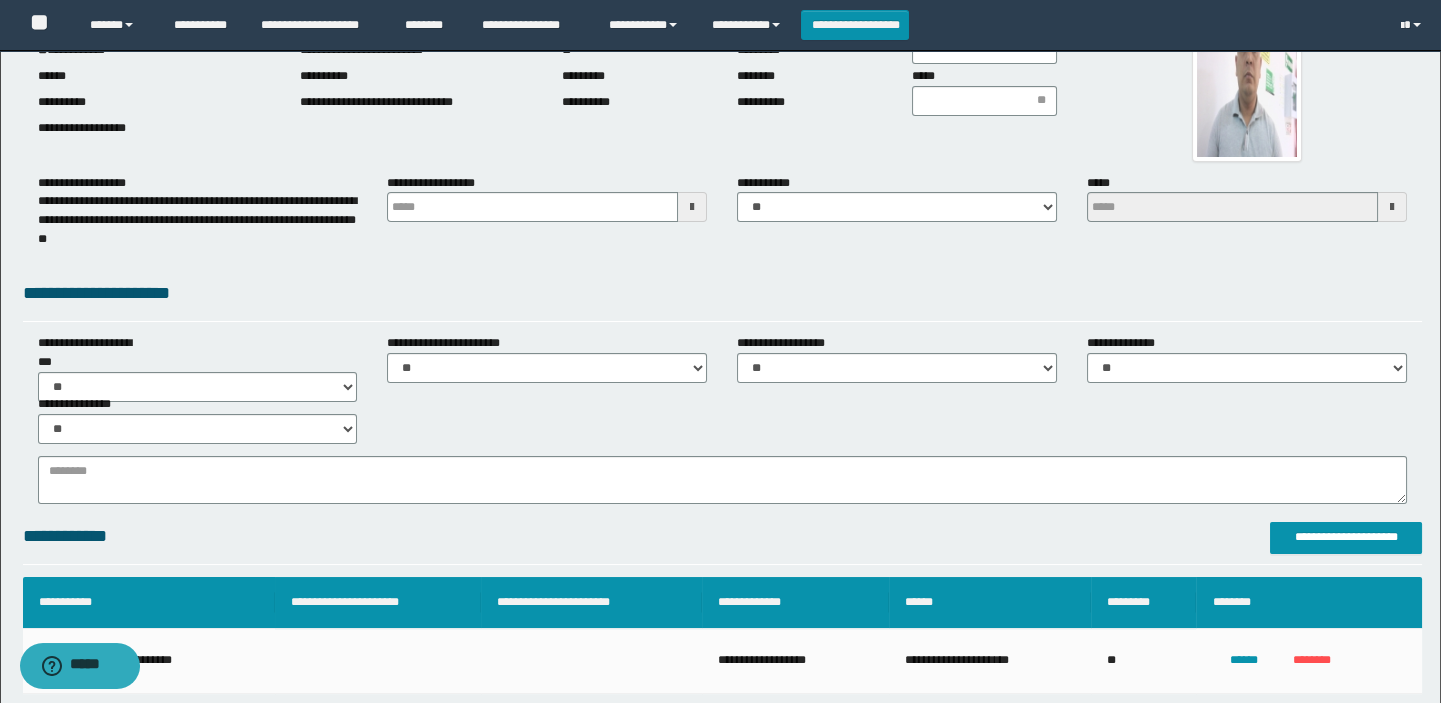 scroll, scrollTop: 0, scrollLeft: 0, axis: both 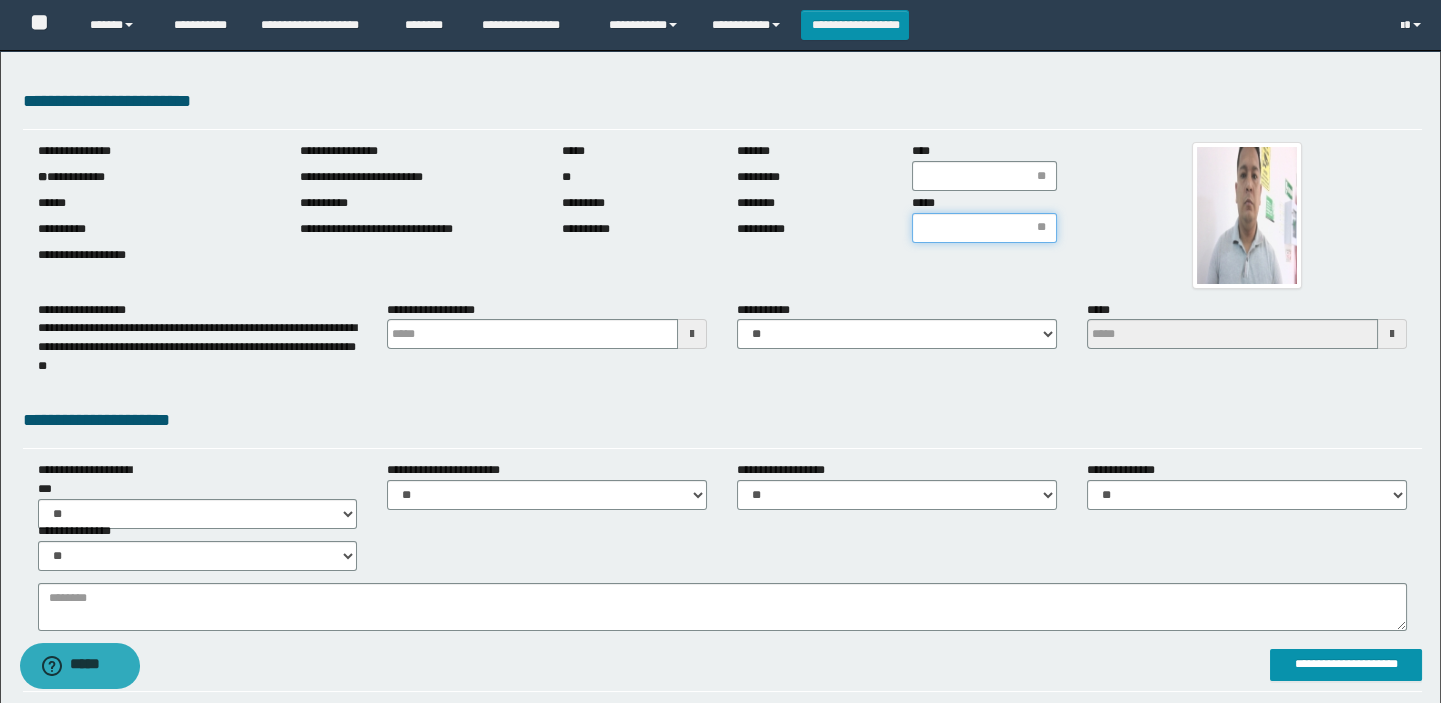 click on "*****" at bounding box center [984, 228] 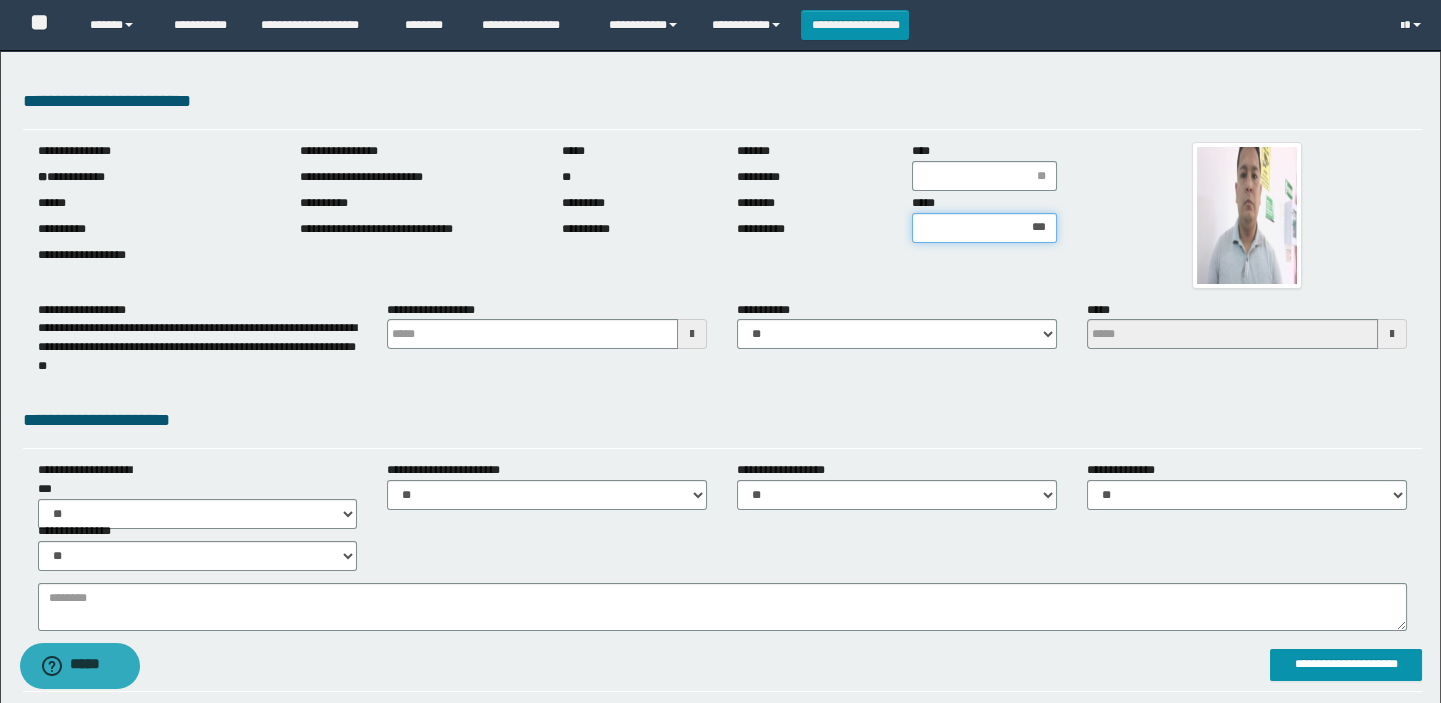 type on "****" 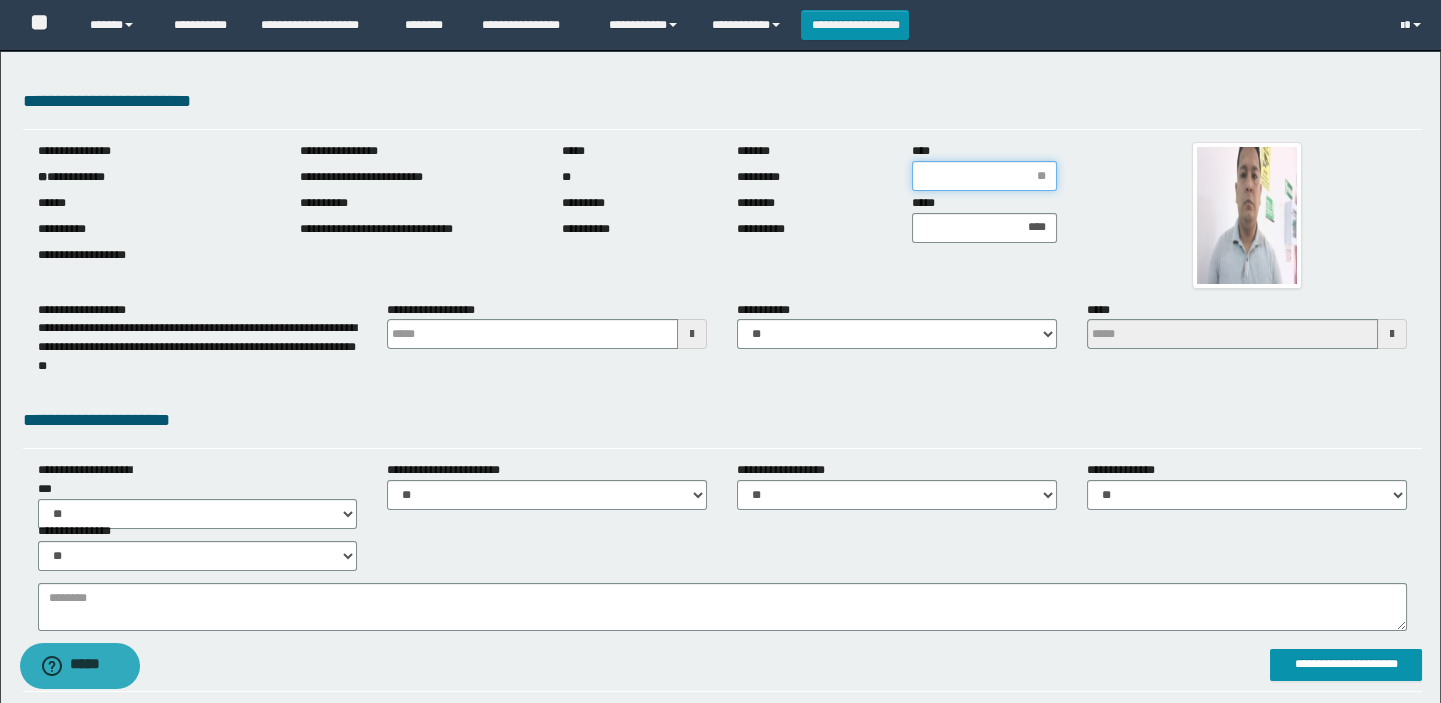 click on "****" at bounding box center [984, 176] 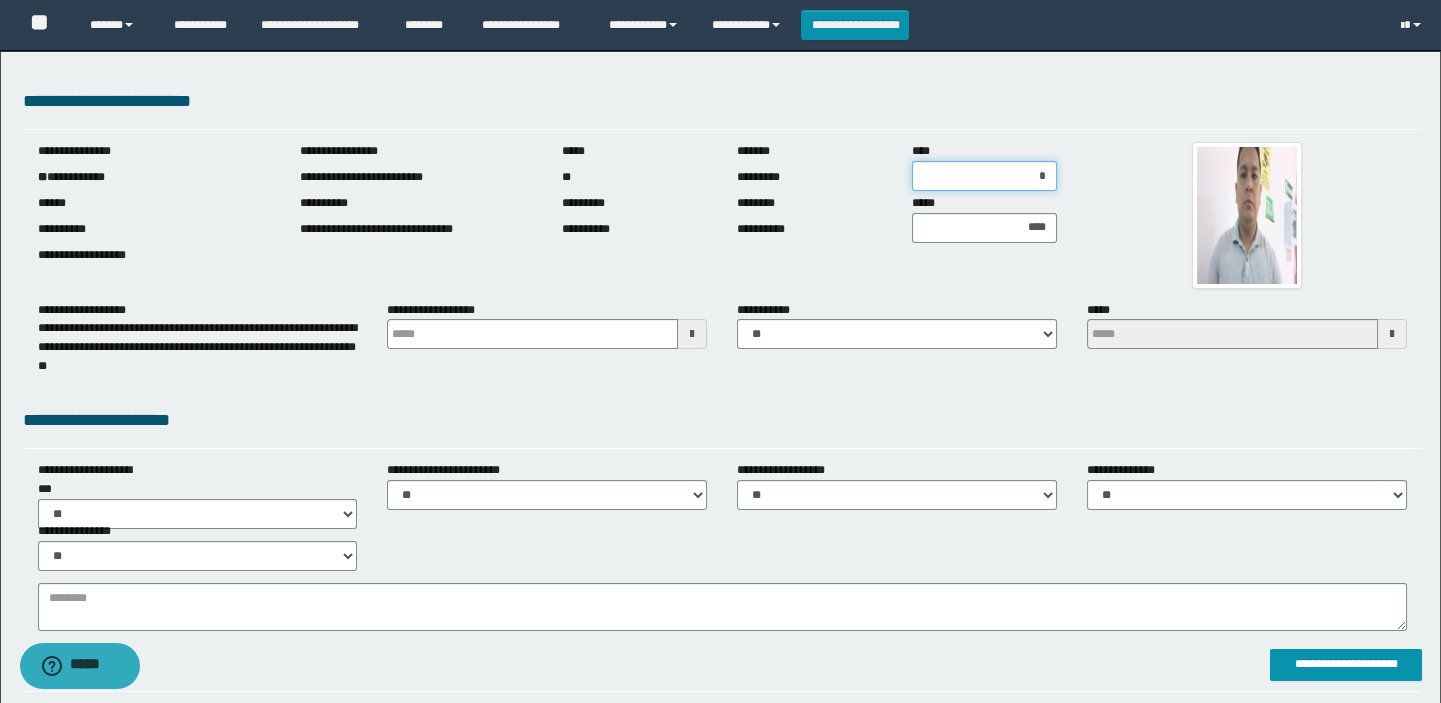 type on "**" 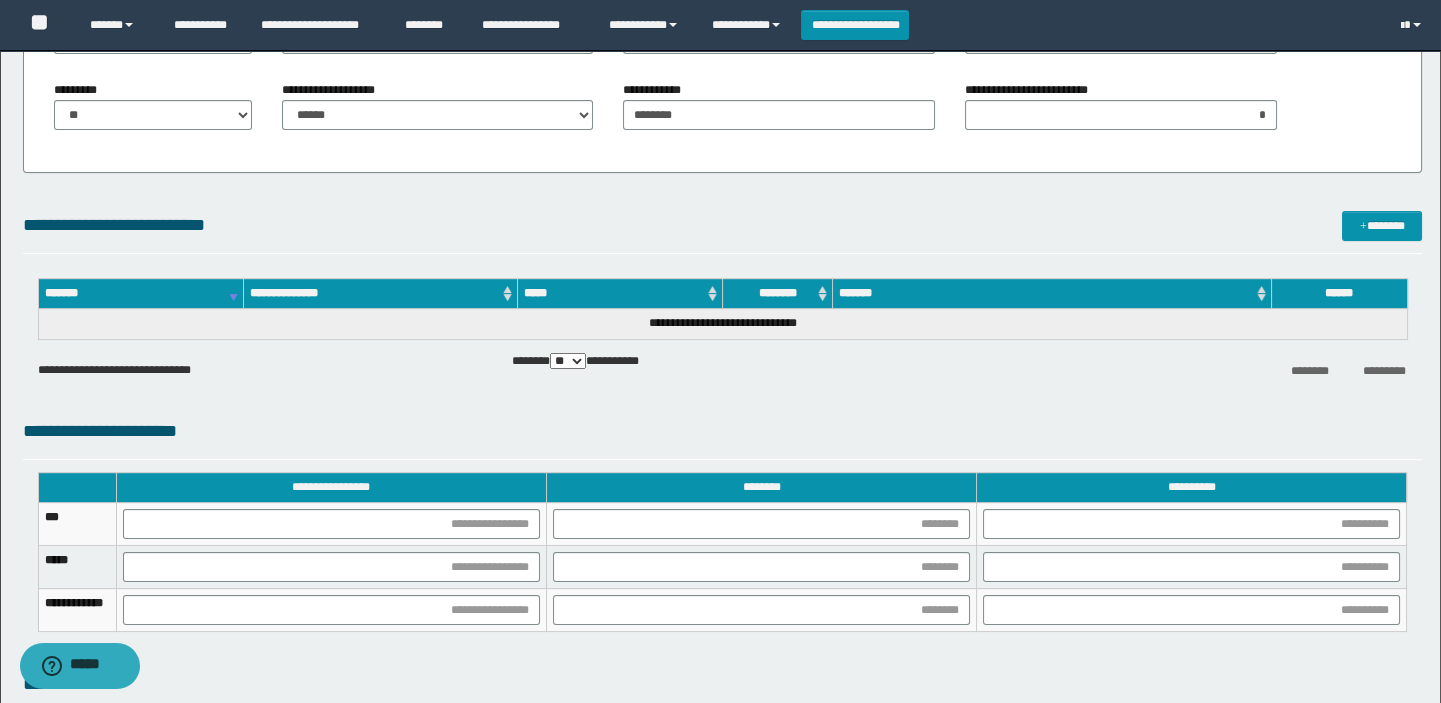scroll, scrollTop: 1181, scrollLeft: 0, axis: vertical 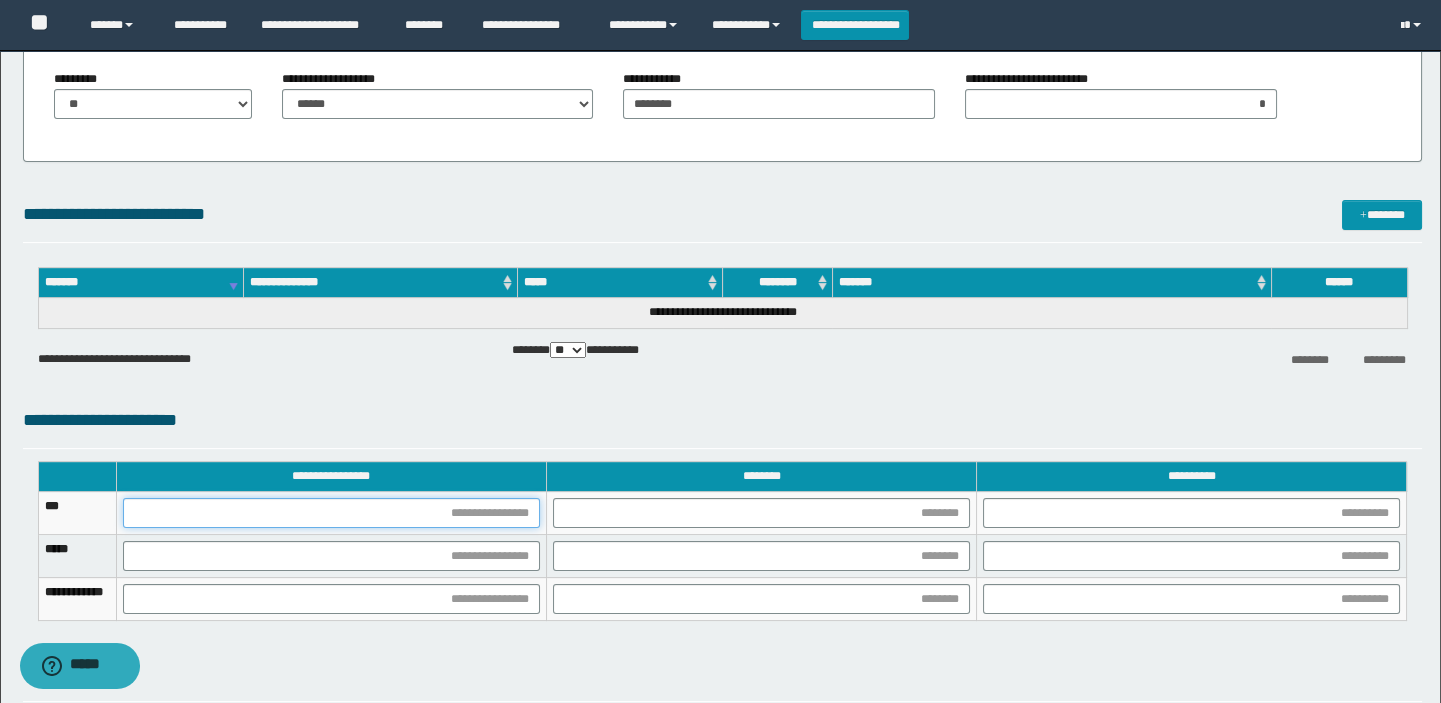 click at bounding box center (331, 513) 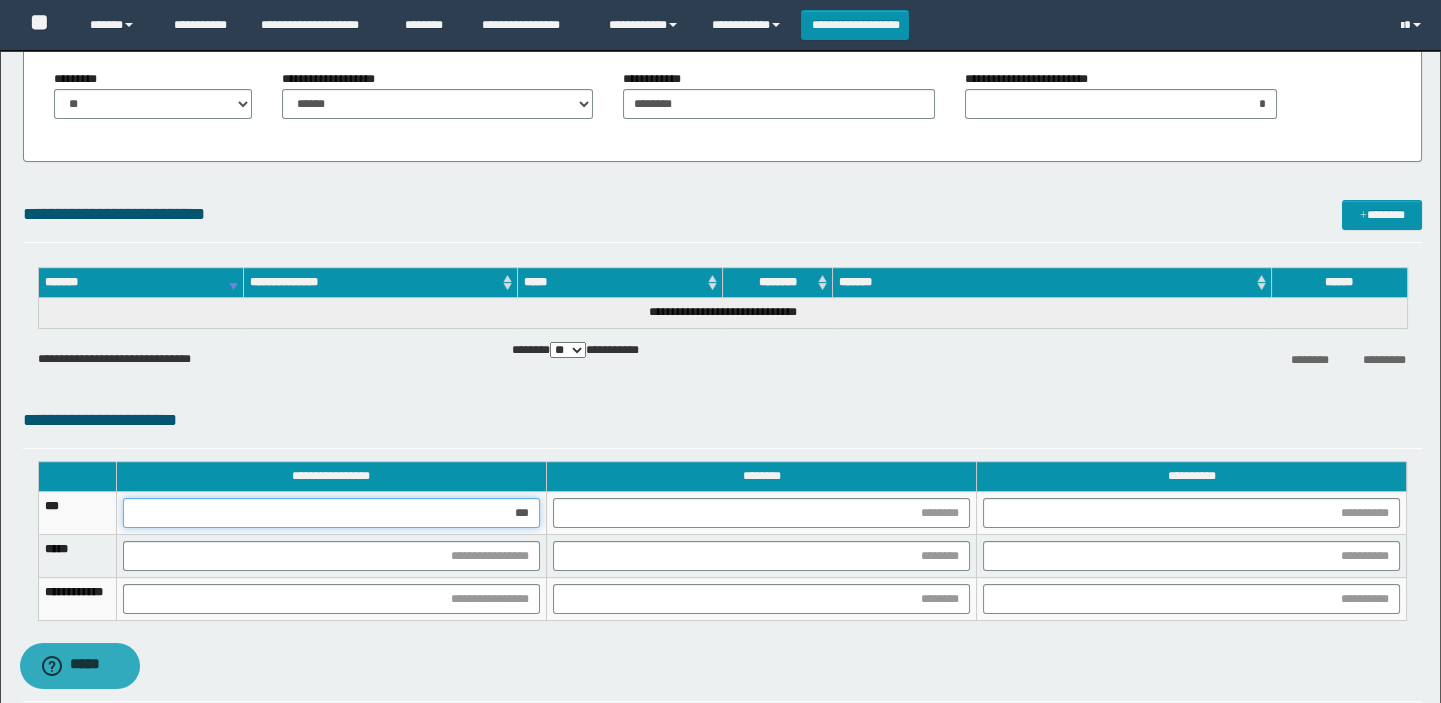 type on "****" 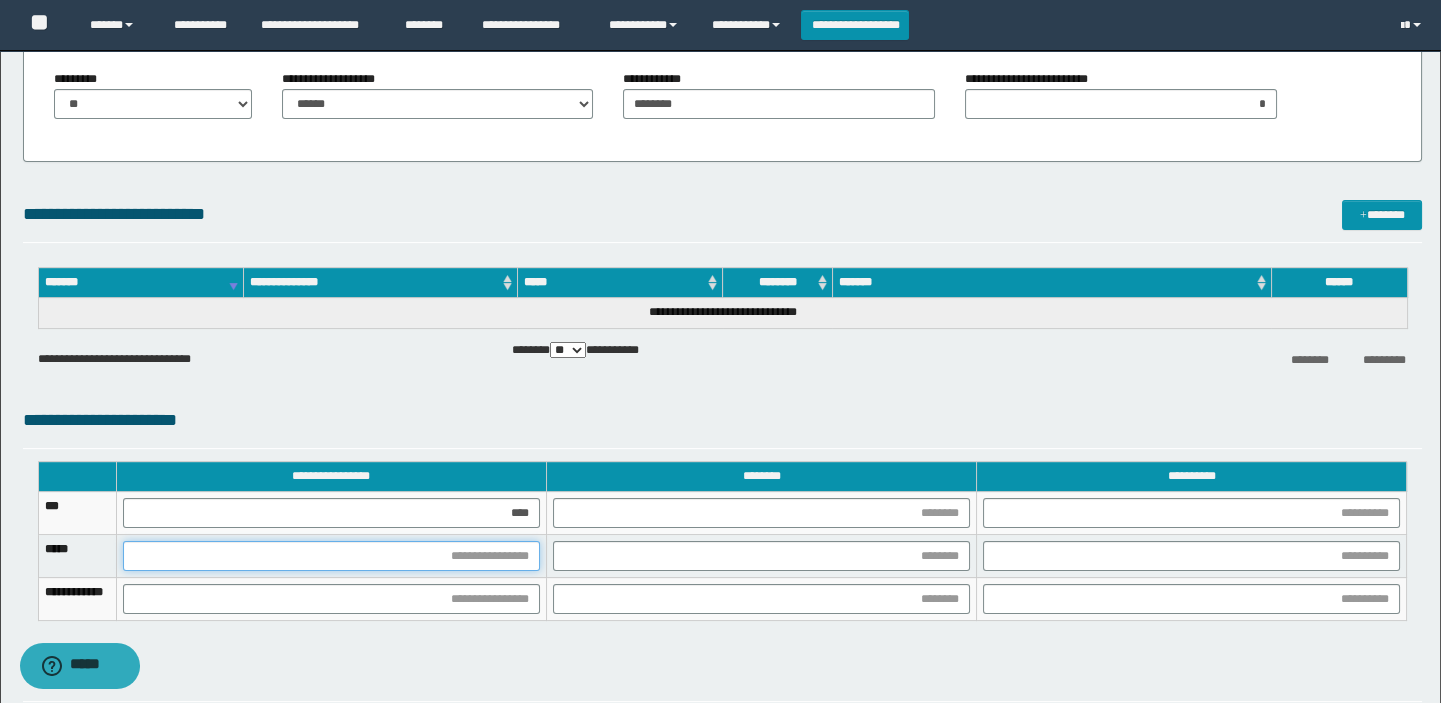 click at bounding box center [331, 556] 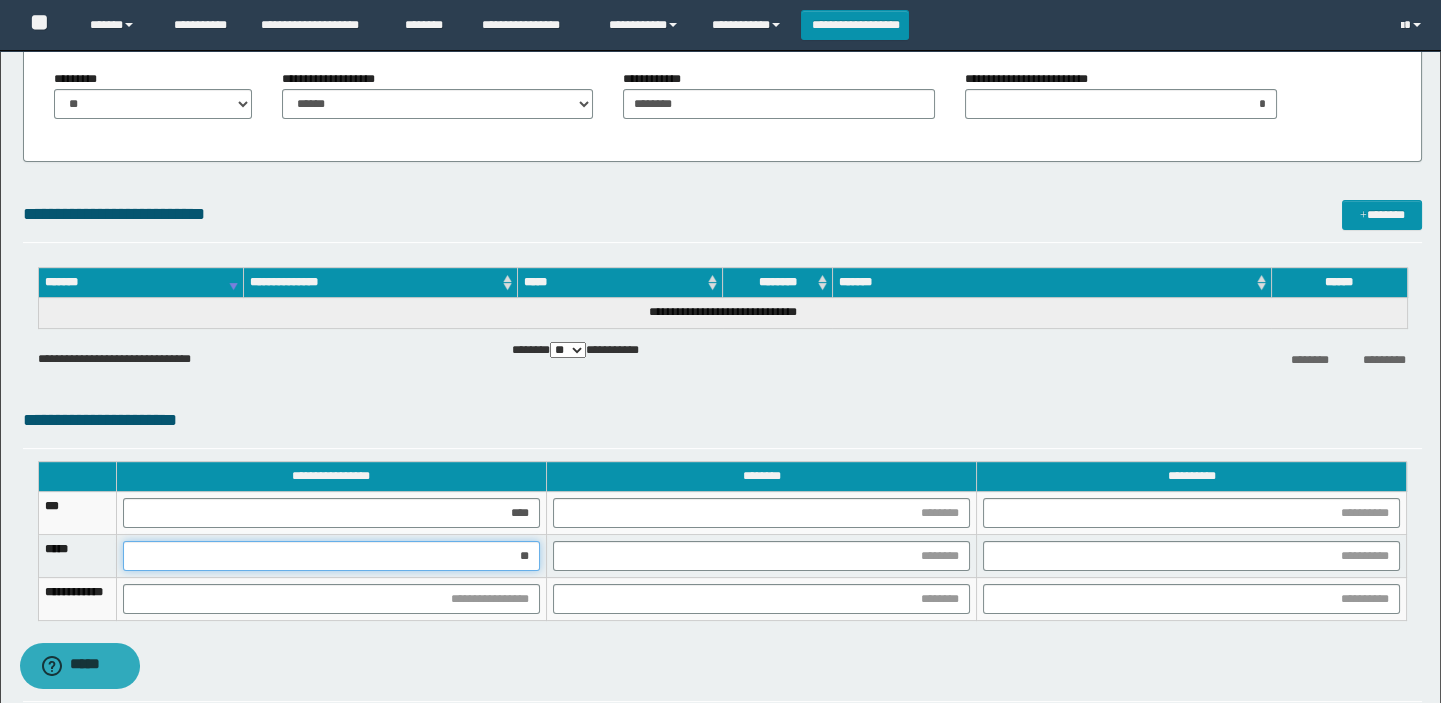 type on "***" 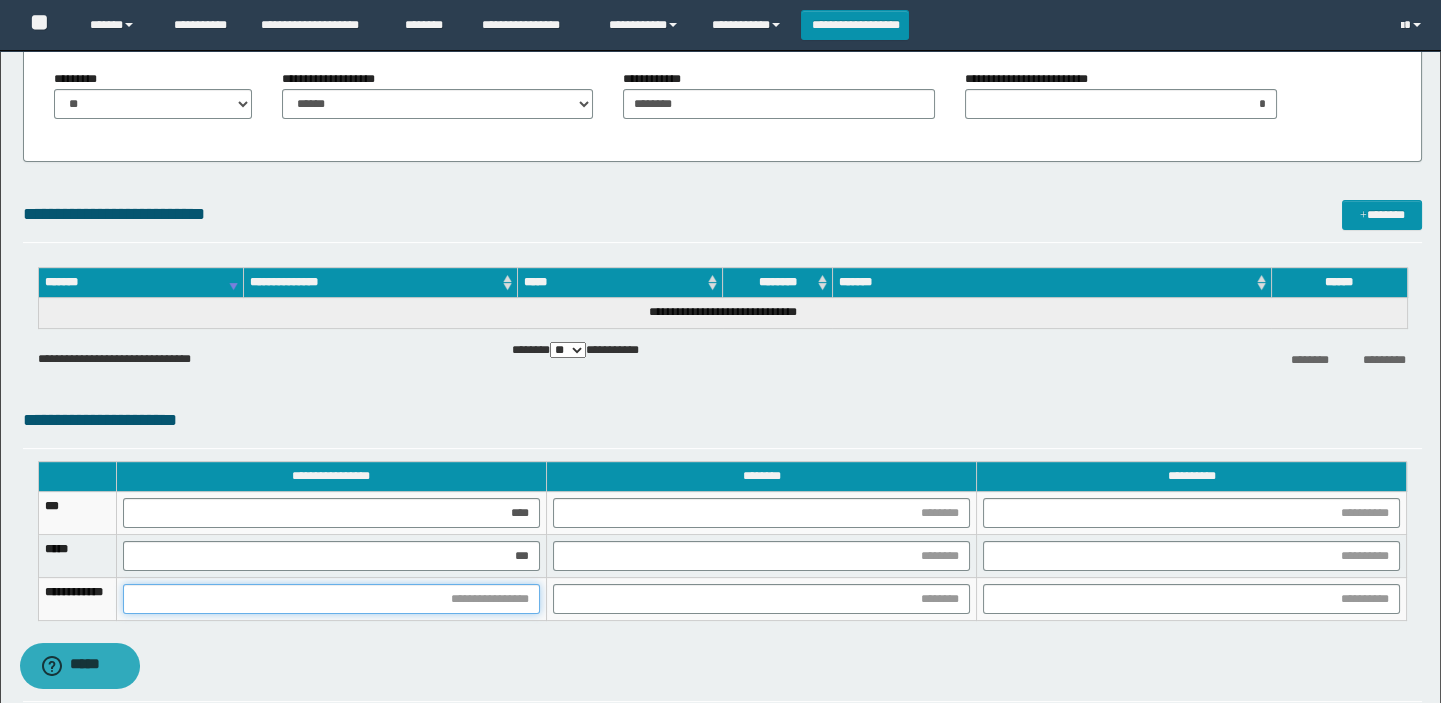 click at bounding box center [331, 599] 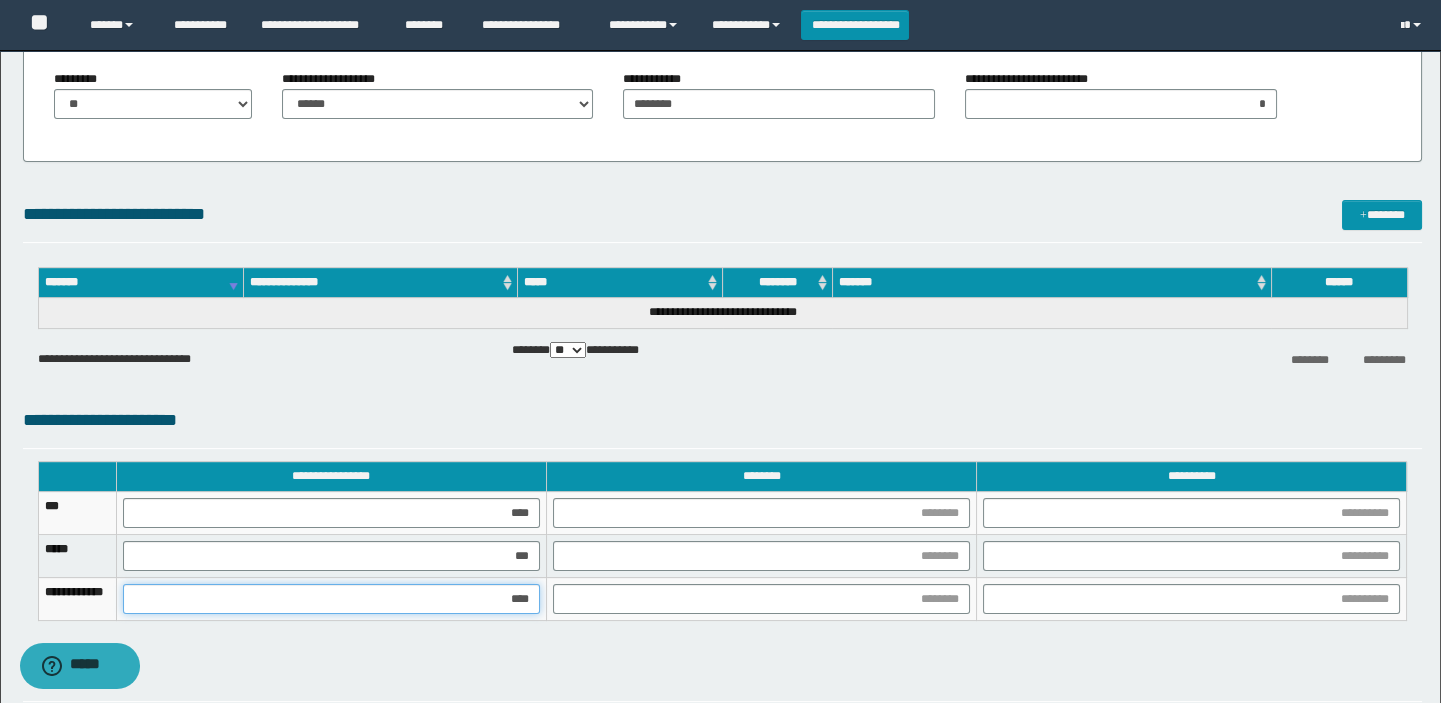 type on "*****" 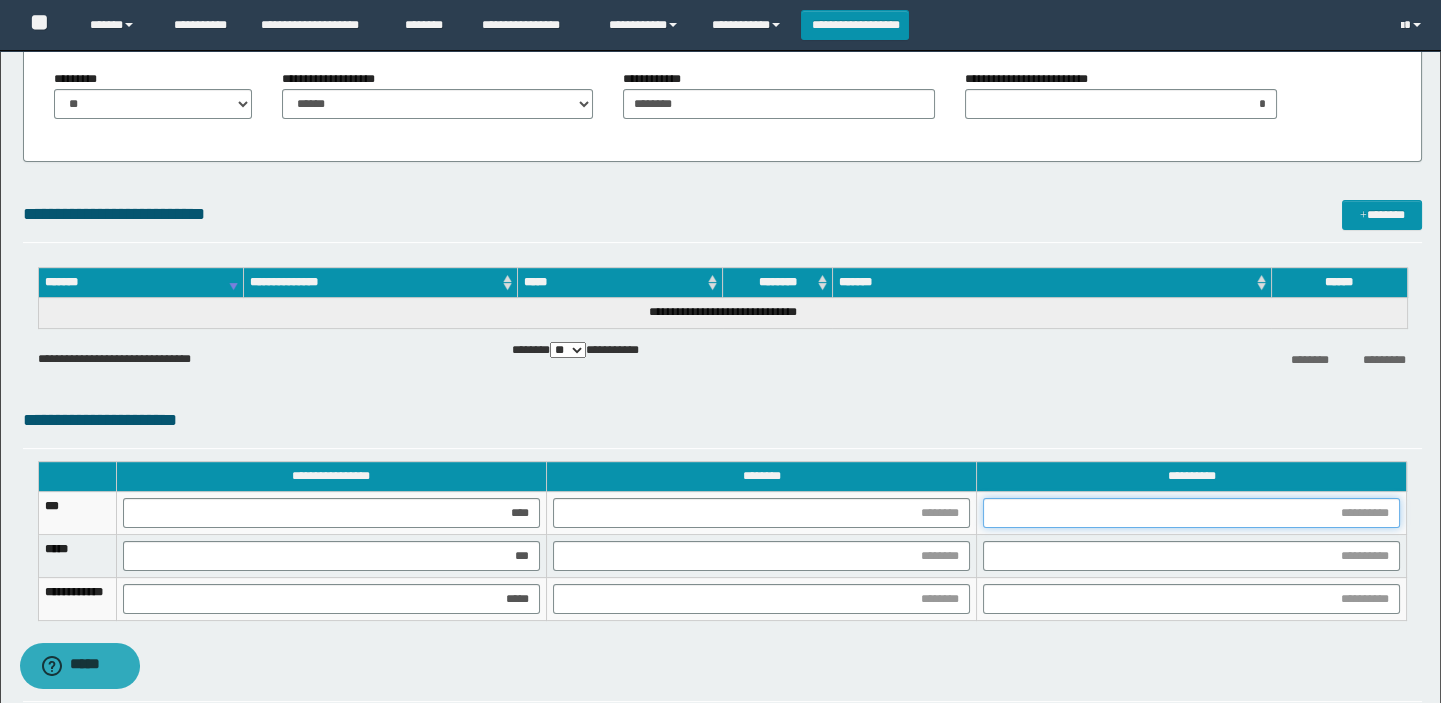 click at bounding box center (1191, 513) 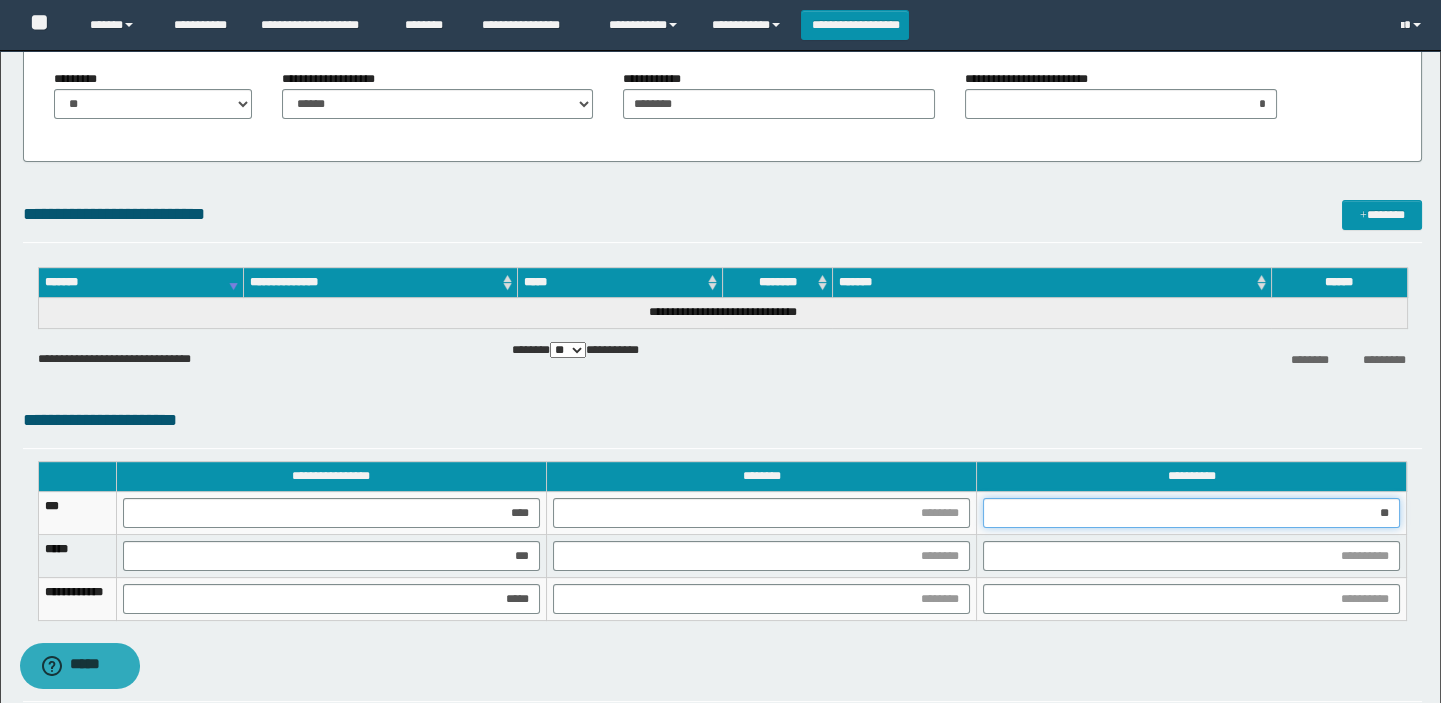 type on "***" 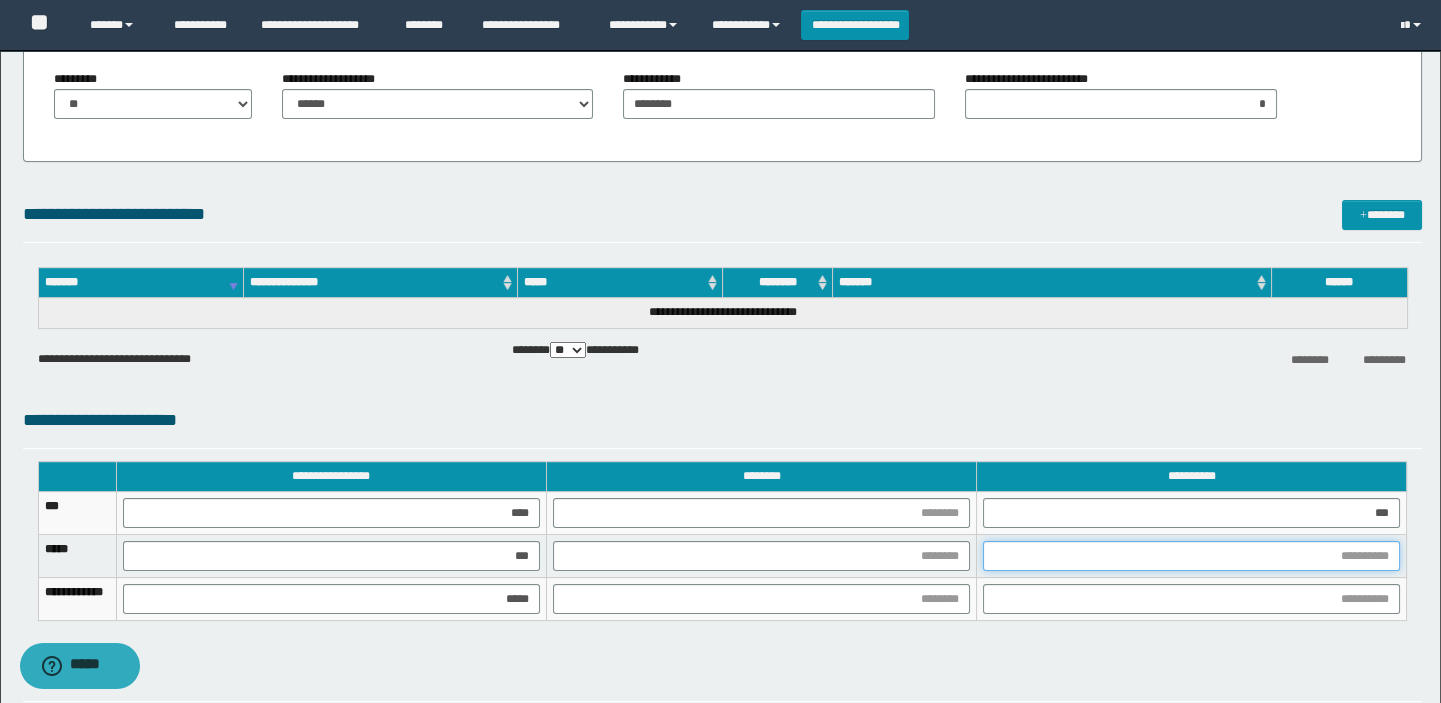 click at bounding box center [1191, 556] 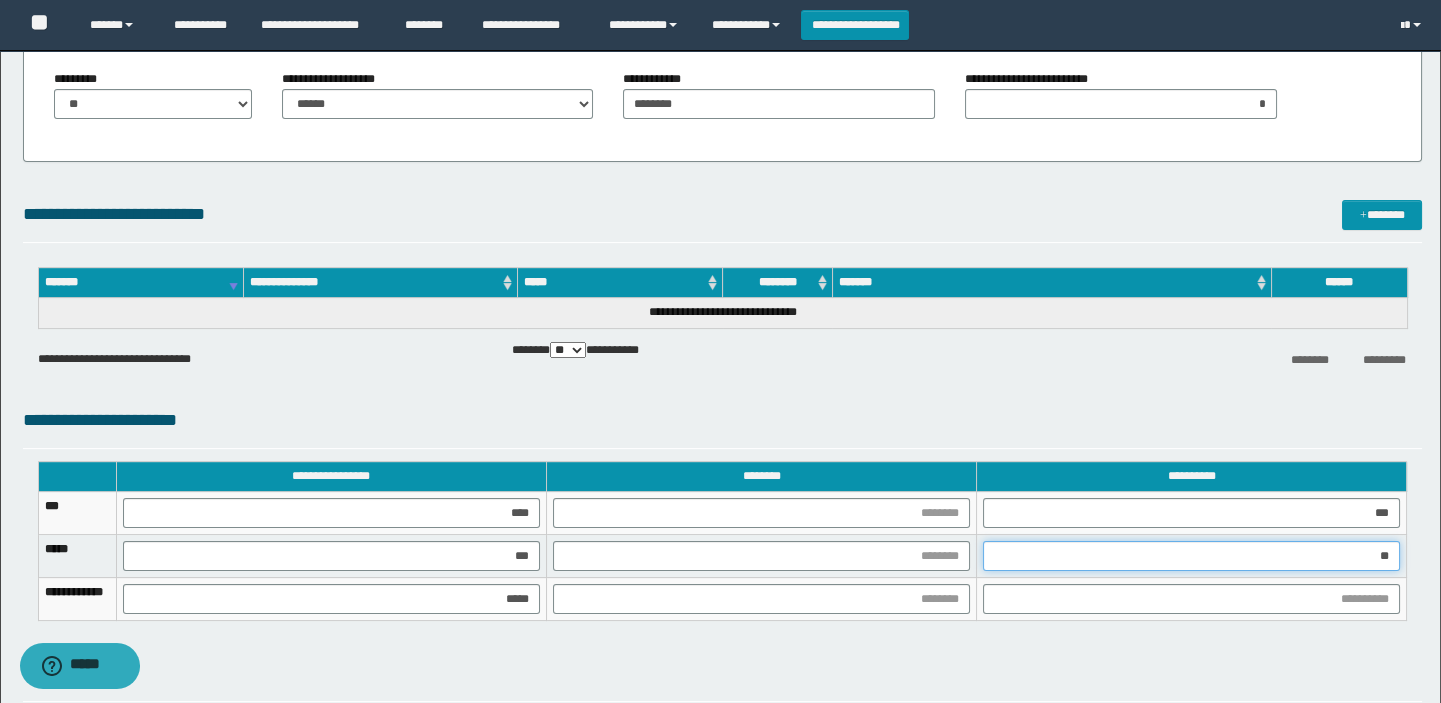 type on "***" 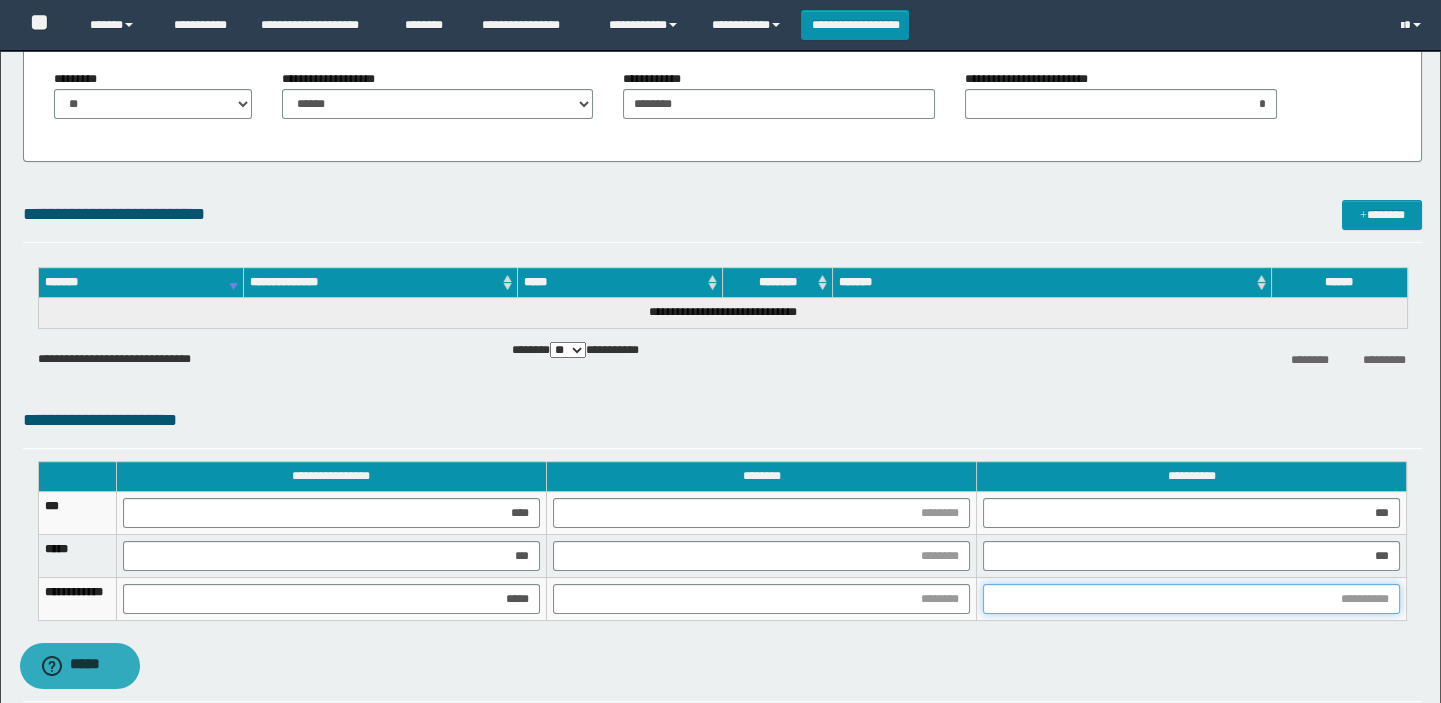 click at bounding box center [1191, 599] 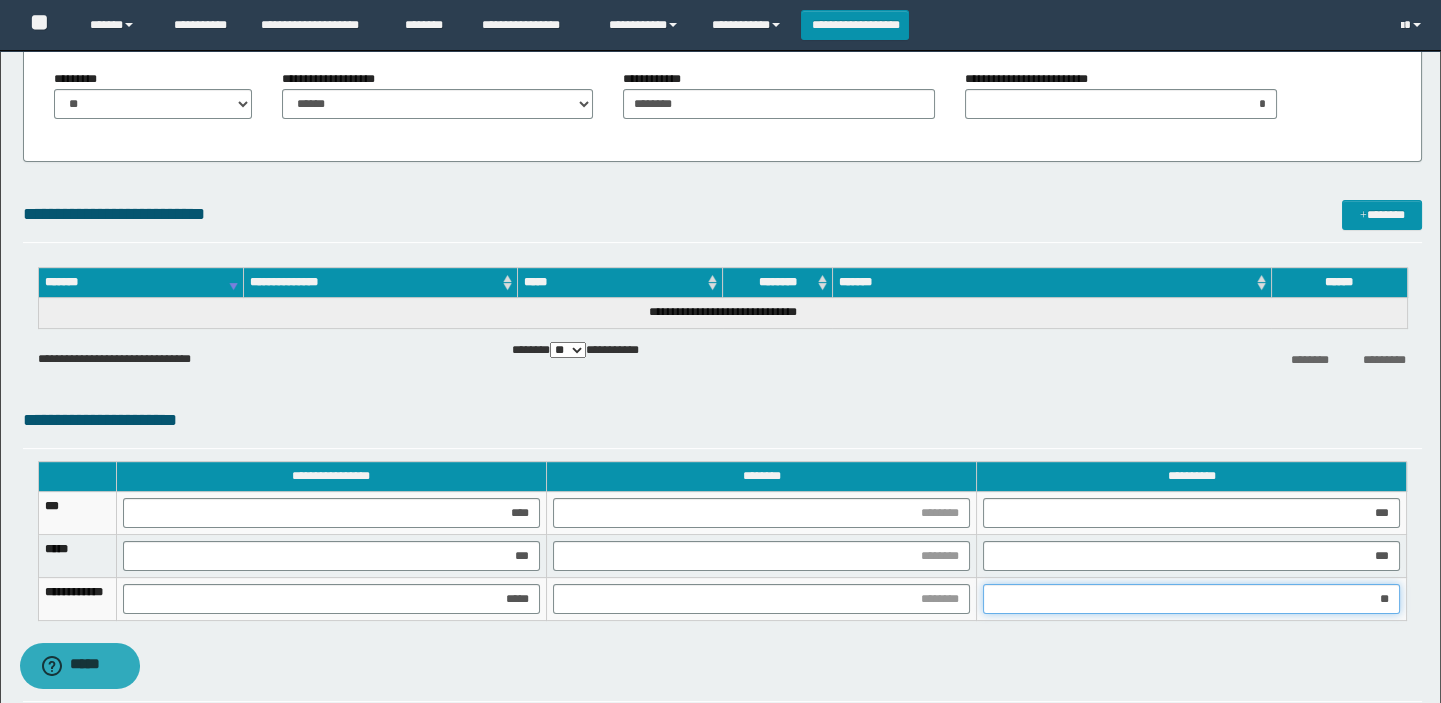 type on "***" 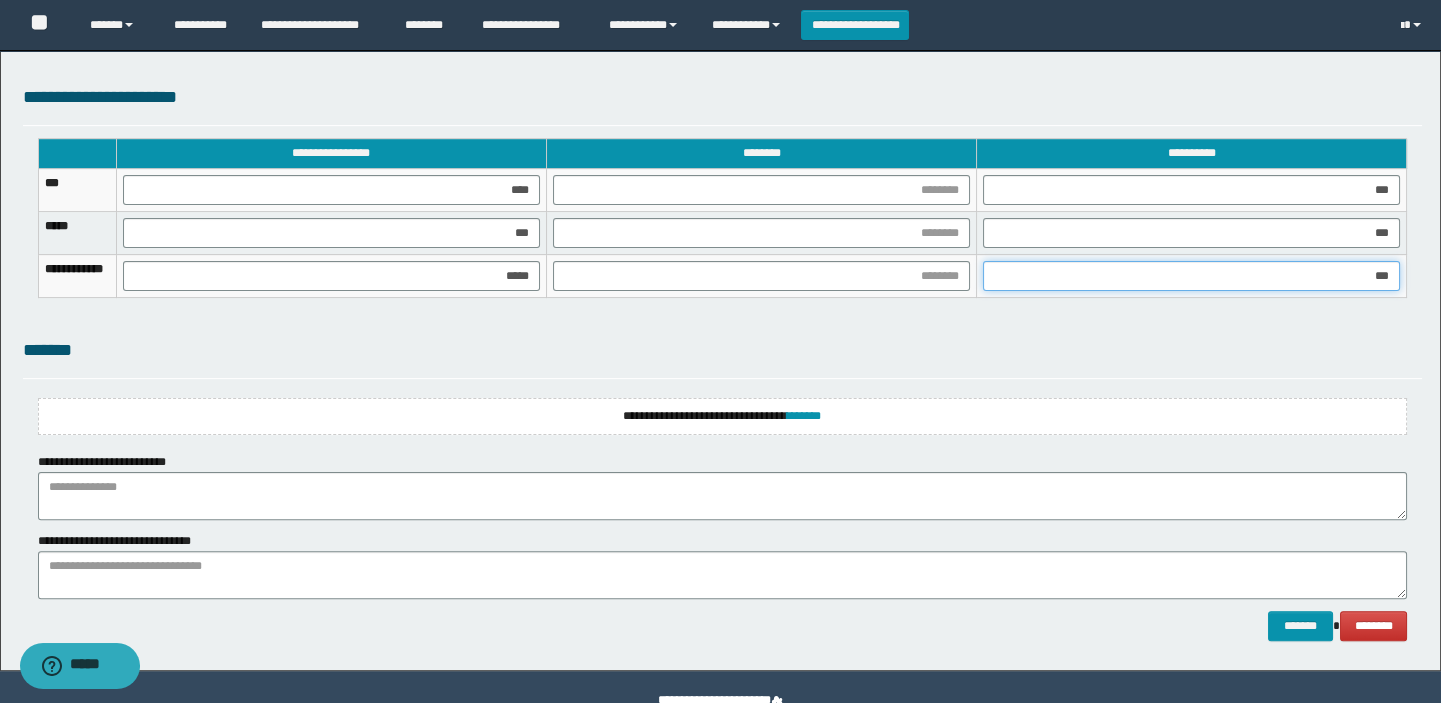 scroll, scrollTop: 1550, scrollLeft: 0, axis: vertical 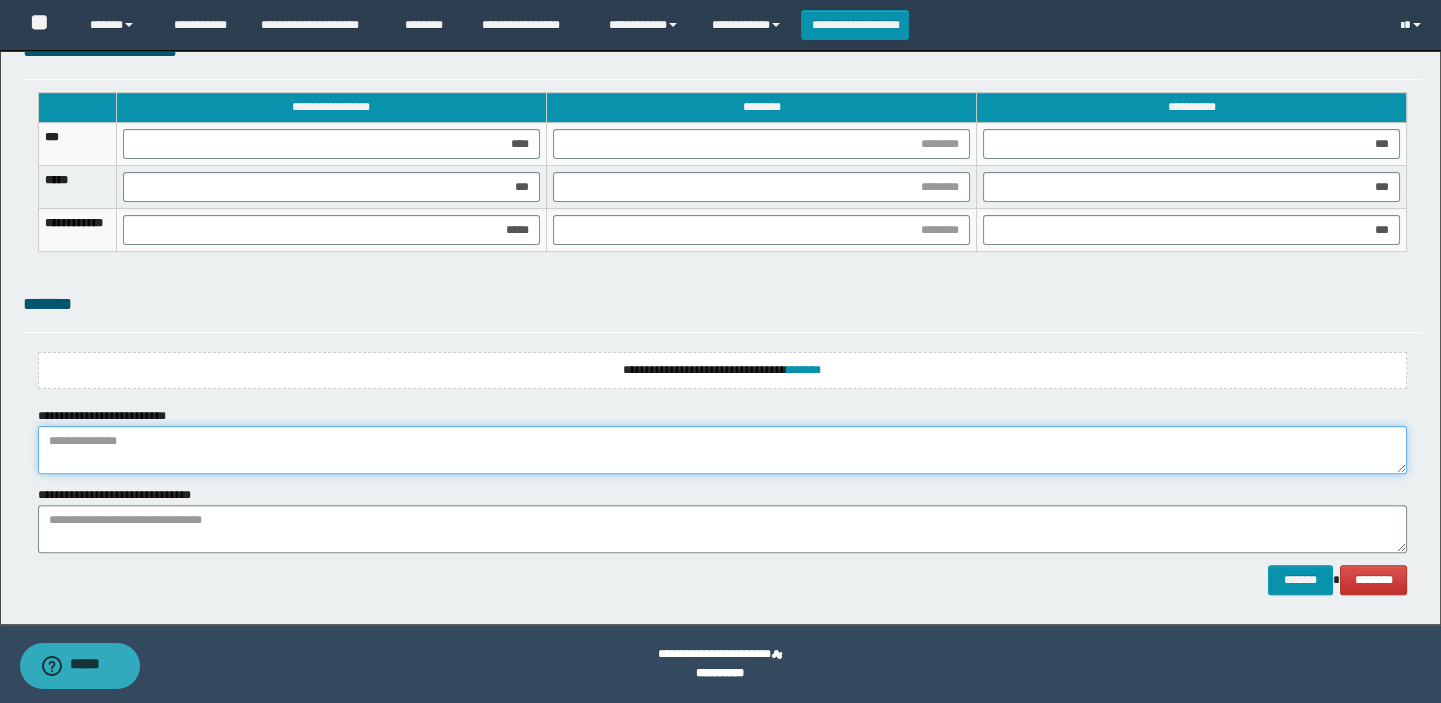 click at bounding box center [723, 450] 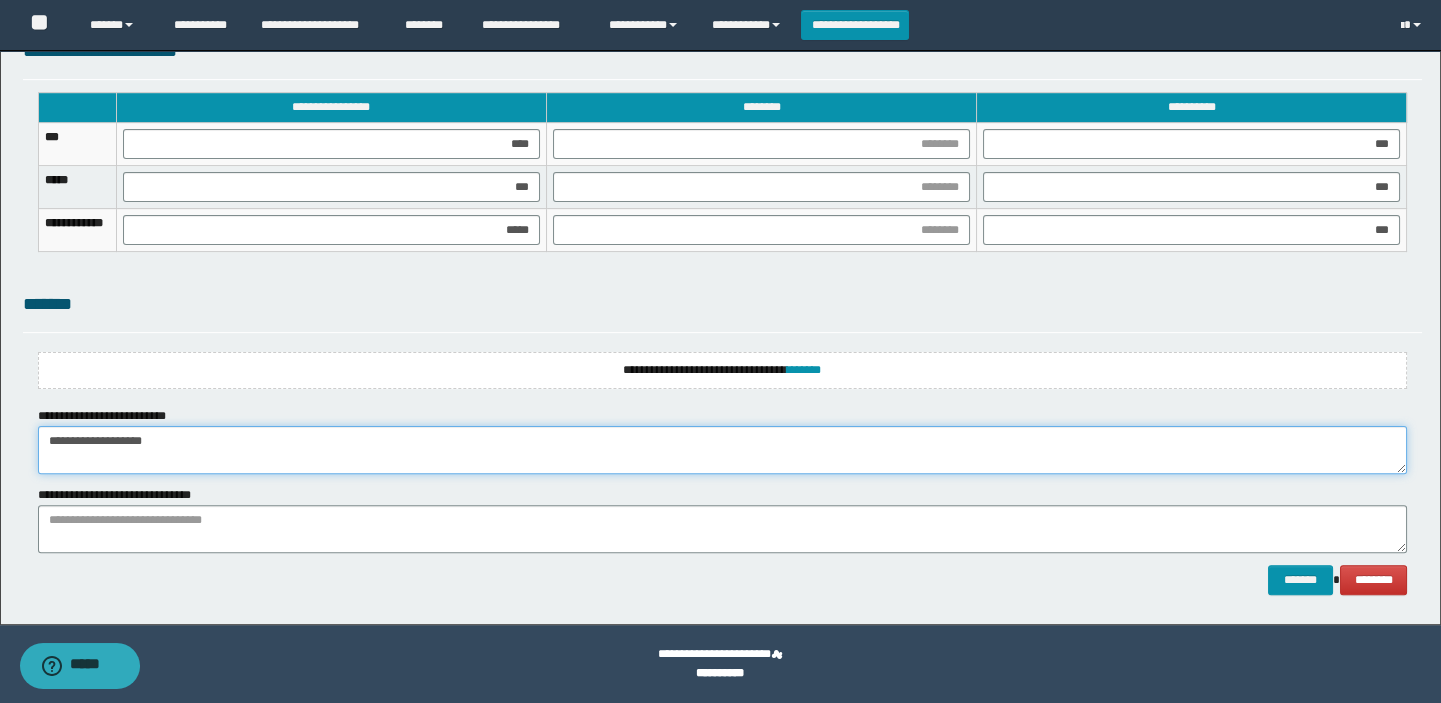 type on "**********" 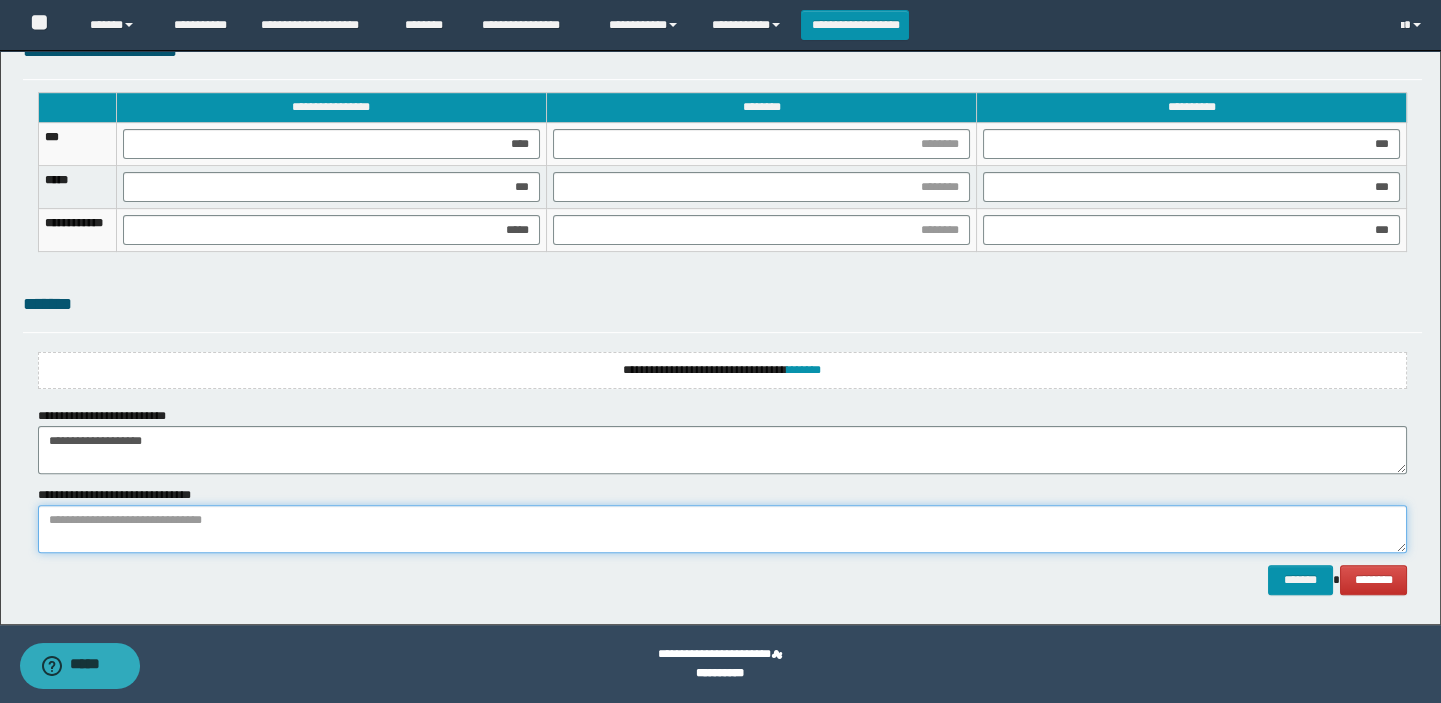 click at bounding box center (723, 529) 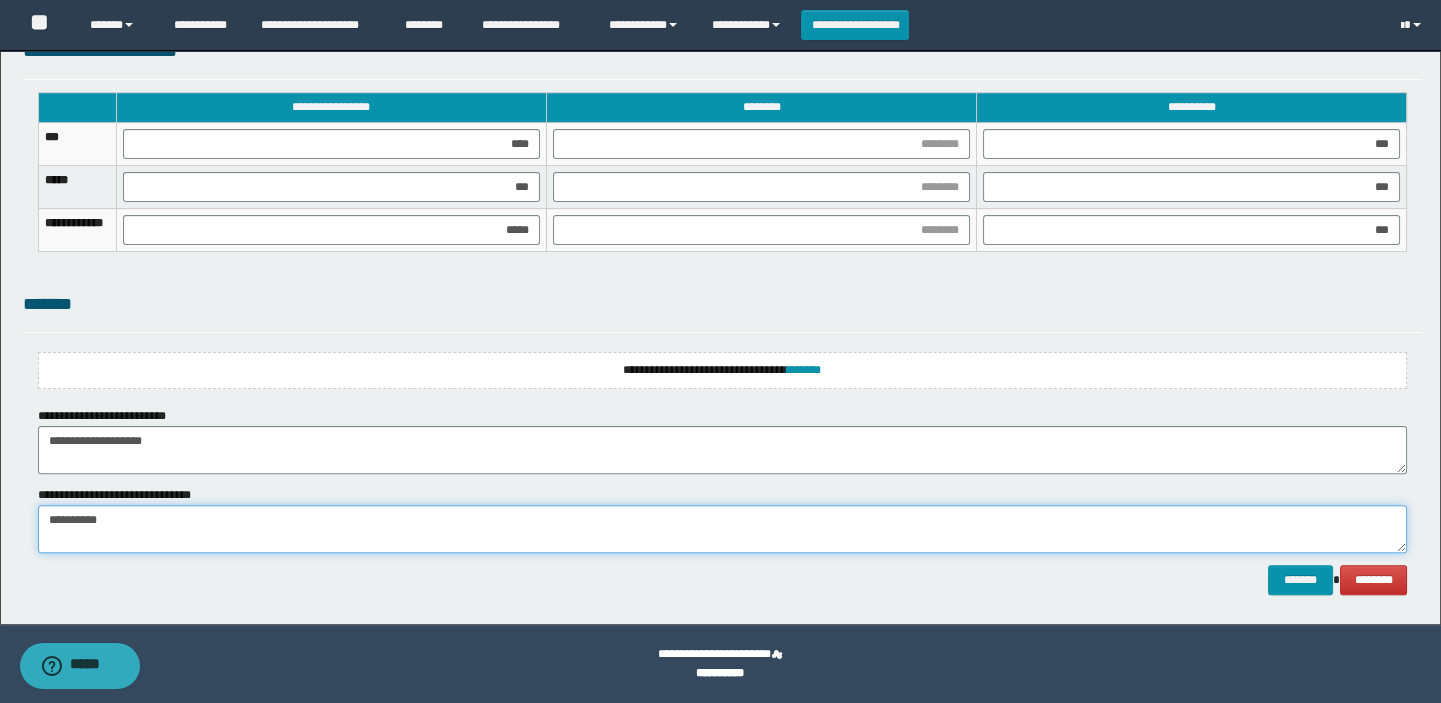 type on "**********" 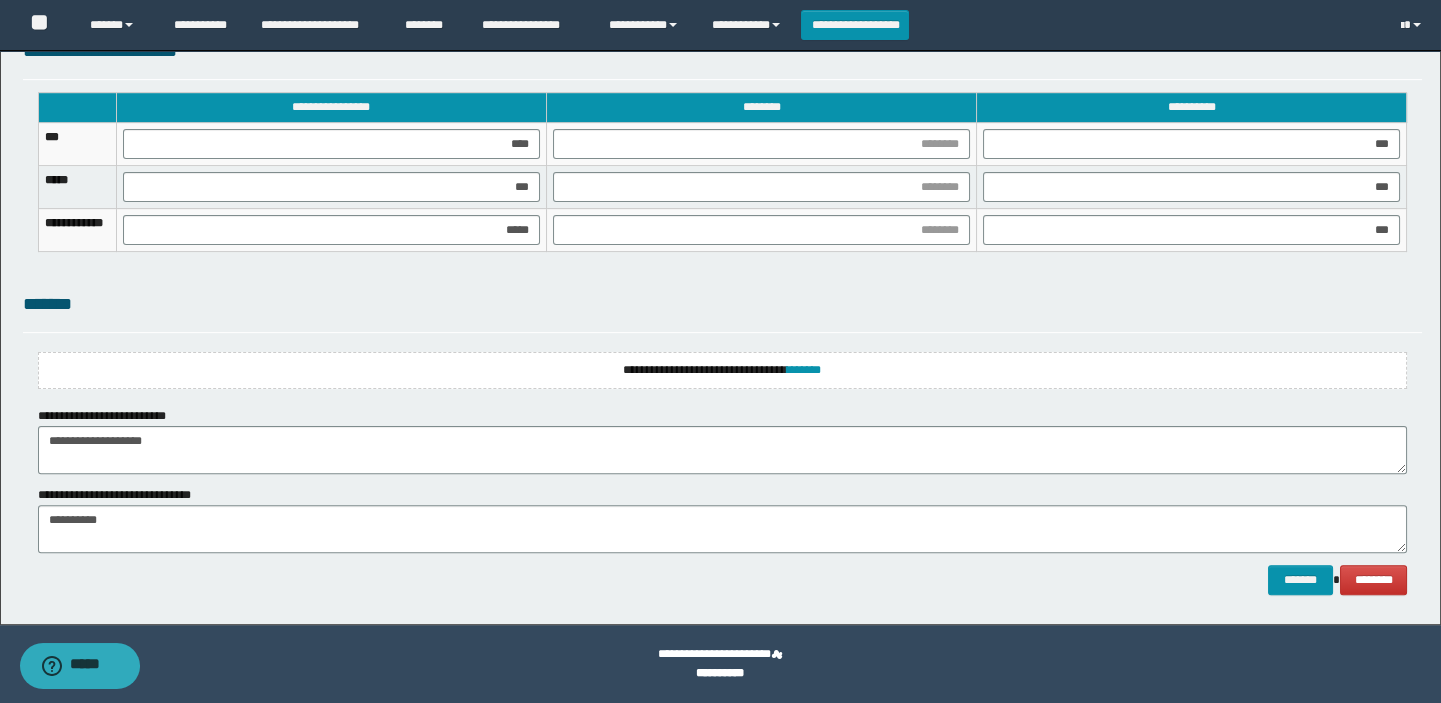 click on "**********" at bounding box center (720, -438) 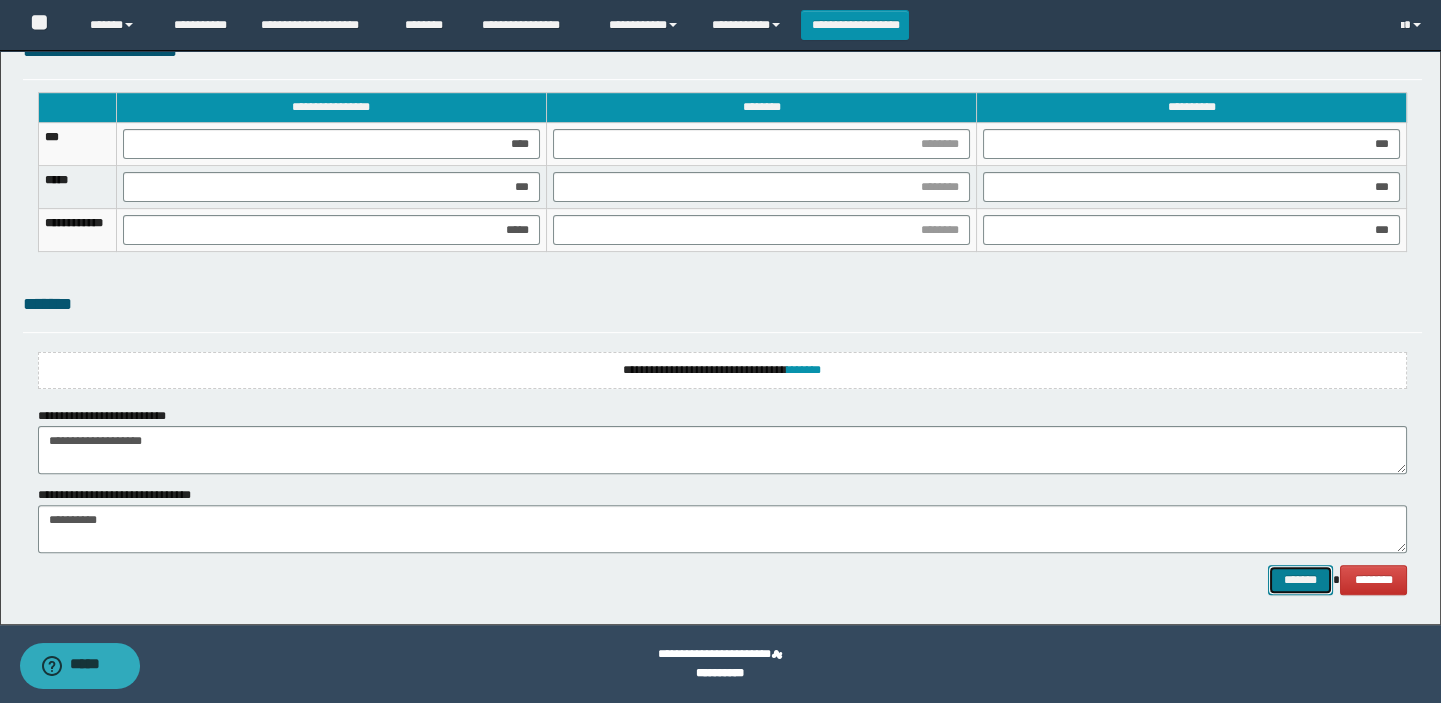 click on "*******" at bounding box center [1300, 580] 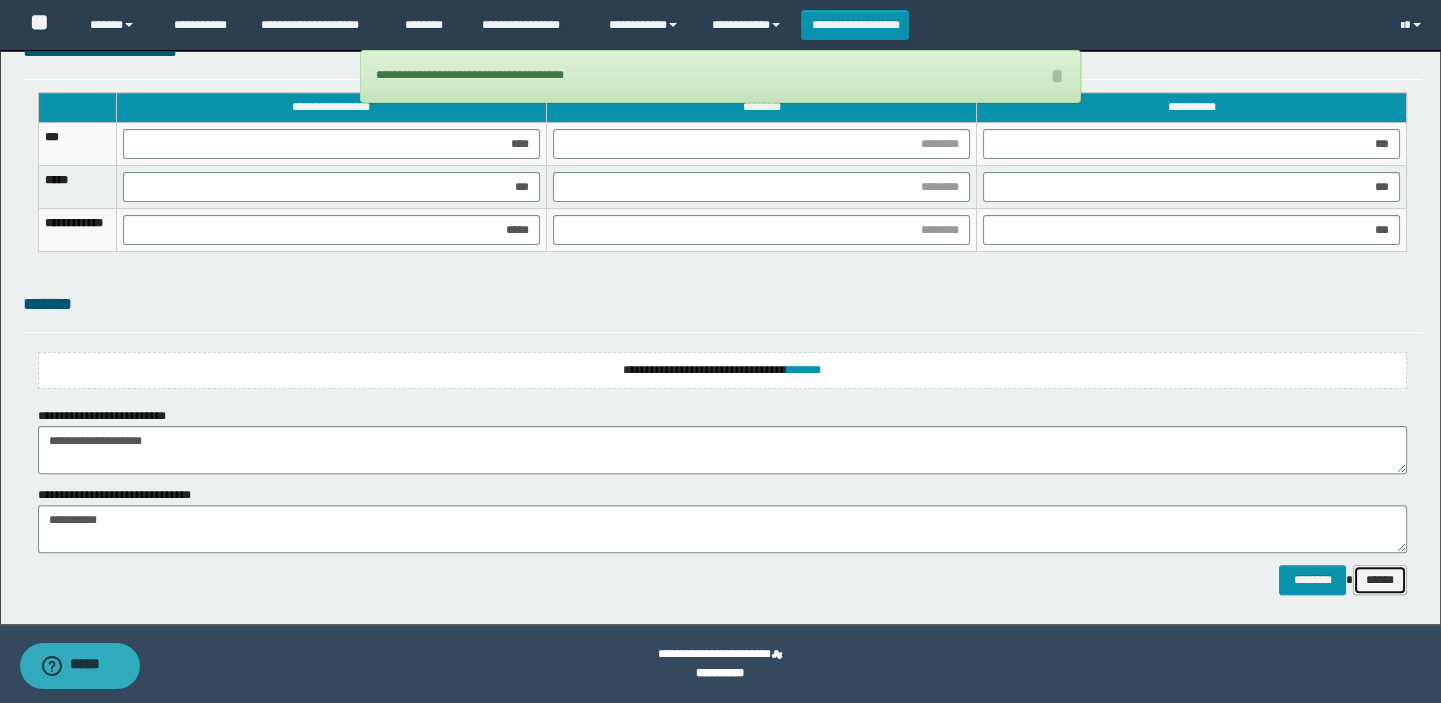 click on "******" at bounding box center (1380, 580) 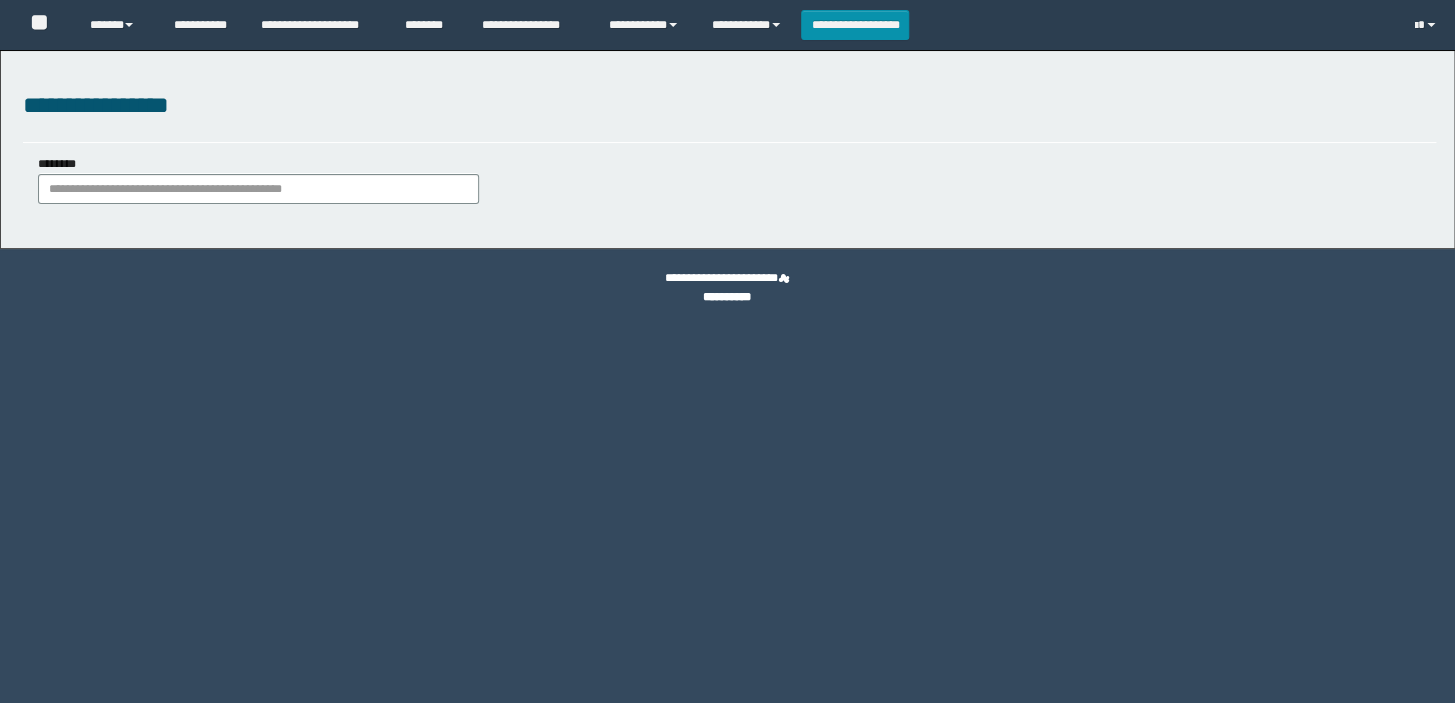 scroll, scrollTop: 0, scrollLeft: 0, axis: both 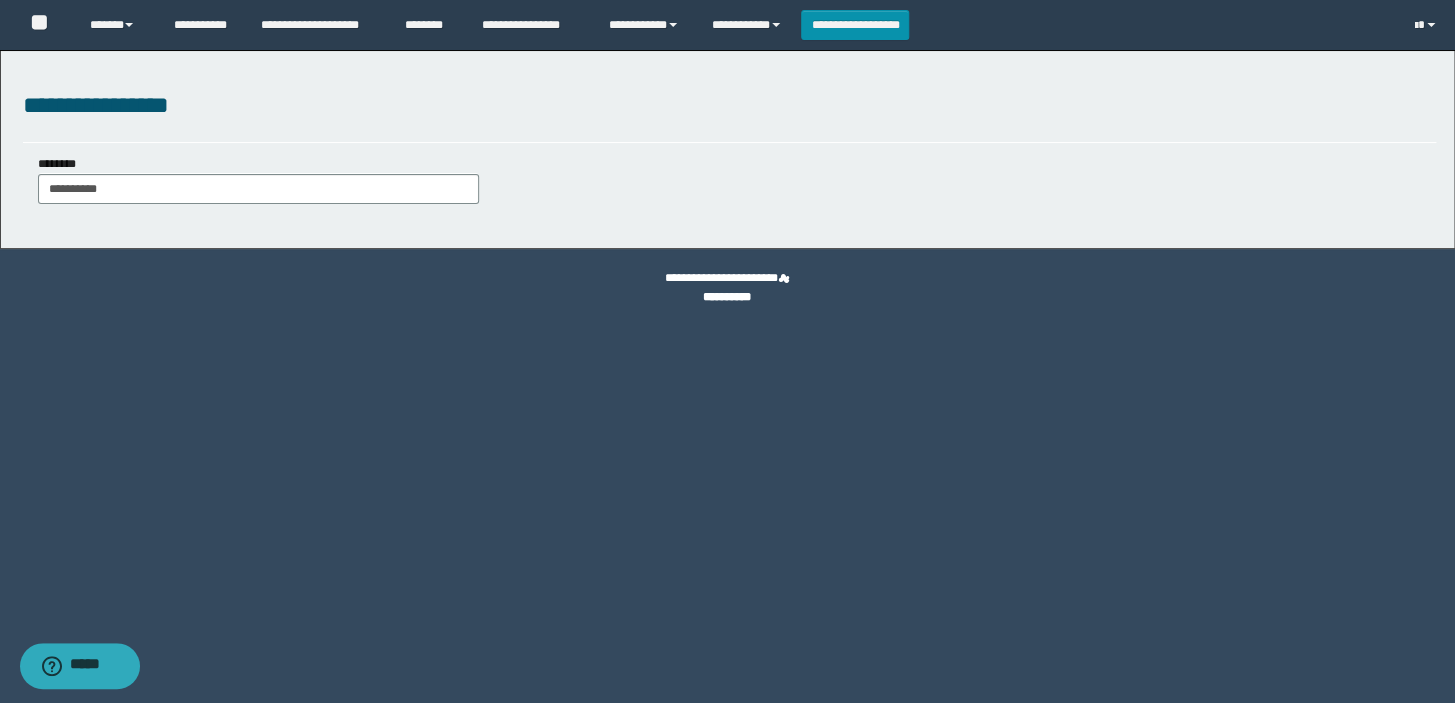 type on "**********" 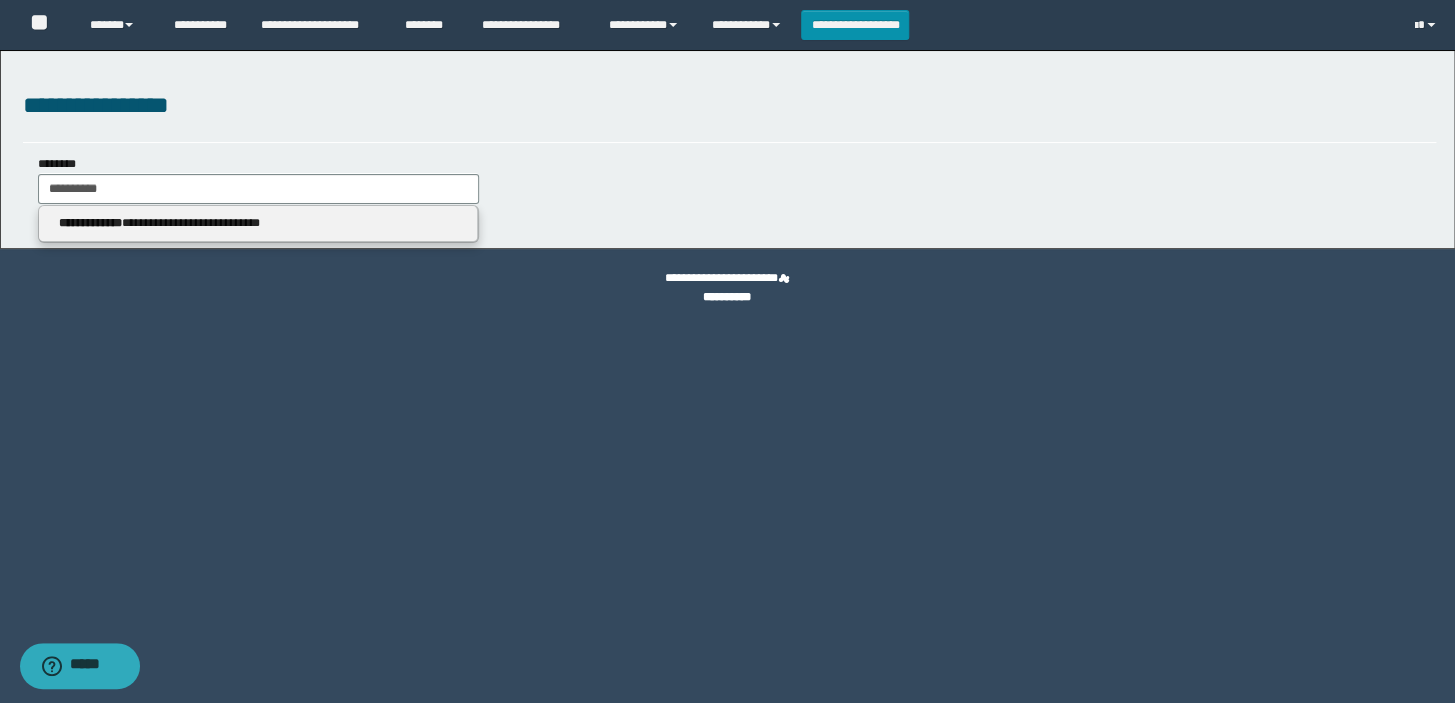type on "**********" 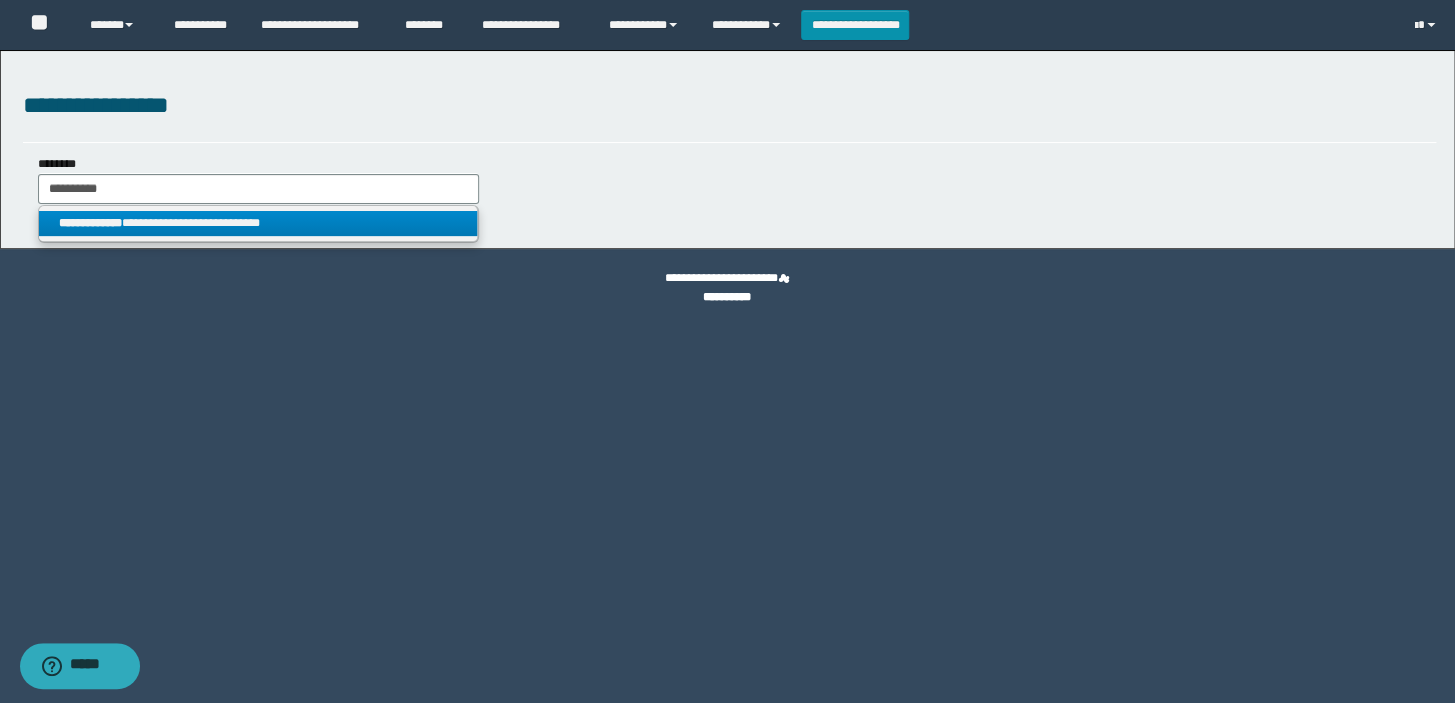 click on "**********" at bounding box center [90, 223] 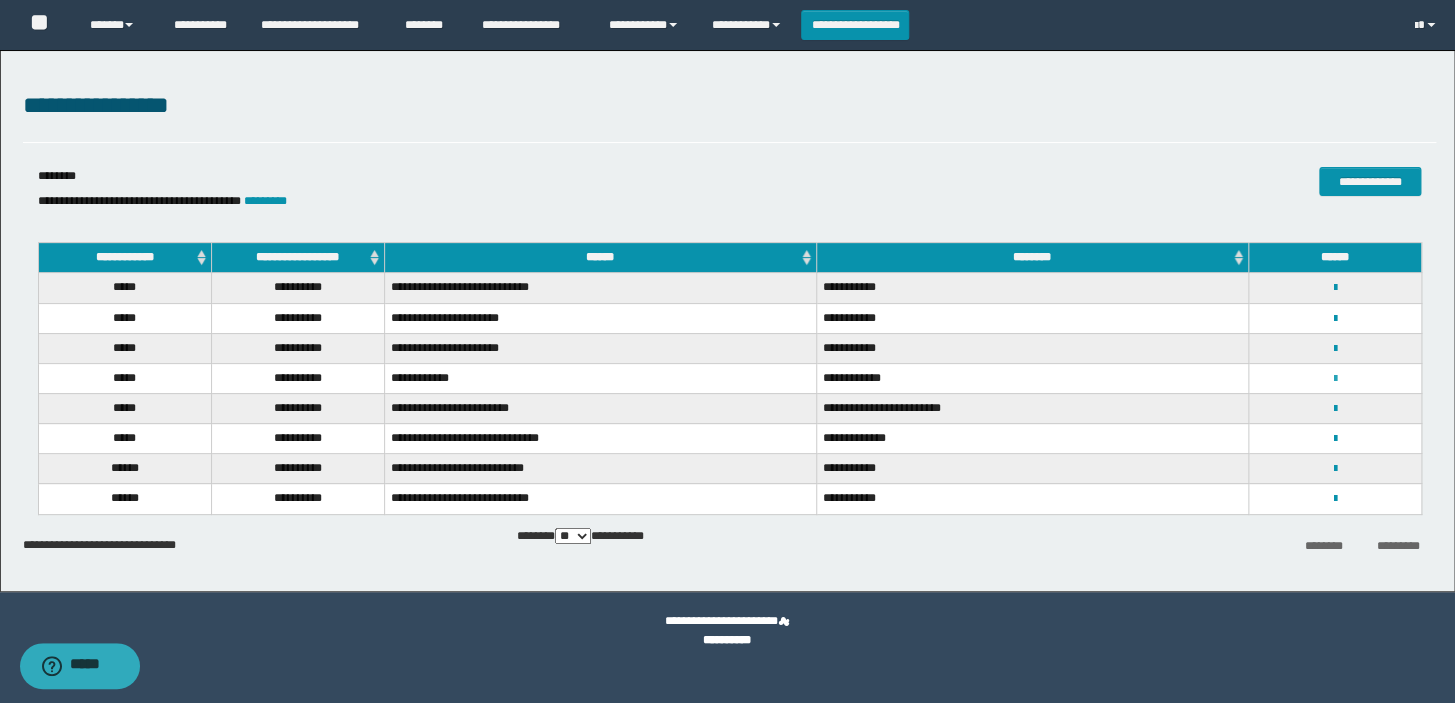 click at bounding box center (1334, 379) 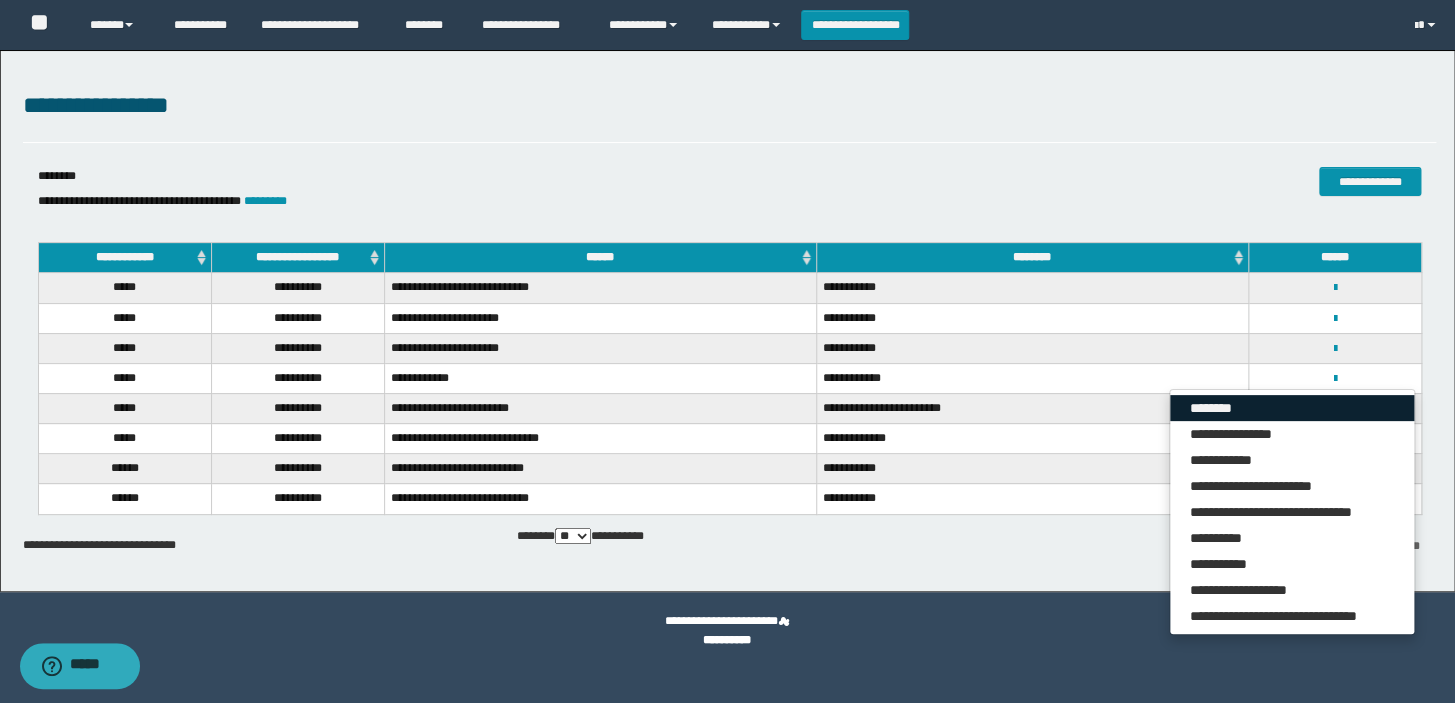 click on "********" at bounding box center (1292, 408) 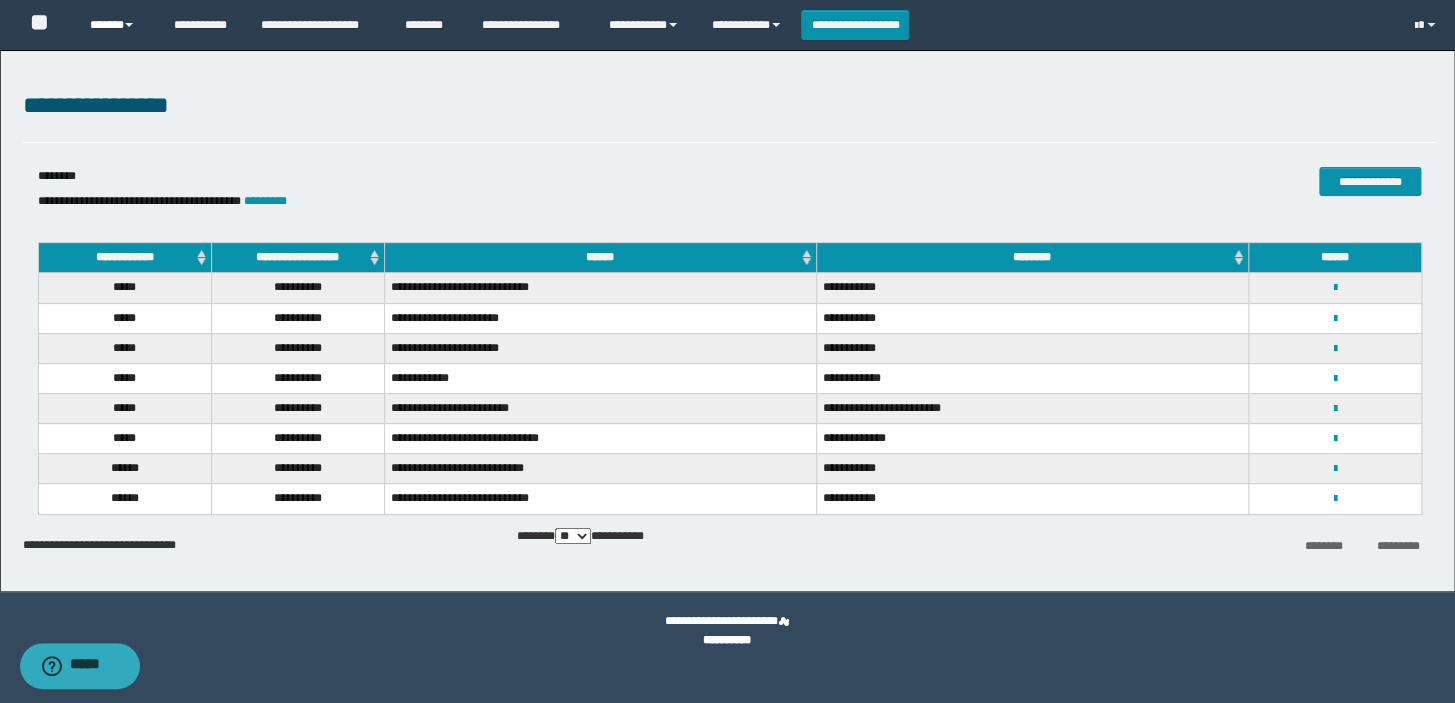 drag, startPoint x: 119, startPoint y: 15, endPoint x: 119, endPoint y: 60, distance: 45 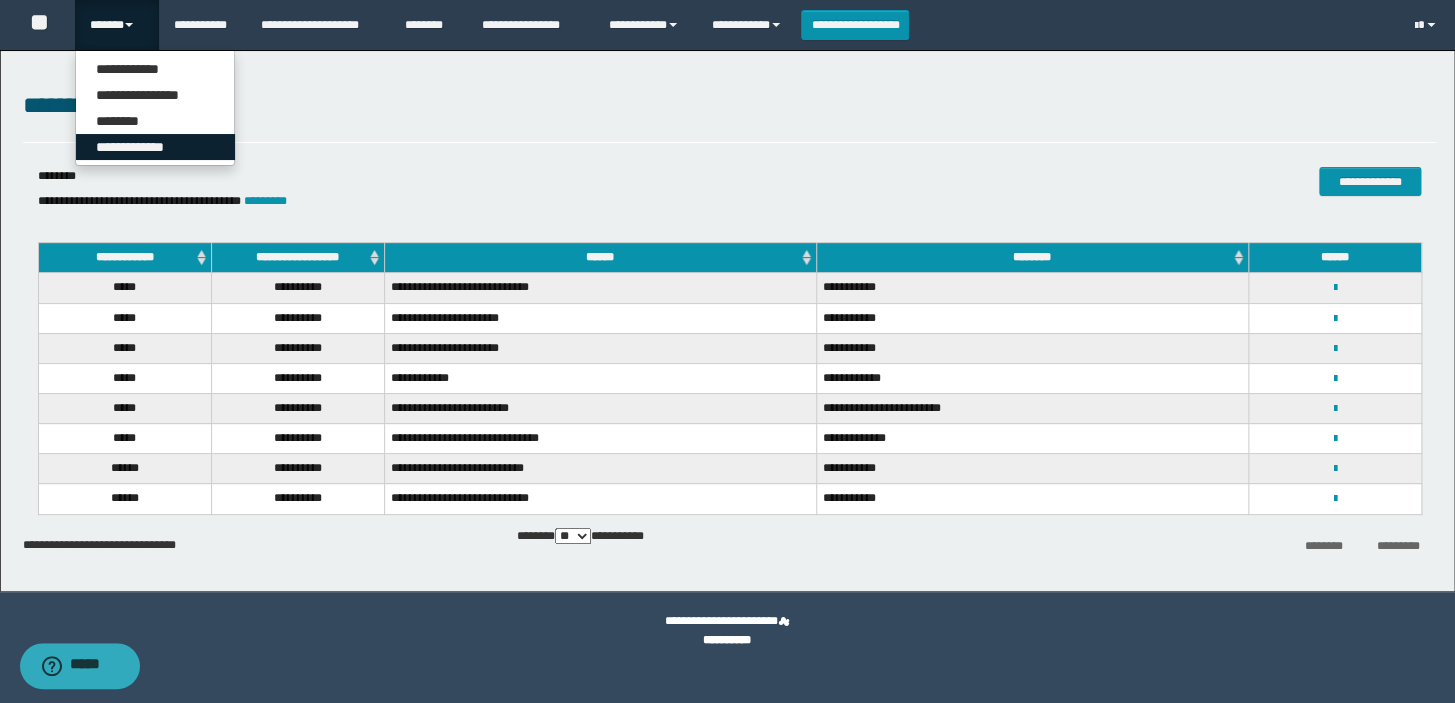 click on "**********" at bounding box center (155, 147) 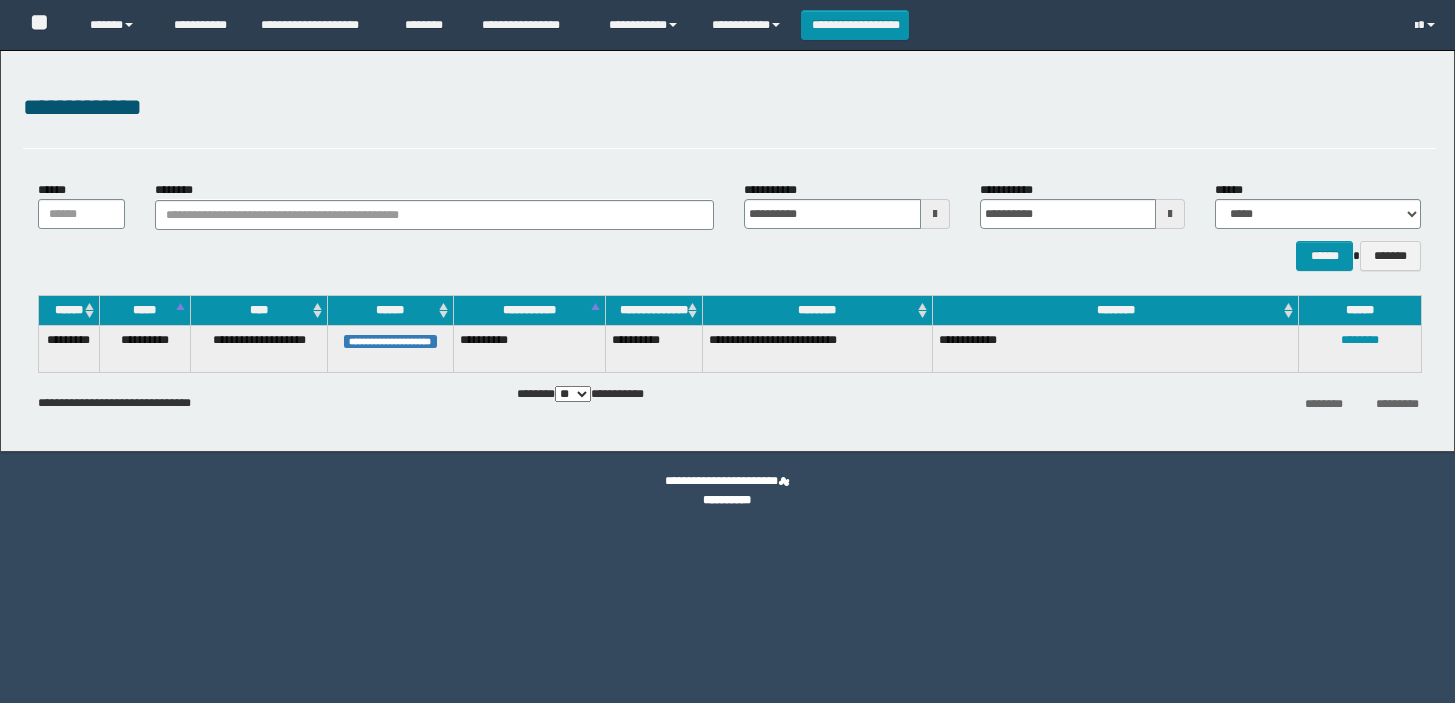 scroll, scrollTop: 0, scrollLeft: 0, axis: both 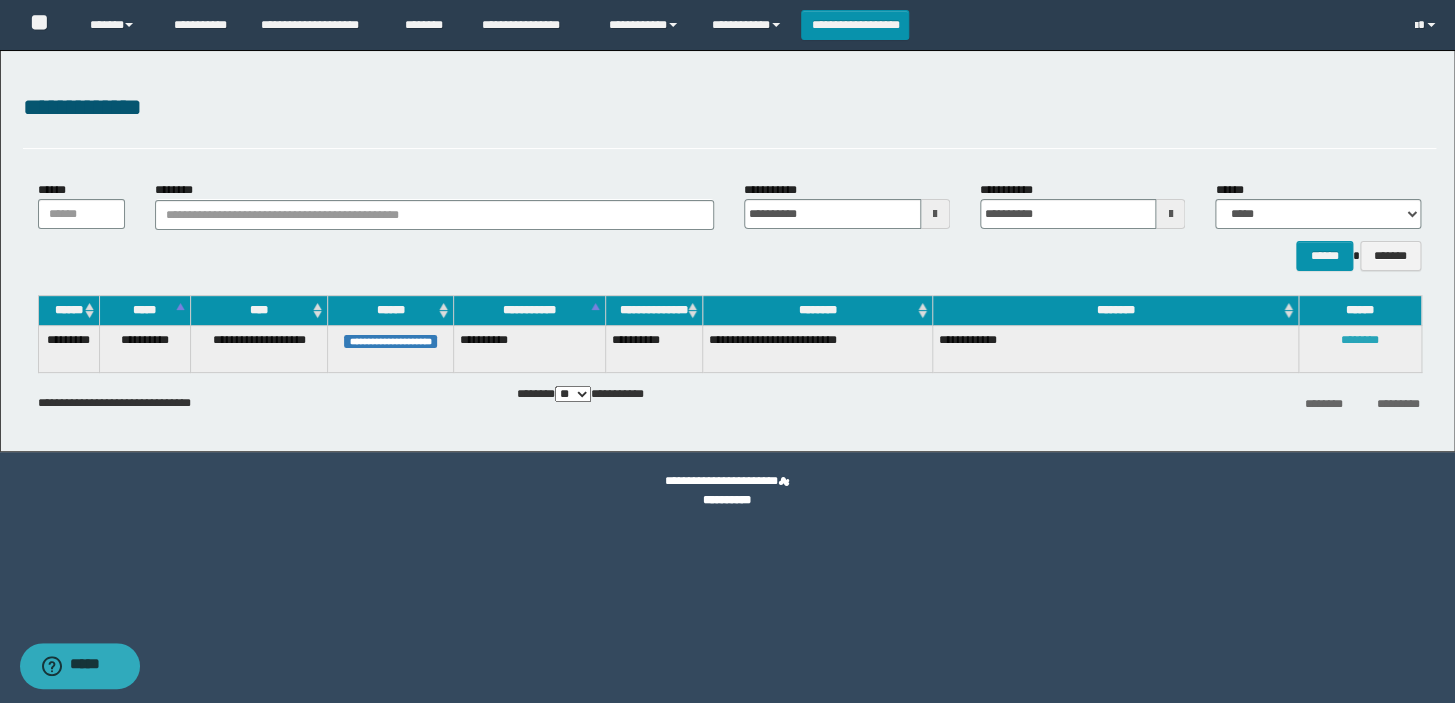 click on "********" at bounding box center (1360, 340) 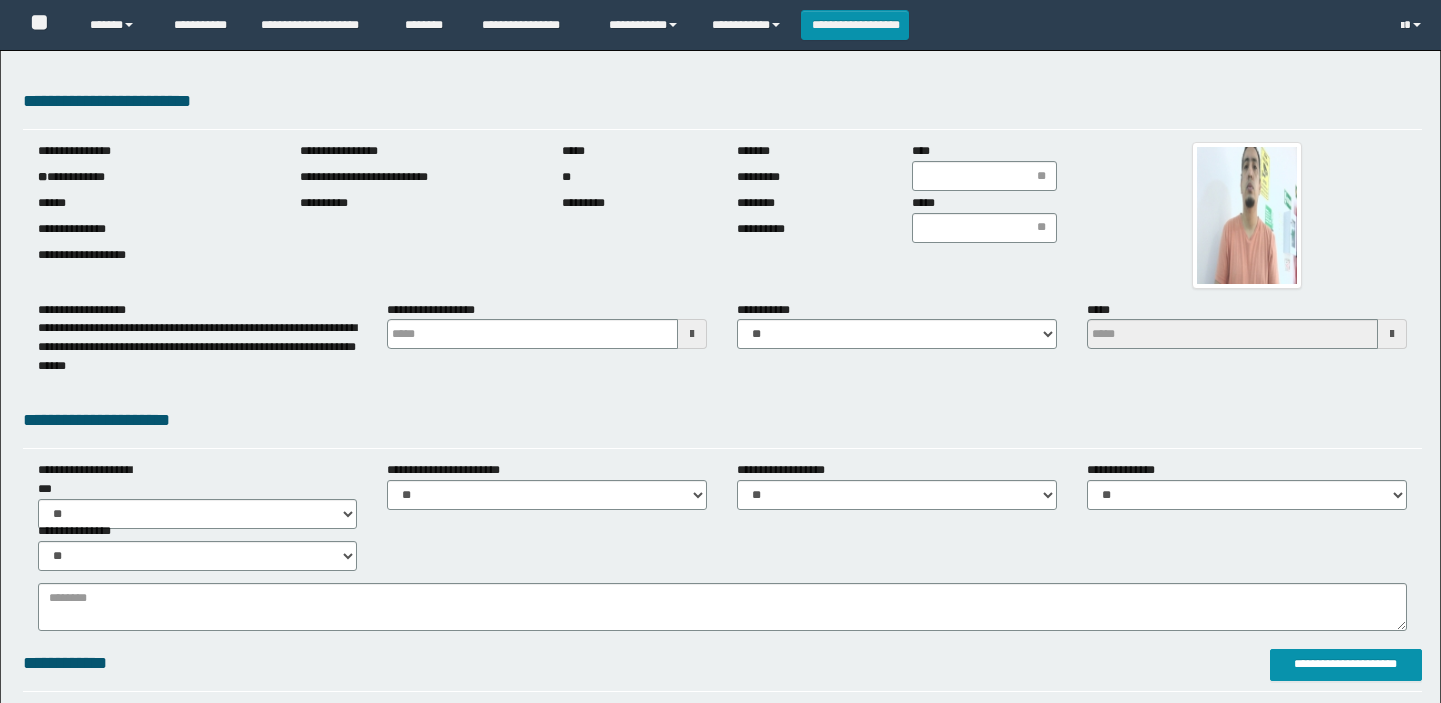 scroll, scrollTop: 0, scrollLeft: 0, axis: both 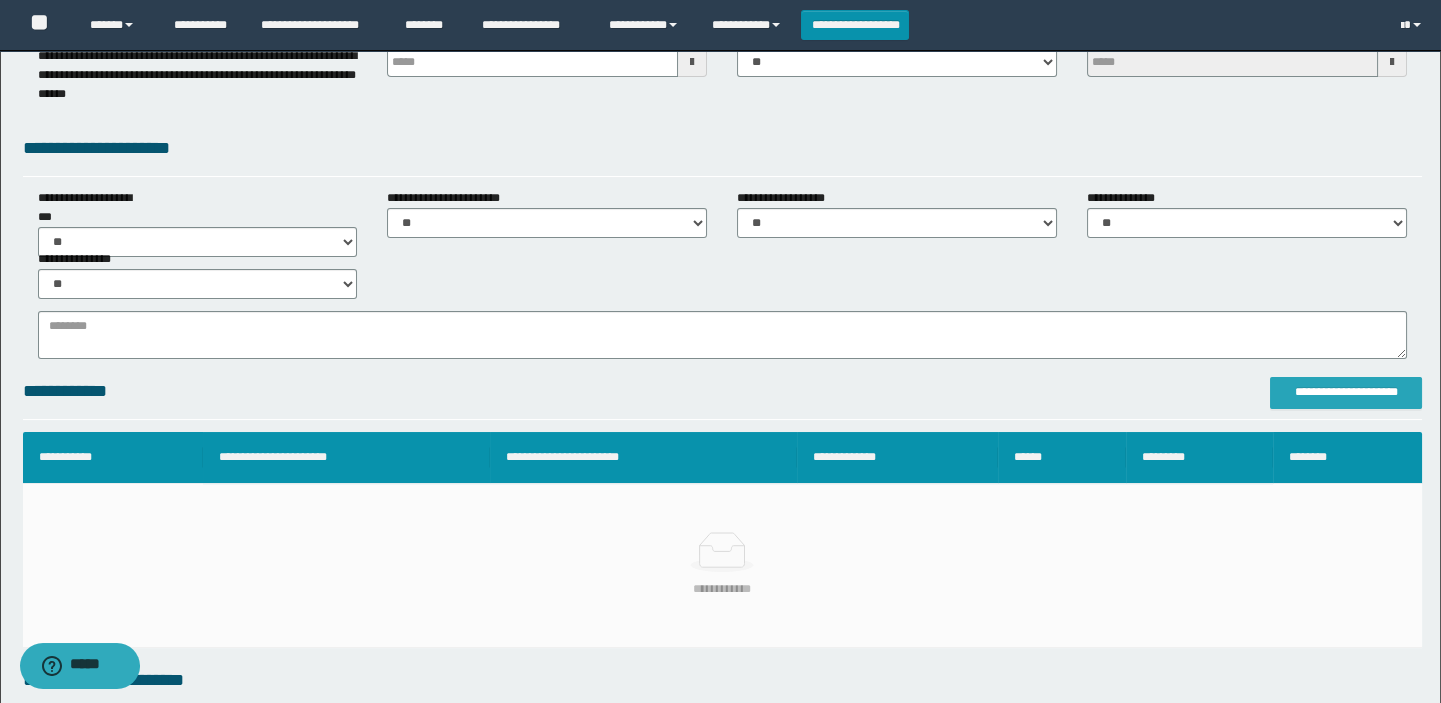 click on "**********" at bounding box center [1346, 392] 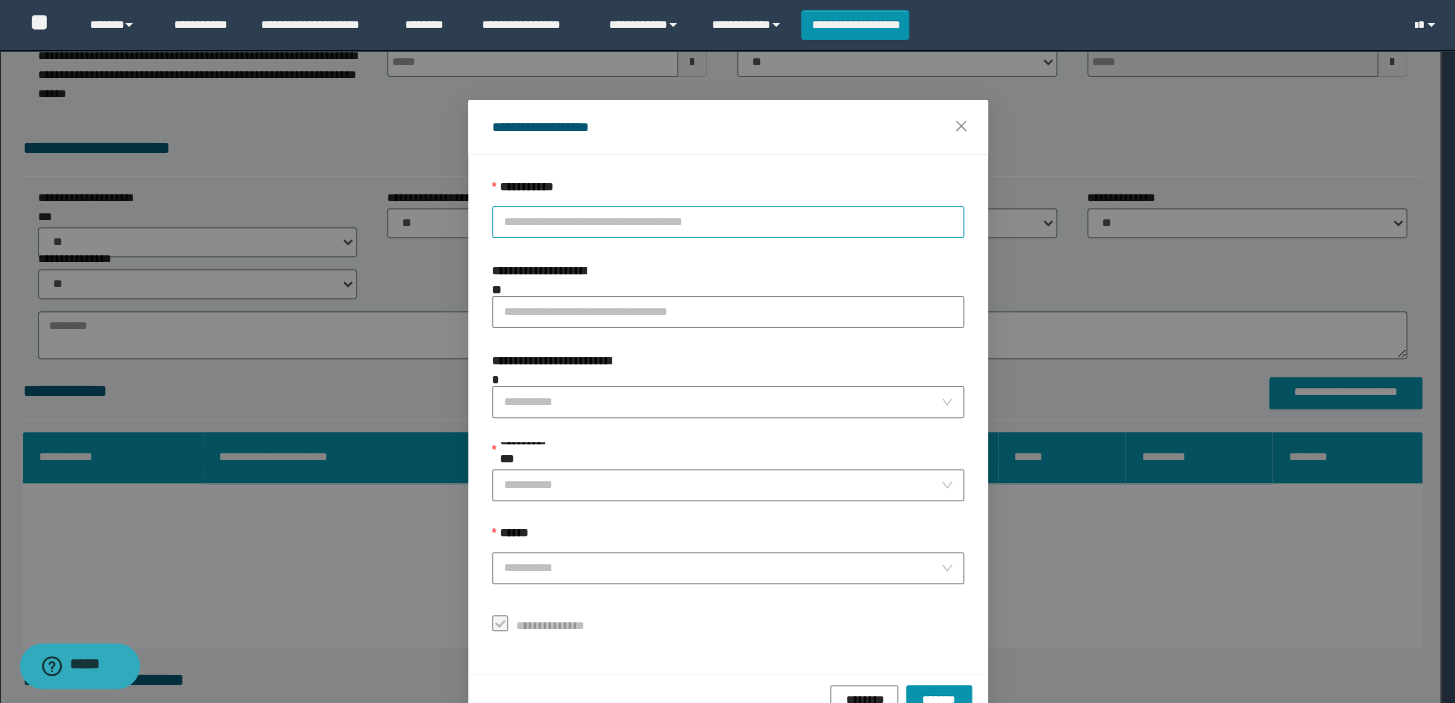 click on "**********" at bounding box center [728, 222] 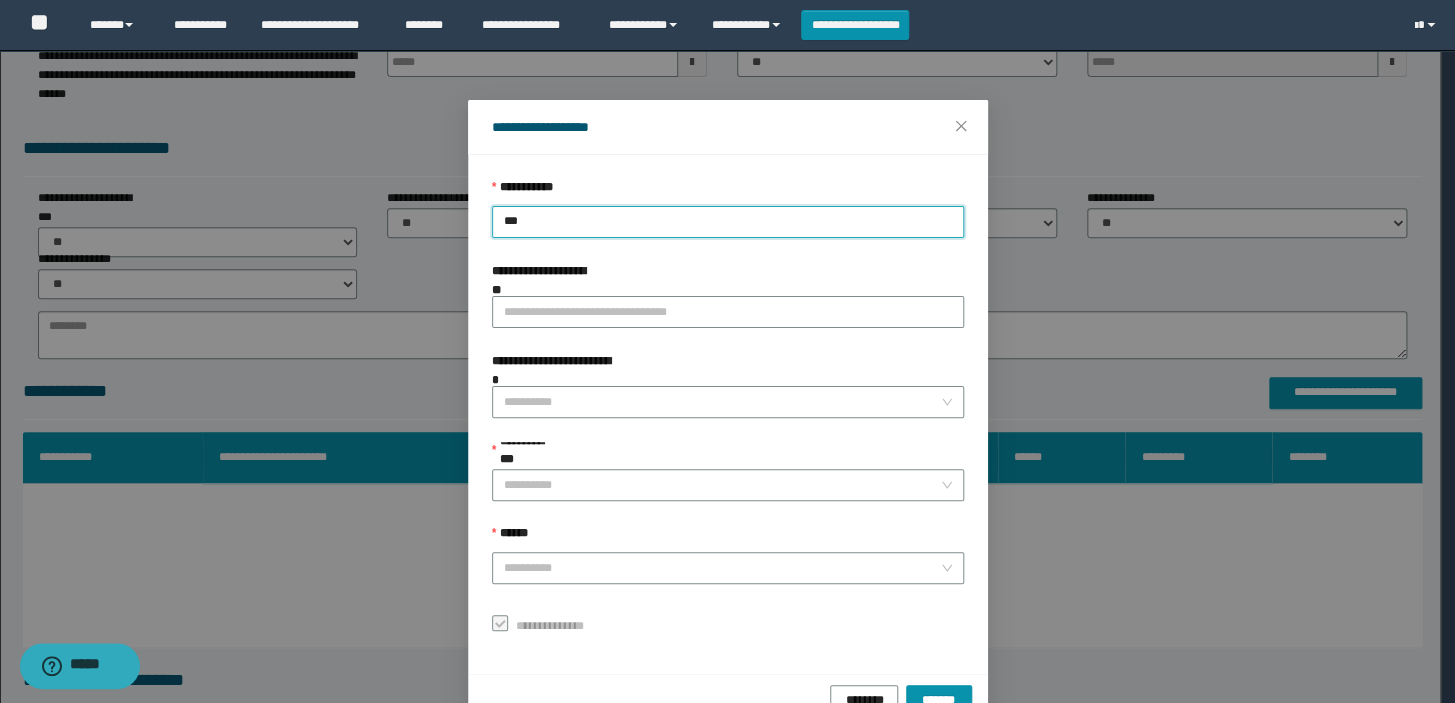 type on "****" 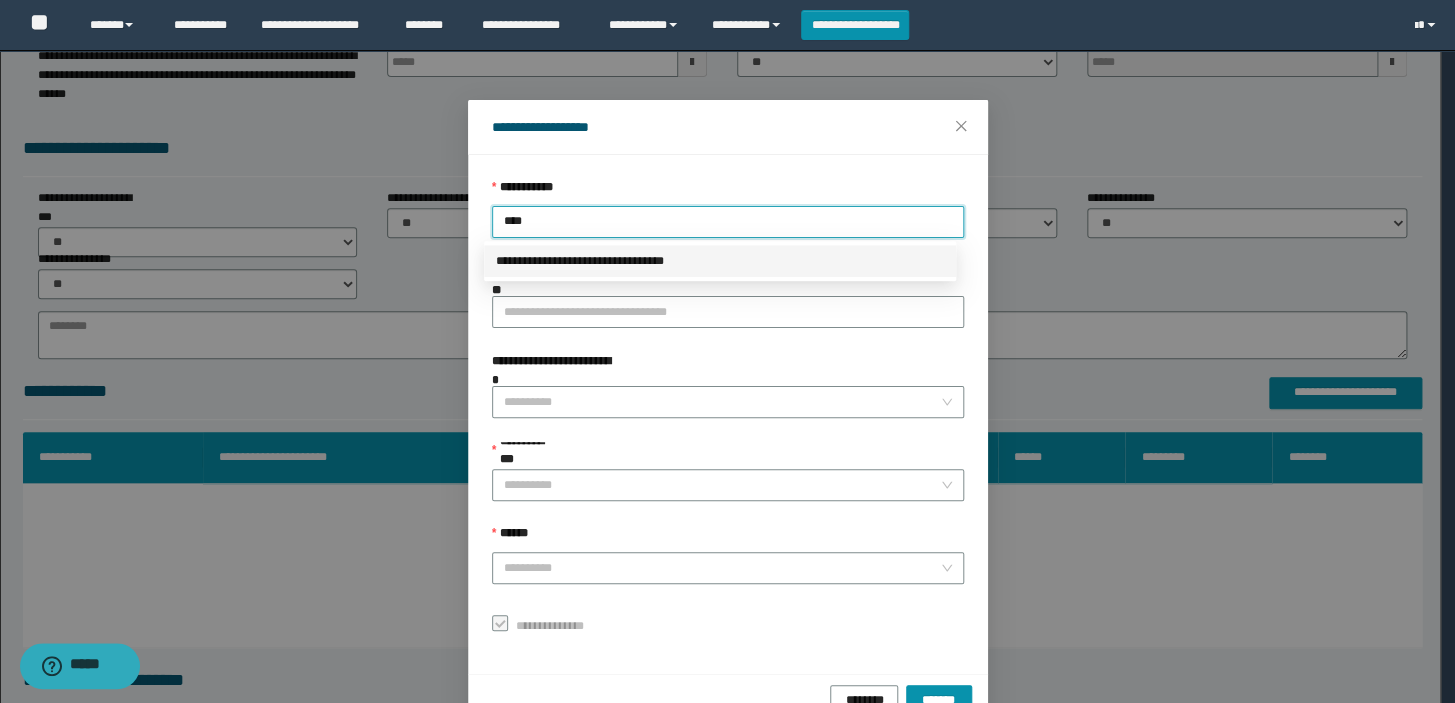 click on "**********" at bounding box center [720, 261] 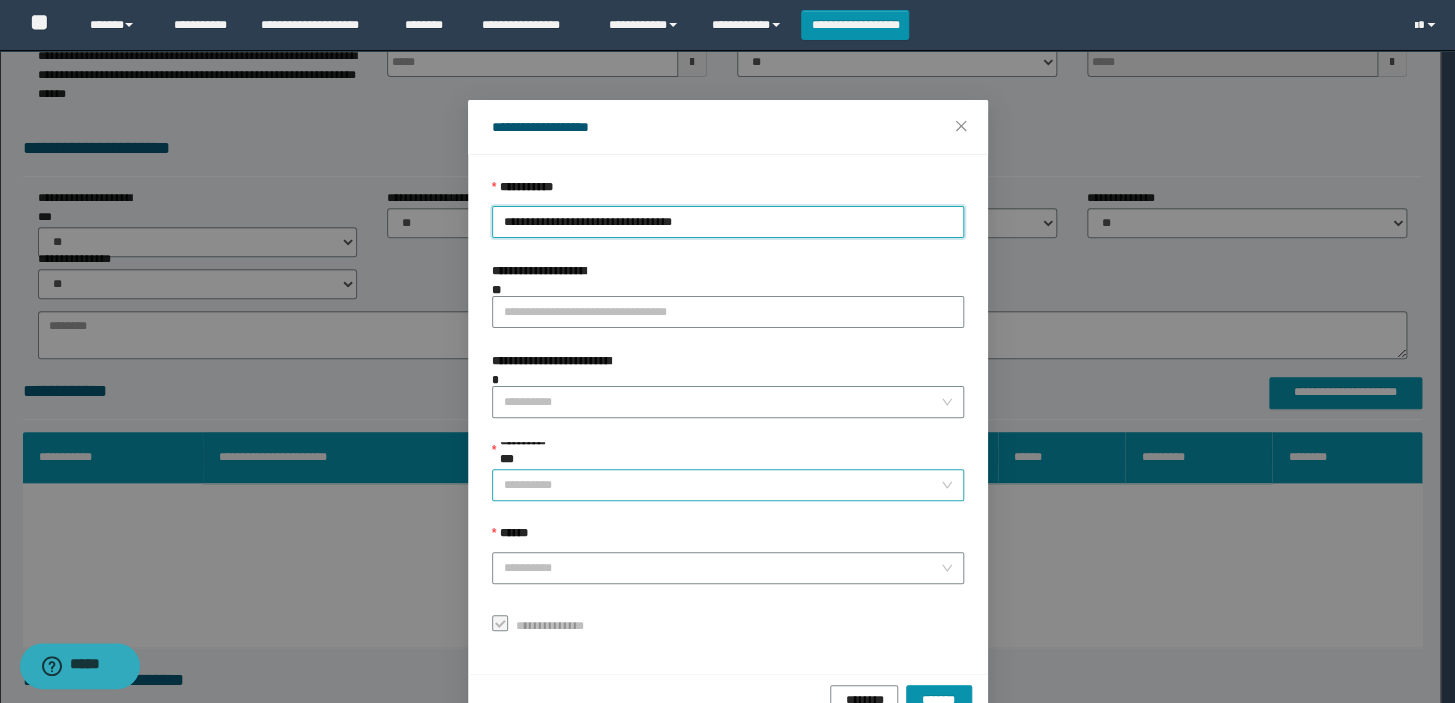 click on "**********" at bounding box center [722, 485] 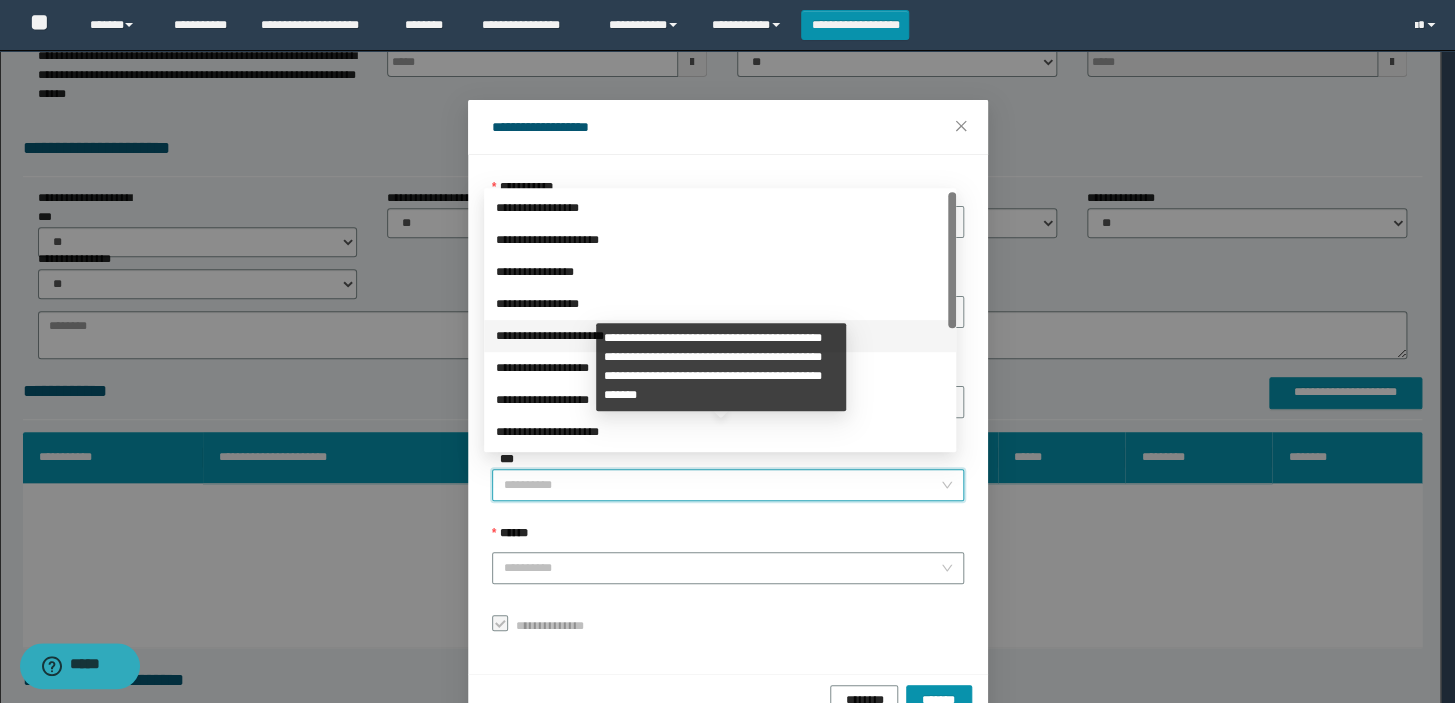 scroll, scrollTop: 223, scrollLeft: 0, axis: vertical 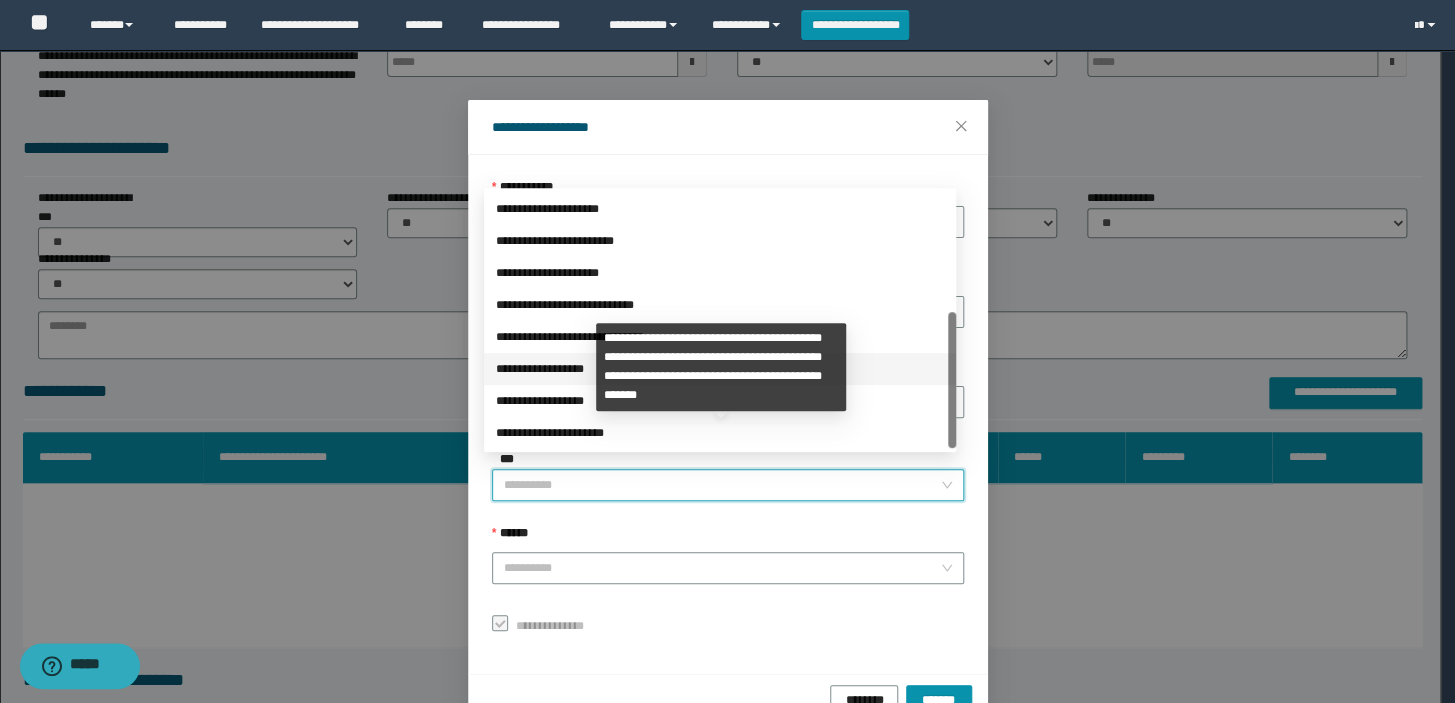 click on "**********" at bounding box center (720, 369) 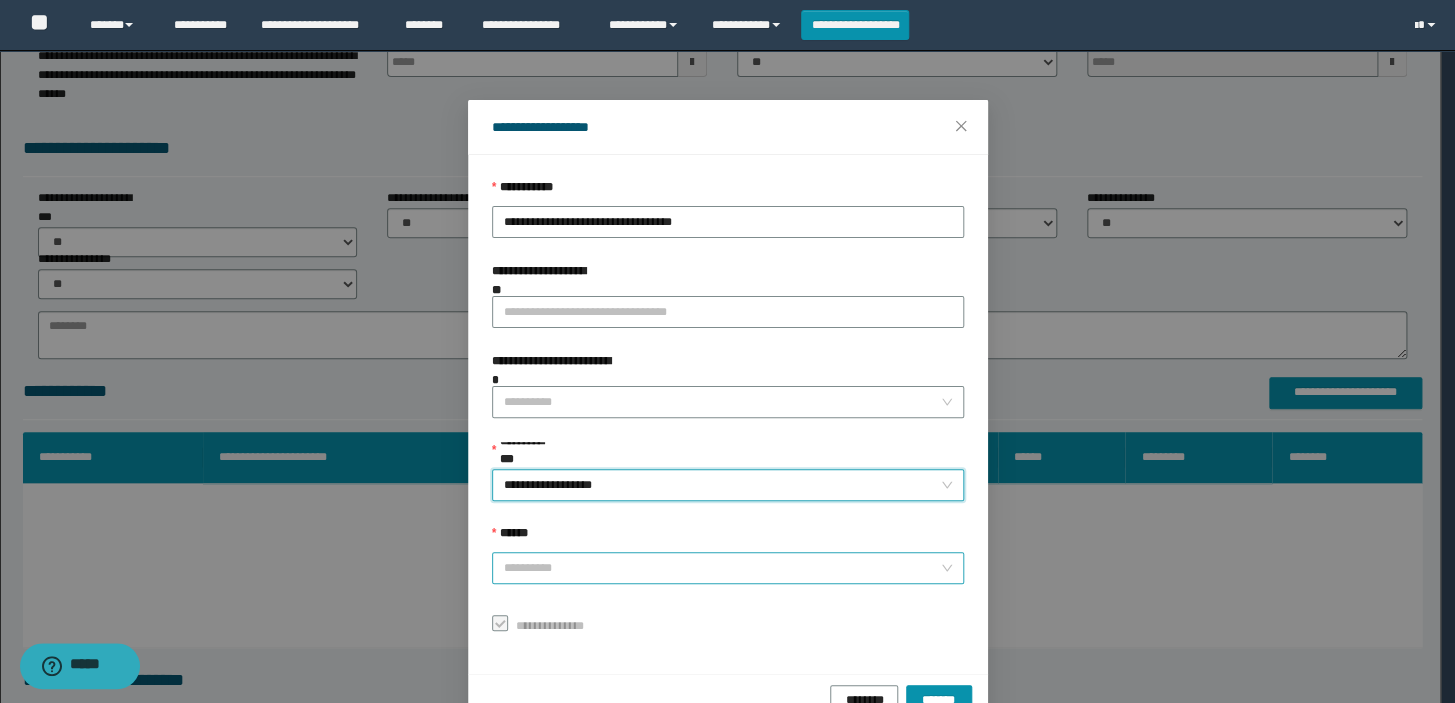 click on "******" at bounding box center [722, 568] 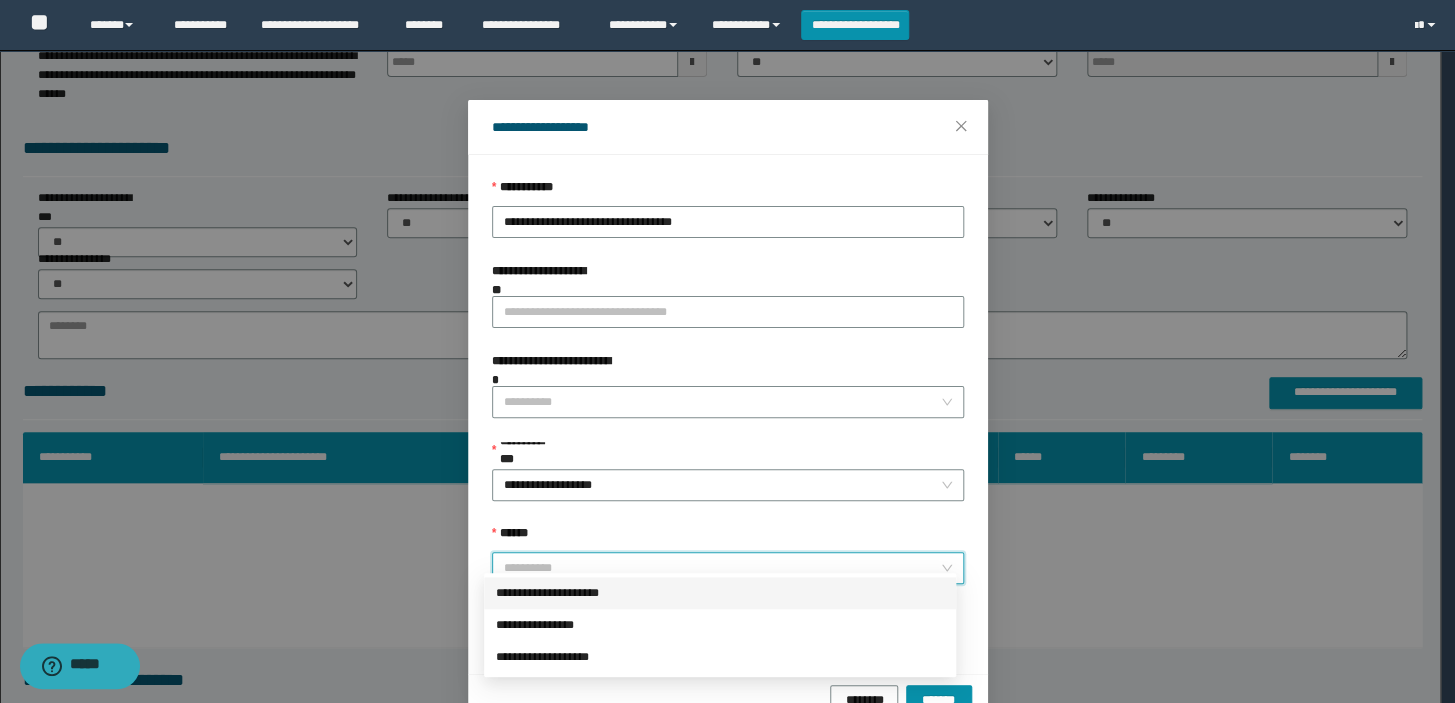 click on "**********" at bounding box center [720, 593] 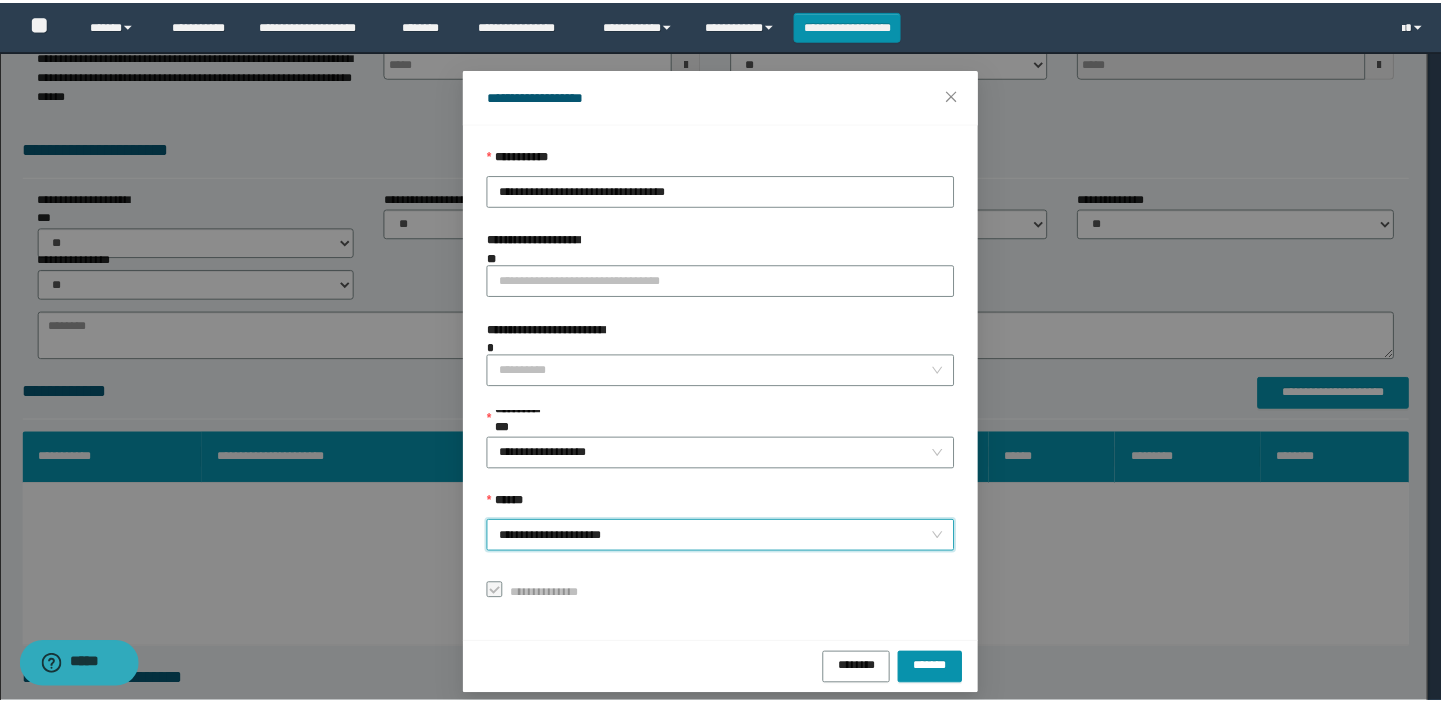 scroll, scrollTop: 48, scrollLeft: 0, axis: vertical 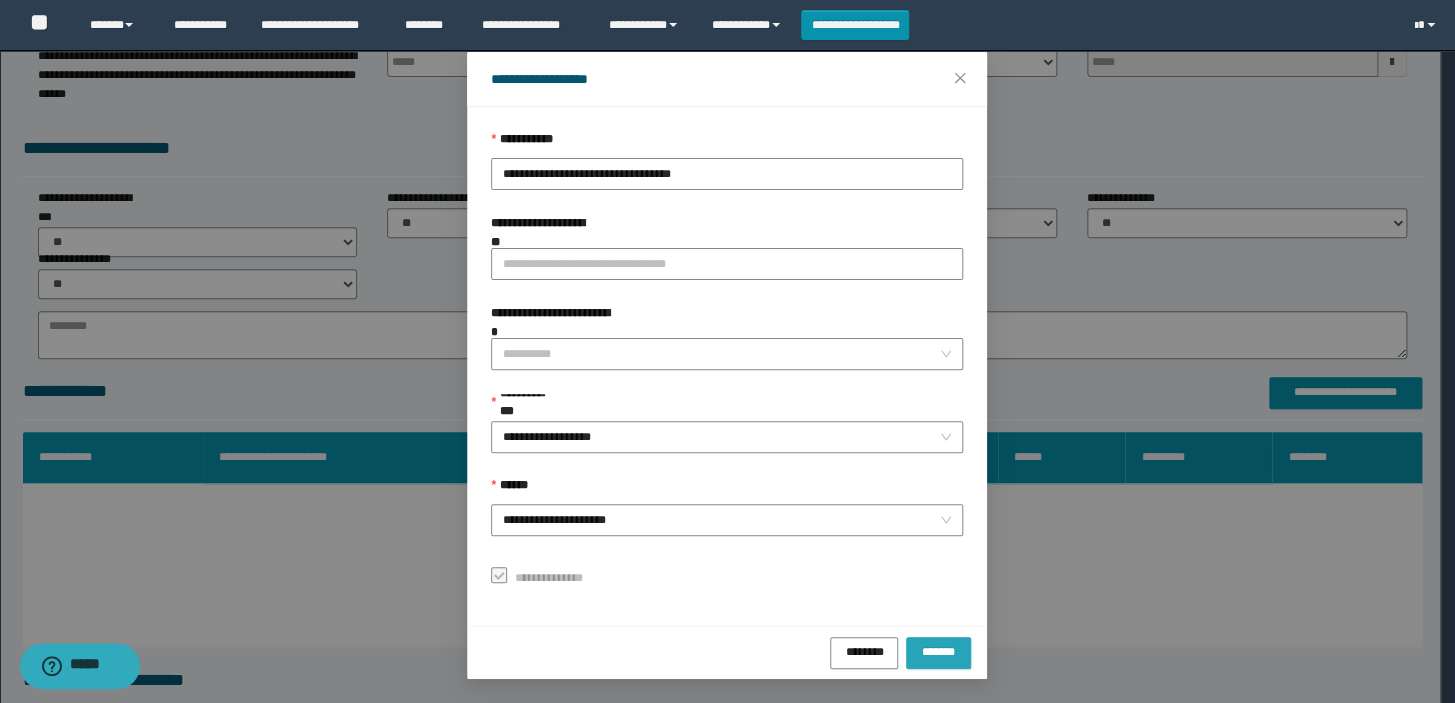 click on "*******" at bounding box center [939, 653] 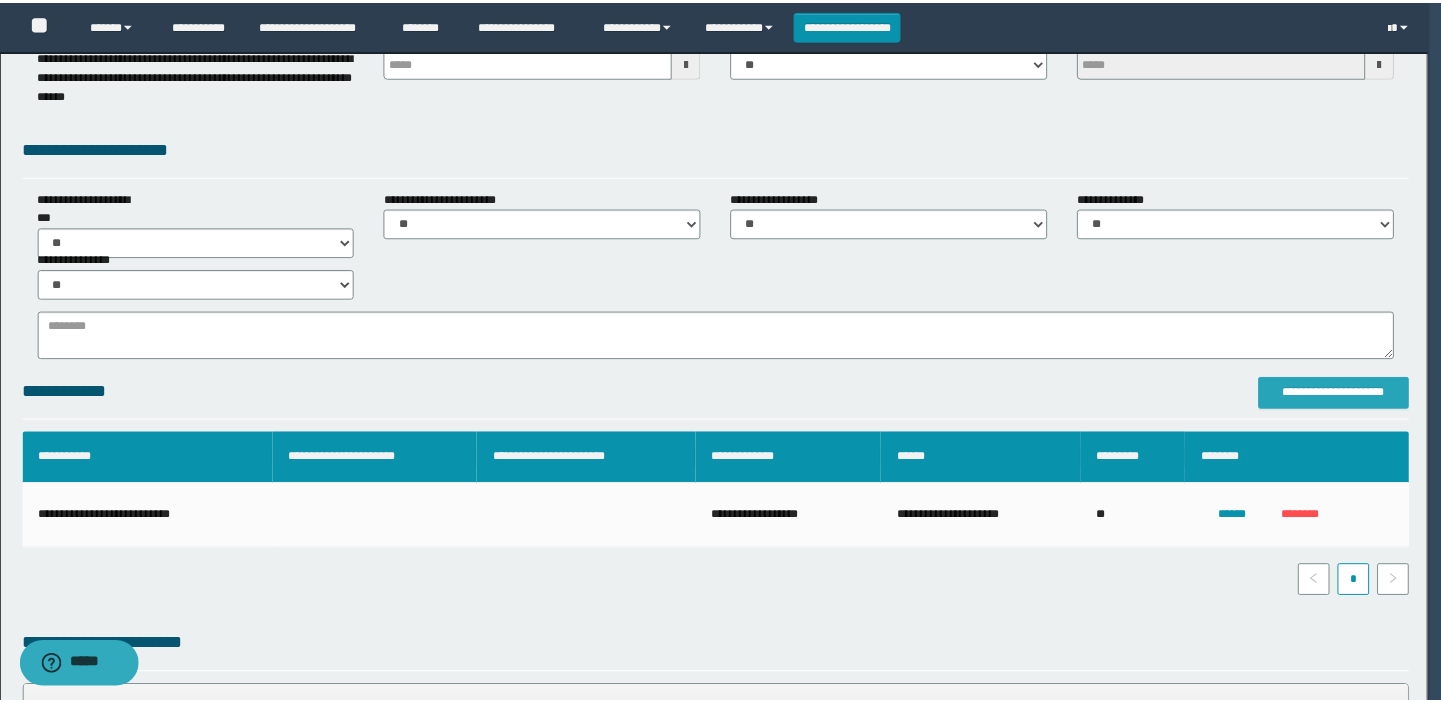 scroll, scrollTop: 0, scrollLeft: 0, axis: both 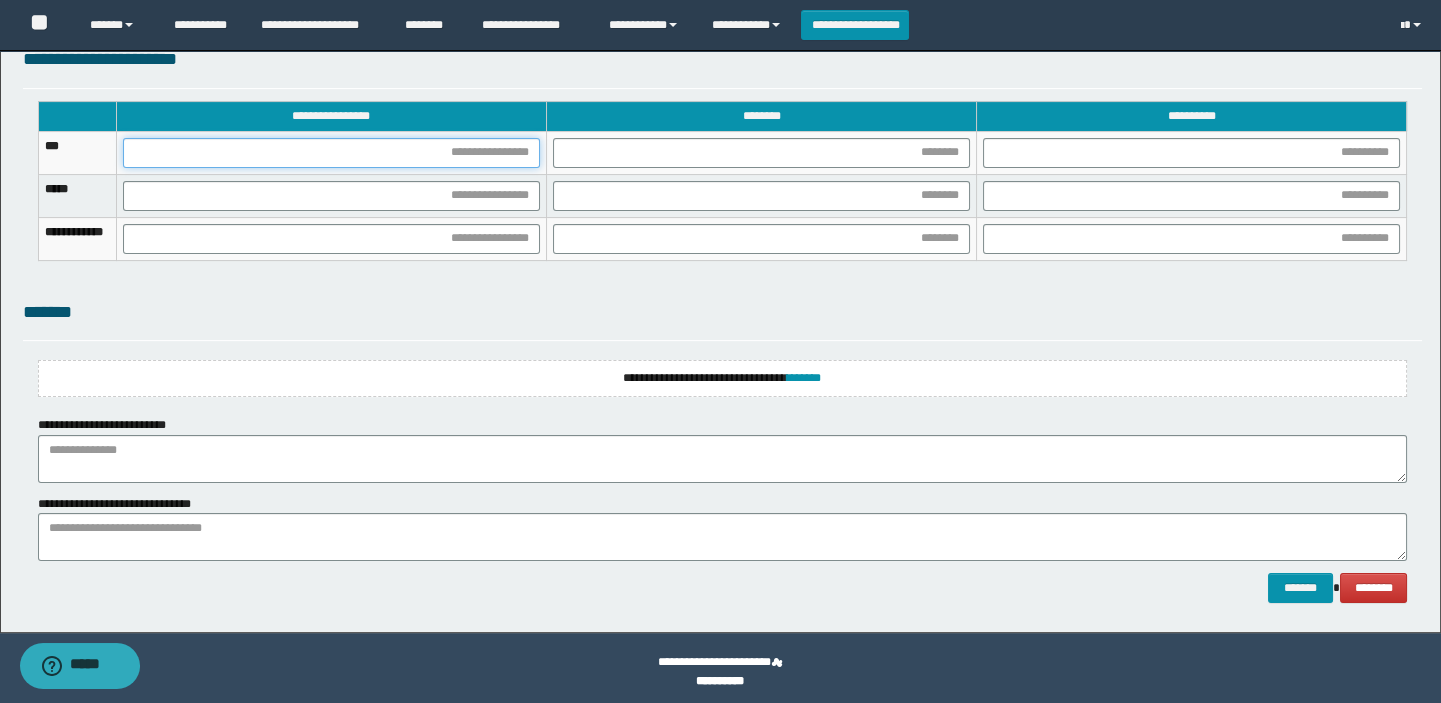 click at bounding box center [331, 153] 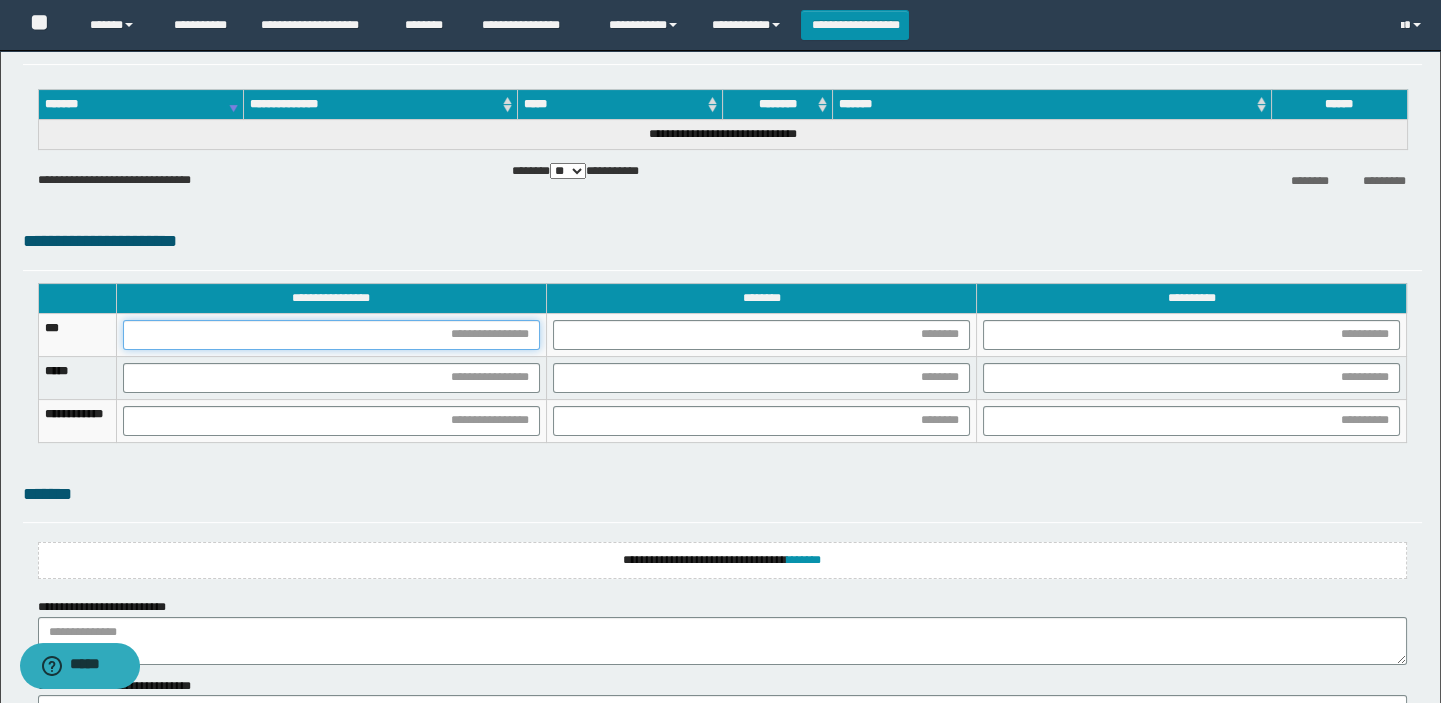 scroll, scrollTop: 909, scrollLeft: 0, axis: vertical 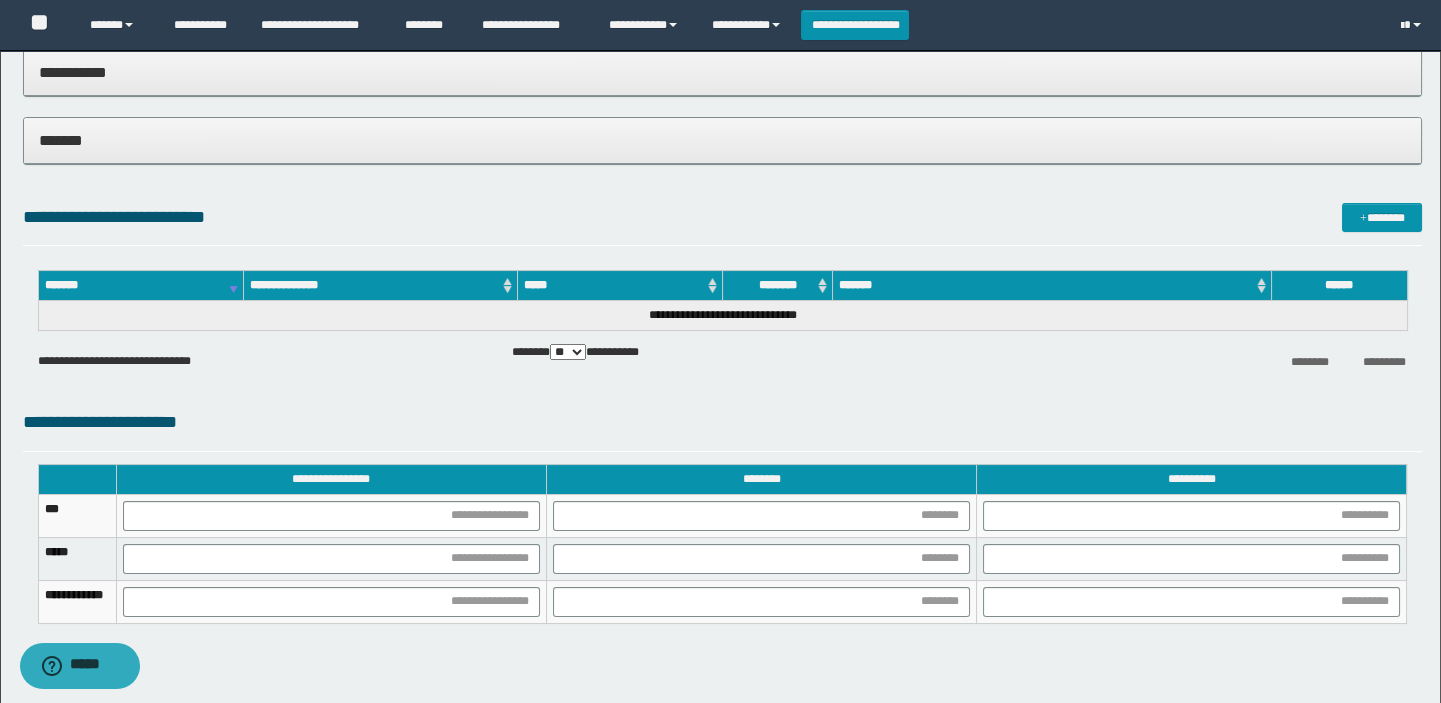 click on "*******" at bounding box center [723, 141] 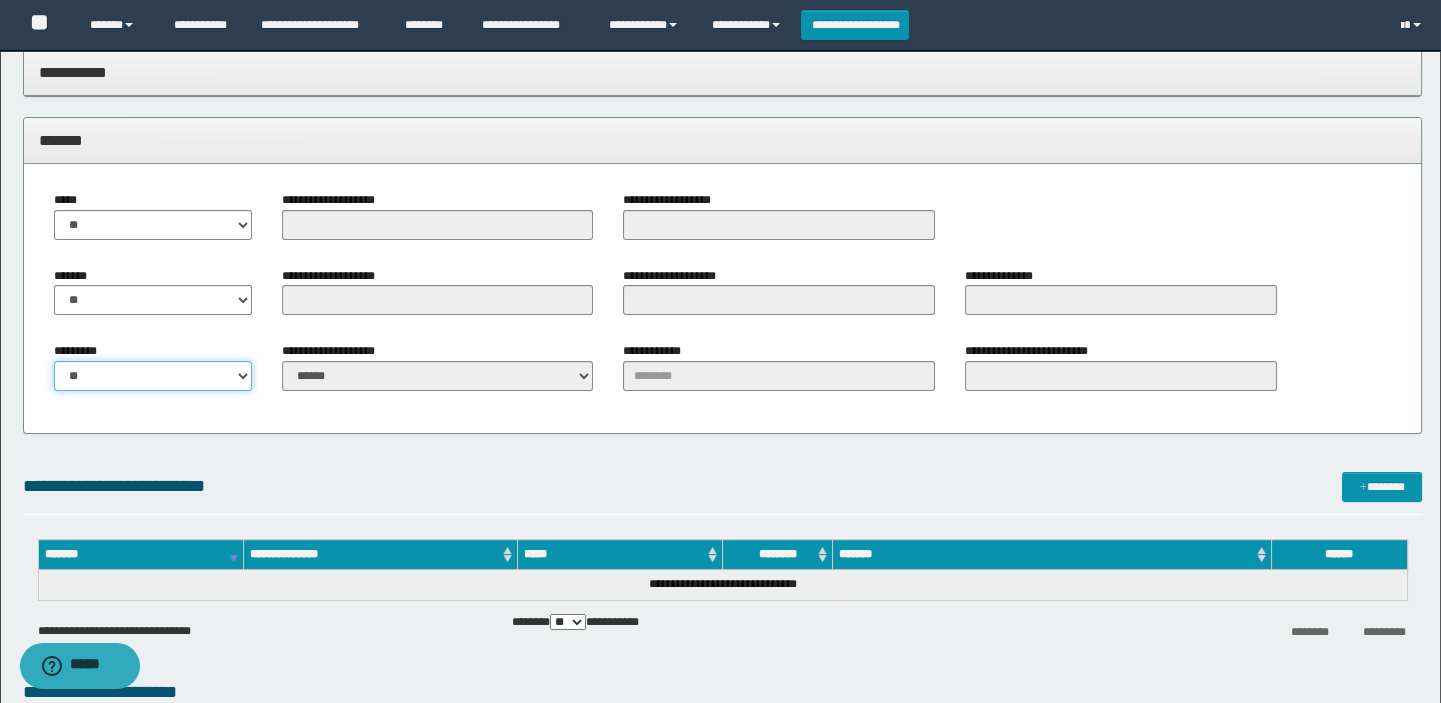 click on "**
**" at bounding box center [153, 376] 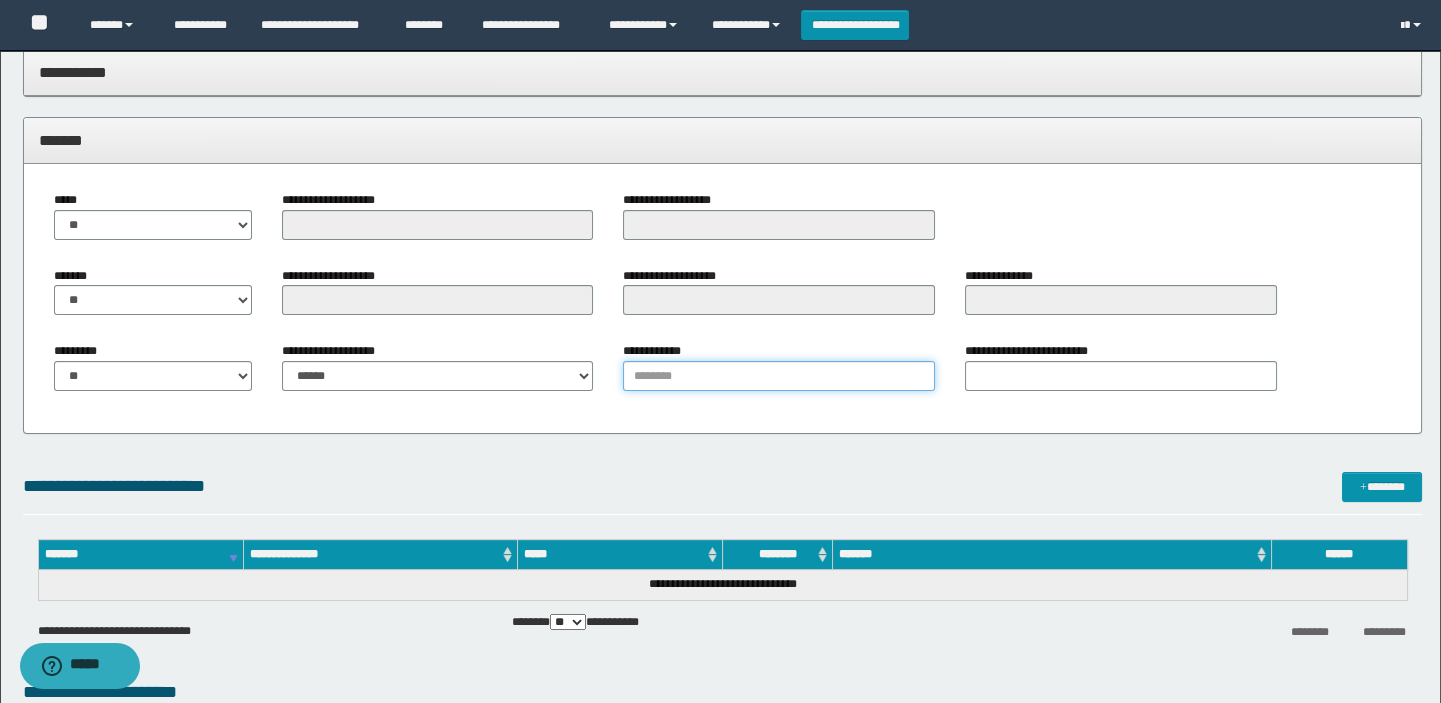 click on "**********" at bounding box center (779, 376) 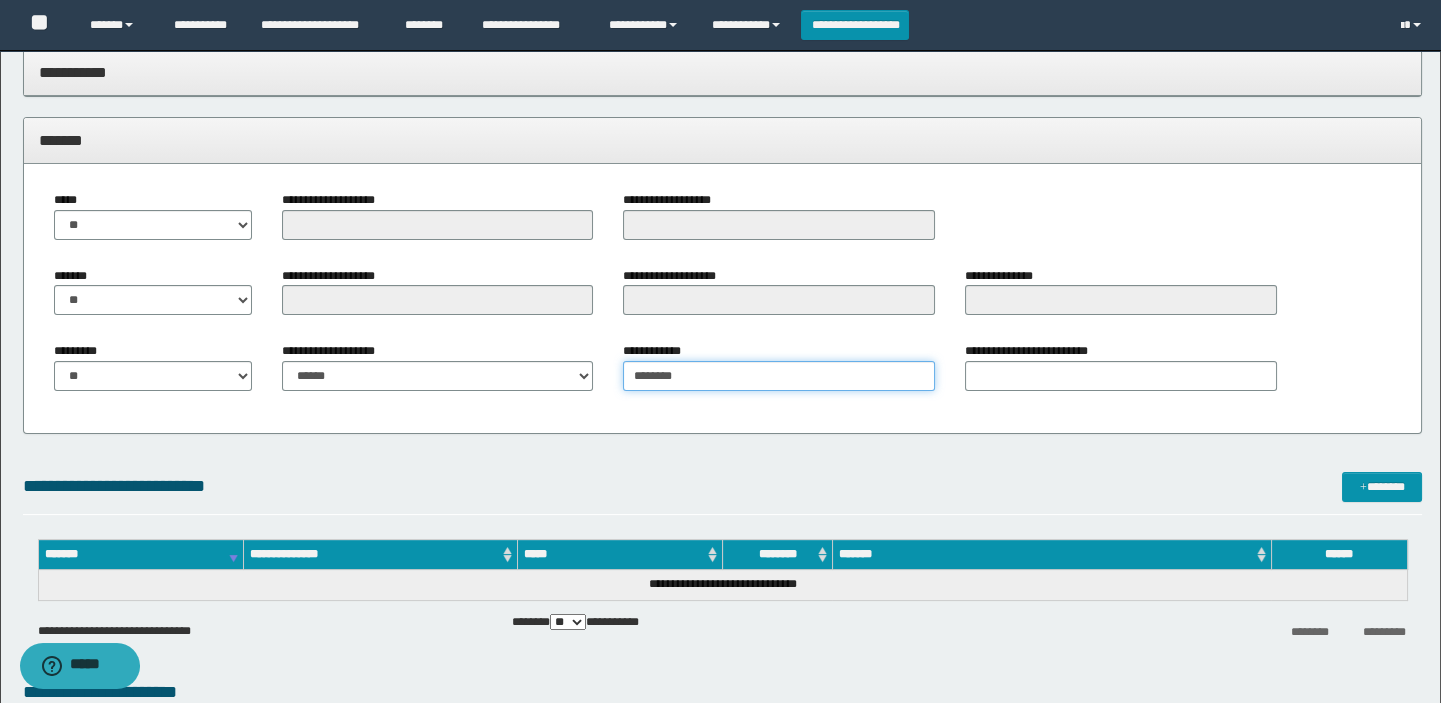 click on "********" at bounding box center (779, 376) 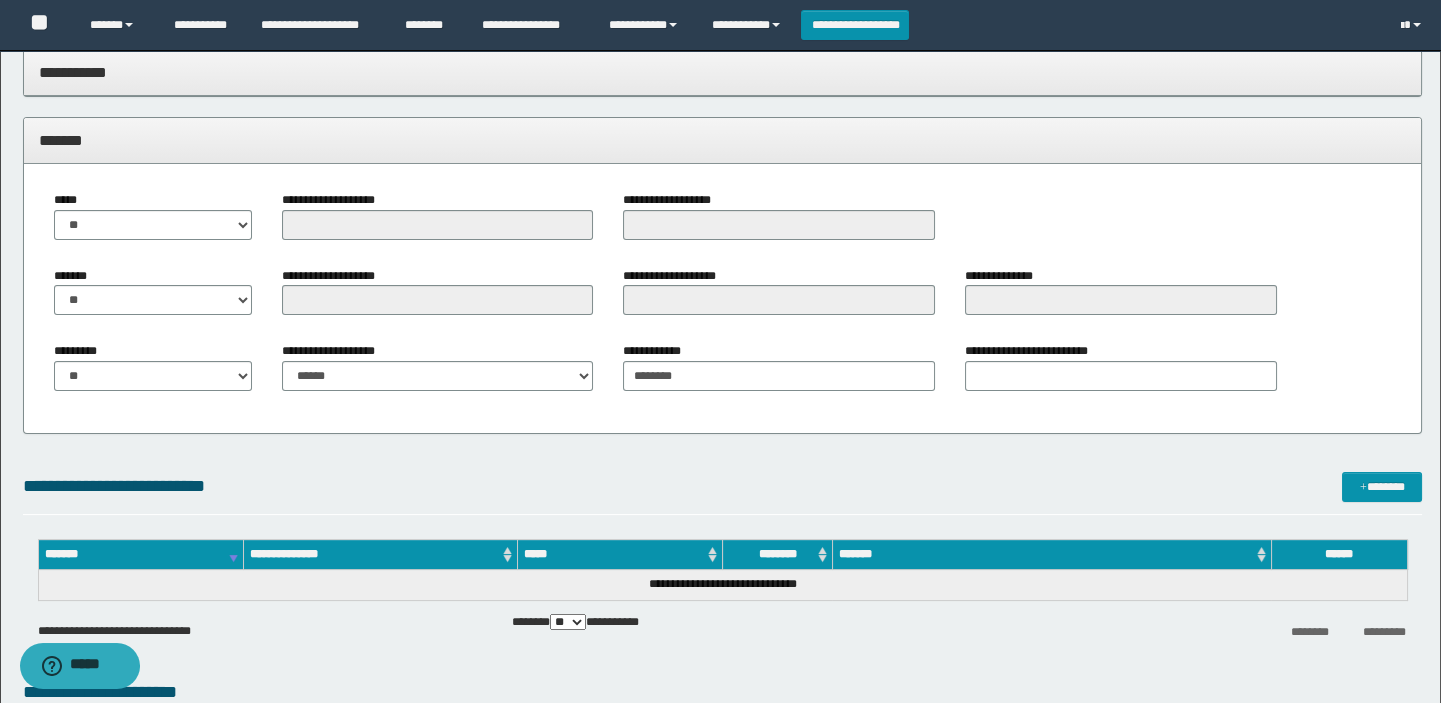 click on "**********" at bounding box center (723, 342) 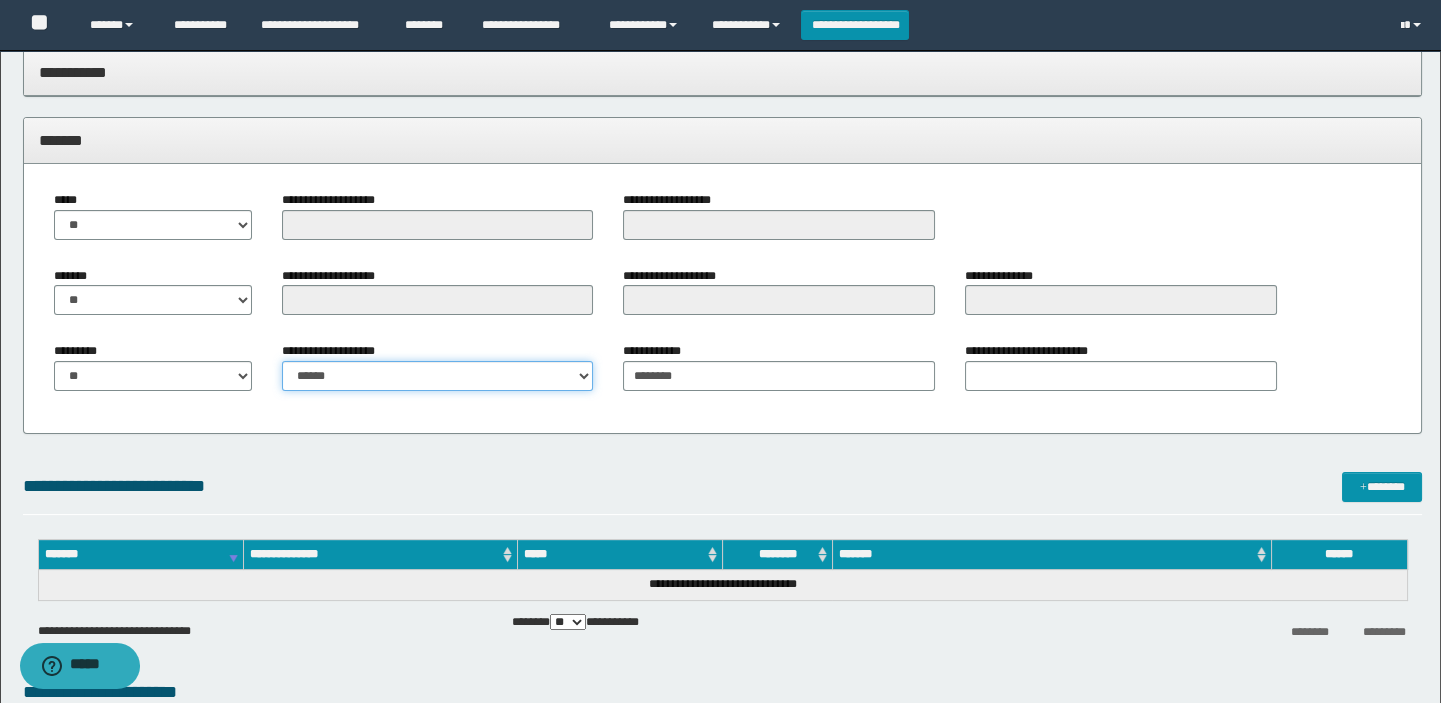 click on "**********" at bounding box center (438, 376) 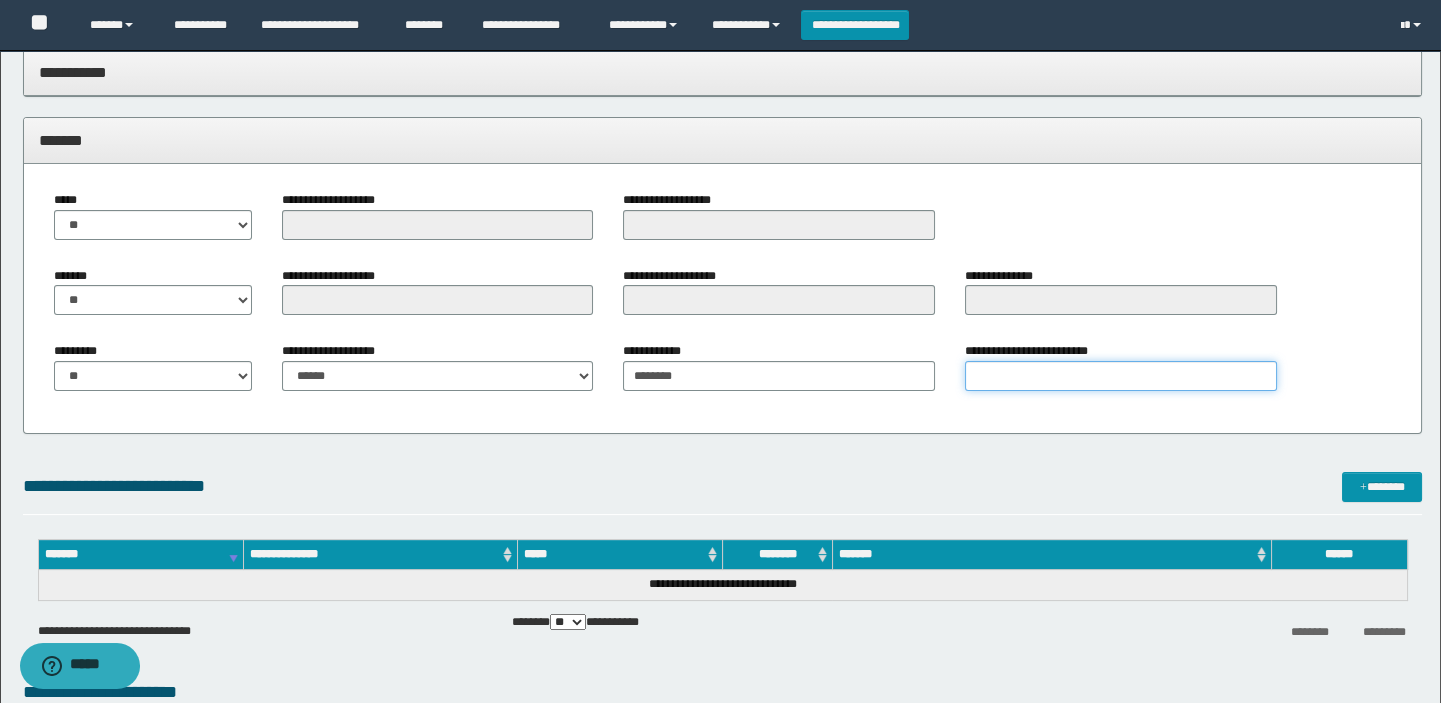 click on "**********" at bounding box center (1121, 376) 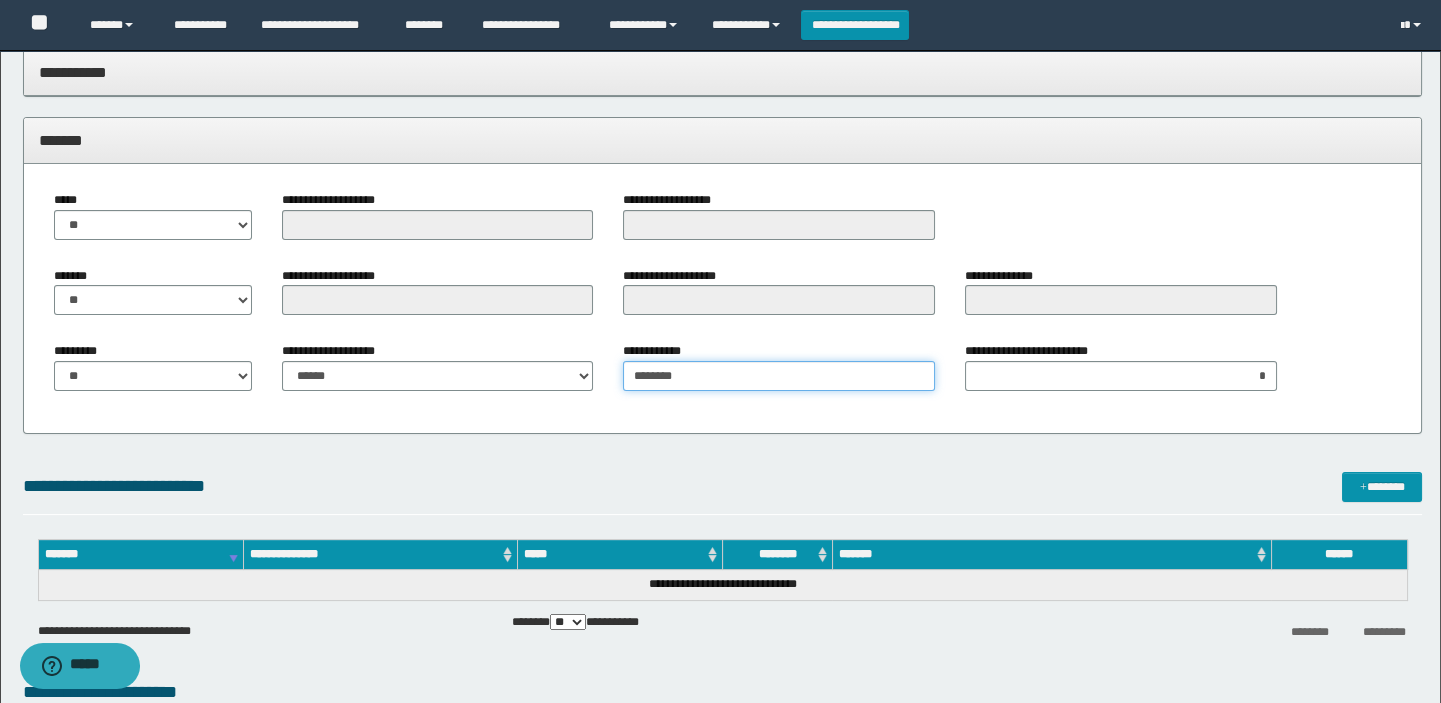 click on "********" at bounding box center (779, 376) 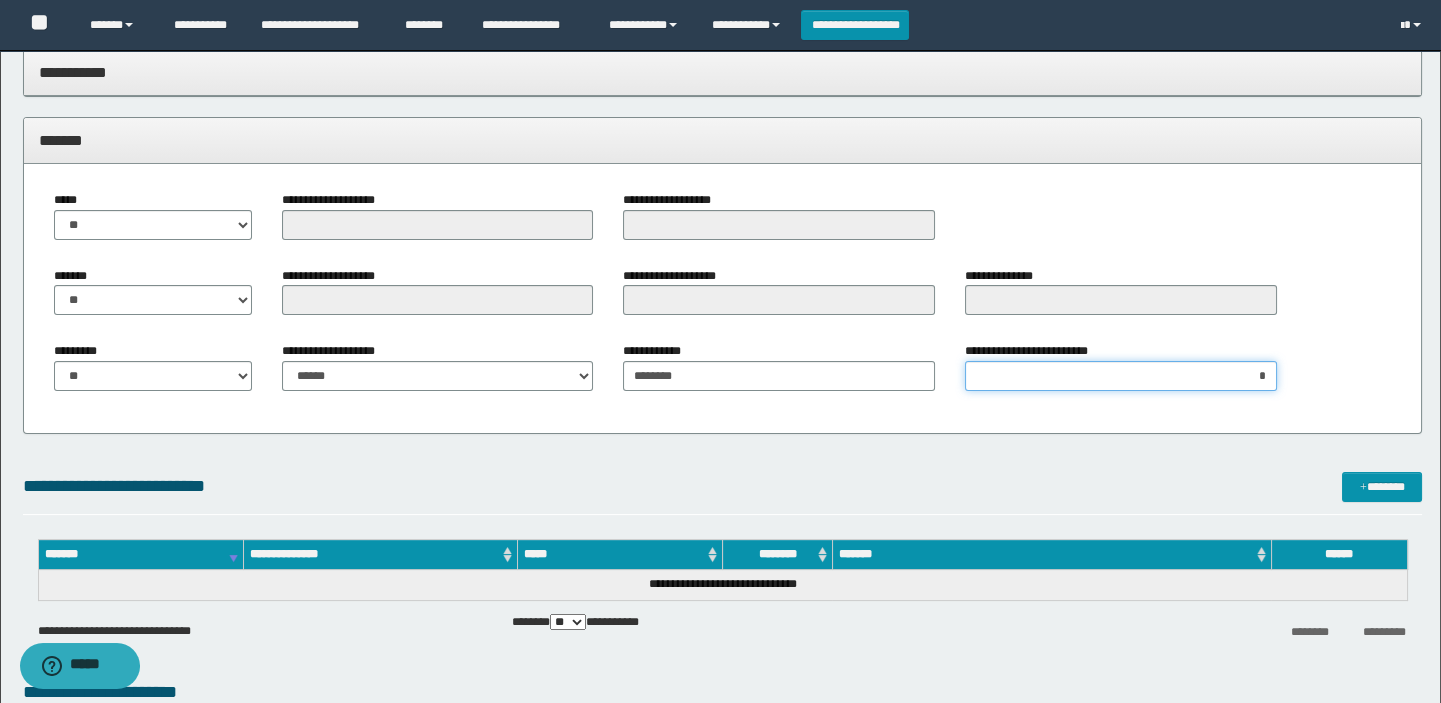 drag, startPoint x: 1296, startPoint y: 369, endPoint x: 1347, endPoint y: 367, distance: 51.0392 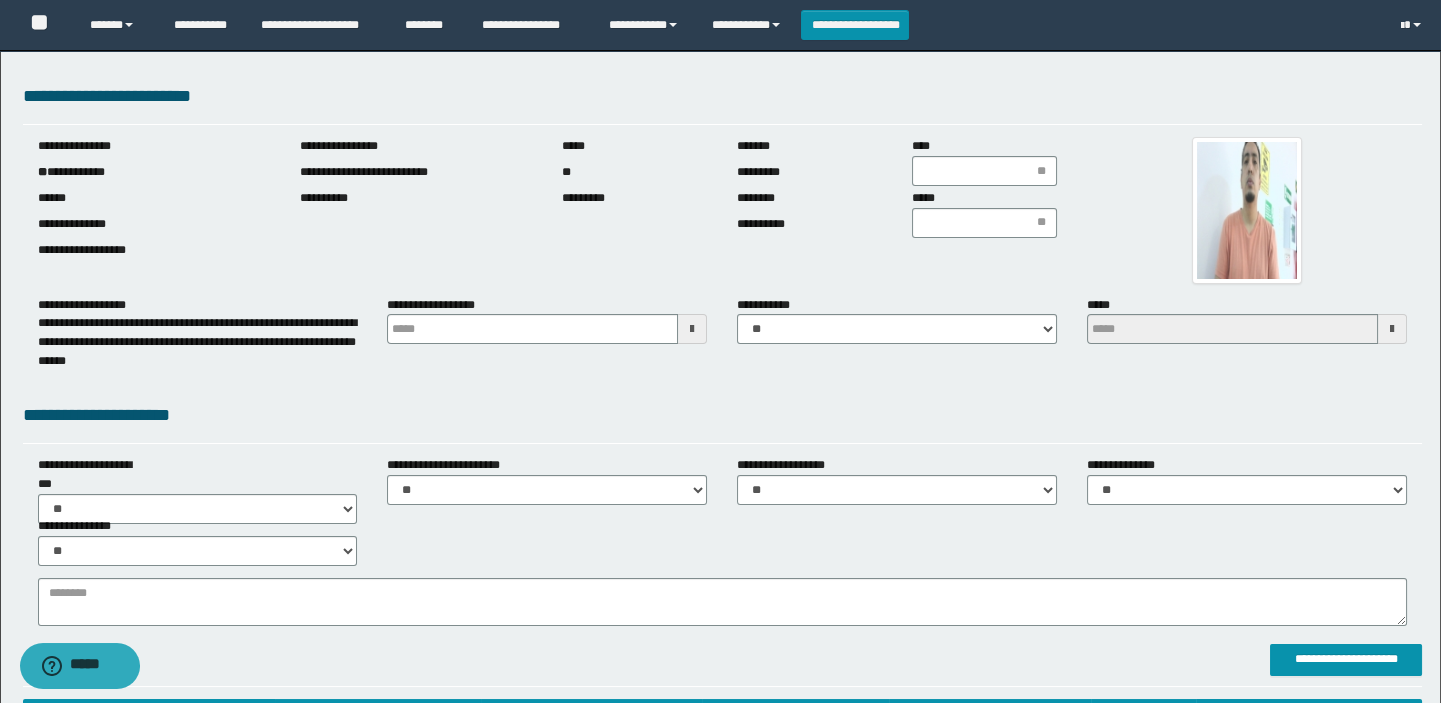 scroll, scrollTop: 0, scrollLeft: 0, axis: both 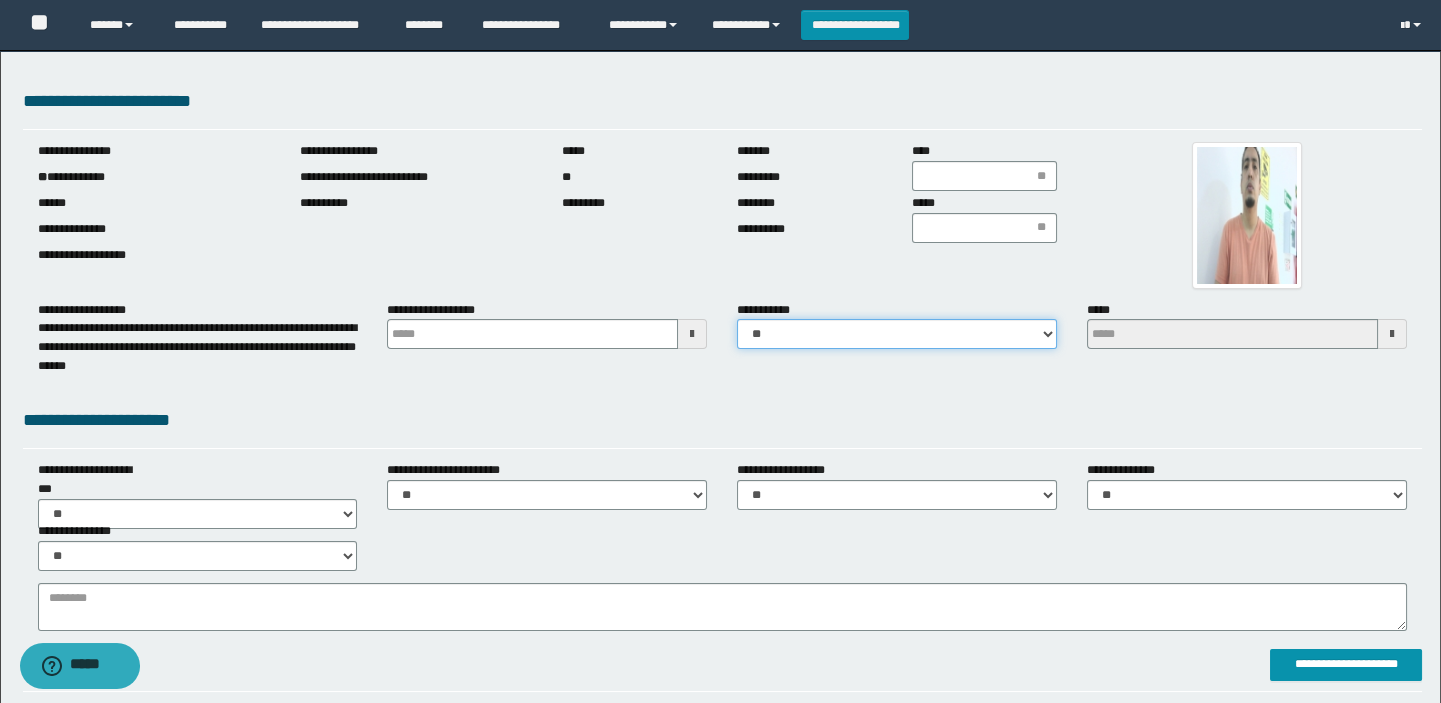 click on "**
**" at bounding box center [897, 334] 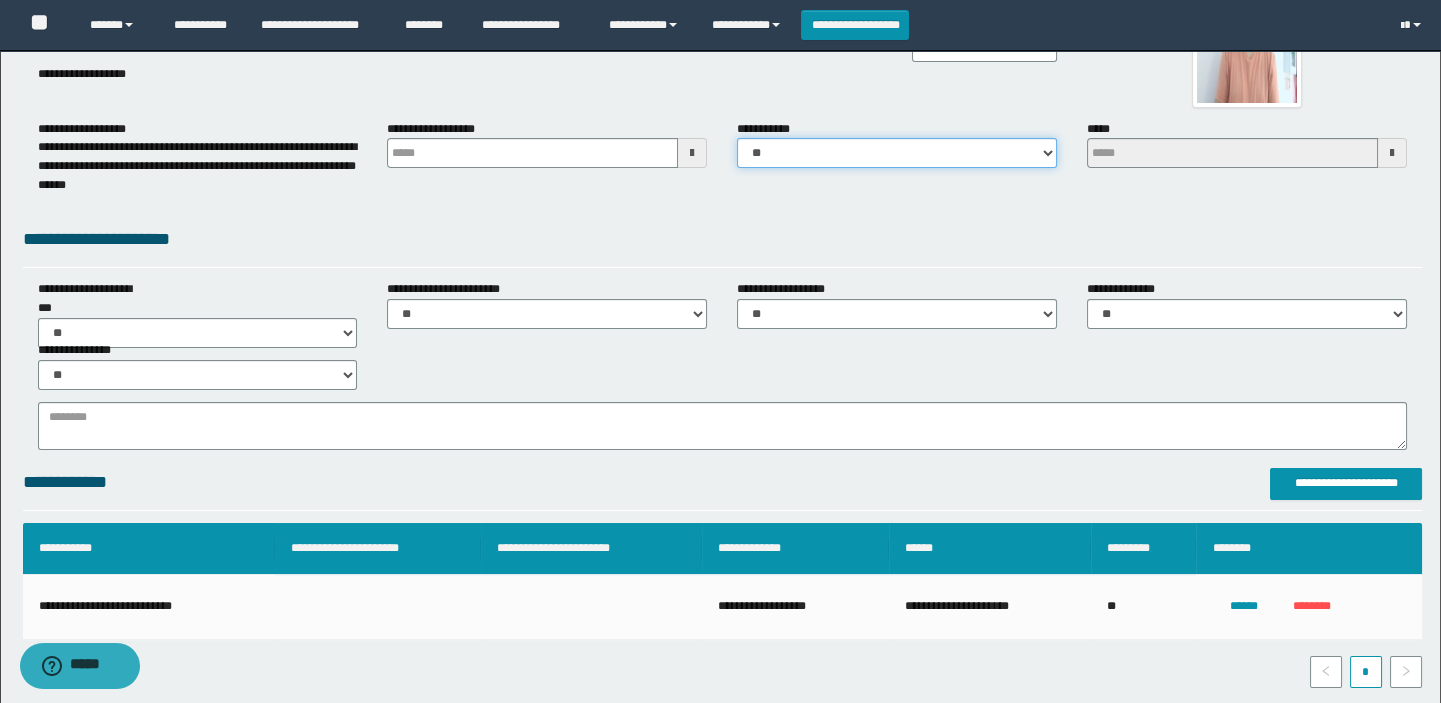 scroll, scrollTop: 0, scrollLeft: 0, axis: both 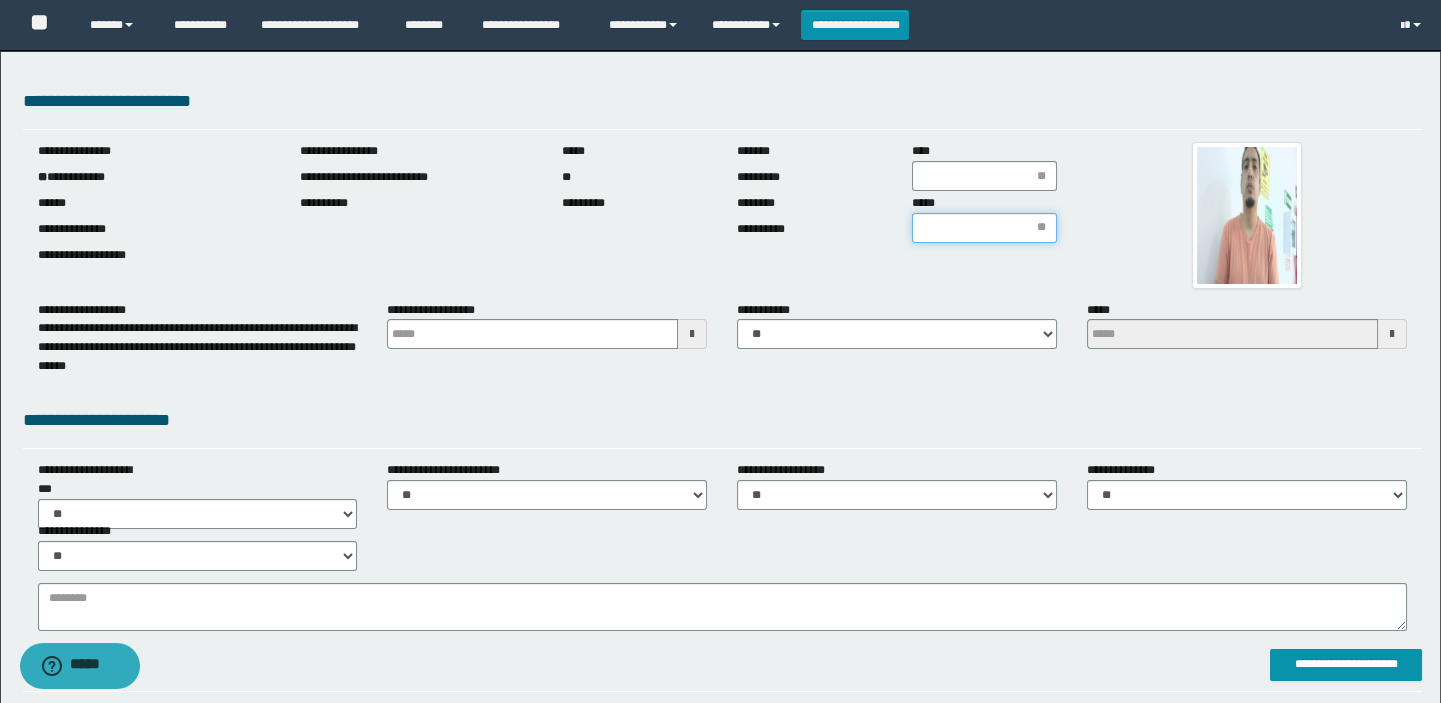 click on "*****" at bounding box center (984, 228) 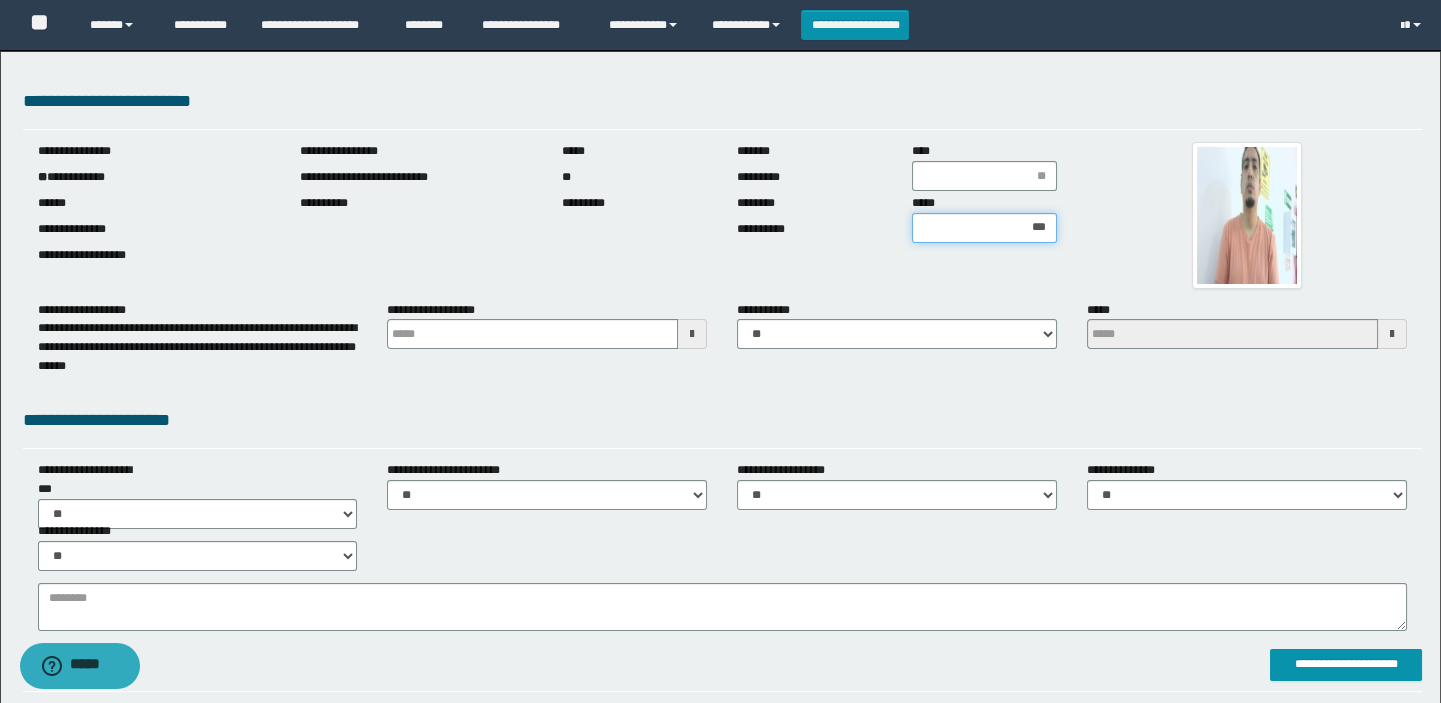 type on "****" 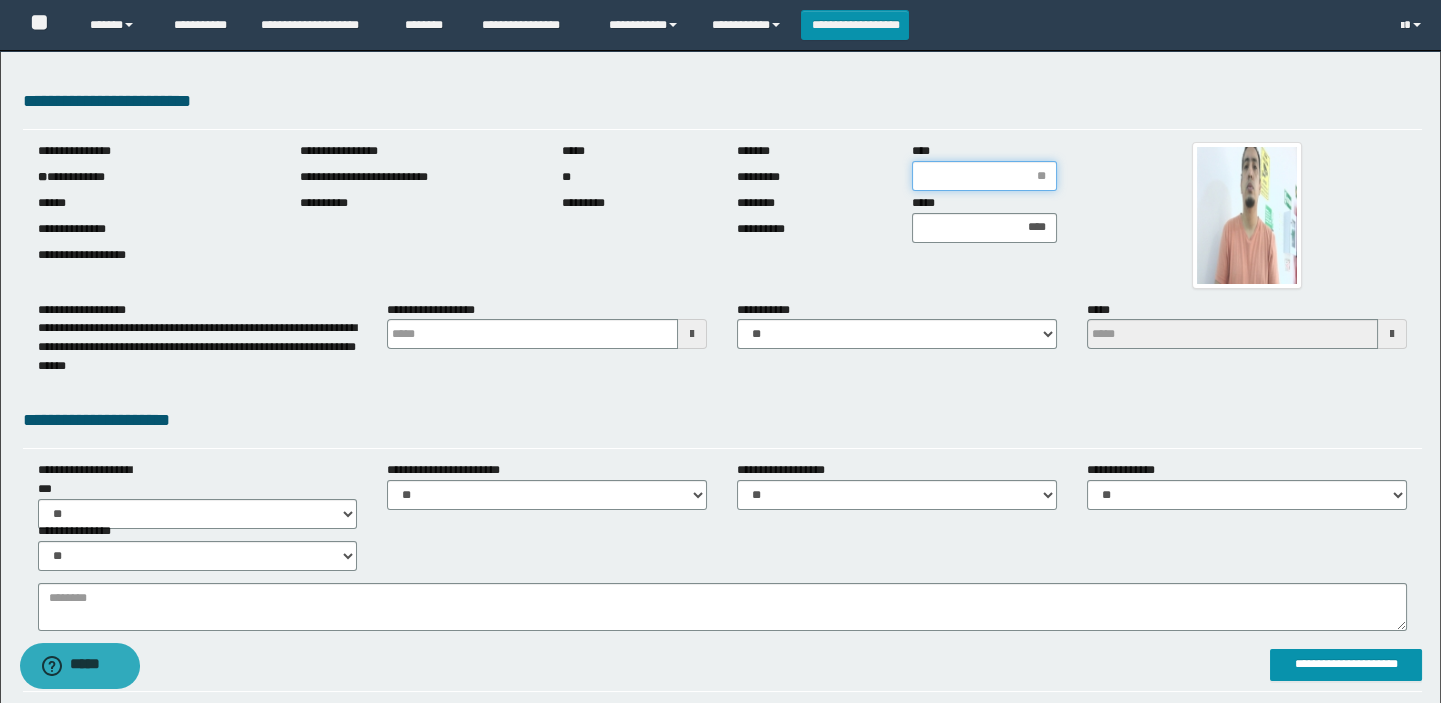 click on "****" at bounding box center [984, 176] 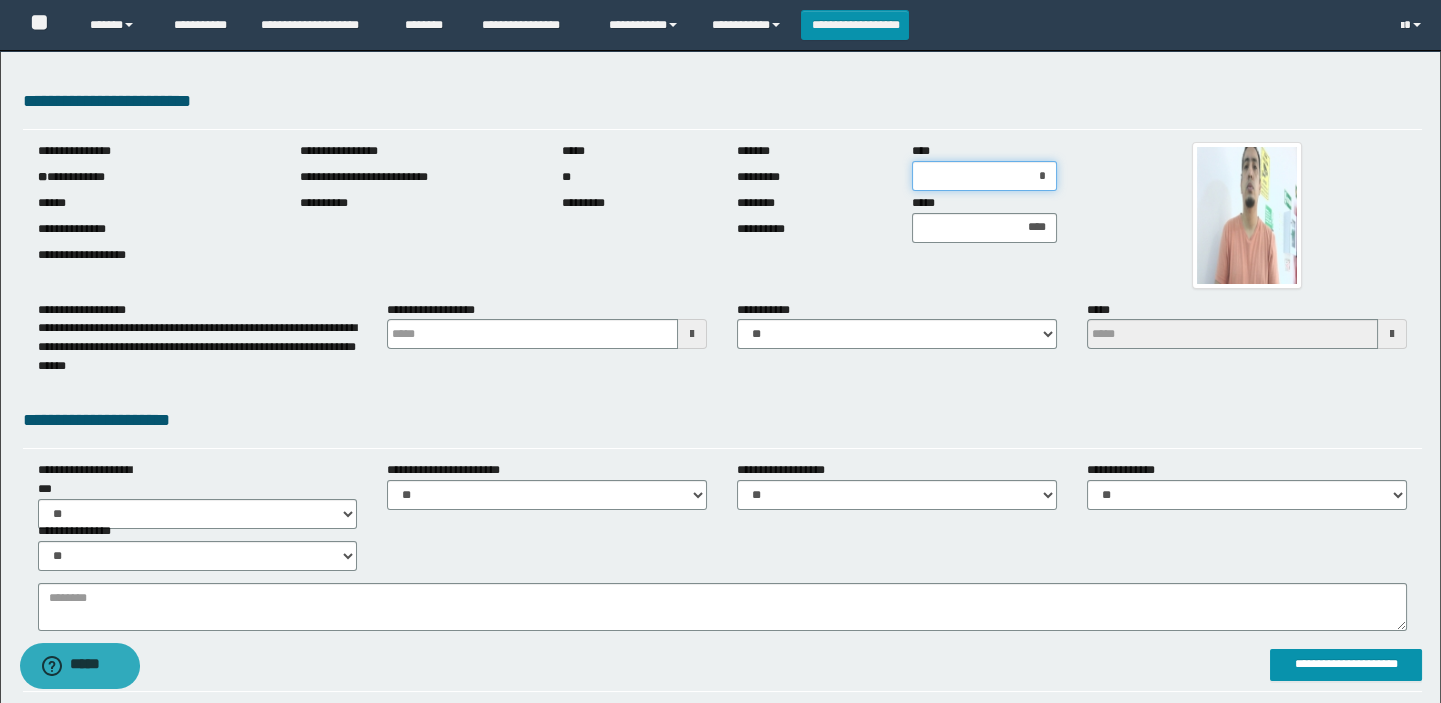 type on "**" 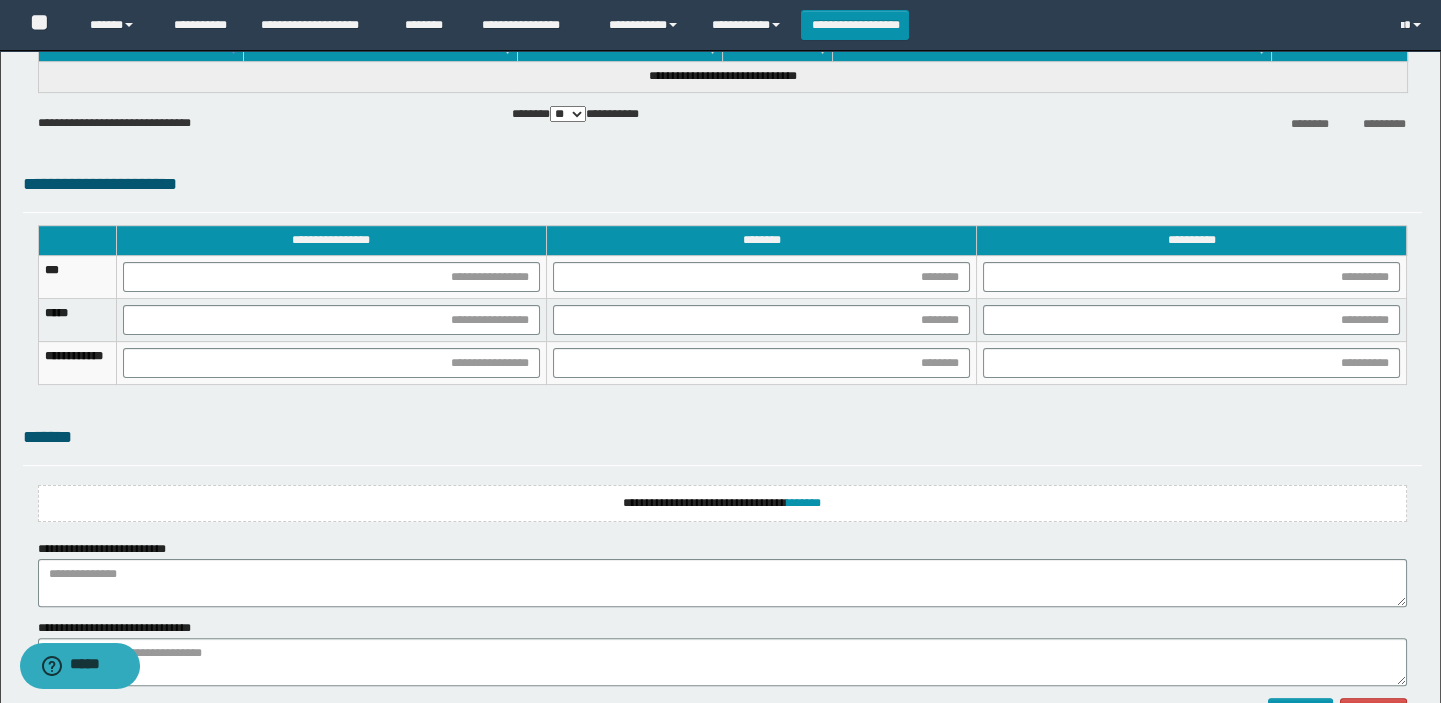scroll, scrollTop: 1545, scrollLeft: 0, axis: vertical 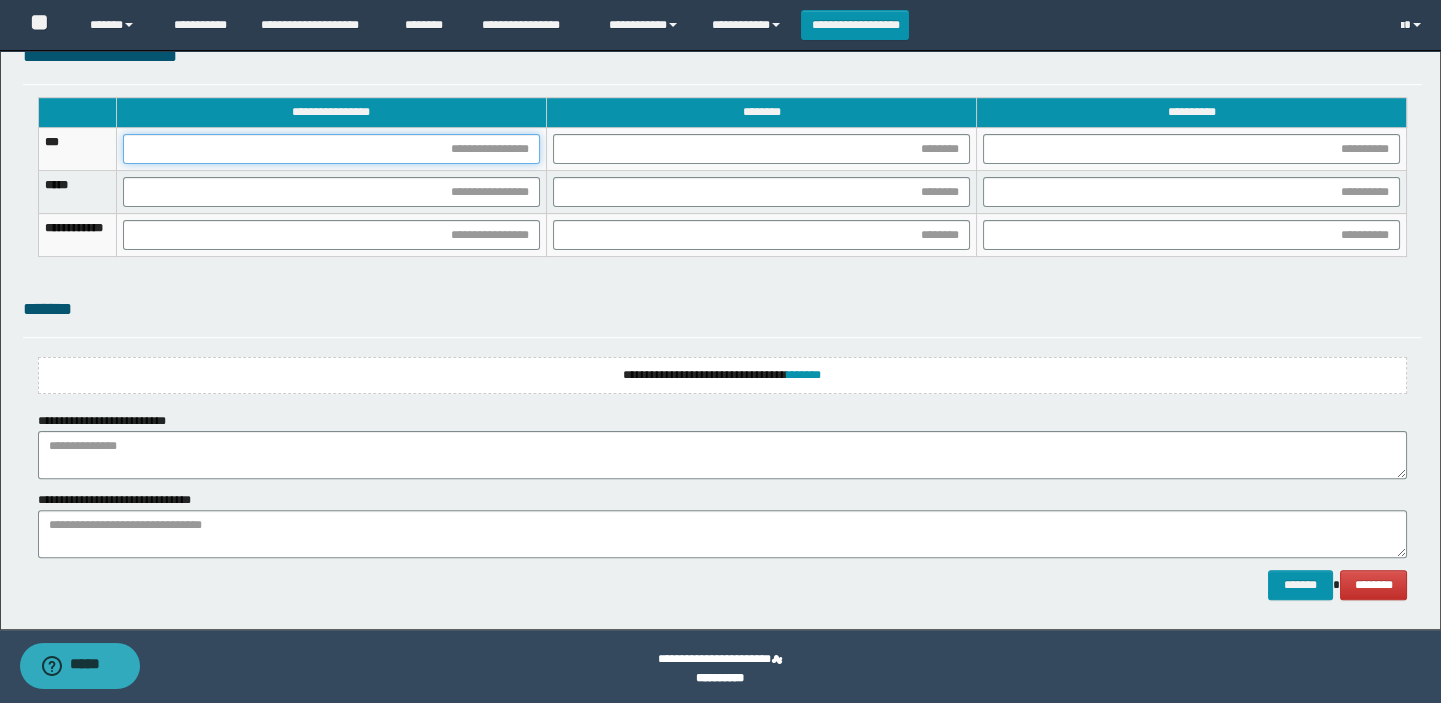 click at bounding box center (331, 149) 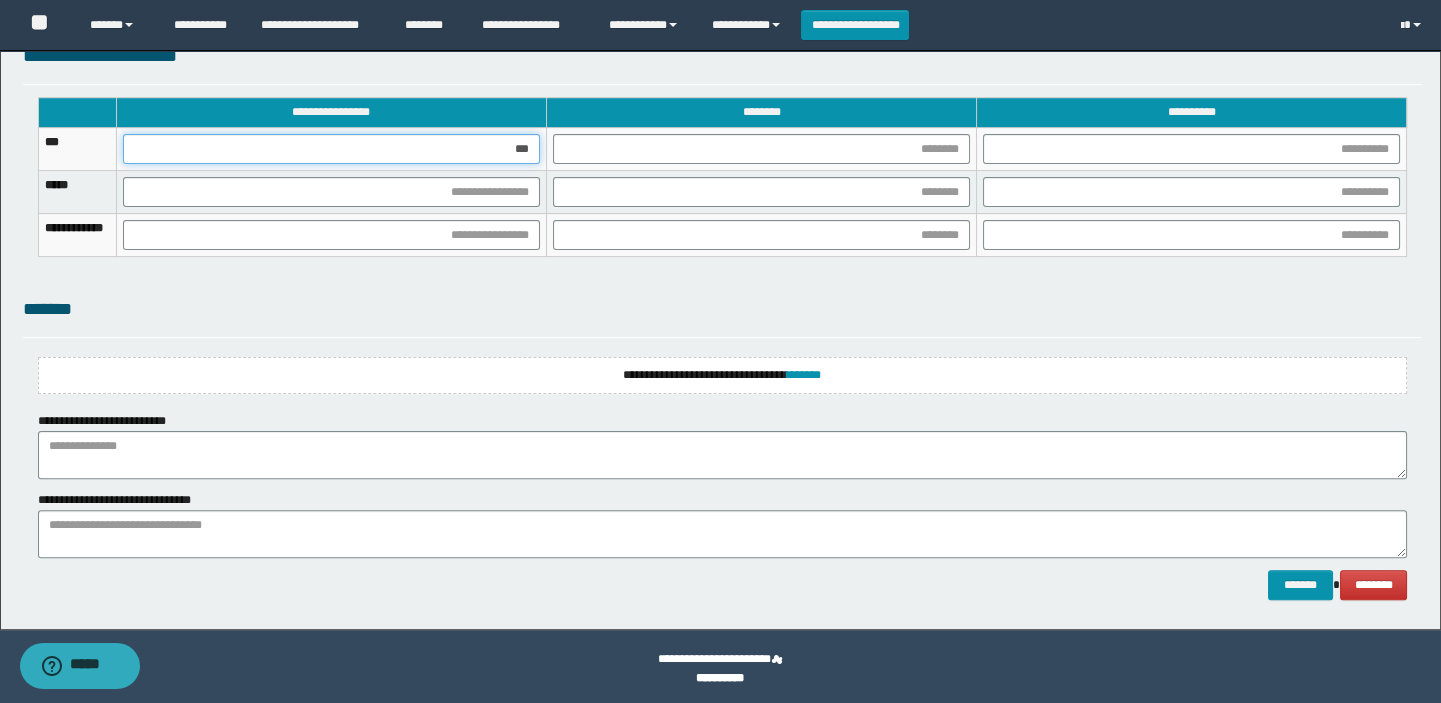 type on "****" 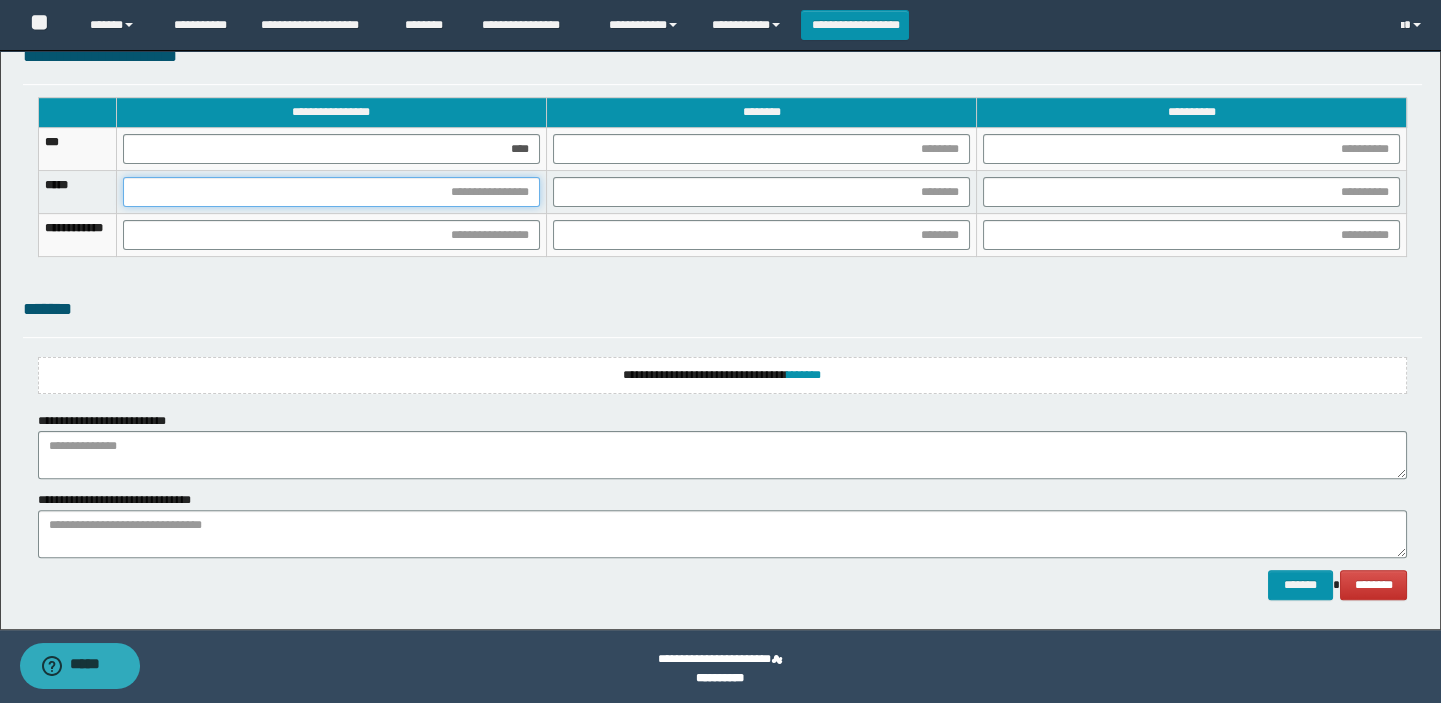 click at bounding box center [331, 192] 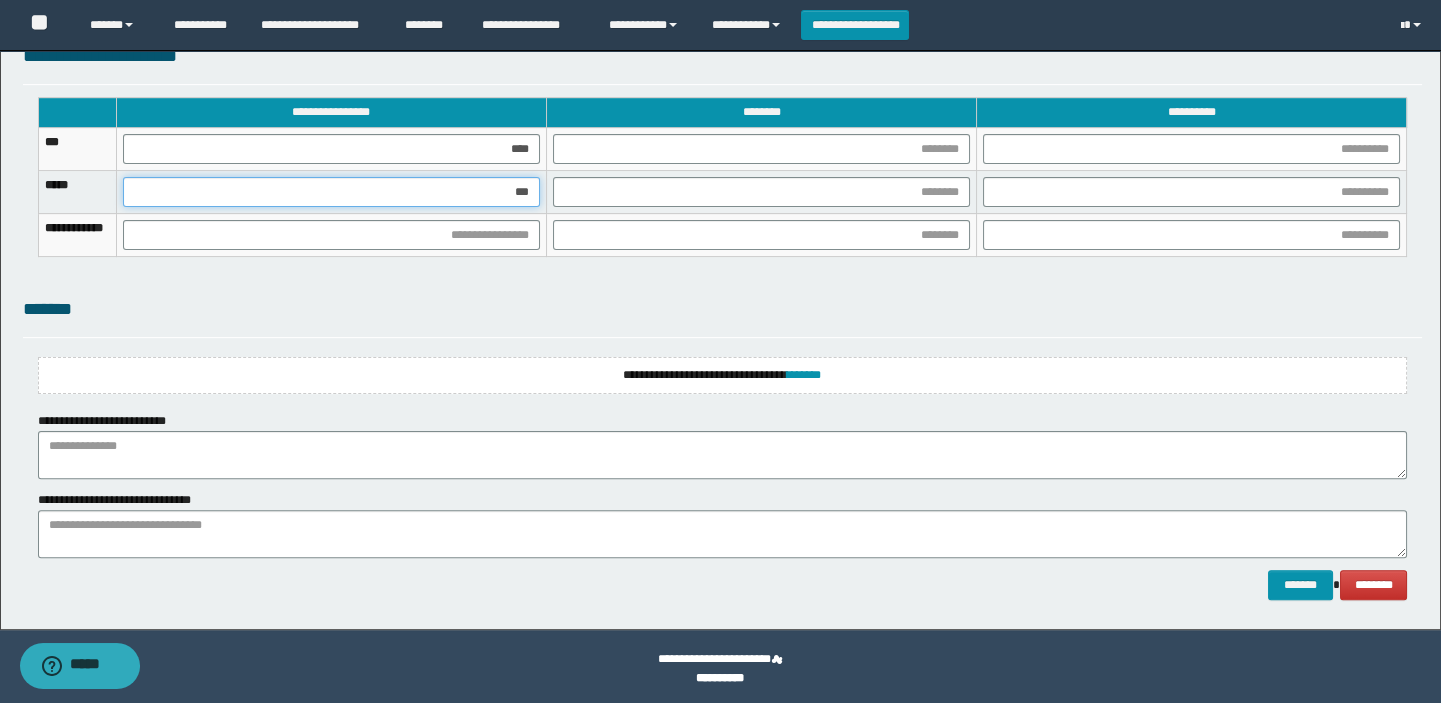 type on "****" 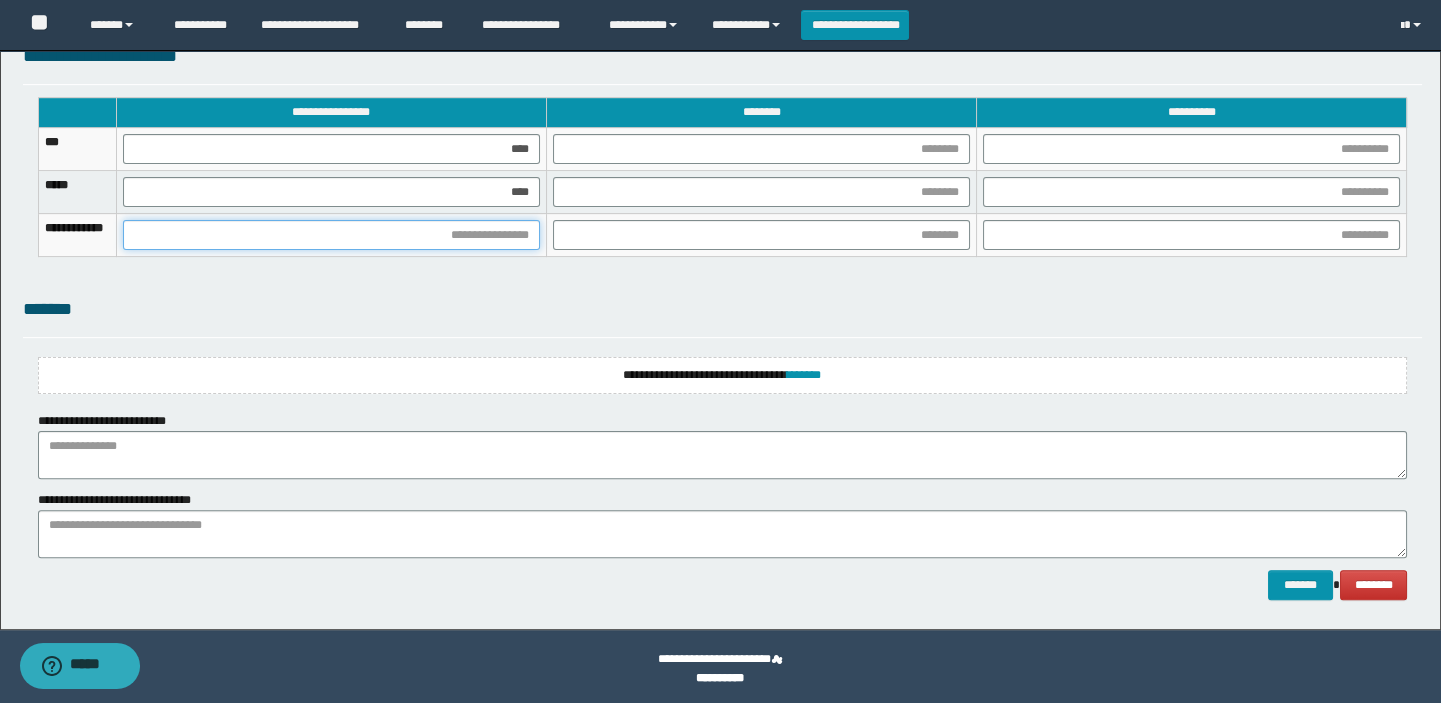 click at bounding box center (331, 235) 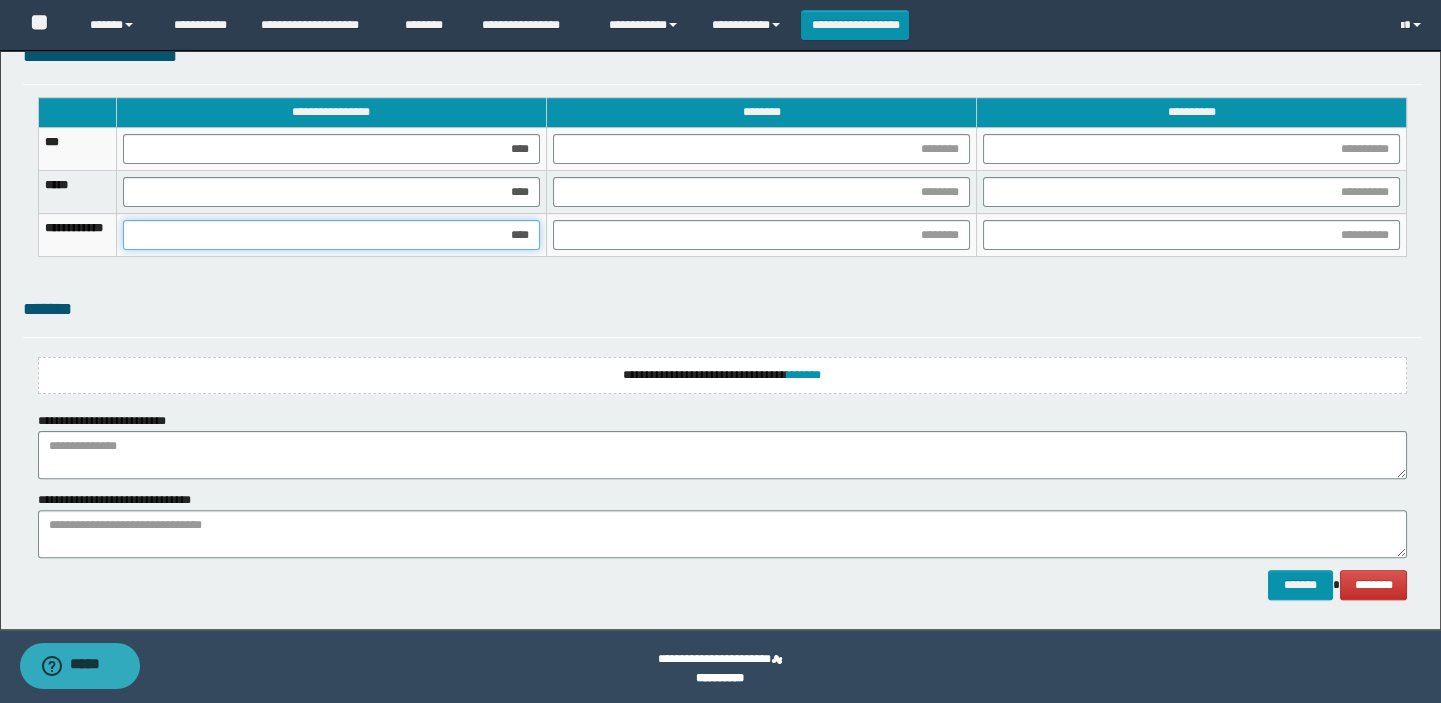 type on "*****" 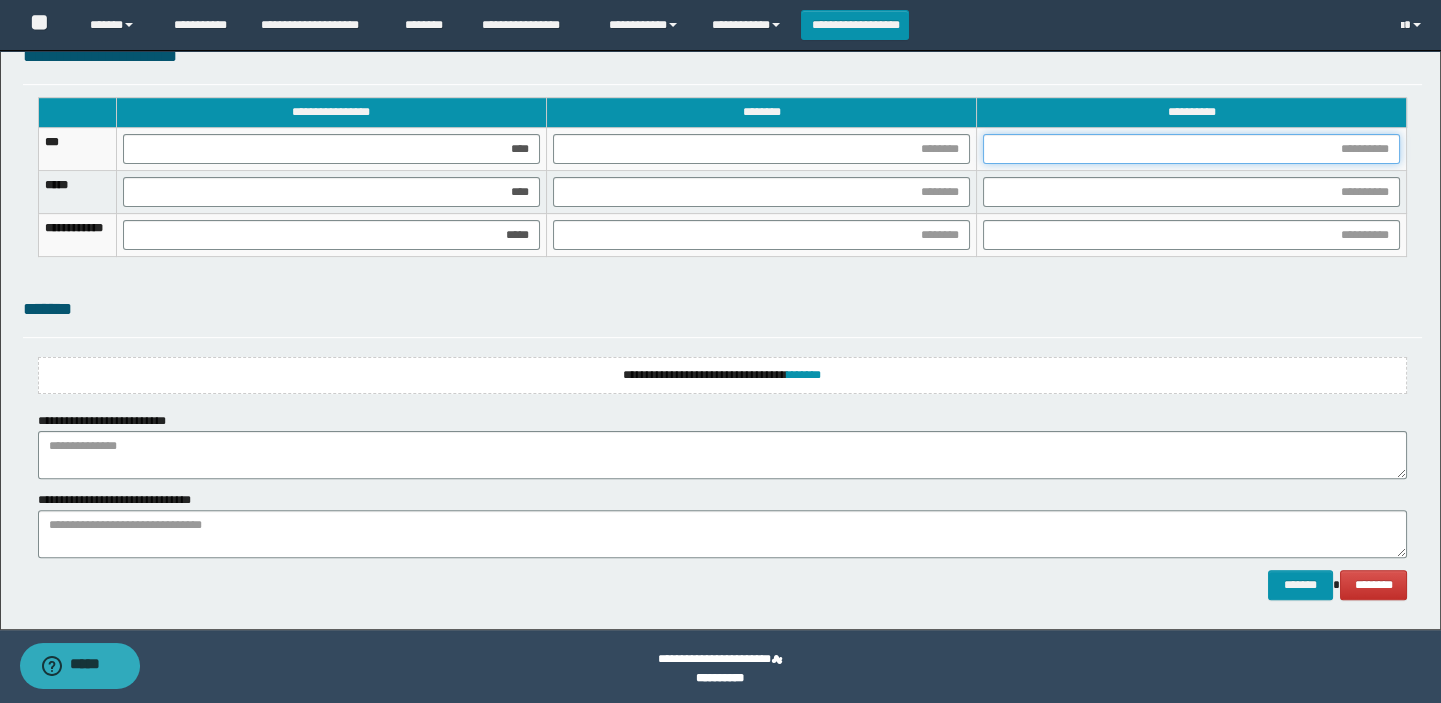 click at bounding box center [1191, 149] 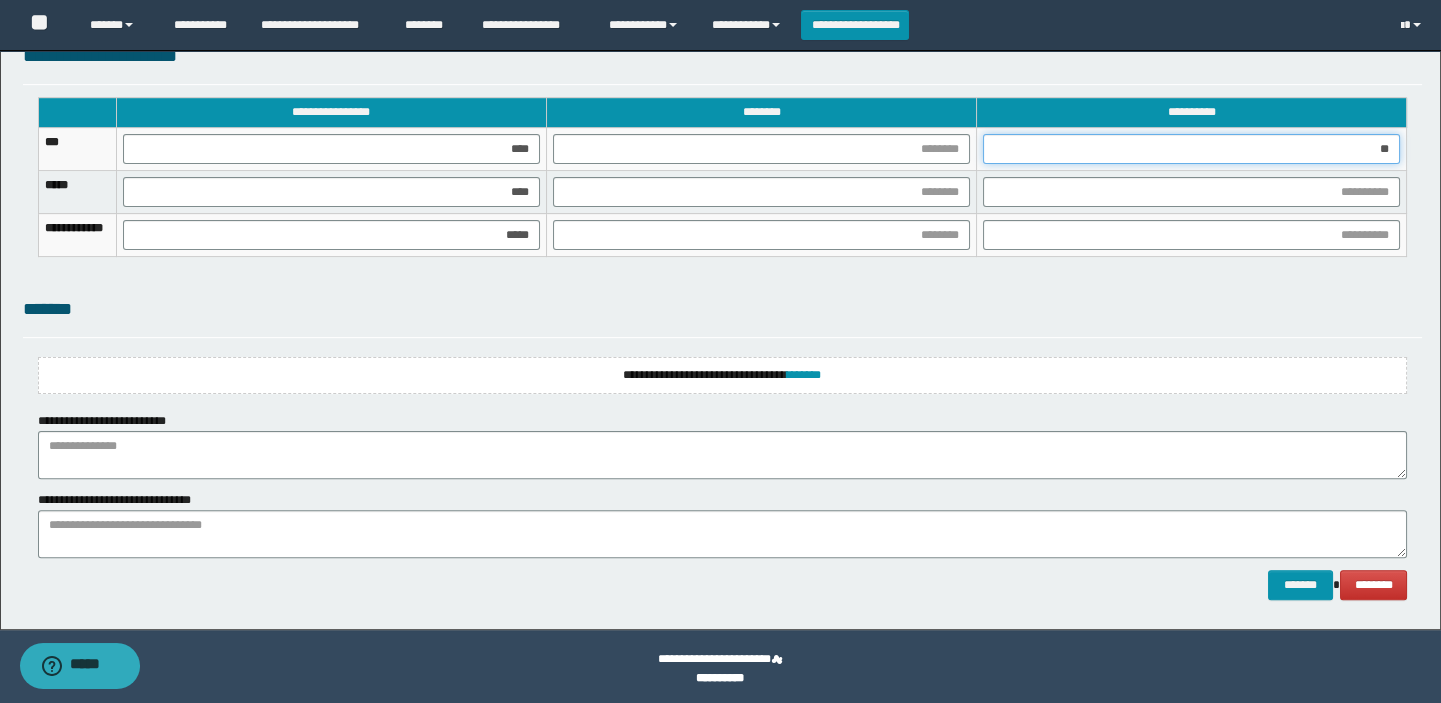 type on "***" 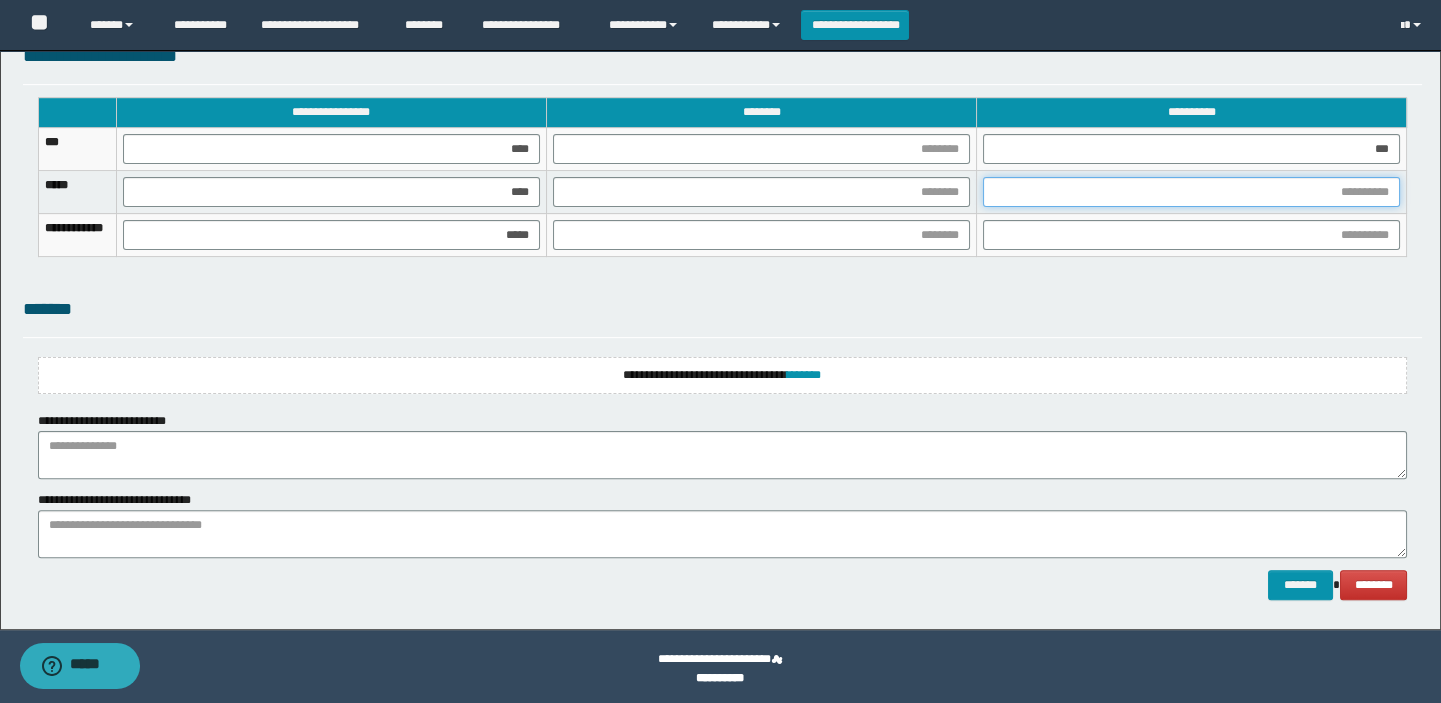 click at bounding box center (1191, 192) 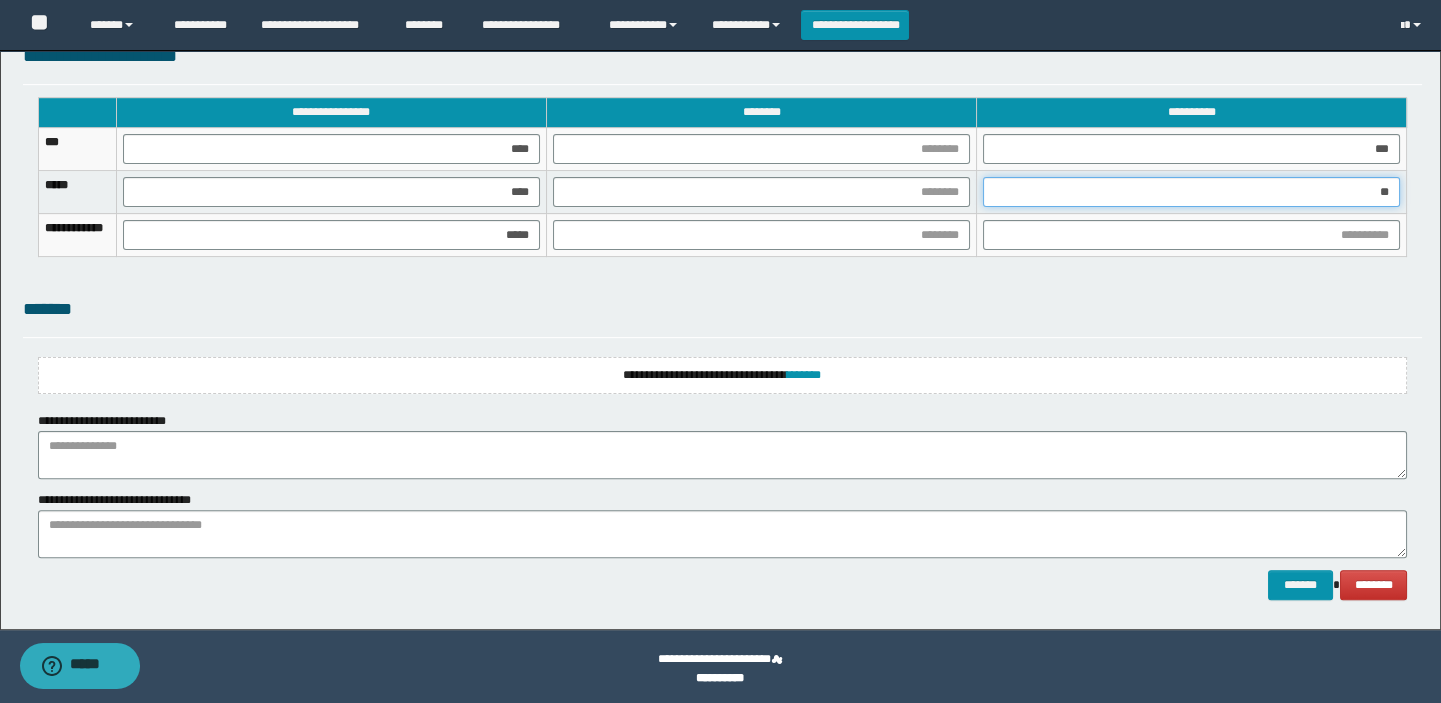 type on "***" 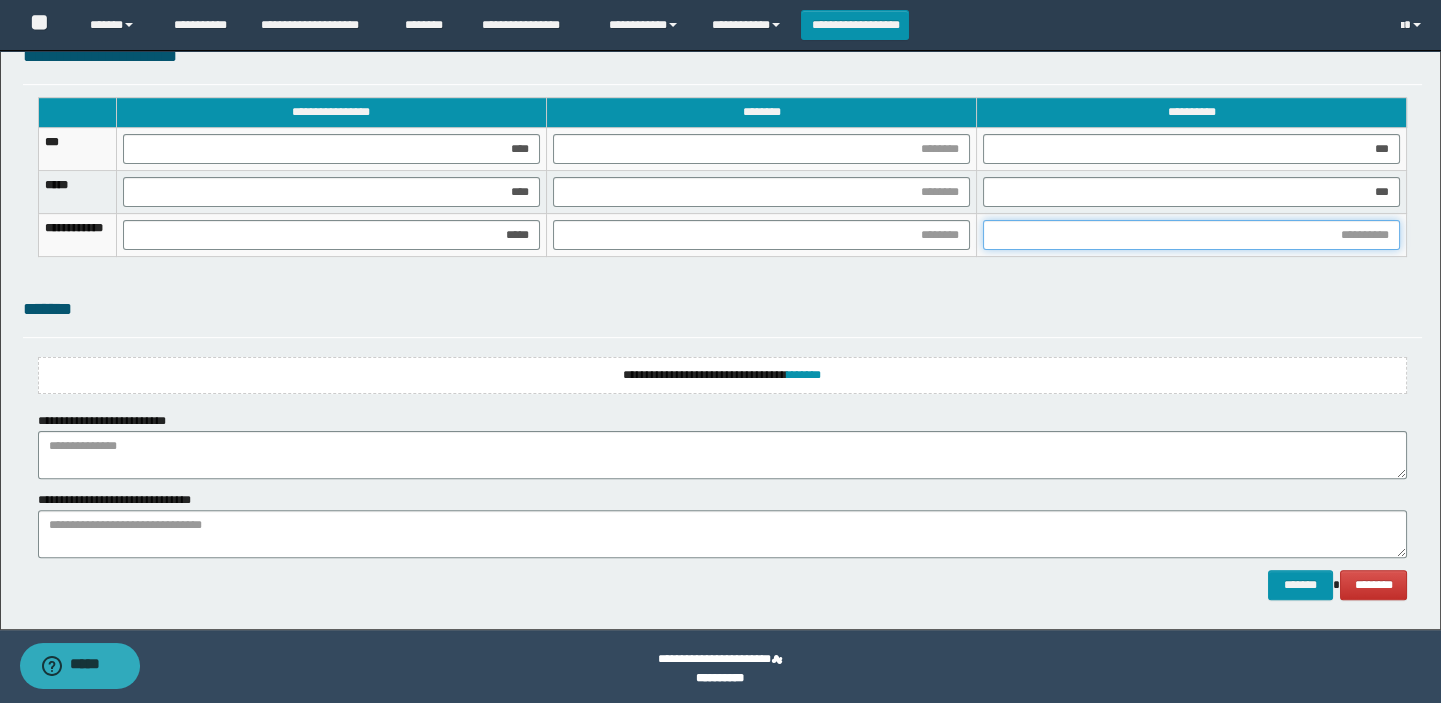click at bounding box center (1191, 235) 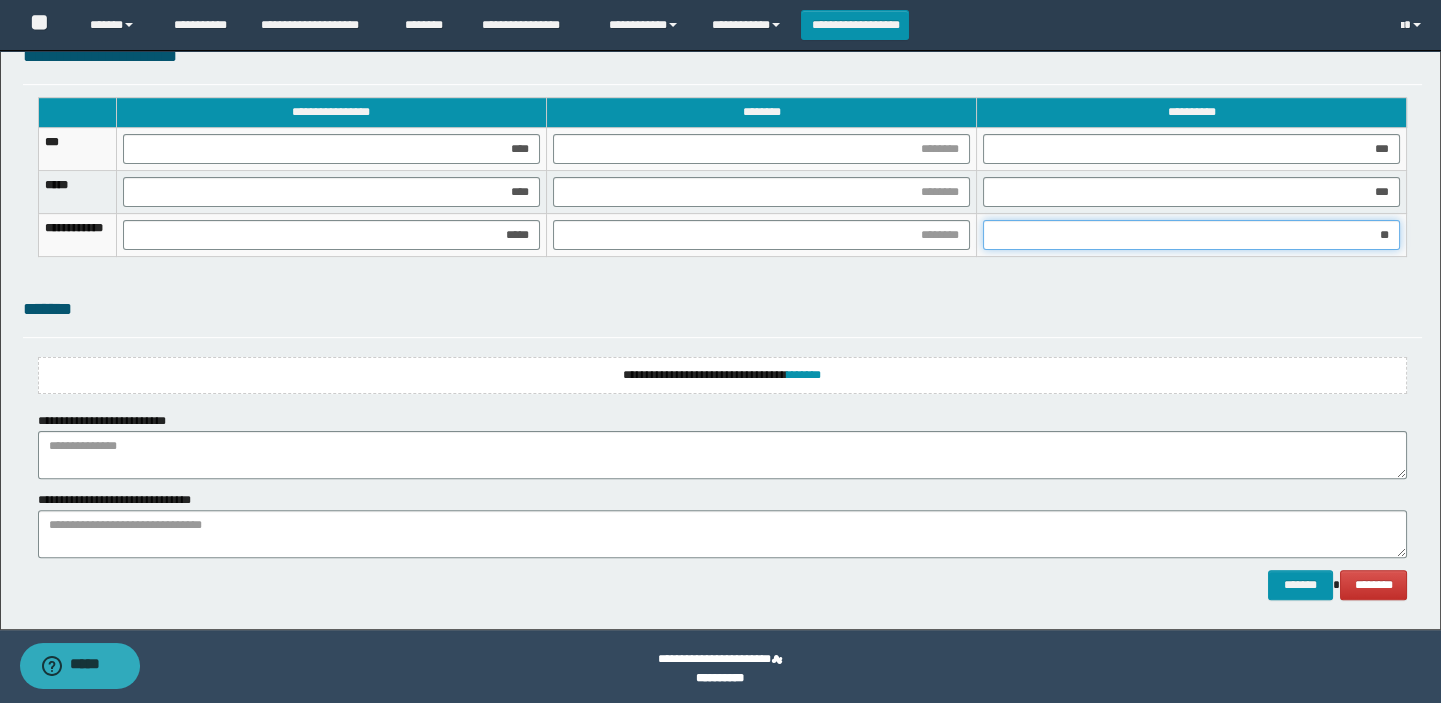type on "***" 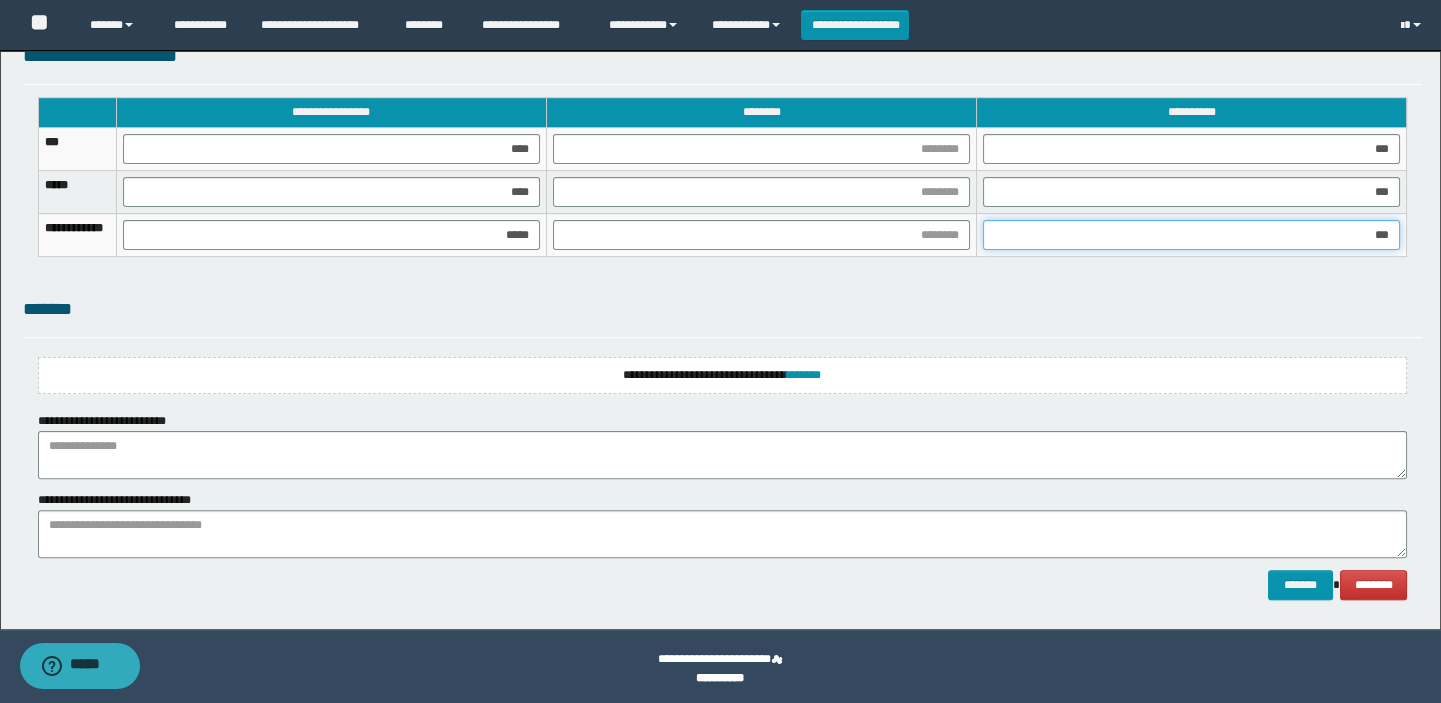 scroll, scrollTop: 1550, scrollLeft: 0, axis: vertical 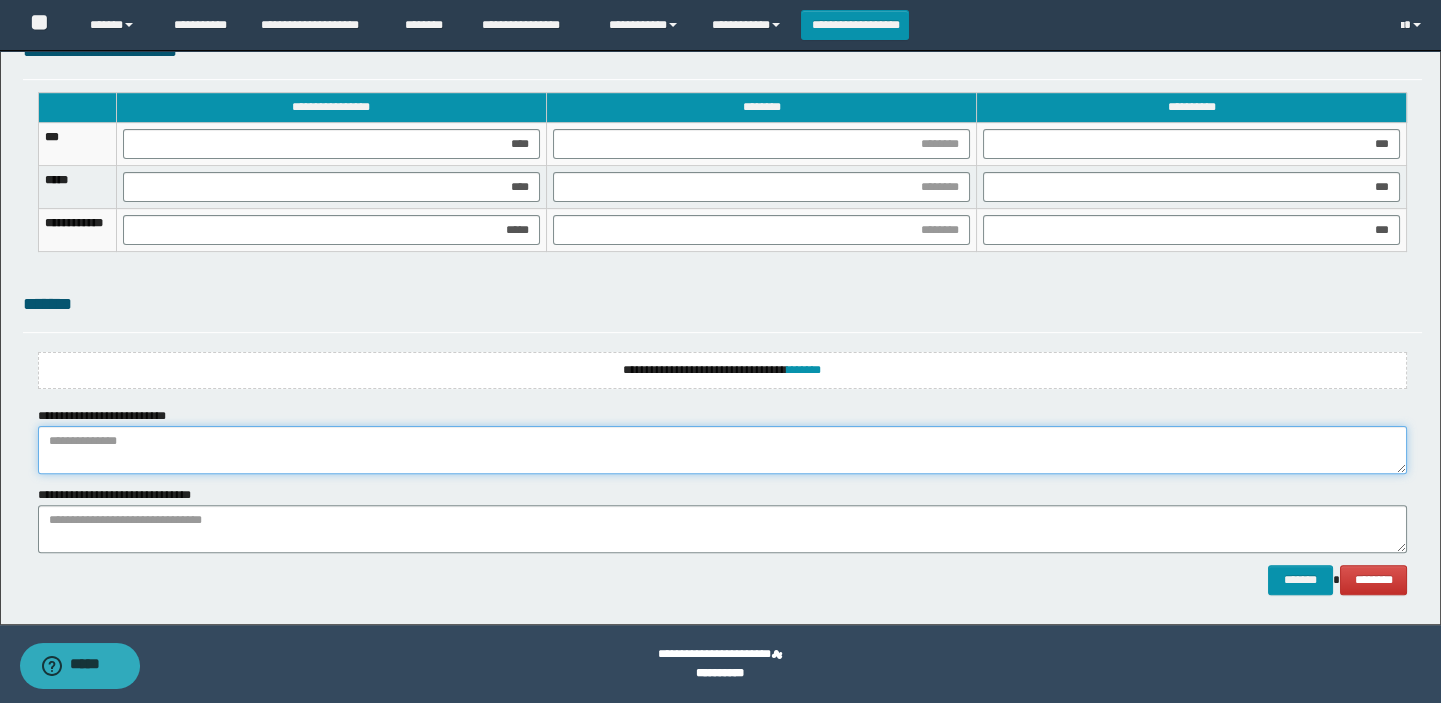 click at bounding box center [723, 450] 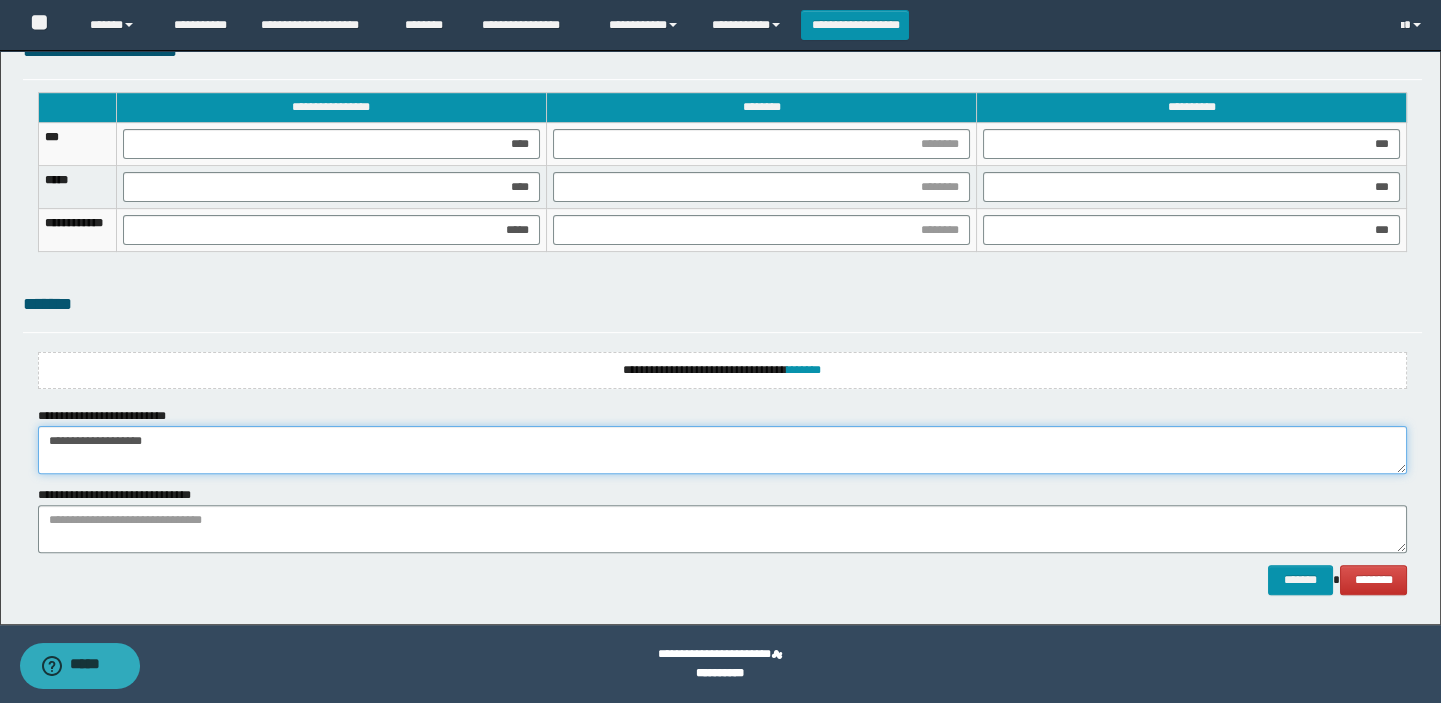 type on "**********" 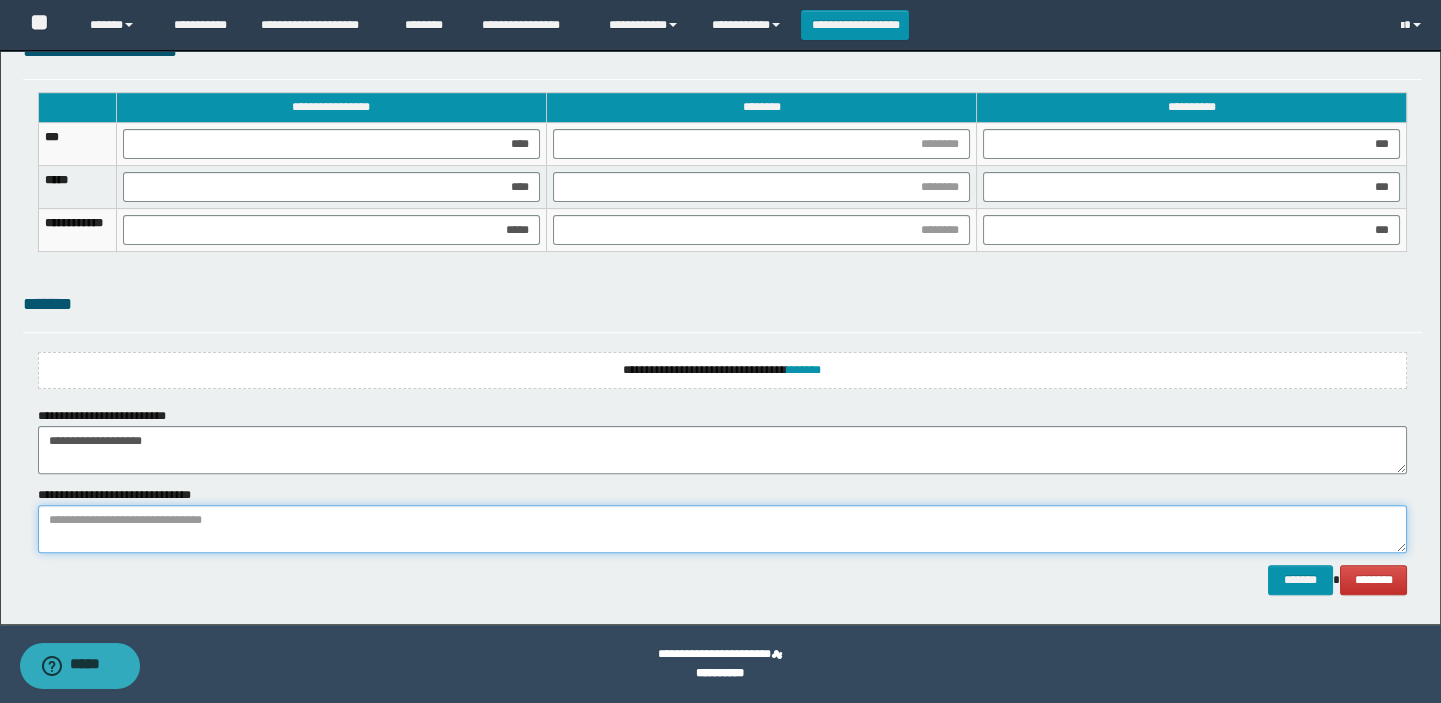 click at bounding box center (723, 529) 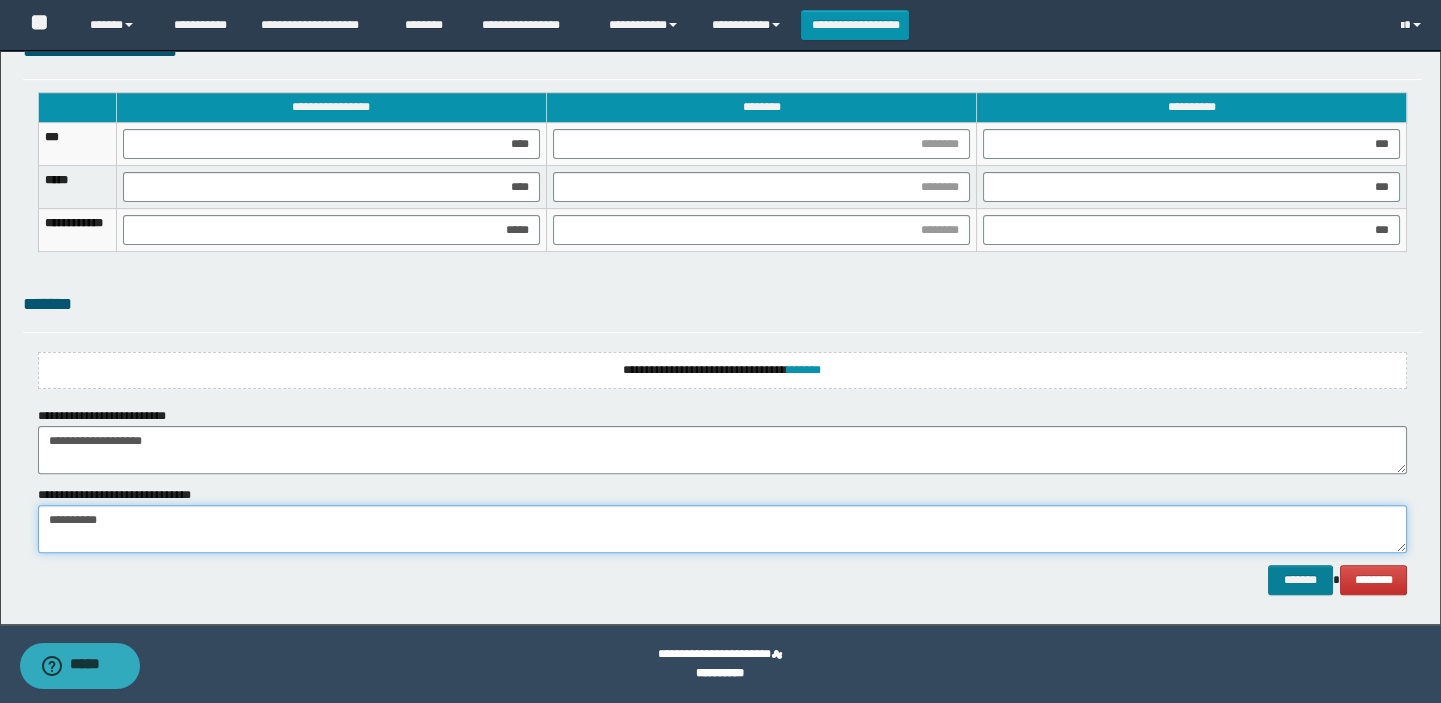 type on "**********" 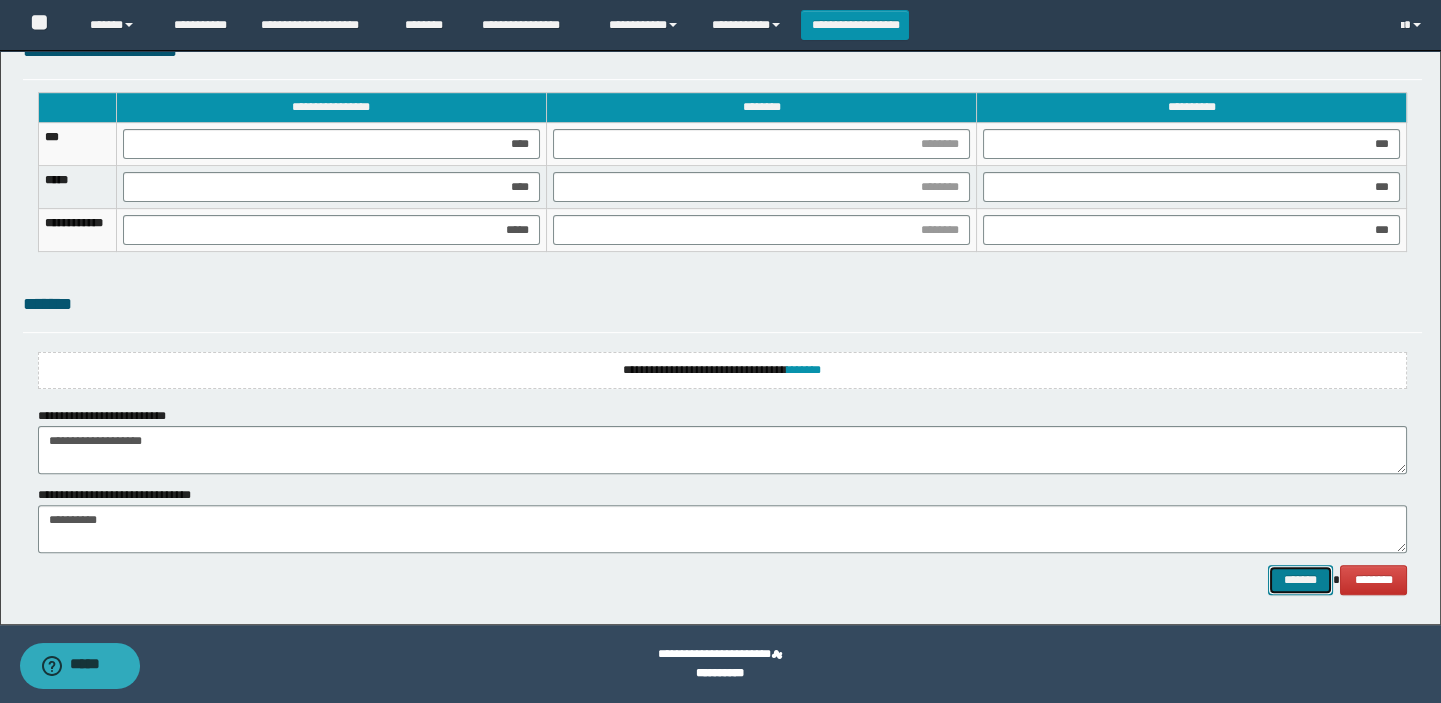 click on "*******" at bounding box center (1300, 580) 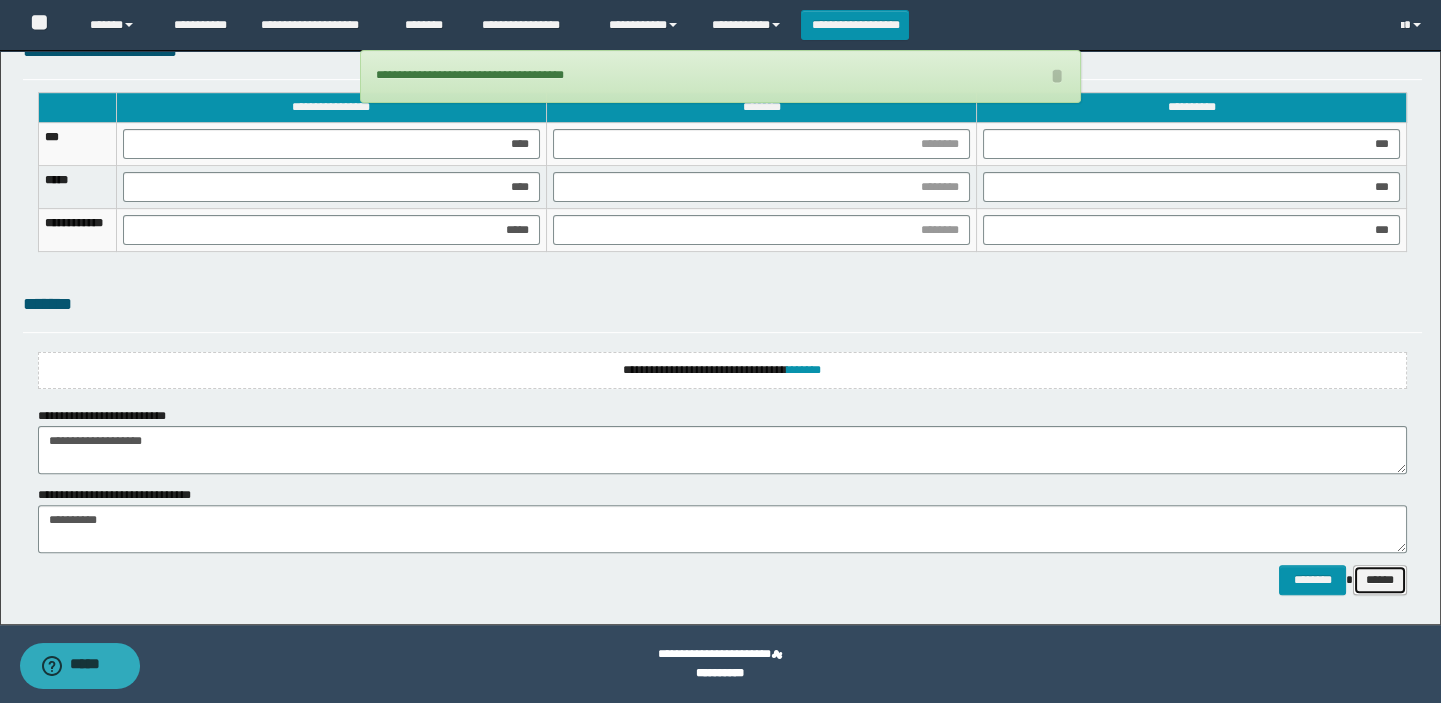 click on "******" at bounding box center [1380, 580] 